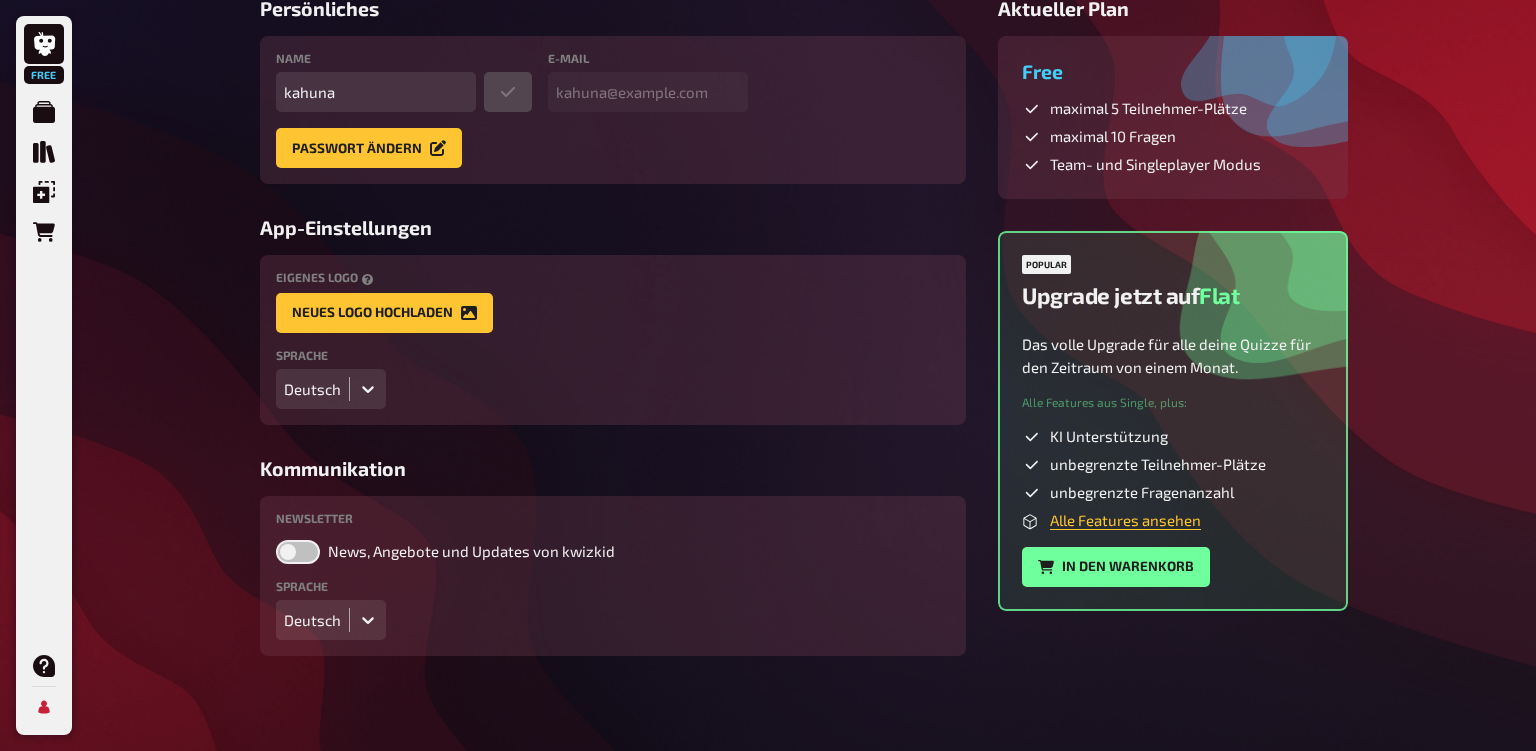 scroll, scrollTop: 0, scrollLeft: 0, axis: both 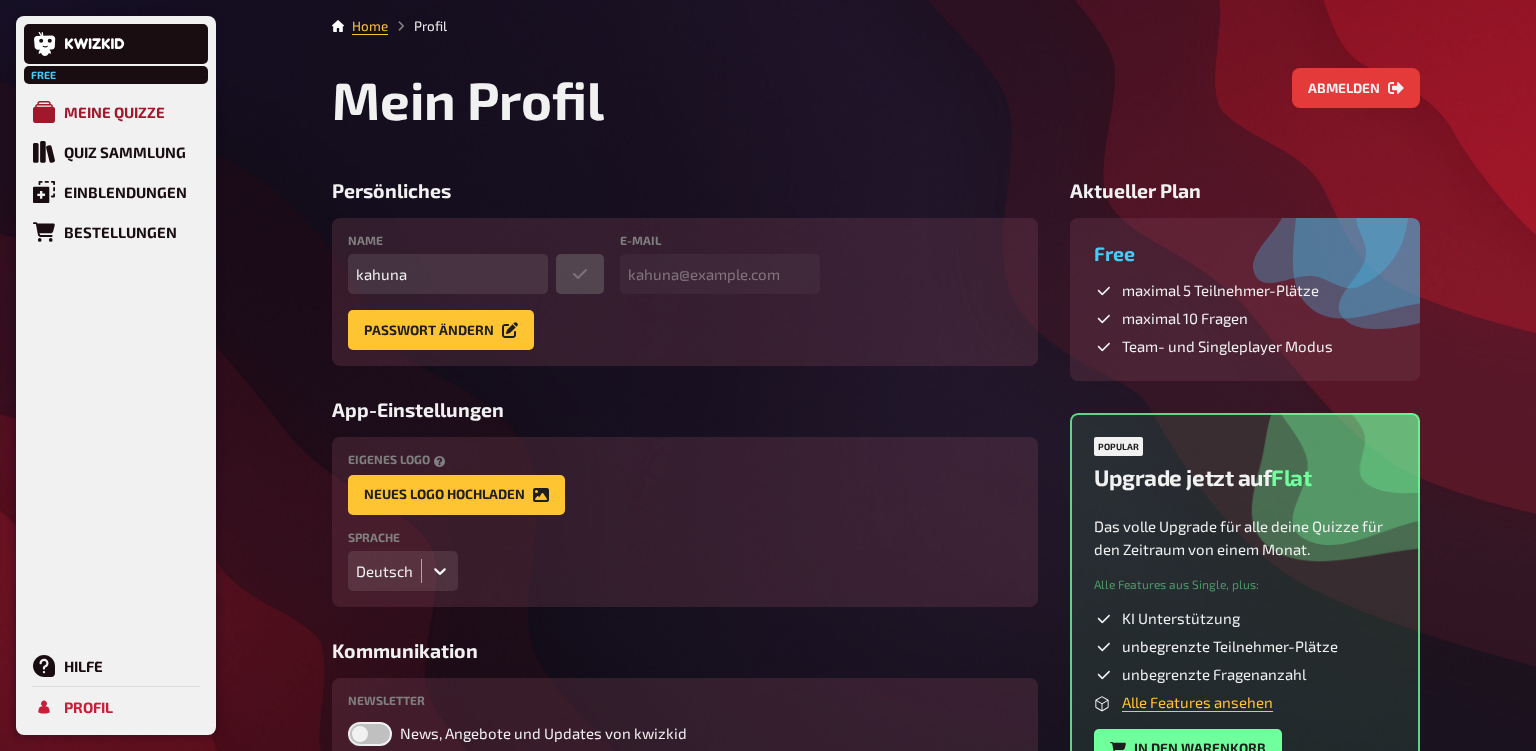 click on "Meine Quizze" at bounding box center [114, 112] 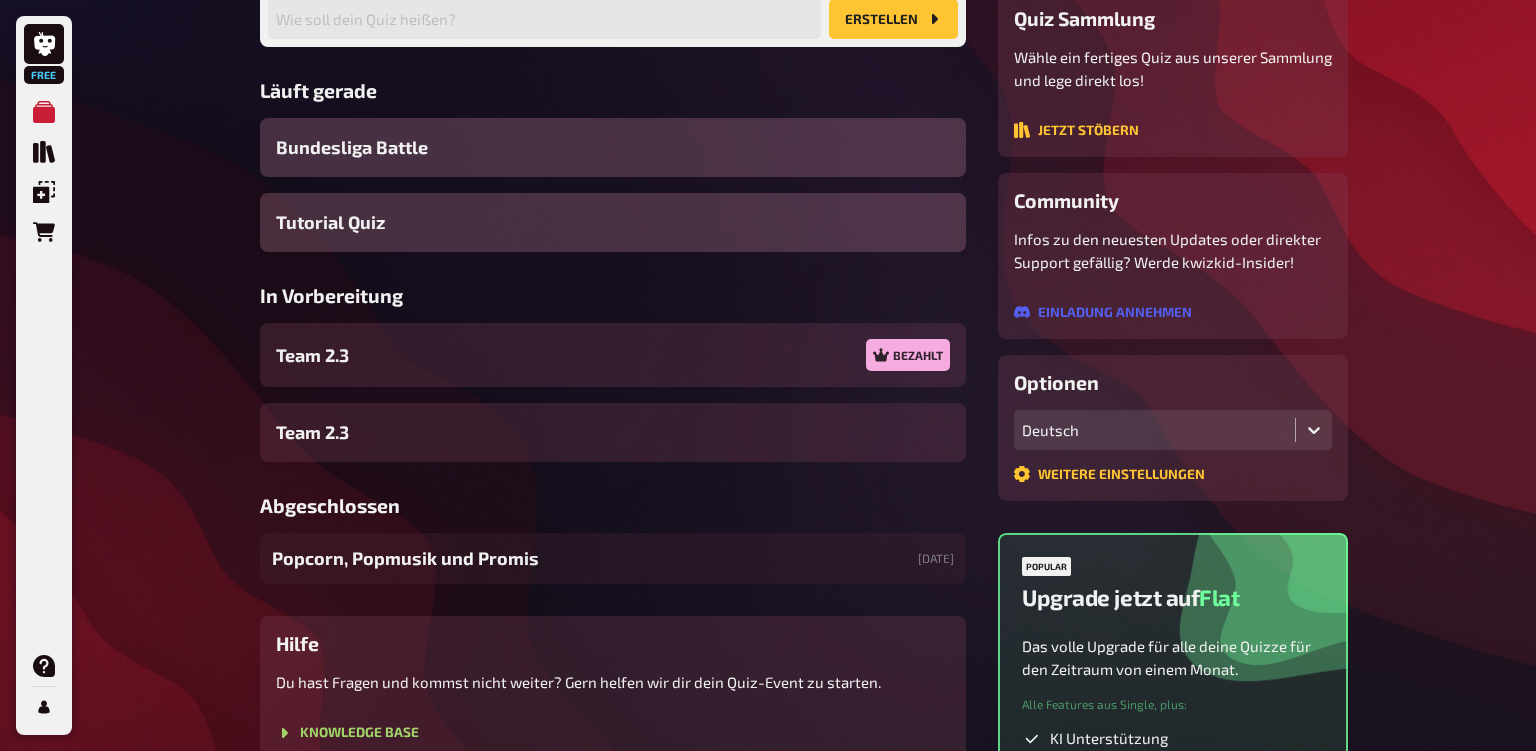 scroll, scrollTop: 316, scrollLeft: 0, axis: vertical 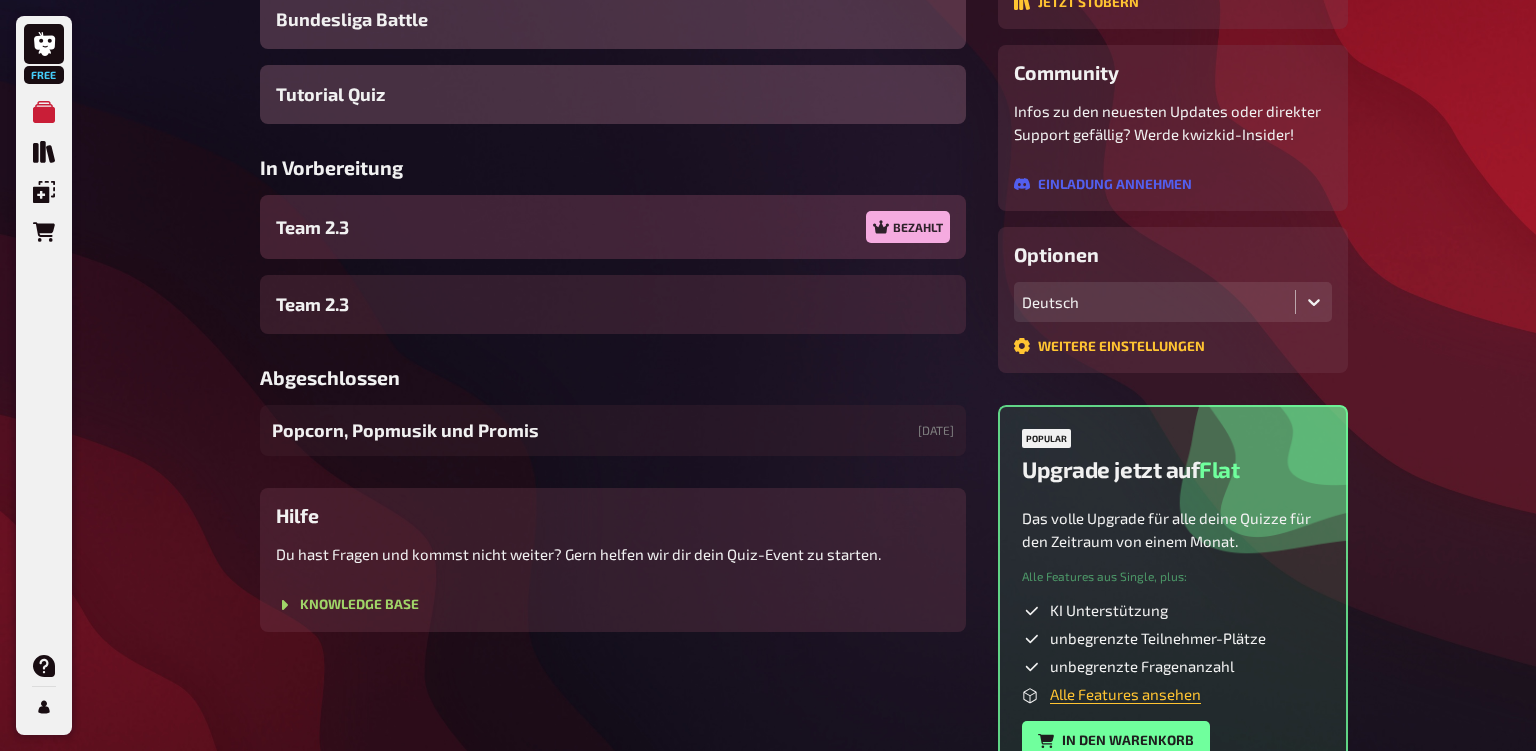click on "Team 2.3 Bezahlt" at bounding box center (613, 227) 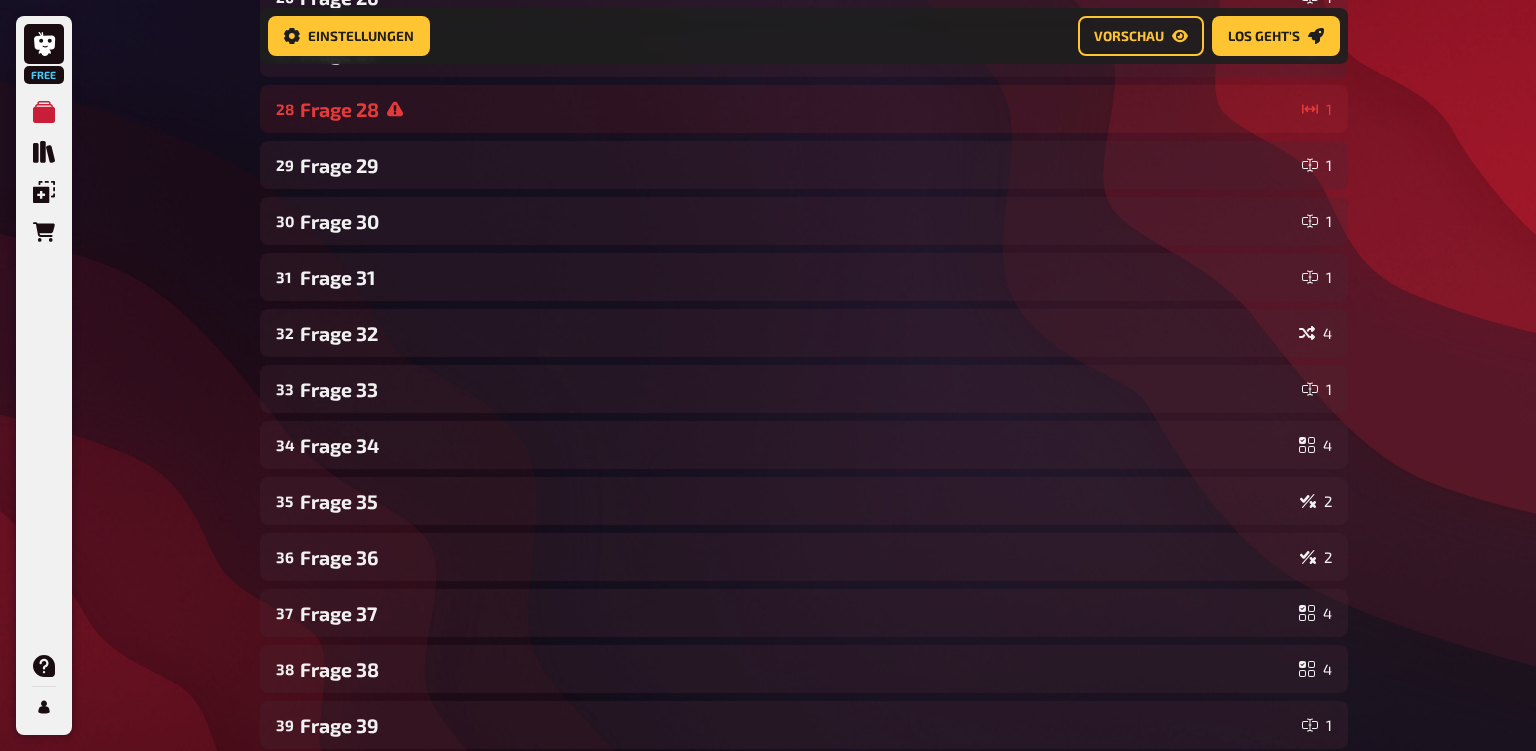 scroll, scrollTop: 1973, scrollLeft: 0, axis: vertical 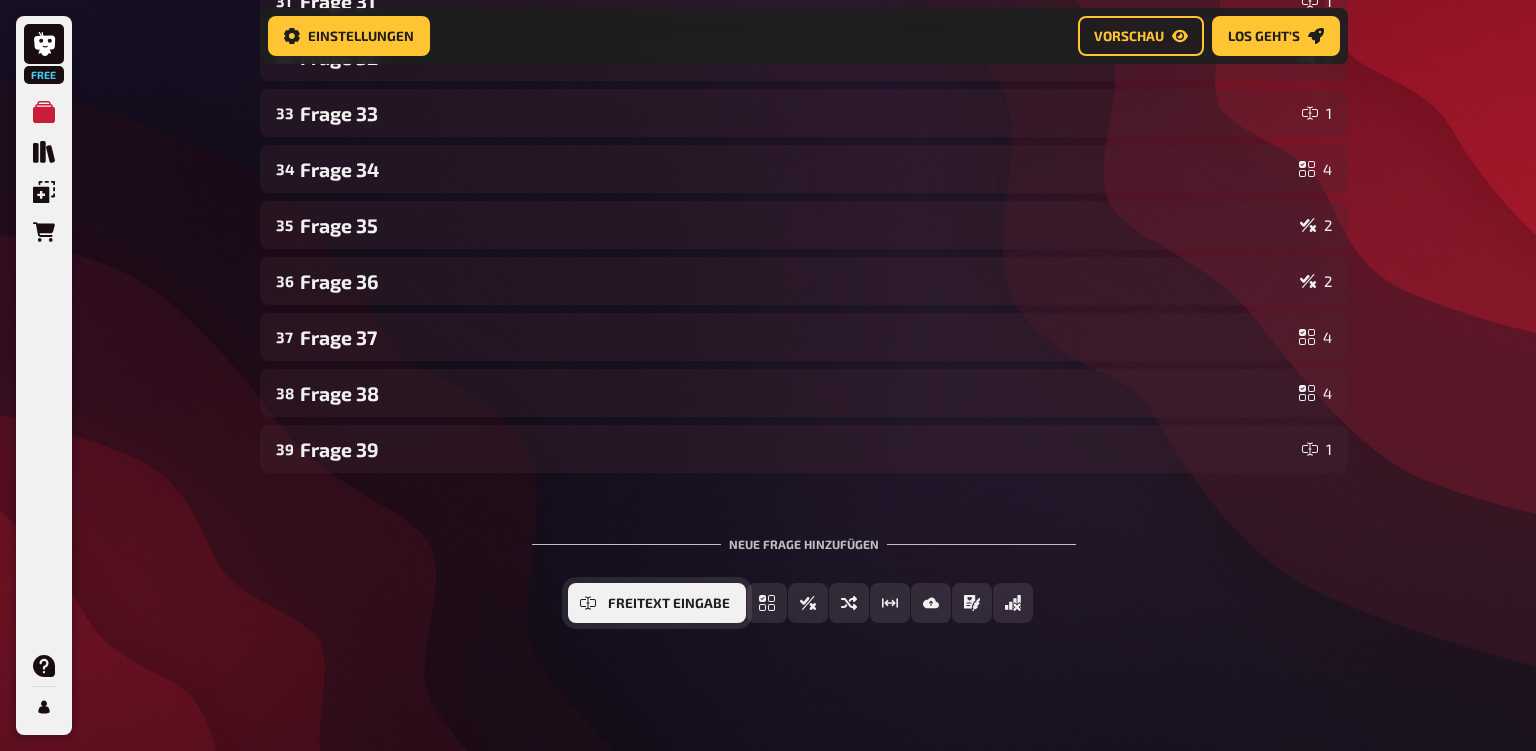 click 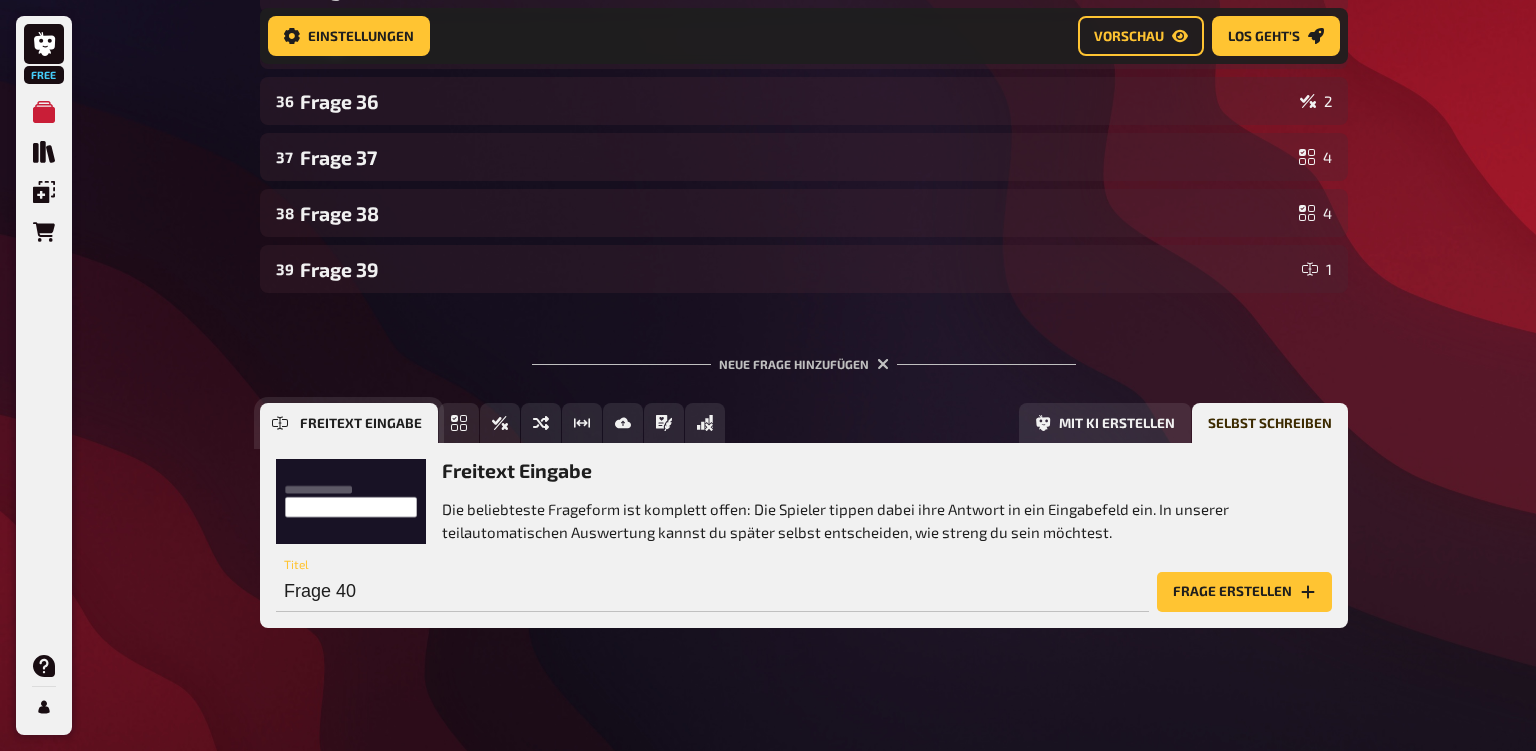 scroll, scrollTop: 2157, scrollLeft: 0, axis: vertical 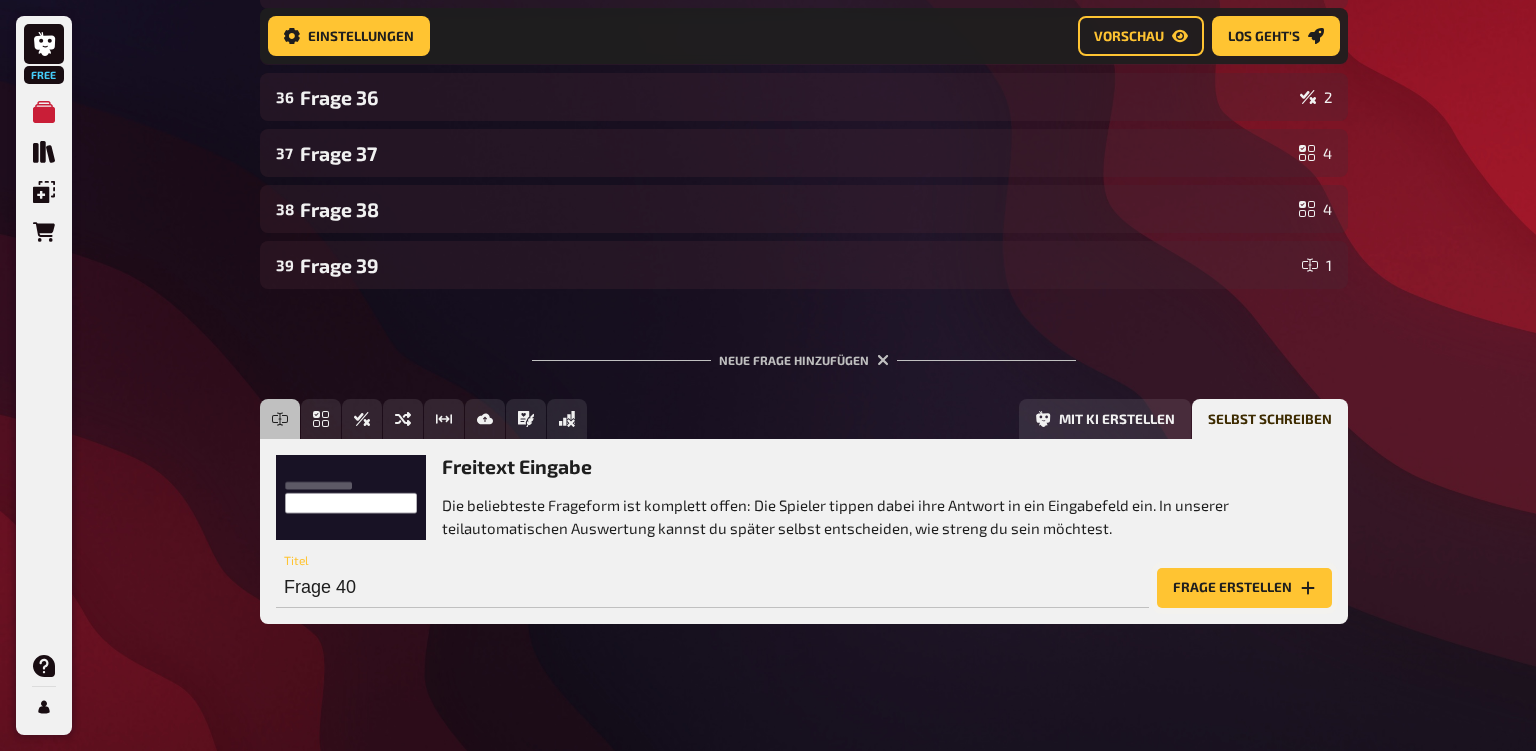 click on "Frage erstellen" at bounding box center (1244, 588) 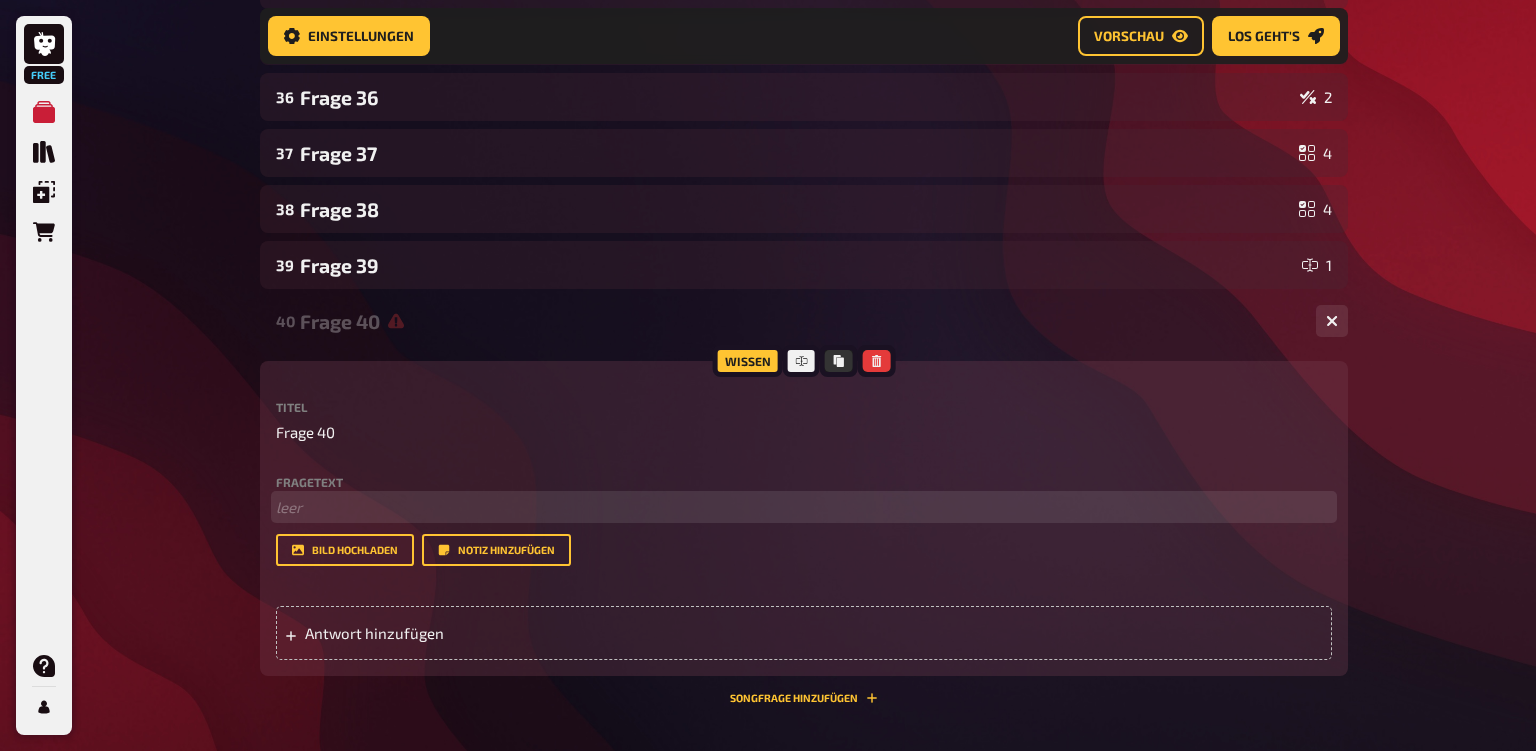 click on "﻿ leer" at bounding box center [804, 507] 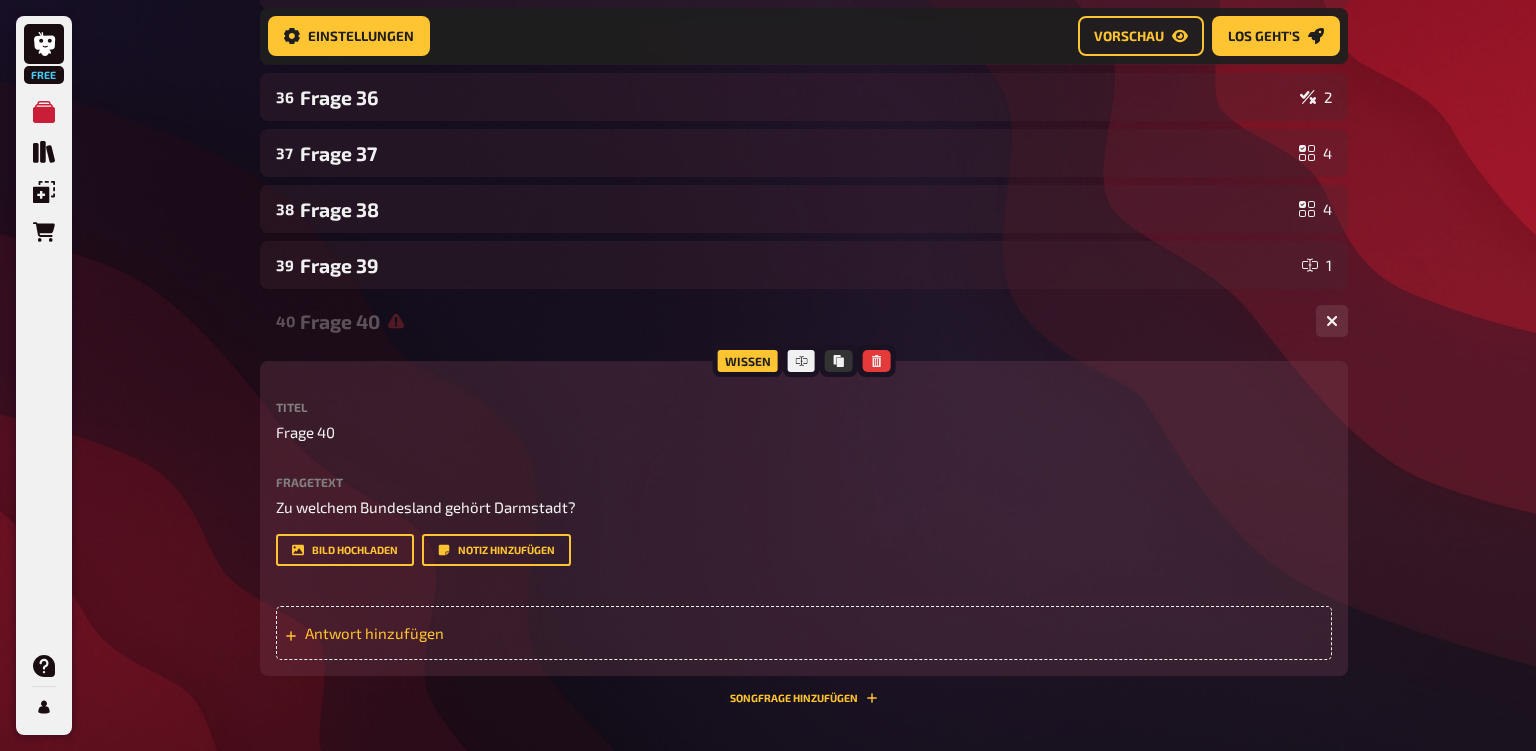 click on "Antwort hinzufügen" at bounding box center [804, 633] 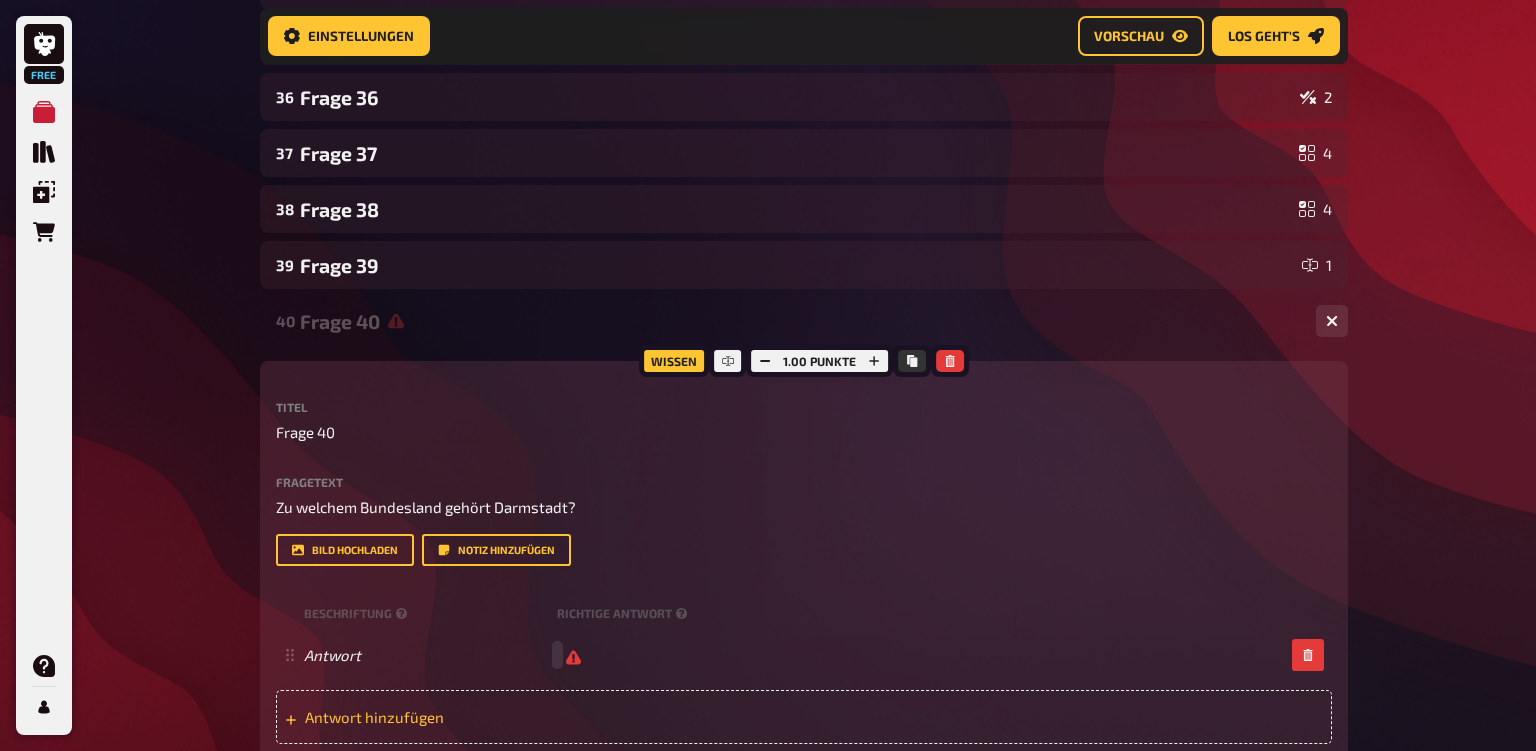 type 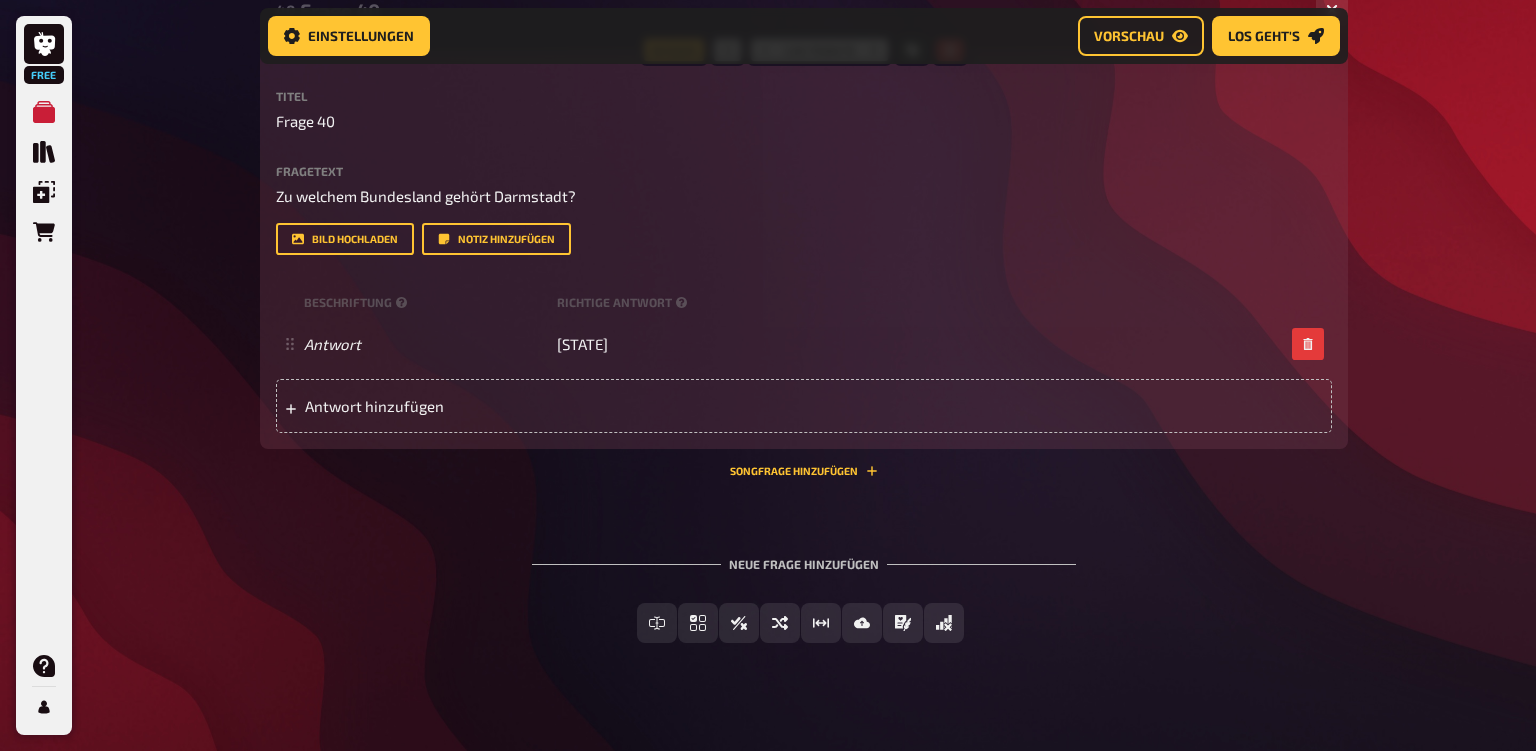 scroll, scrollTop: 2474, scrollLeft: 0, axis: vertical 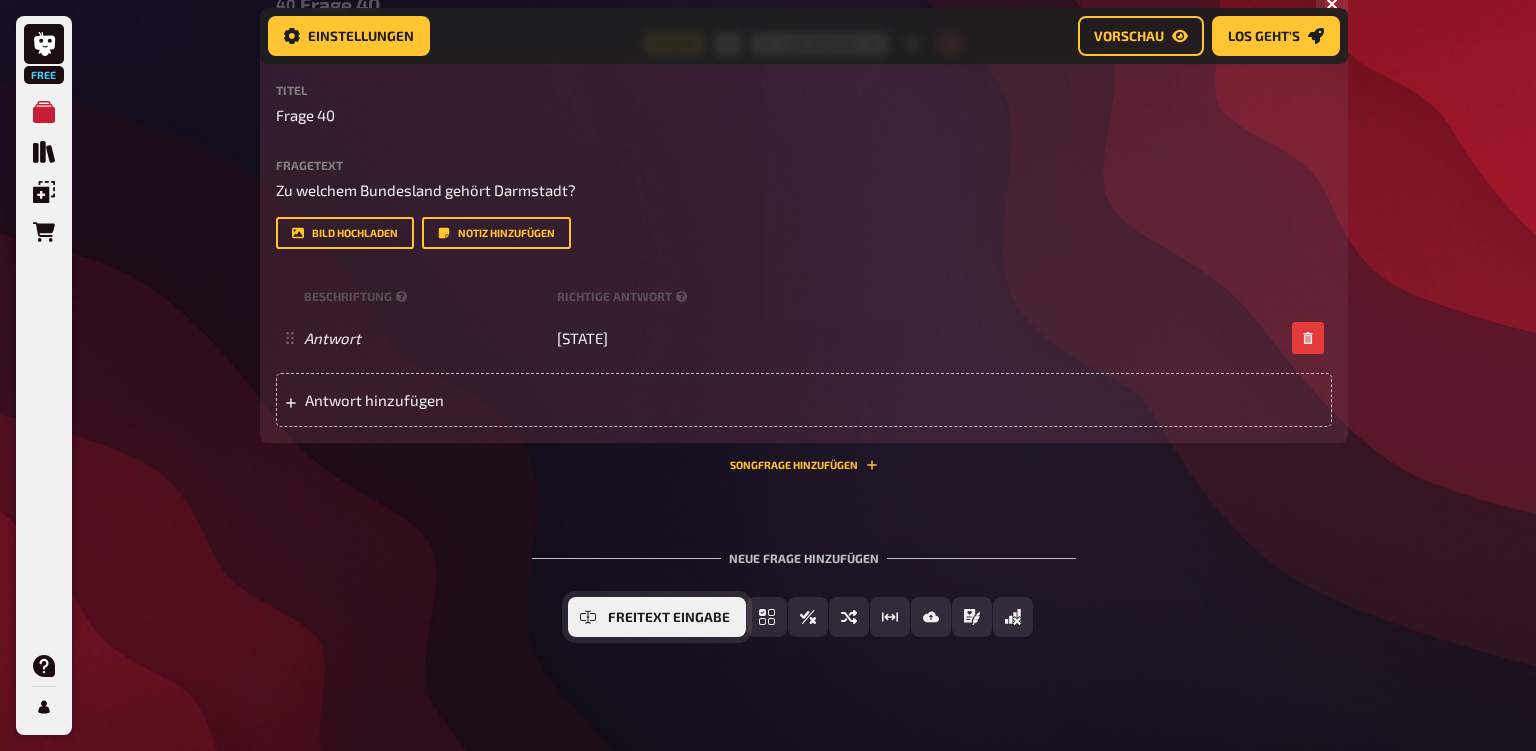 click 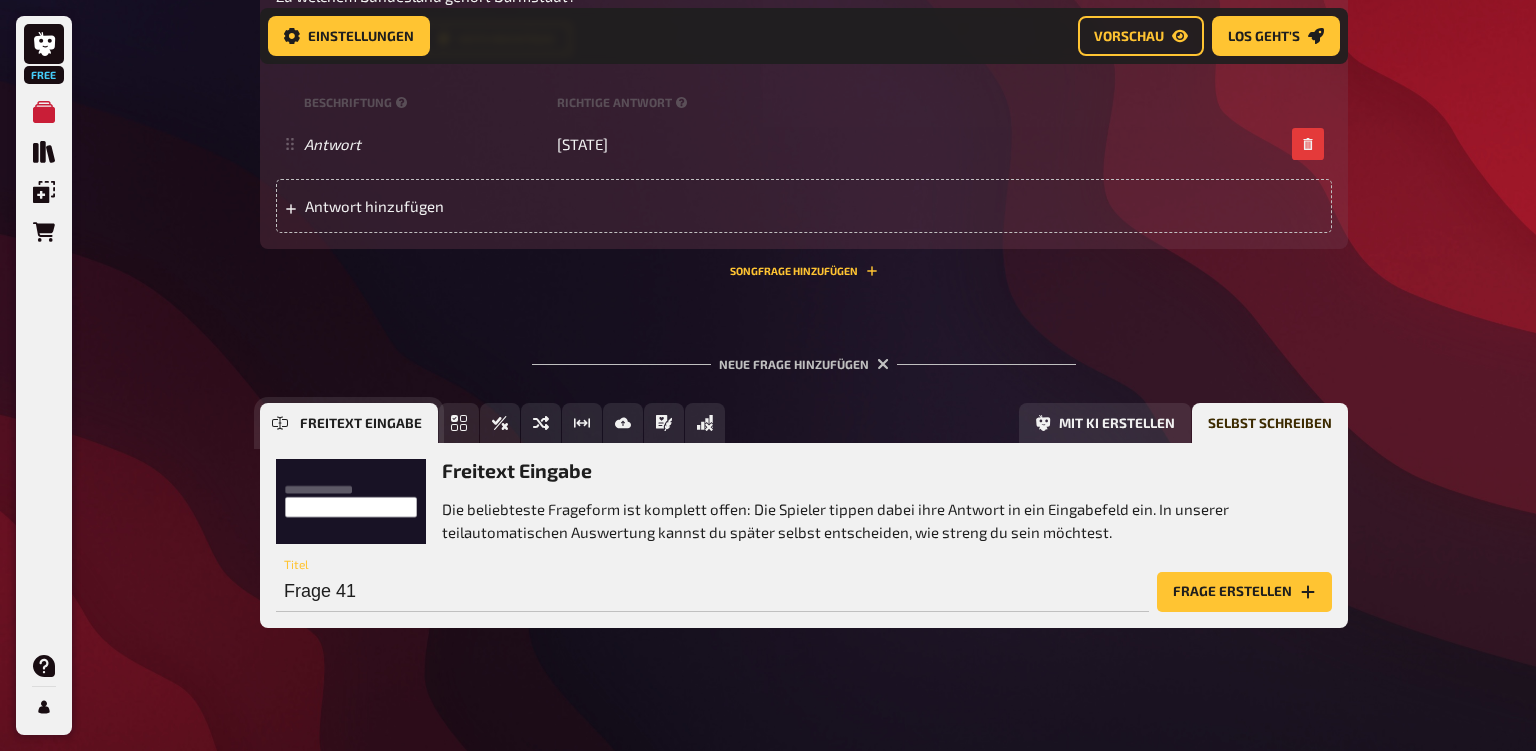 scroll, scrollTop: 2672, scrollLeft: 0, axis: vertical 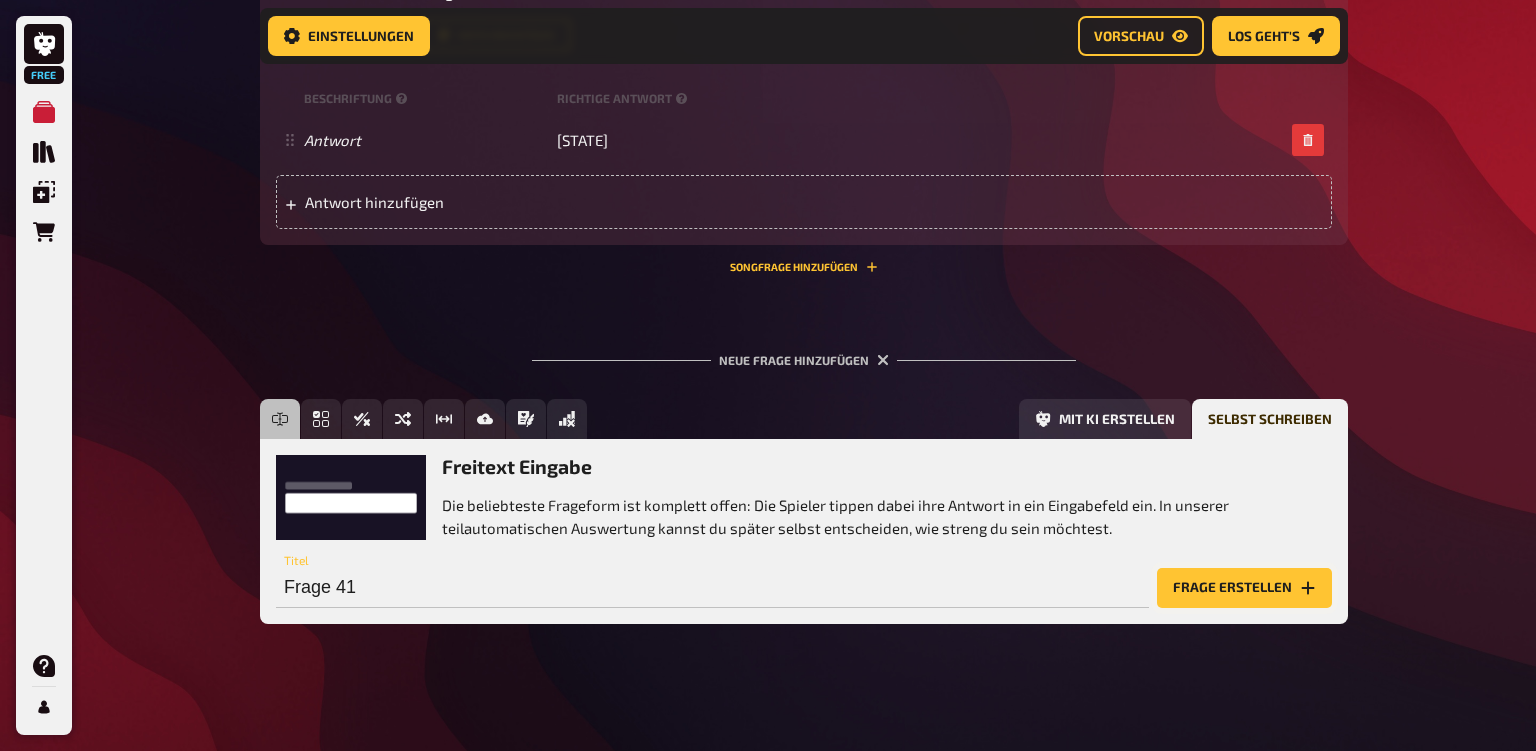 click on "Frage erstellen" at bounding box center (1244, 588) 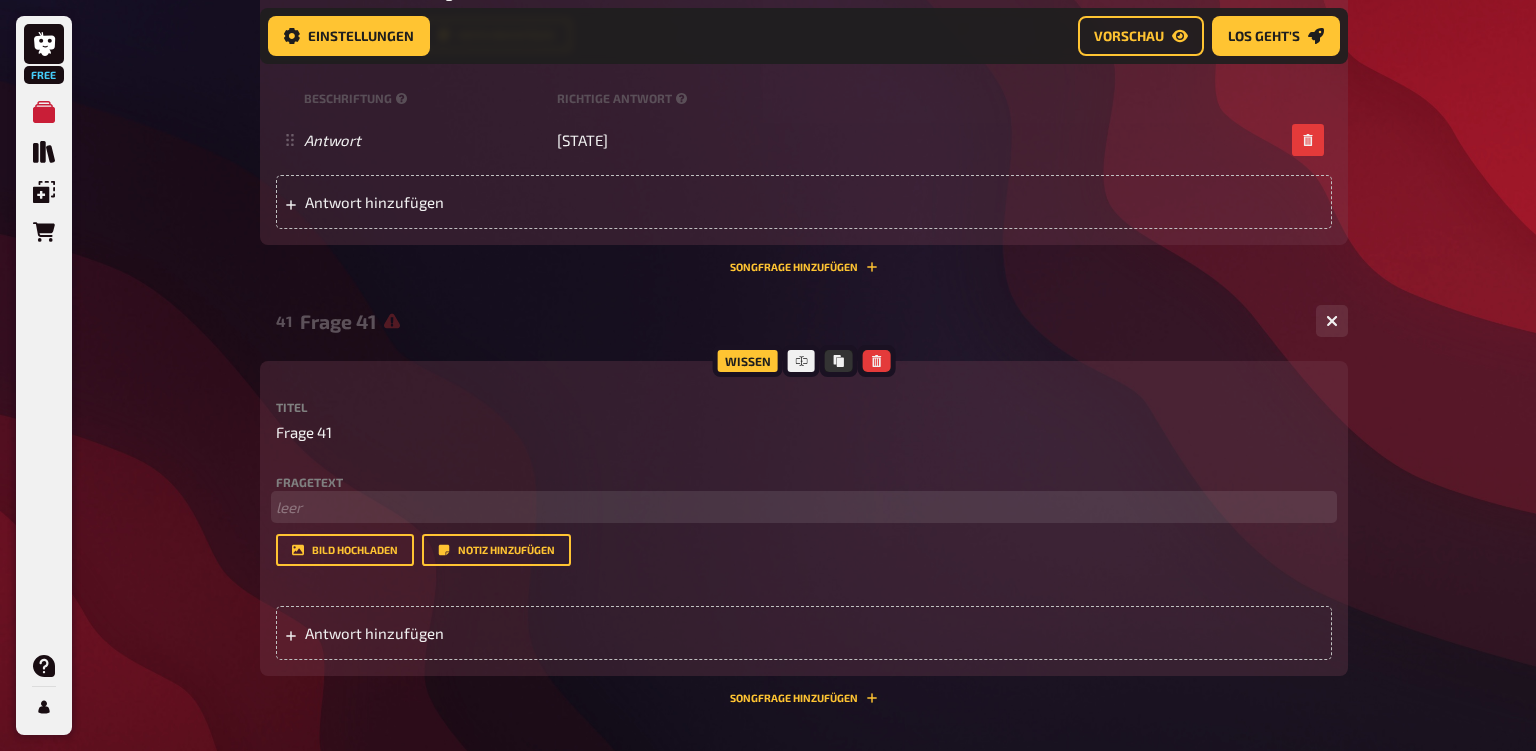 click on "﻿ leer" at bounding box center (804, 507) 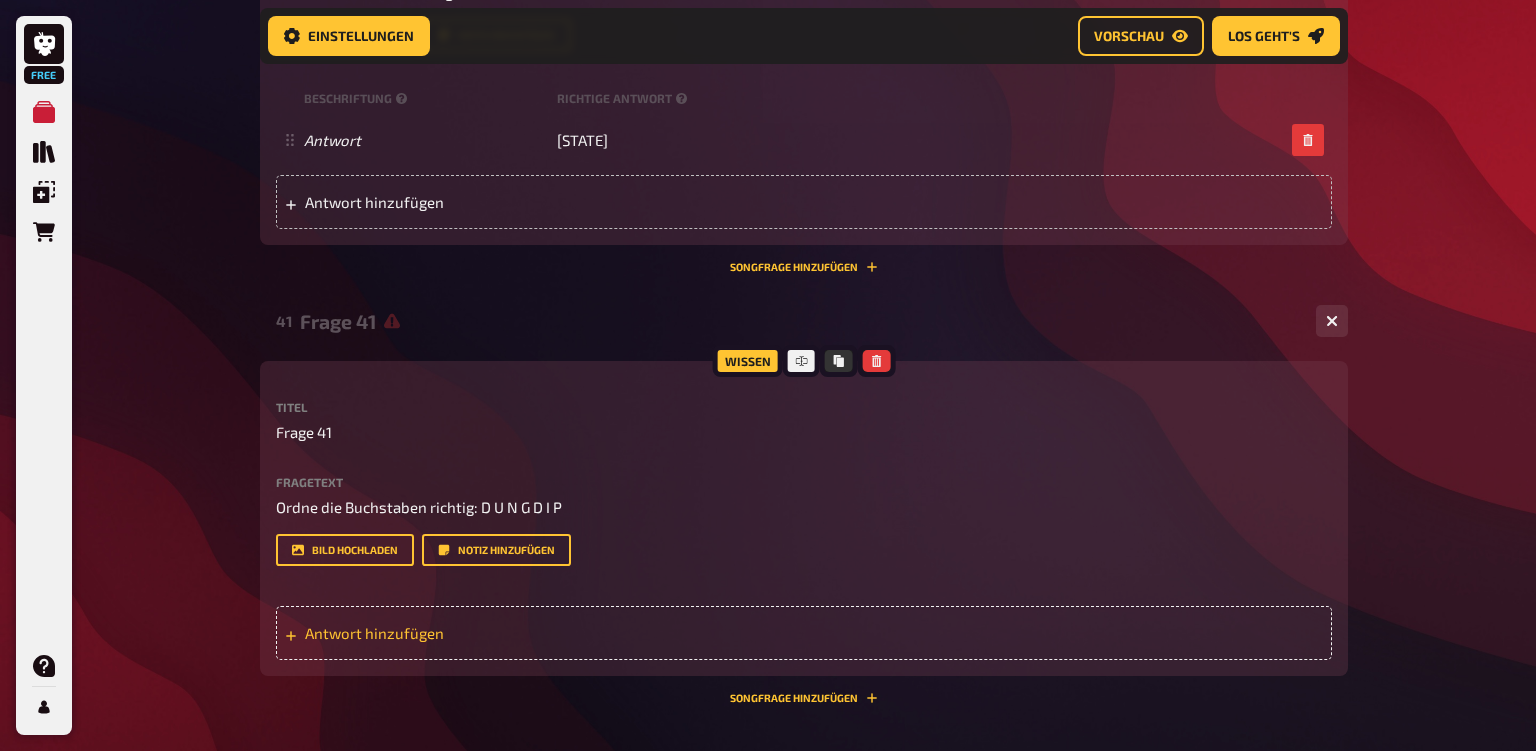 click on "Antwort hinzufügen" at bounding box center [460, 633] 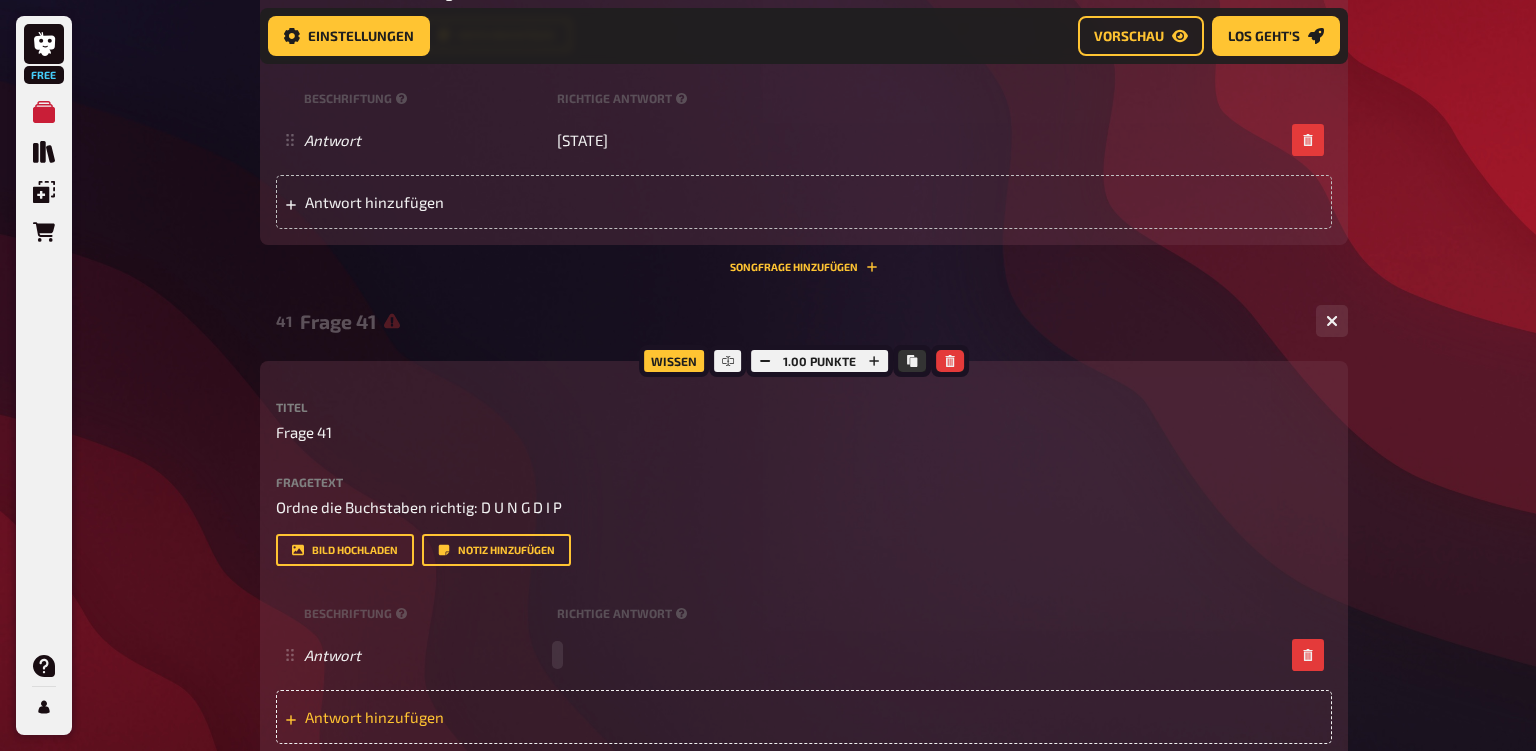 type 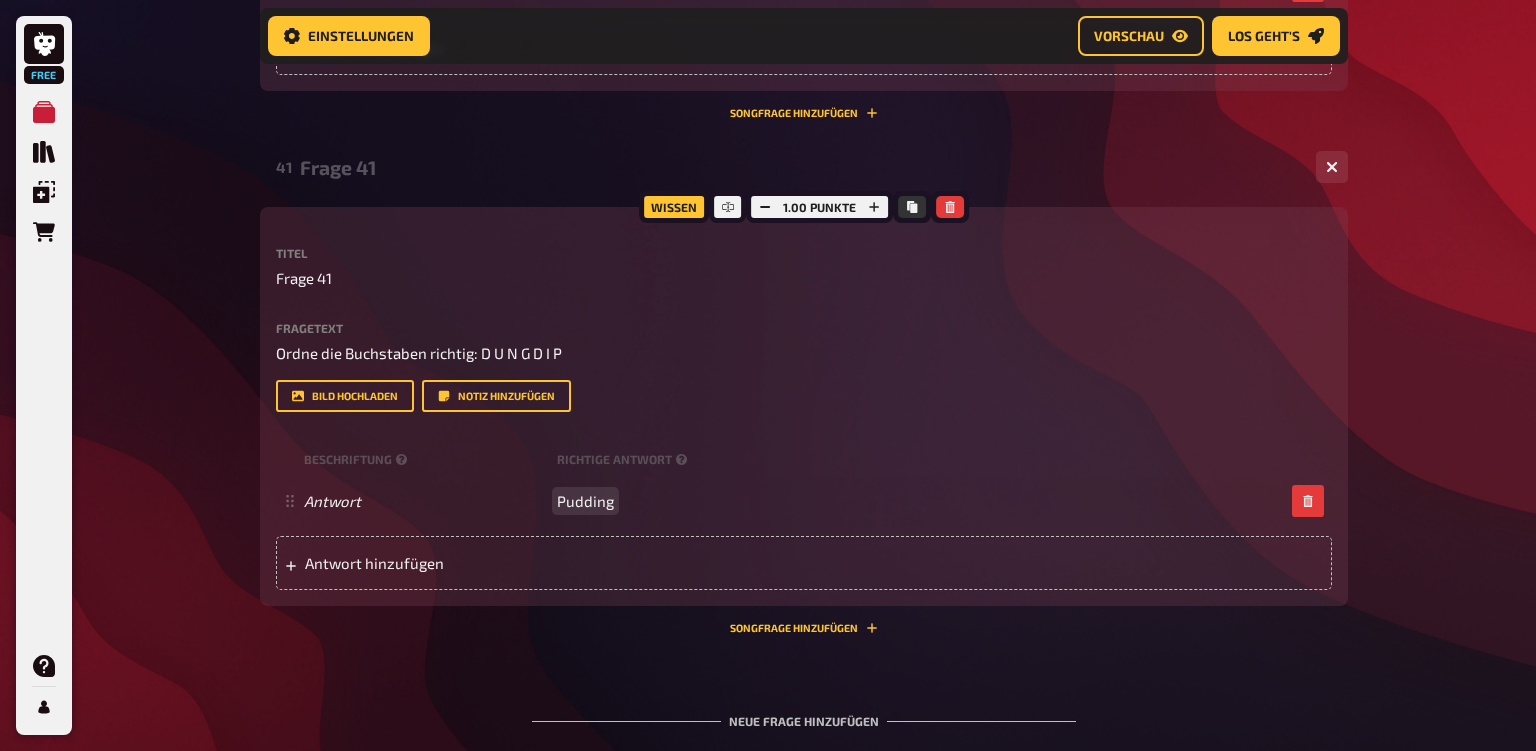 scroll, scrollTop: 2989, scrollLeft: 0, axis: vertical 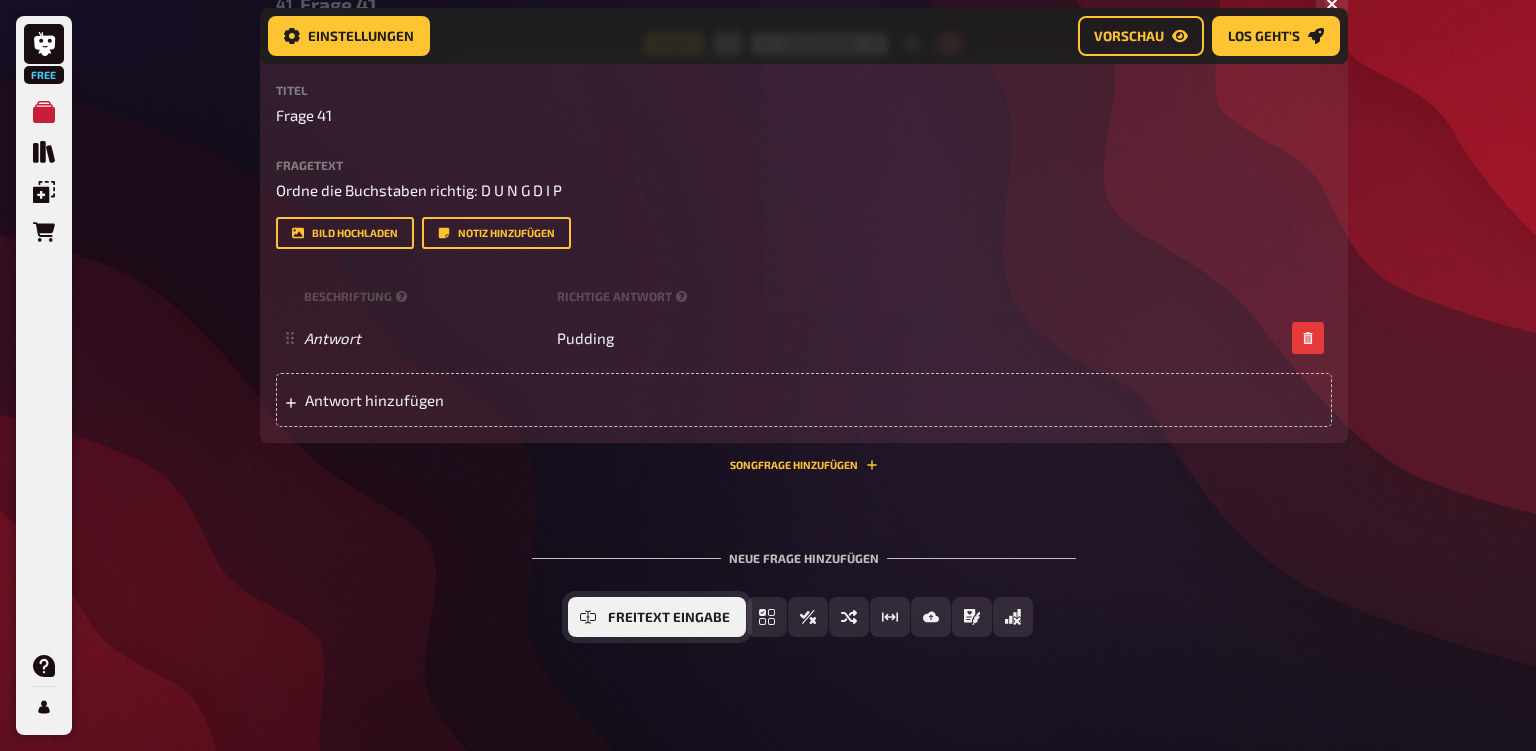click on "Freitext Eingabe" at bounding box center [669, 618] 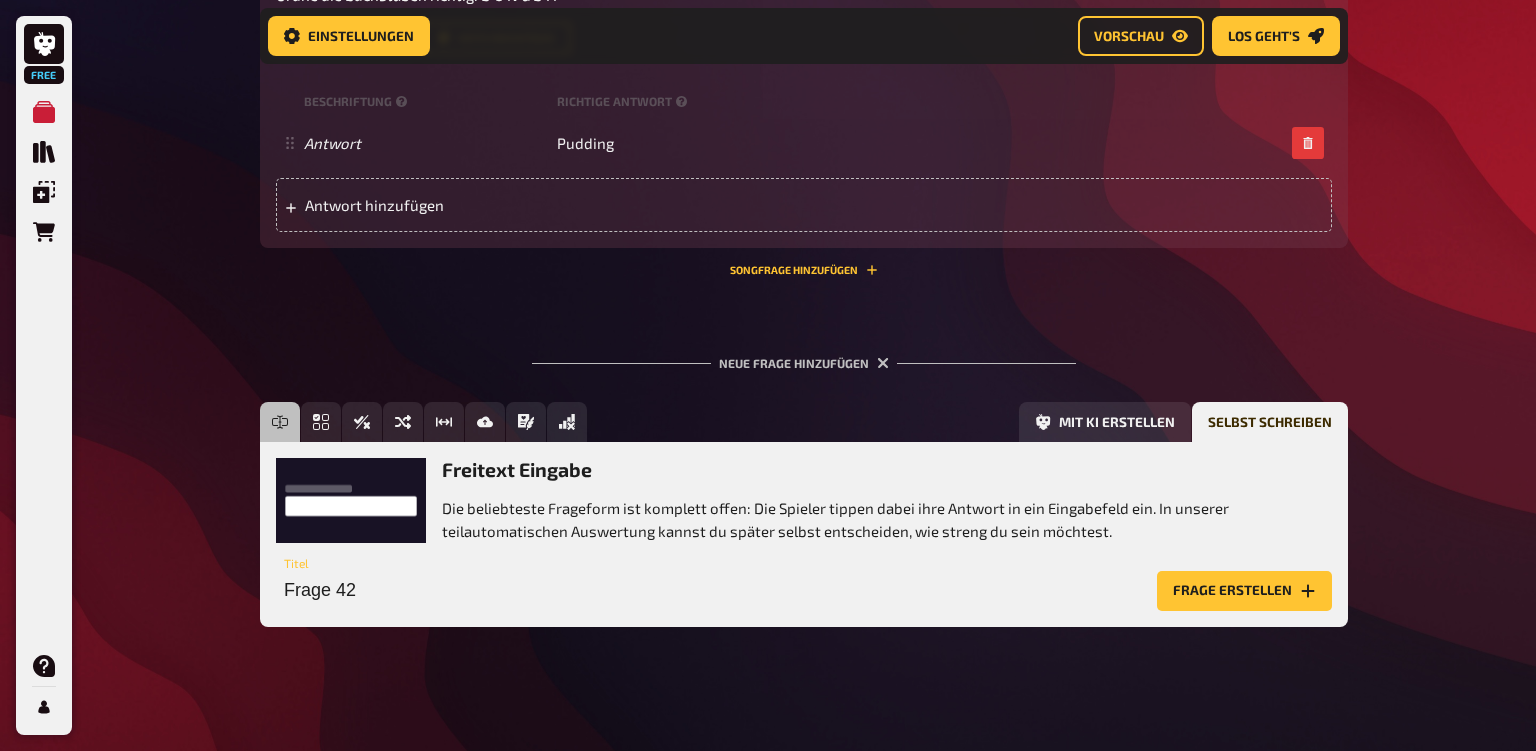 scroll, scrollTop: 3188, scrollLeft: 0, axis: vertical 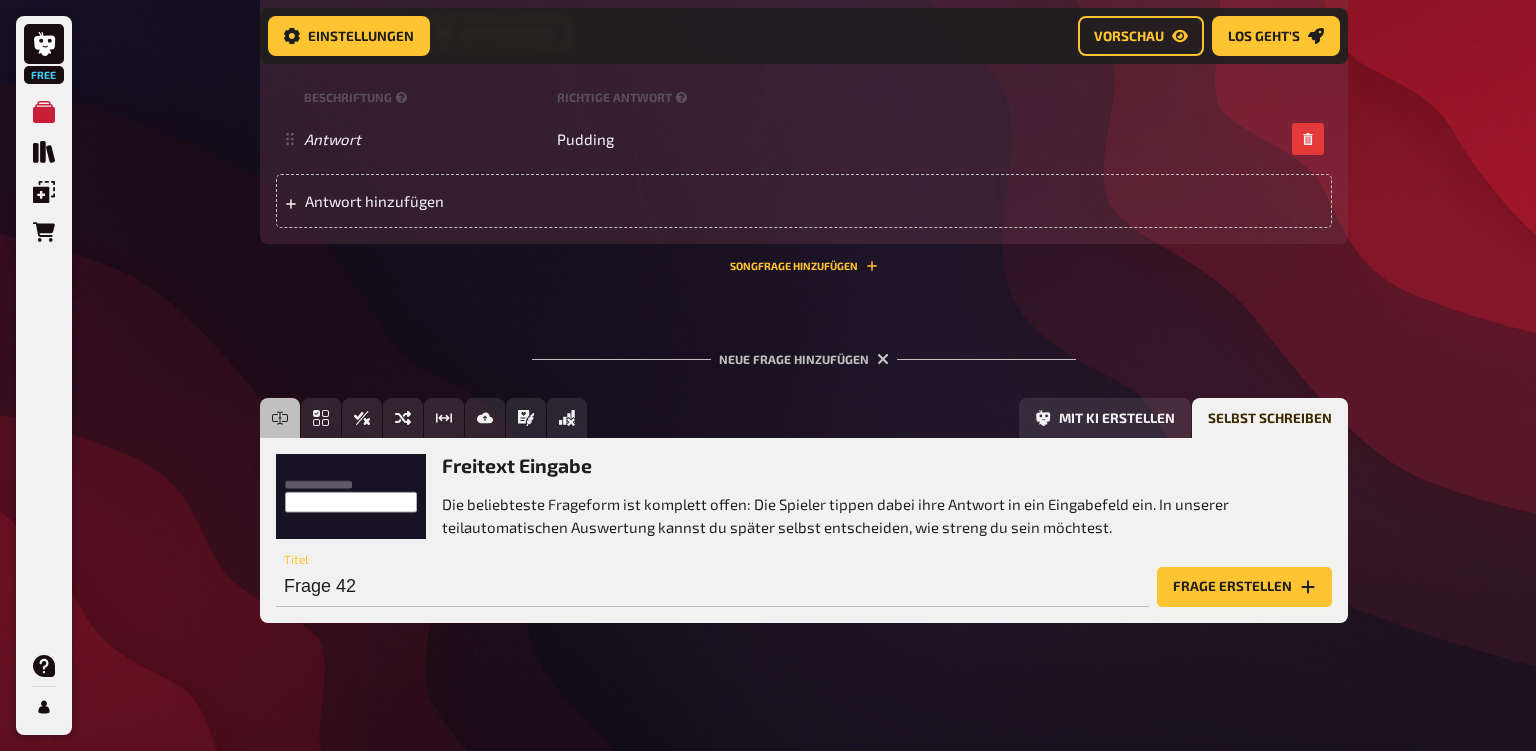 click on "Frage erstellen" at bounding box center [1244, 587] 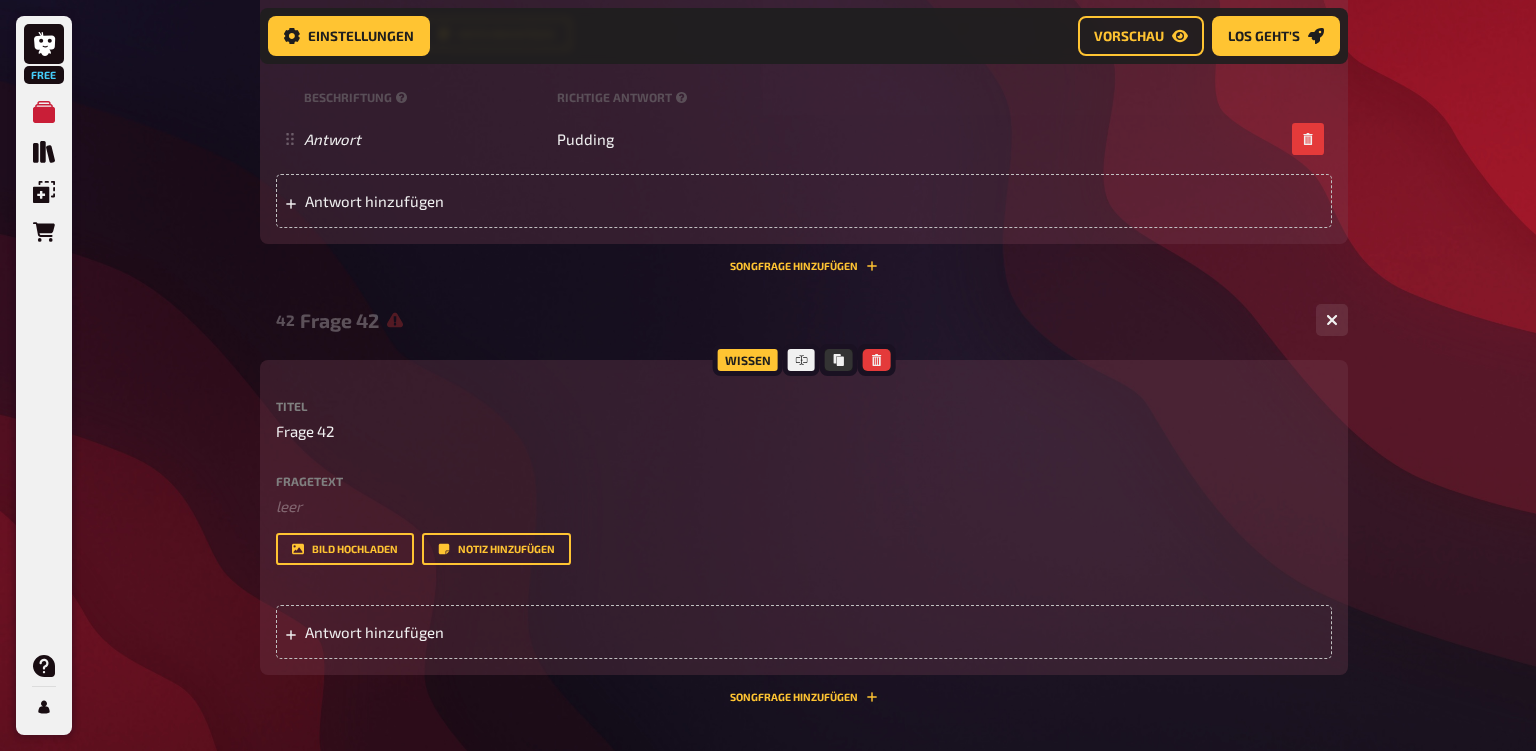 click on "Titel Frage 42 Fragetext ﻿ leer Hier hinziehen für Dateiupload Bild hochladen   Notiz hinzufügen" at bounding box center (804, 482) 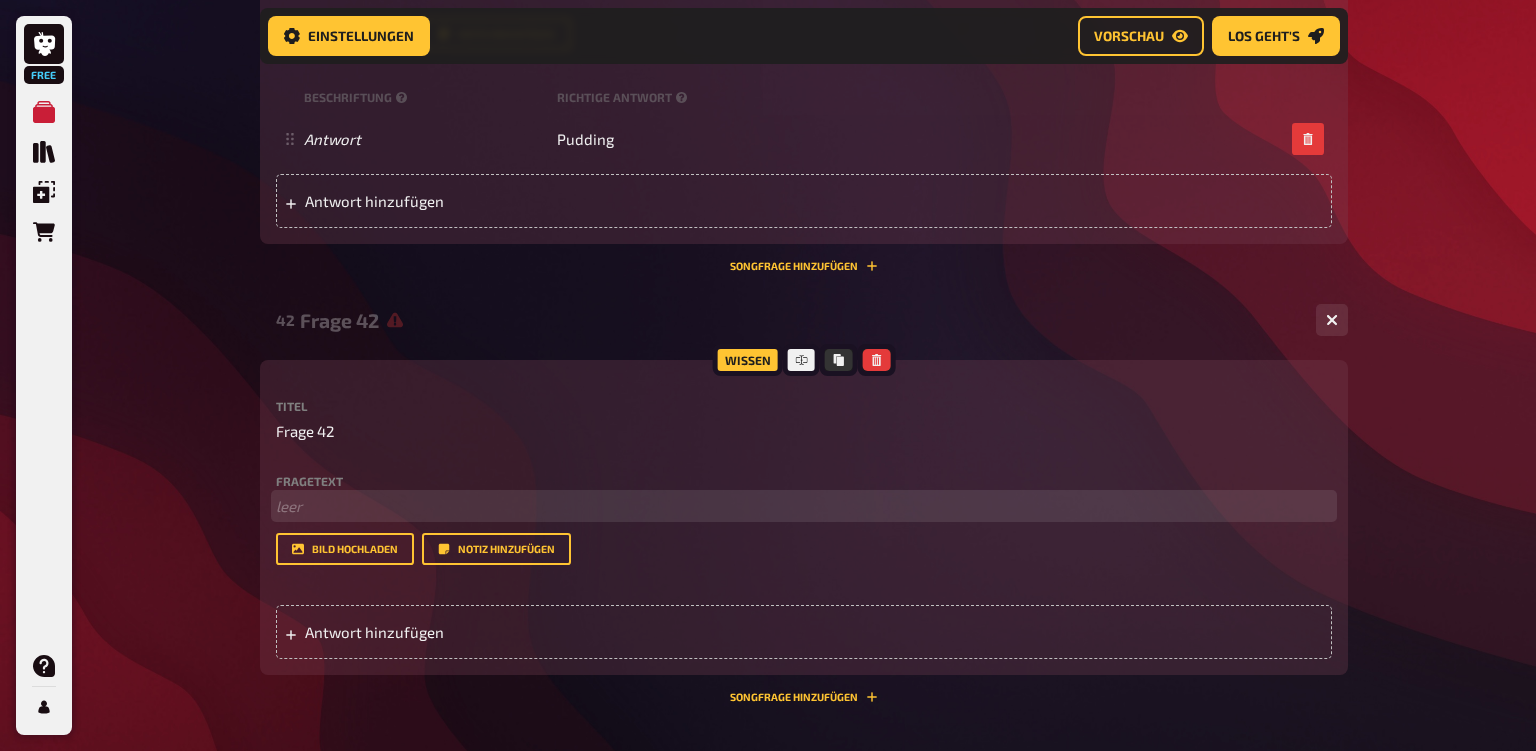 click on "﻿ leer" at bounding box center [804, 506] 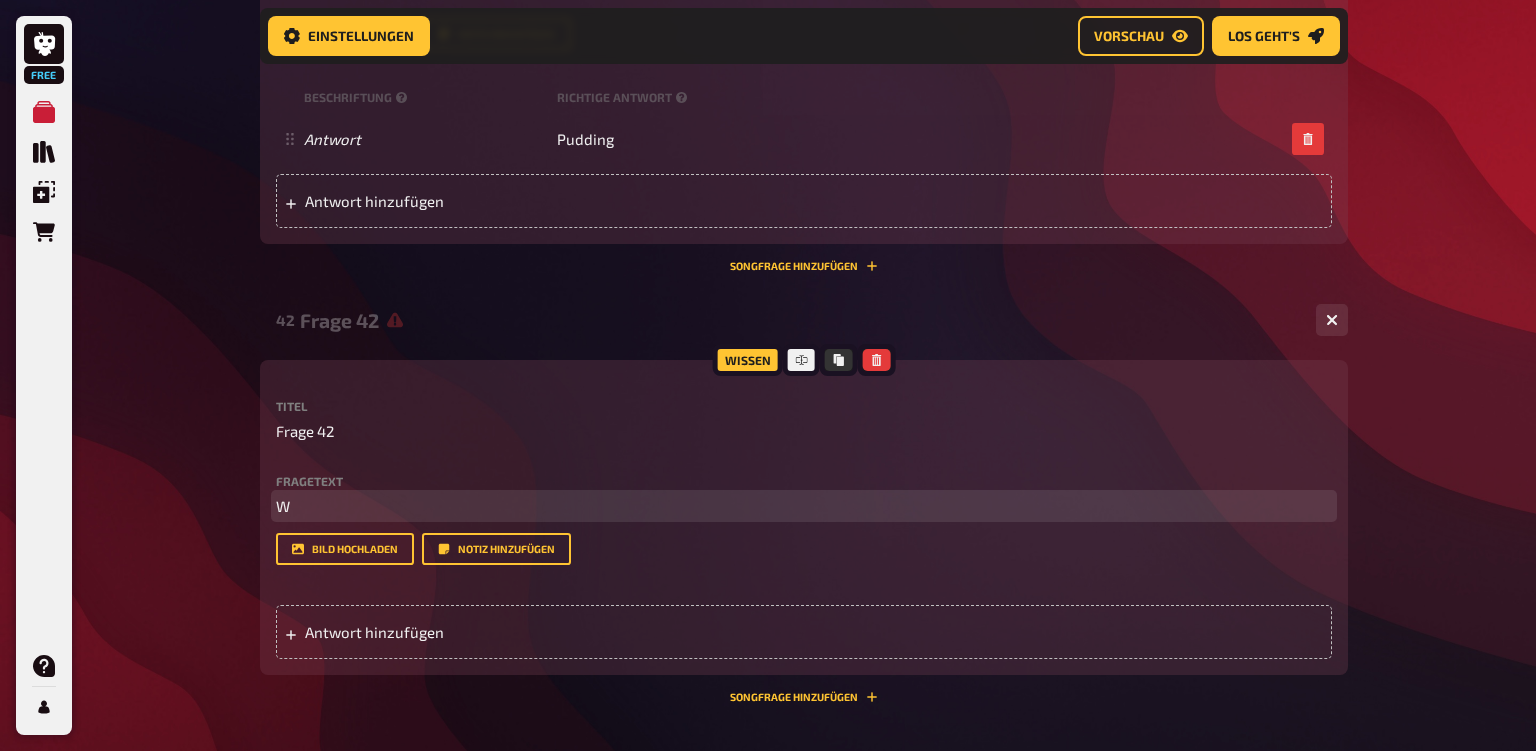 type 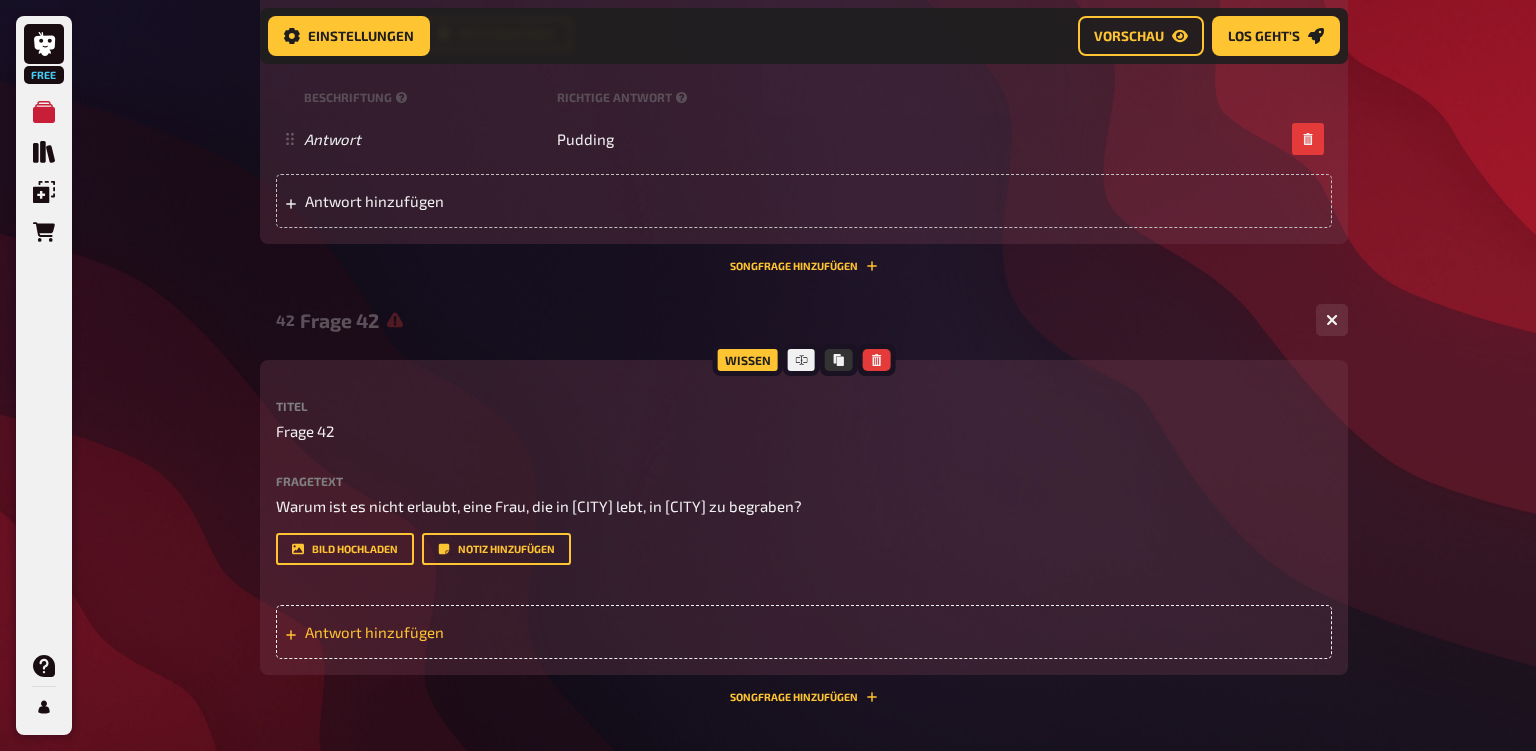click on "Antwort hinzufügen" at bounding box center (460, 632) 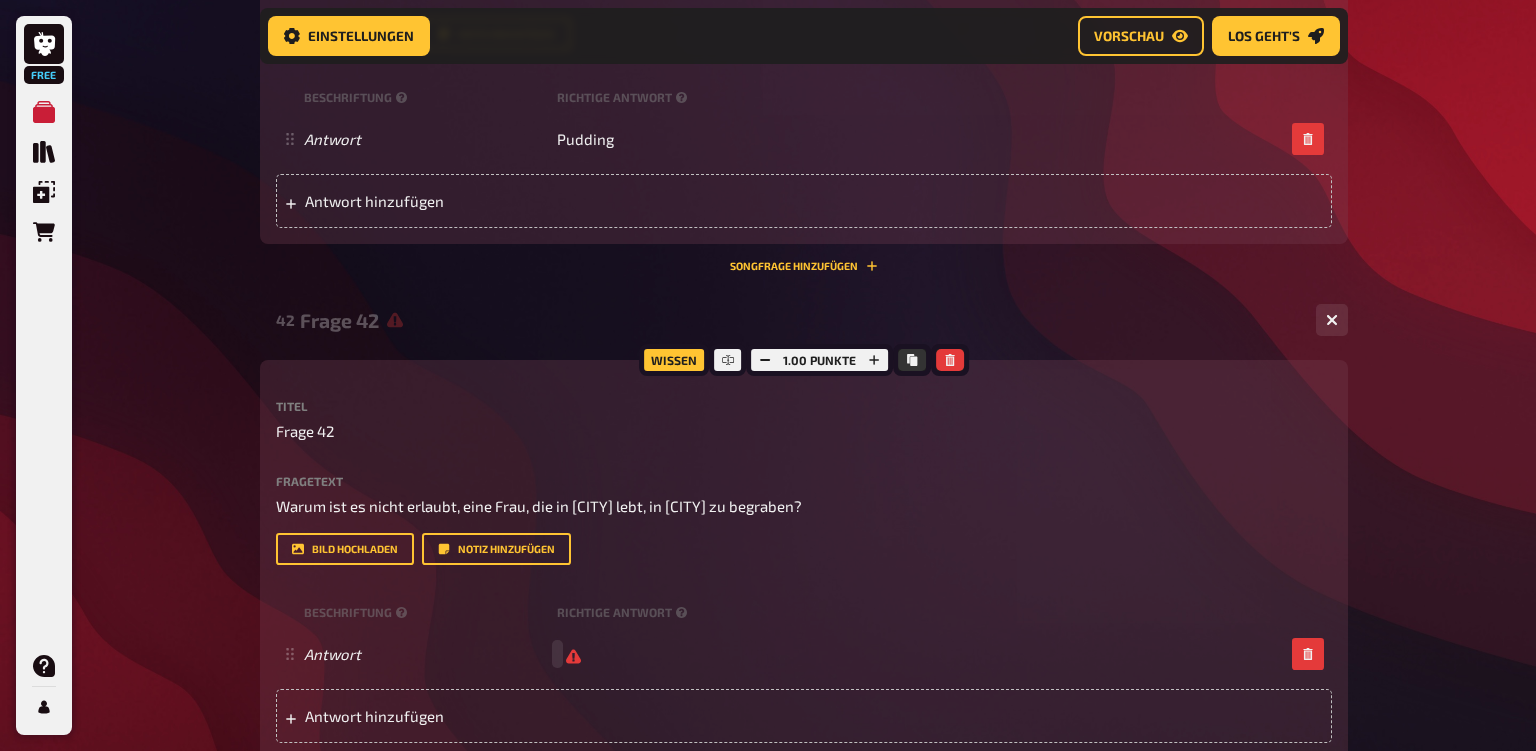 type 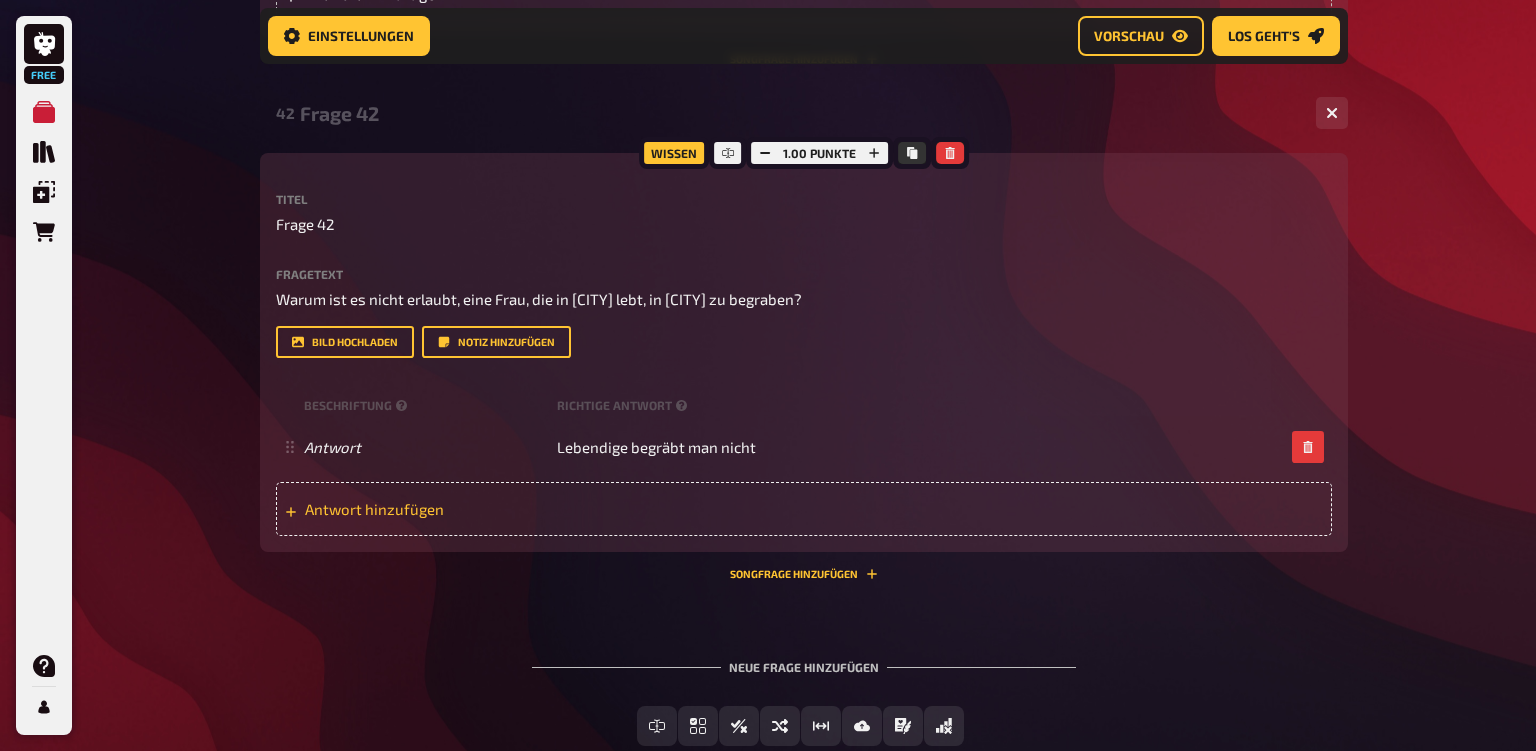 scroll, scrollTop: 3504, scrollLeft: 0, axis: vertical 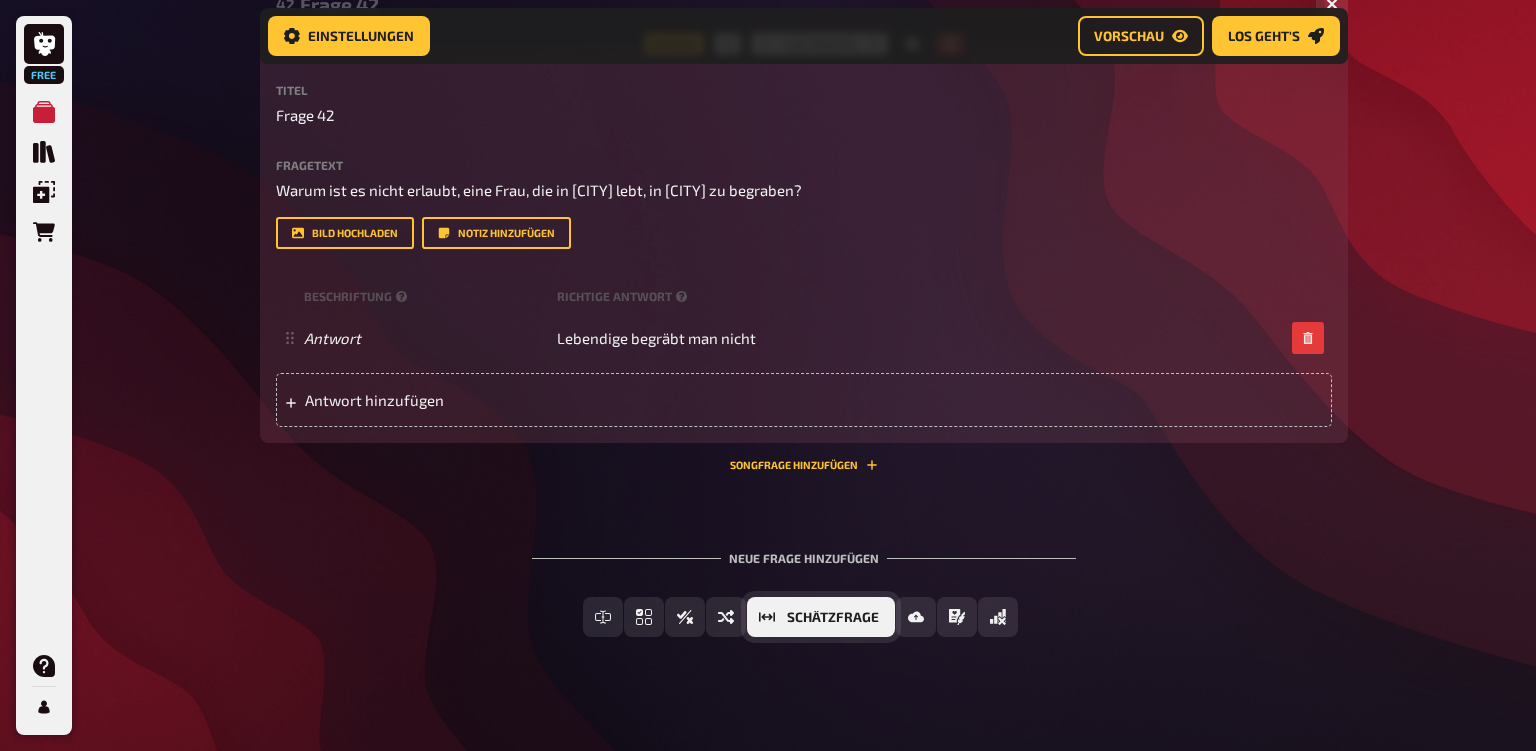 click on "Schätzfrage" at bounding box center [833, 618] 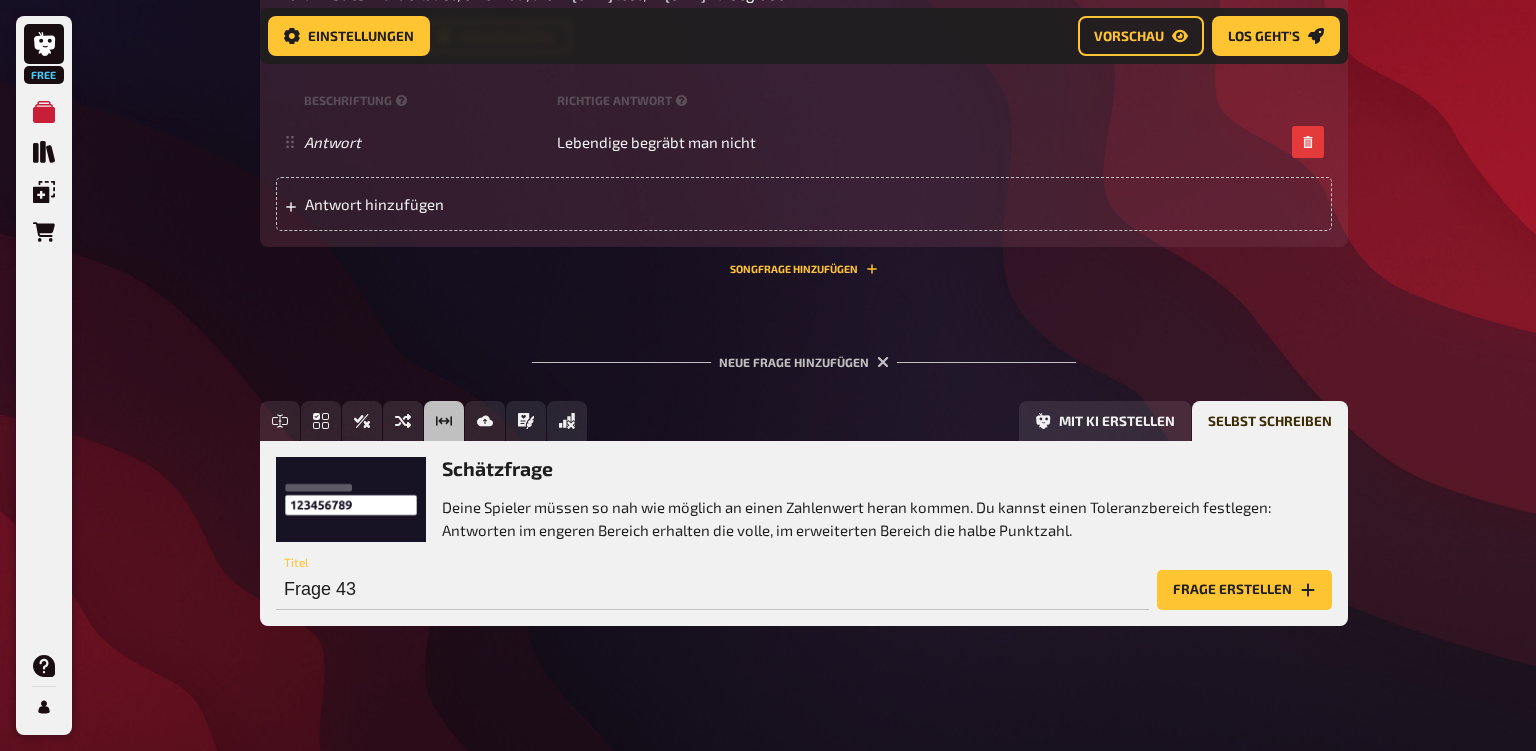 scroll, scrollTop: 3702, scrollLeft: 0, axis: vertical 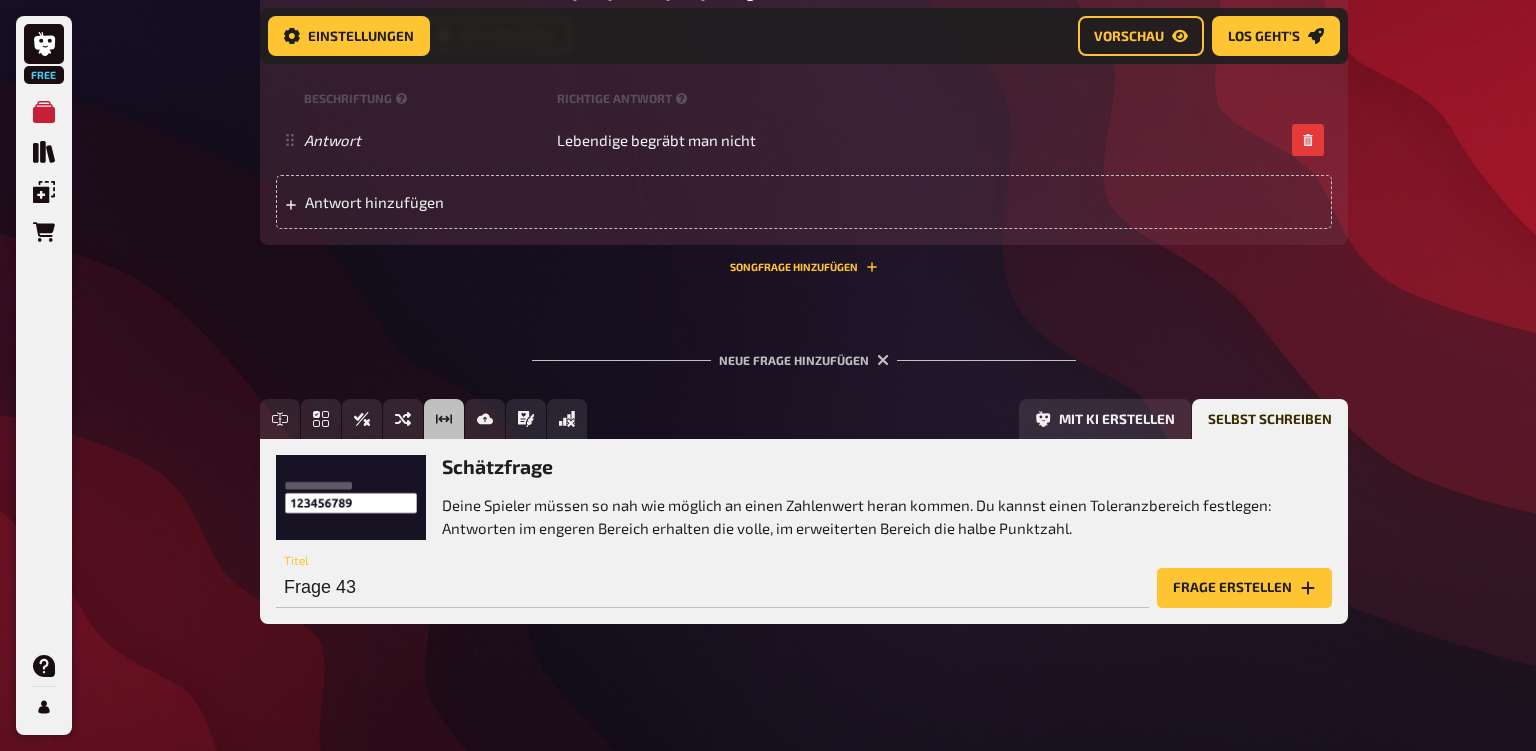 click on "Frage erstellen" at bounding box center [1244, 588] 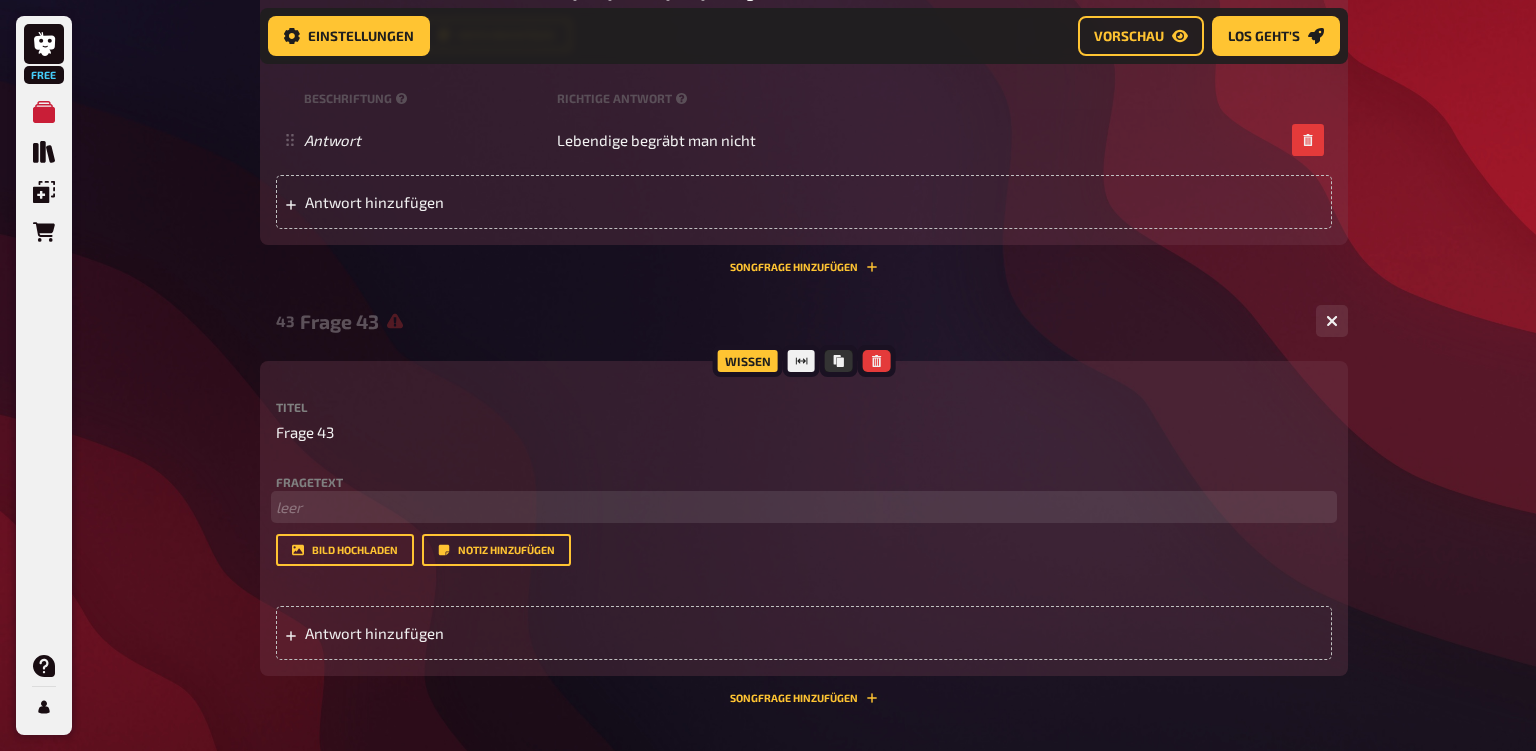 click on "﻿ leer" at bounding box center [804, 507] 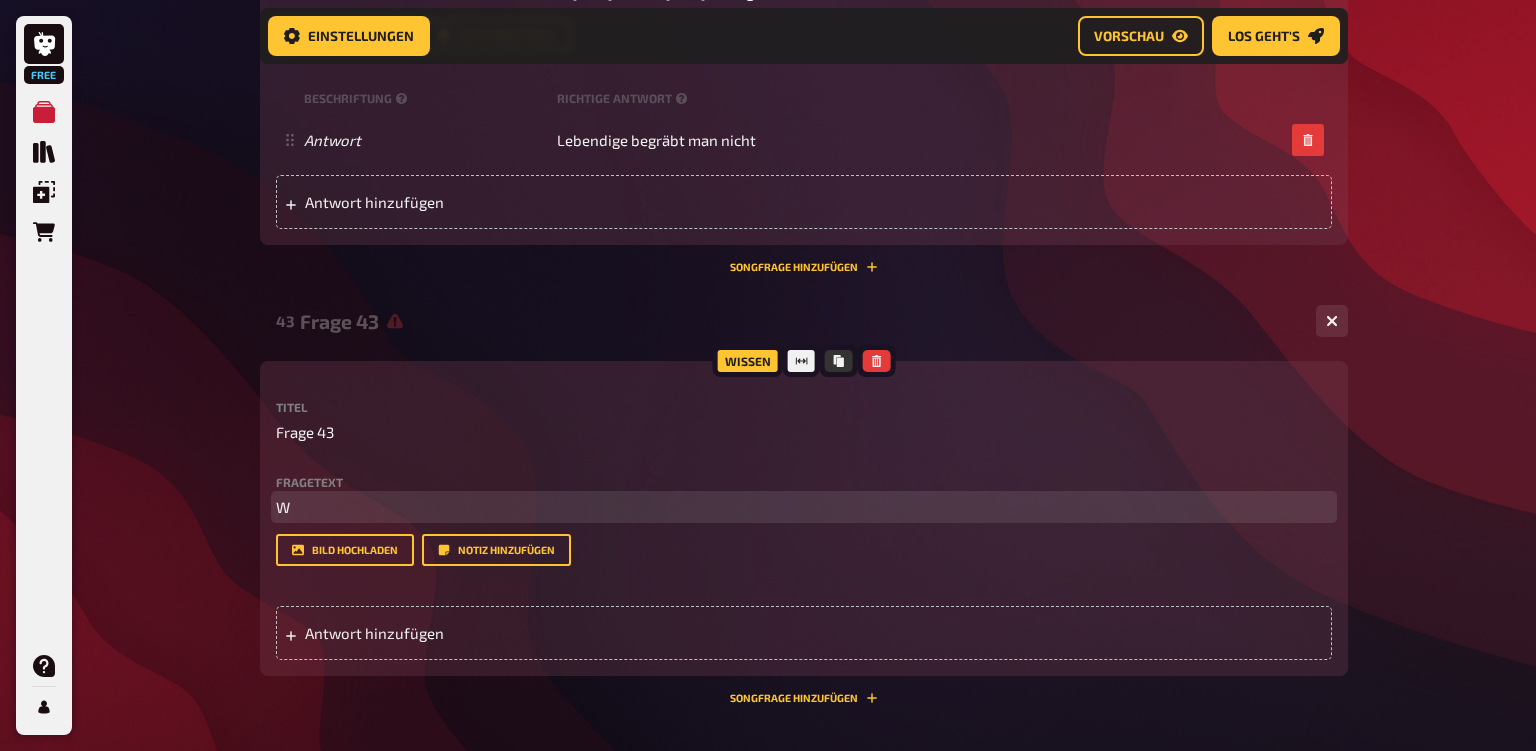 type 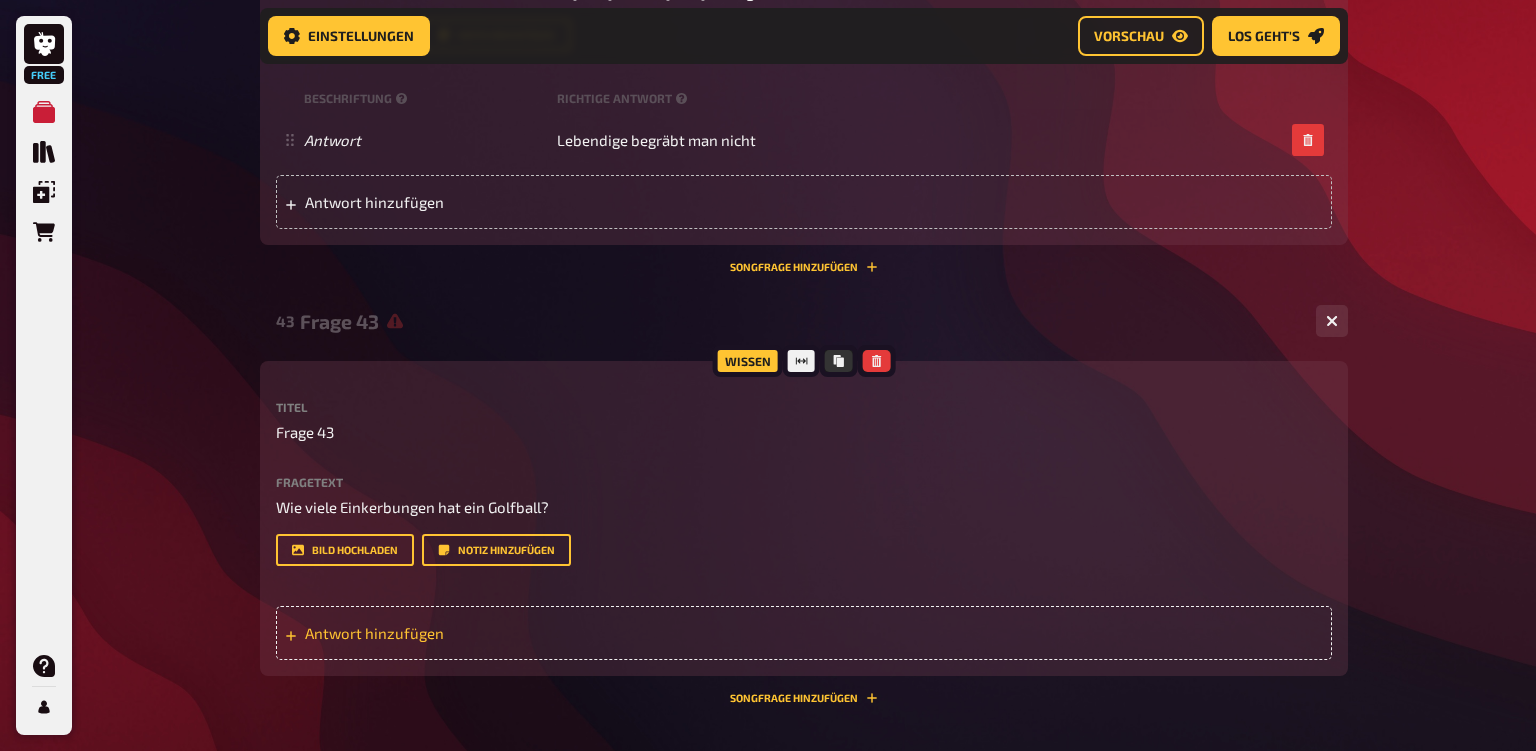 click on "Antwort hinzufügen" at bounding box center (460, 633) 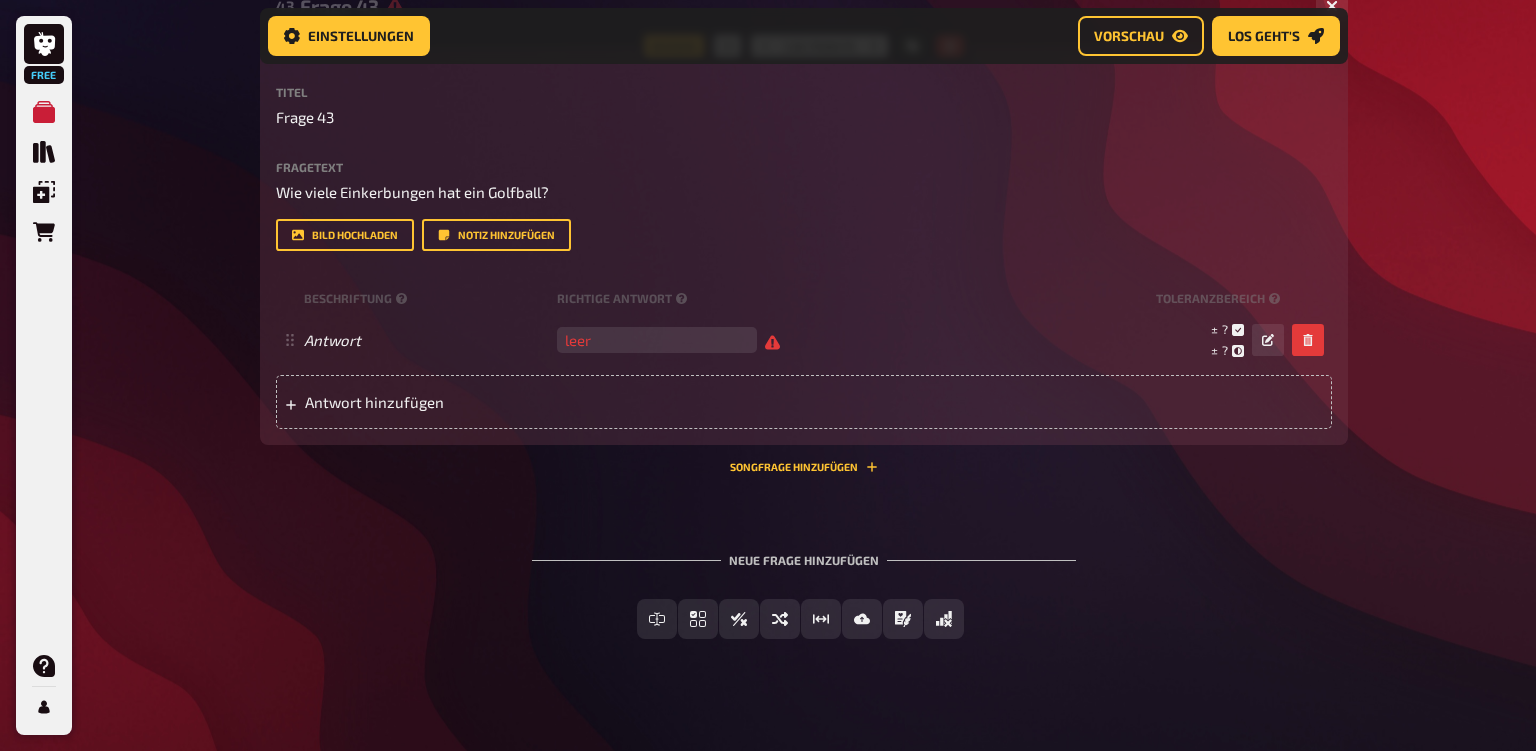 scroll, scrollTop: 4019, scrollLeft: 0, axis: vertical 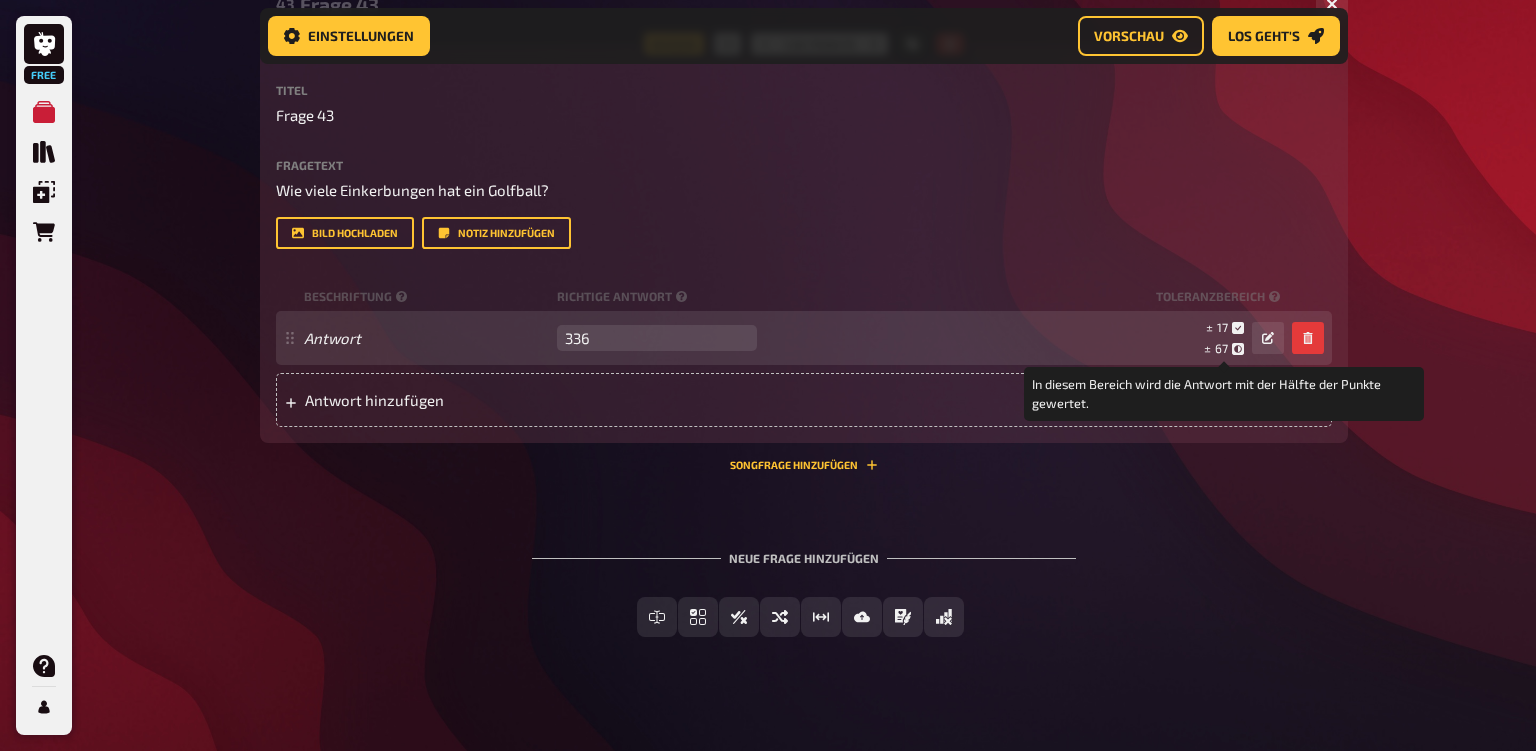 type on "336" 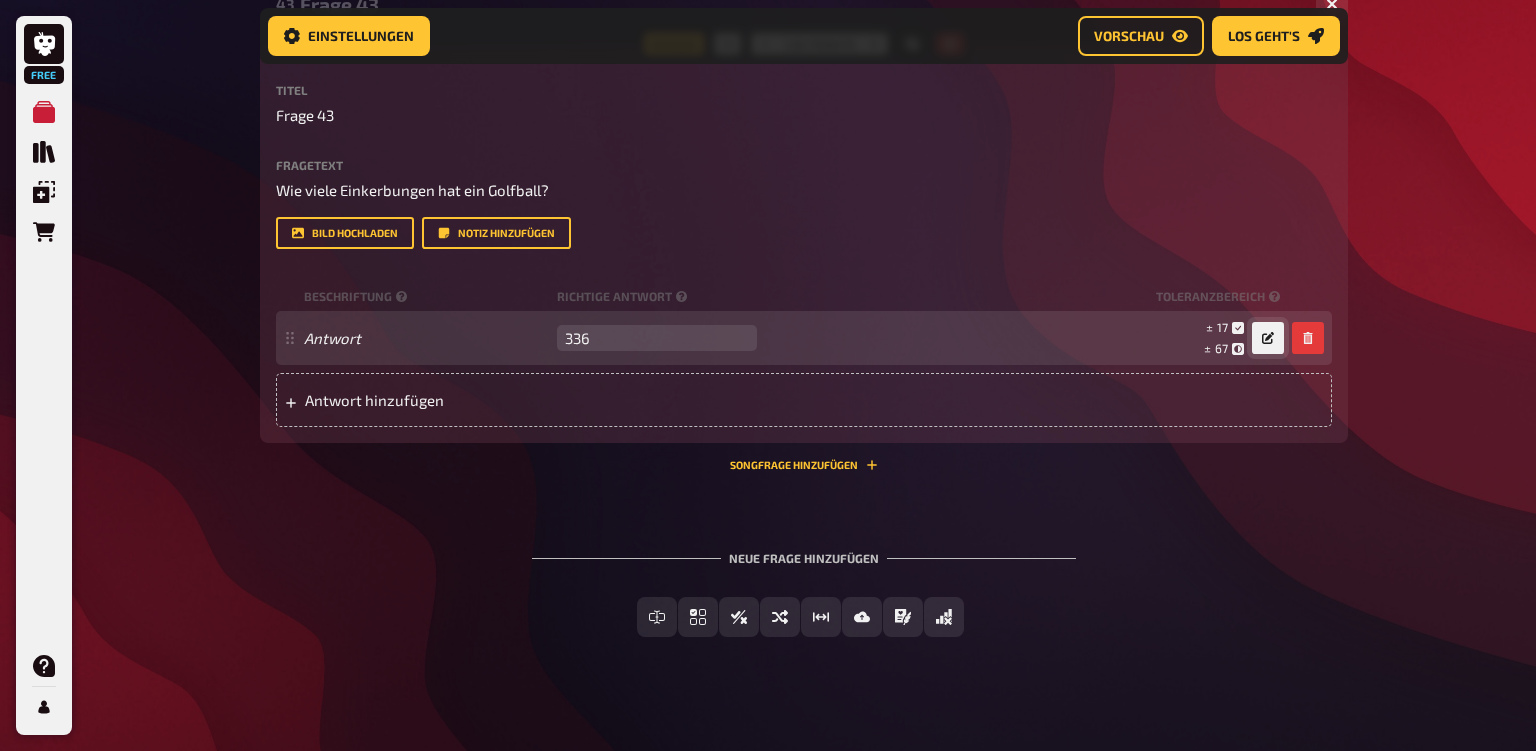 click at bounding box center [1268, 338] 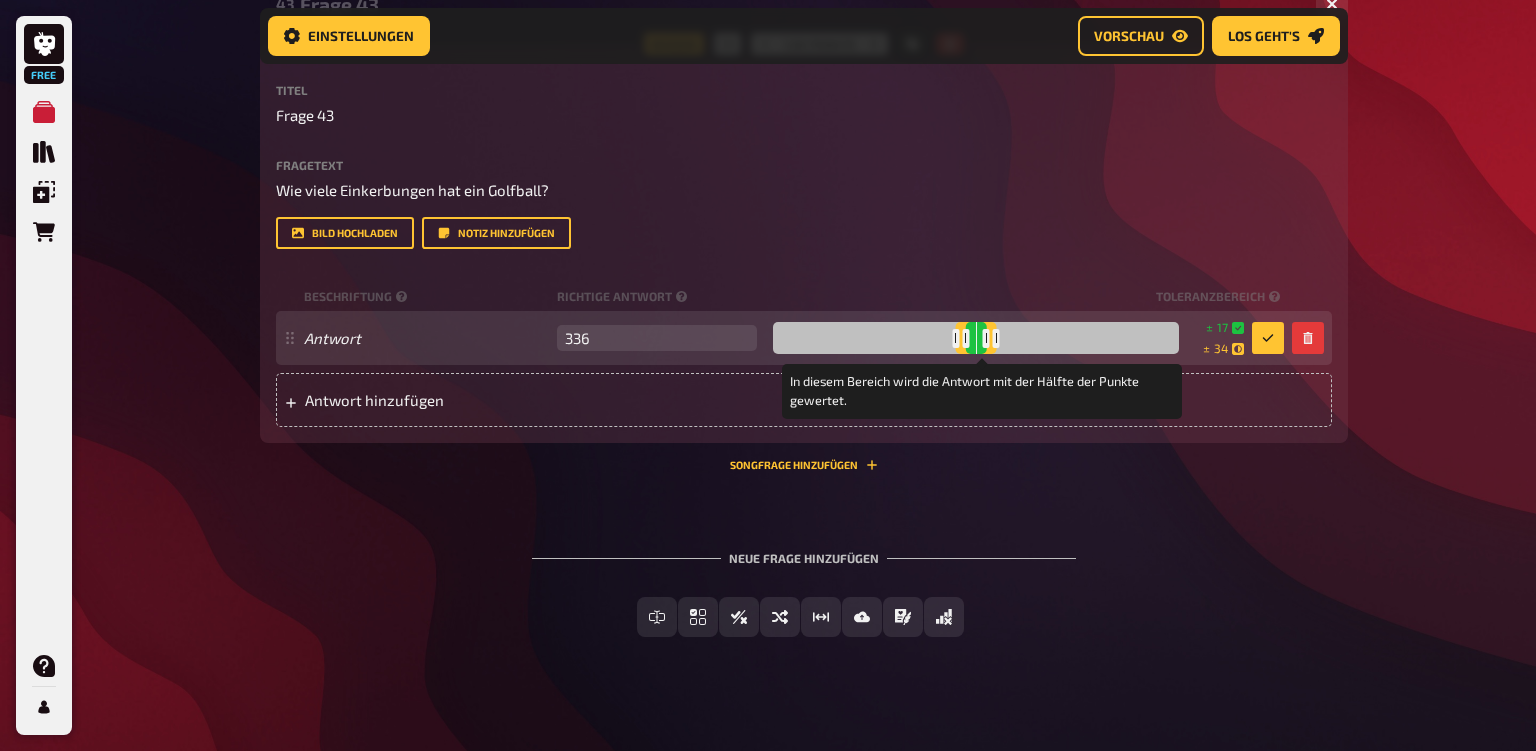 drag, startPoint x: 1021, startPoint y: 341, endPoint x: 1002, endPoint y: 341, distance: 19 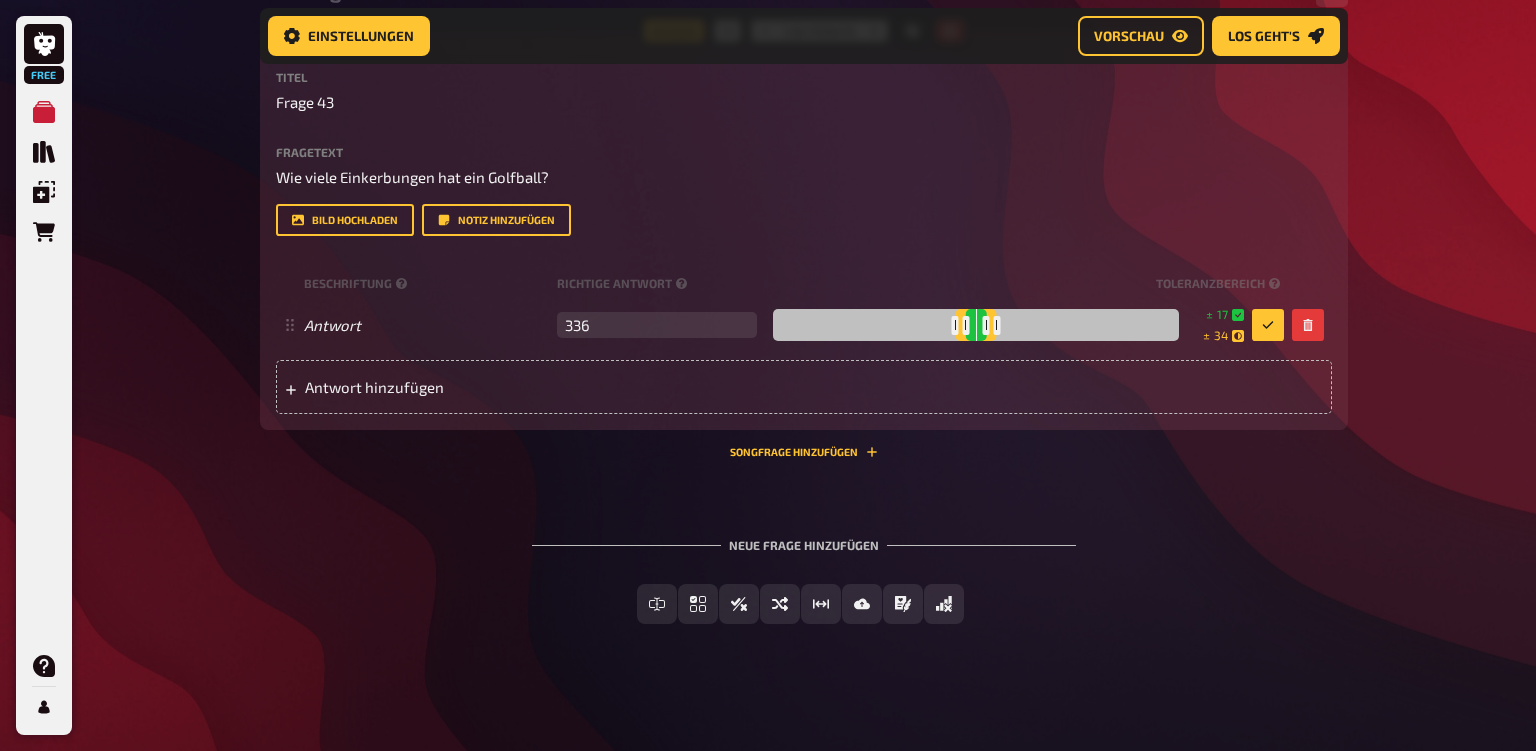 scroll, scrollTop: 4033, scrollLeft: 0, axis: vertical 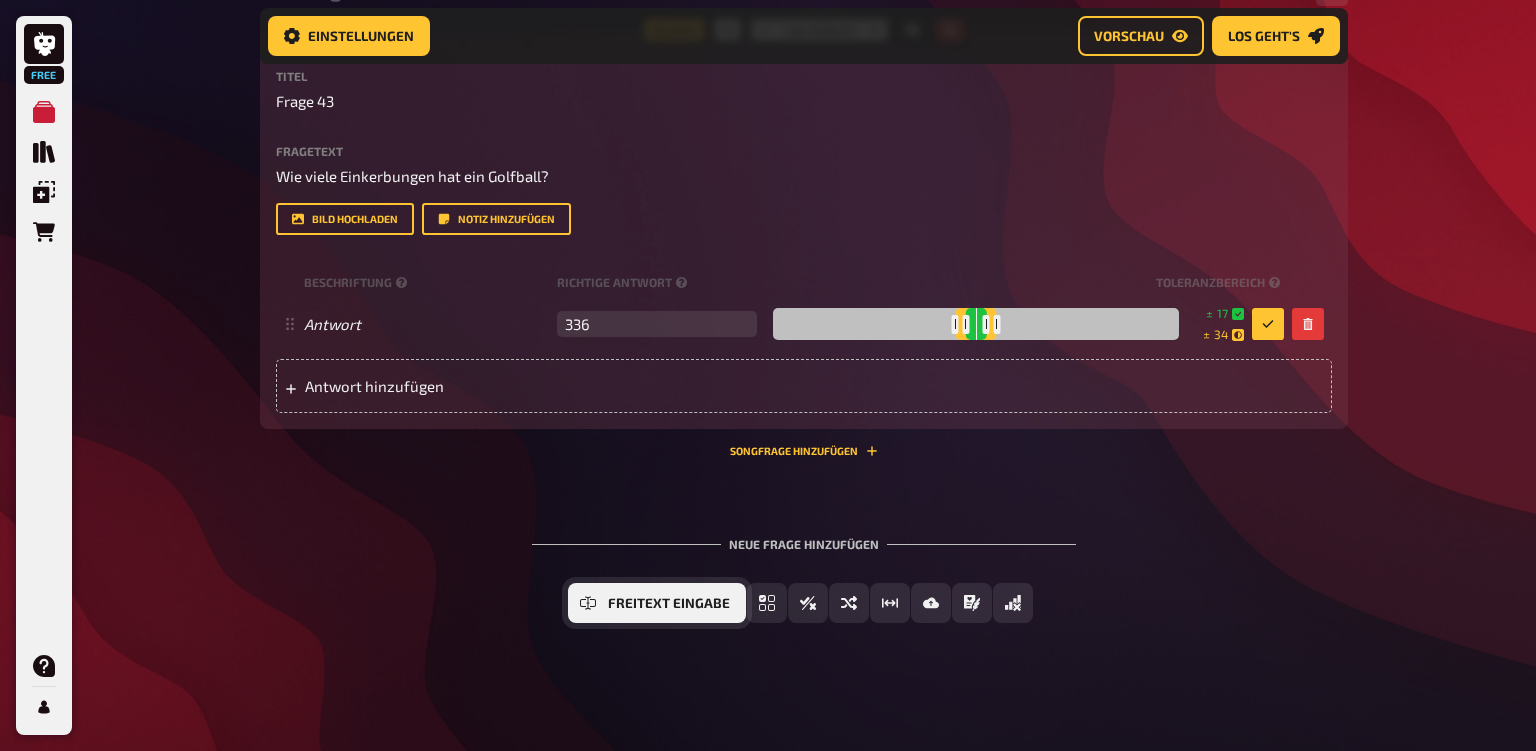 click 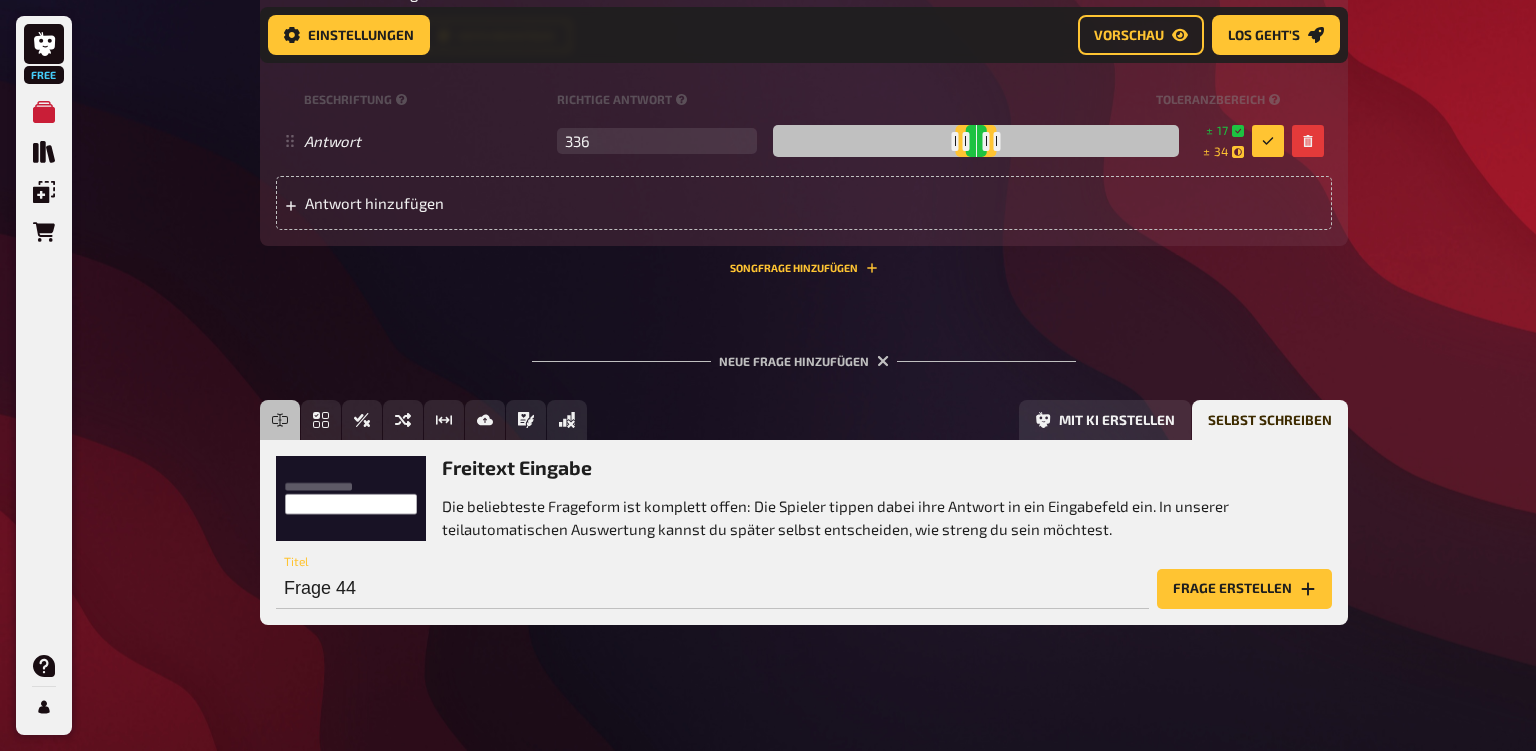 scroll, scrollTop: 4217, scrollLeft: 0, axis: vertical 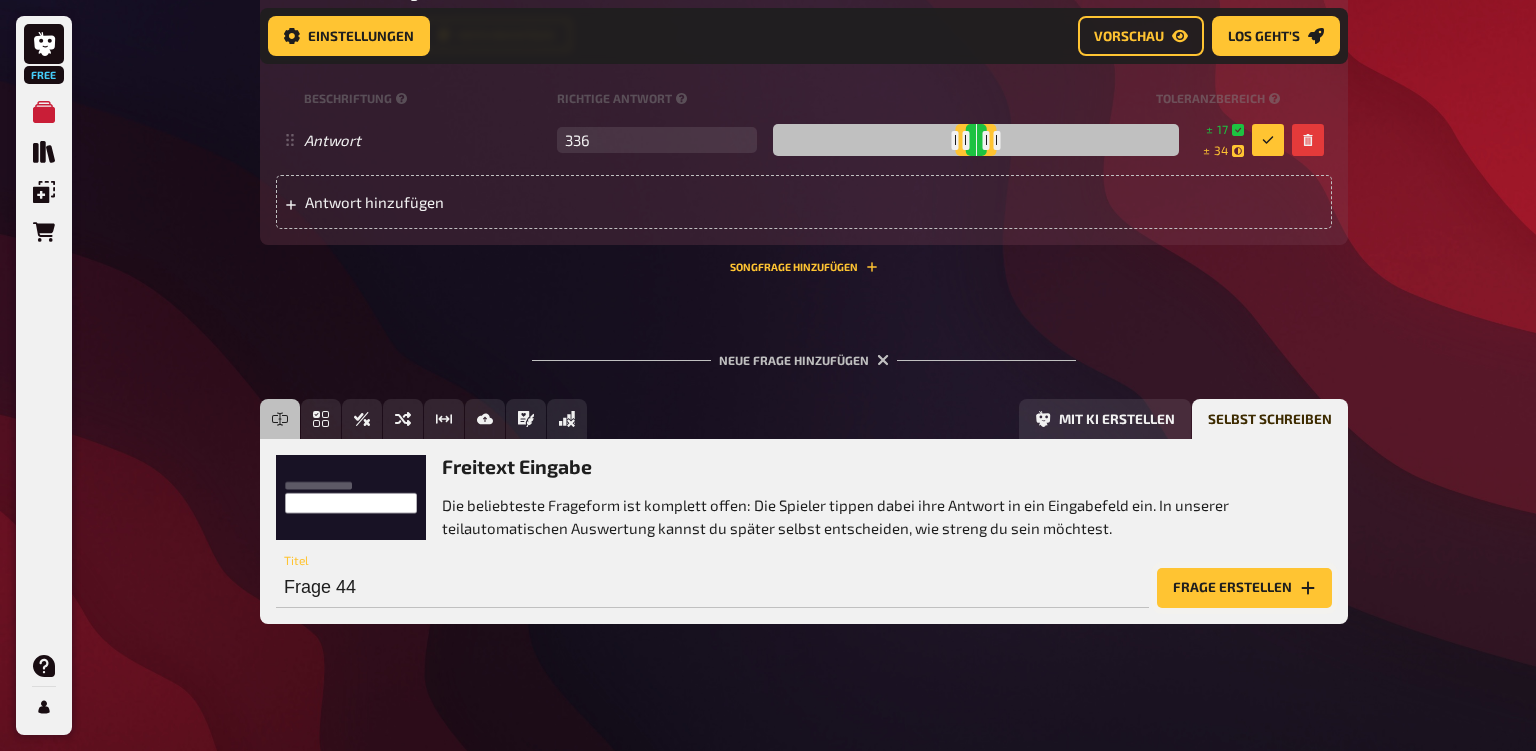 click on "Frage erstellen" at bounding box center [1244, 588] 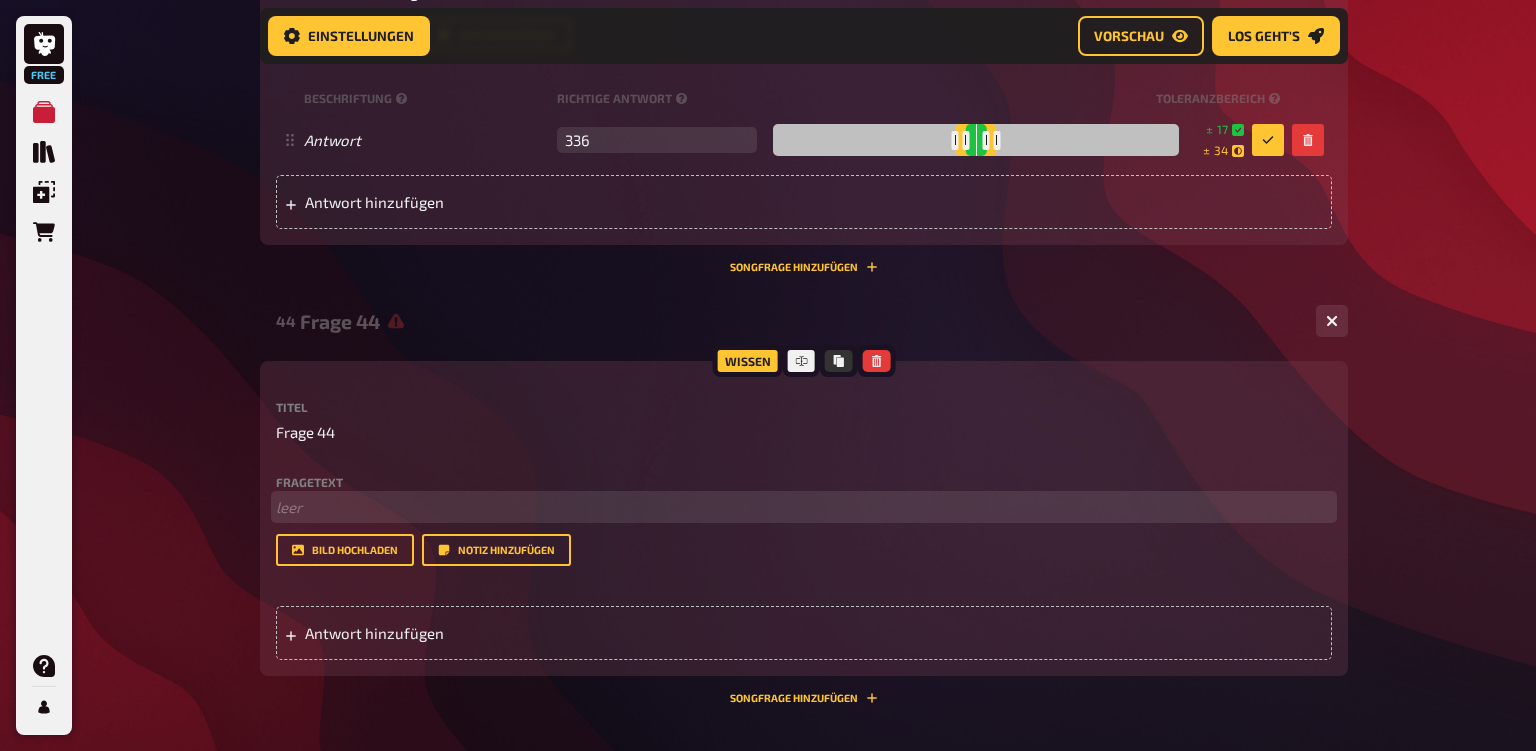 click on "﻿ leer" at bounding box center [804, 507] 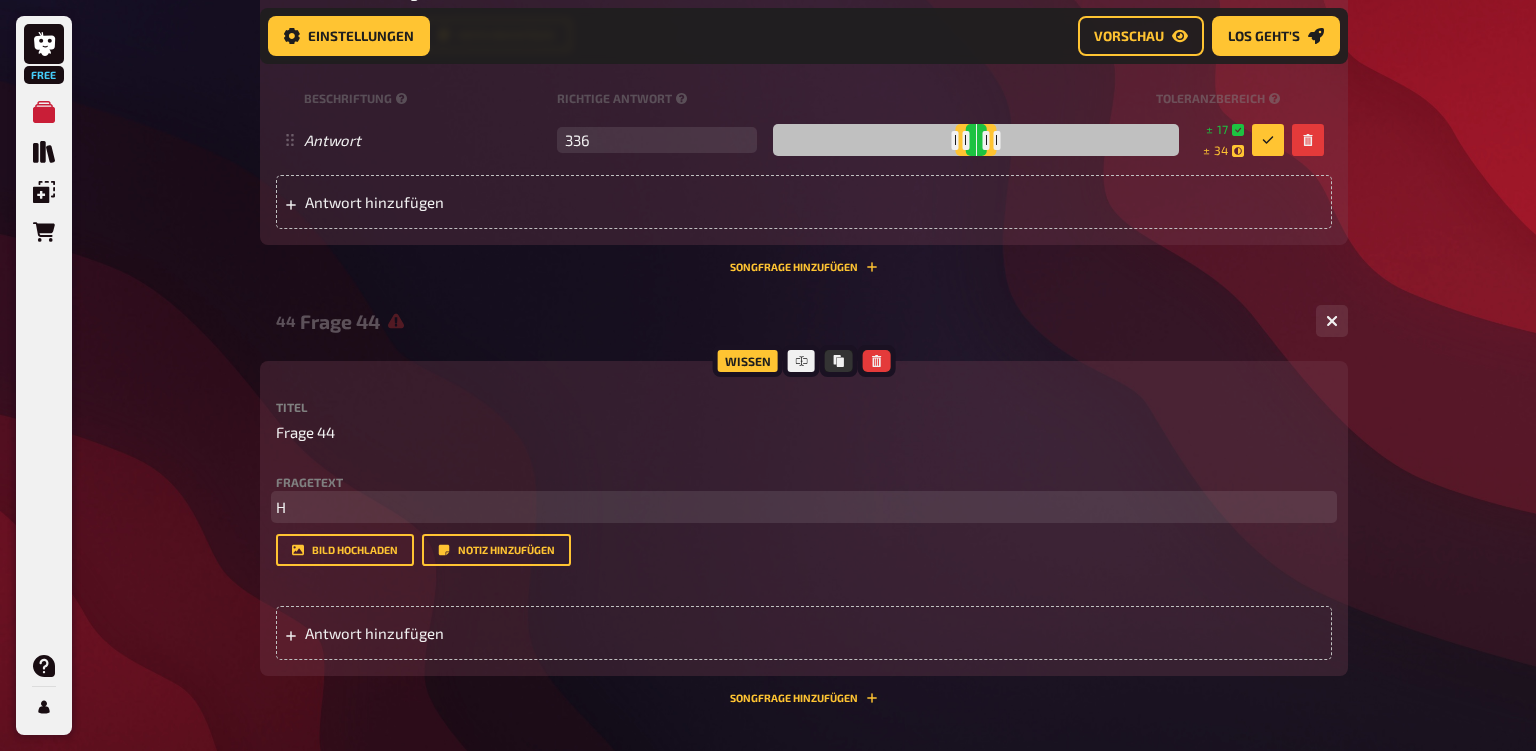 type 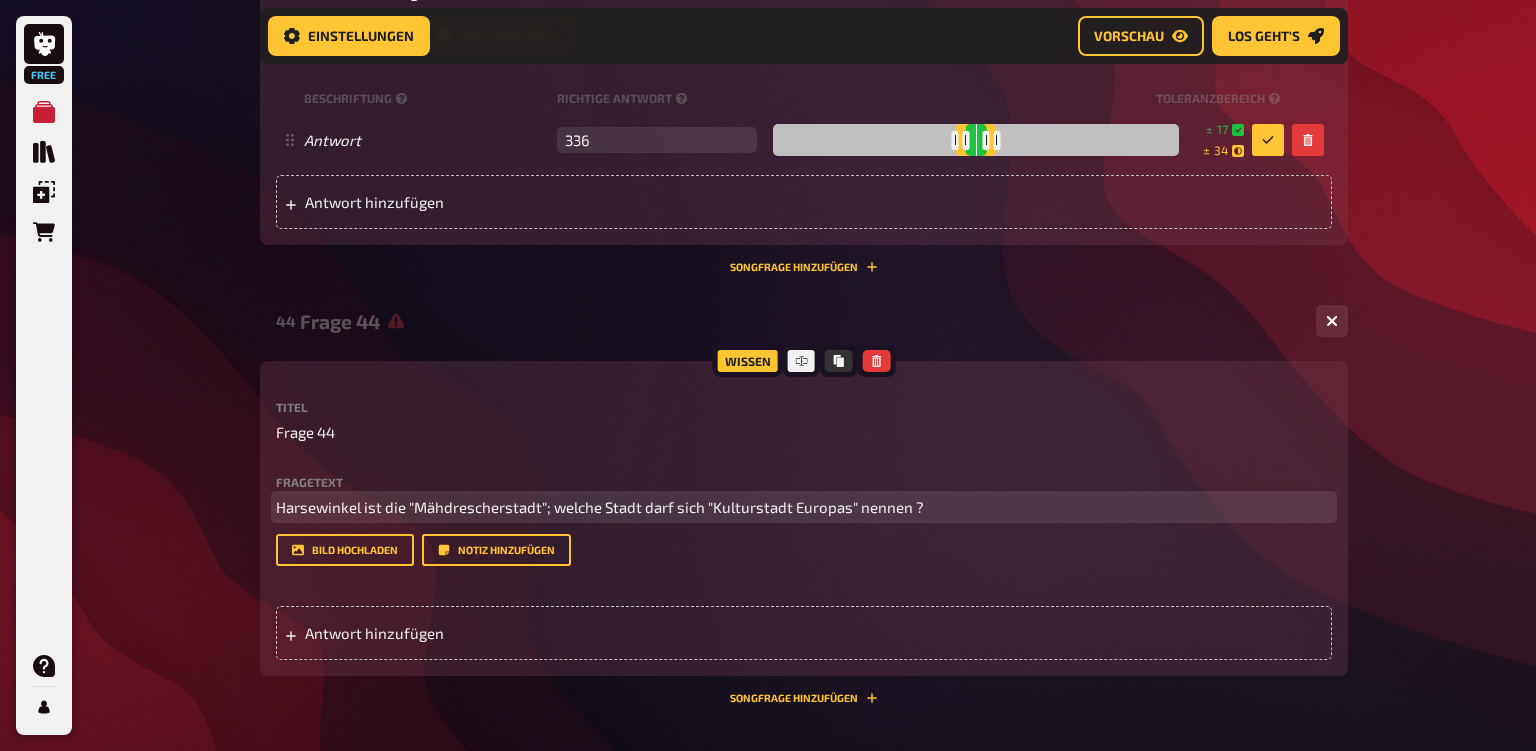 click on "Harsewinkel ist die "Mähdrescherstadt"; welche Stadt darf sich "Kulturstadt Europas" nennen ?" at bounding box center (600, 507) 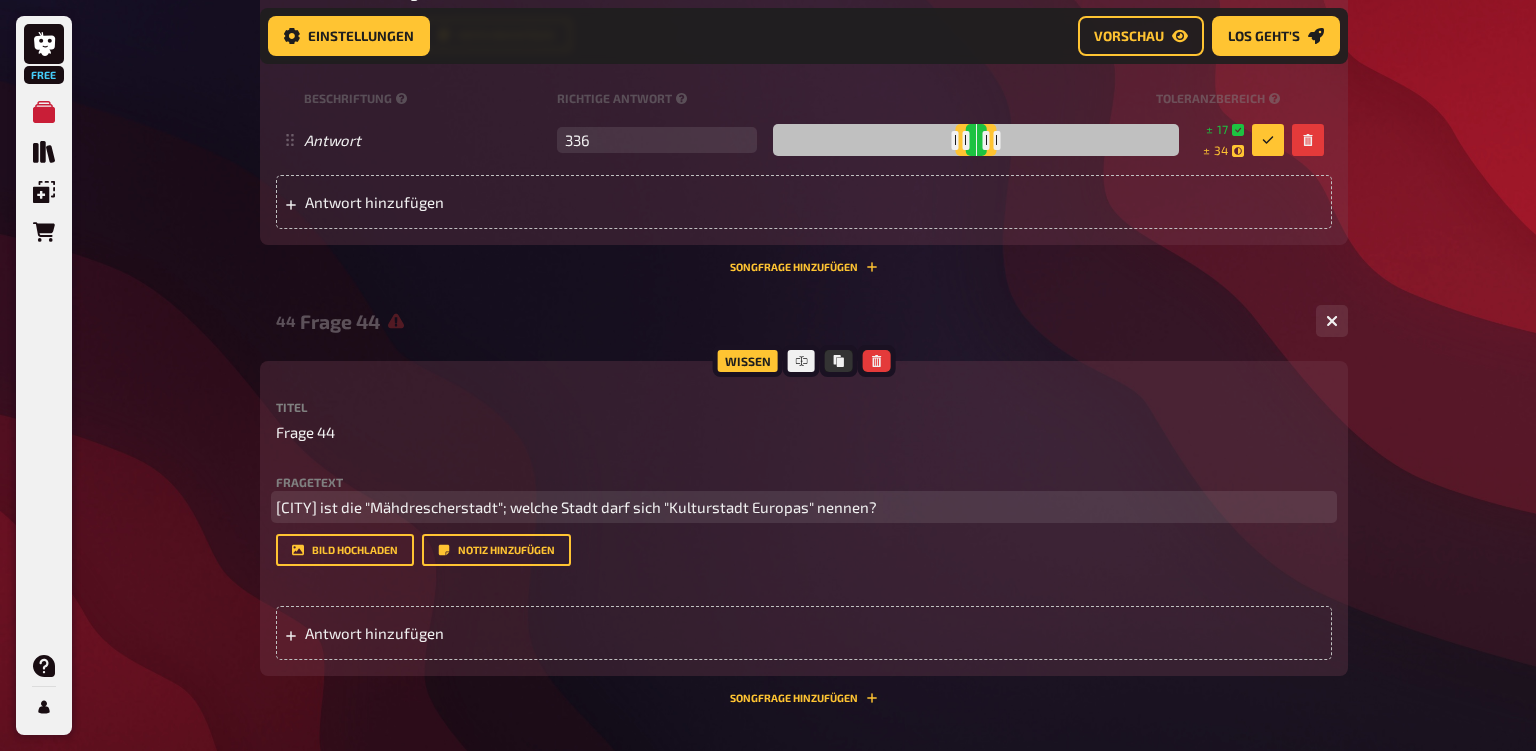 click on "[CITY] ist die "Mähdrescherstadt"; welche Stadt darf sich "Kulturstadt Europas" nennen?" at bounding box center [576, 507] 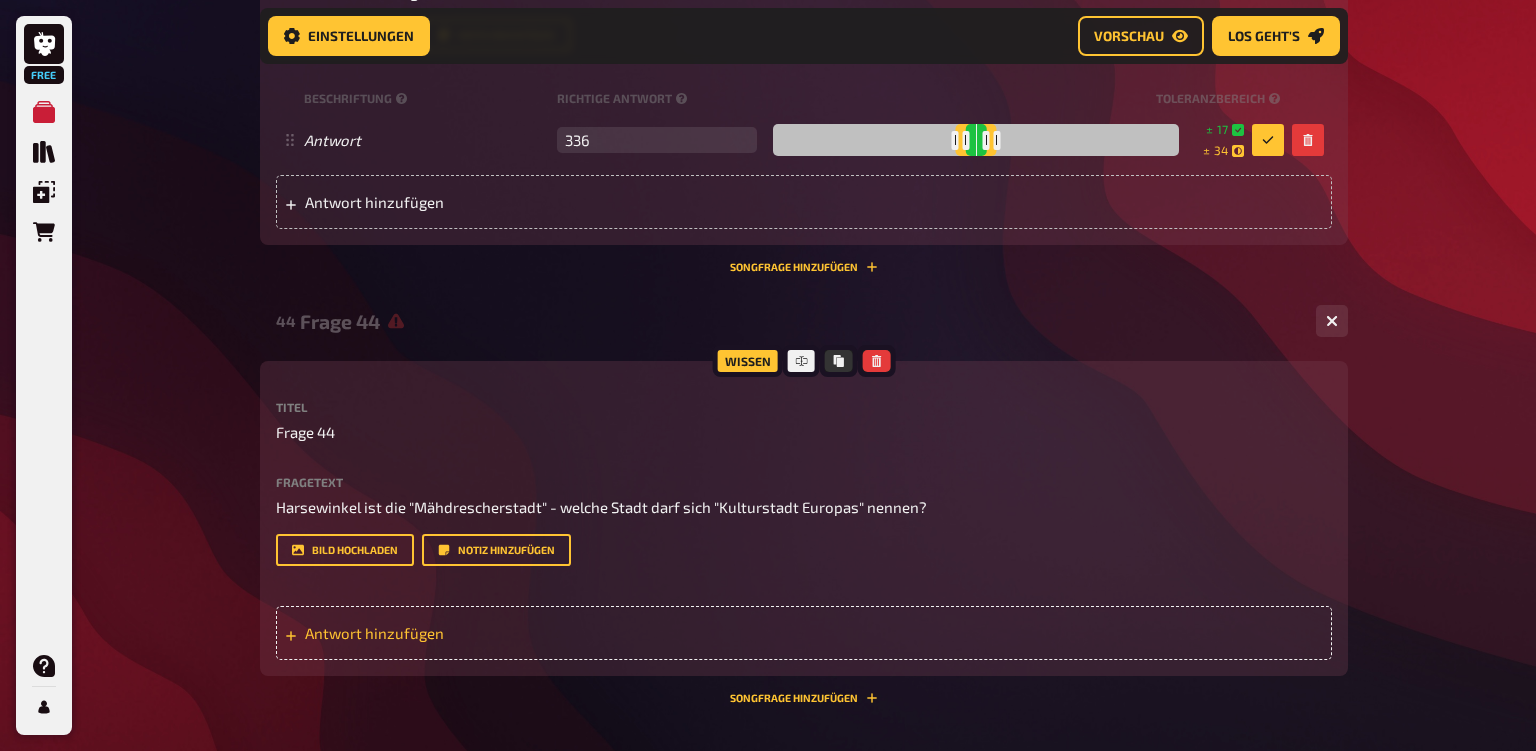 click on "Antwort hinzufügen" at bounding box center [804, 633] 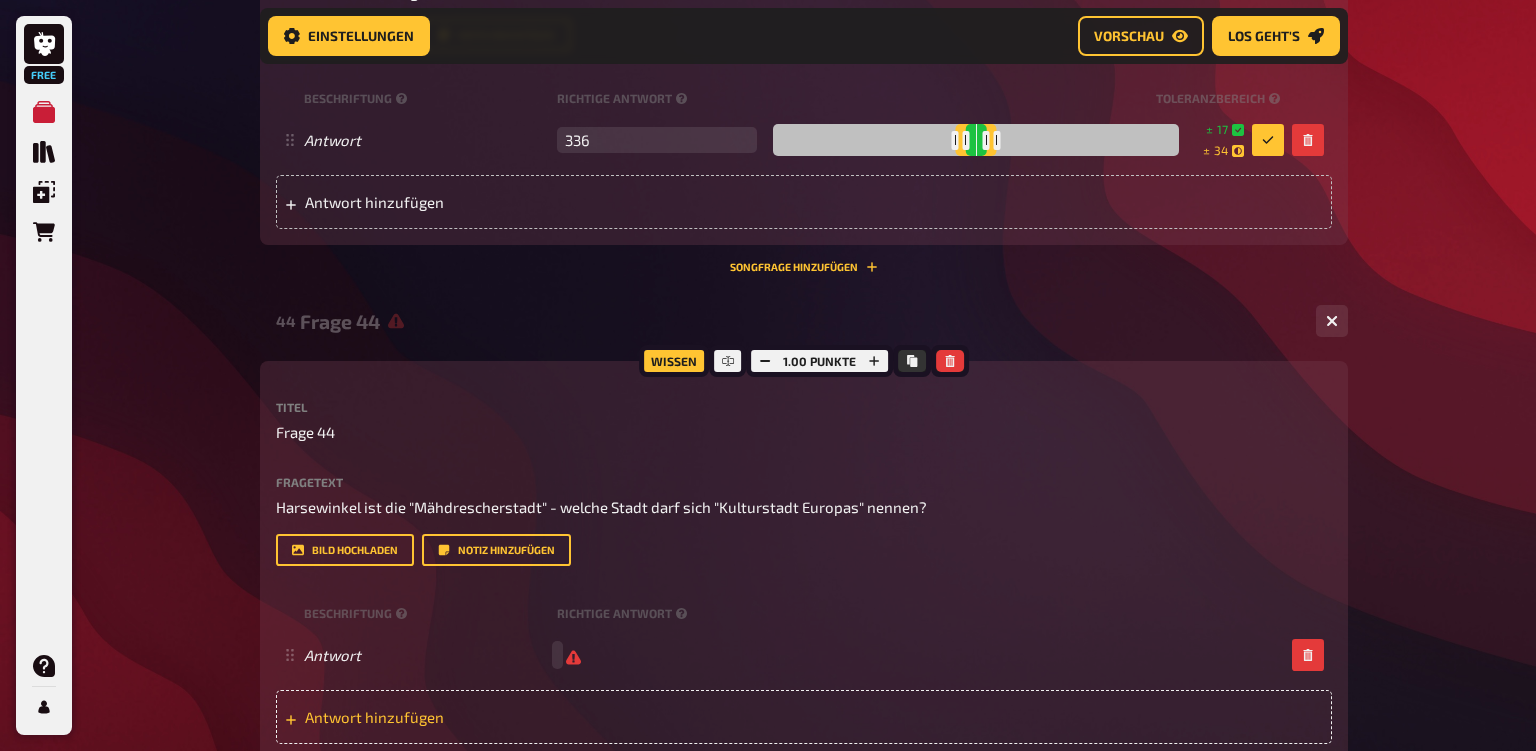 type 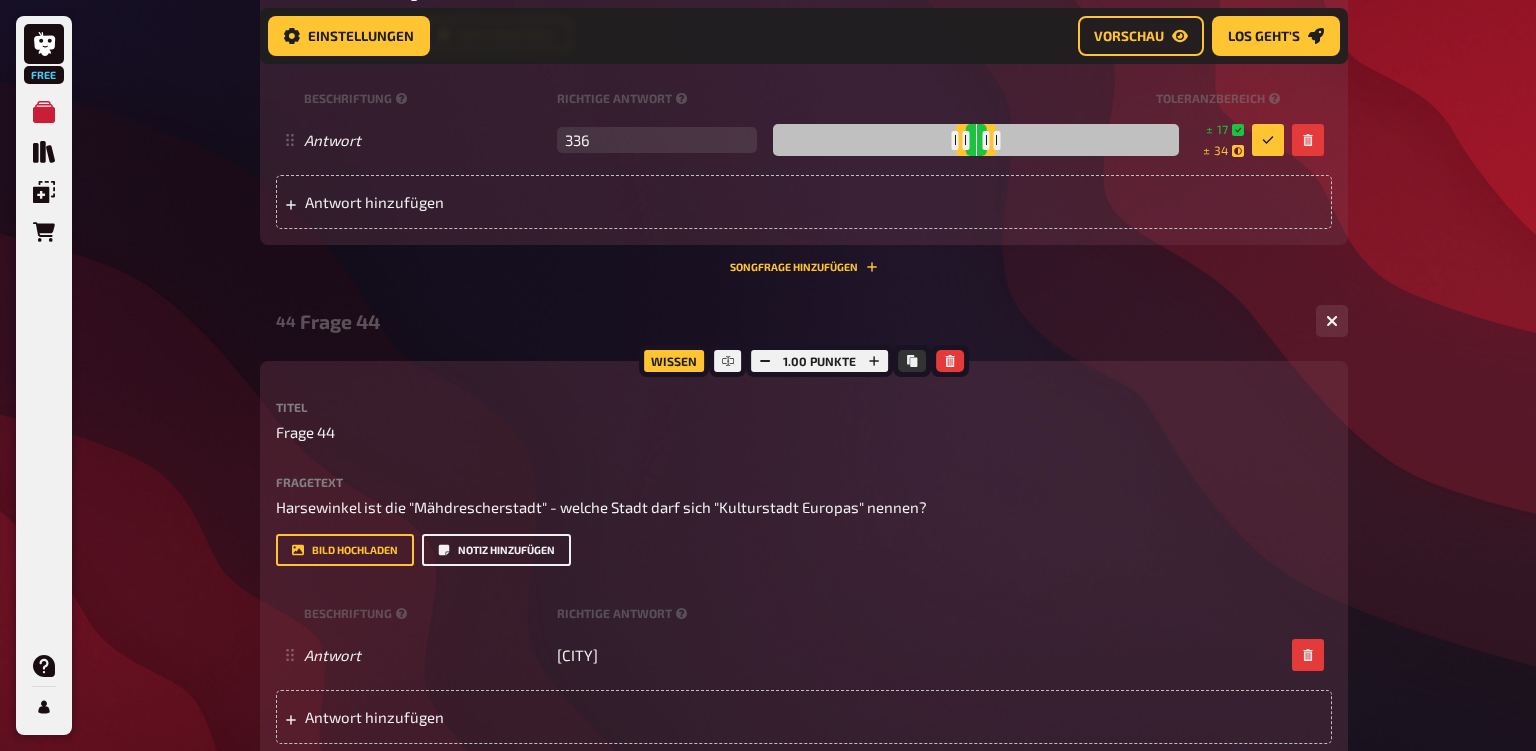 click on "Notiz hinzufügen" at bounding box center [496, 550] 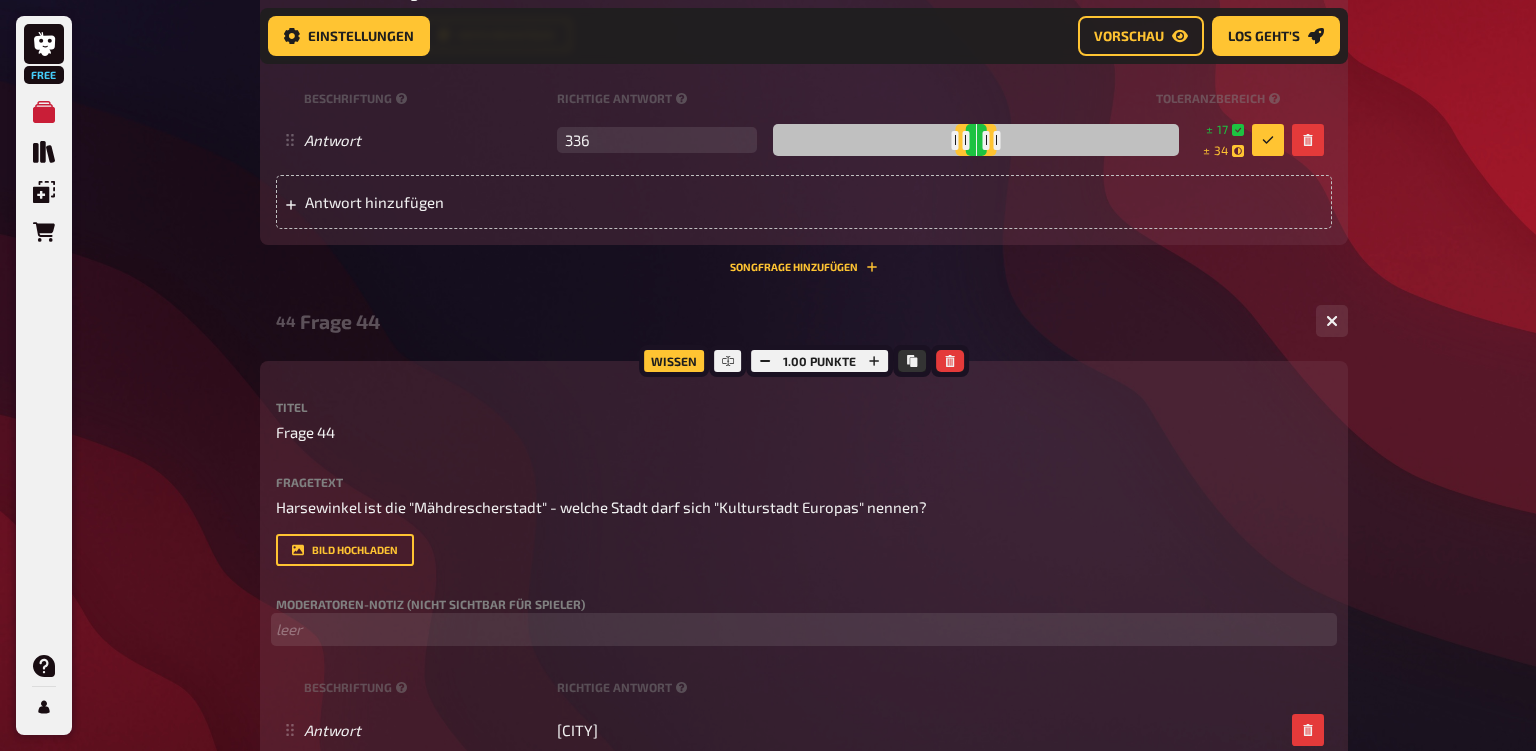 click on "﻿ leer" at bounding box center (804, 629) 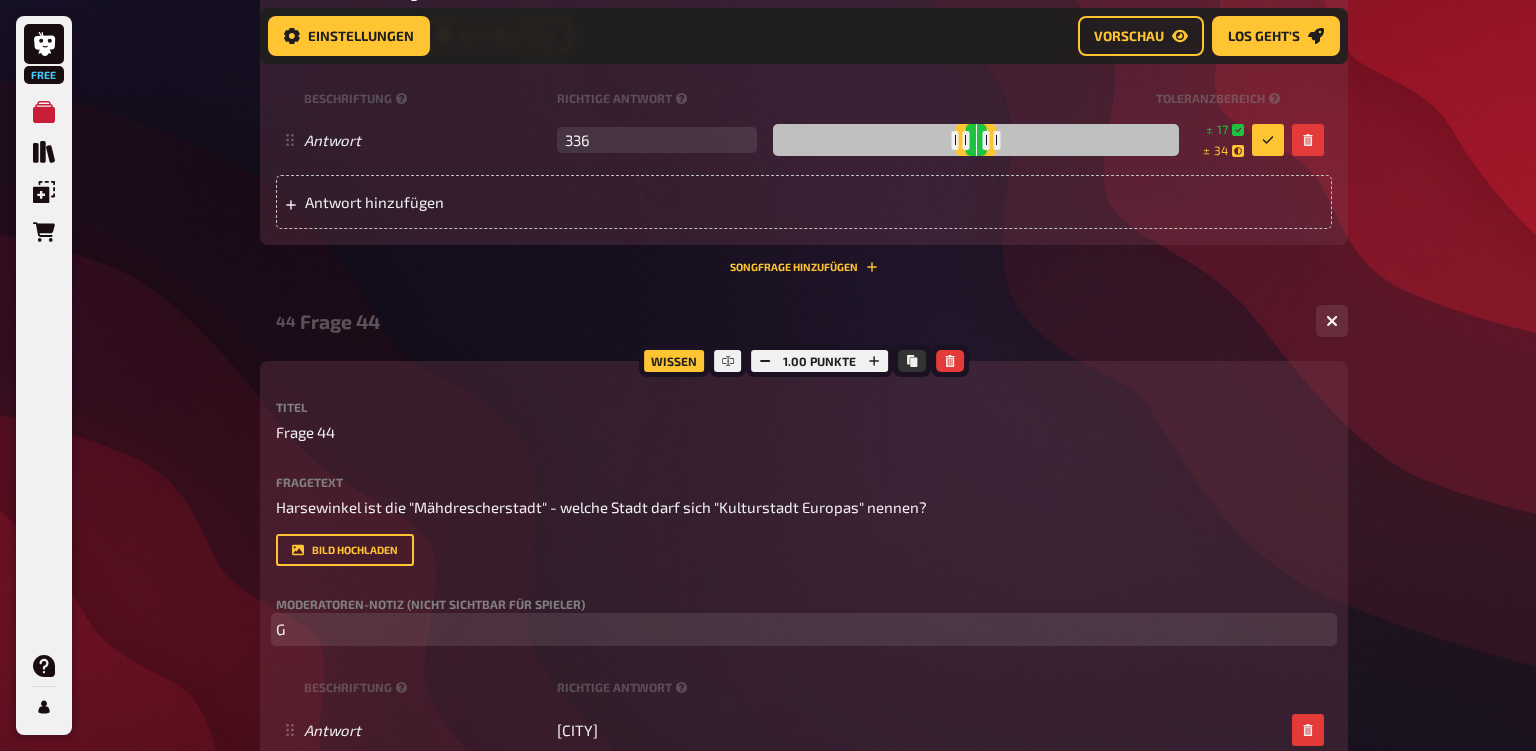 type 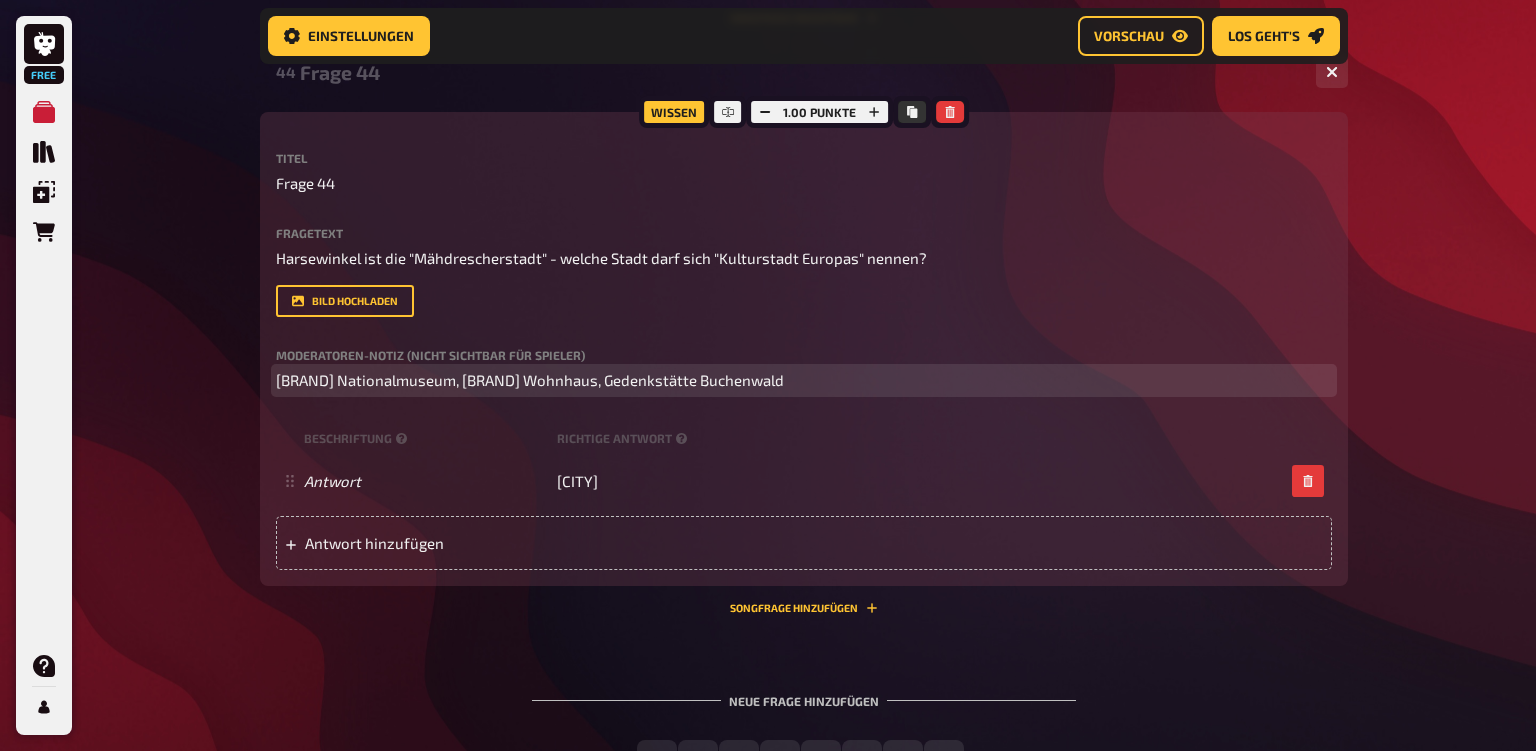 scroll, scrollTop: 4623, scrollLeft: 0, axis: vertical 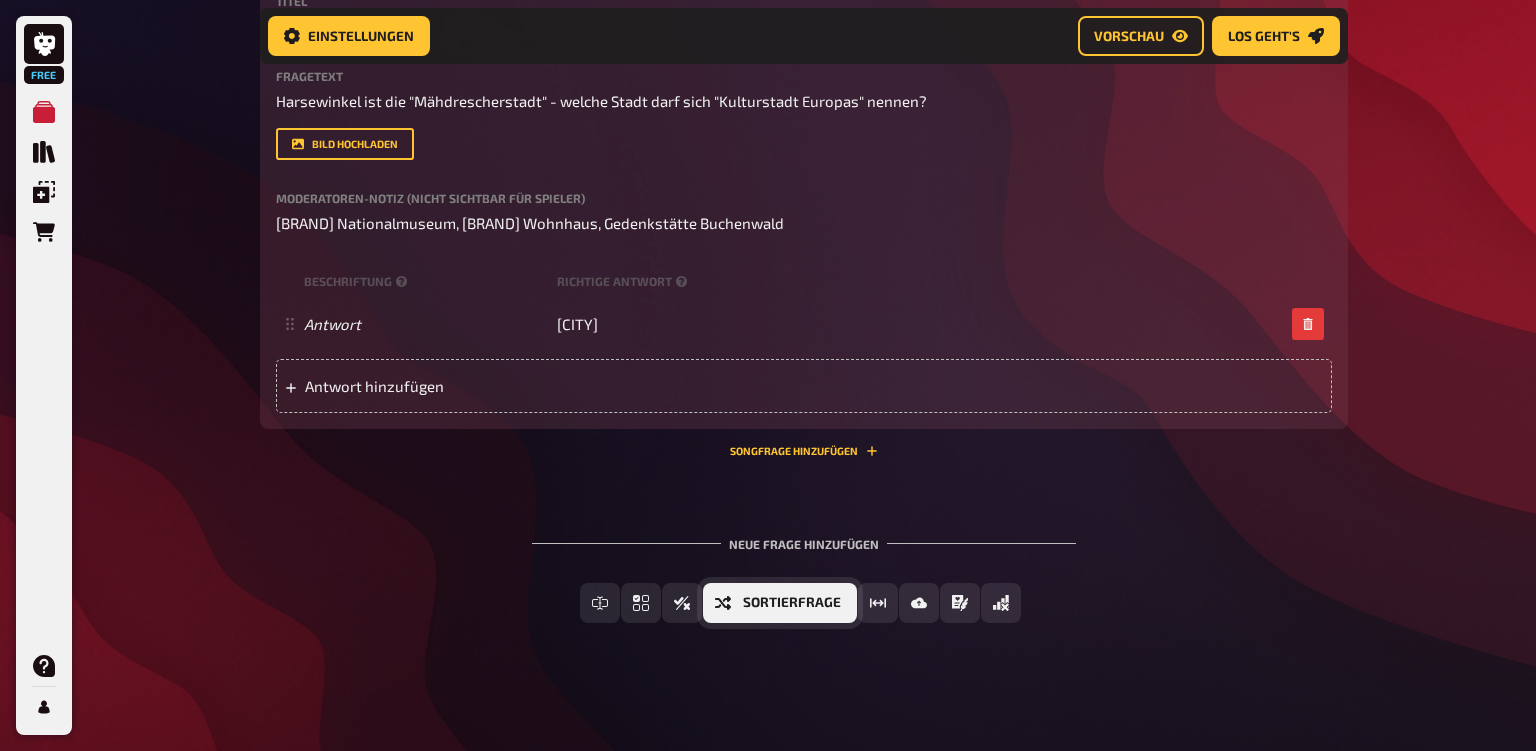 click on "Sortierfrage" at bounding box center (792, 603) 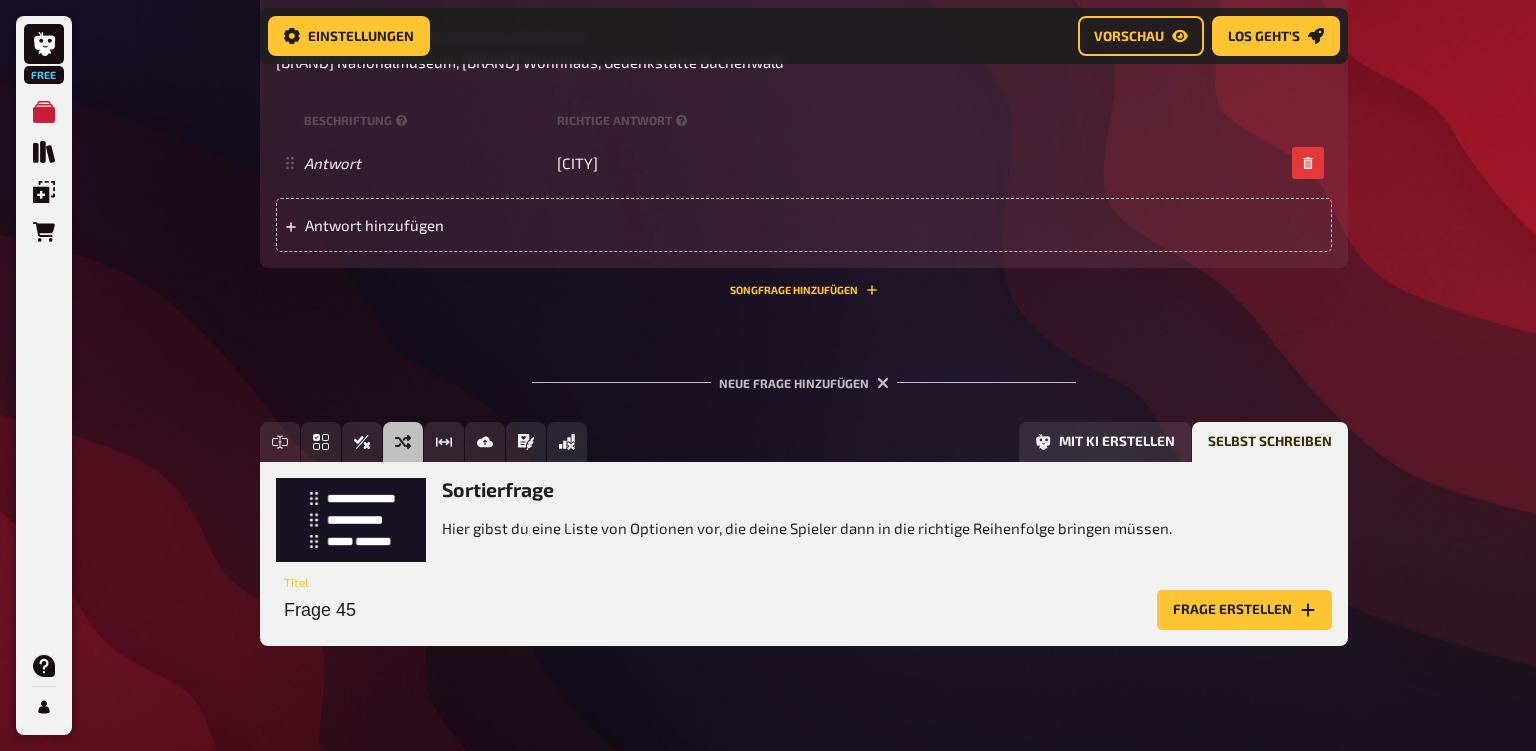 scroll, scrollTop: 4784, scrollLeft: 0, axis: vertical 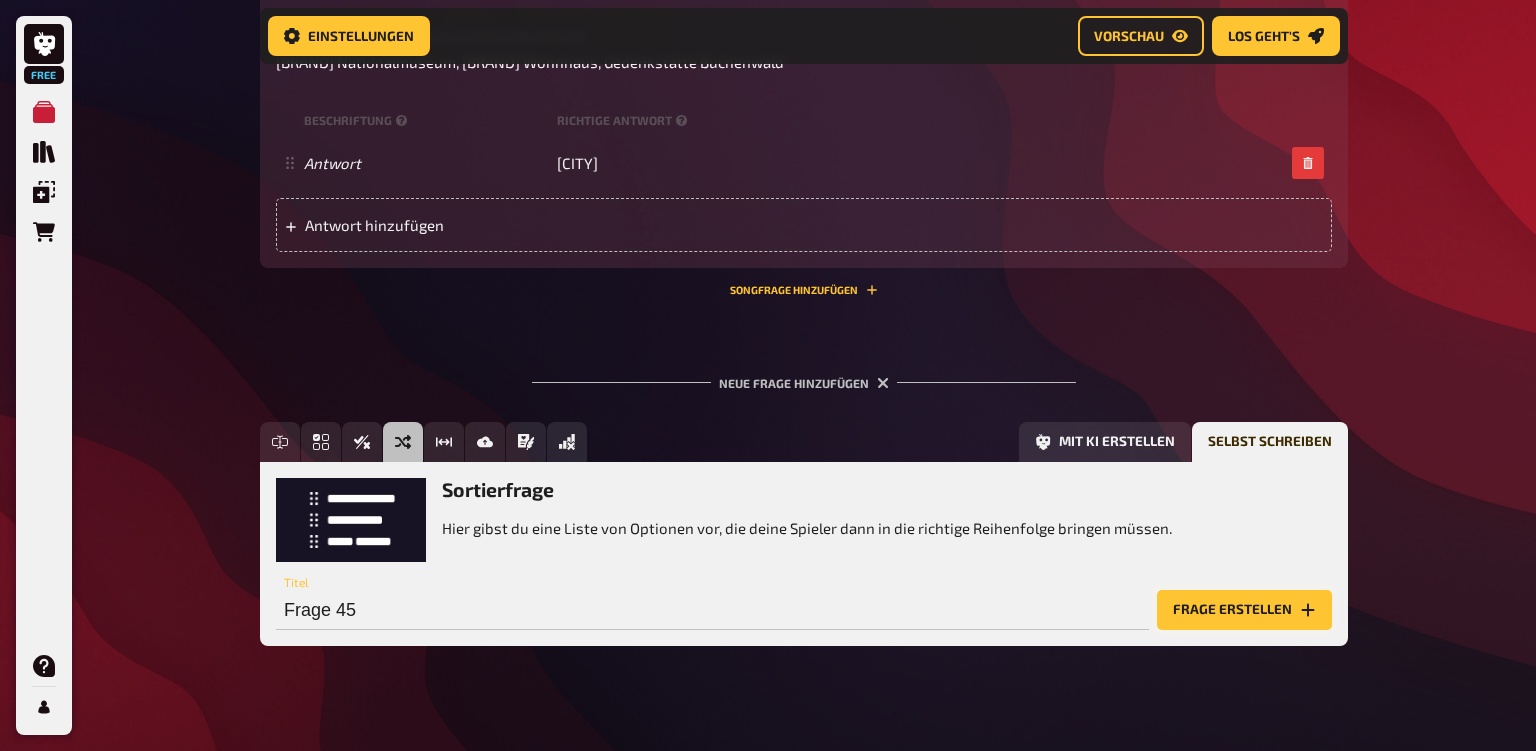 click on "Frage erstellen" at bounding box center (1244, 610) 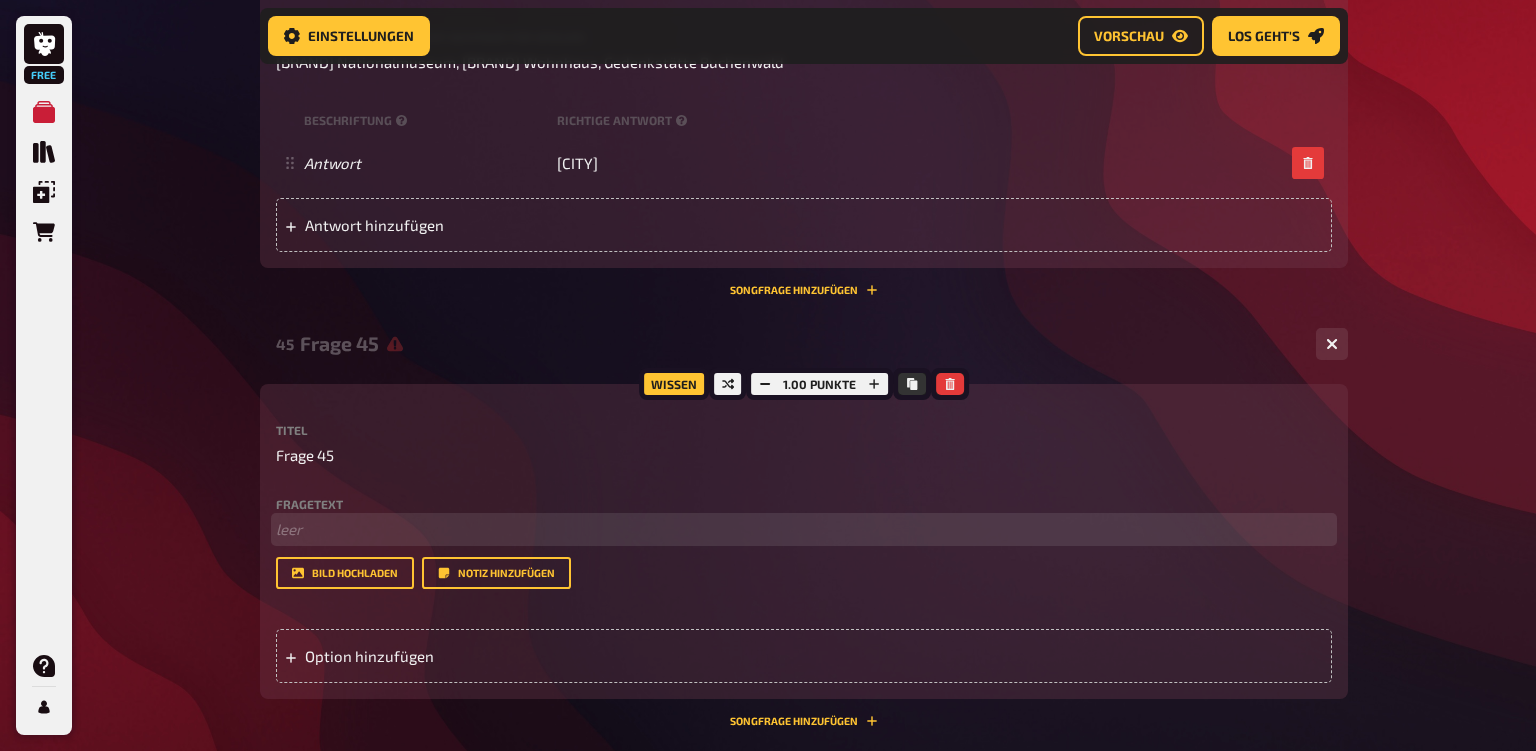 click on "﻿ leer" at bounding box center (804, 529) 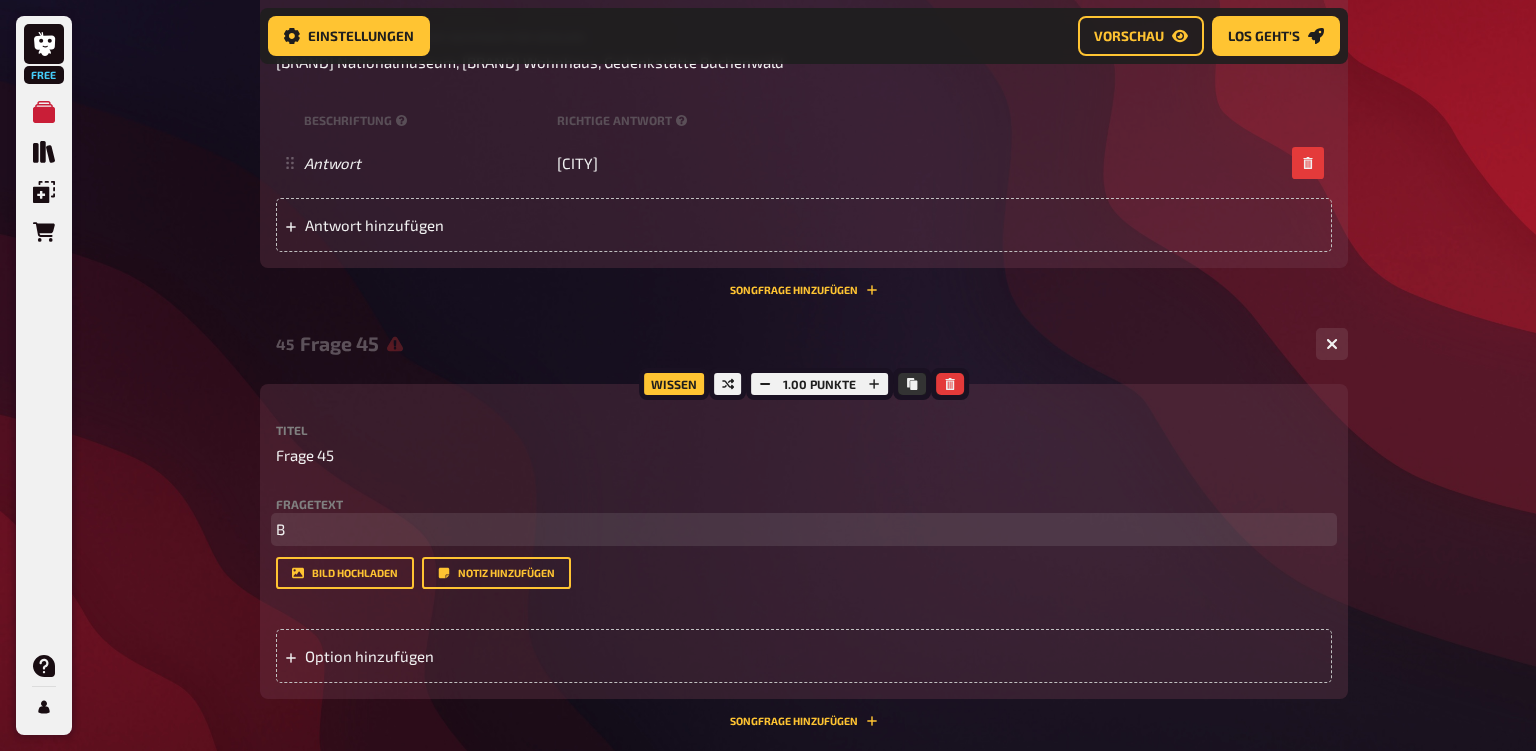 type 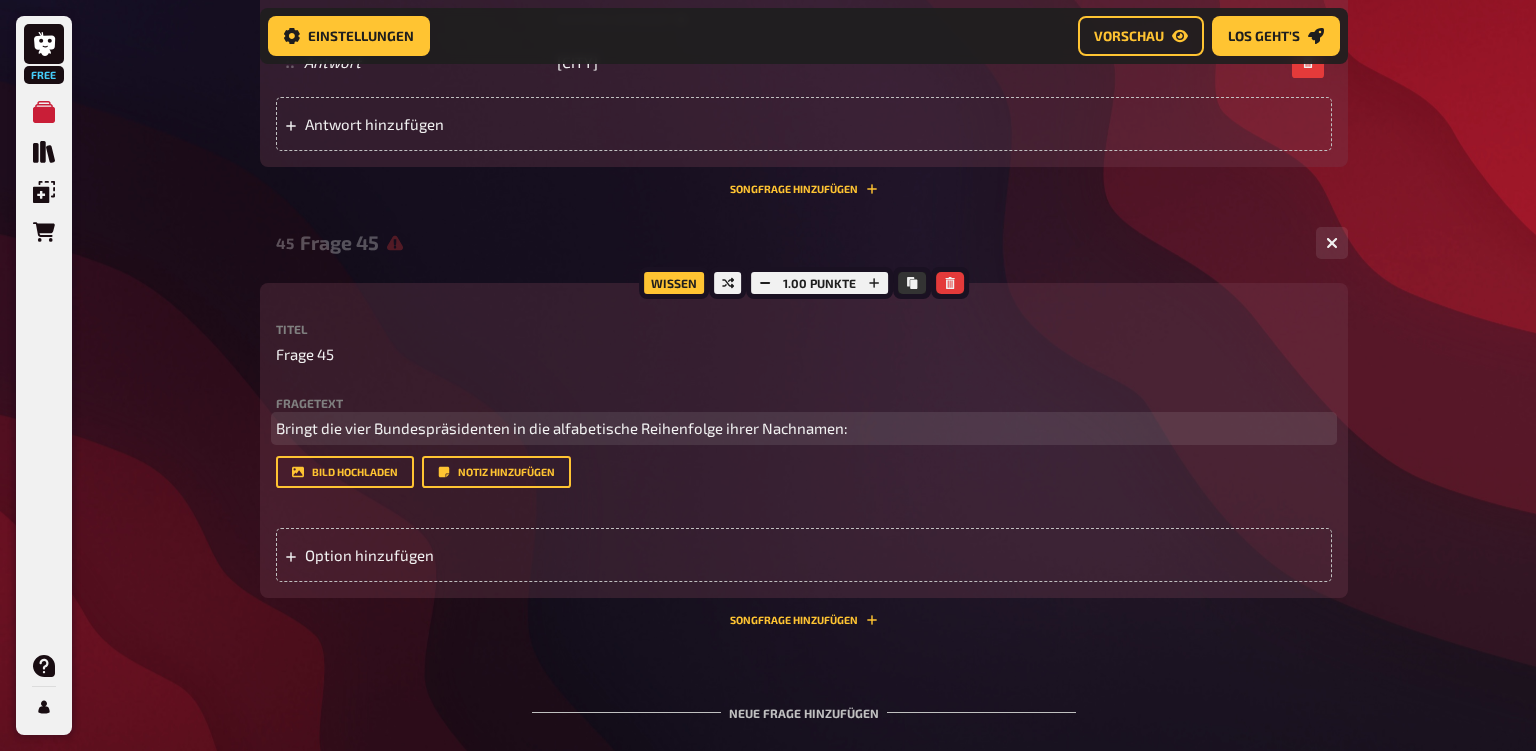 scroll, scrollTop: 4890, scrollLeft: 0, axis: vertical 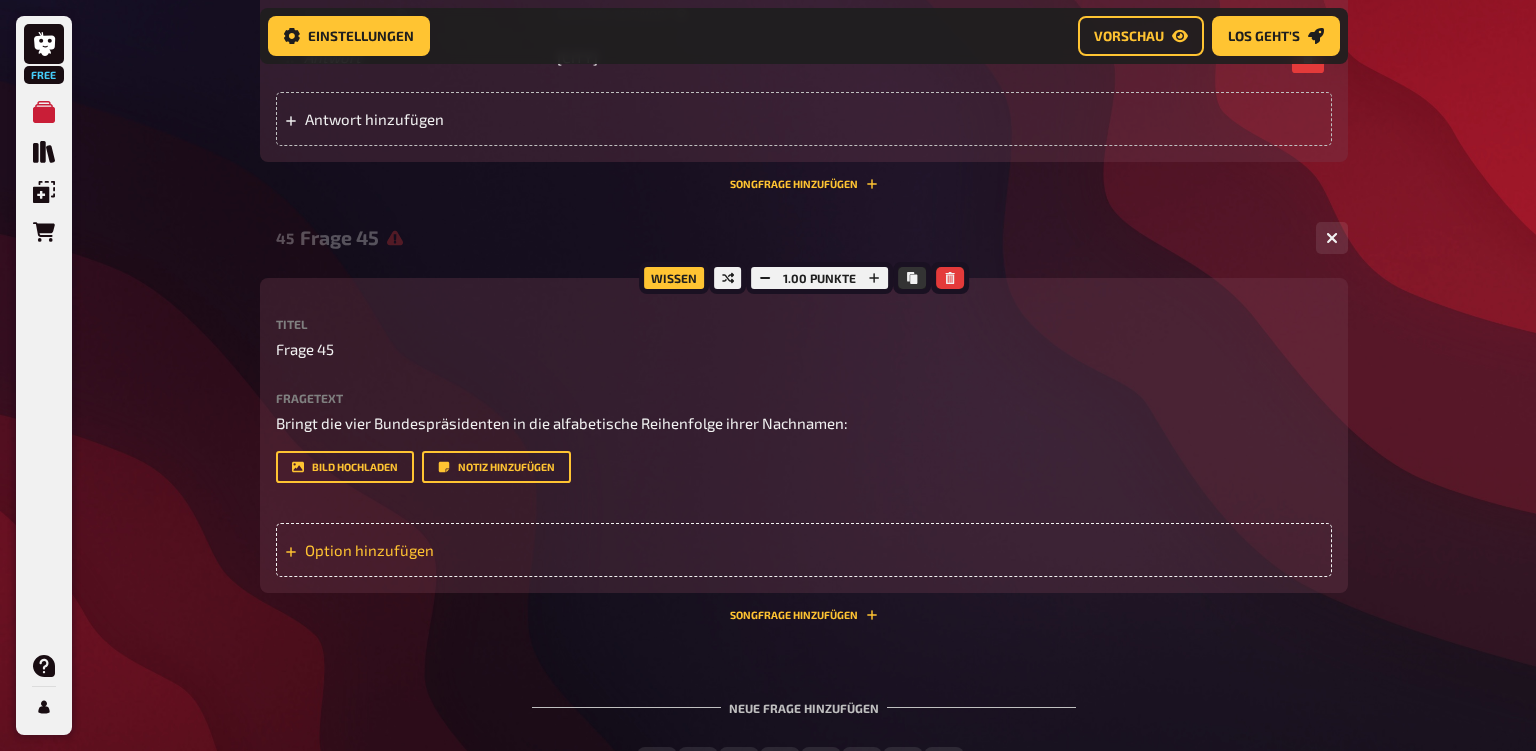 click on "Option hinzufügen" at bounding box center [804, 550] 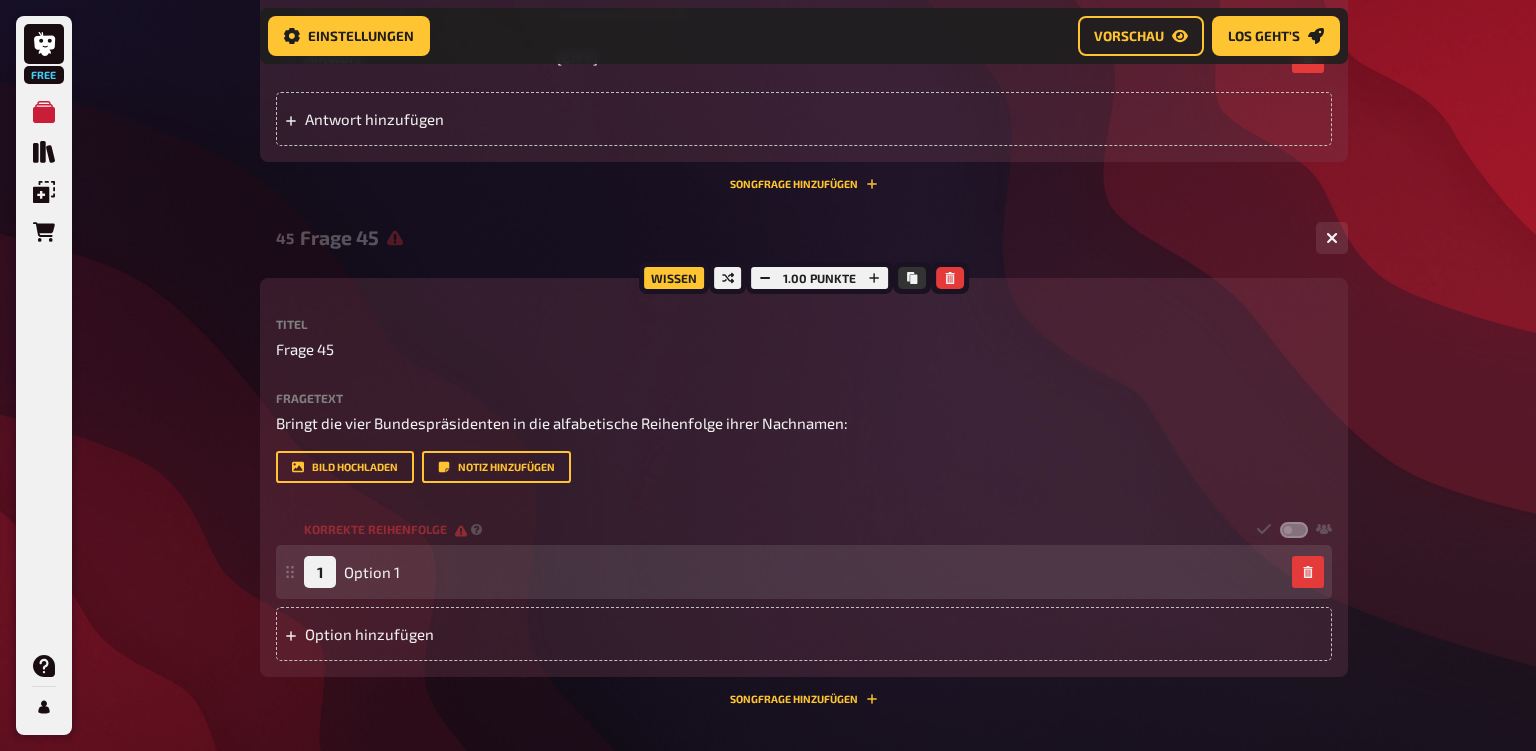 type 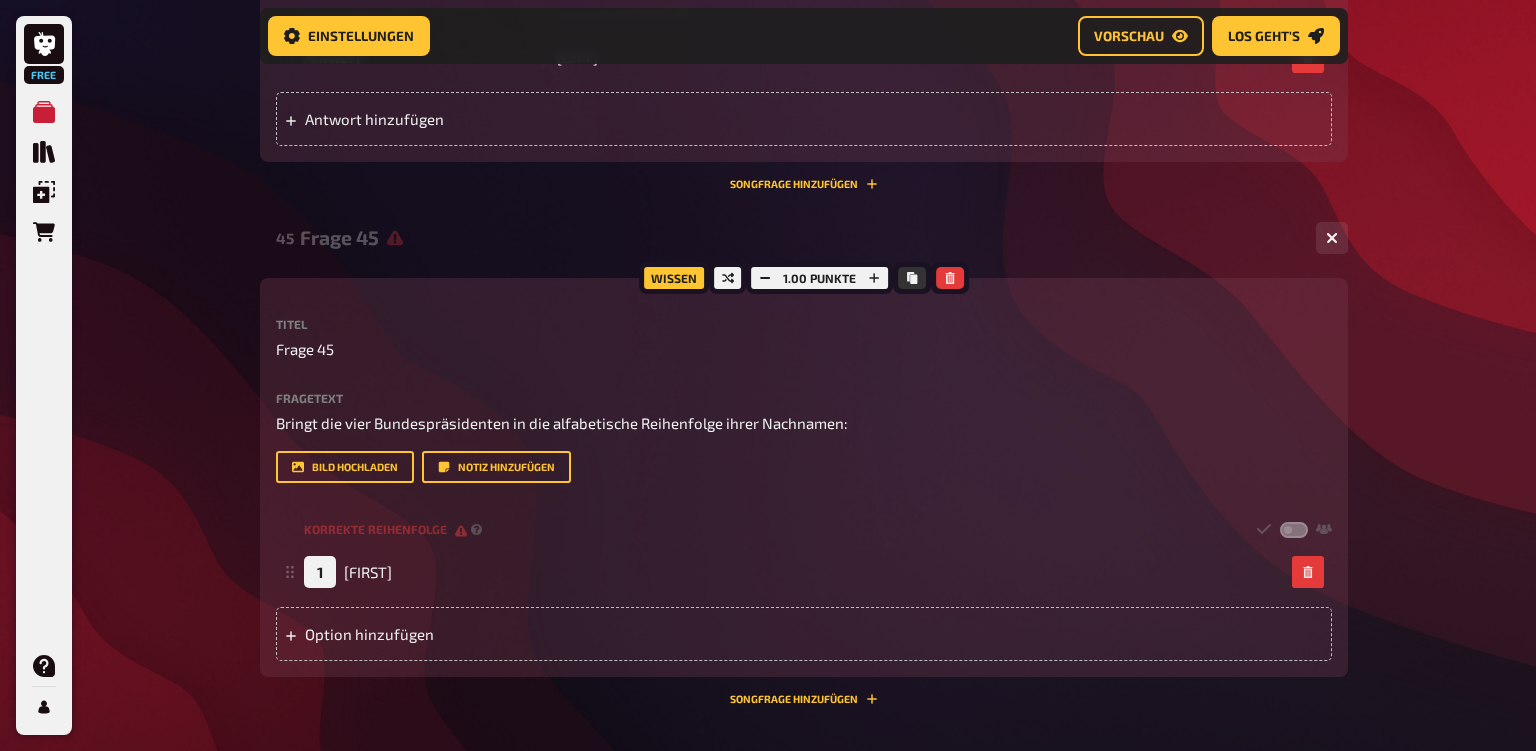 click on "Wissen 1.00 Punkte Titel Frage 45 Fragetext Bringt die vier Bundespräsidenten in die alfabetische Reihenfolge ihrer Nachnamen: Hier hinziehen für Dateiupload Bild hochladen   Notiz hinzufügen Korrekte Reihenfolge 1 Karl
To pick up a draggable item, press the space bar.
While dragging, use the arrow keys to move the item.
Press space again to drop the item in its new position, or press escape to cancel.   Option hinzufügen" at bounding box center (804, 477) 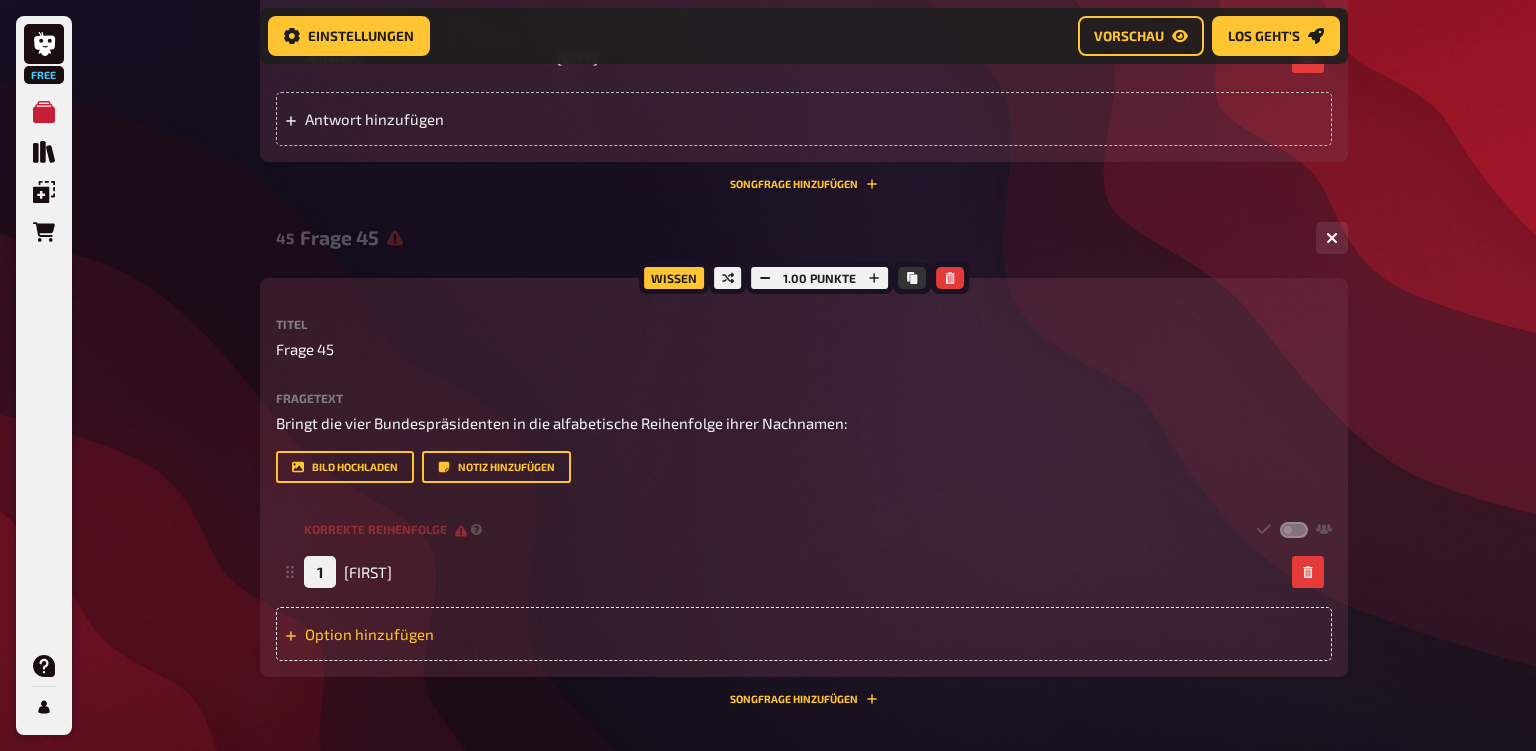 click on "Option hinzufügen" at bounding box center (804, 634) 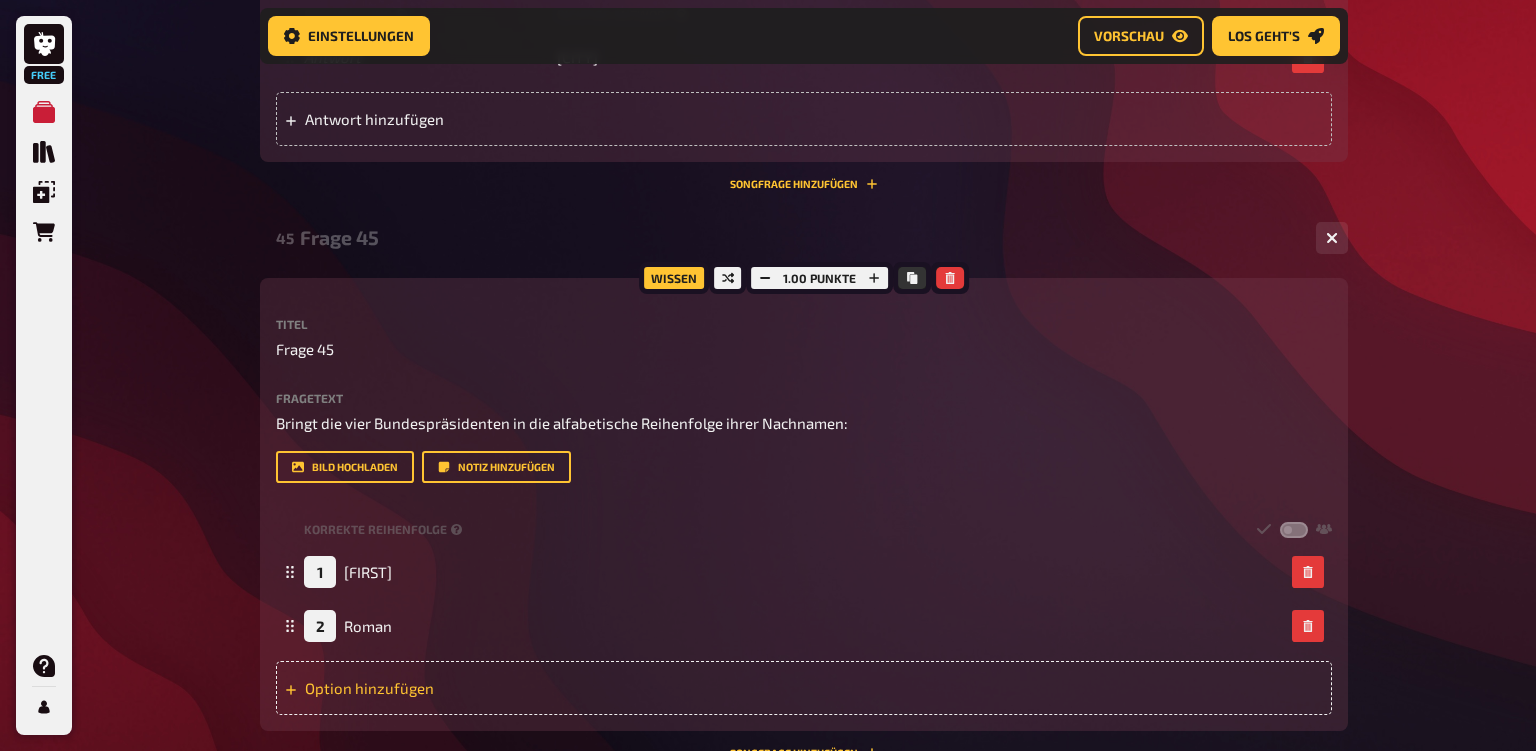 click on "Option hinzufügen" at bounding box center [804, 688] 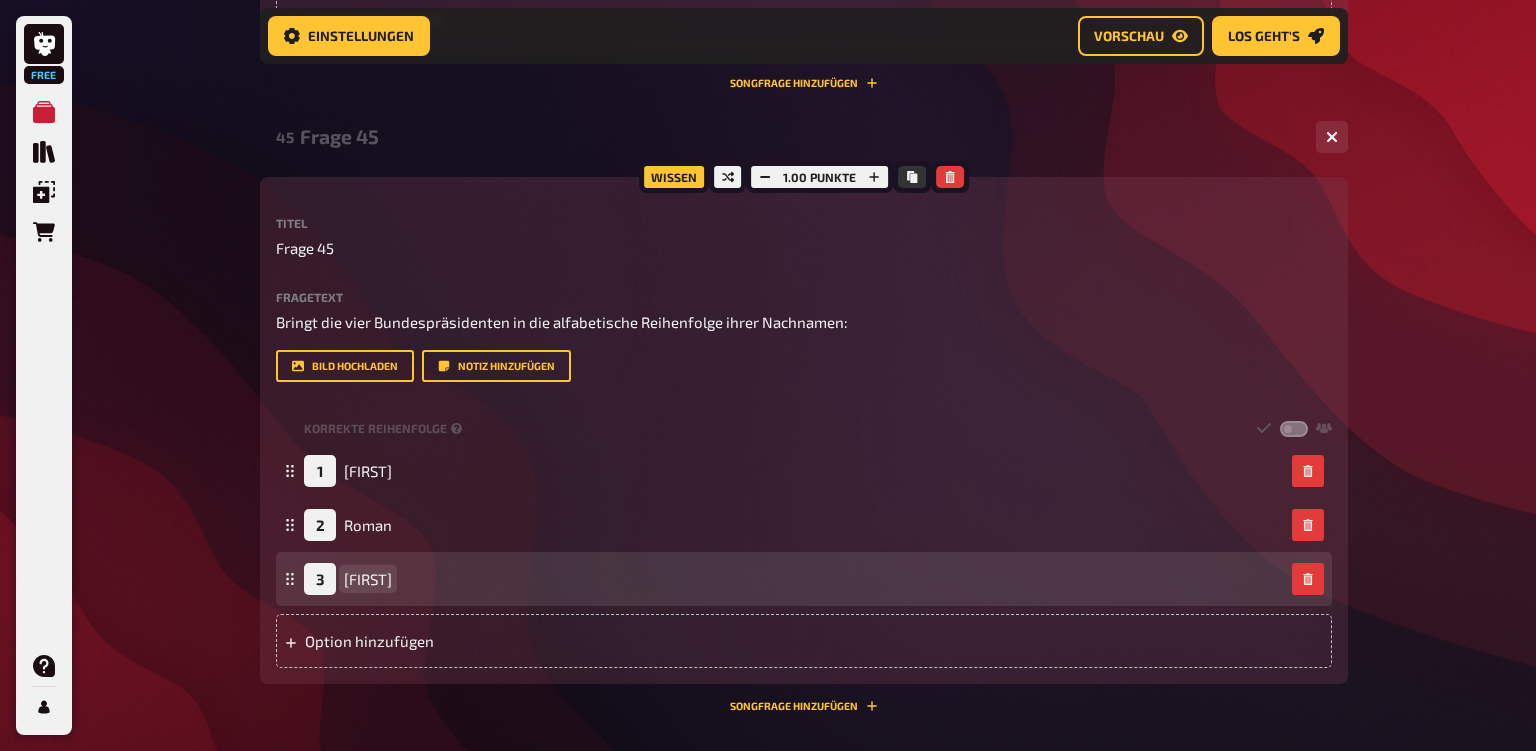 scroll, scrollTop: 4996, scrollLeft: 0, axis: vertical 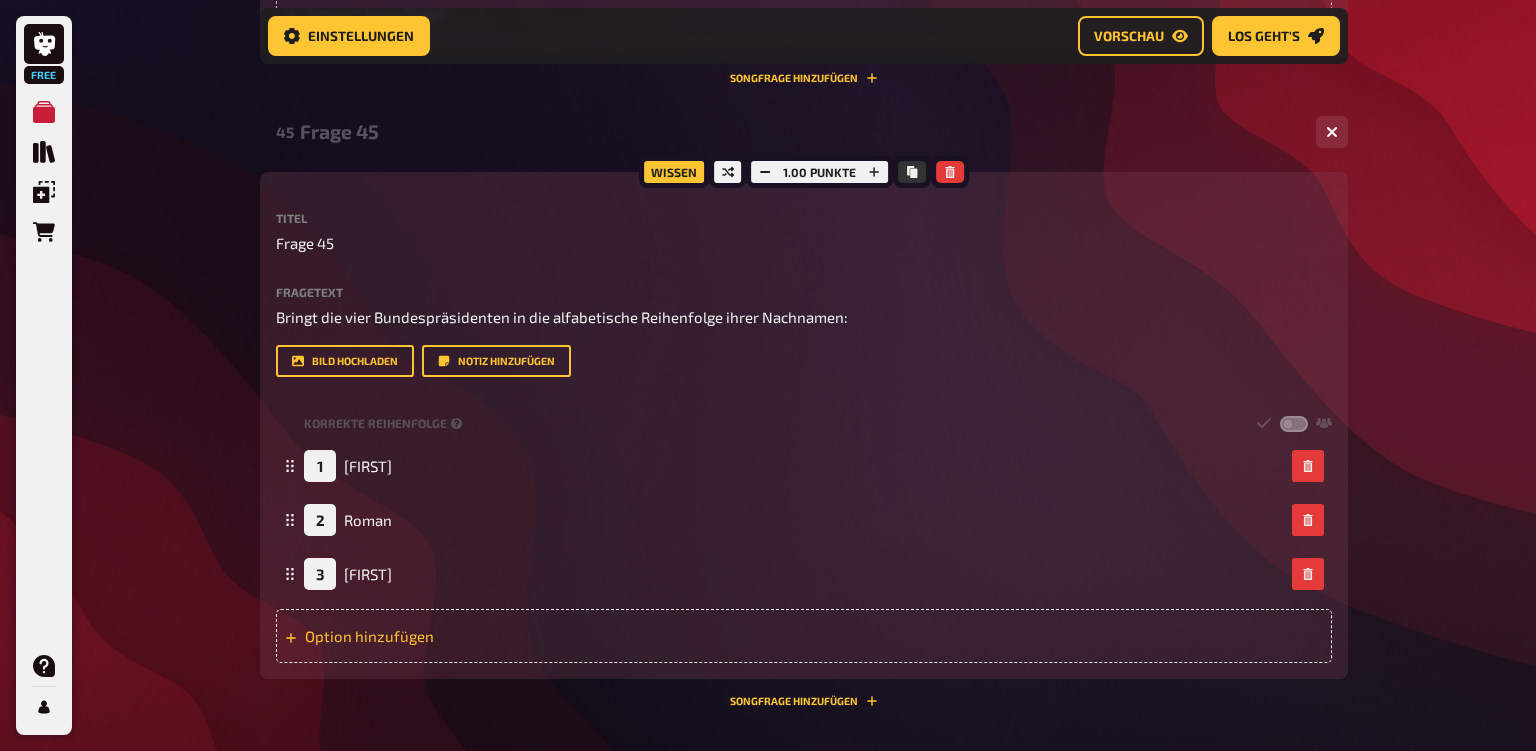 click on "Option hinzufügen" at bounding box center [804, 636] 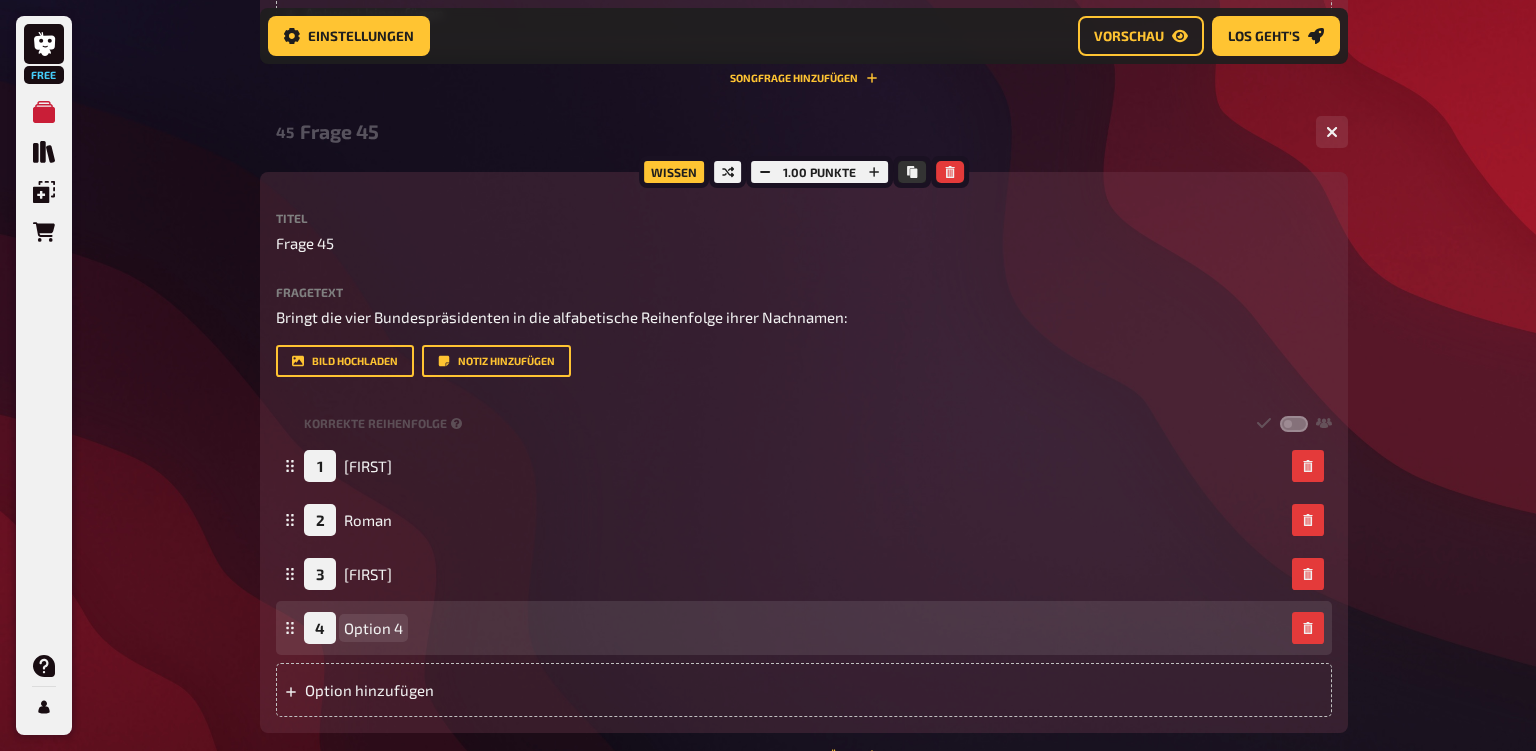 type 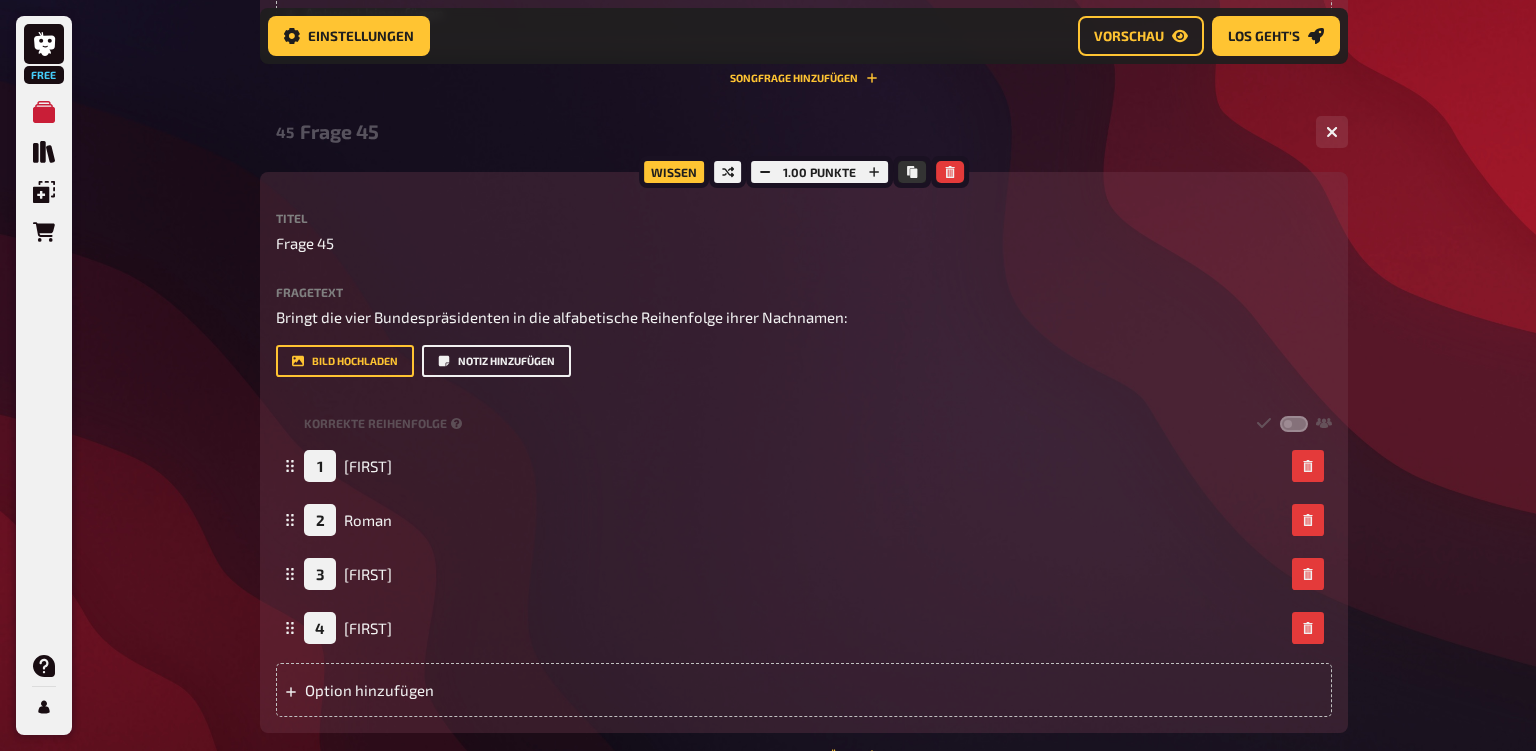 click on "Notiz hinzufügen" at bounding box center (496, 361) 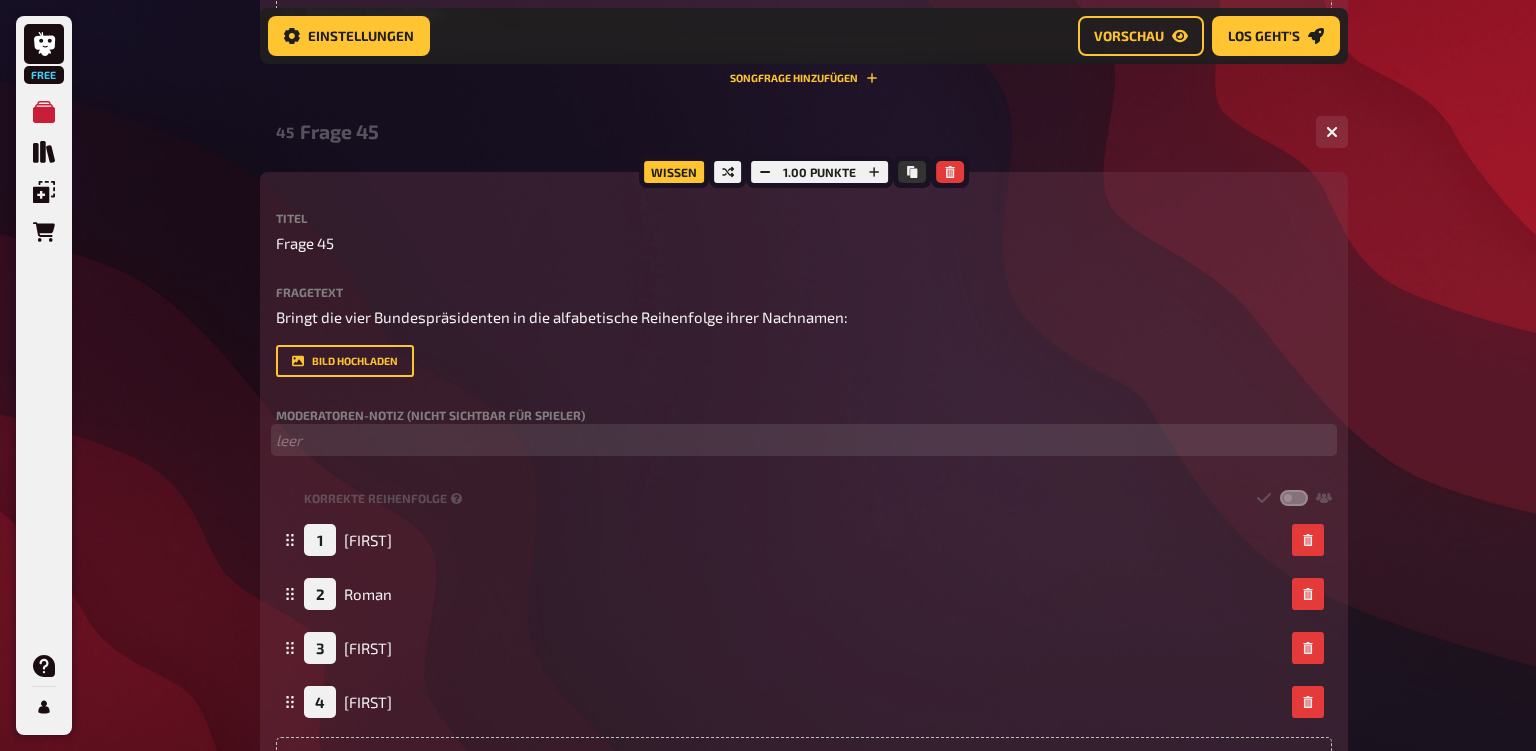 click on "﻿ leer" at bounding box center (804, 440) 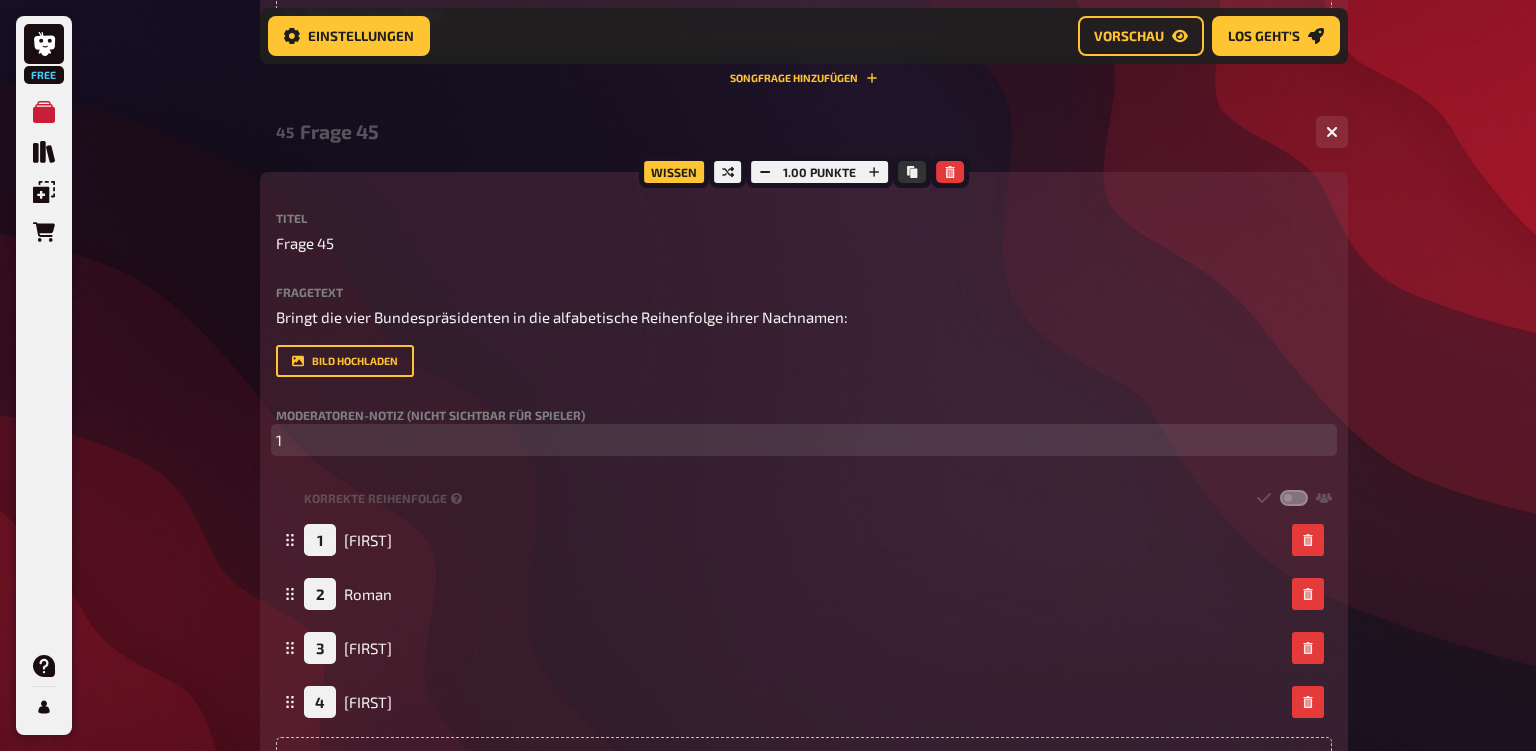 type 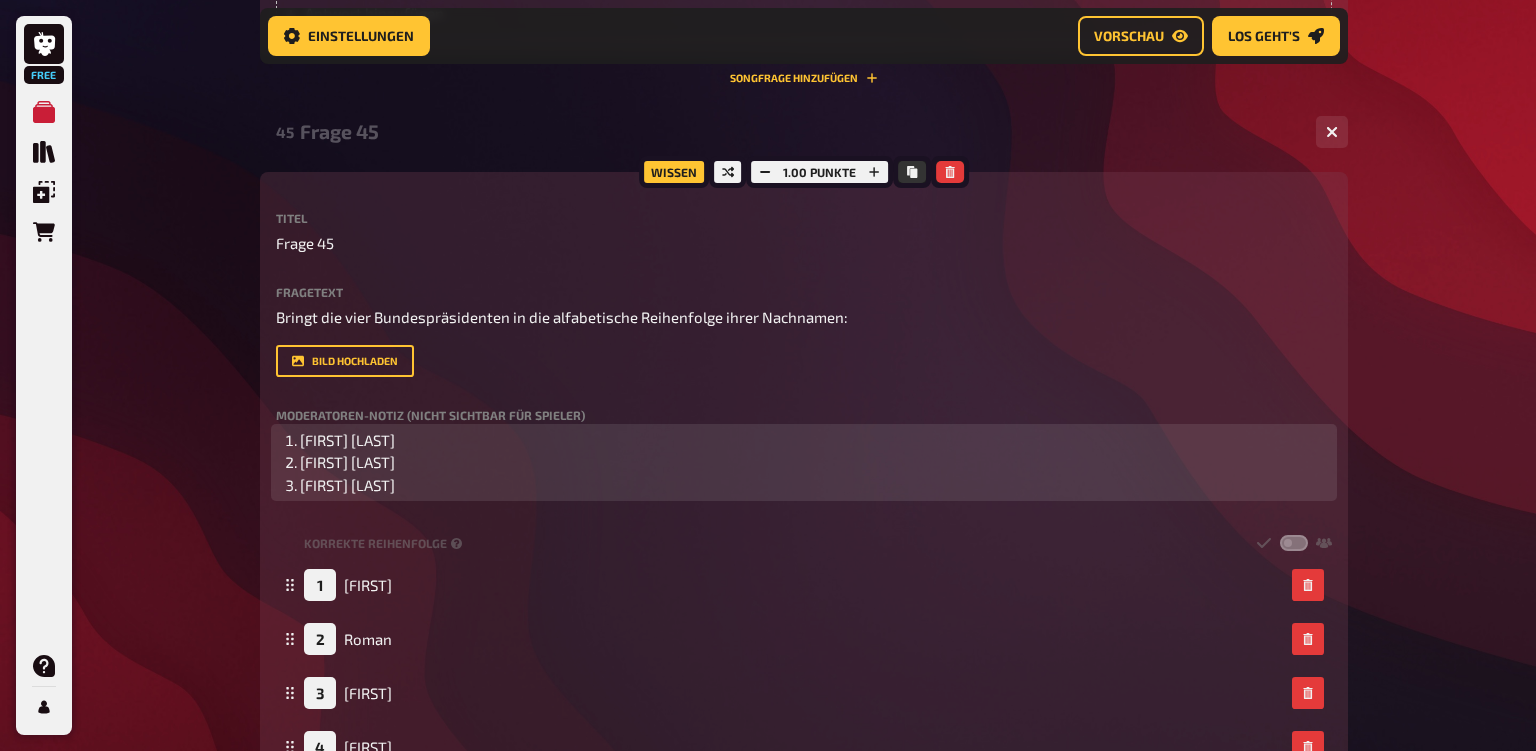 click on "[FIRST] [LAST]" at bounding box center [816, 462] 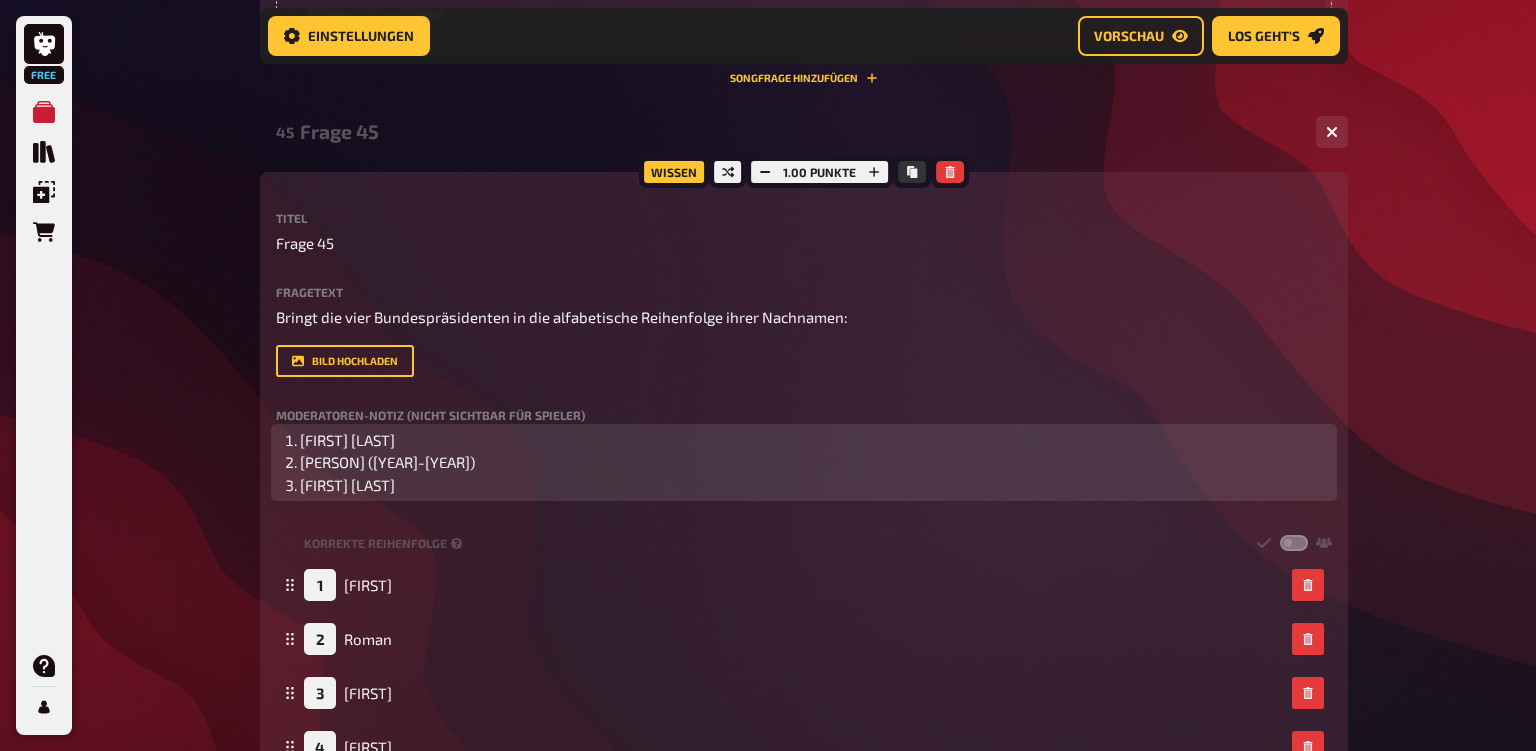 click on "[FIRST] [LAST]" at bounding box center (816, 440) 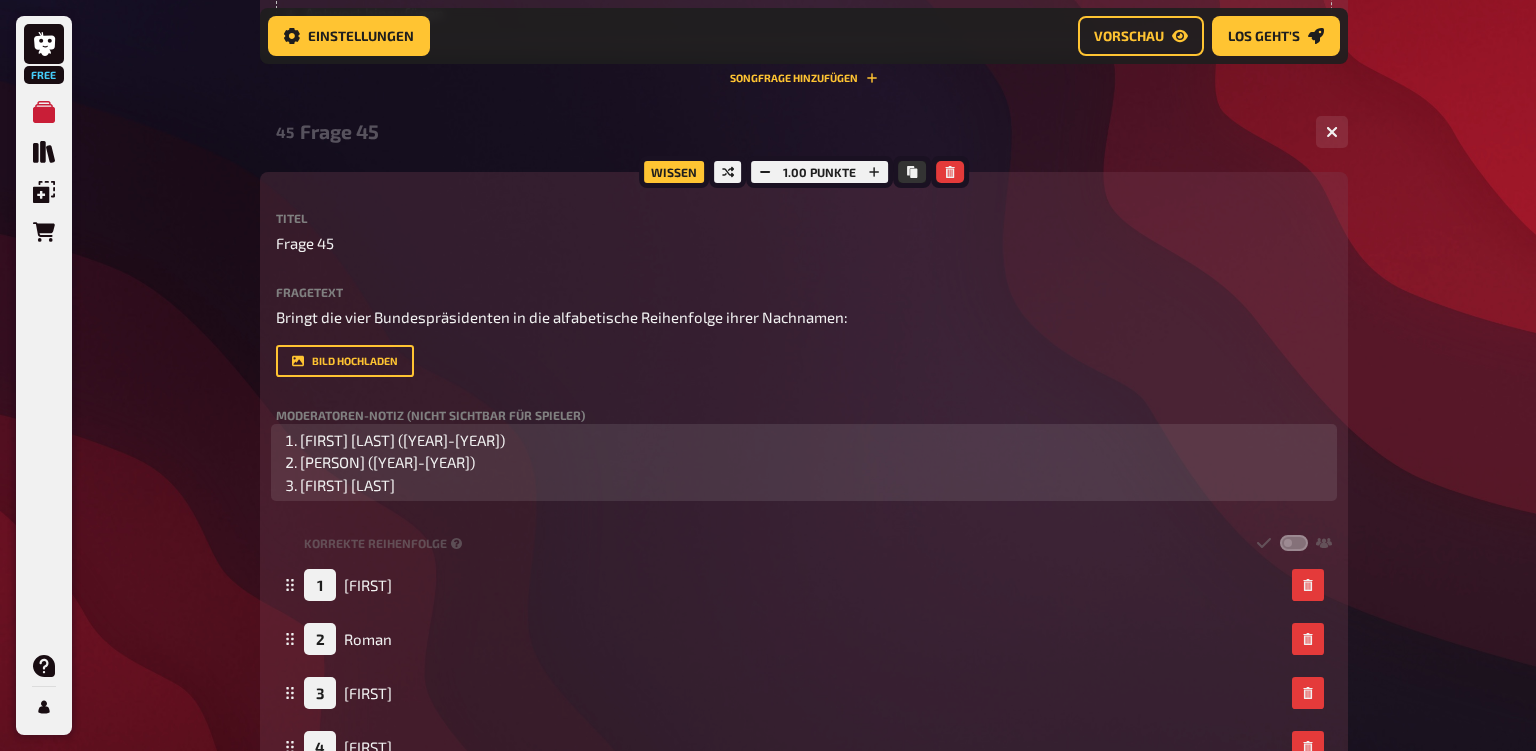 click on "[FIRST] [LAST]" at bounding box center (816, 485) 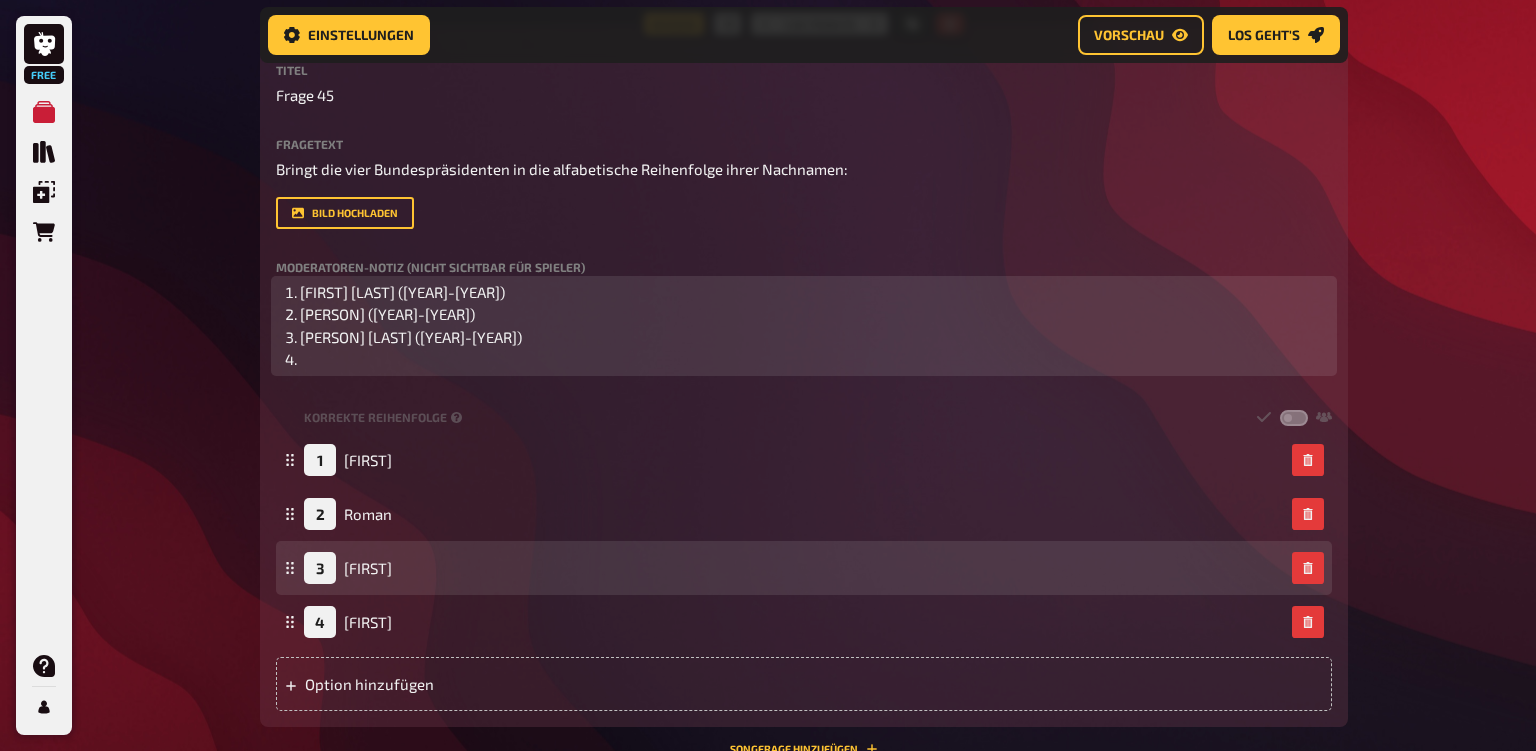 scroll, scrollTop: 5207, scrollLeft: 0, axis: vertical 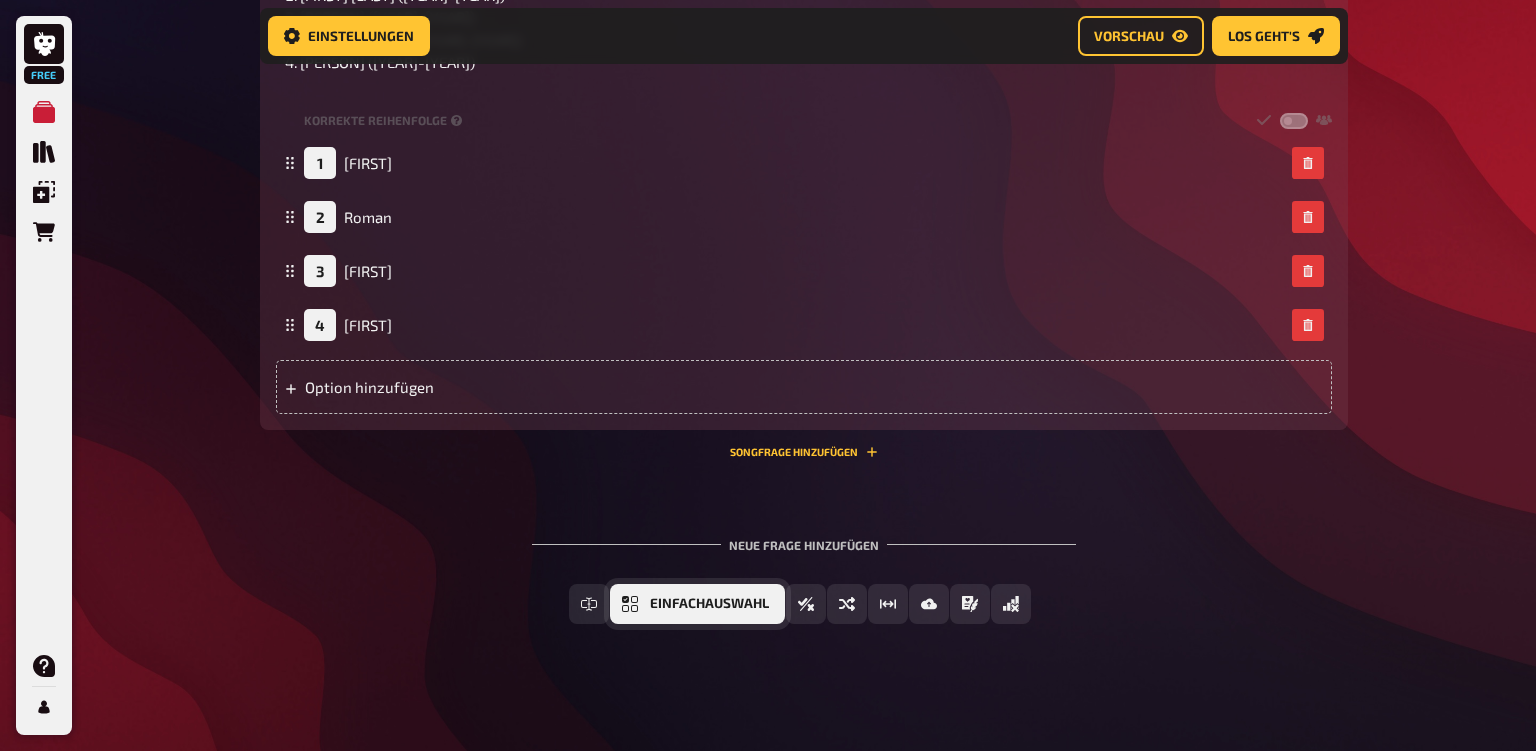 click on "Einfachauswahl" at bounding box center [709, 604] 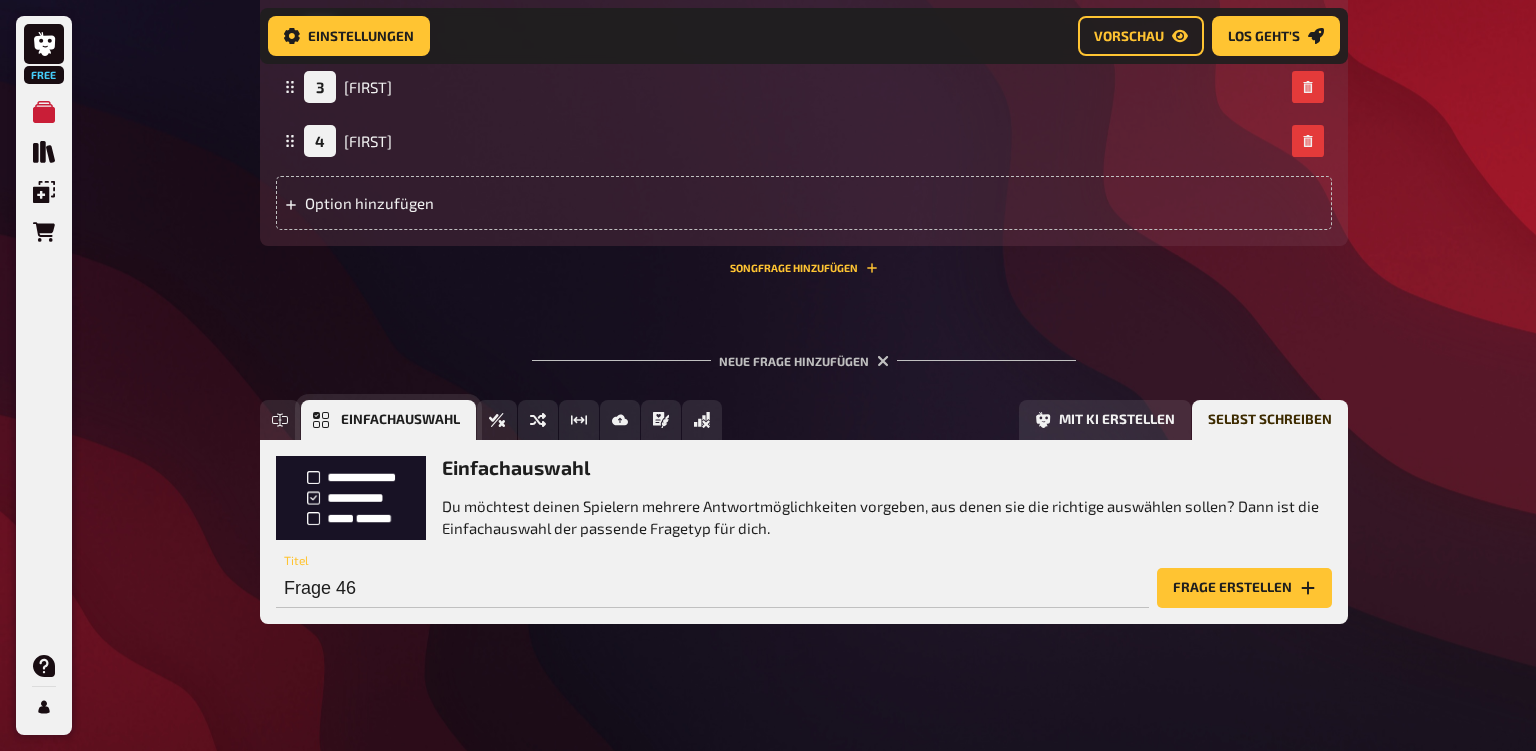 scroll, scrollTop: 5626, scrollLeft: 0, axis: vertical 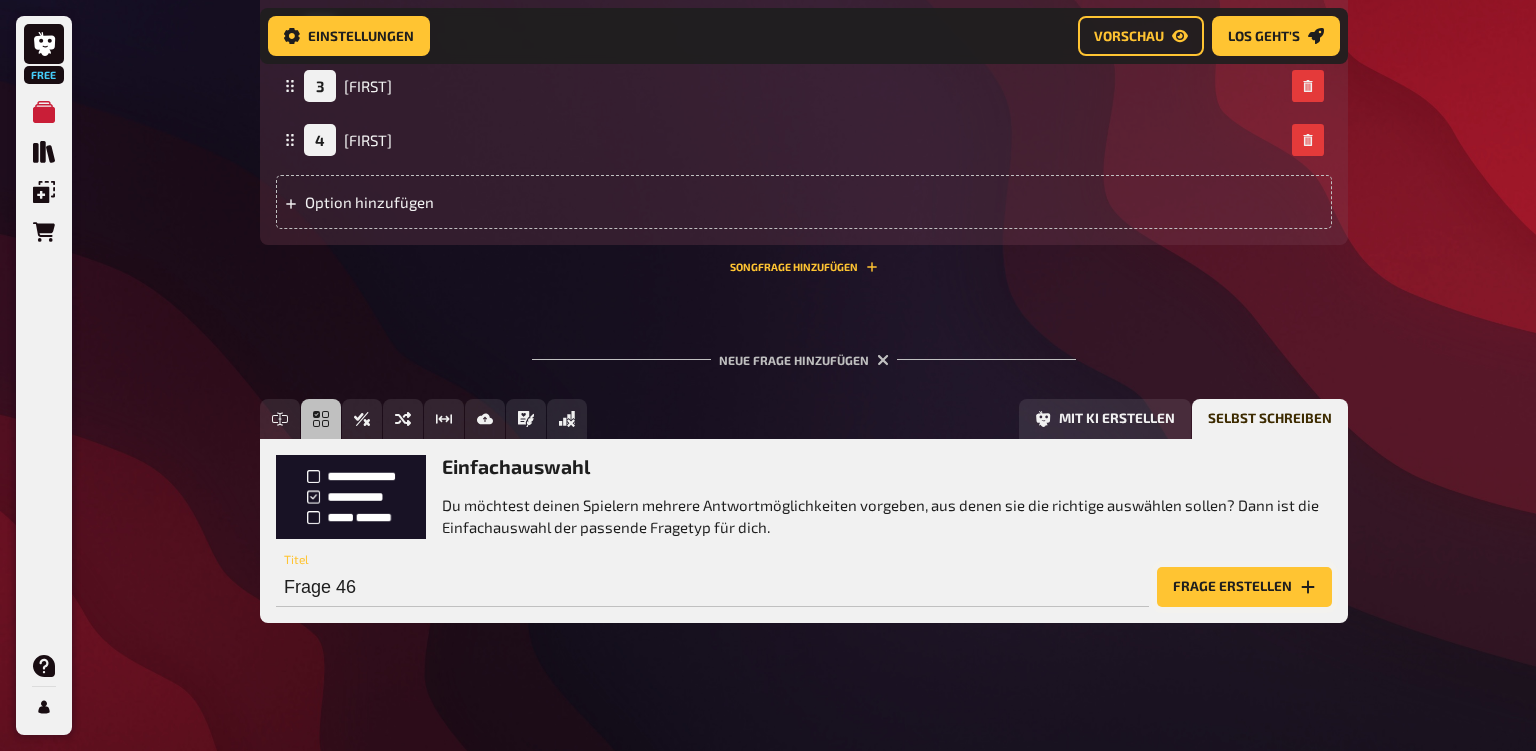 click on "Frage erstellen" at bounding box center [1244, 587] 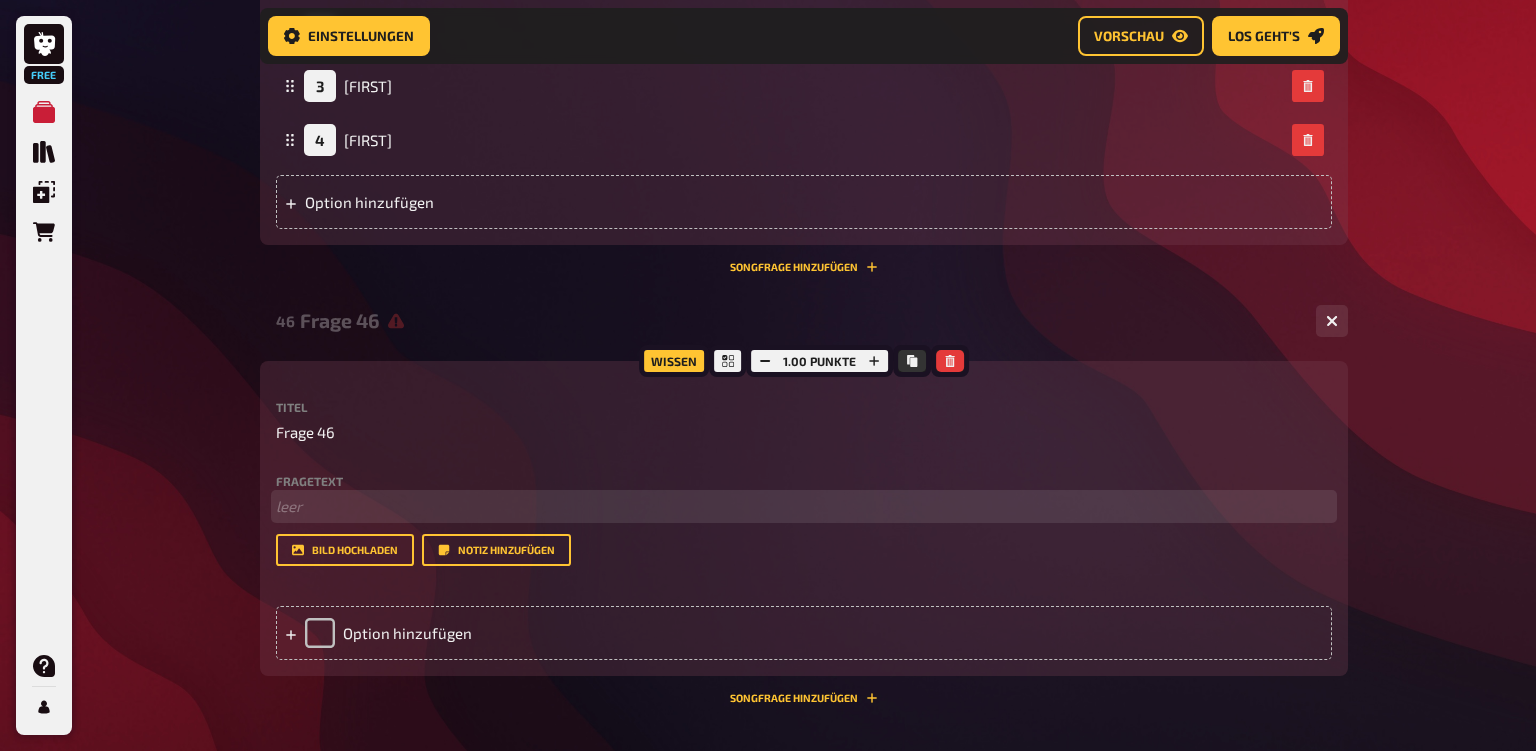 click on "﻿ leer" at bounding box center (804, 506) 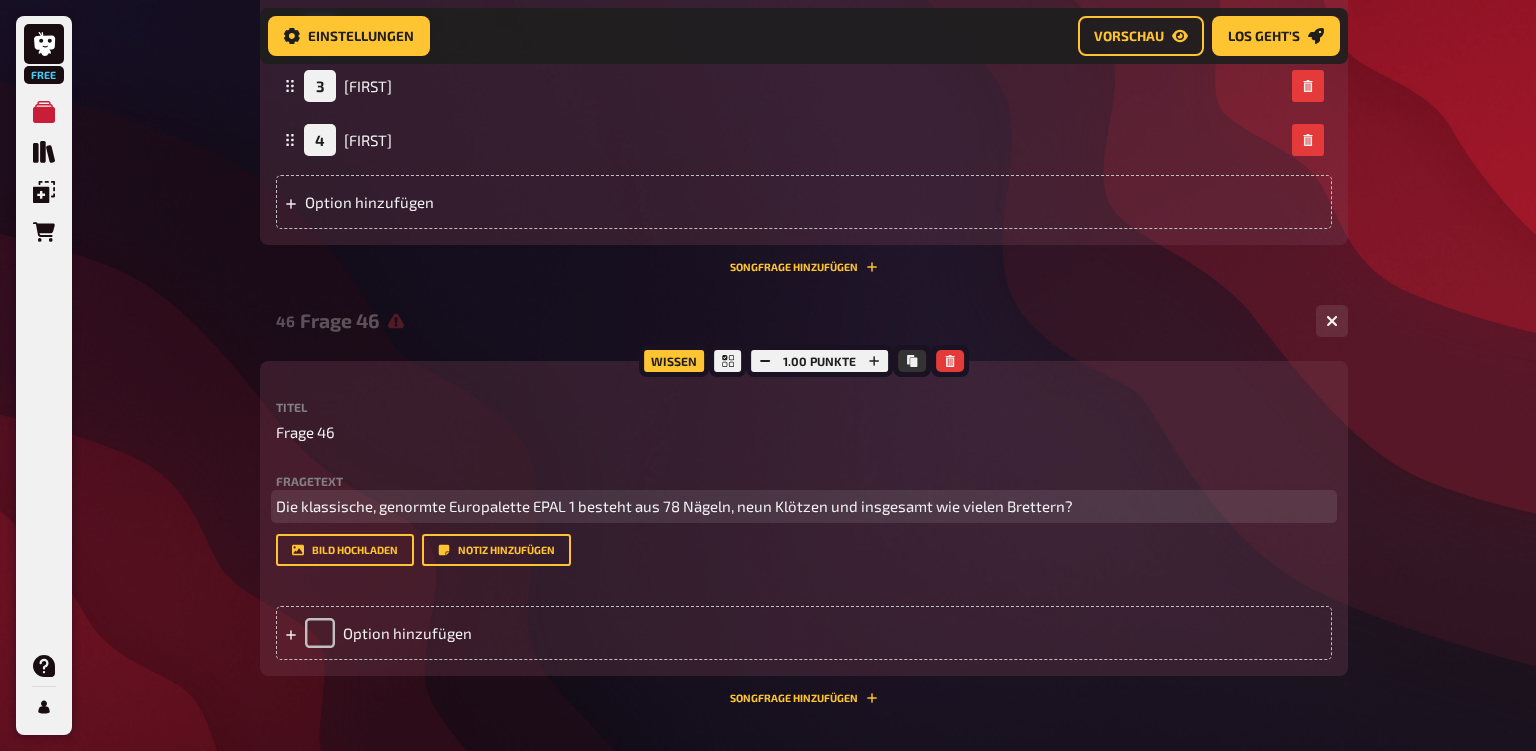 click on "Die klassische, genormte Europalette EPAL 1 besteht aus 78 Nägeln, neun Klötzen und insgesamt wie vielen Brettern?" at bounding box center [804, 506] 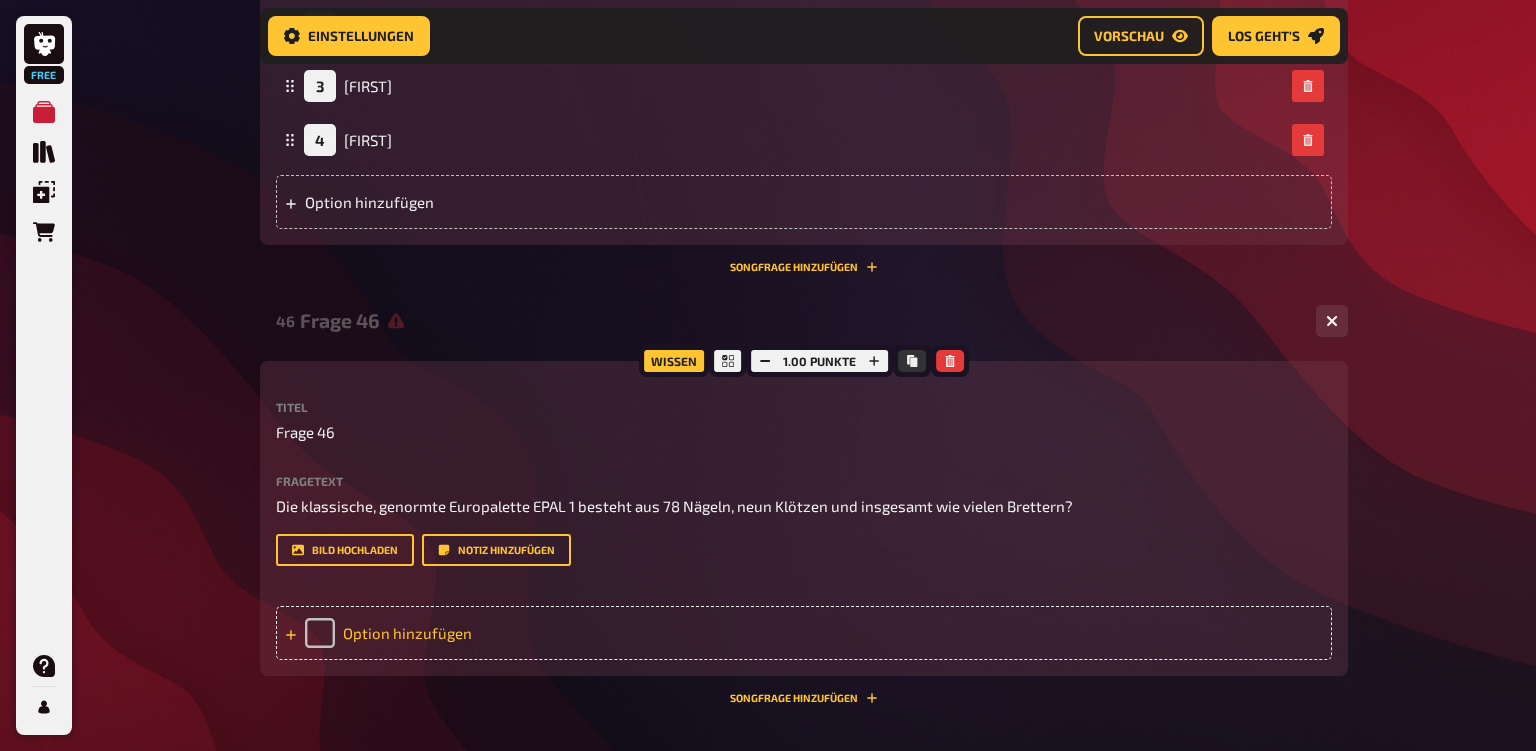 click on "Option hinzufügen" at bounding box center [804, 633] 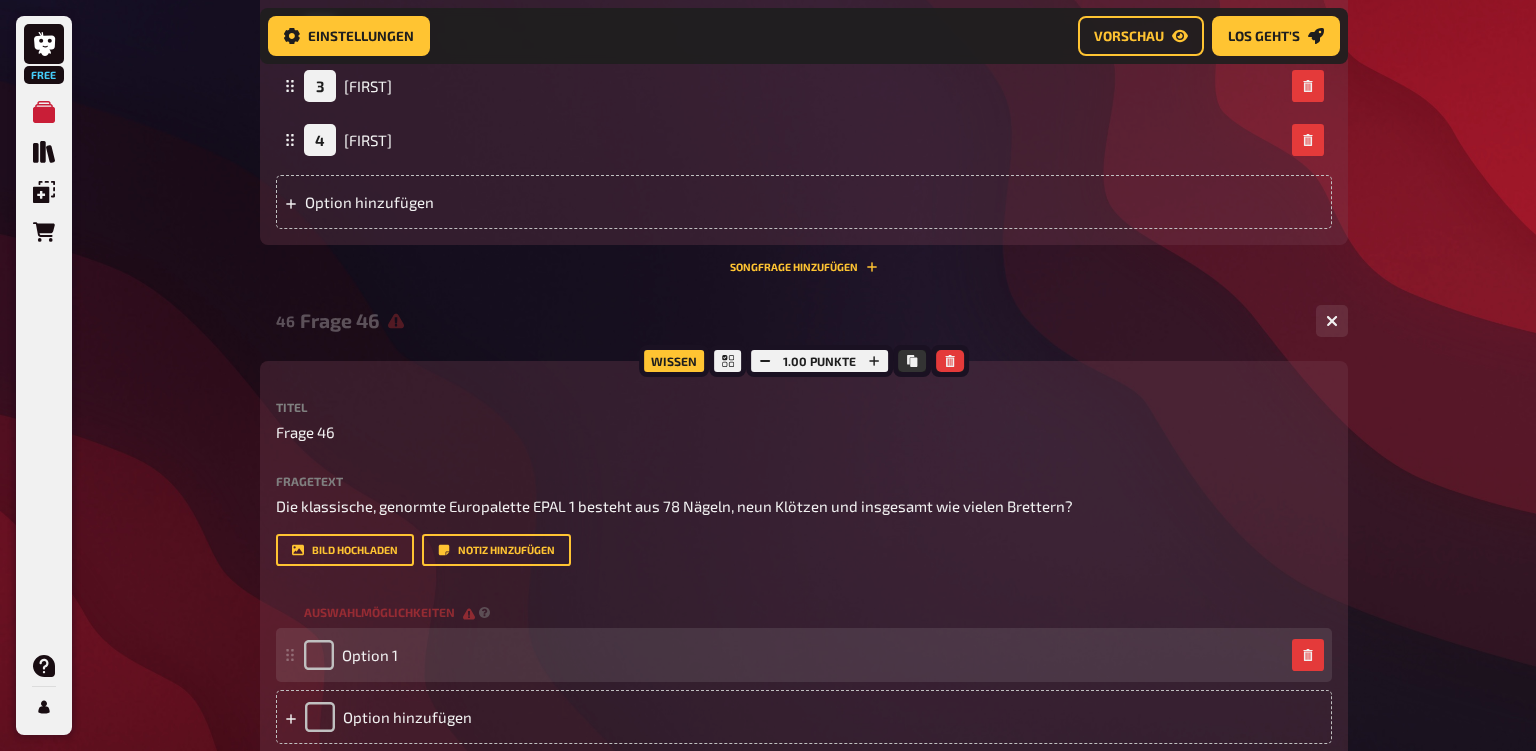 type 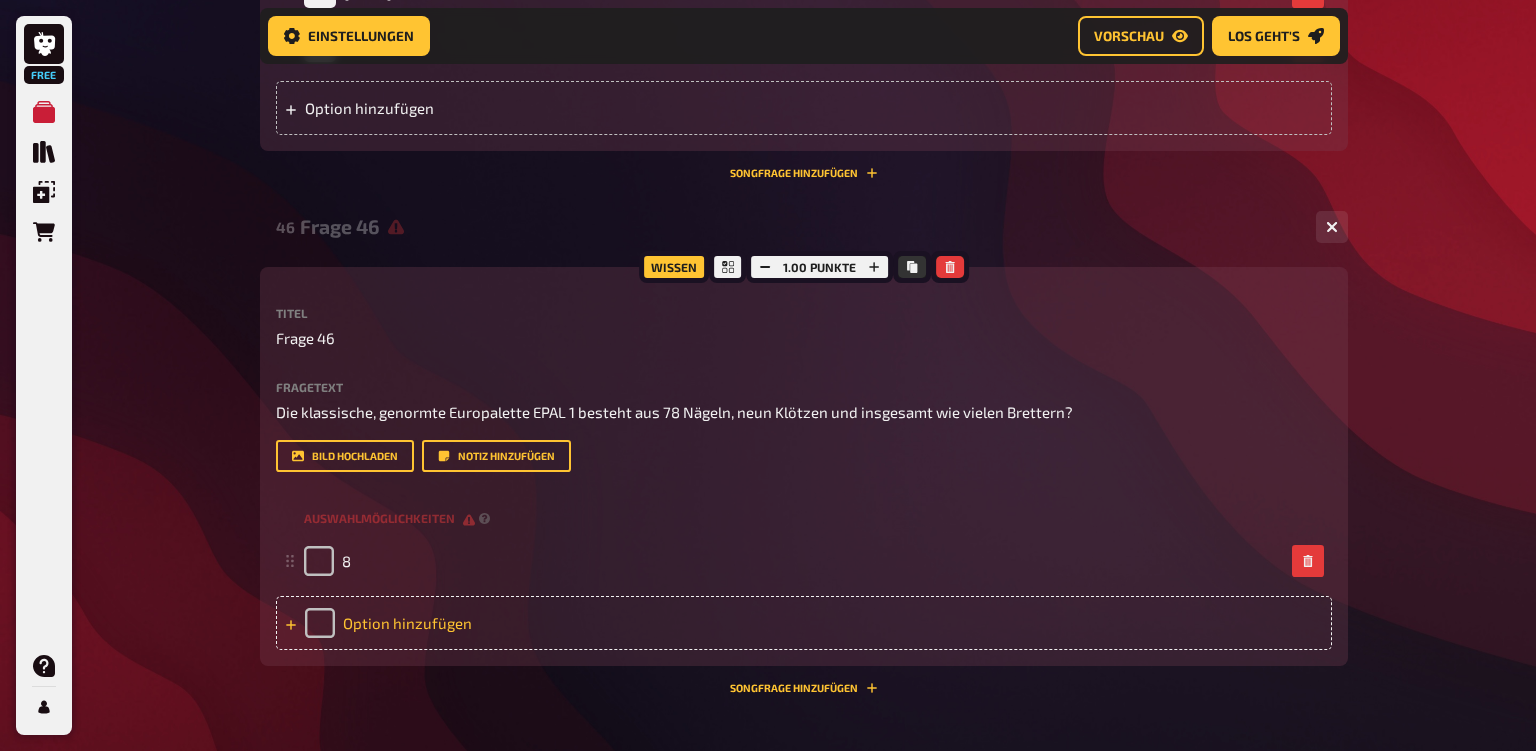 scroll, scrollTop: 5732, scrollLeft: 0, axis: vertical 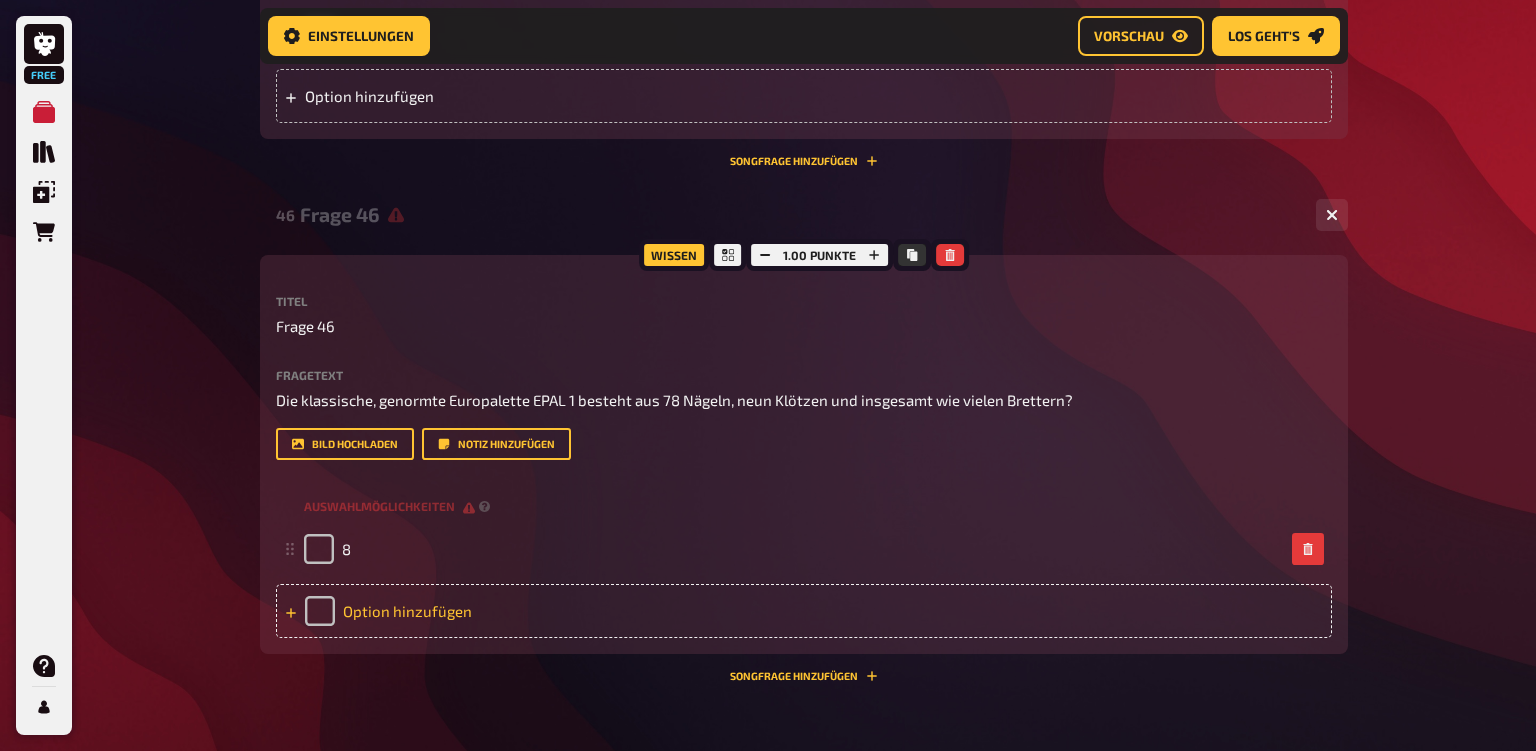 click on "Option hinzufügen" at bounding box center [804, 611] 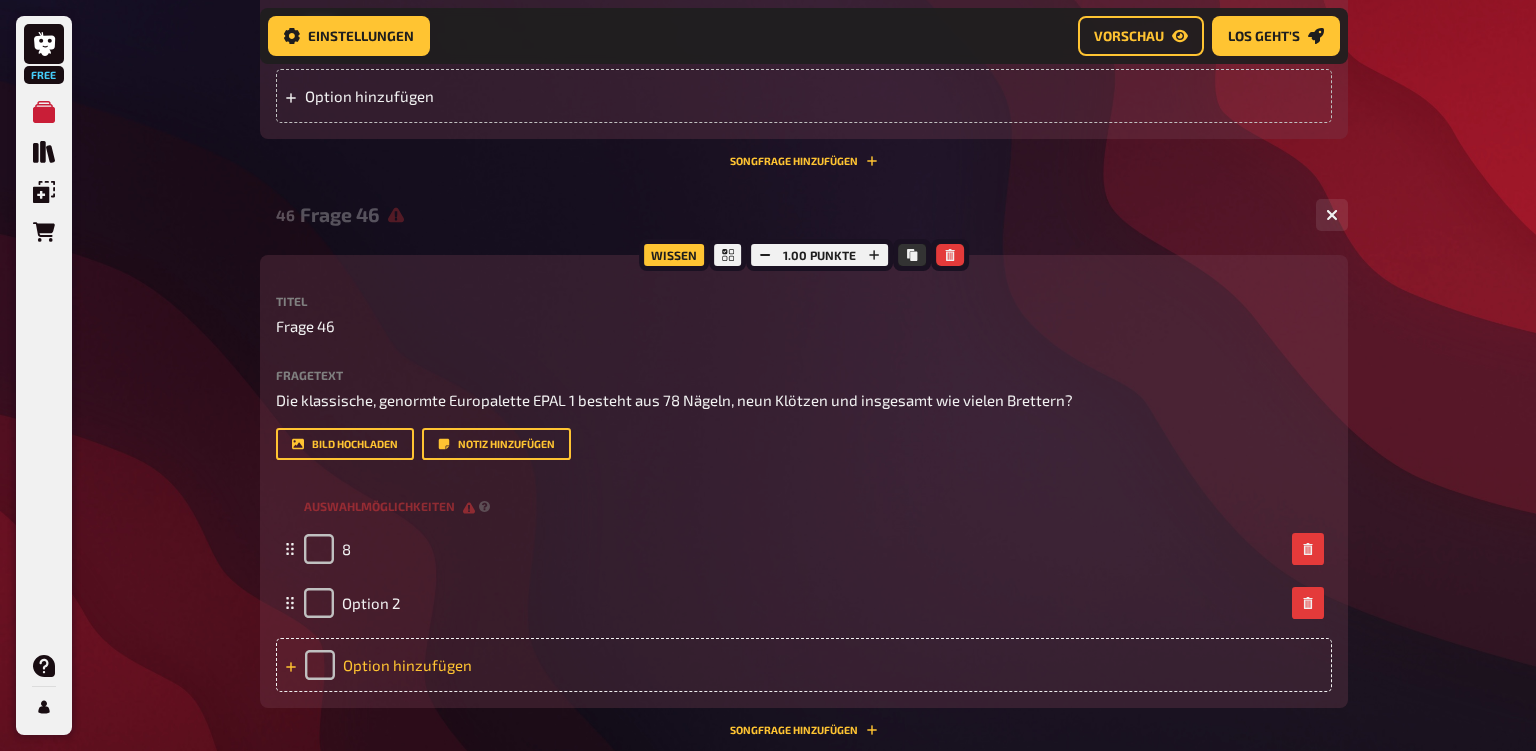 type 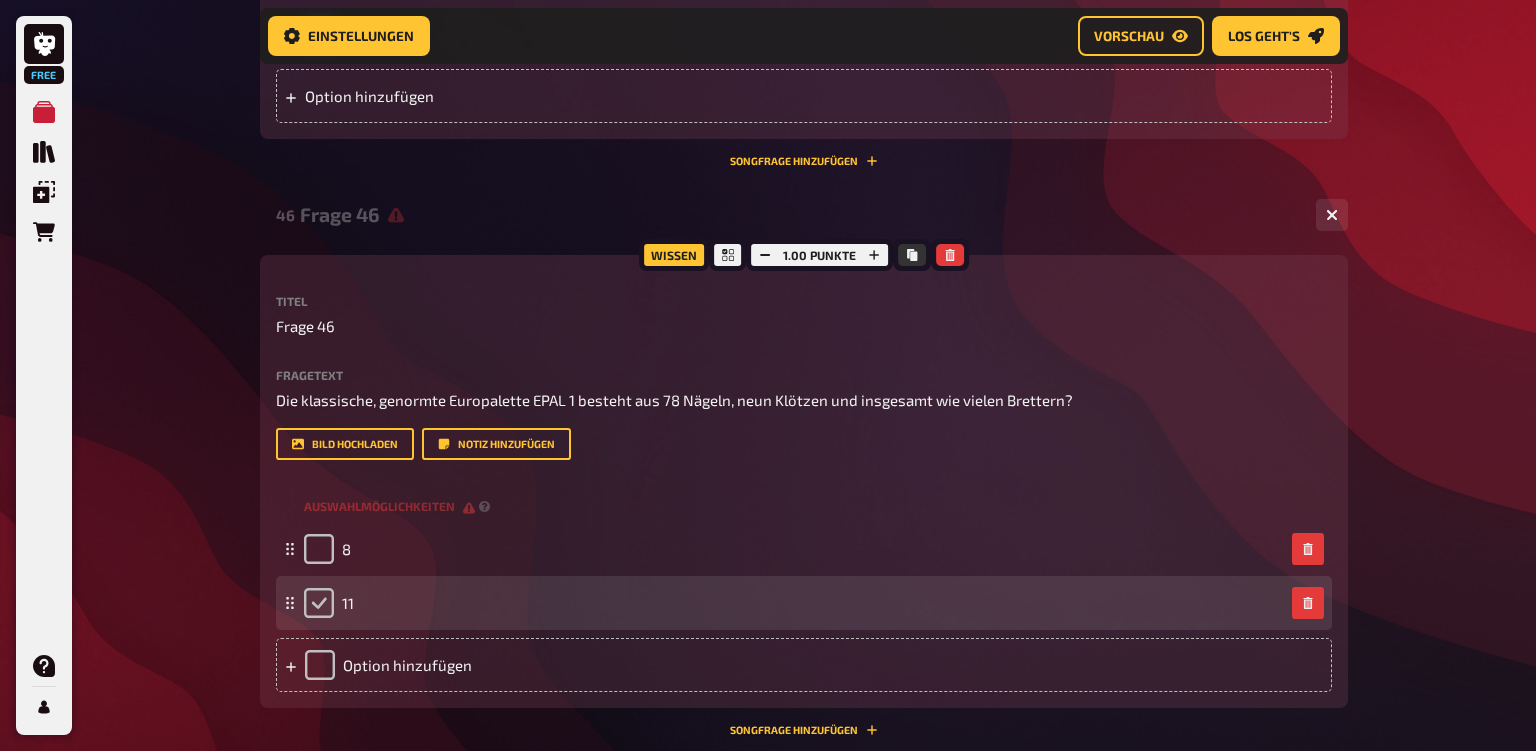click at bounding box center (319, 603) 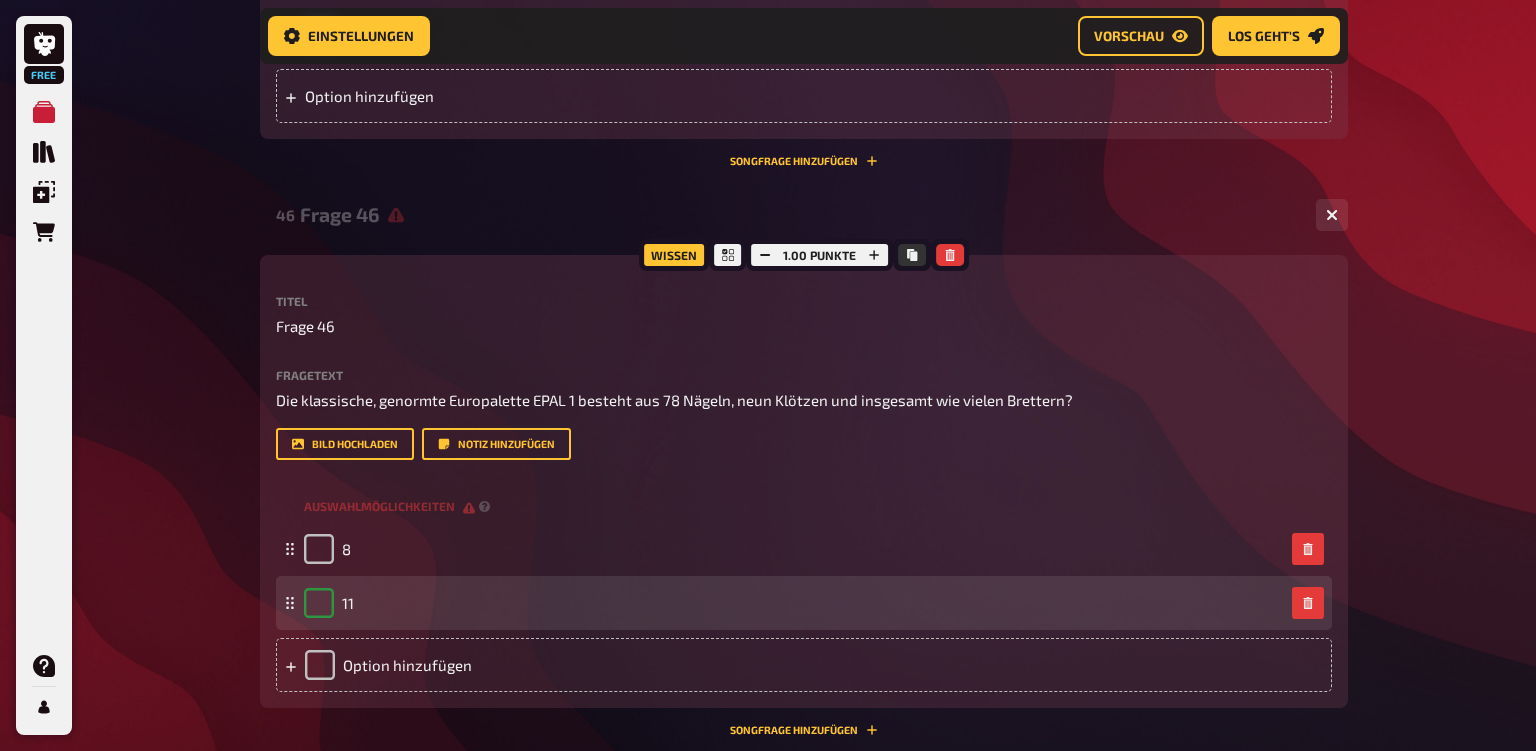 checkbox on "true" 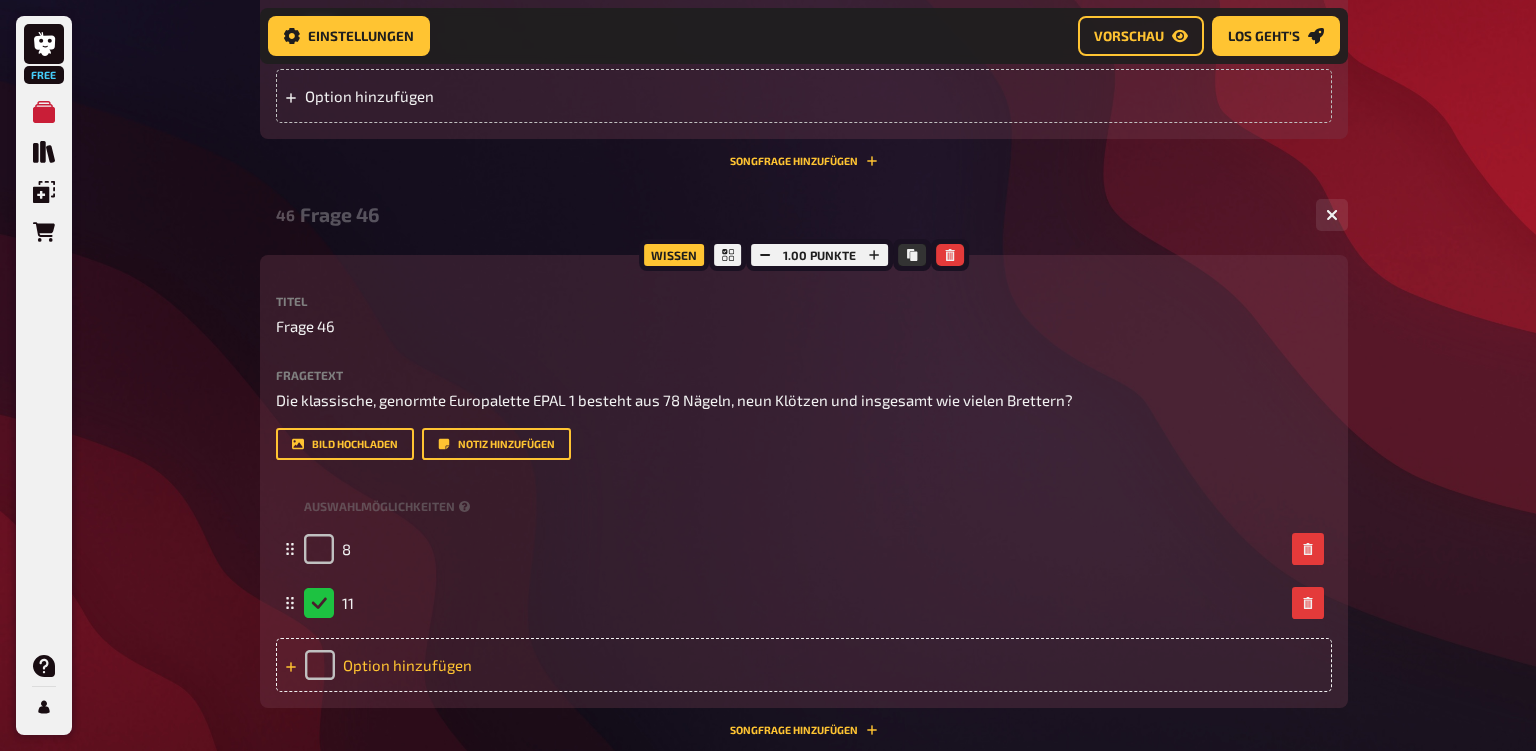 click on "Option hinzufügen" at bounding box center [804, 665] 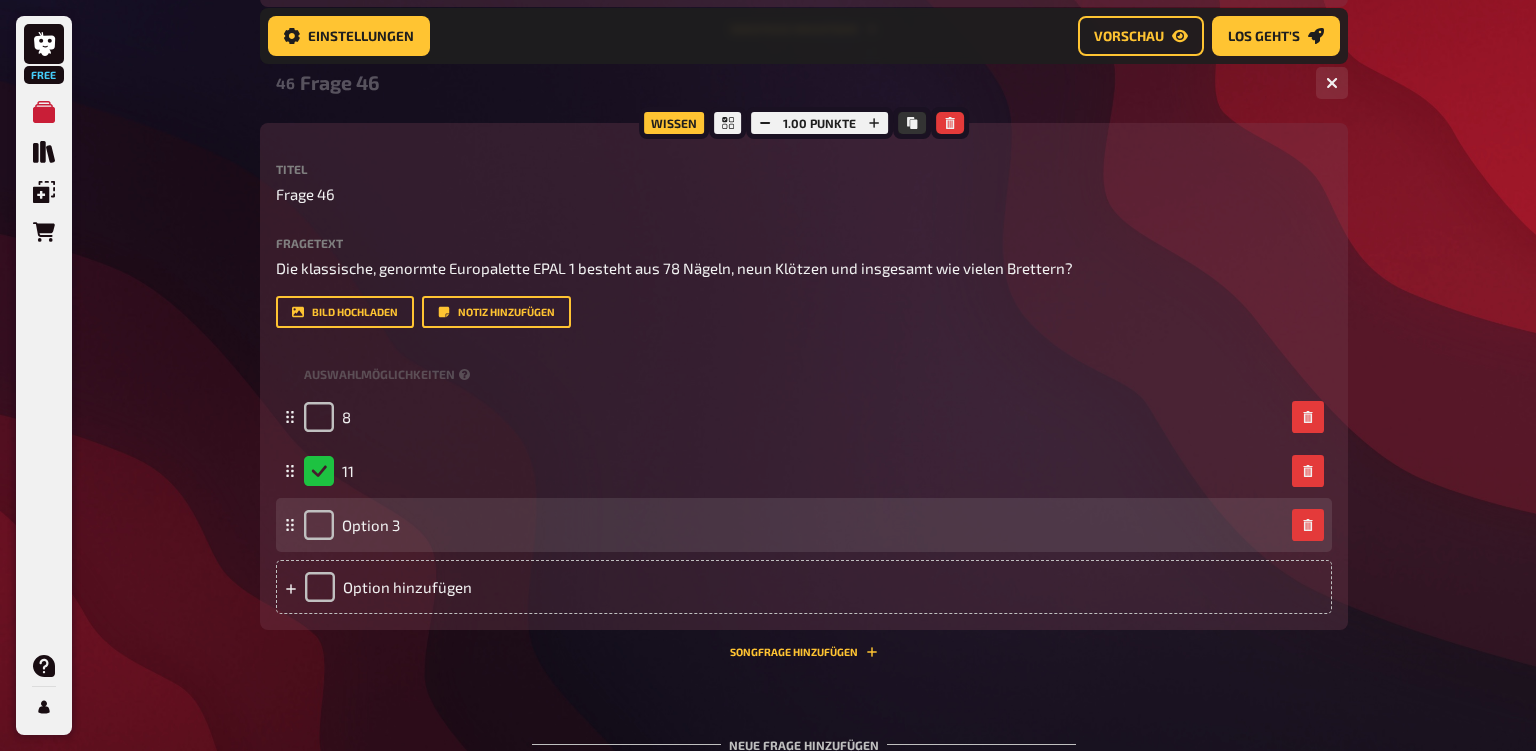 scroll, scrollTop: 5943, scrollLeft: 0, axis: vertical 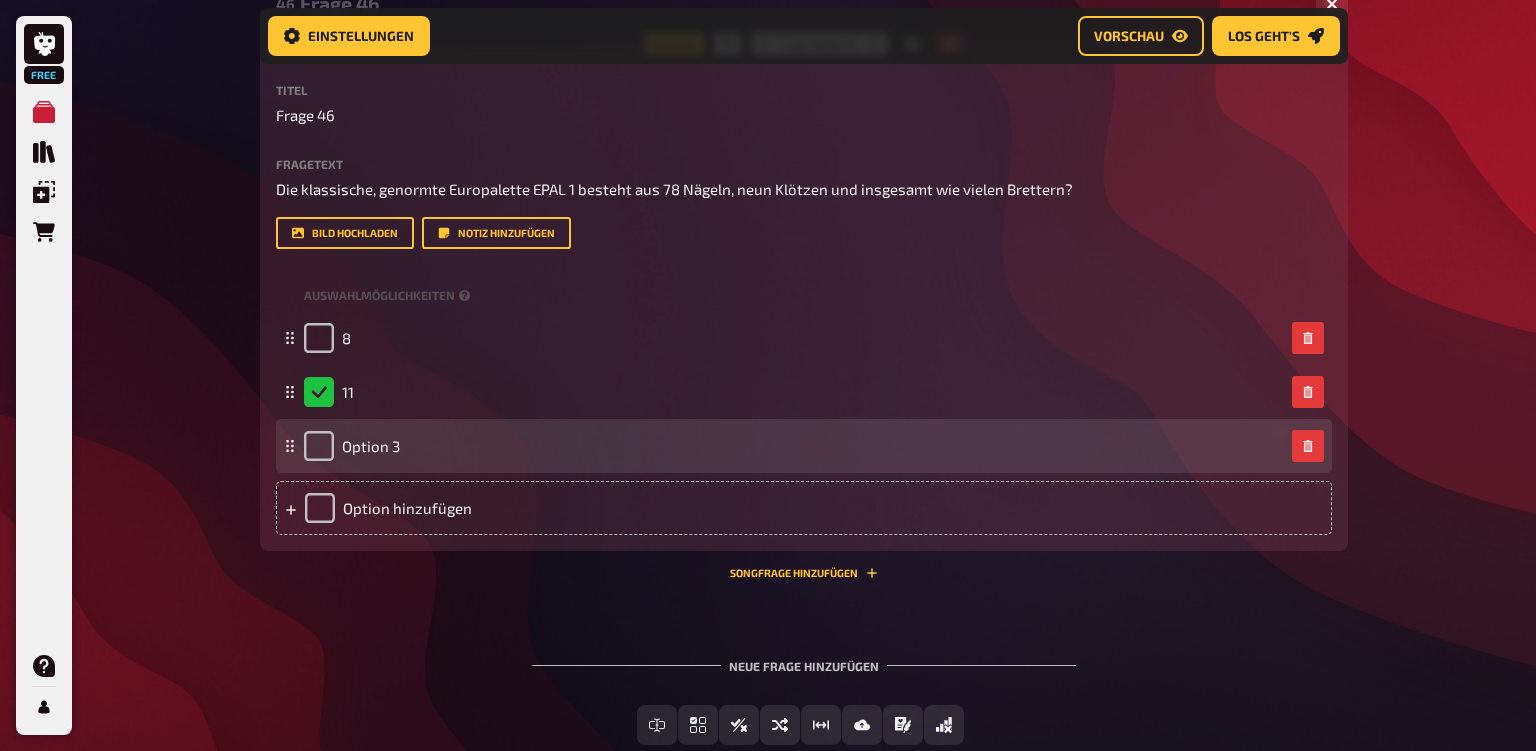 type 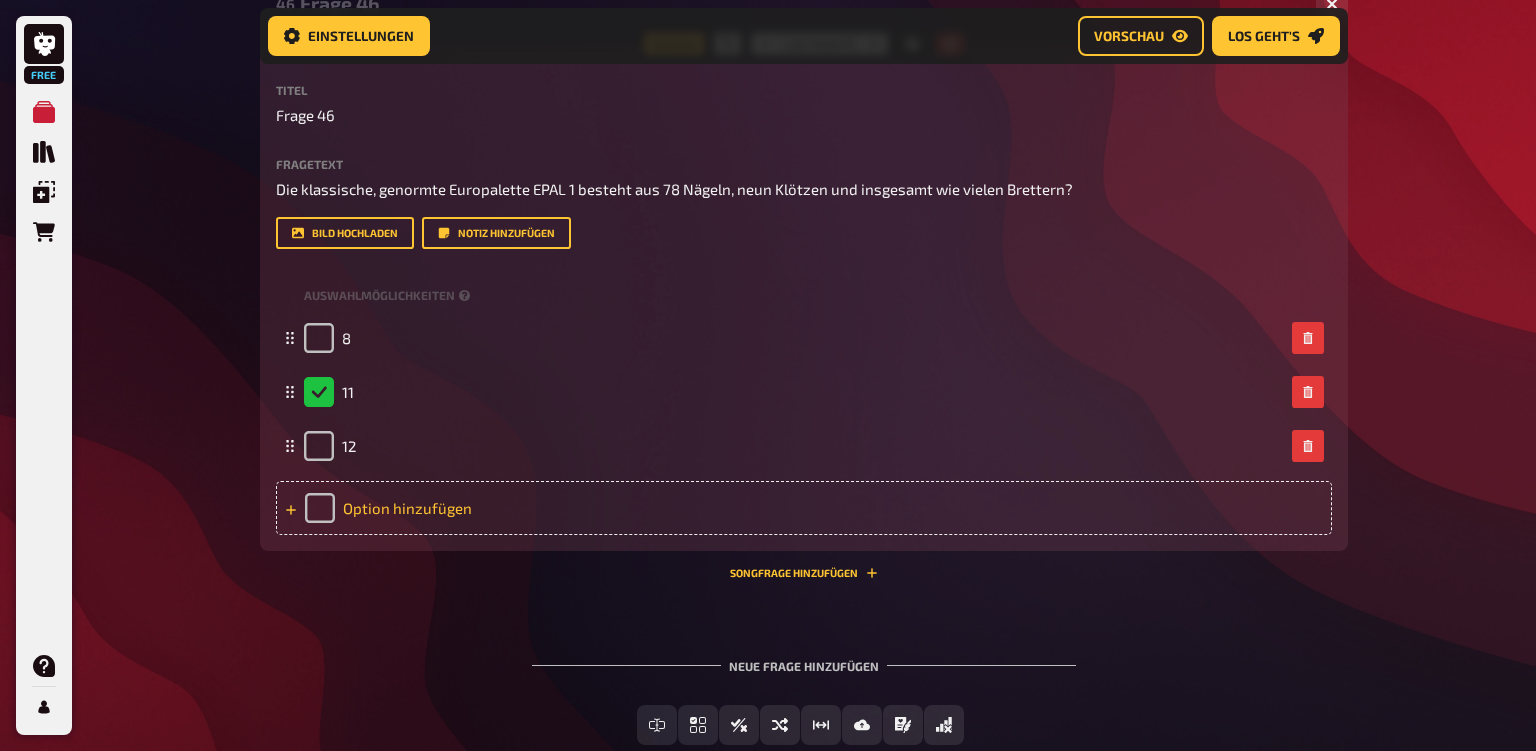 click on "Option hinzufügen" at bounding box center (804, 508) 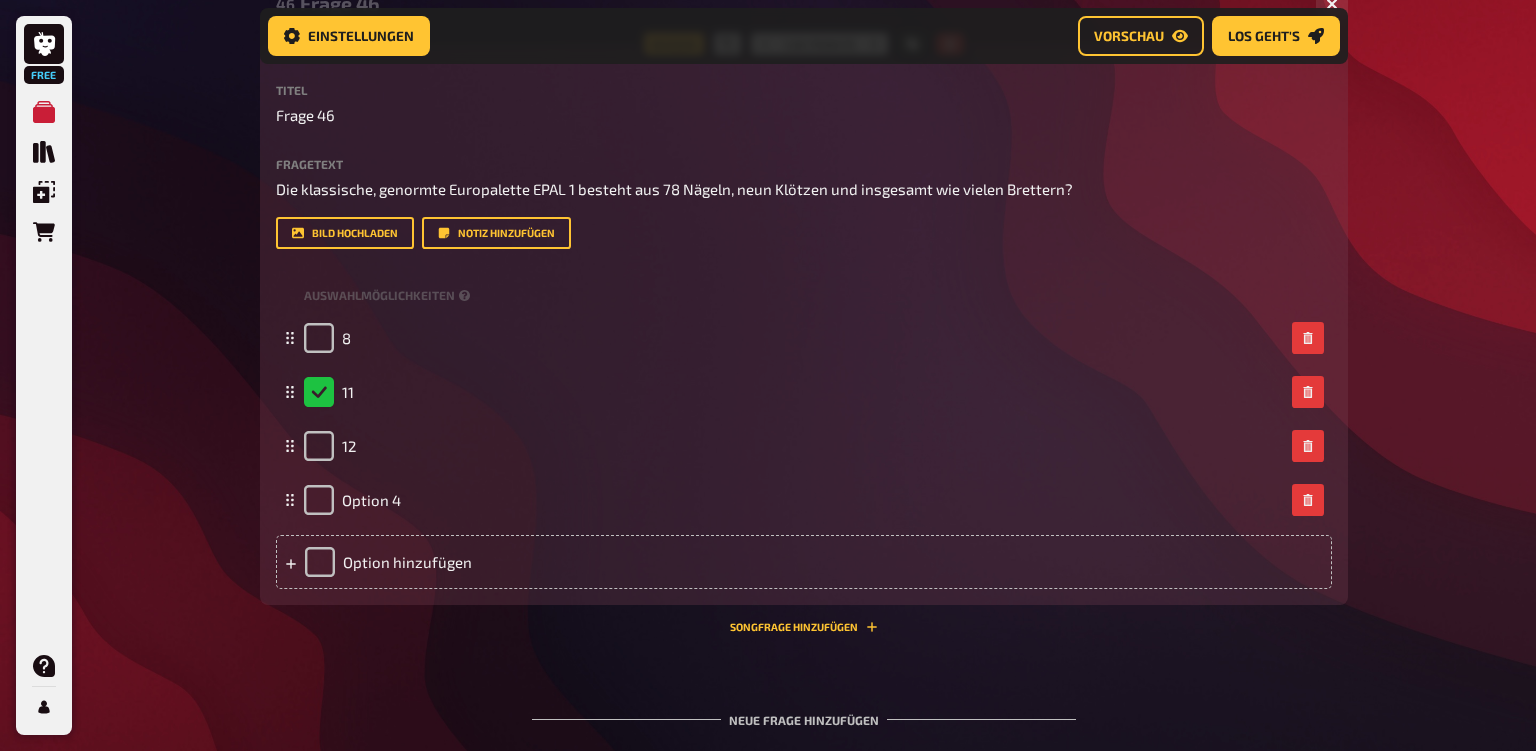 type 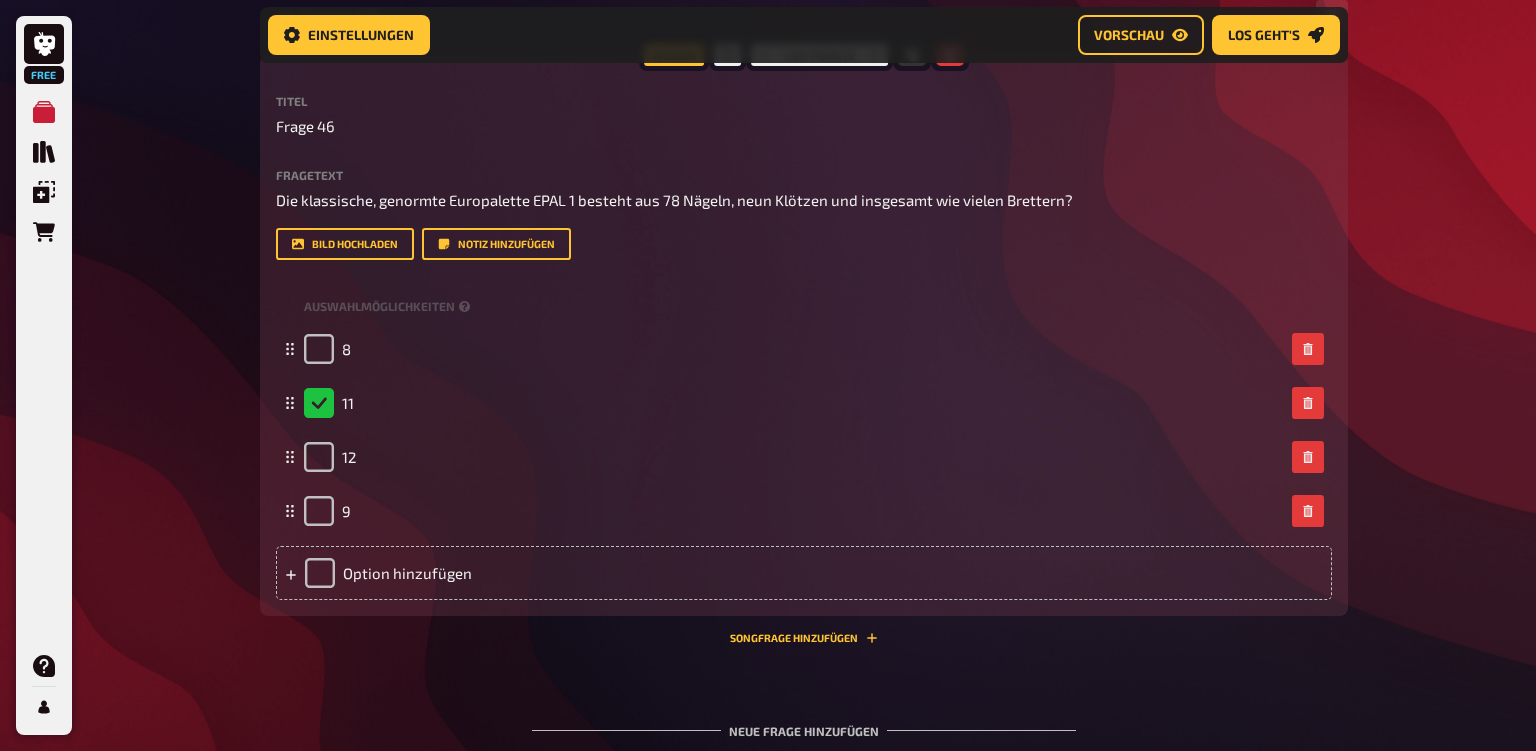 scroll, scrollTop: 5908, scrollLeft: 0, axis: vertical 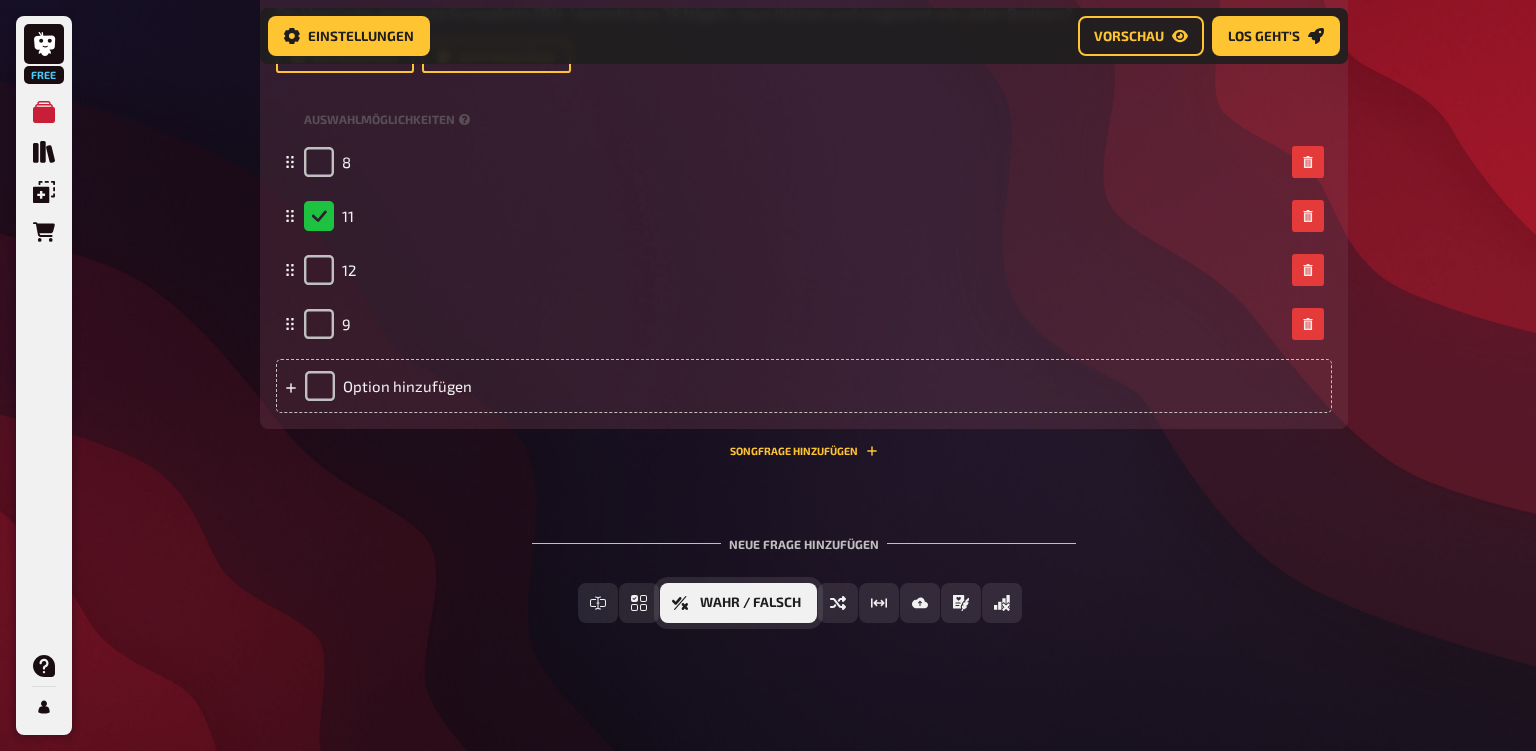 click on "Wahr / Falsch" at bounding box center (738, 603) 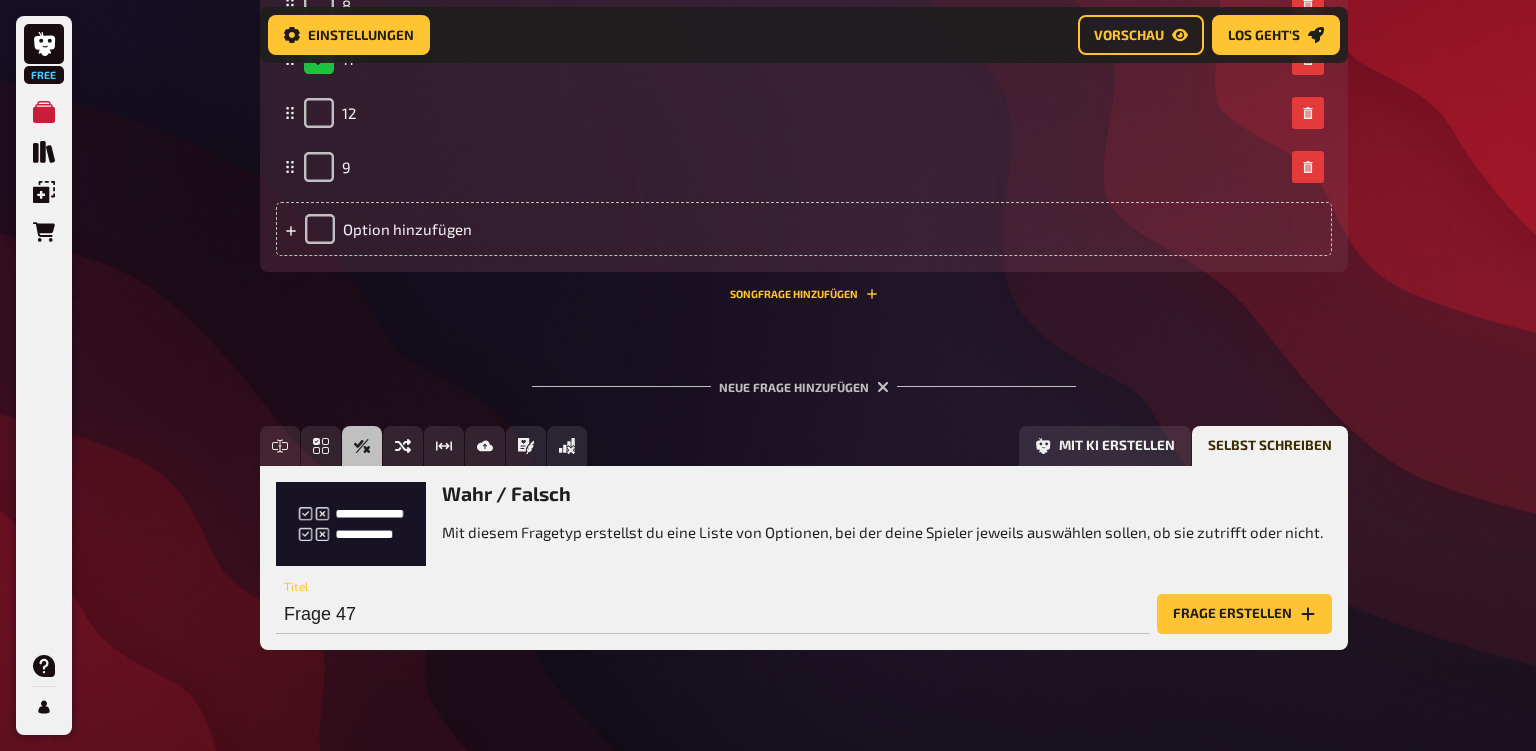 scroll, scrollTop: 6280, scrollLeft: 0, axis: vertical 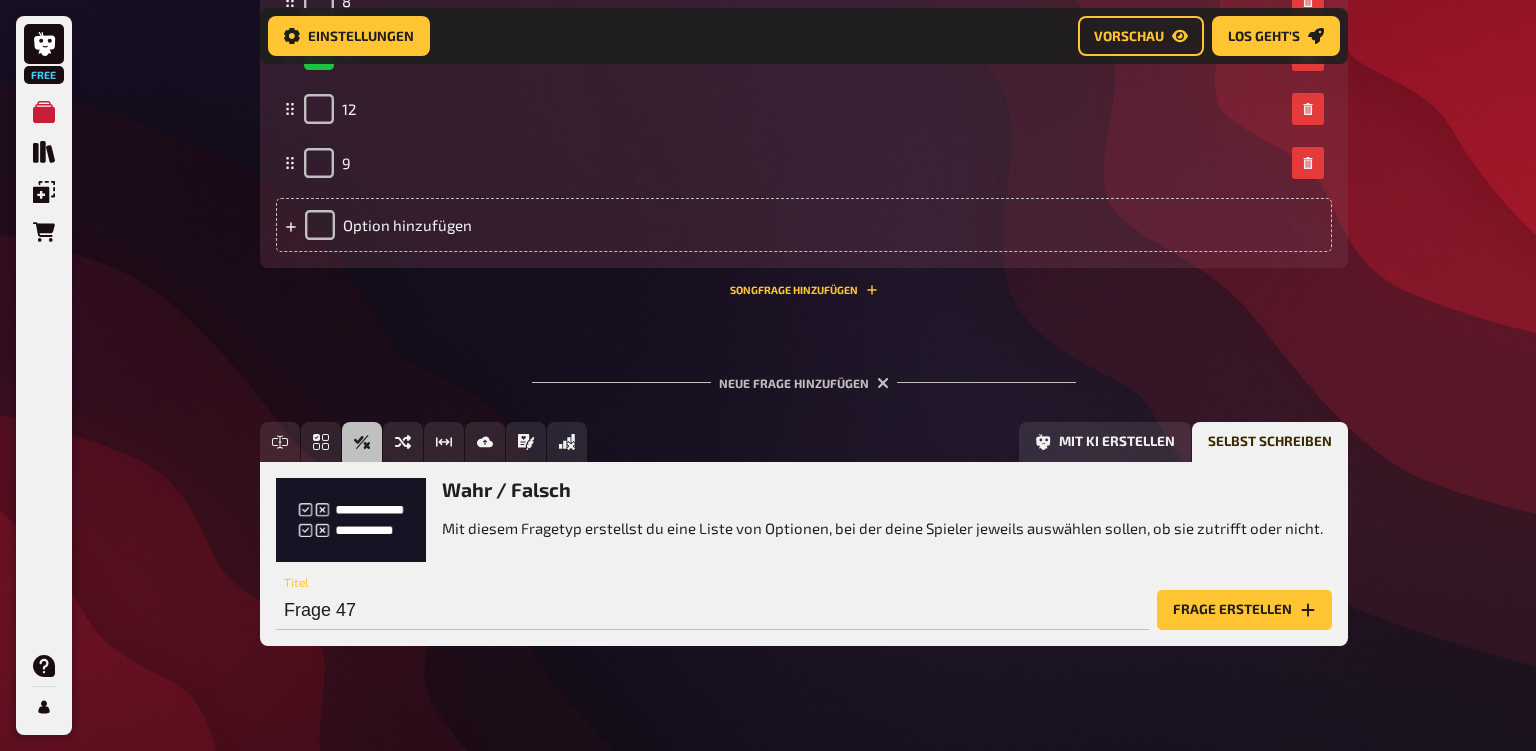 click on "Frage erstellen" at bounding box center (1244, 610) 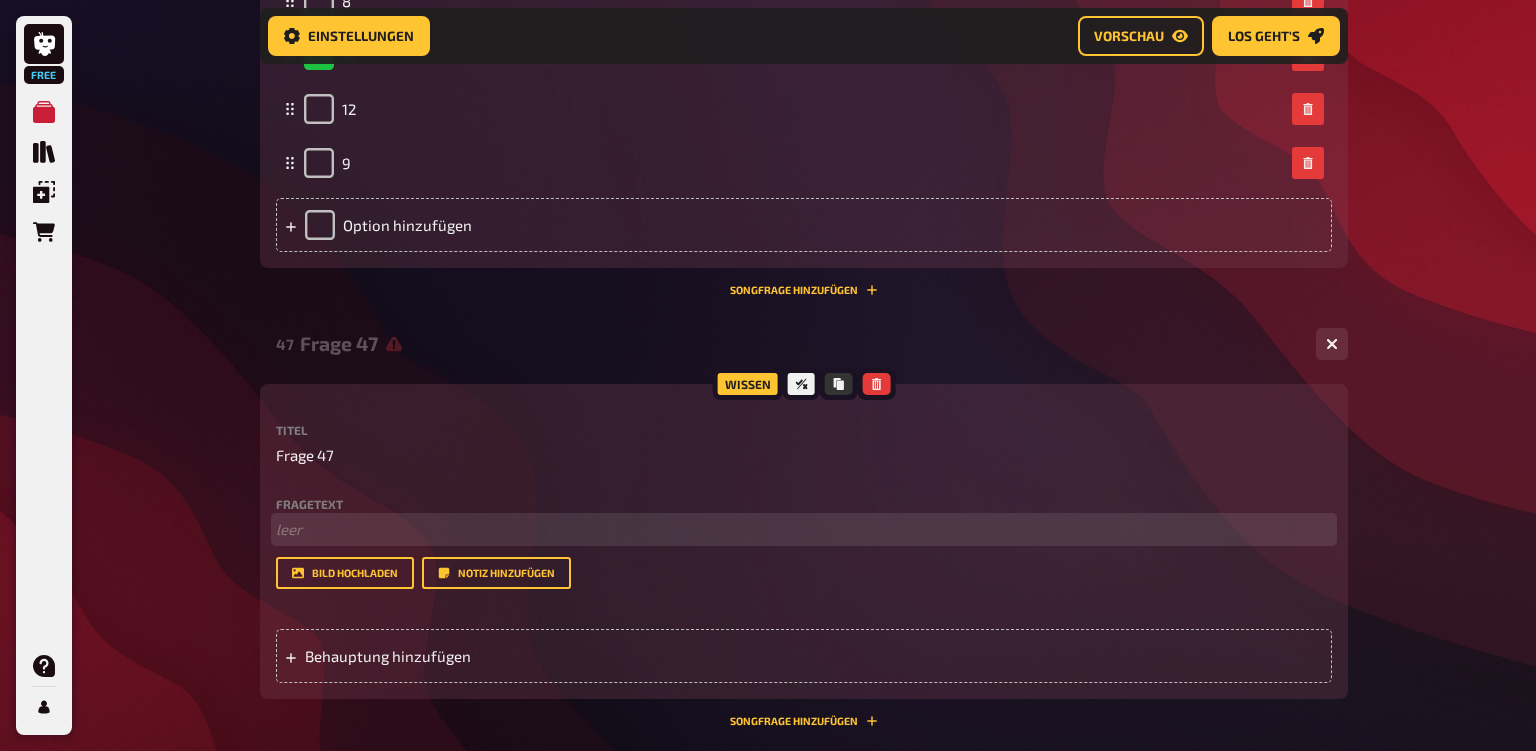 click on "﻿ leer" at bounding box center [804, 529] 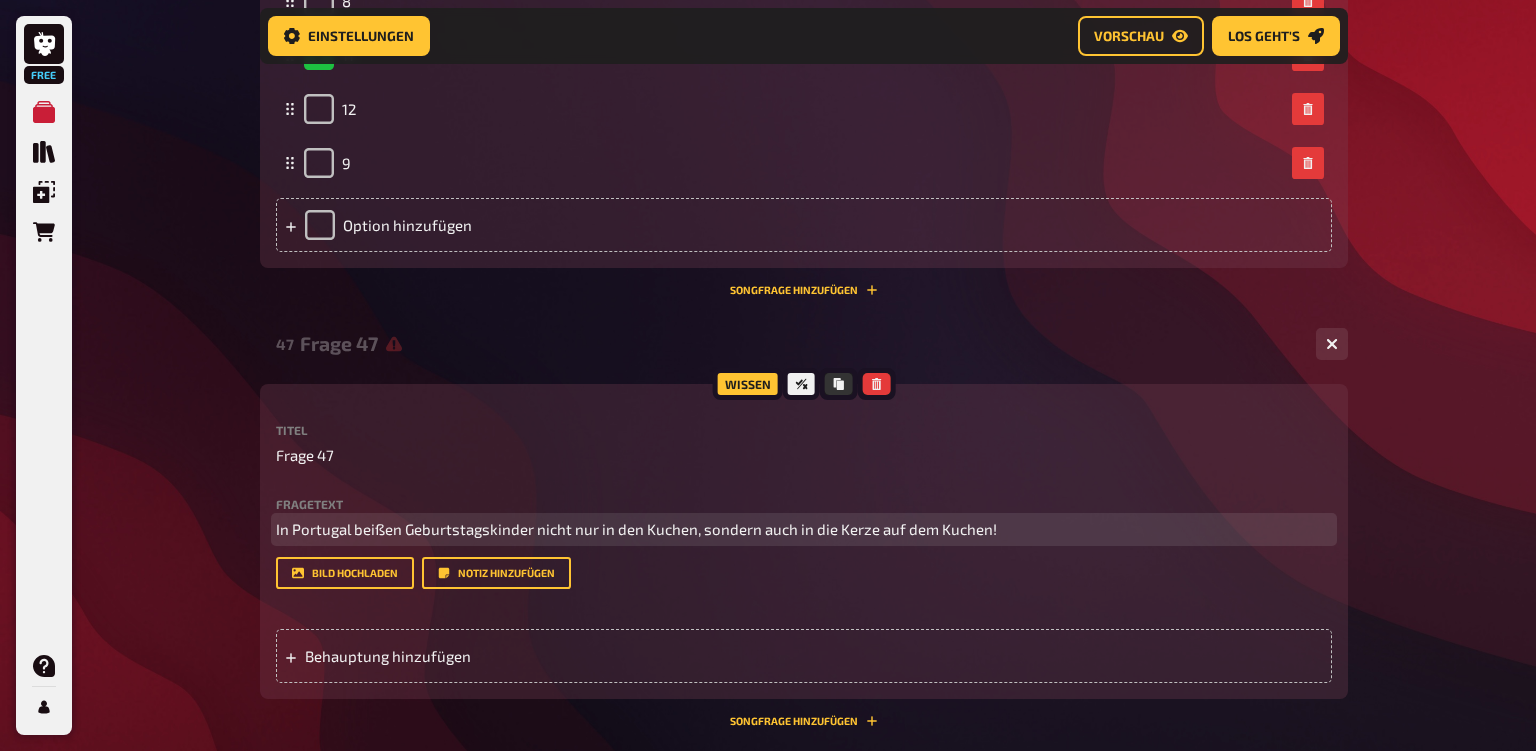click on "In Portugal beißen Geburtstagskinder nicht nur in den Kuchen, sondern auch in die Kerze auf dem Kuchen!" at bounding box center (804, 529) 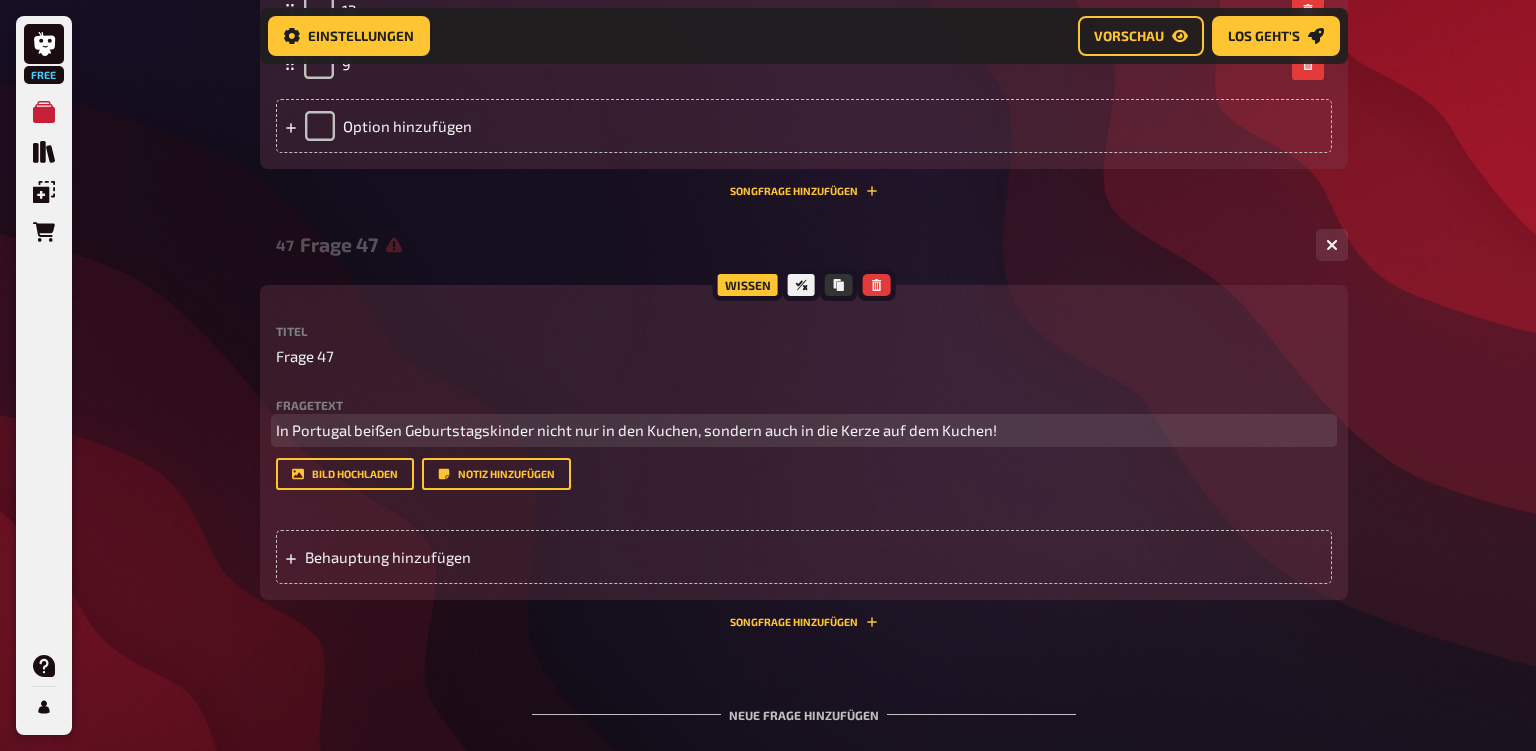 scroll, scrollTop: 6386, scrollLeft: 0, axis: vertical 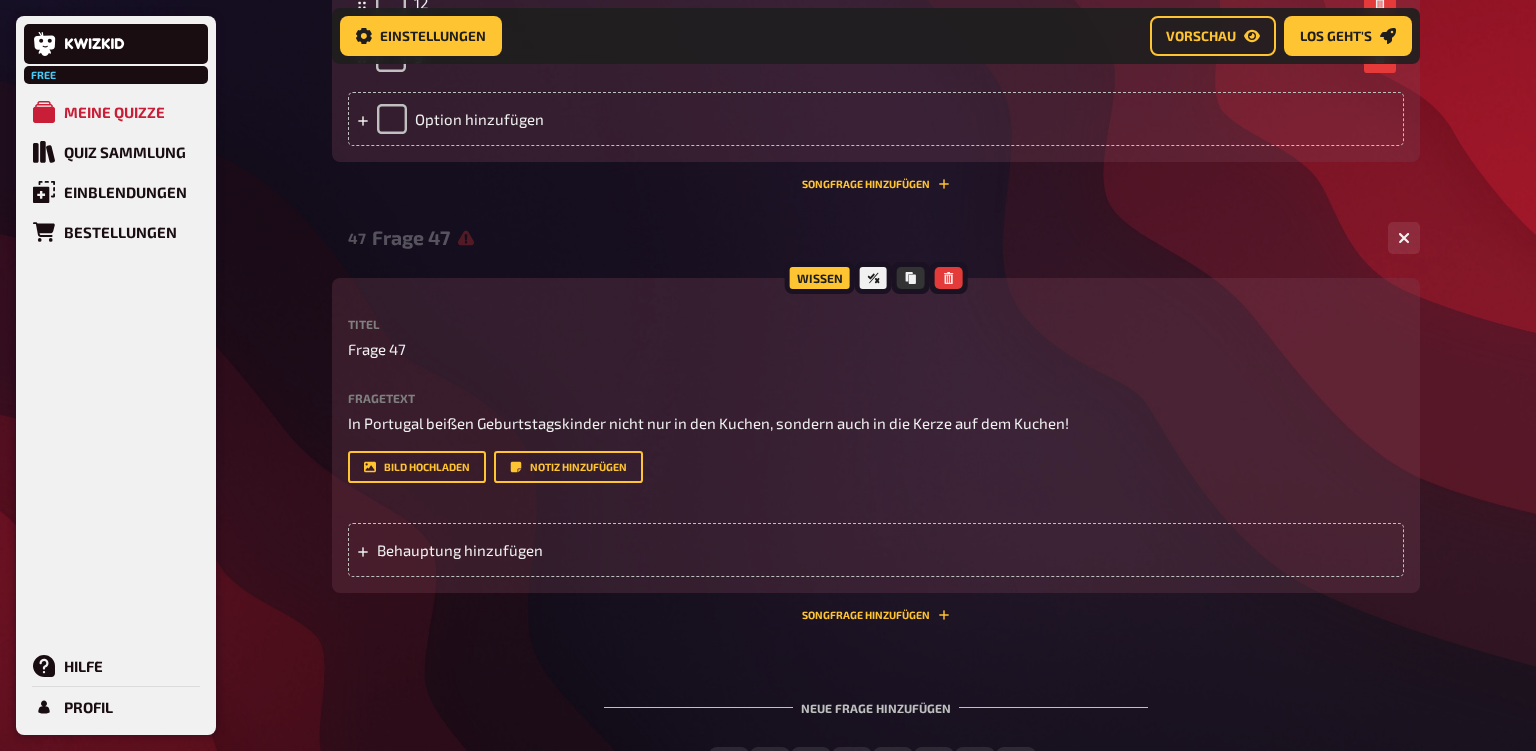 click on "Frage 47 Fragetext In Portugal beißen Geburtstagskinder nicht nur in den Kuchen, sondern auch in die Kerze auf dem Kuchen! Hier hinziehen für Dateiupload Bild hochladen   Notiz hinzufügen Behauptung hinzufügen" at bounding box center (876, 435) 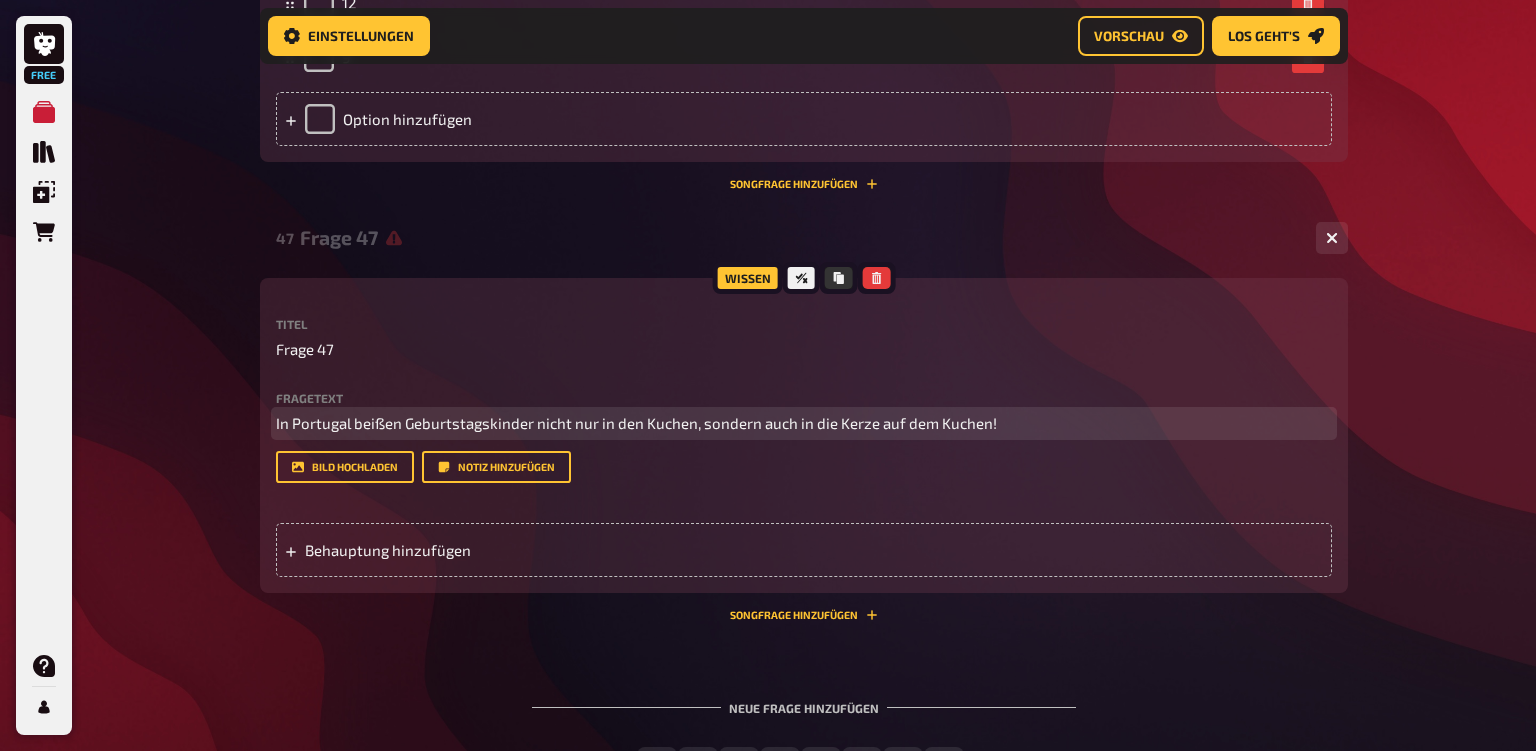 click on "In Portugal beißen Geburtstagskinder nicht nur in den Kuchen, sondern auch in die Kerze auf dem Kuchen!" at bounding box center [636, 423] 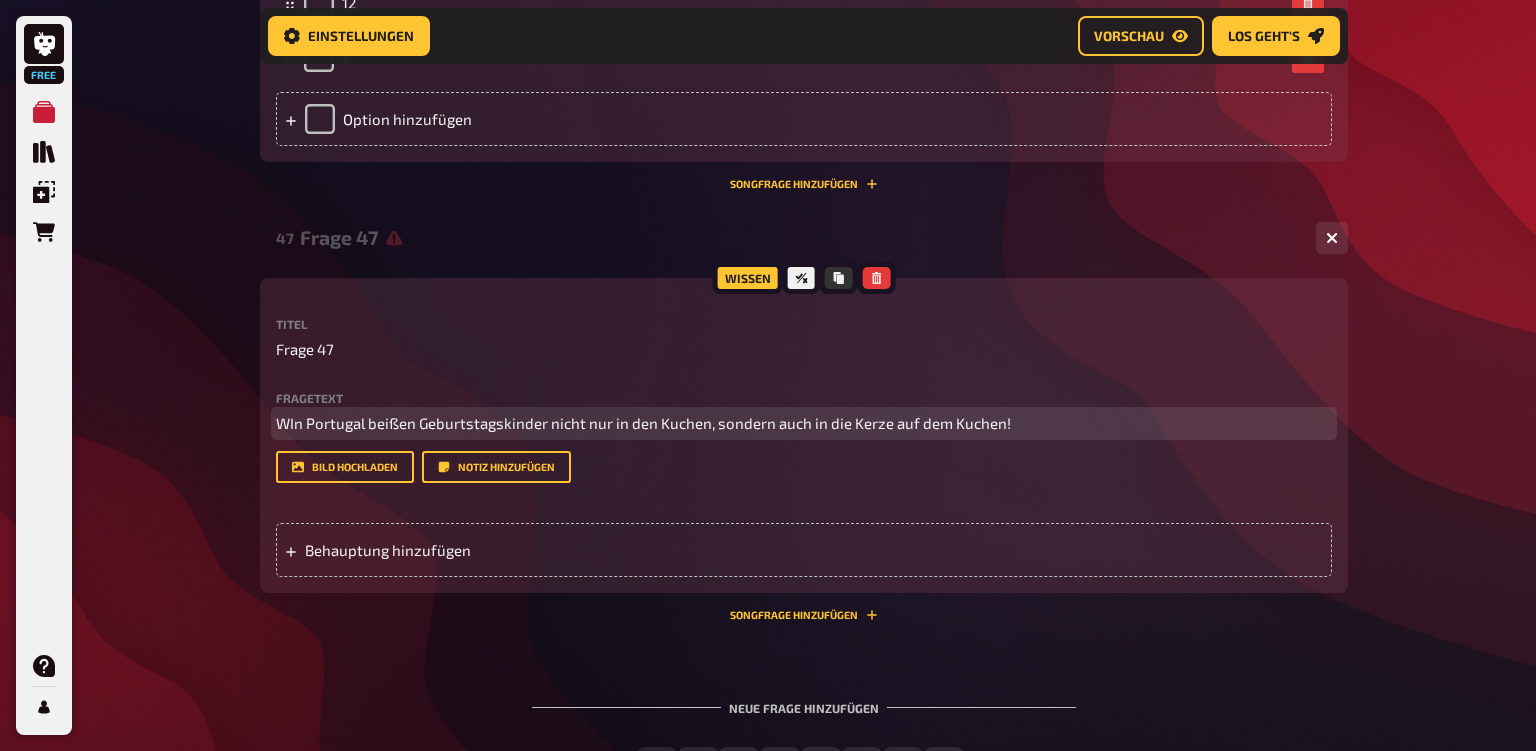 type 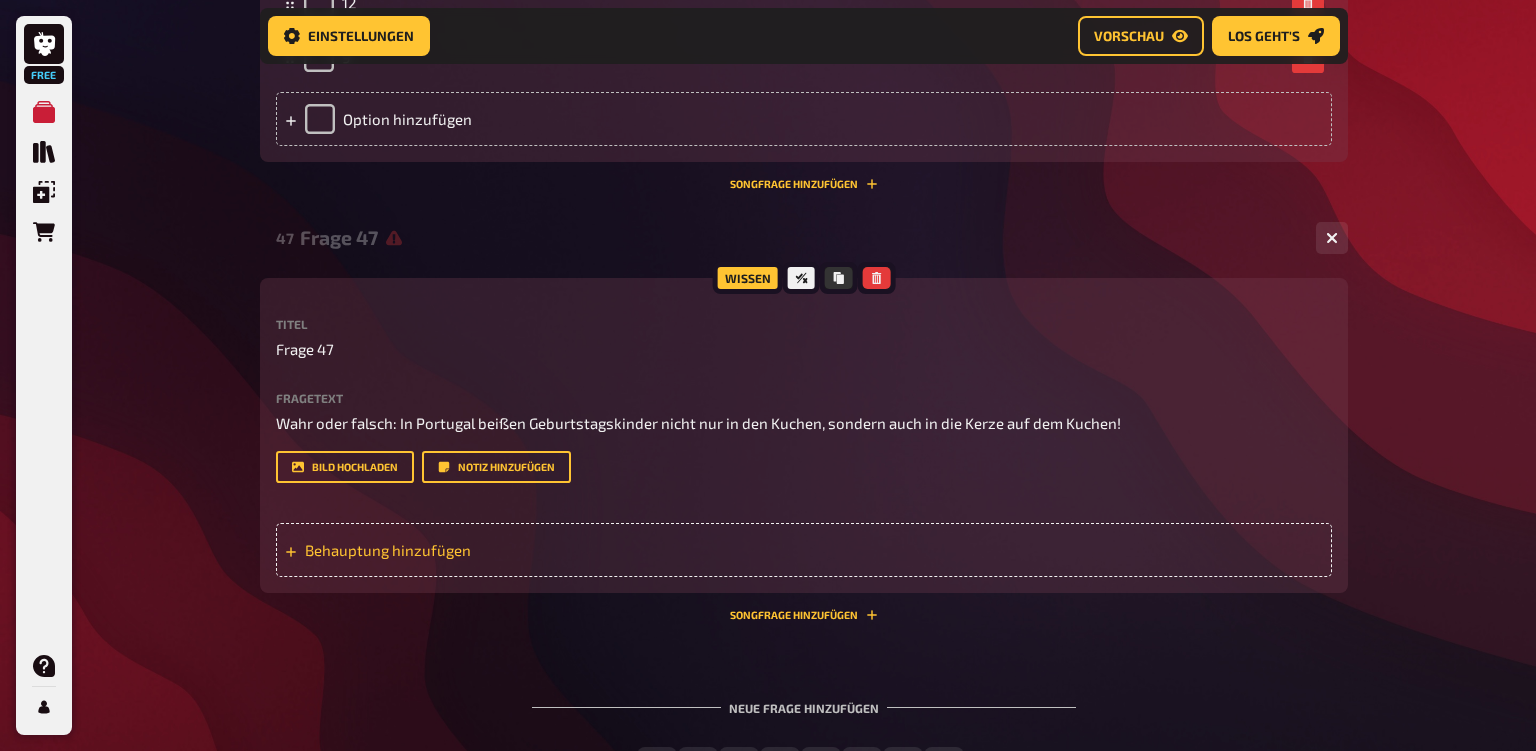 click on "Behauptung hinzufügen" at bounding box center [804, 550] 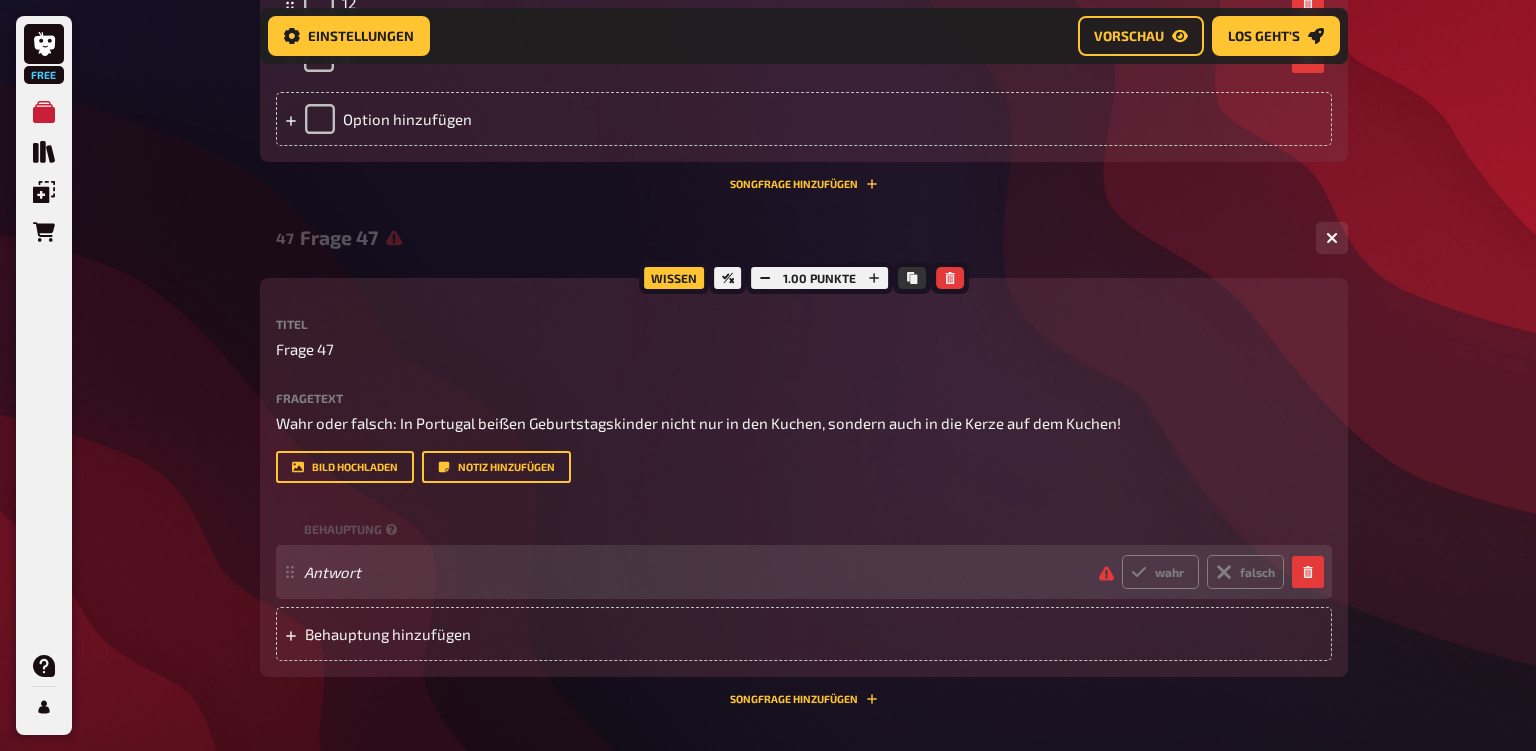 click on "Antwort" at bounding box center (693, 572) 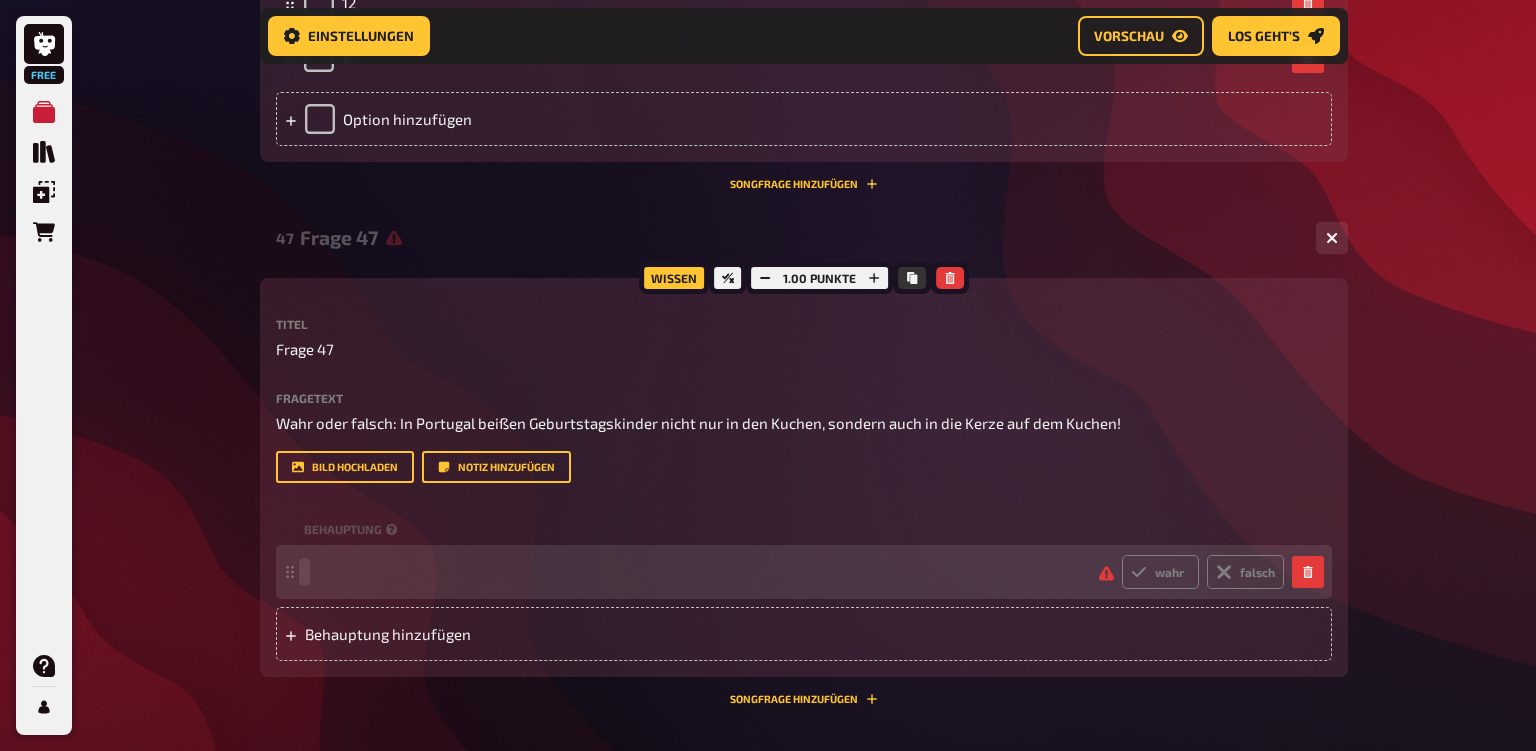 type 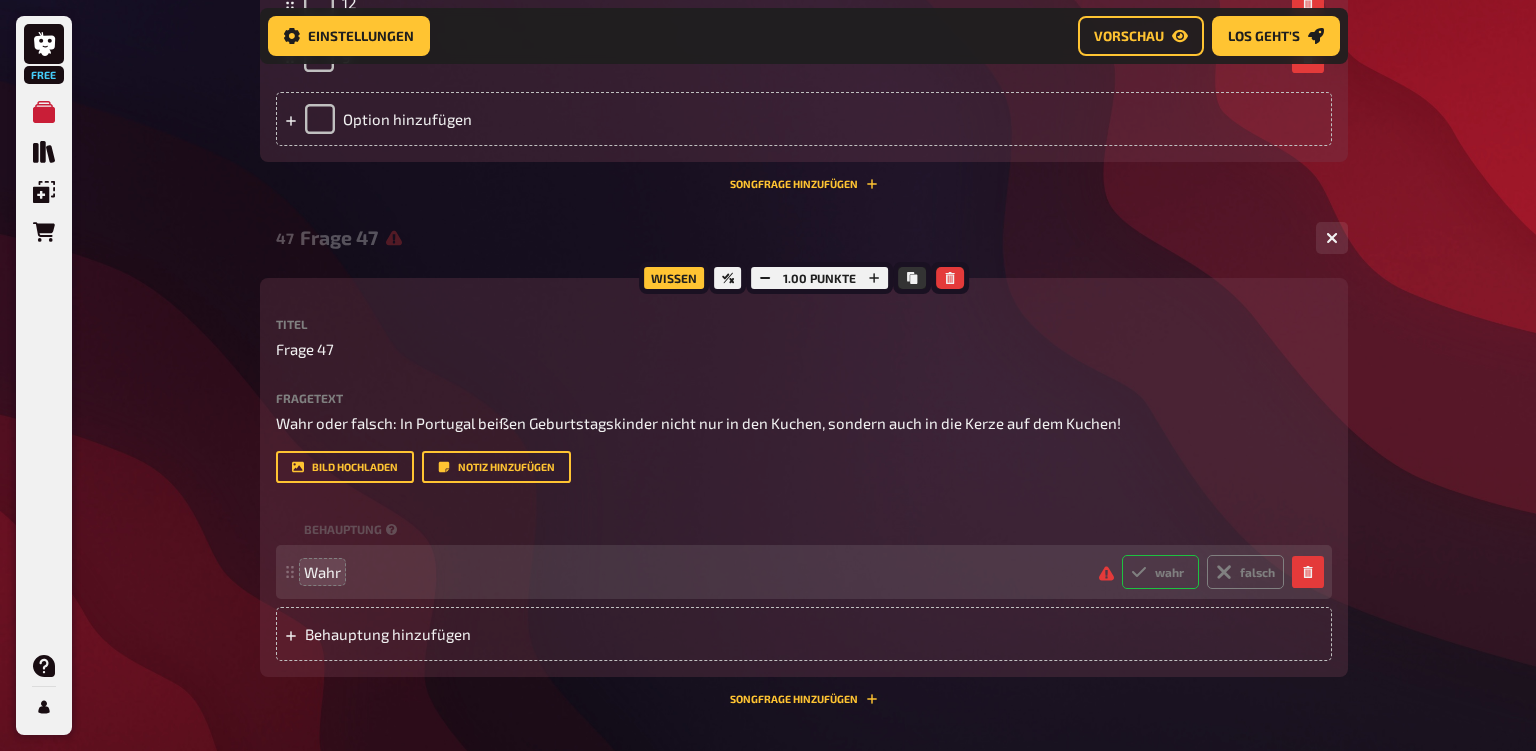 click on "wahr" at bounding box center (1160, 572) 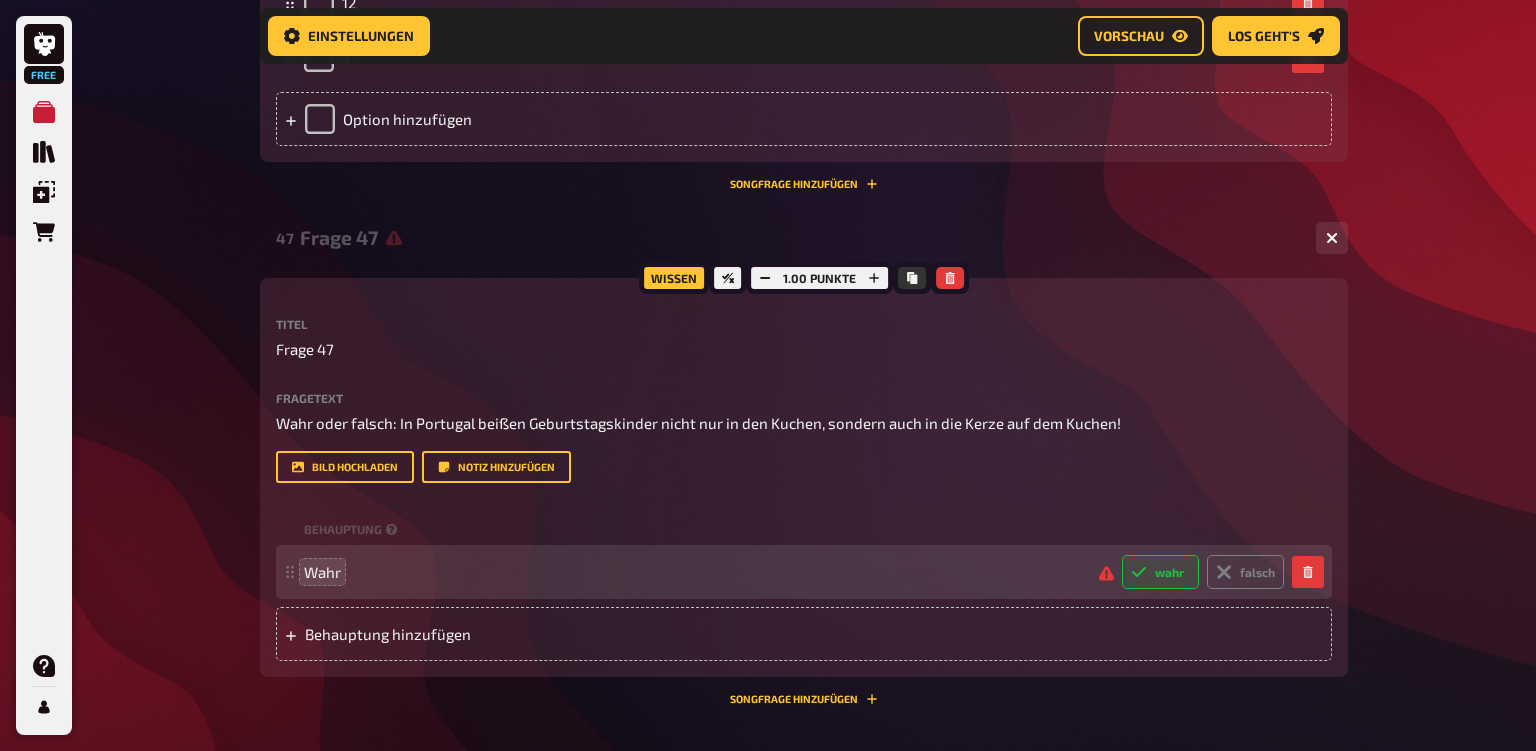 radio on "true" 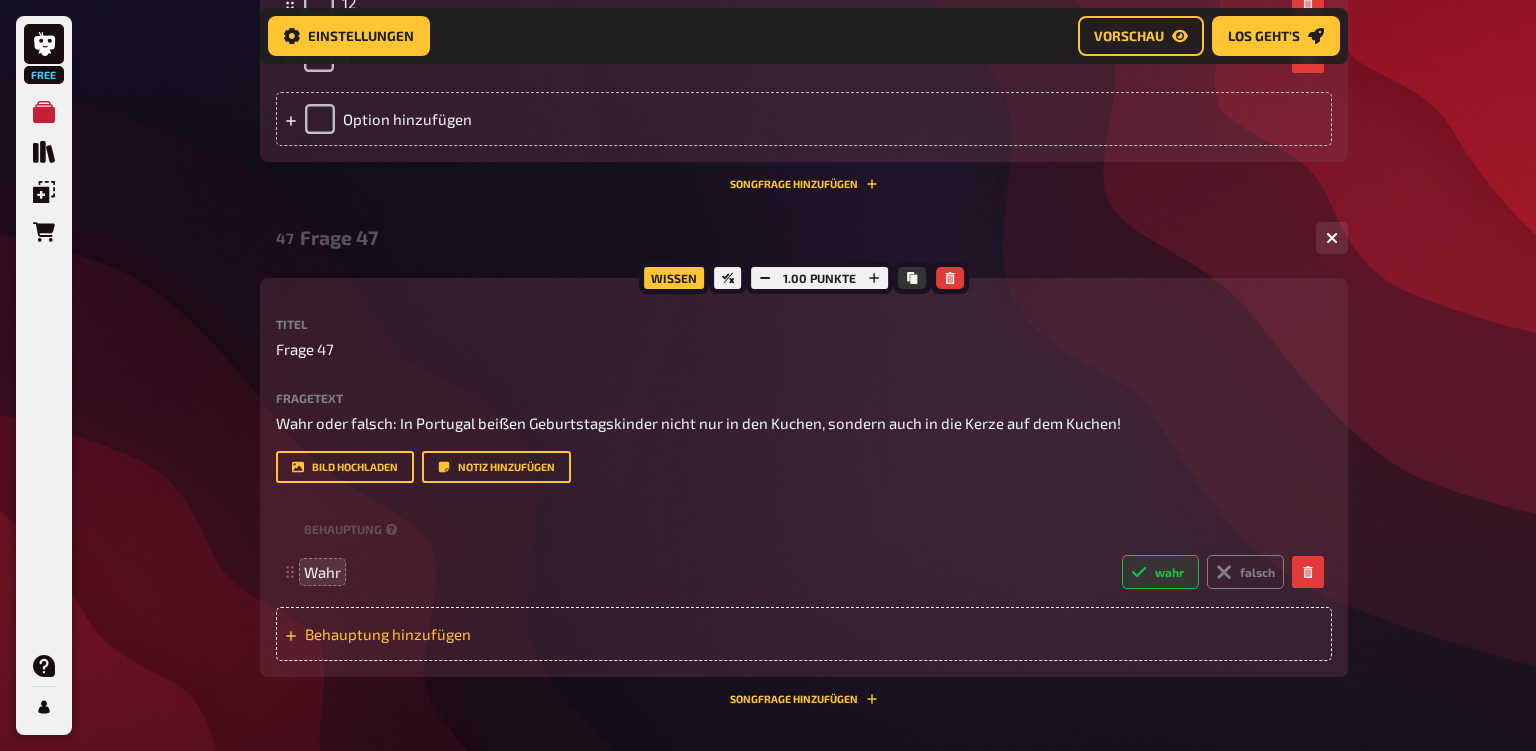 click on "Behauptung hinzufügen" at bounding box center [460, 634] 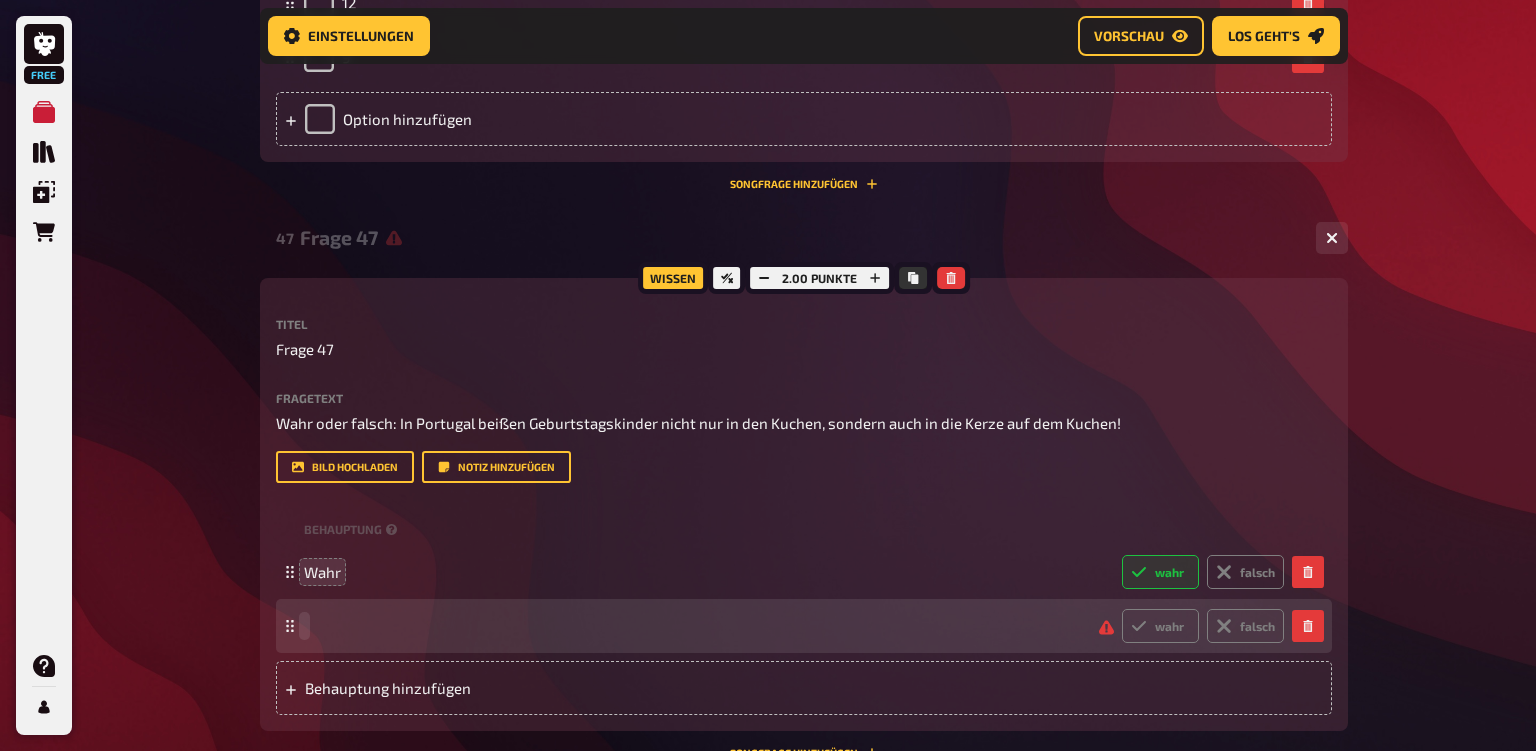 type 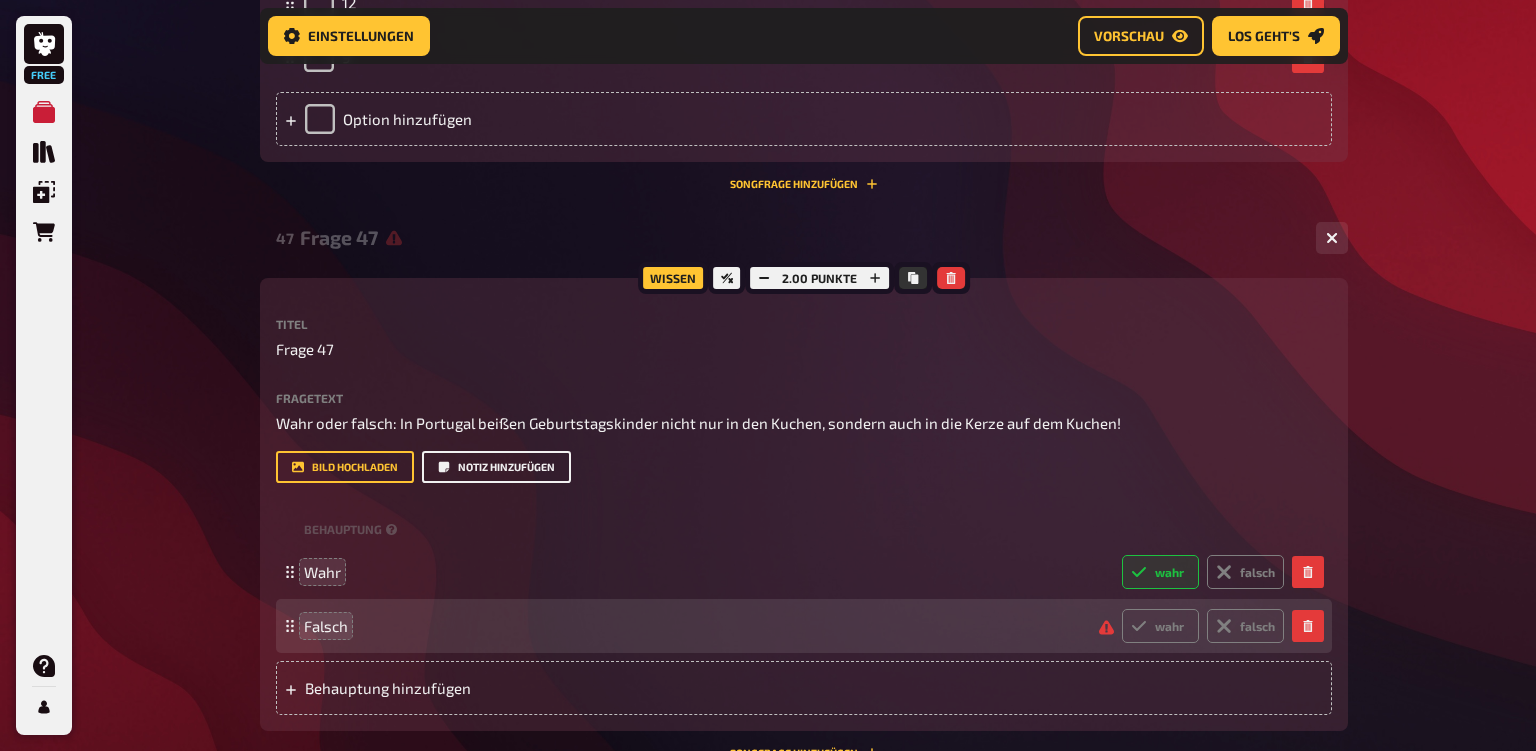 click on "Notiz hinzufügen" at bounding box center [496, 467] 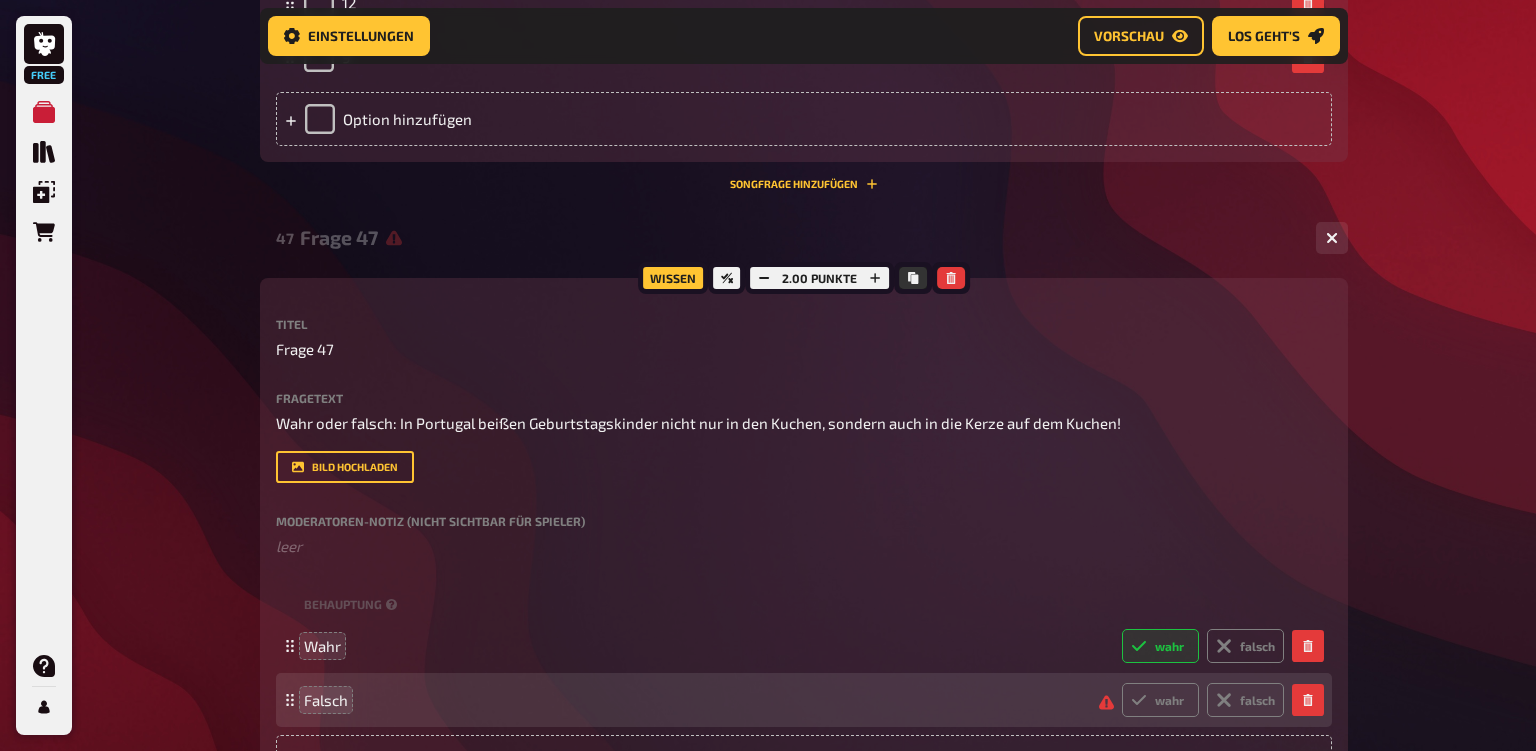 click on "Moderatoren-Notiz (nicht sichtbar für Spieler)" at bounding box center [804, 521] 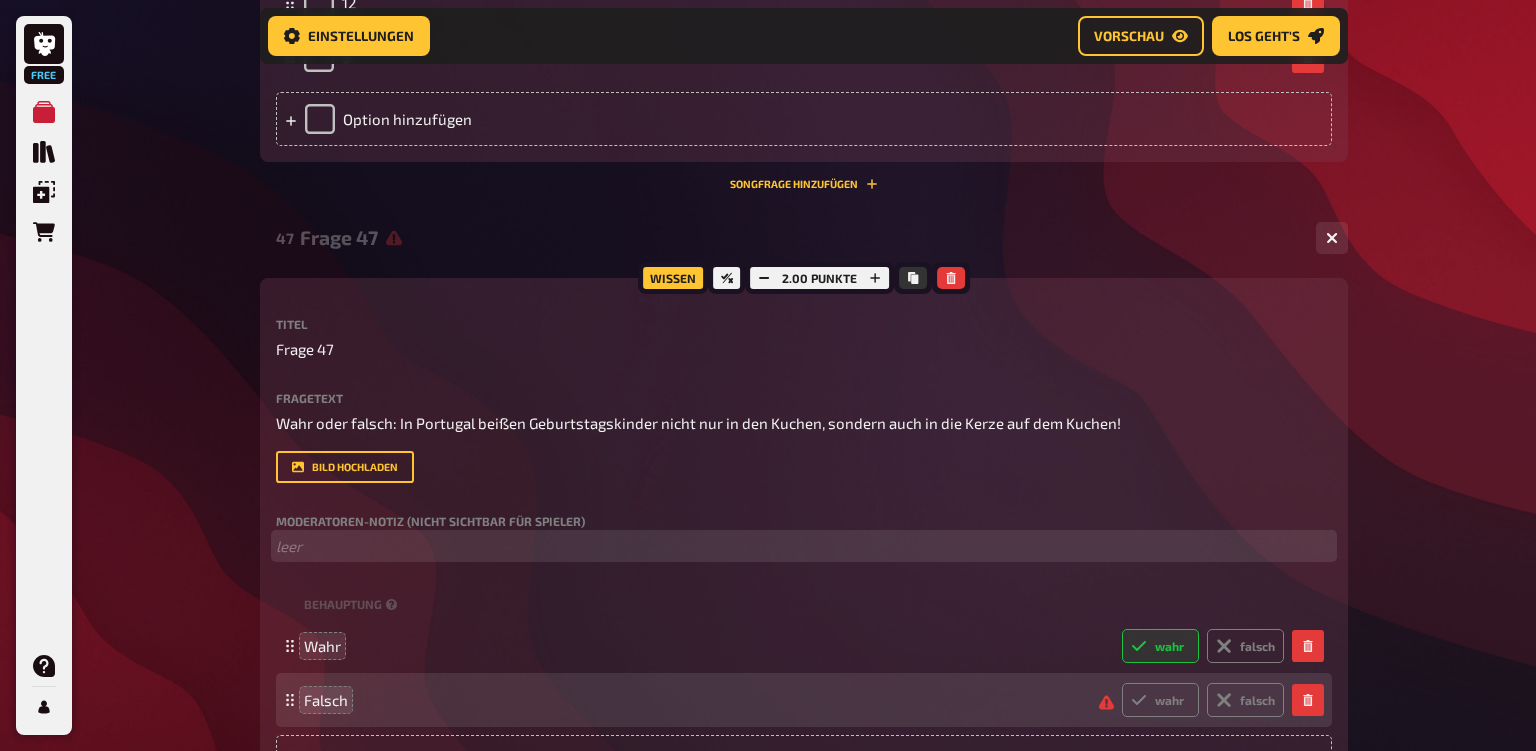 click on "﻿ leer" at bounding box center (804, 546) 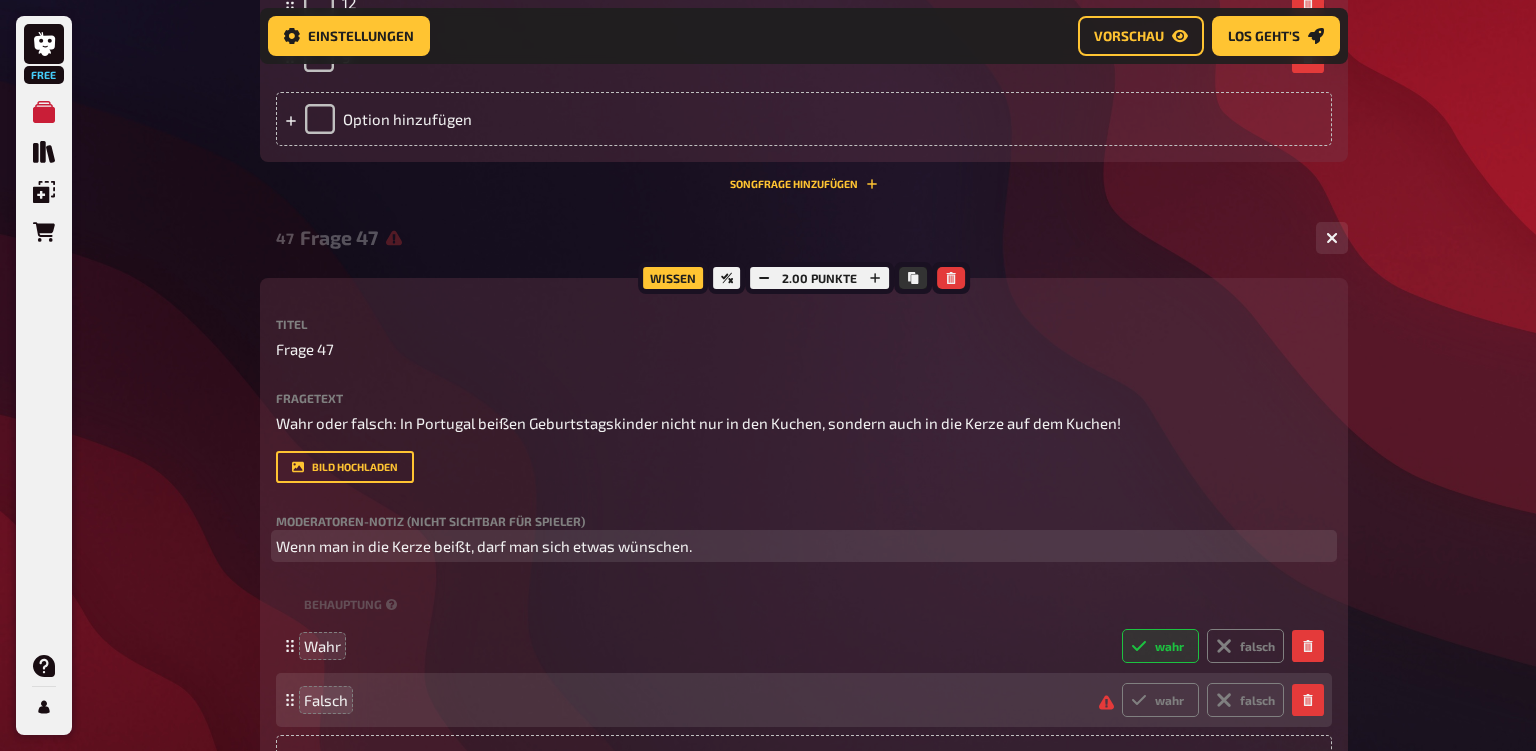 click on "Wenn man in die Kerze beißt, darf man sich etwas wünschen." at bounding box center (484, 546) 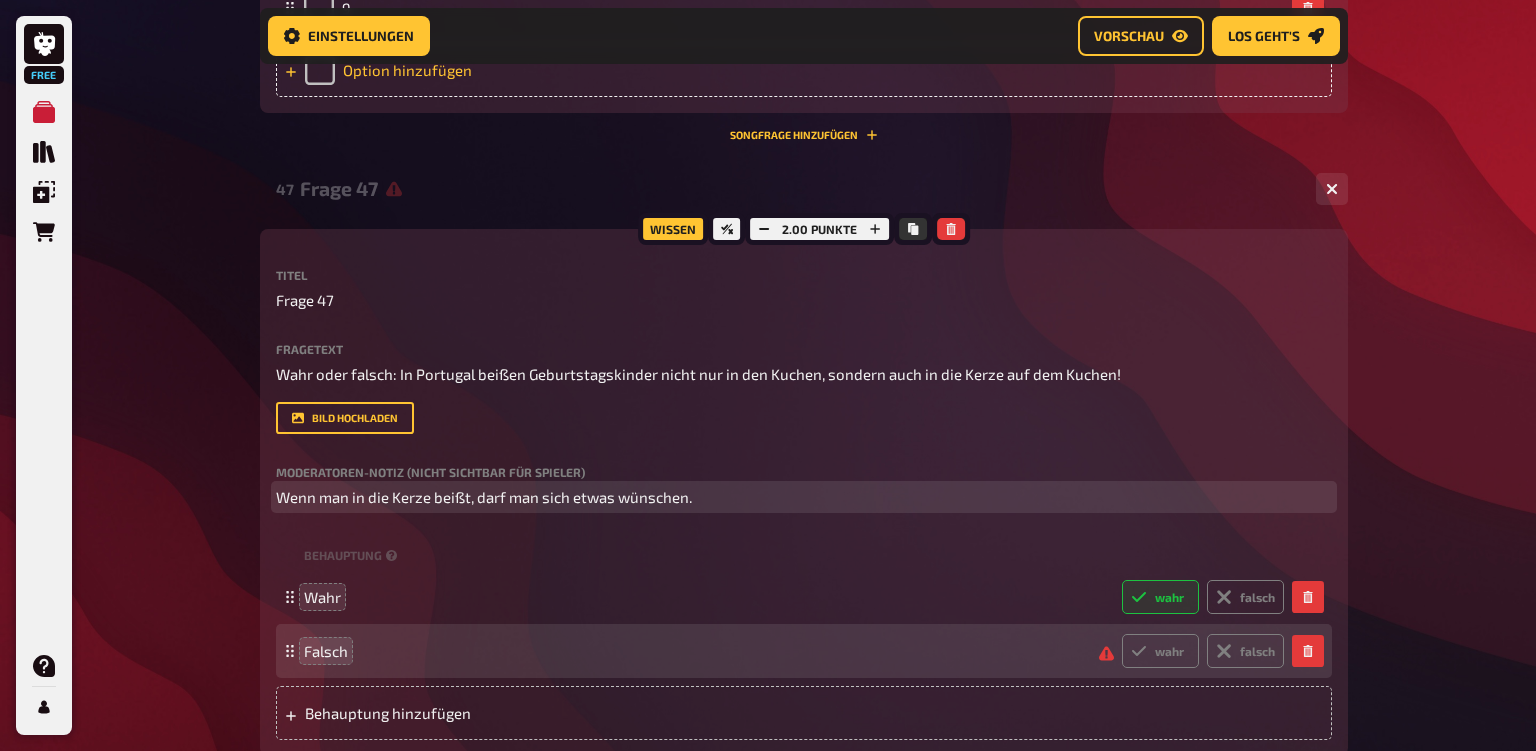 scroll, scrollTop: 6492, scrollLeft: 0, axis: vertical 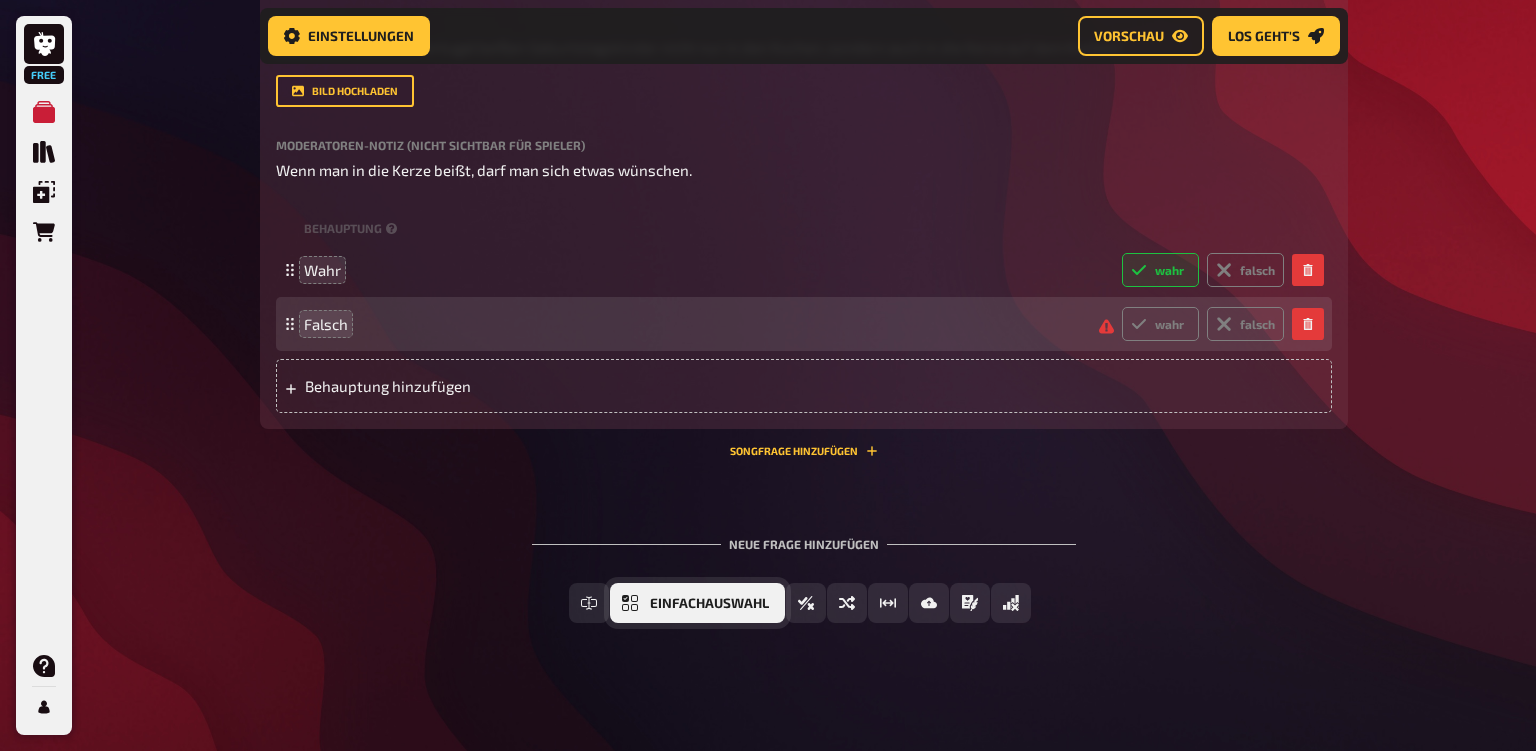 click on "Einfachauswahl" at bounding box center [709, 604] 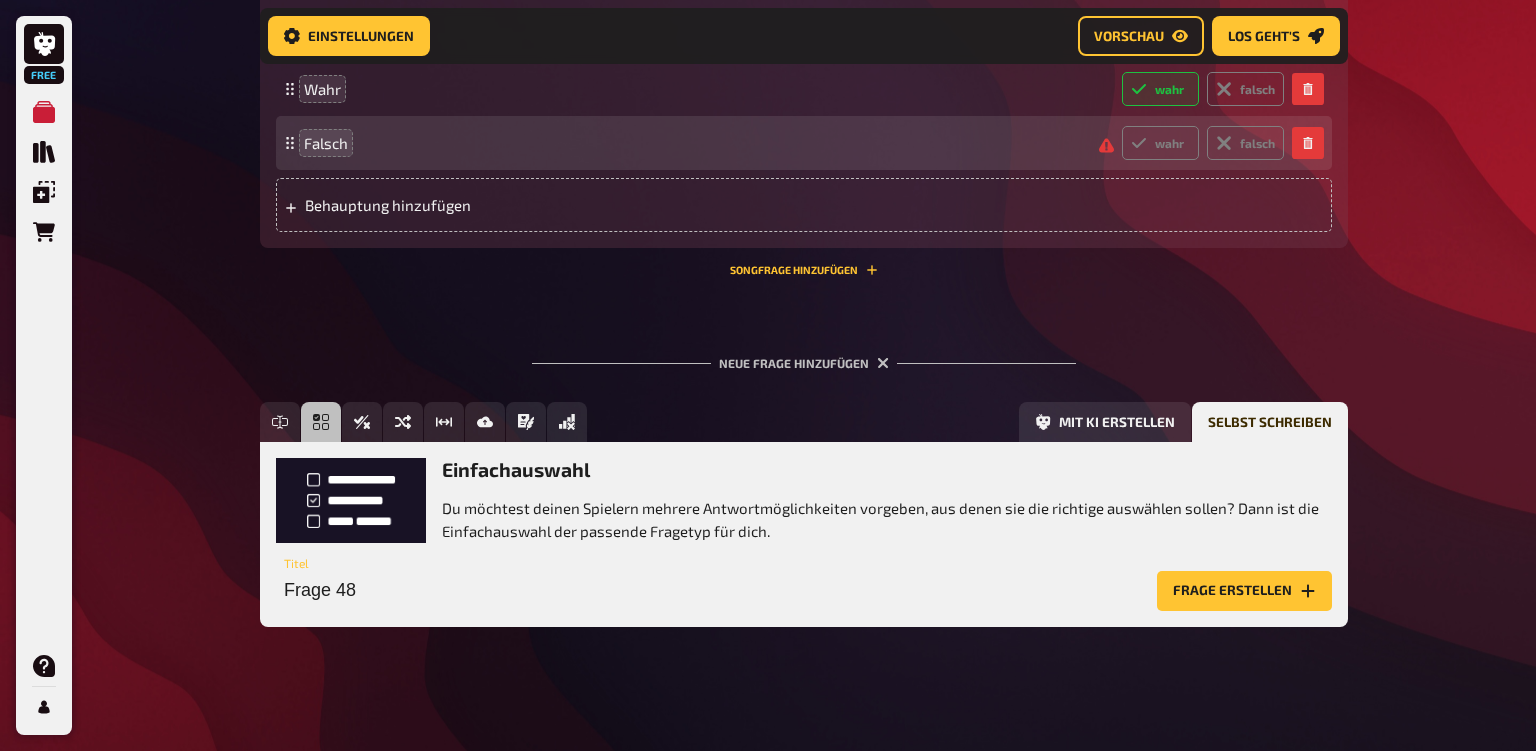 scroll, scrollTop: 6947, scrollLeft: 0, axis: vertical 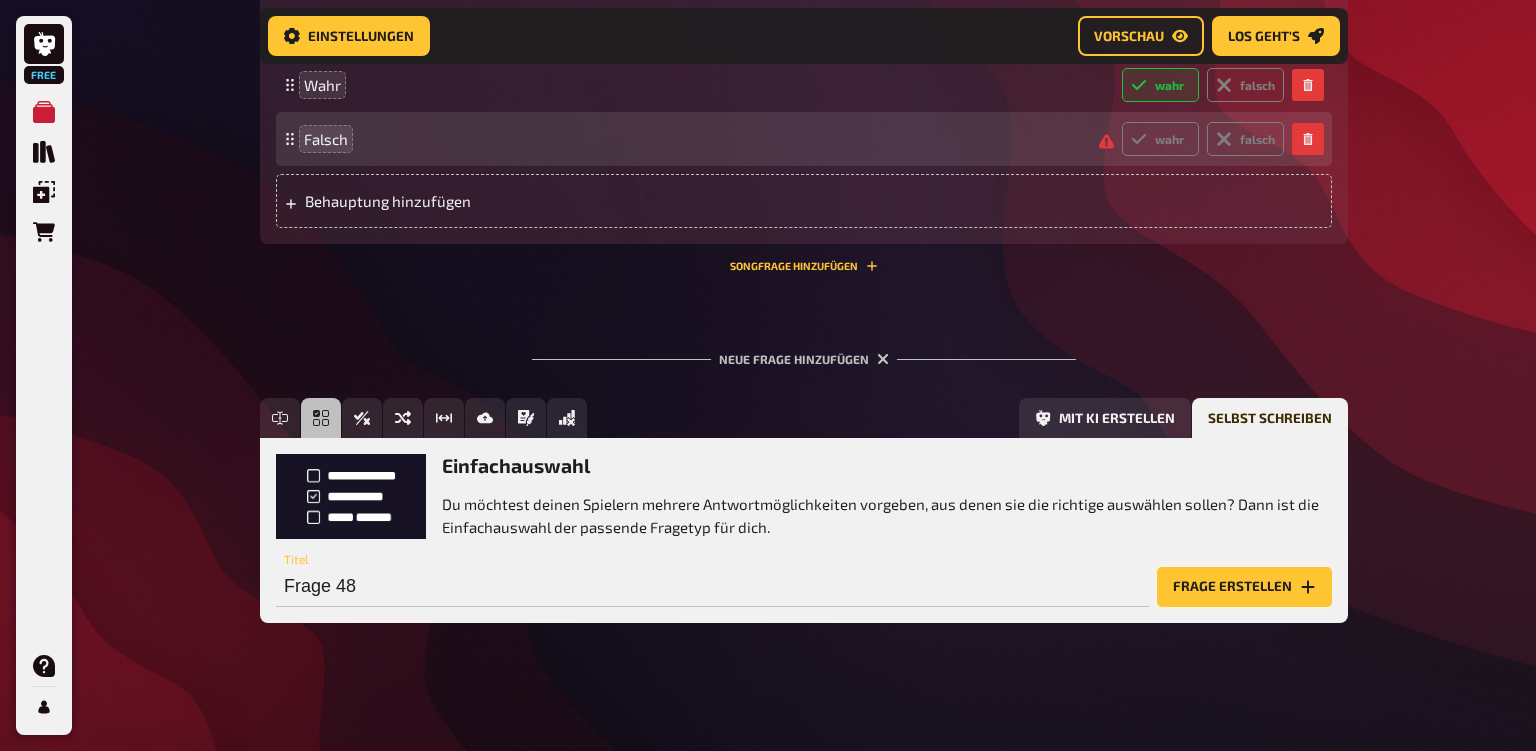 click on "Frage erstellen" at bounding box center (1244, 587) 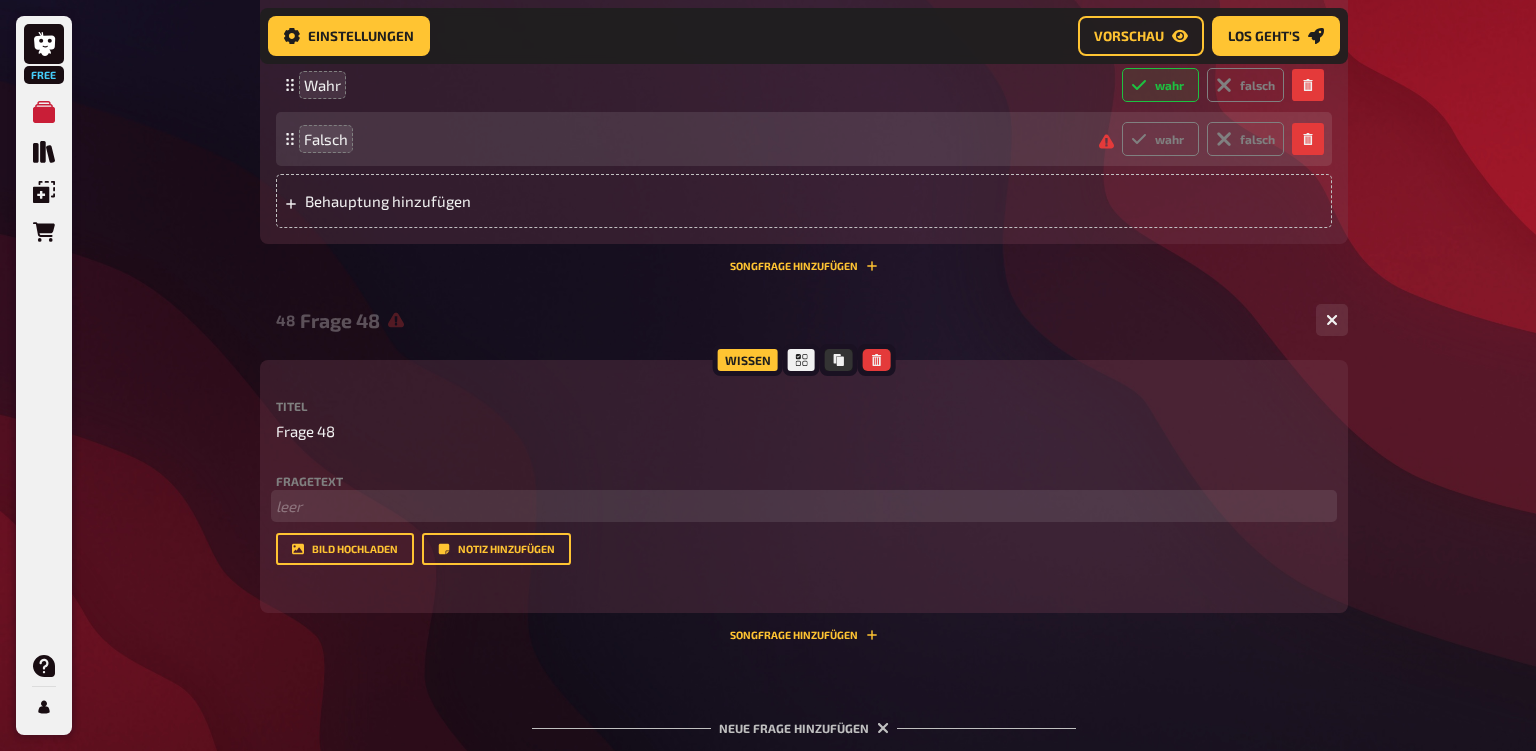 click on "﻿ leer" at bounding box center (804, 506) 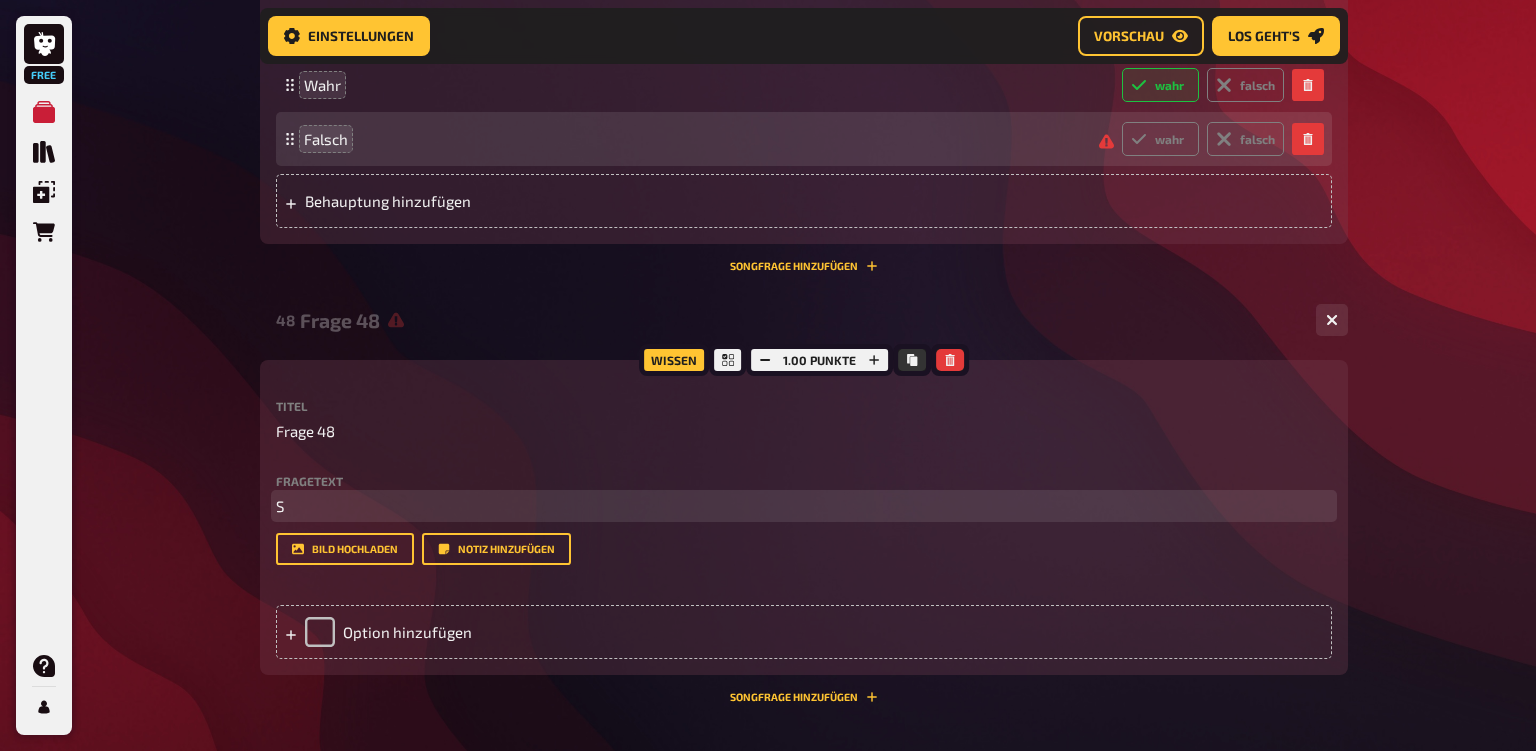 type 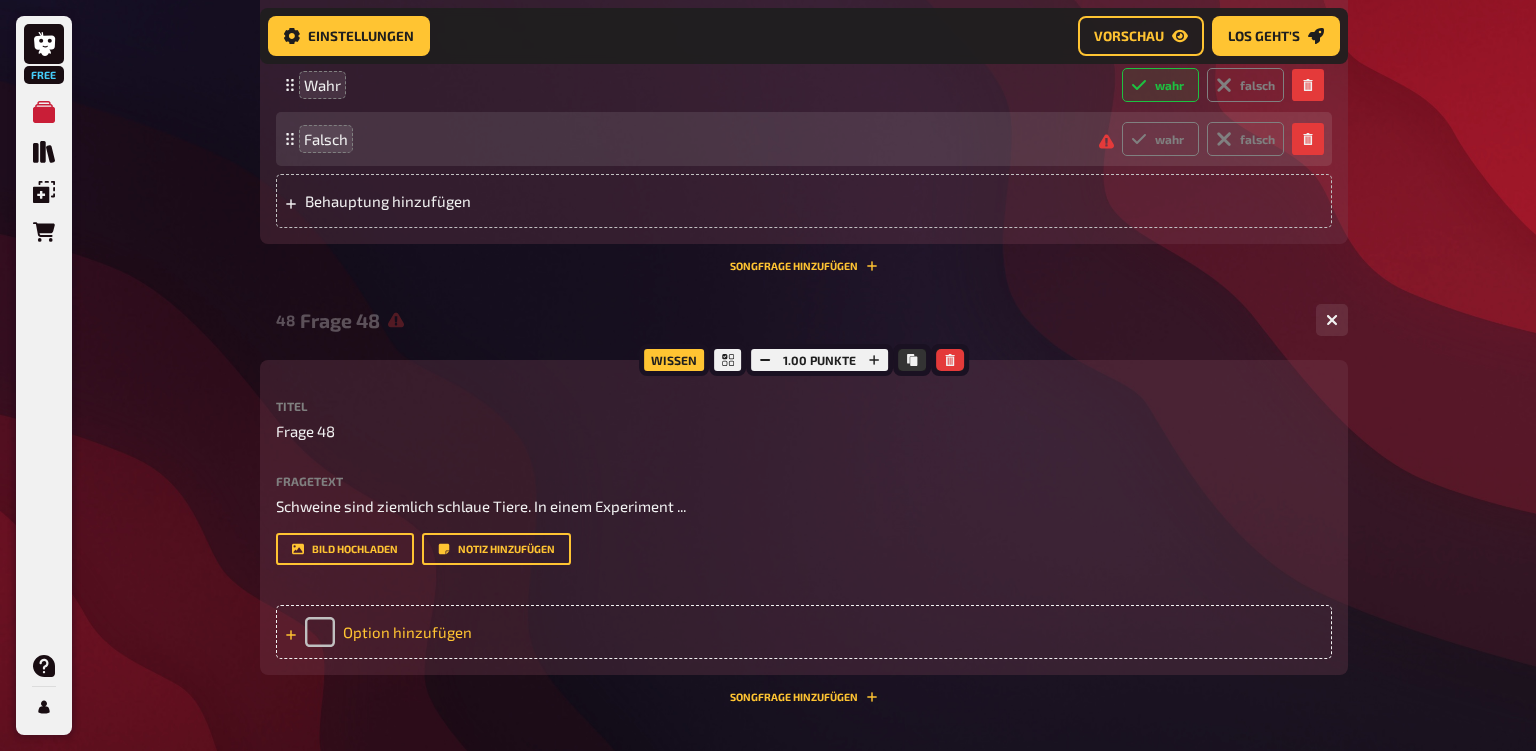 click on "Option hinzufügen" at bounding box center [804, 632] 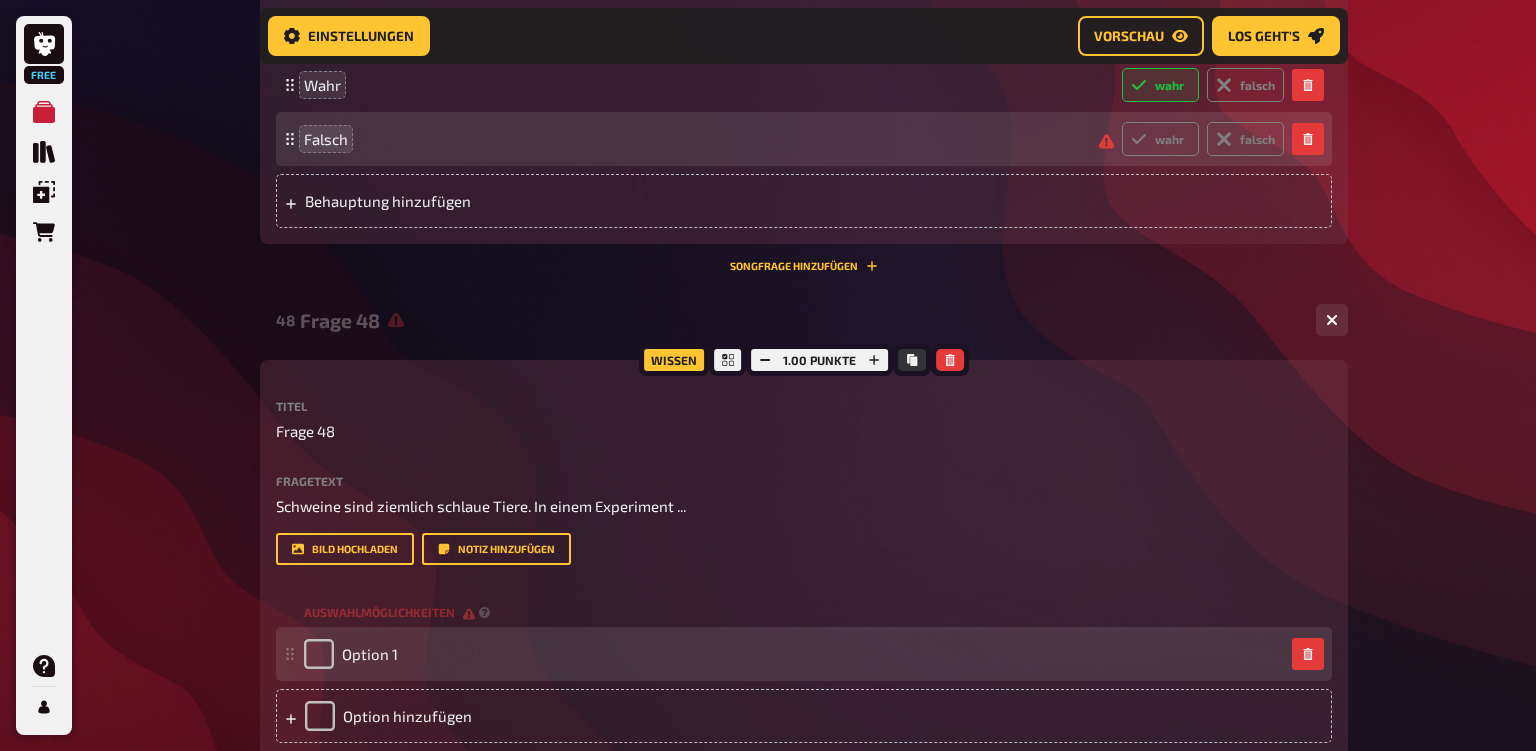 type 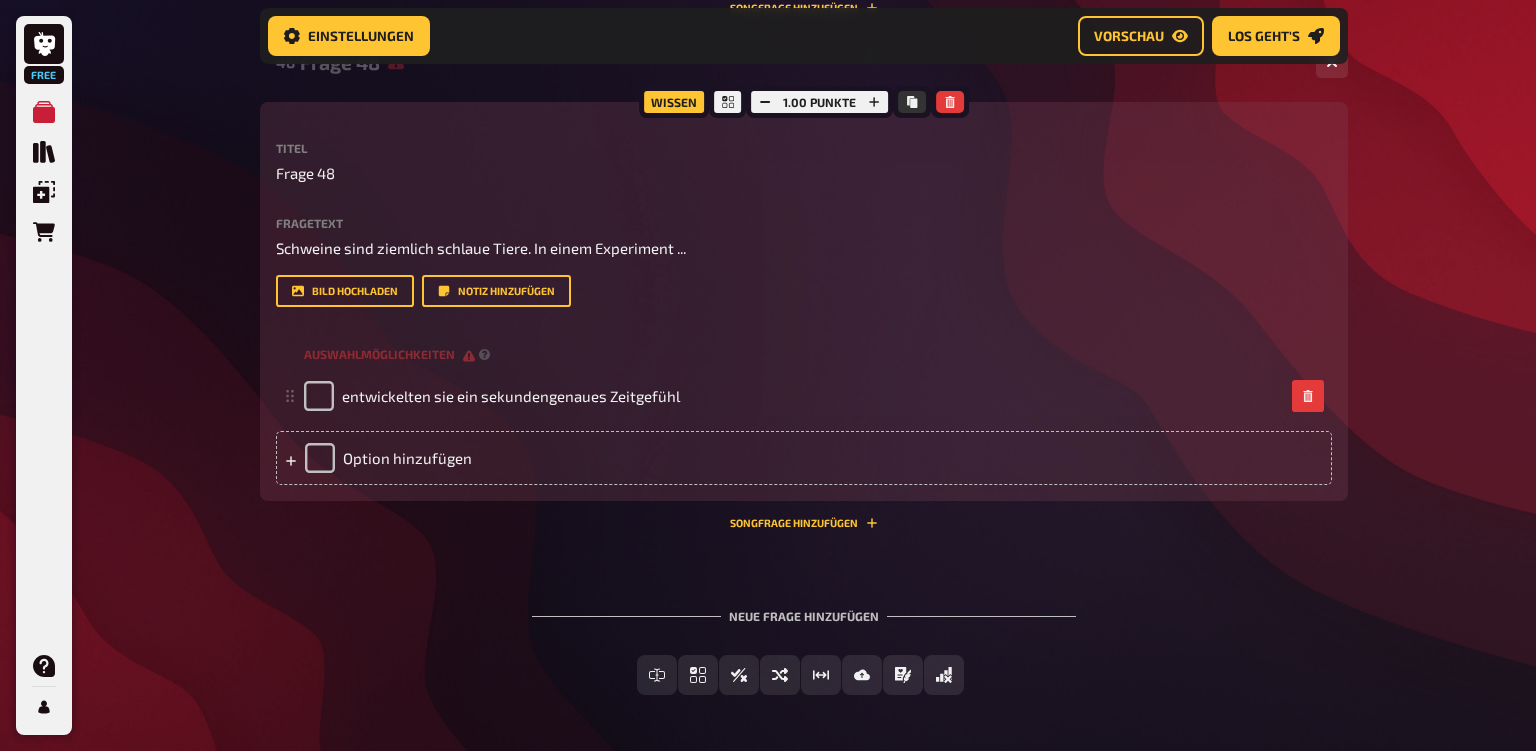 scroll, scrollTop: 7264, scrollLeft: 0, axis: vertical 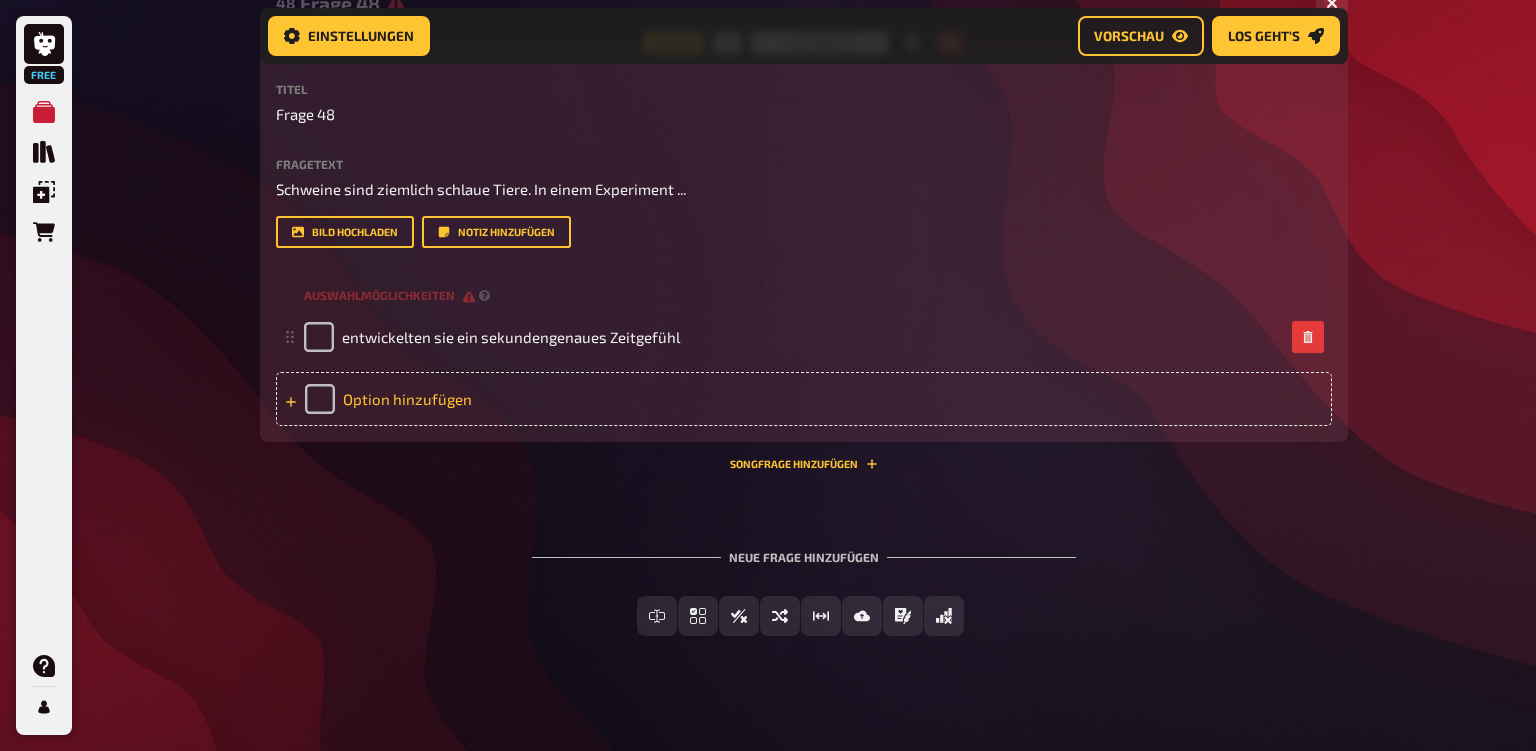 click on "Option hinzufügen" at bounding box center (804, 399) 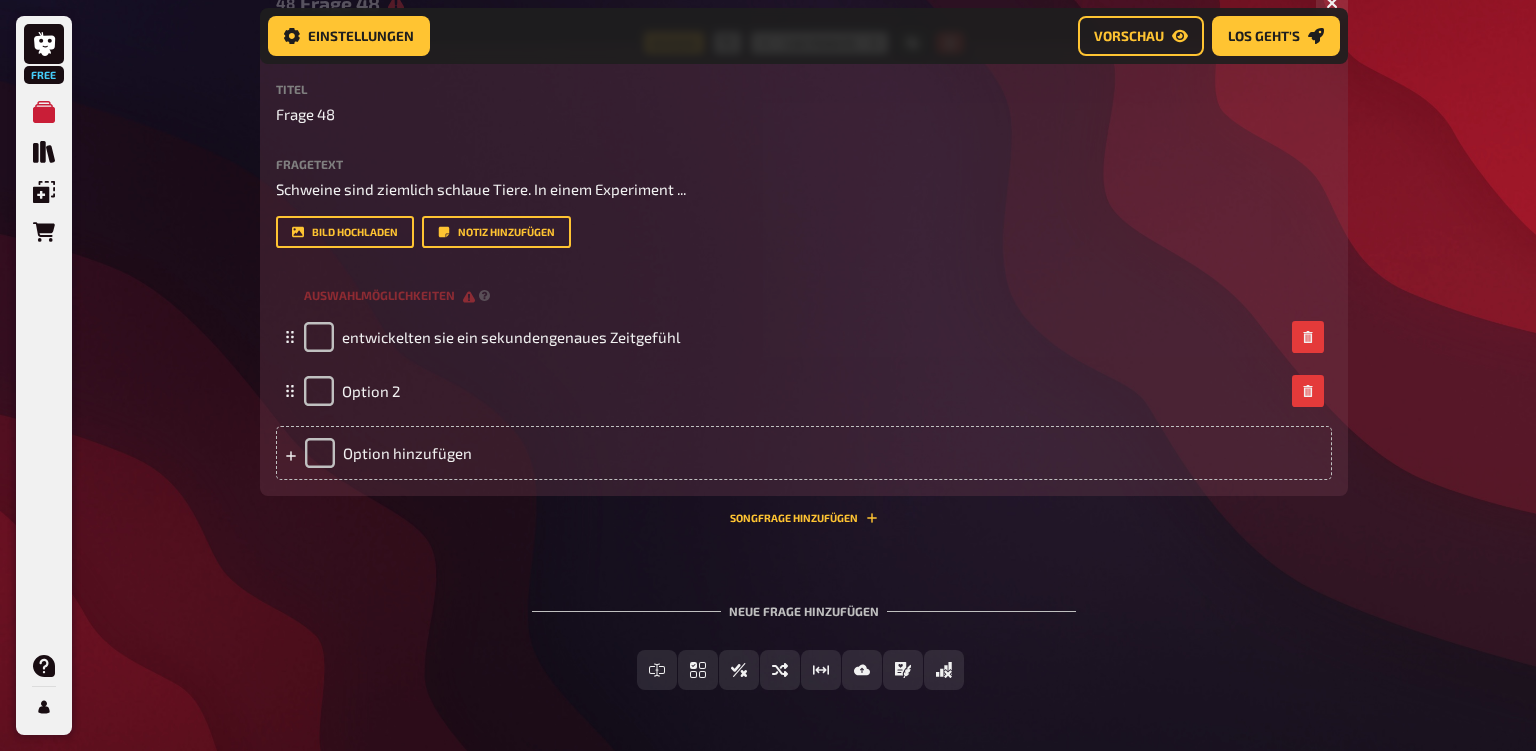 type 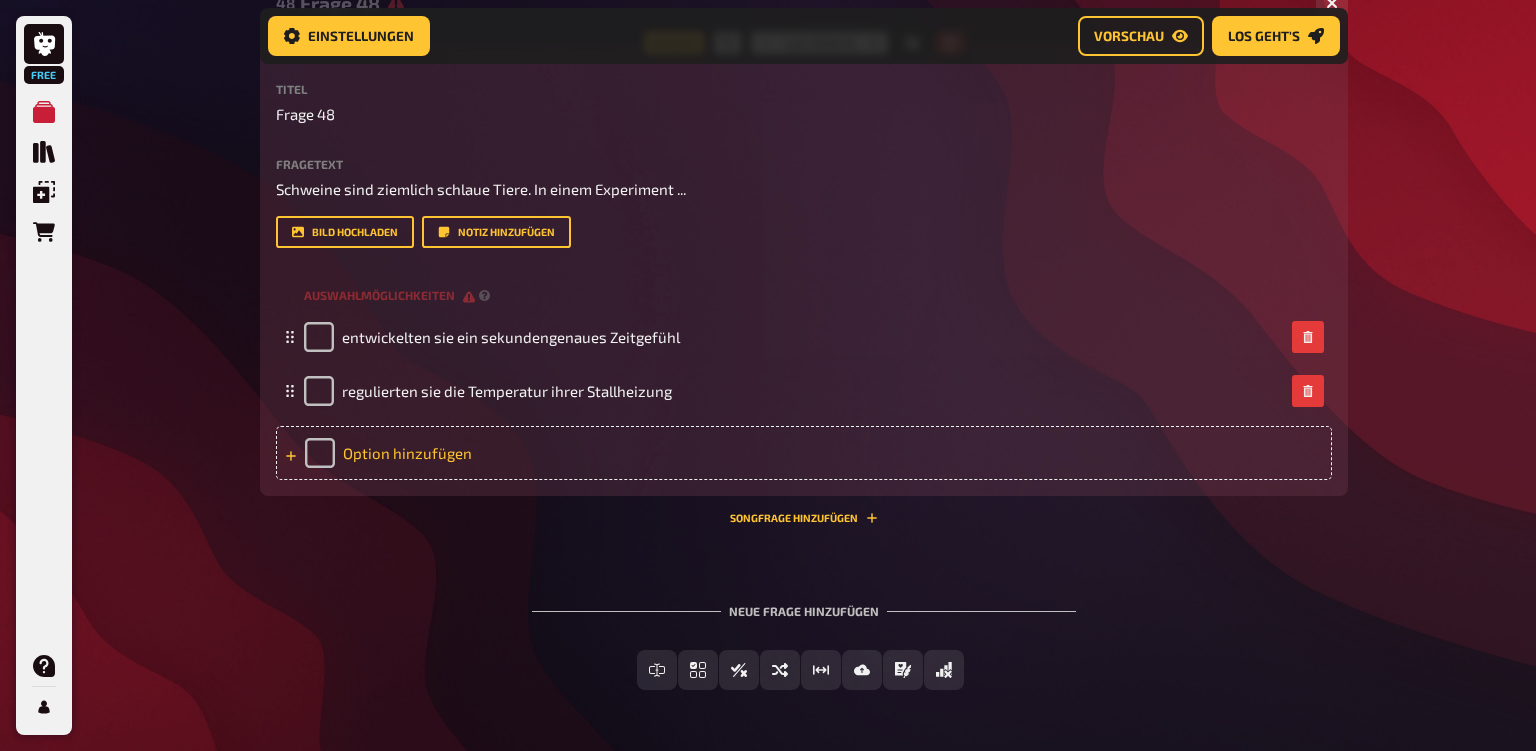 click on "Option hinzufügen" at bounding box center (804, 453) 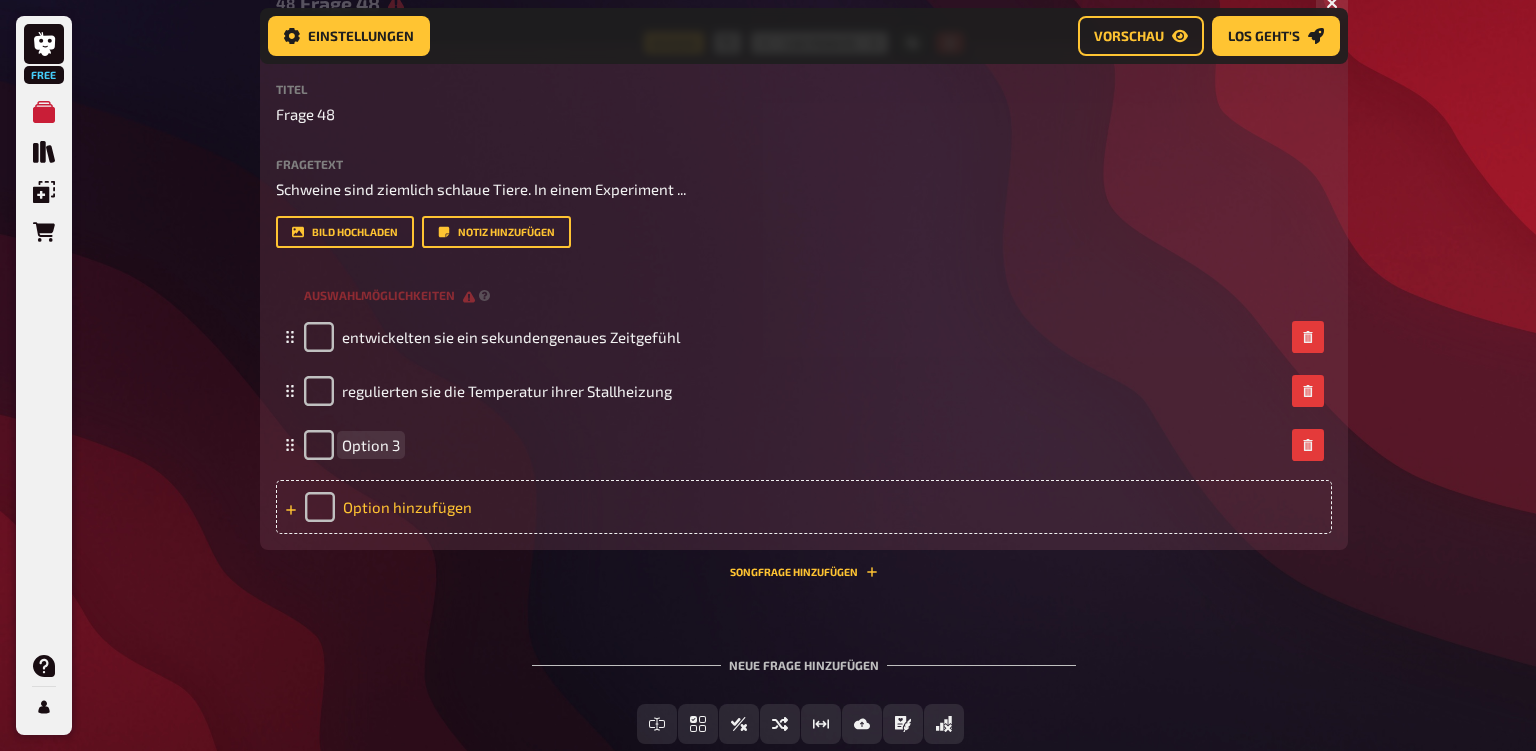 type 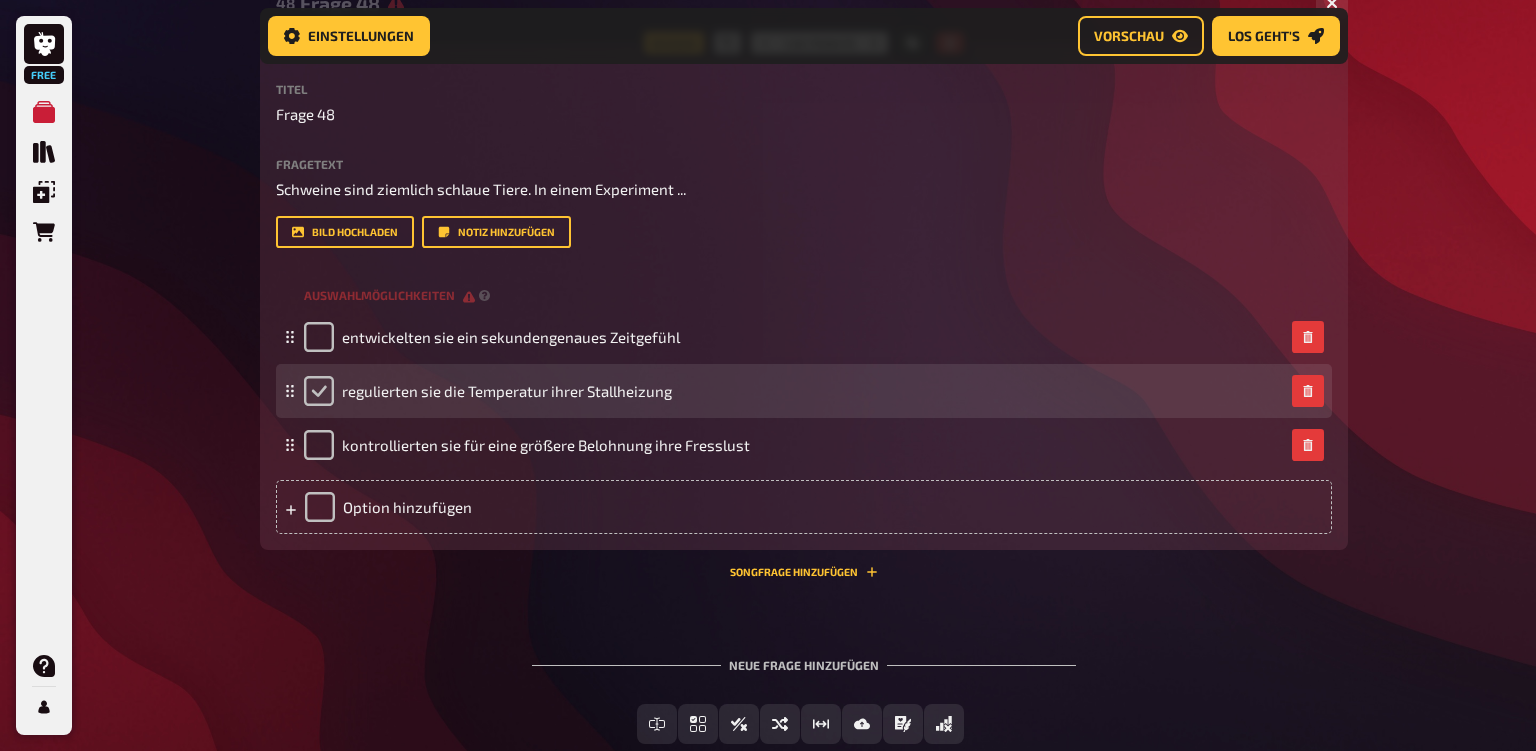 click at bounding box center (319, 391) 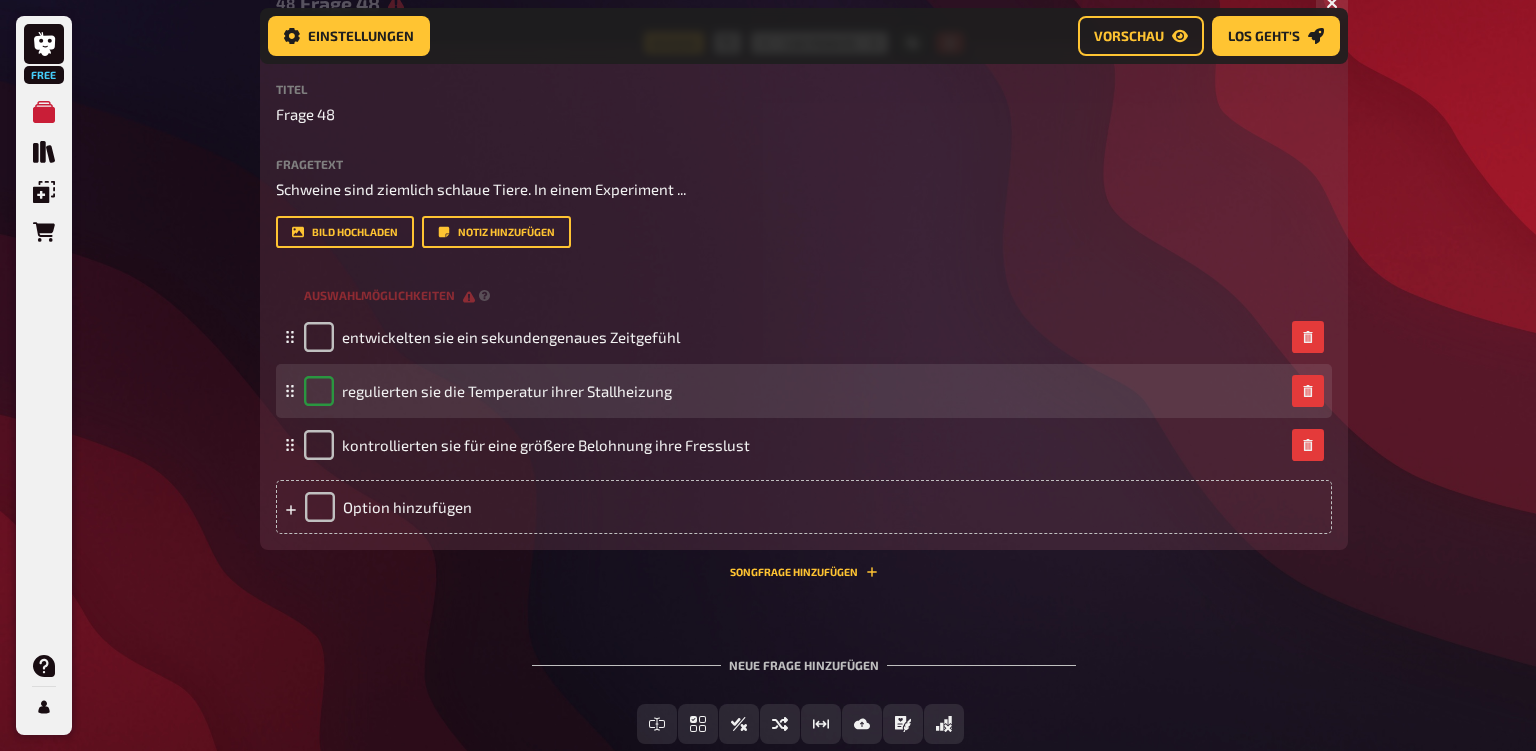 checkbox on "true" 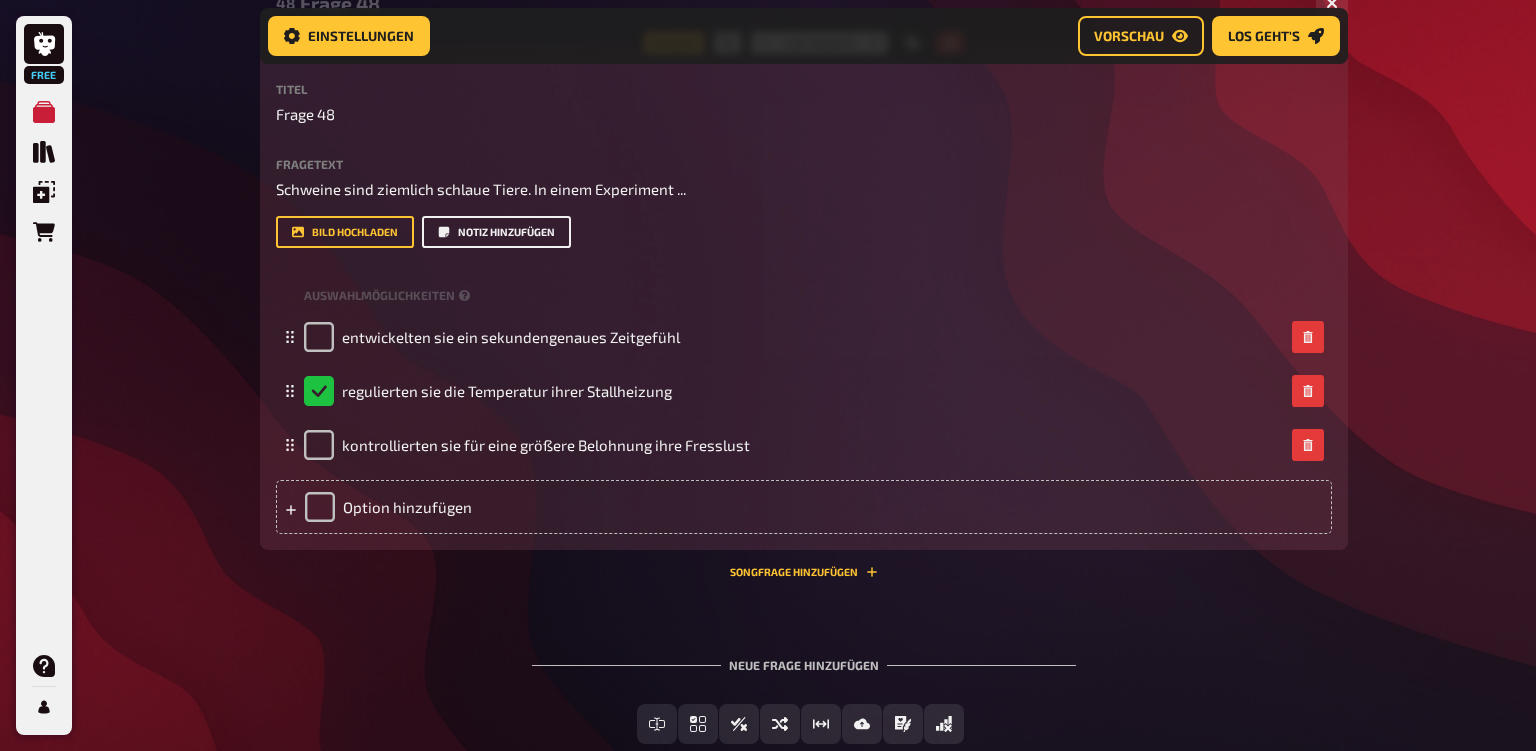 click on "Notiz hinzufügen" at bounding box center [496, 232] 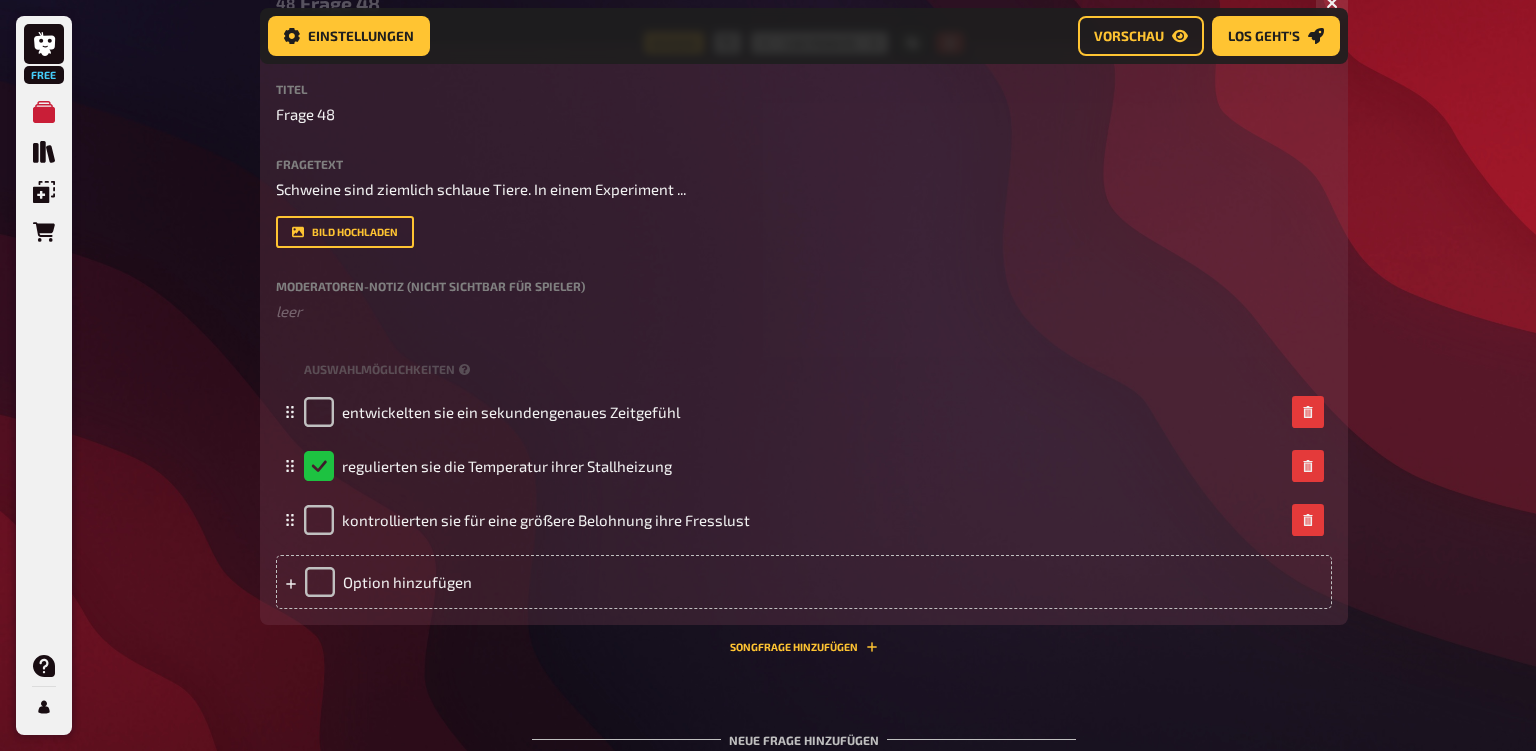 click on "Moderatoren-Notiz (nicht sichtbar für Spieler) ﻿ leer" at bounding box center (804, 301) 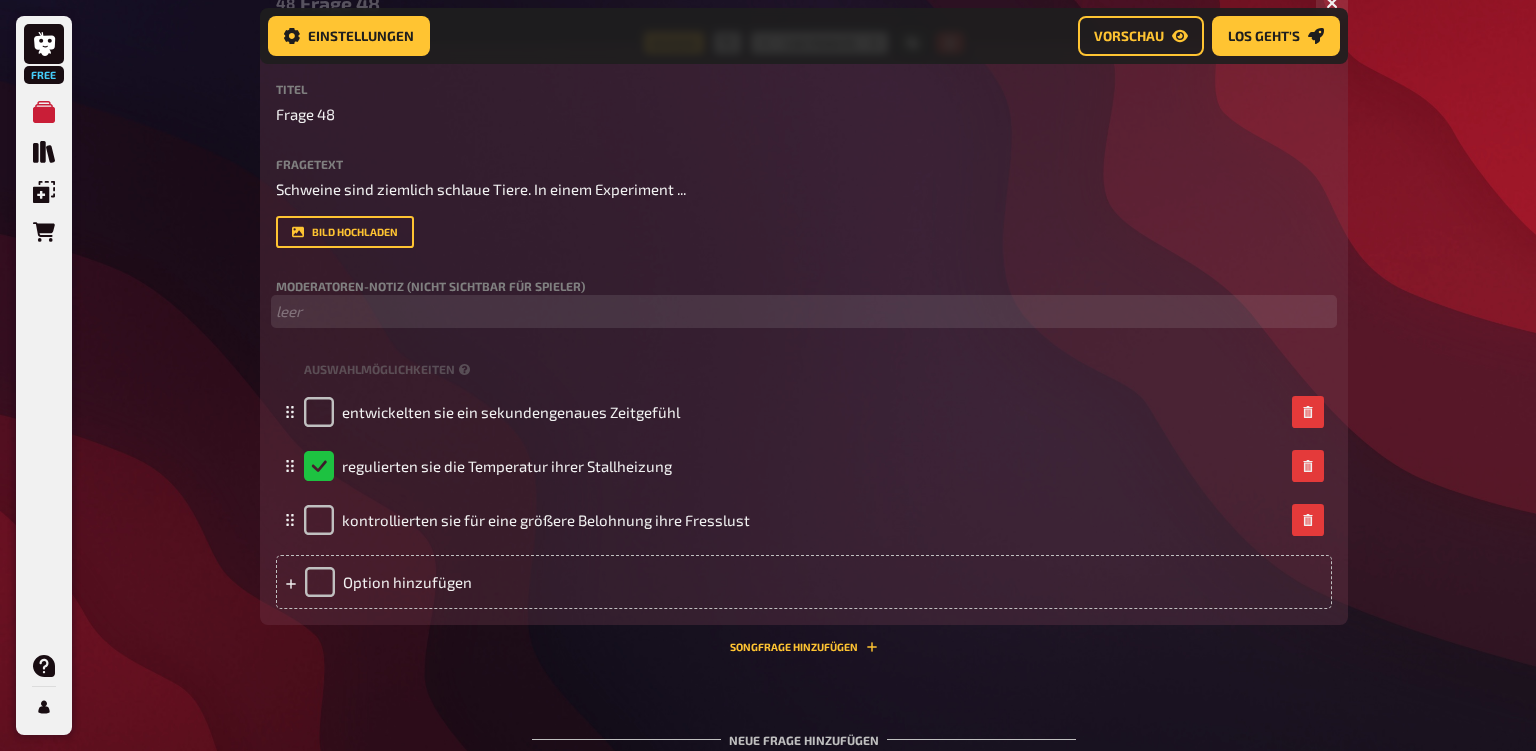 click on "﻿ leer" at bounding box center [804, 311] 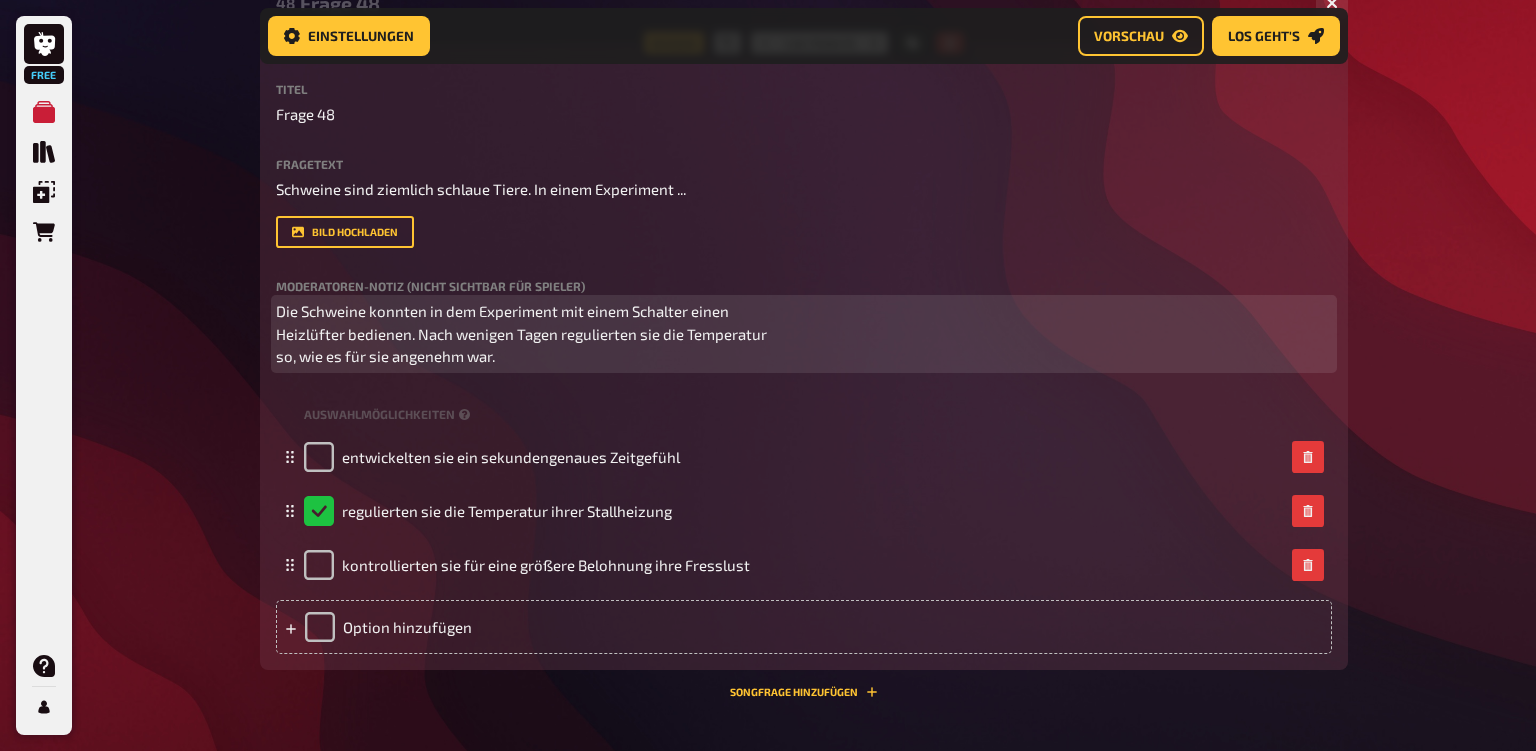 click on "Die Schweine konnten in dem Experiment mit einem Schalter einen
Heizlüfter bedienen. Nach wenigen Tagen regulierten sie die Temperatur
so, wie es für sie angenehm war." at bounding box center [523, 333] 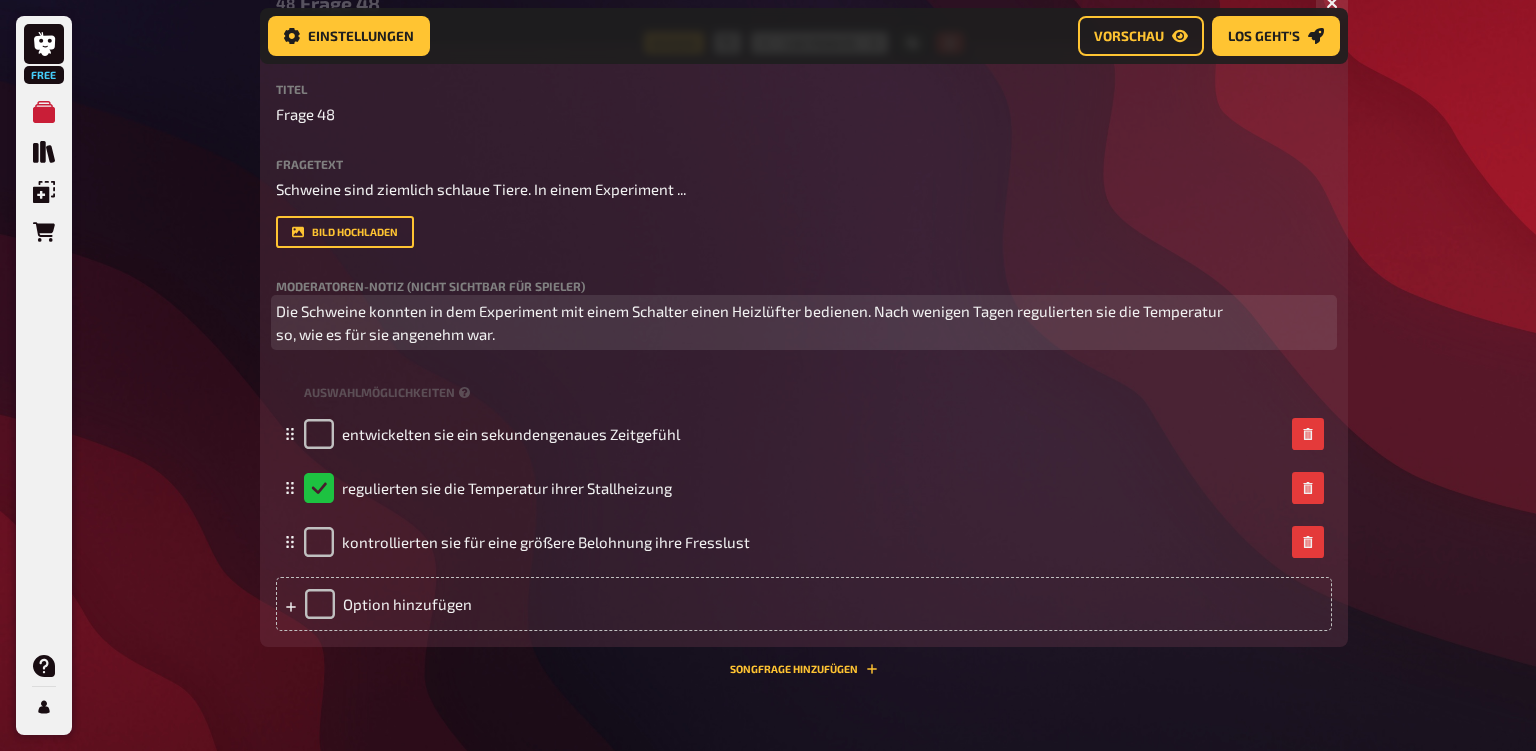 click on "Die Schweine konnten in dem Experiment mit einem Schalter einen Heizlüfter bedienen. Nach wenigen Tagen regulierten sie die Temperatur
so, wie es für sie angenehm war." at bounding box center [804, 322] 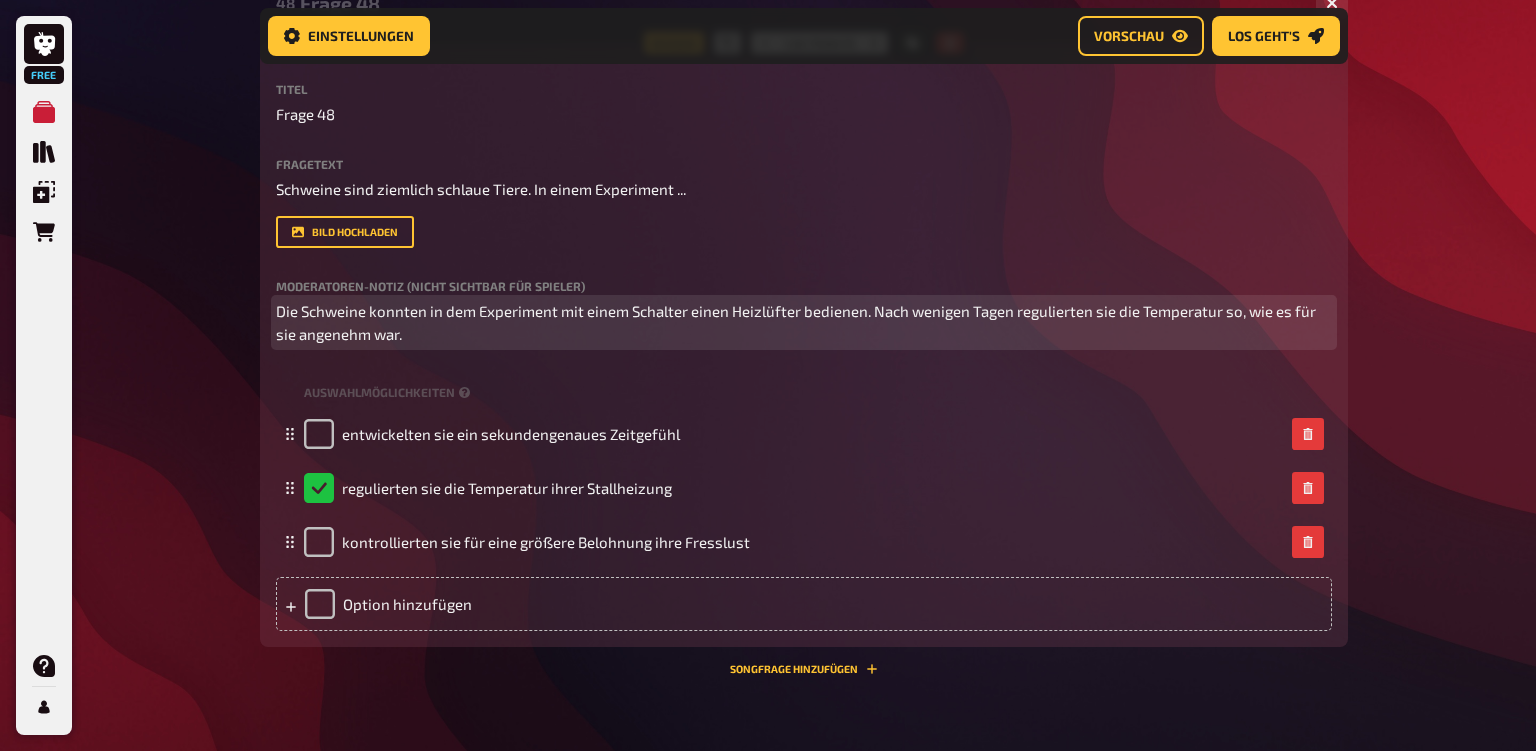 click on "Die Schweine konnten in dem Experiment mit einem Schalter einen Heizlüfter bedienen. Nach wenigen Tagen regulierten sie die Temperatur so, wie es für sie angenehm war." at bounding box center (804, 322) 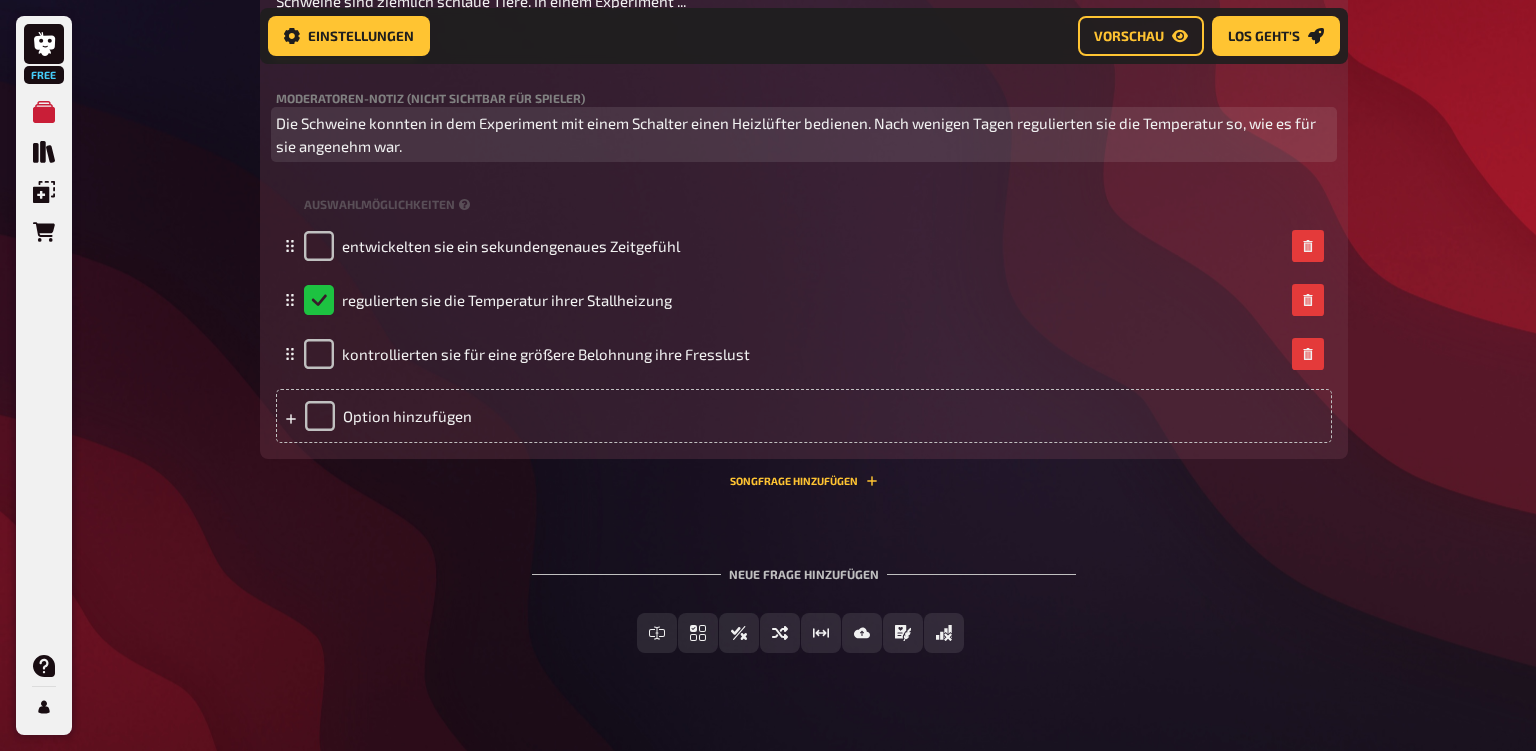 scroll, scrollTop: 7482, scrollLeft: 0, axis: vertical 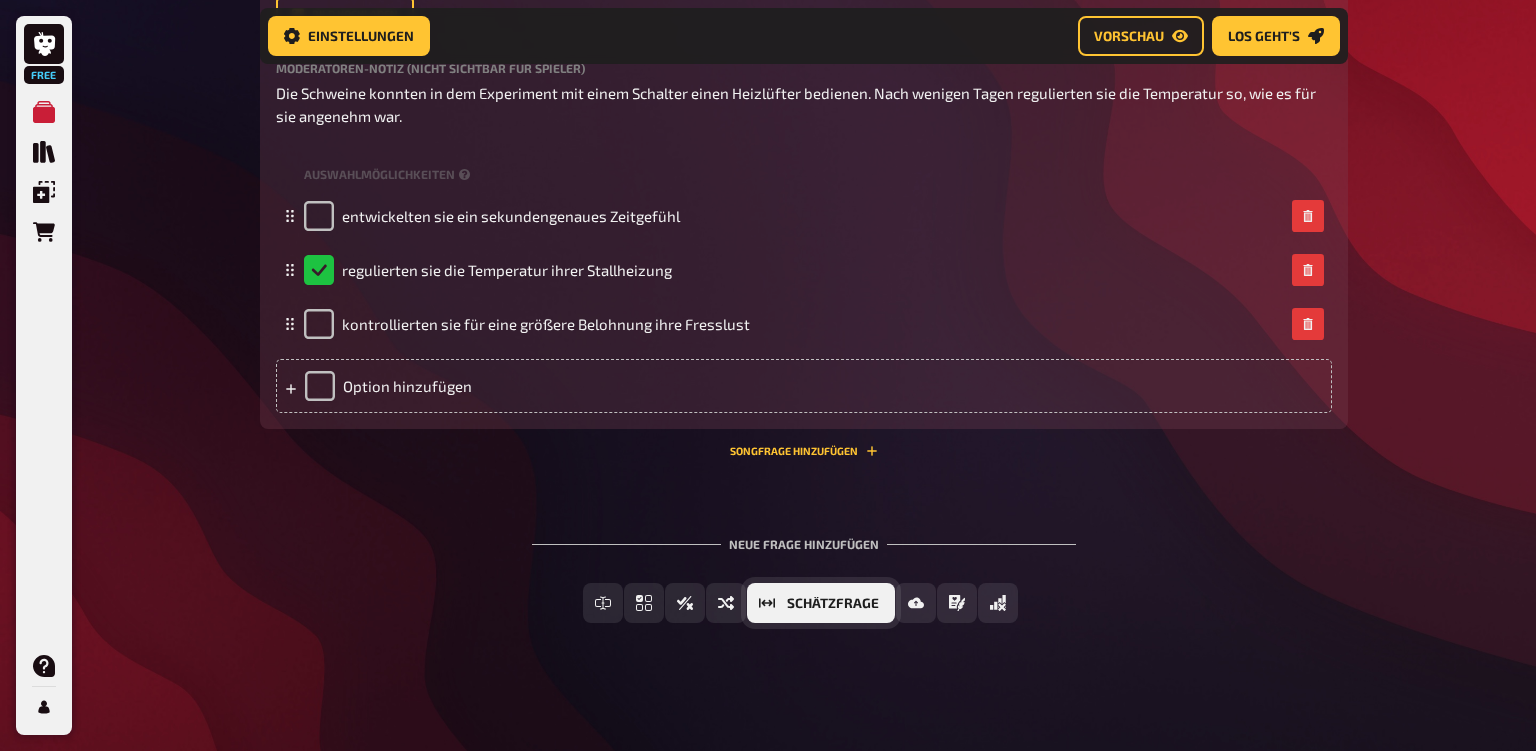 click on "Schätzfrage" at bounding box center [833, 604] 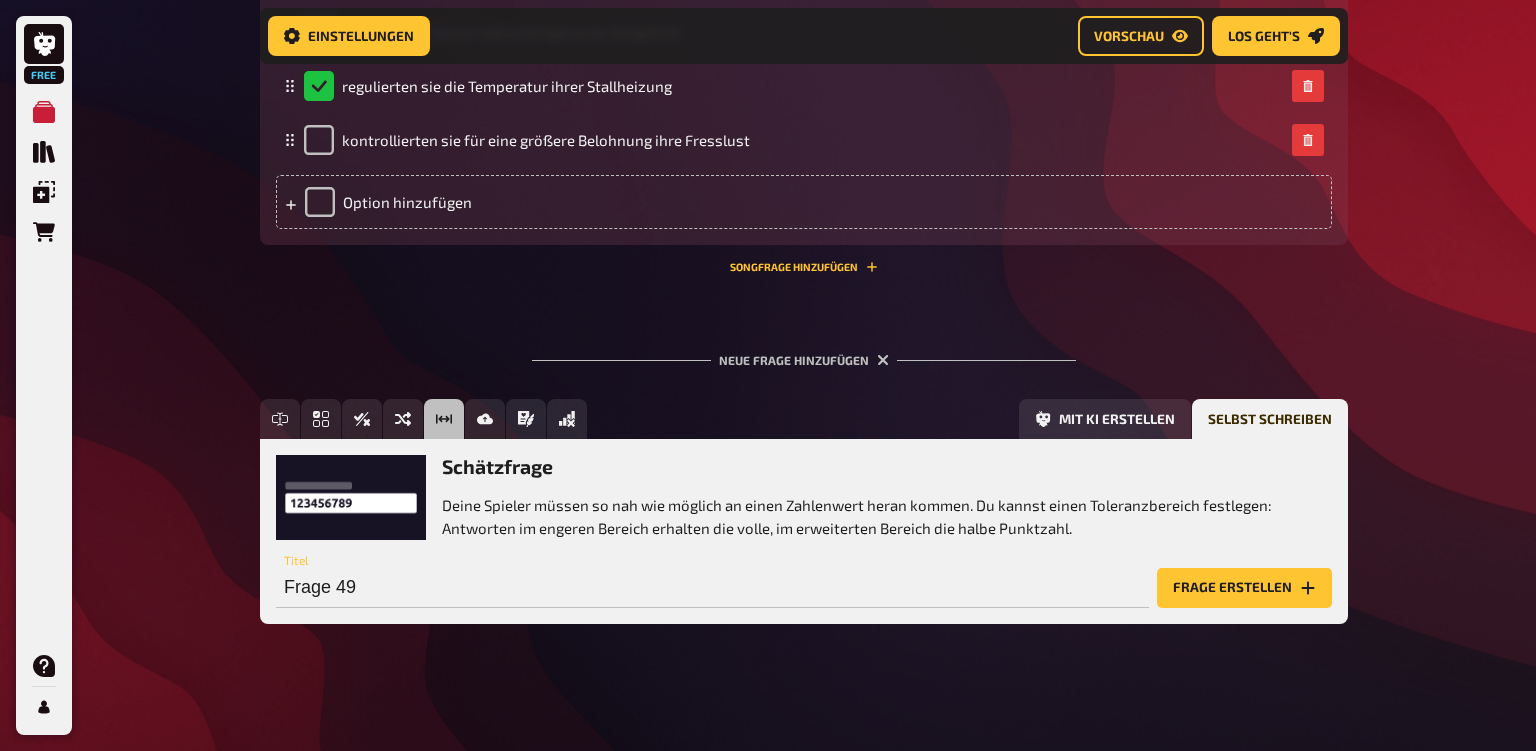 scroll, scrollTop: 7667, scrollLeft: 0, axis: vertical 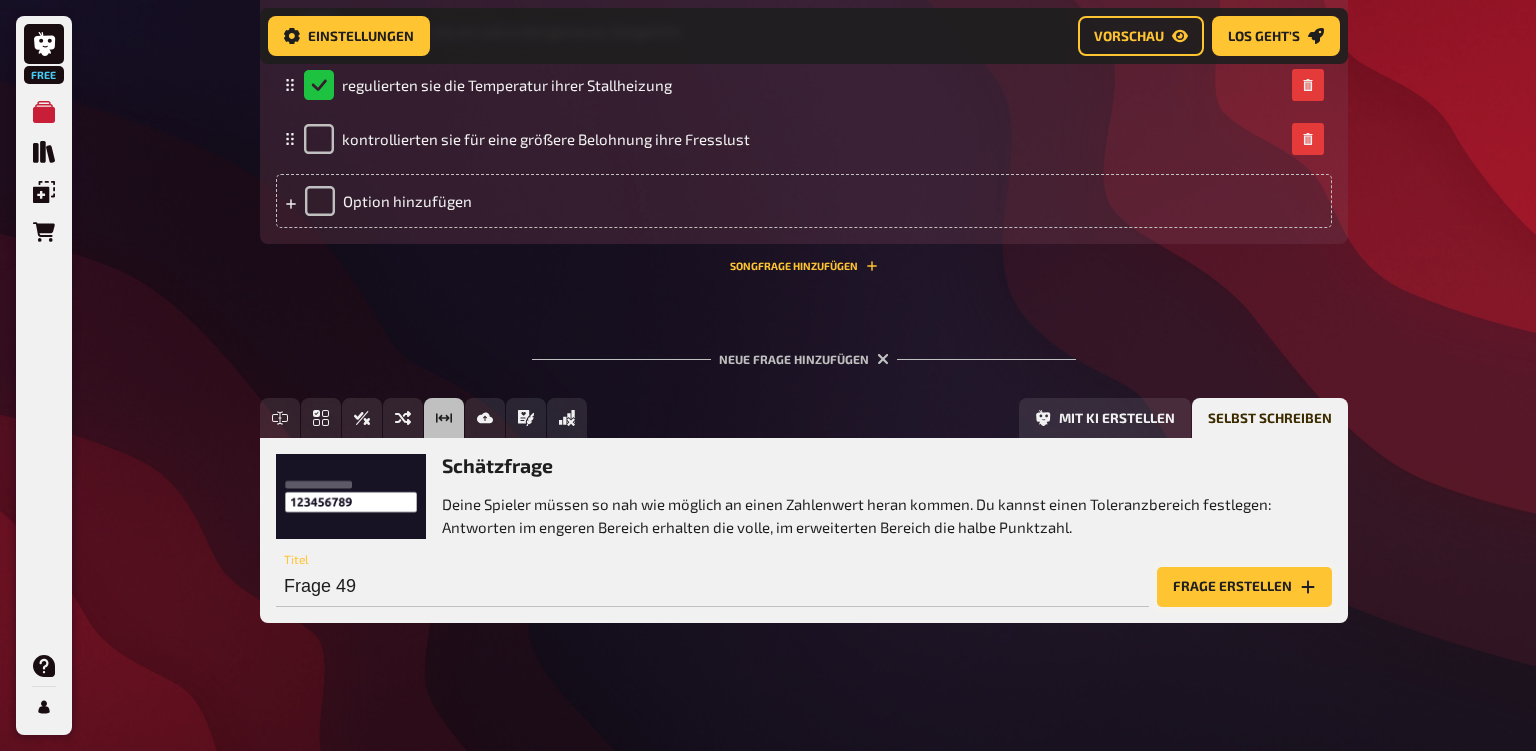 click on "Frage erstellen" at bounding box center (1244, 587) 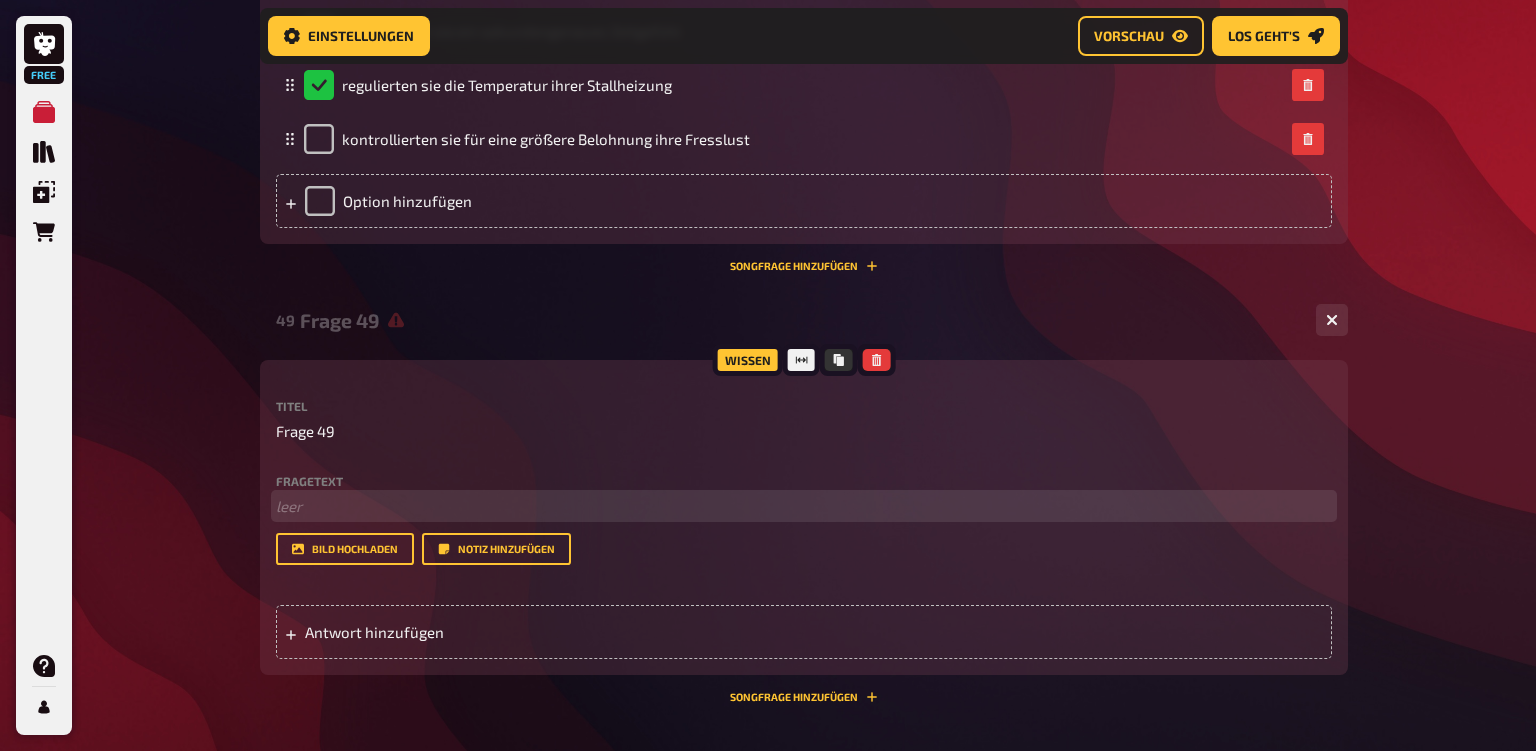 click on "﻿ leer" at bounding box center [804, 506] 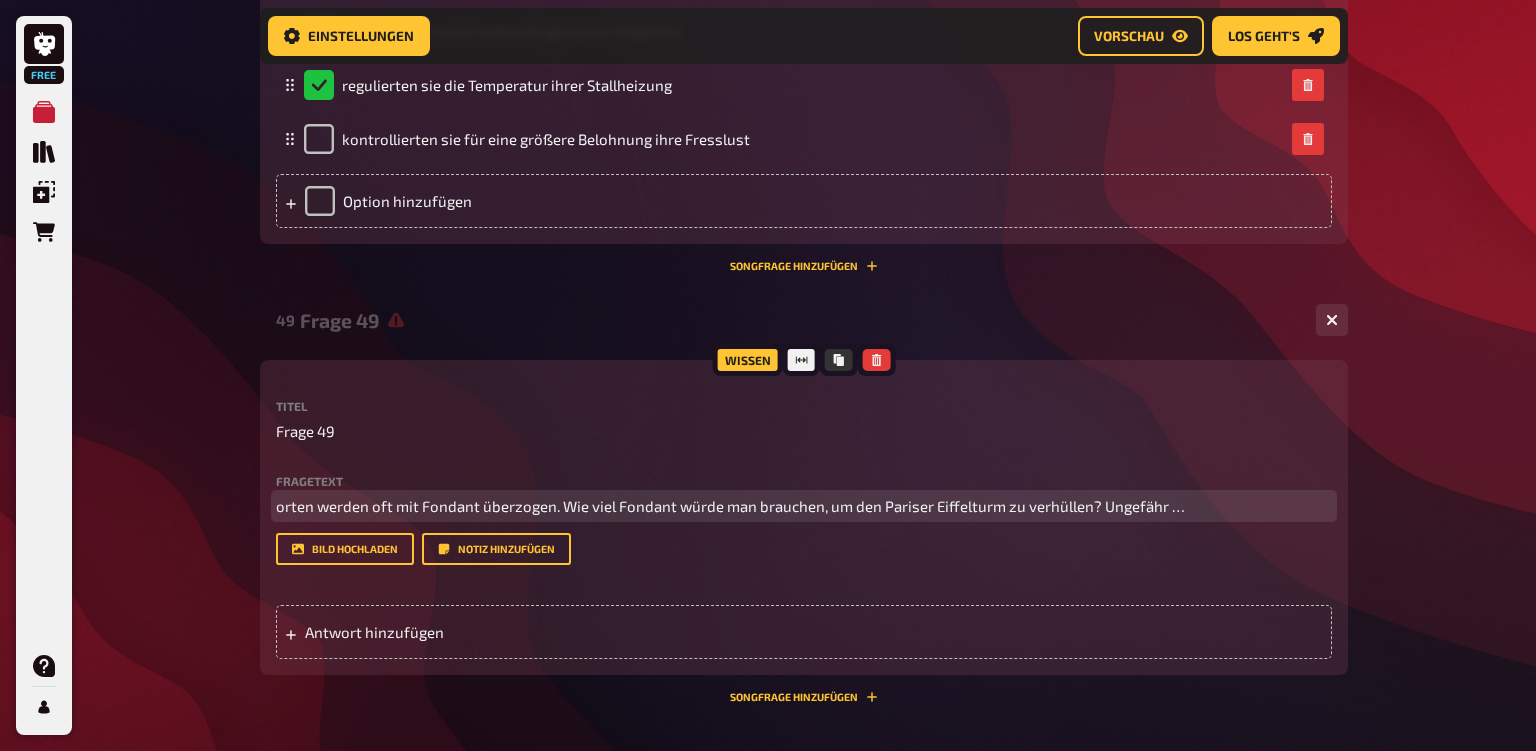 click on "orten werden oft mit Fondant überzogen. Wie viel Fondant würde man brauchen, um den Pariser Eiffelturm zu verhüllen? Ungefähr …" at bounding box center [730, 506] 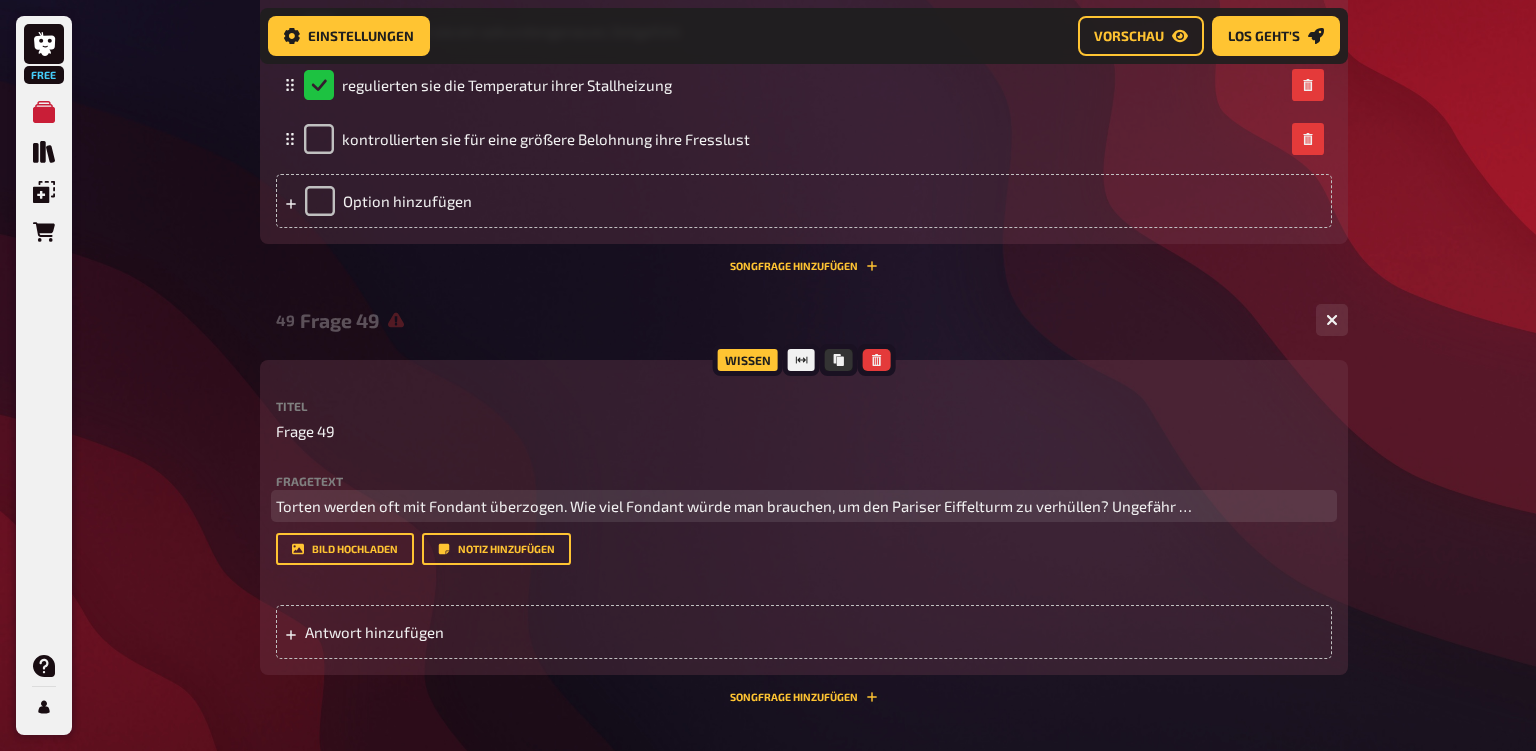 click on "Torten werden oft mit Fondant überzogen. Wie viel Fondant würde man brauchen, um den Pariser Eiffelturm zu verhüllen? Ungefähr …" at bounding box center (804, 506) 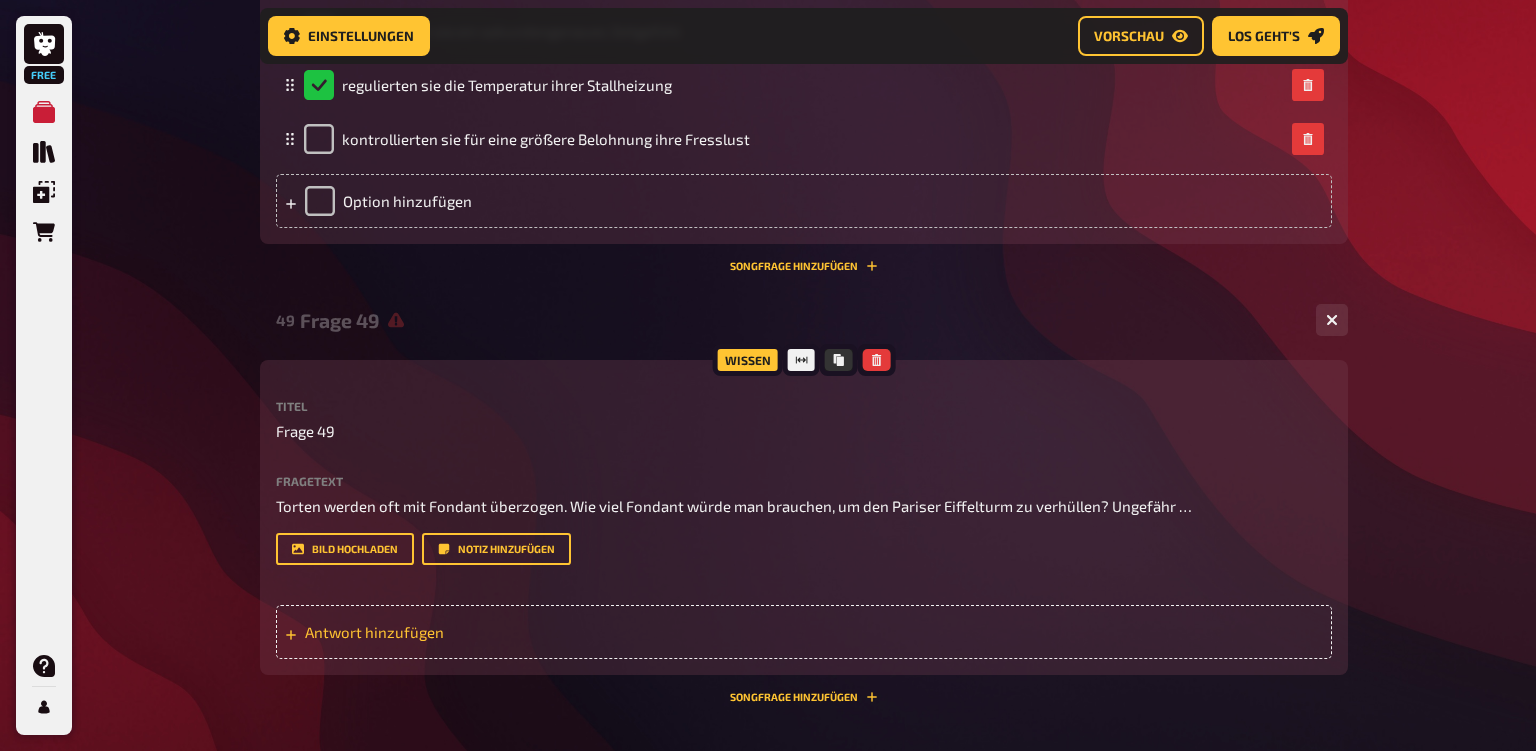 click on "Antwort hinzufügen" at bounding box center (460, 632) 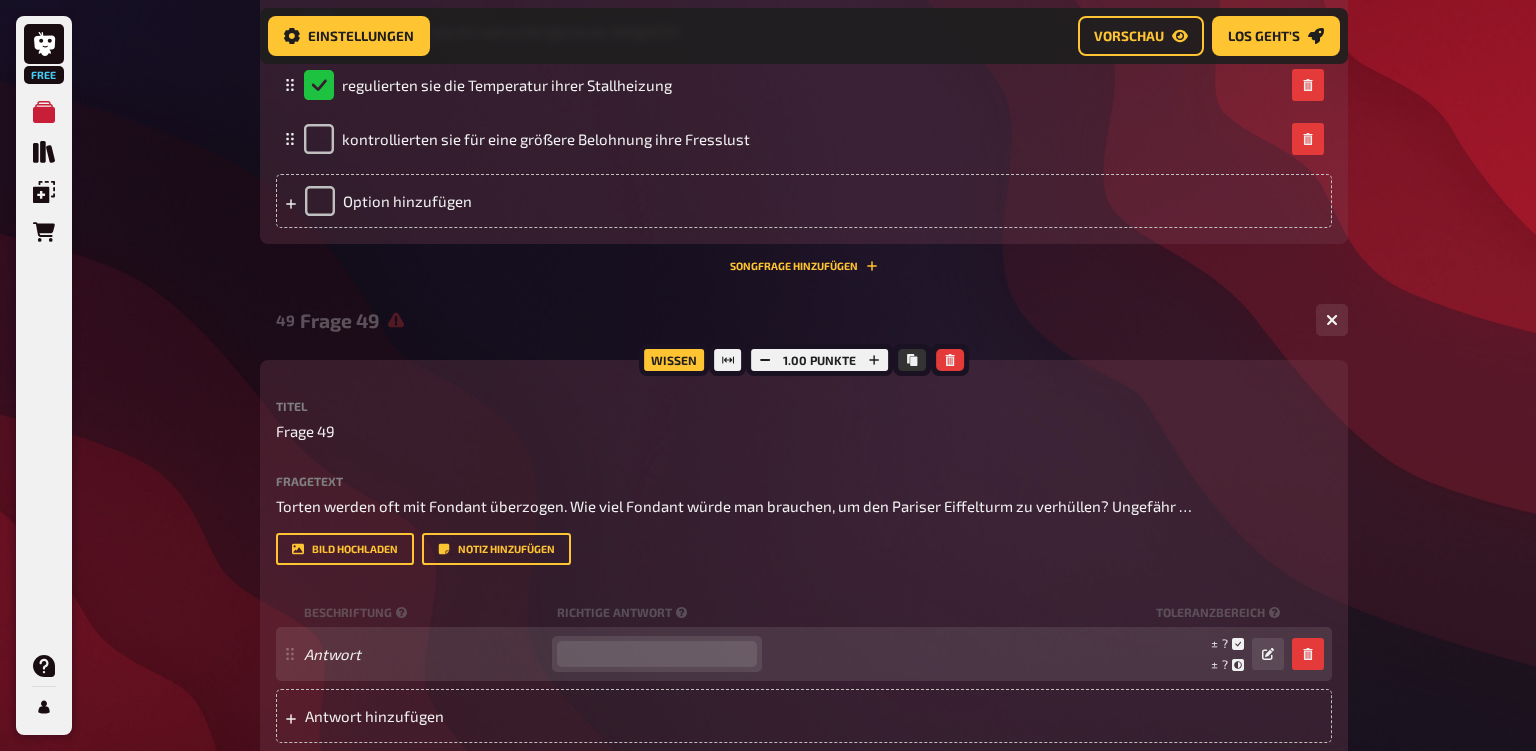scroll, scrollTop: 0, scrollLeft: 203, axis: horizontal 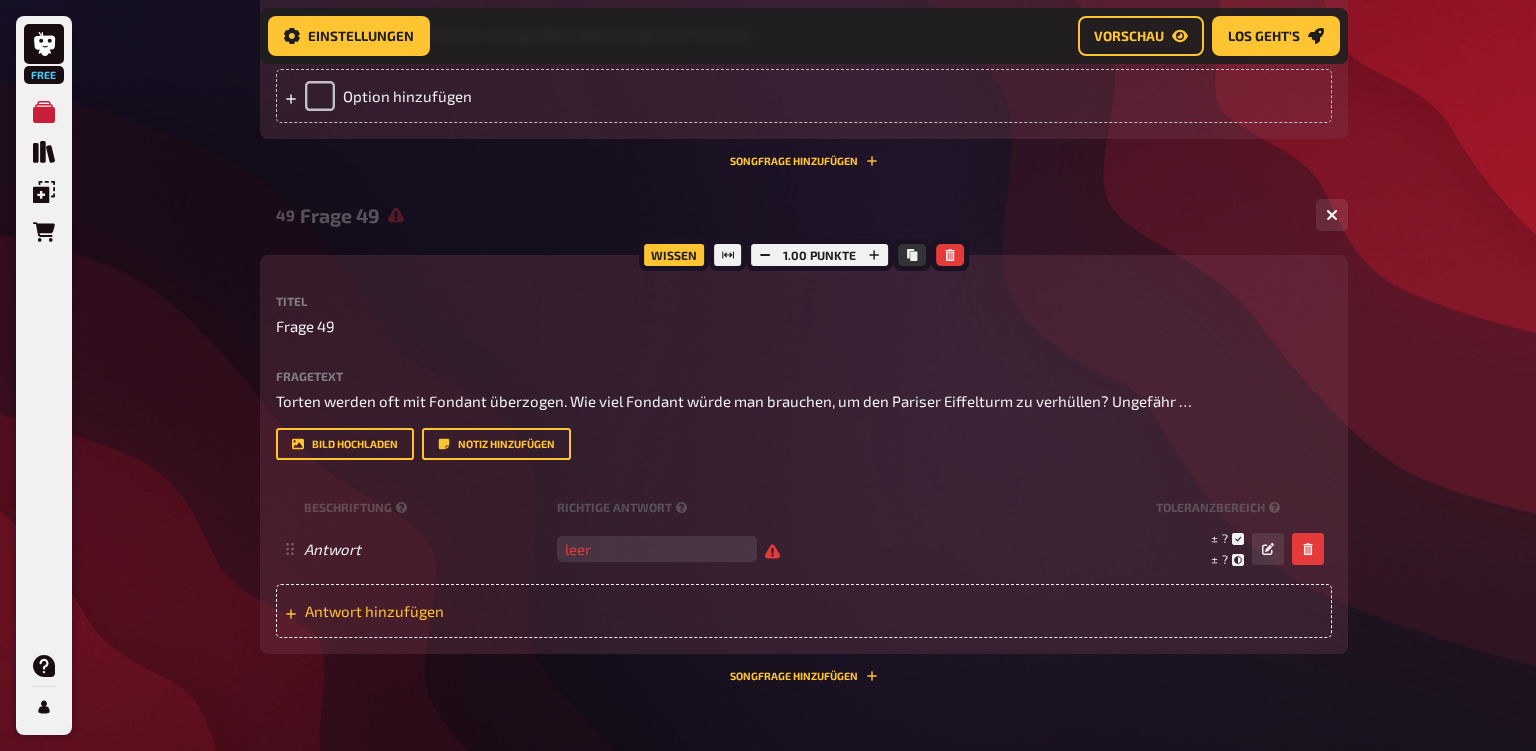 click on "Antwort hinzufügen" at bounding box center [460, 611] 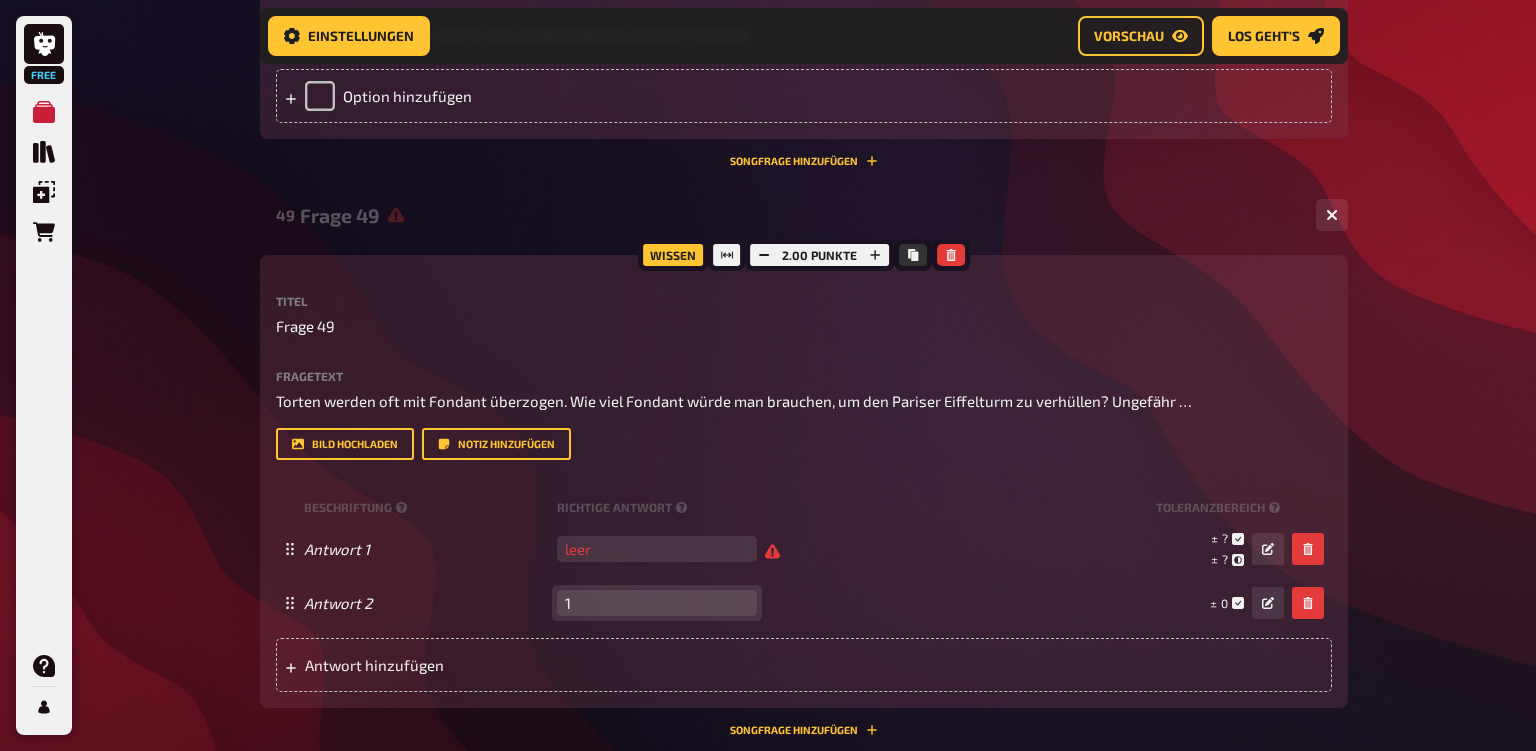 type on "13" 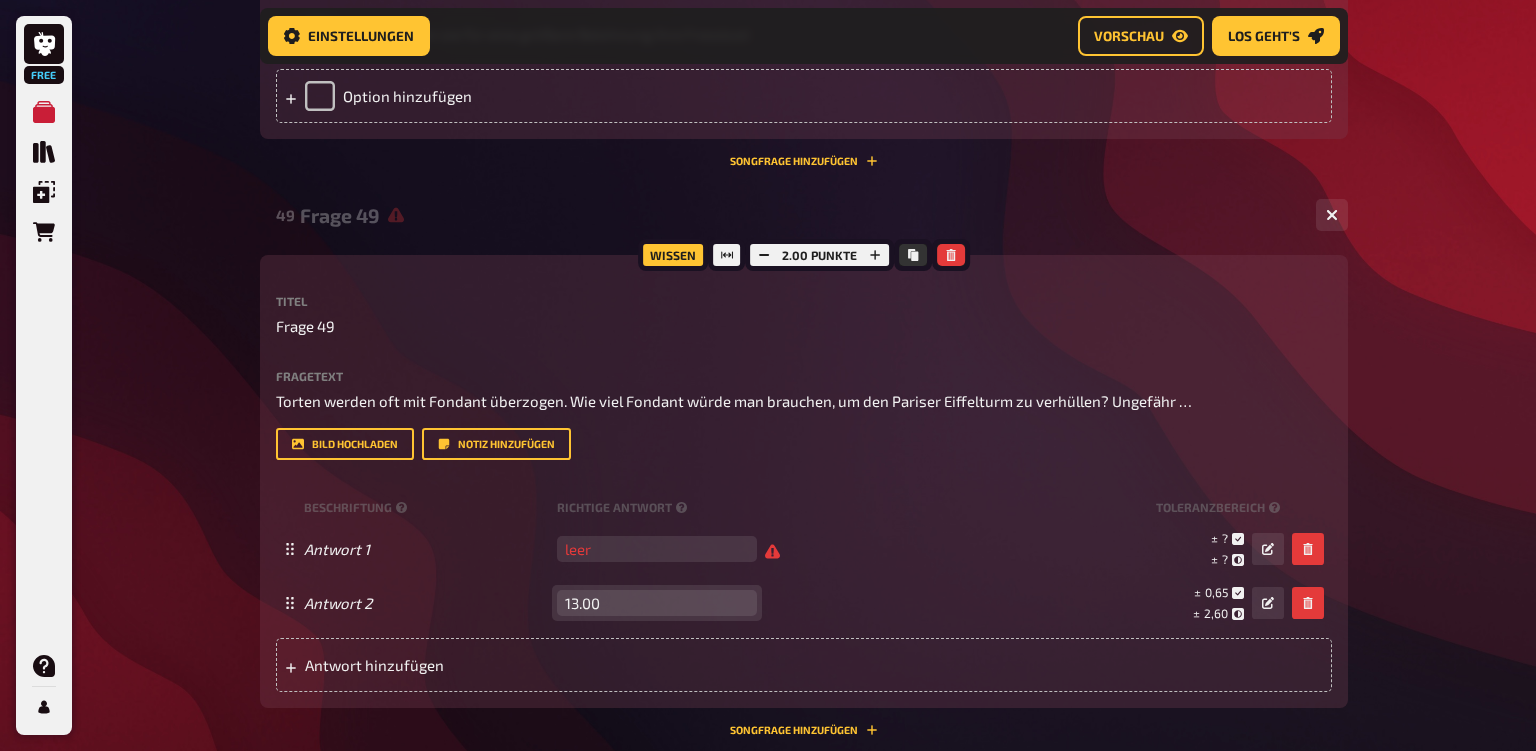 type on "13.000" 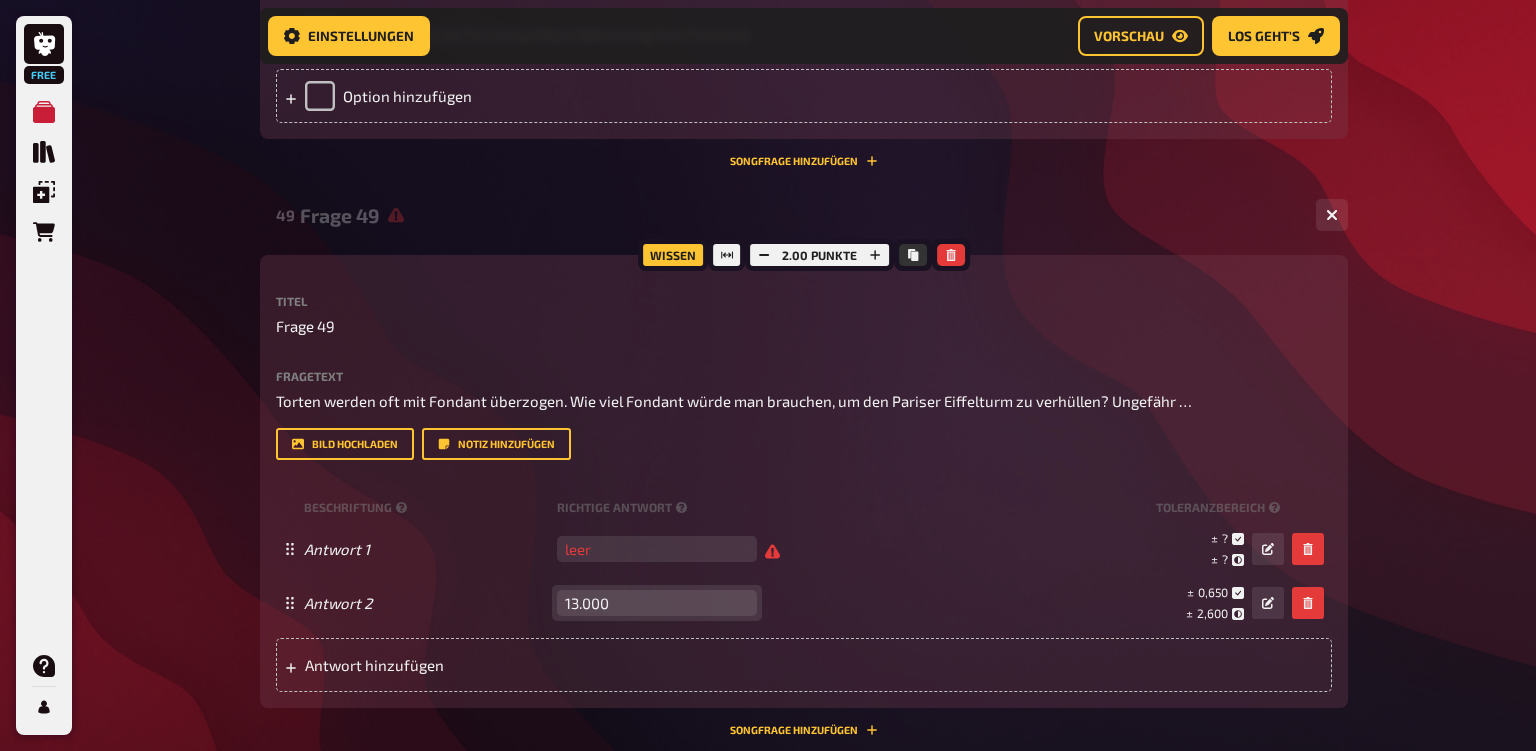 type 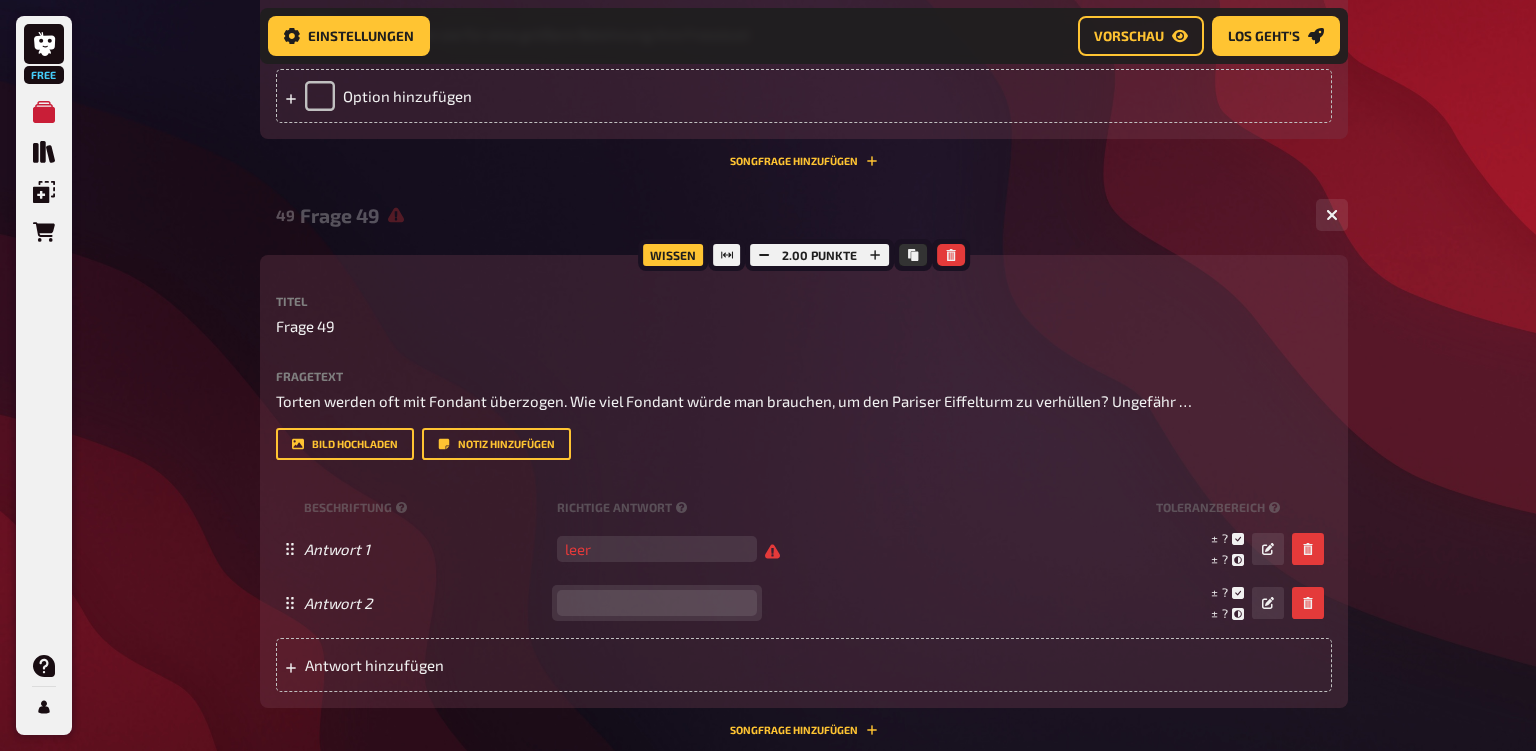 scroll, scrollTop: 0, scrollLeft: 176, axis: horizontal 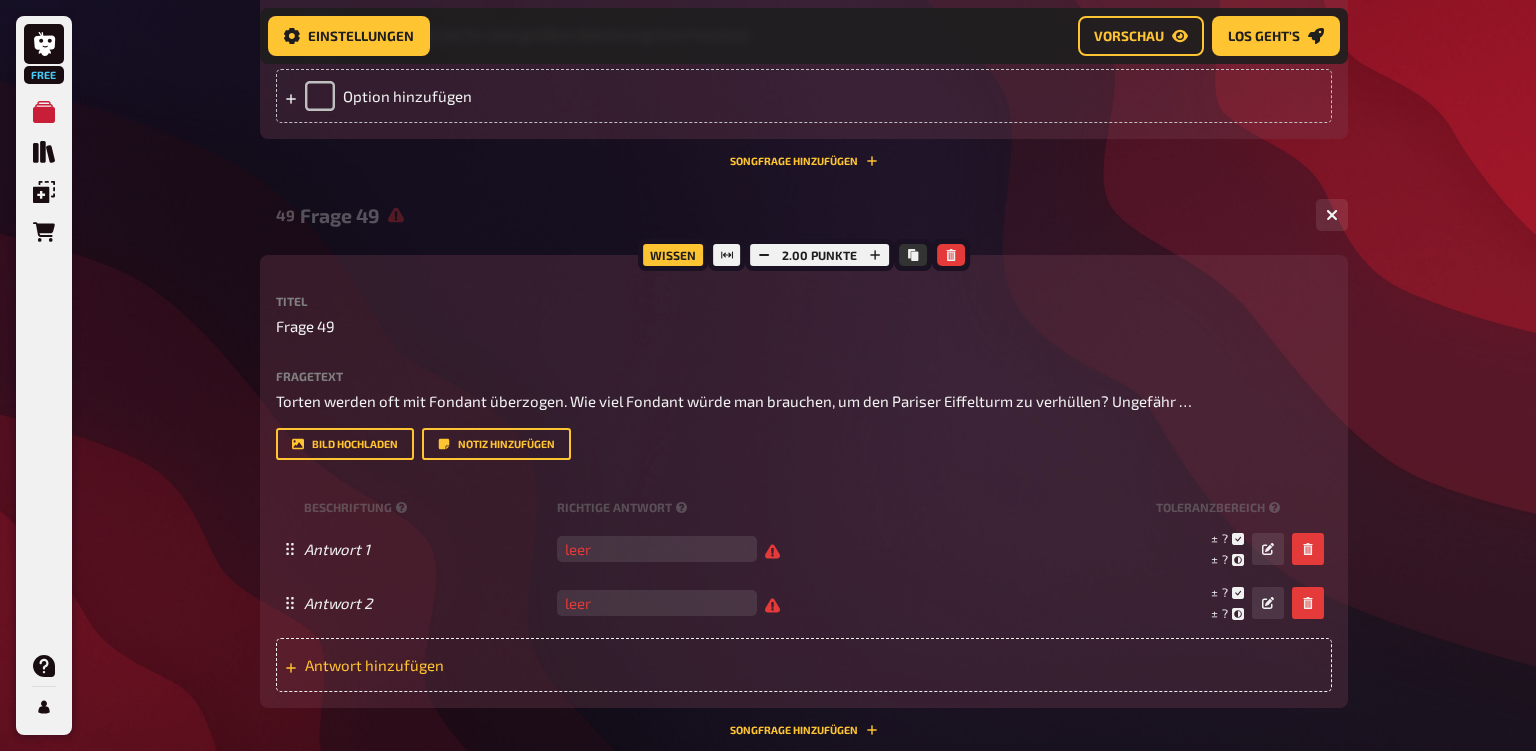 click on "Antwort hinzufügen" at bounding box center (460, 665) 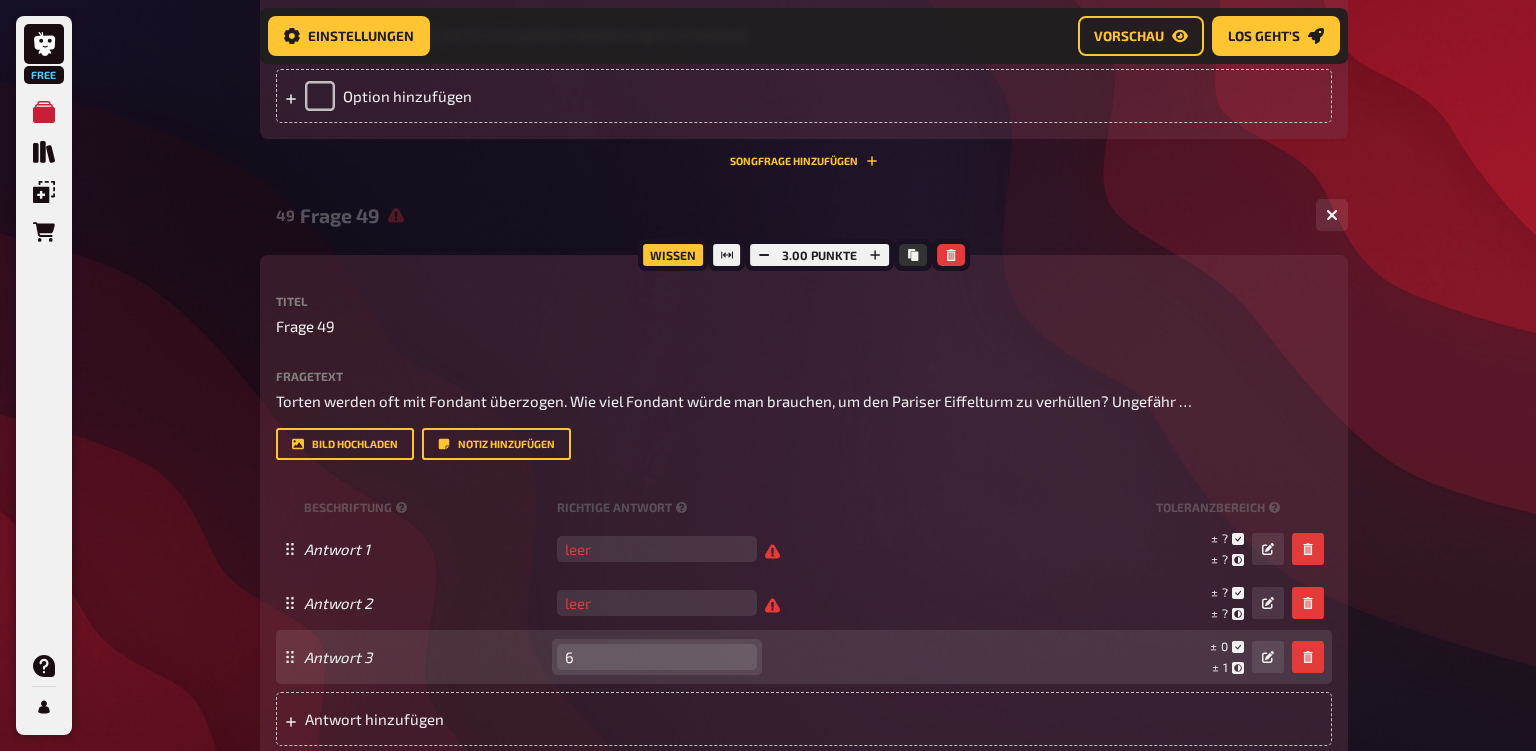type on "63" 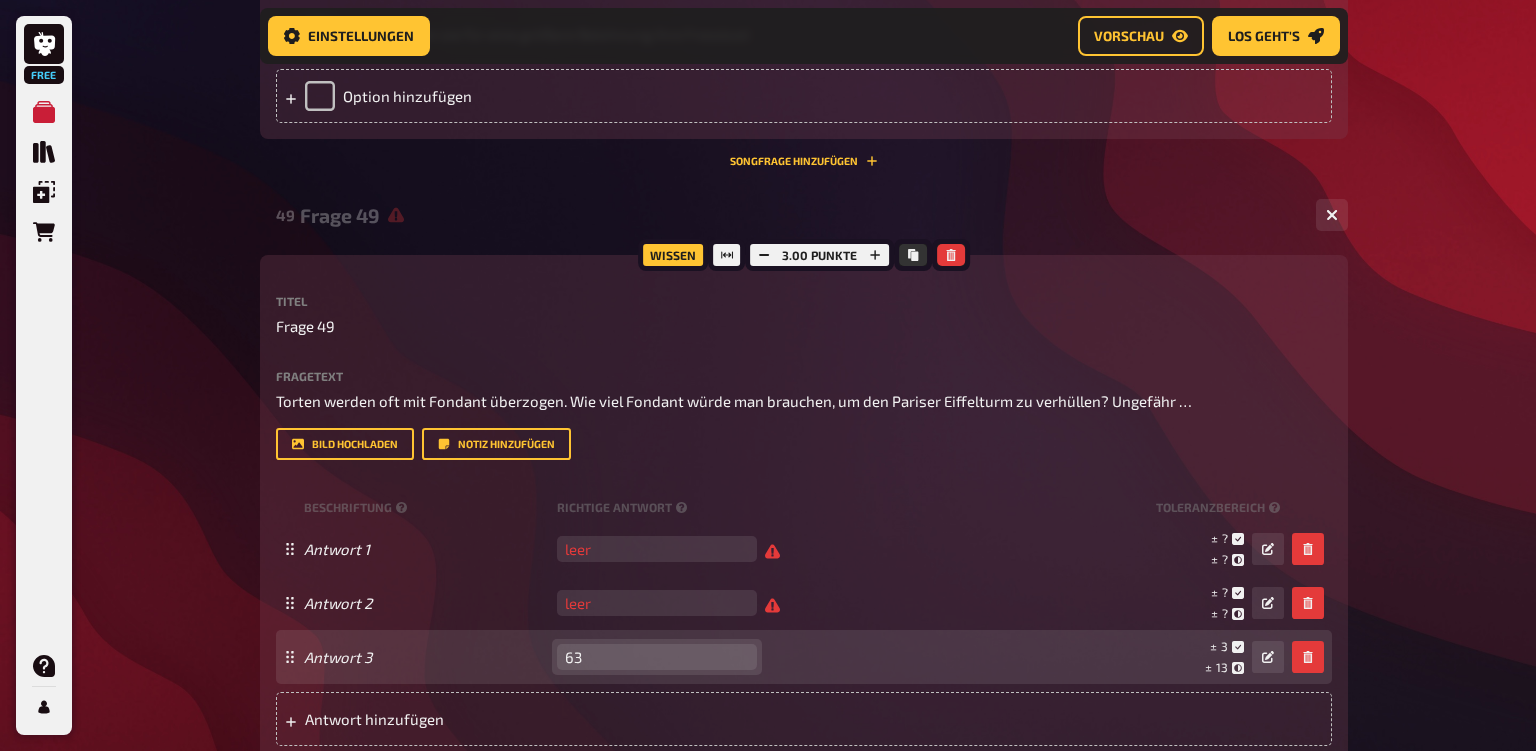type on "6" 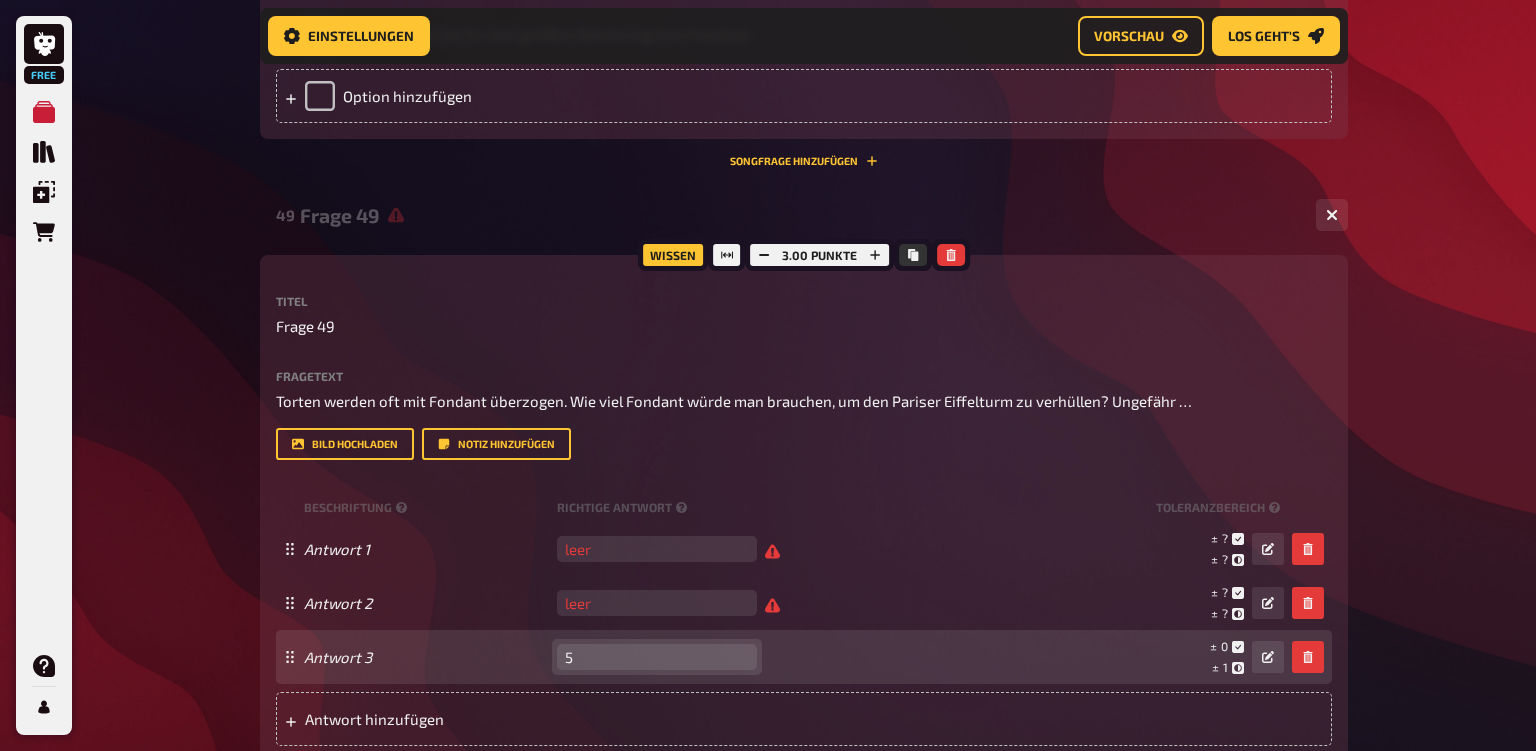 type on "49" 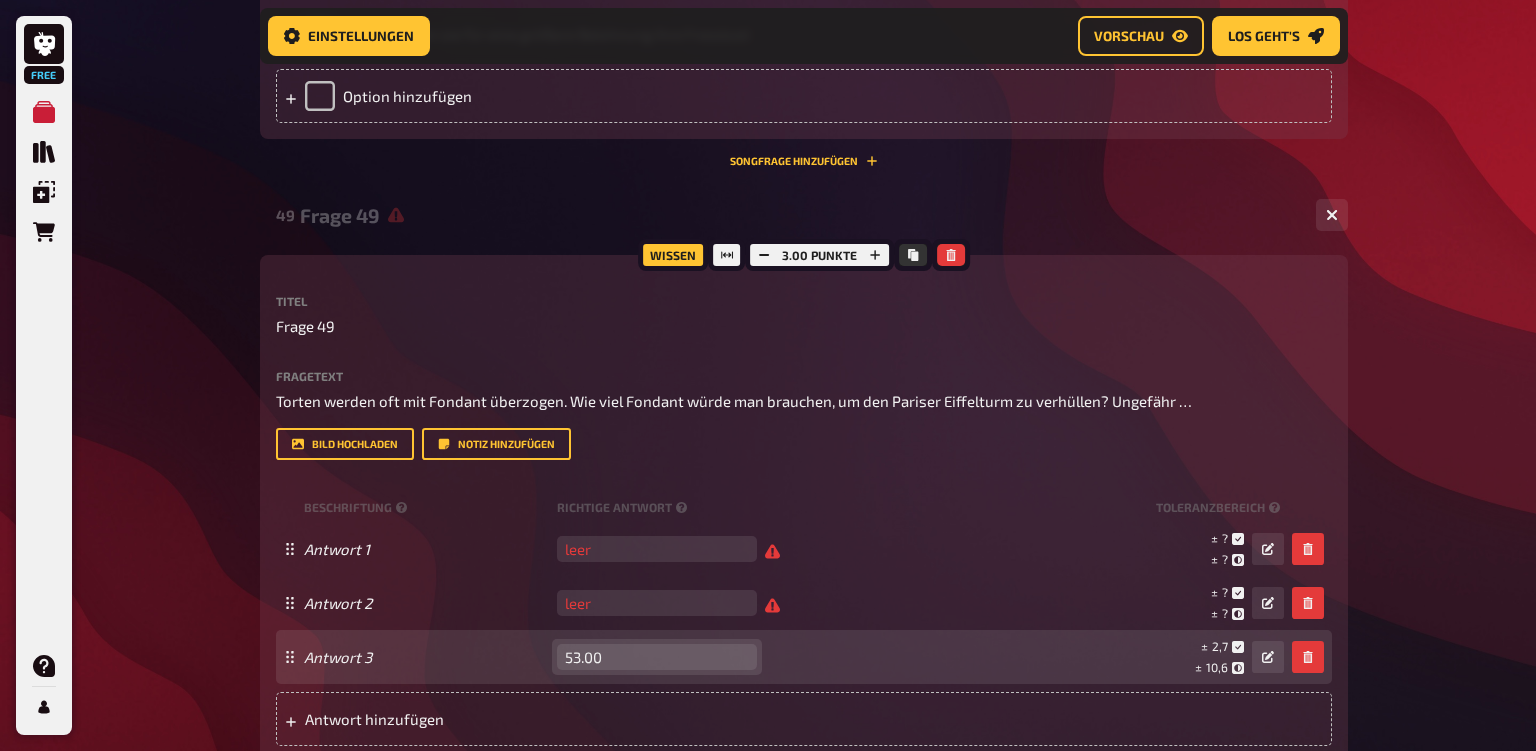 type on "53.000" 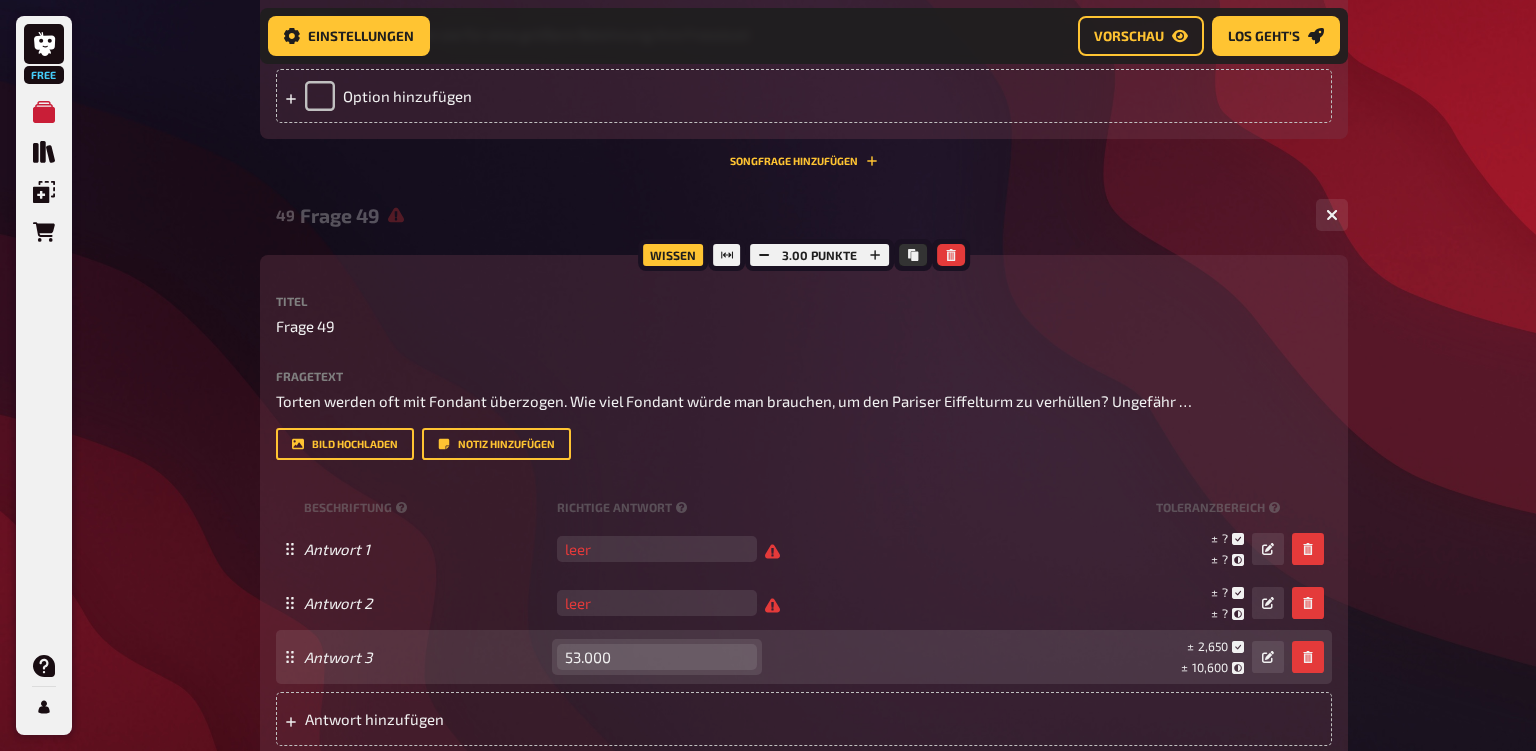 type 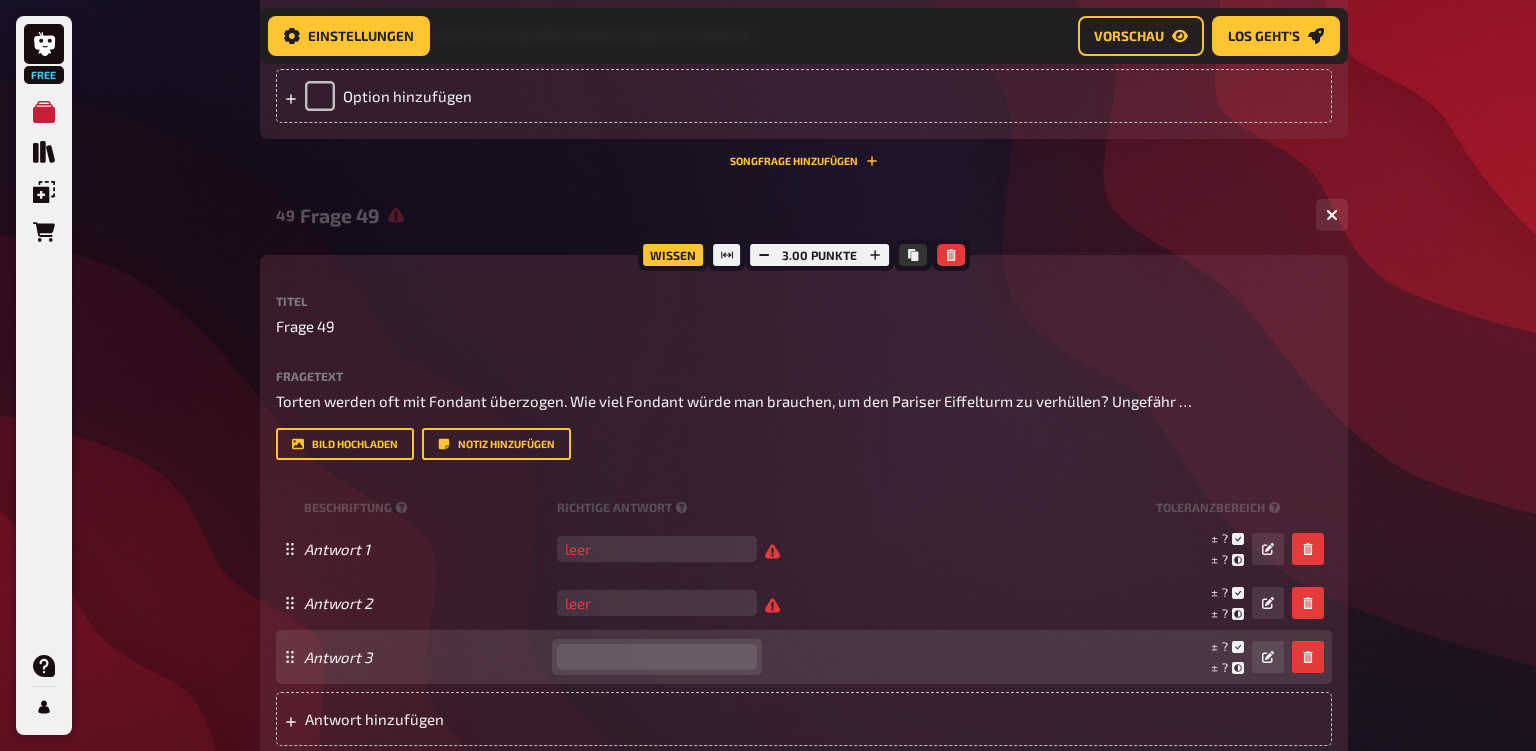 scroll, scrollTop: 0, scrollLeft: 161, axis: horizontal 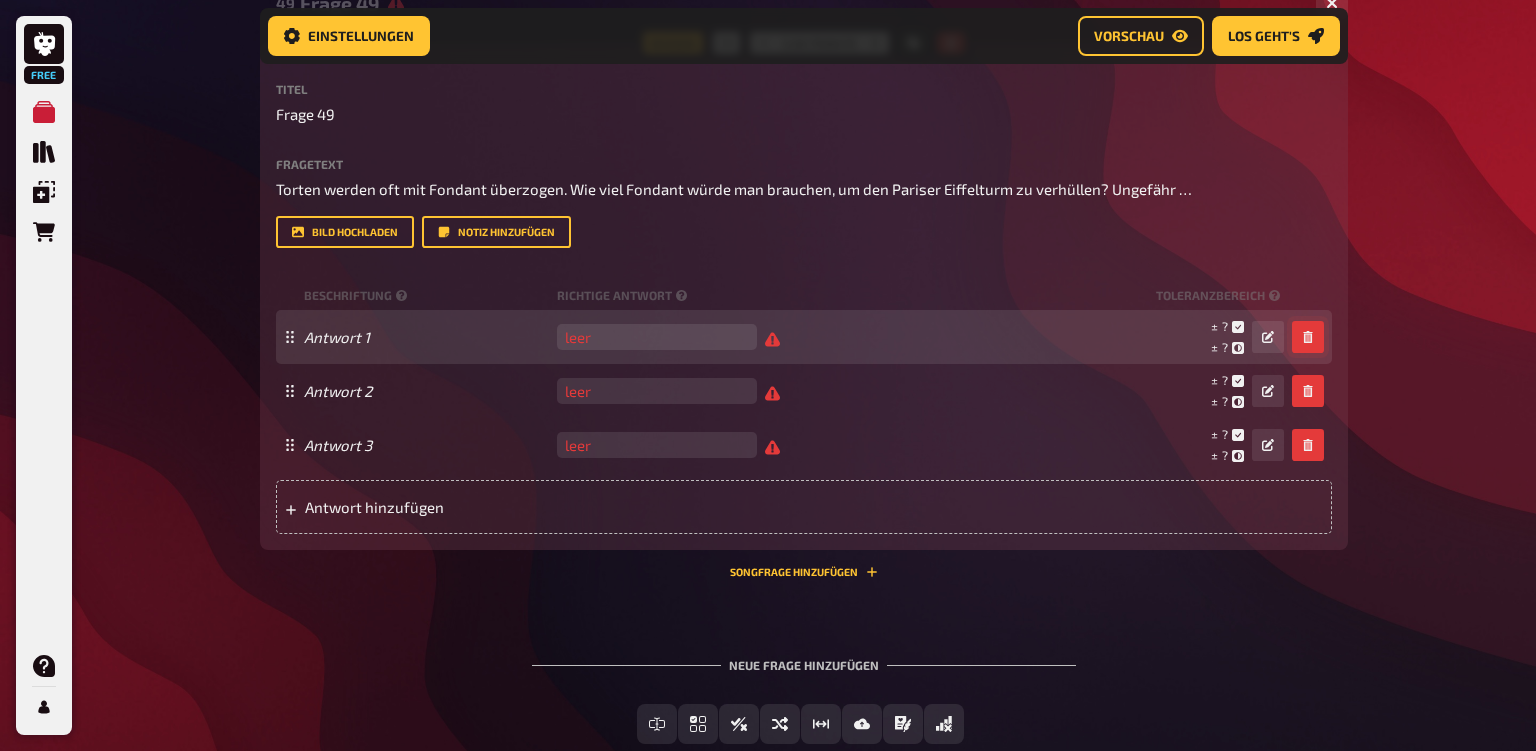 click 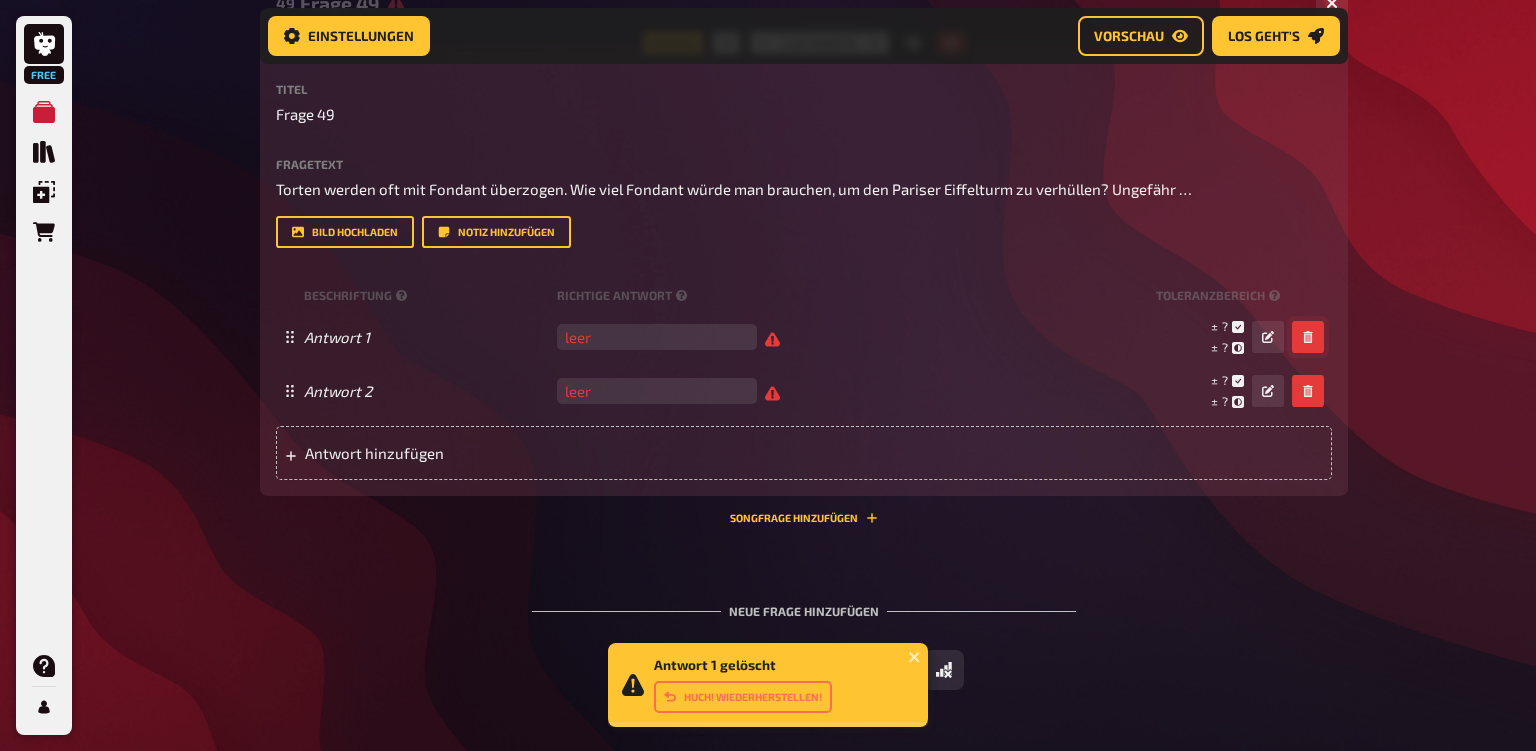 click 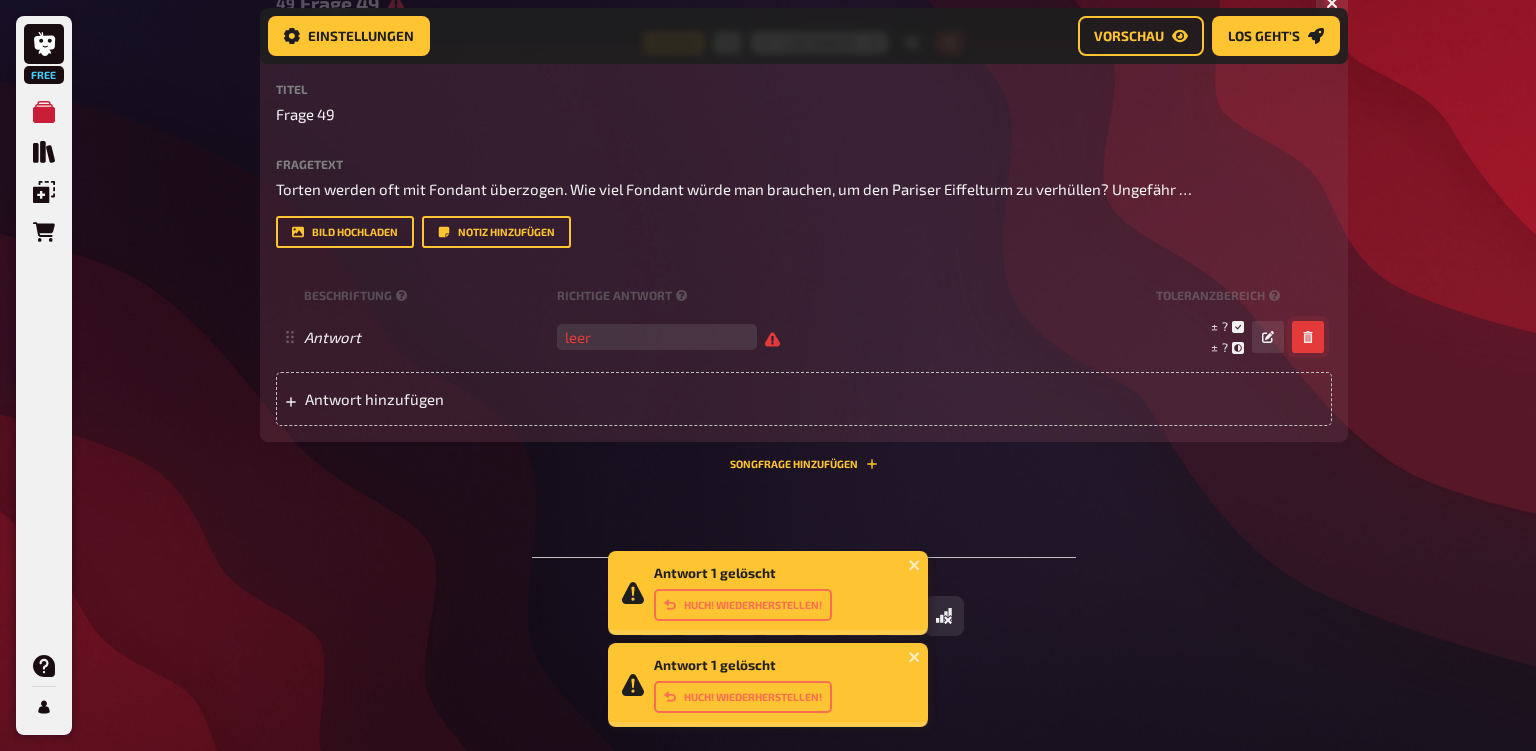 click 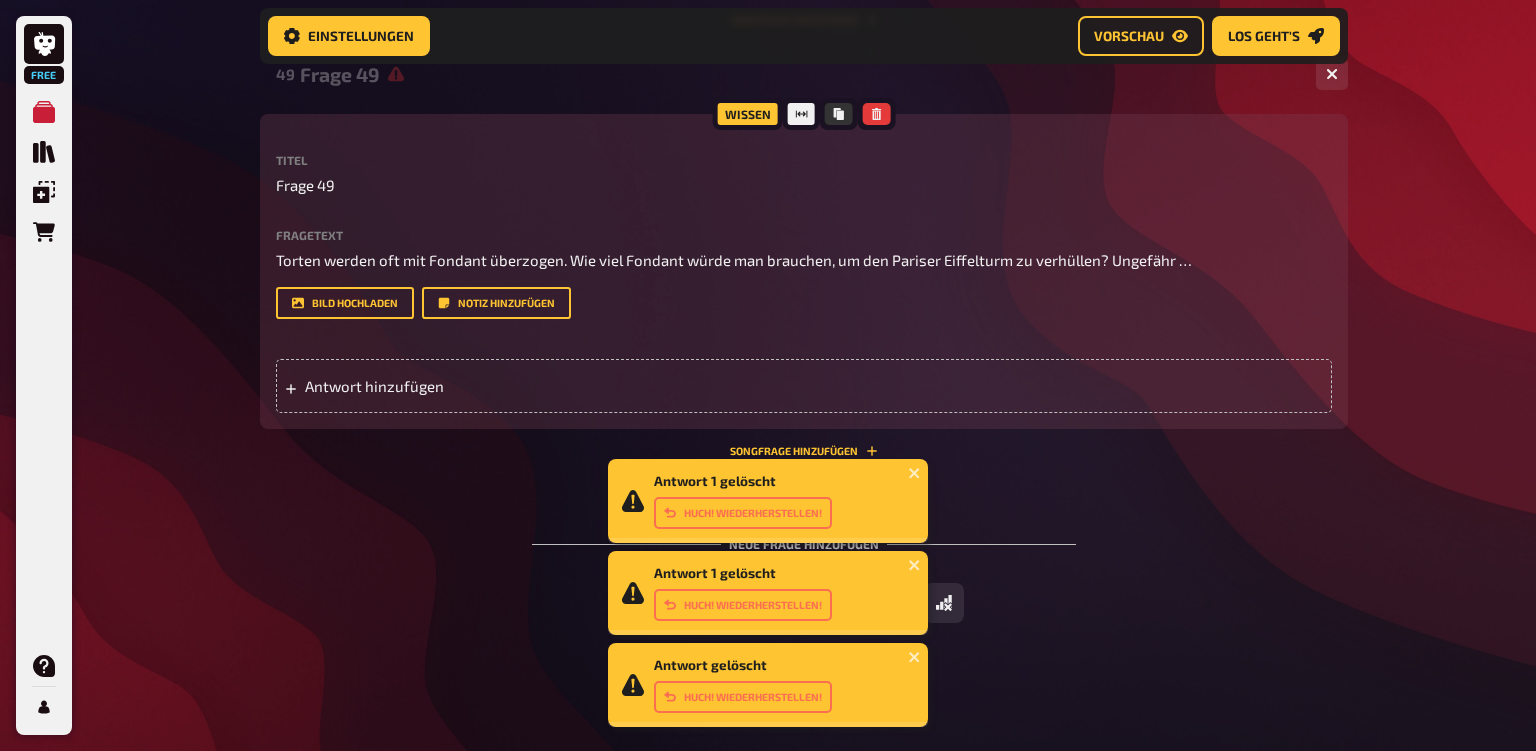 scroll, scrollTop: 7913, scrollLeft: 0, axis: vertical 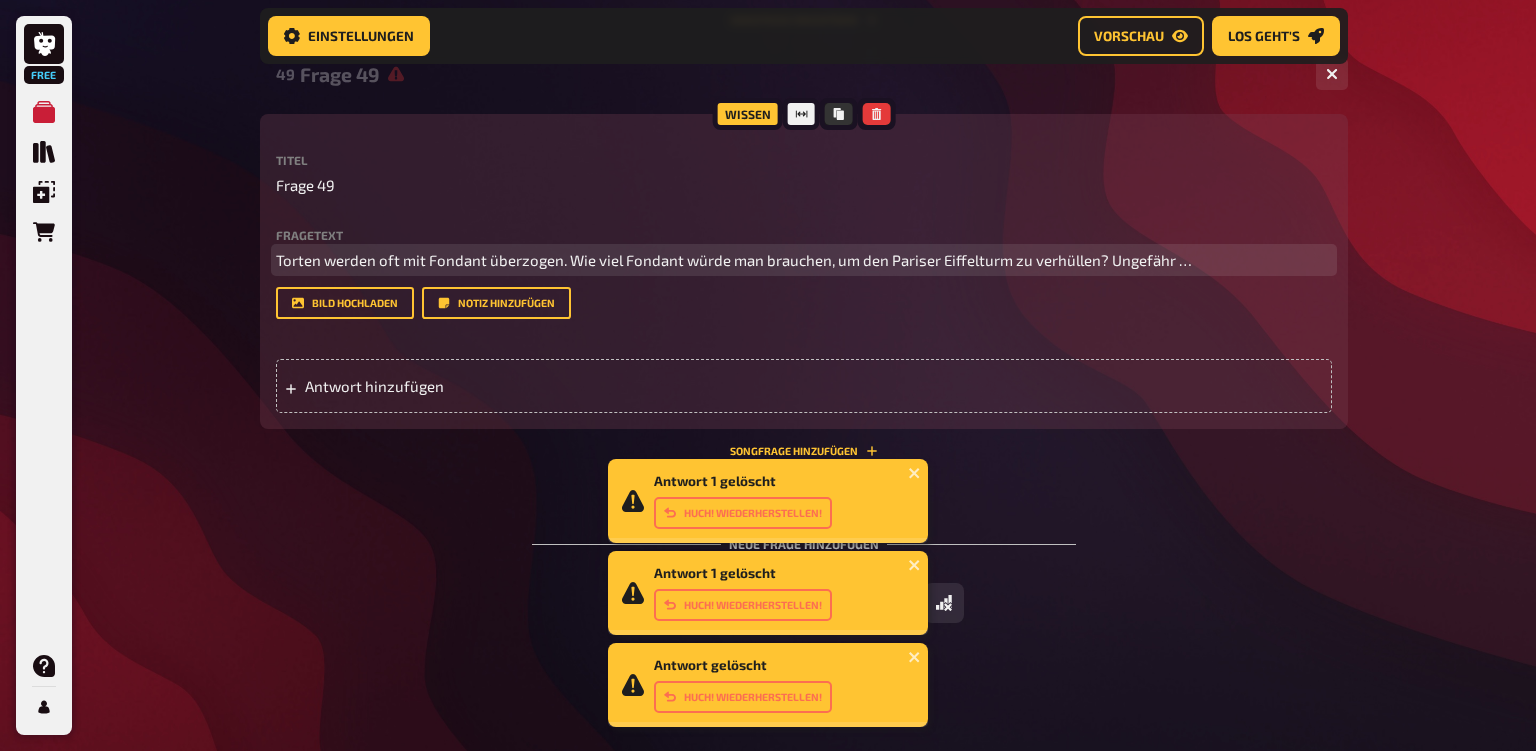 click on "Torten werden oft mit Fondant überzogen. Wie viel Fondant würde man brauchen, um den Pariser Eiffelturm zu verhüllen? Ungefähr …" at bounding box center (734, 260) 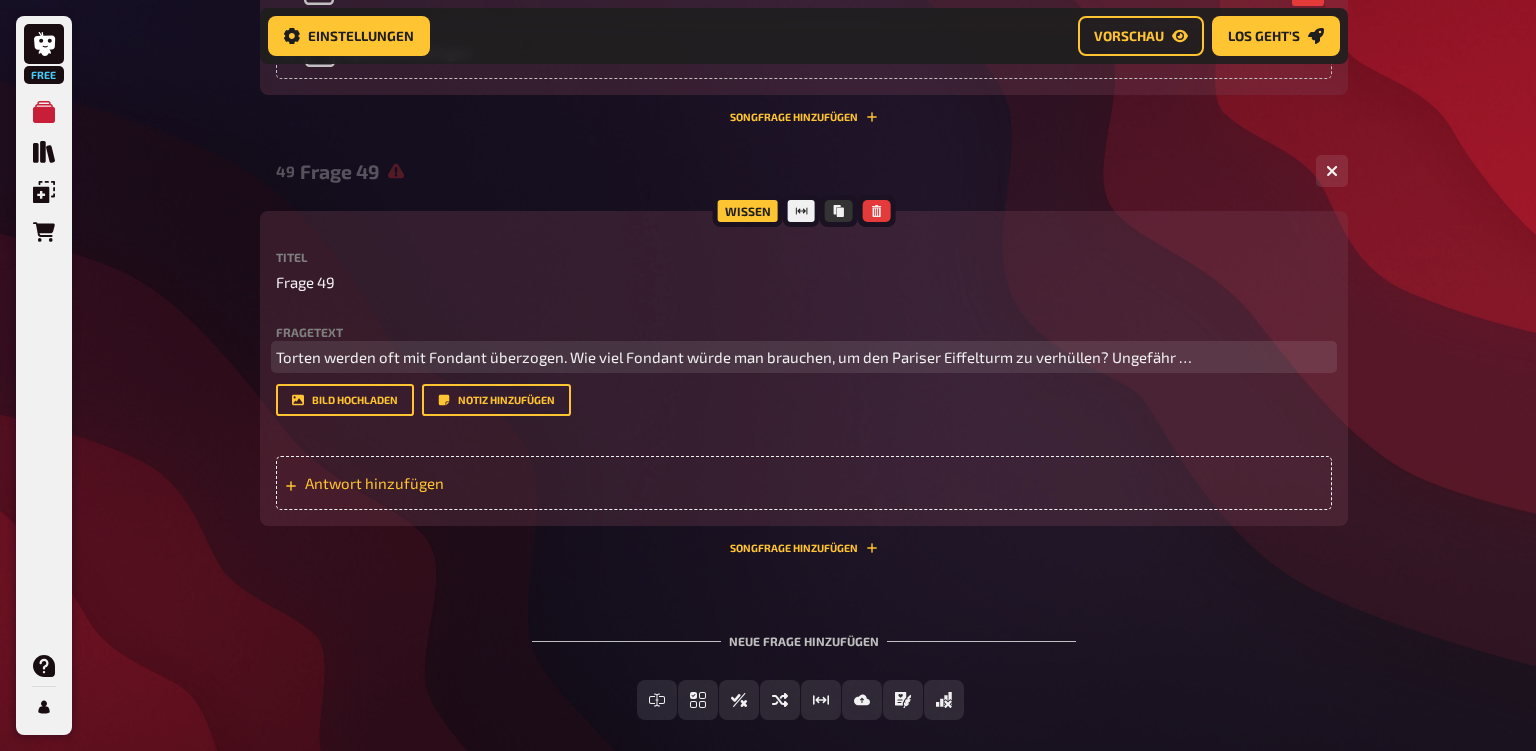 scroll, scrollTop: 7808, scrollLeft: 0, axis: vertical 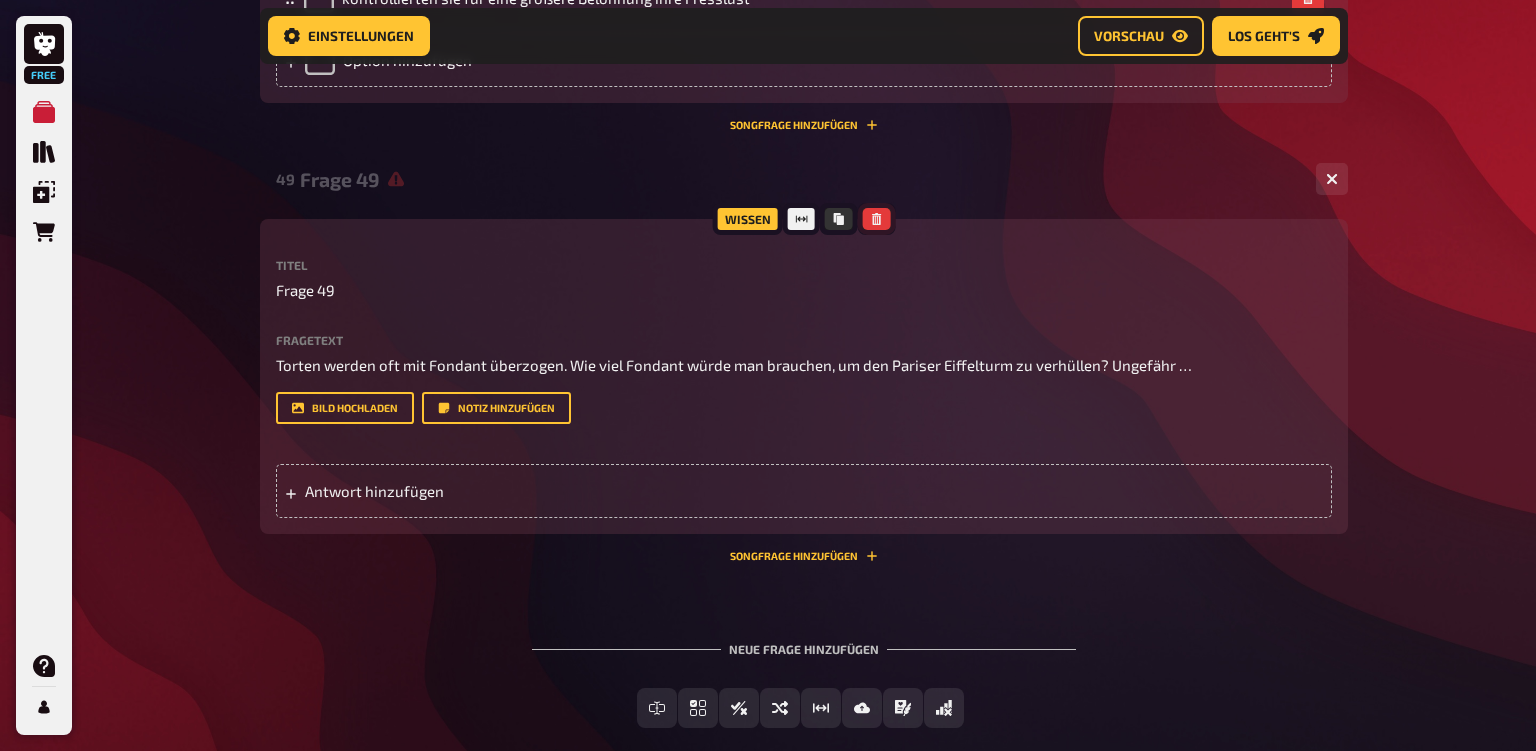 click at bounding box center [876, 219] 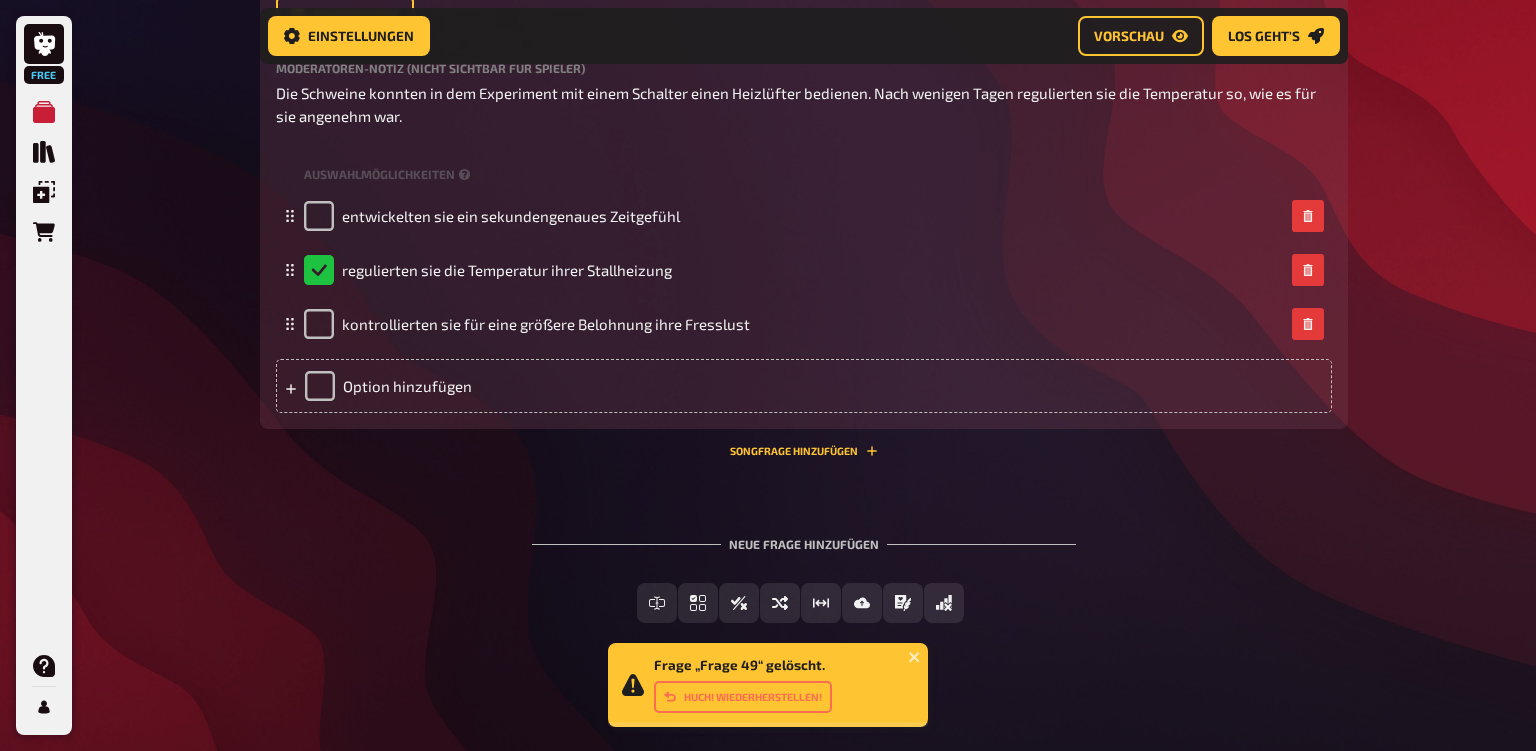 scroll, scrollTop: 7482, scrollLeft: 0, axis: vertical 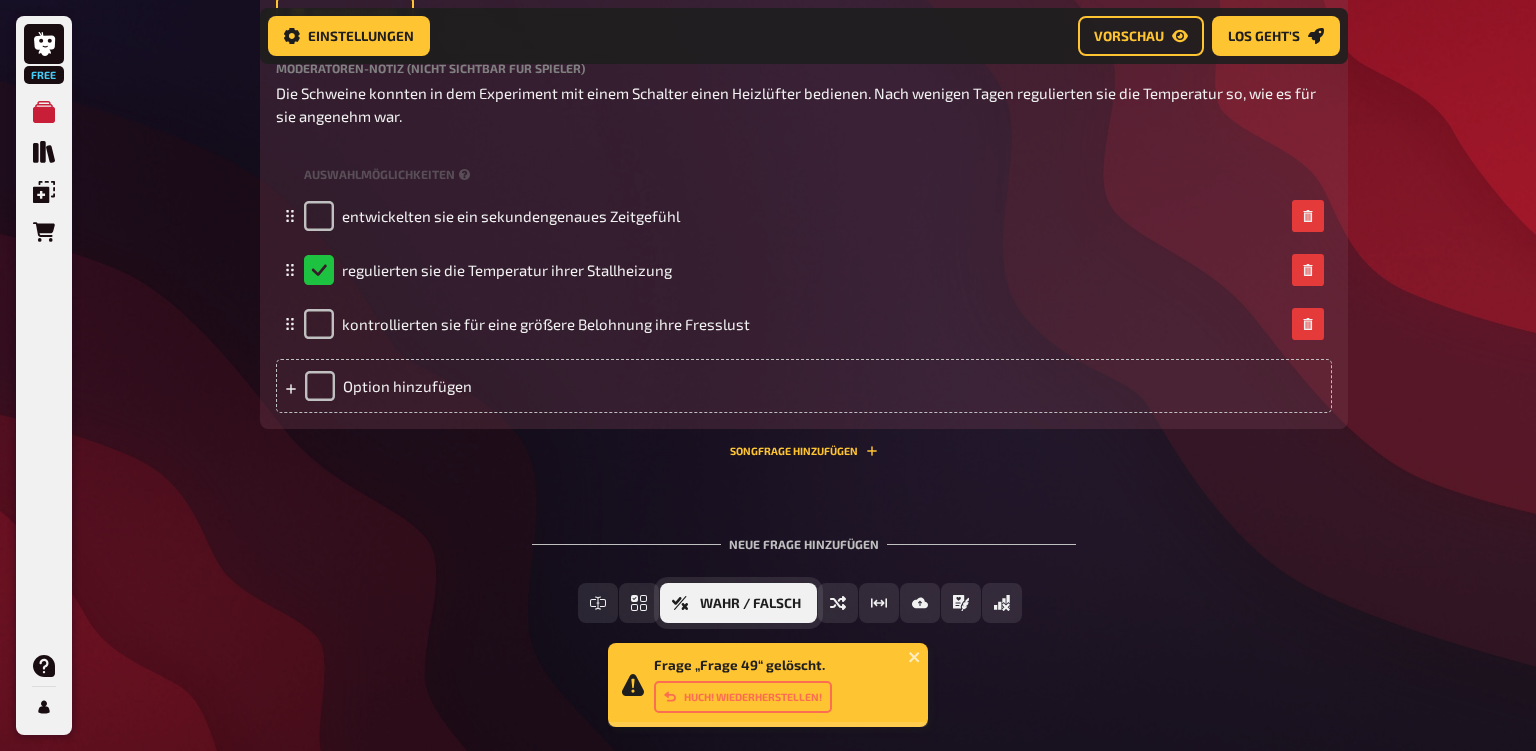 click on "Wahr / Falsch" at bounding box center (750, 604) 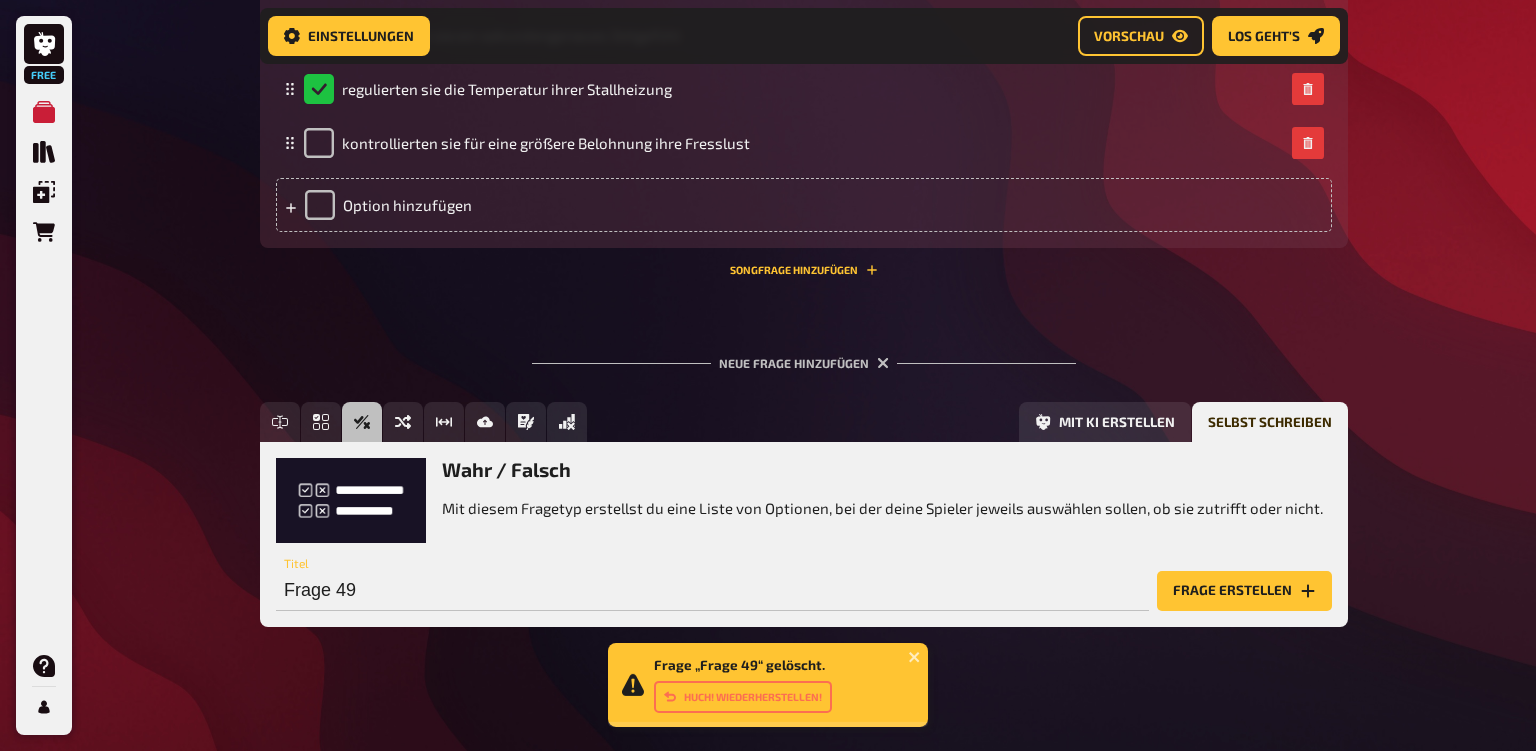 scroll, scrollTop: 7667, scrollLeft: 0, axis: vertical 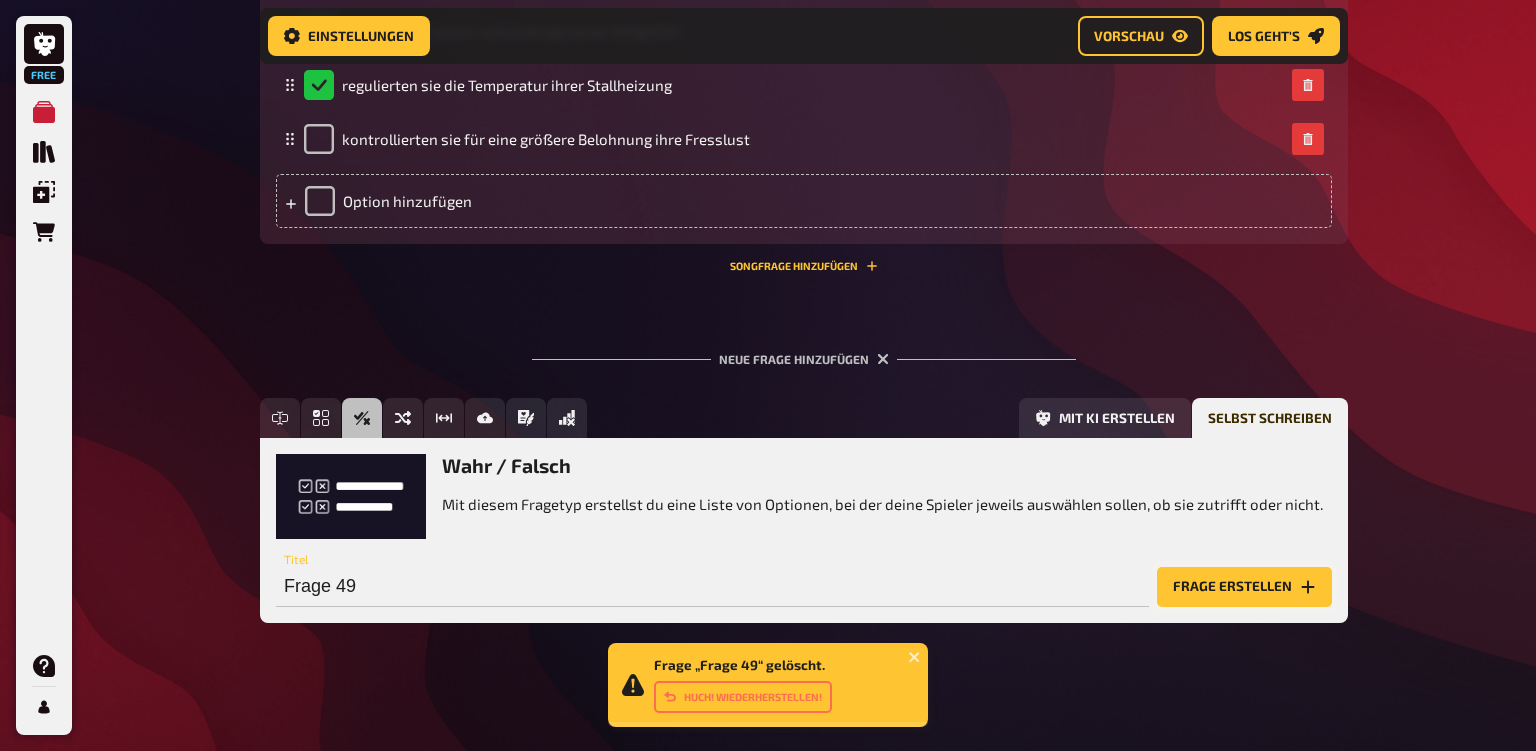 click on "Frage erstellen" at bounding box center [1244, 587] 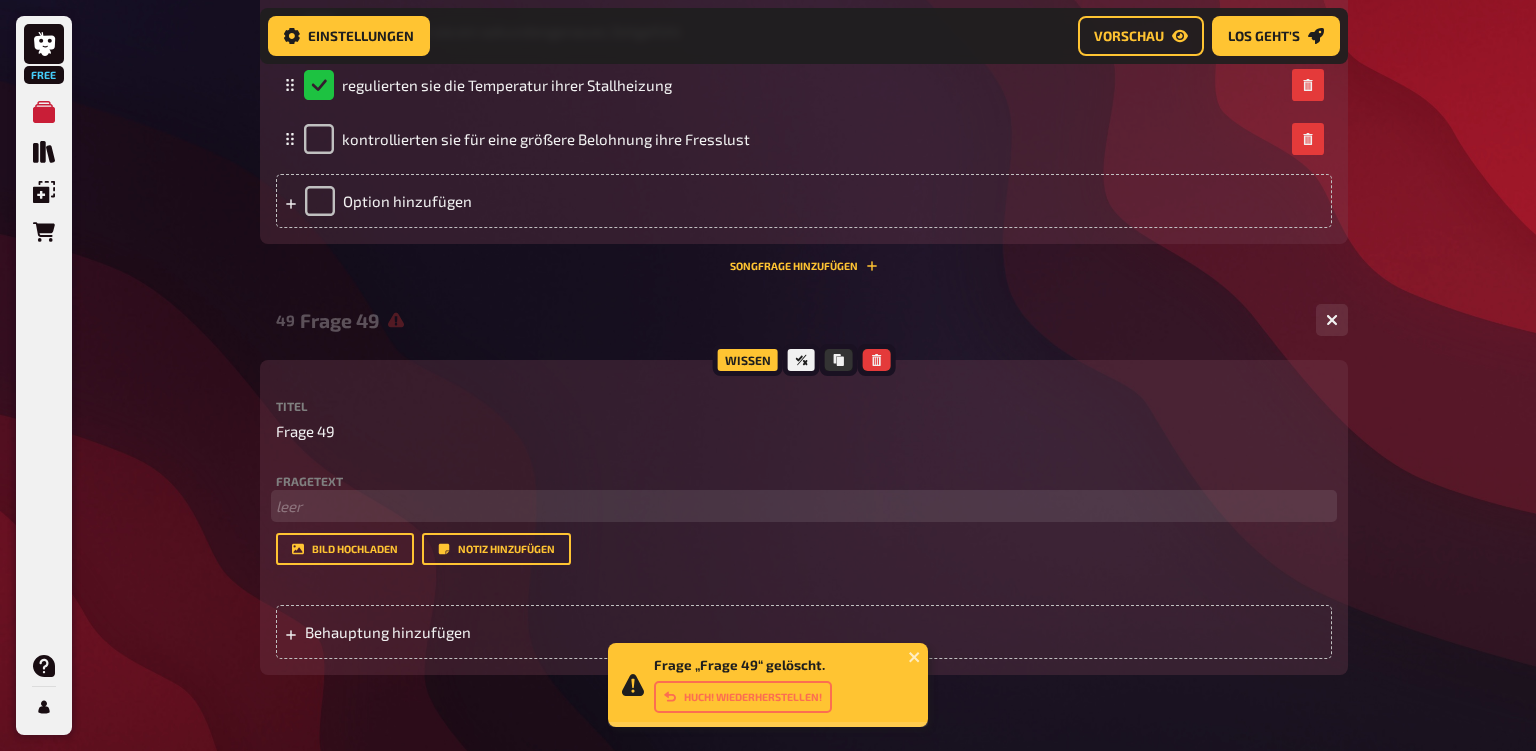 click on "﻿ leer" at bounding box center (804, 506) 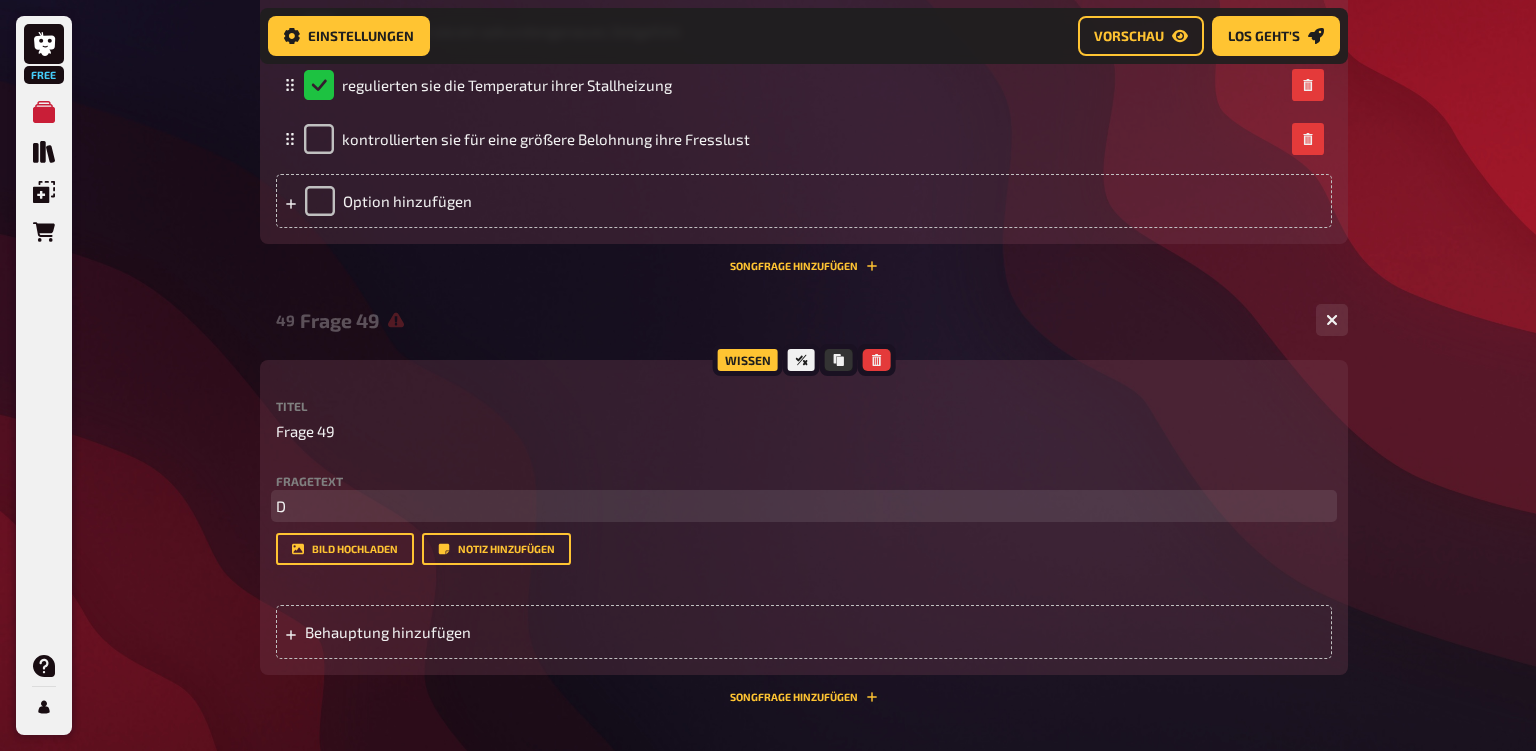 type 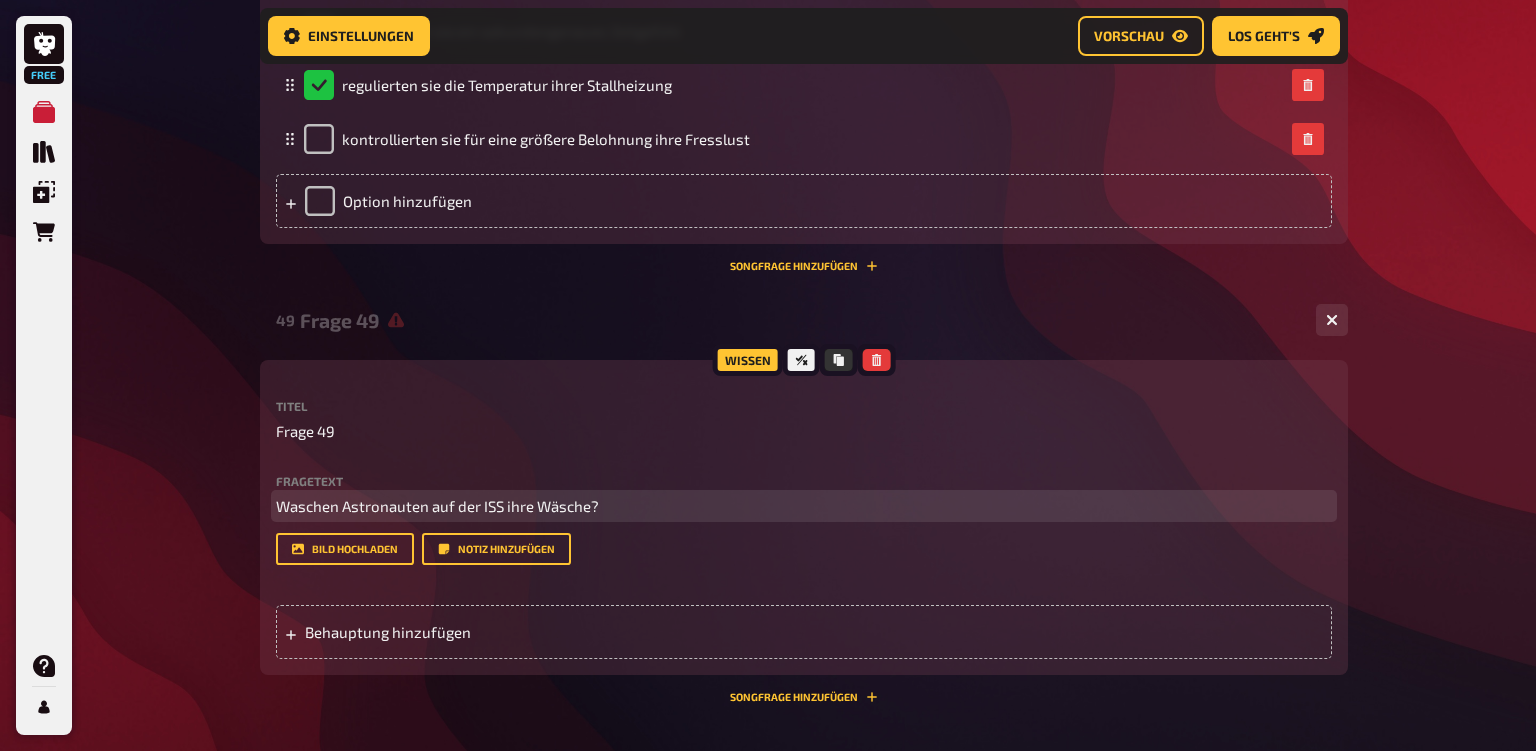 click on "Waschen Astronauten auf der ISS ihre Wäsche?" at bounding box center [437, 506] 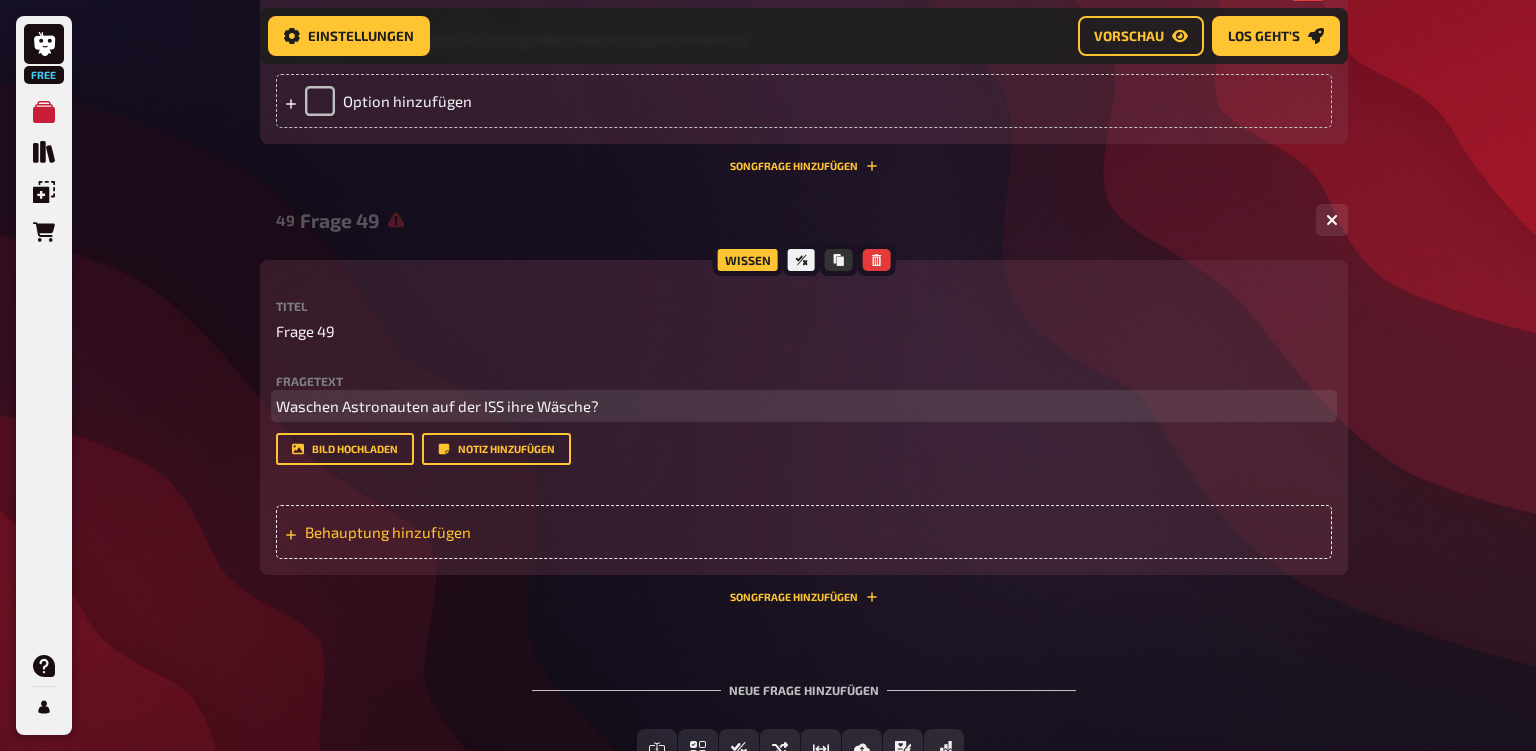 scroll, scrollTop: 7772, scrollLeft: 0, axis: vertical 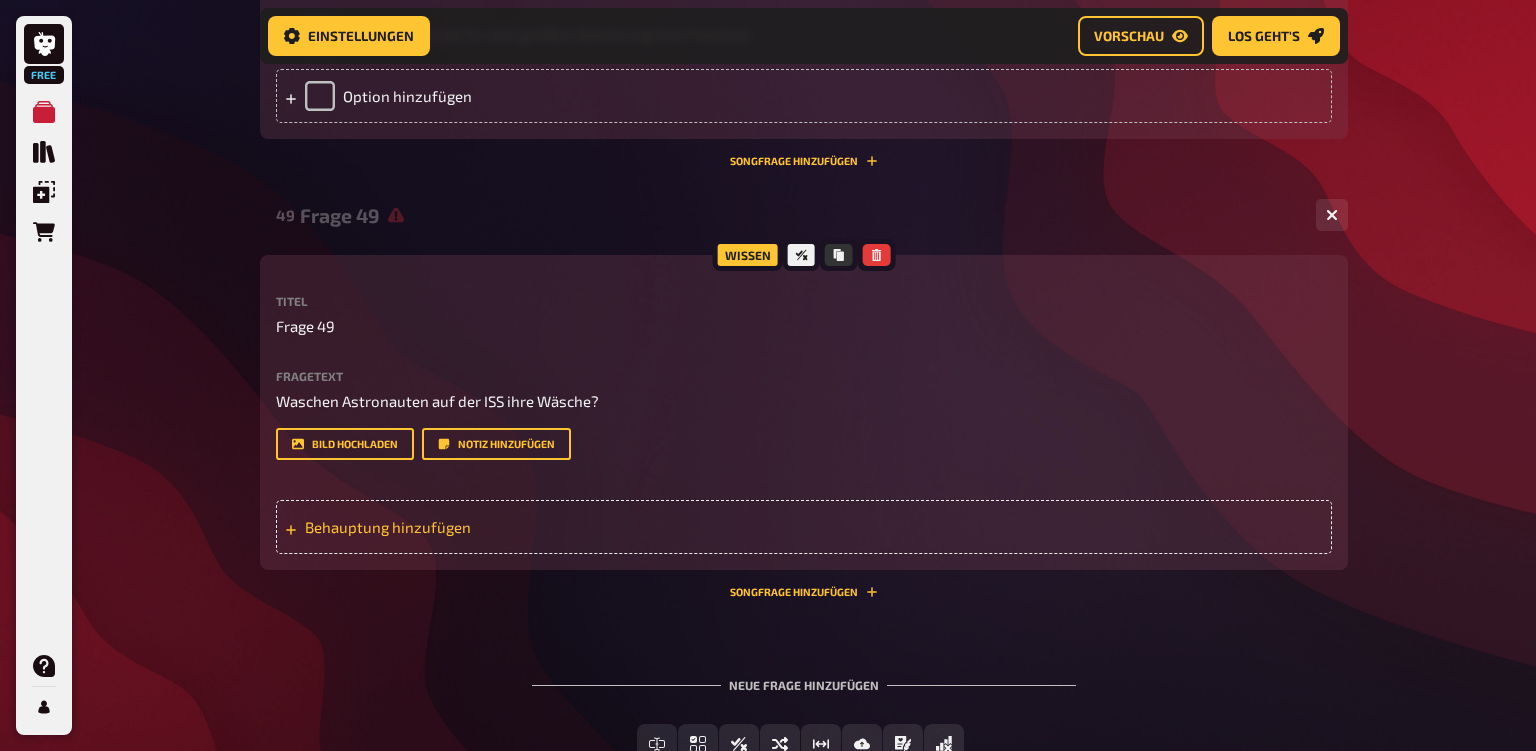 click on "Behauptung hinzufügen" at bounding box center [804, 527] 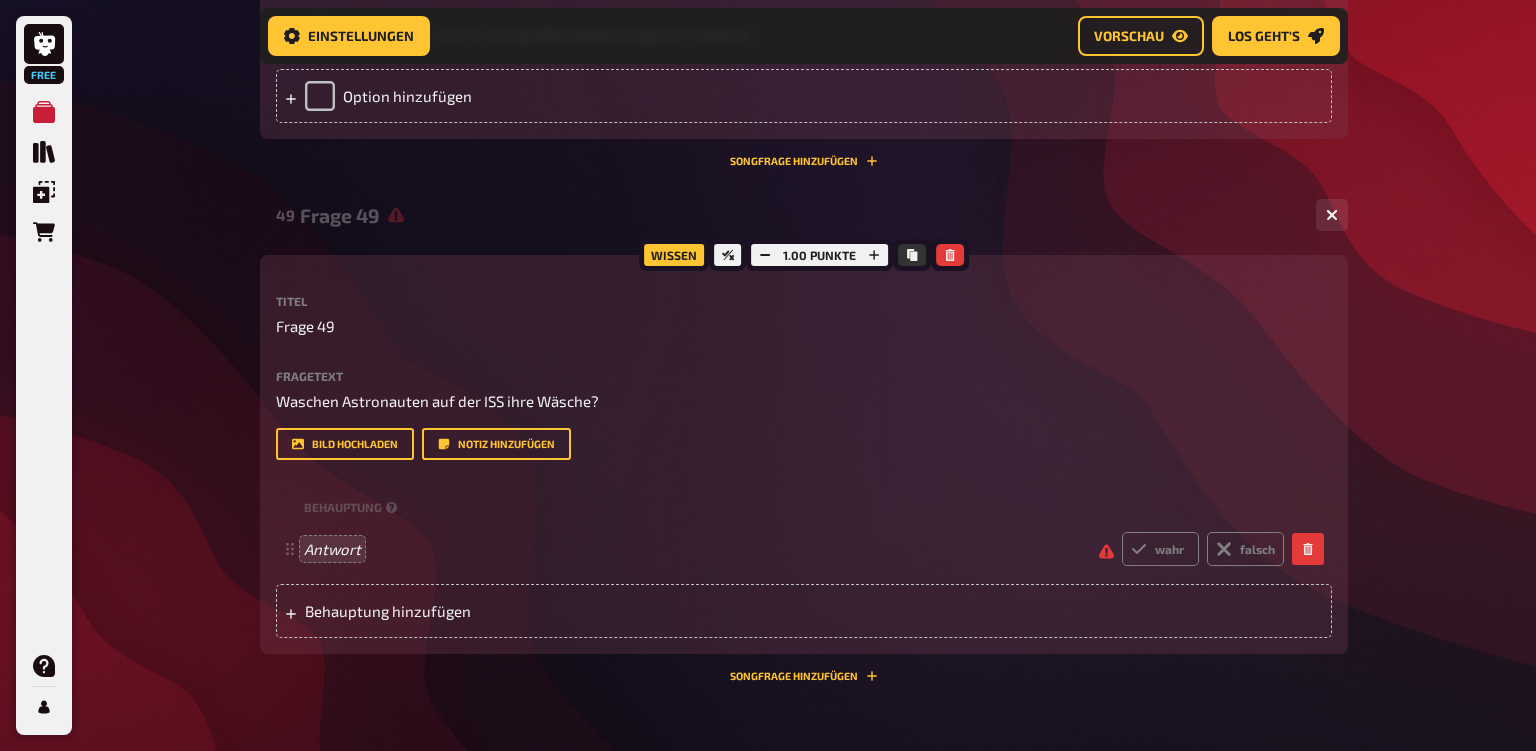 type 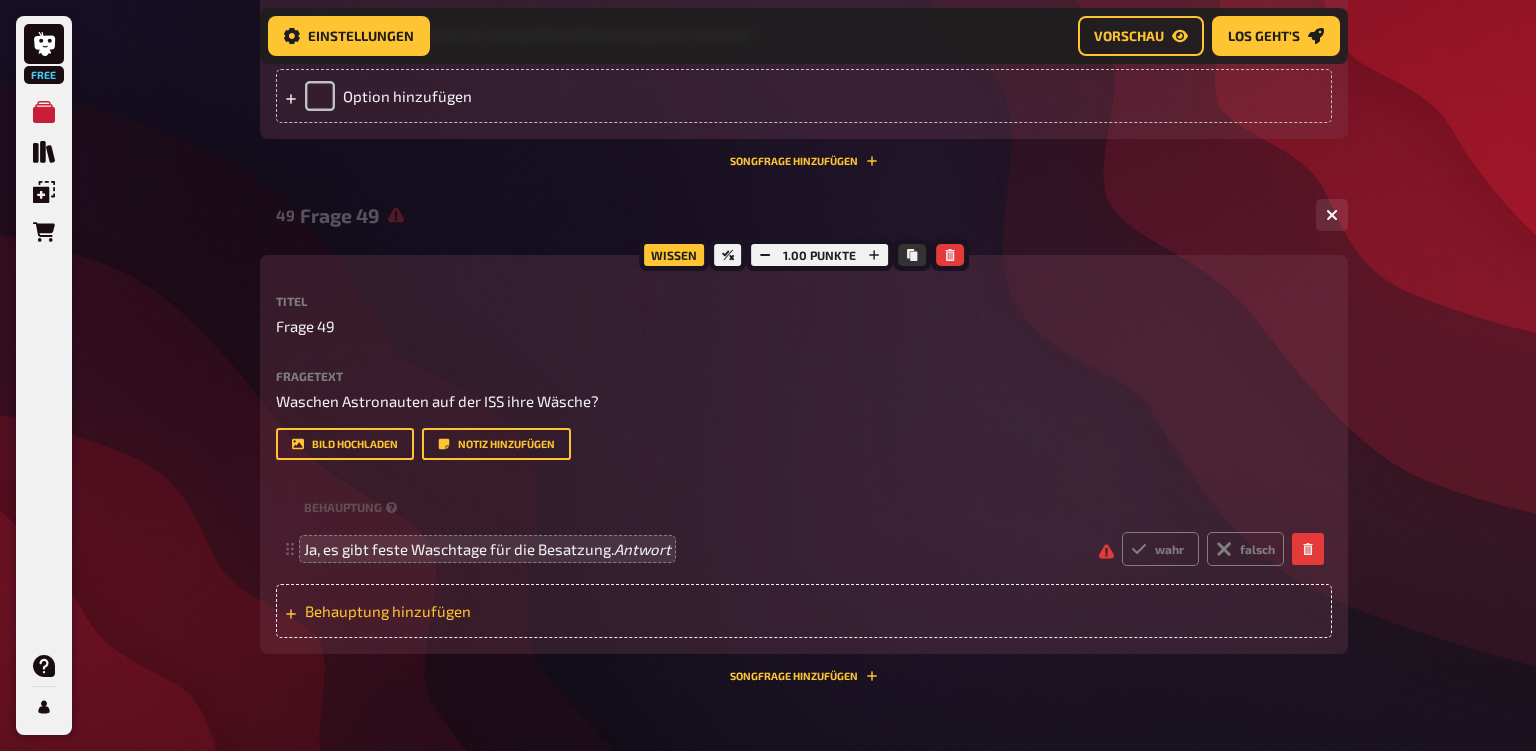 click on "Behauptung hinzufügen" at bounding box center (460, 611) 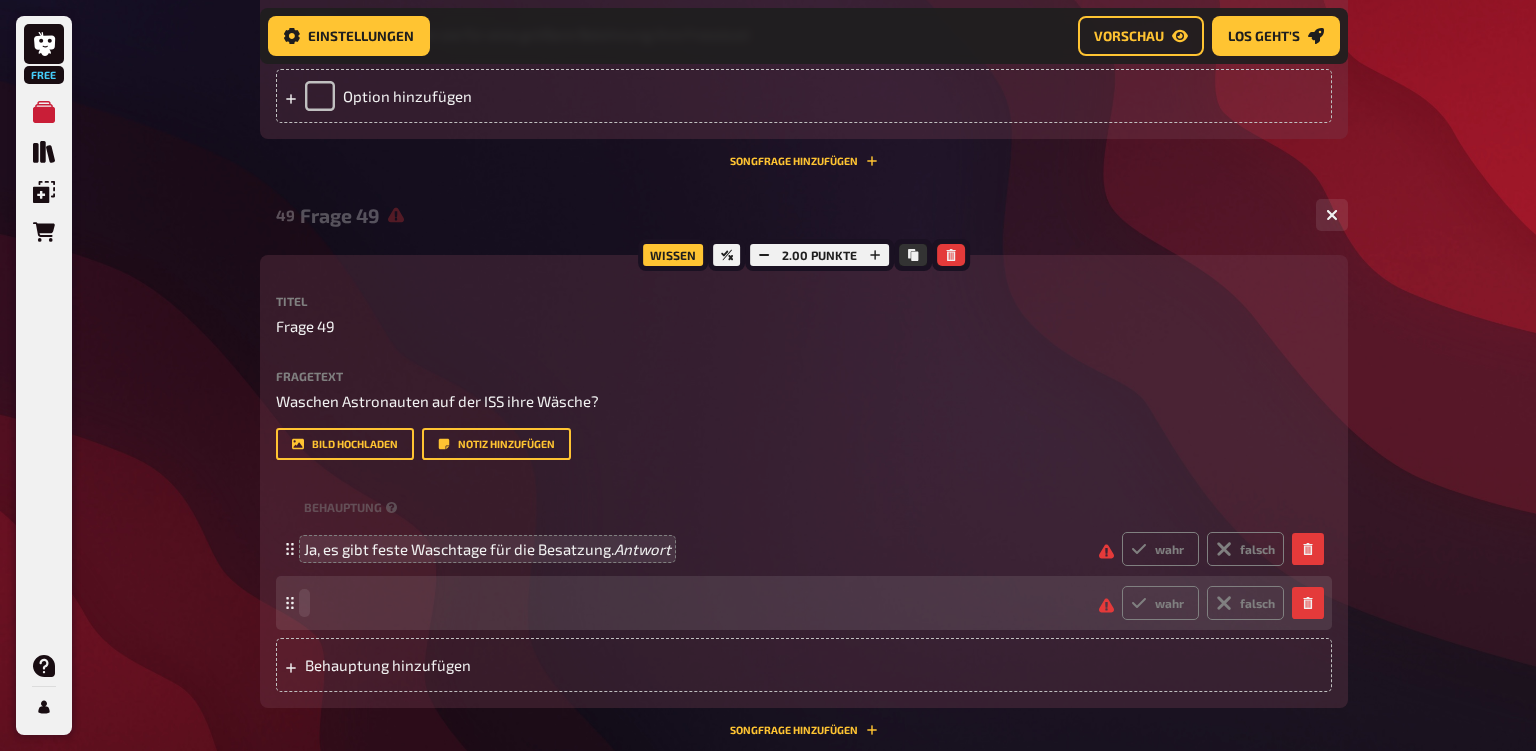 paste 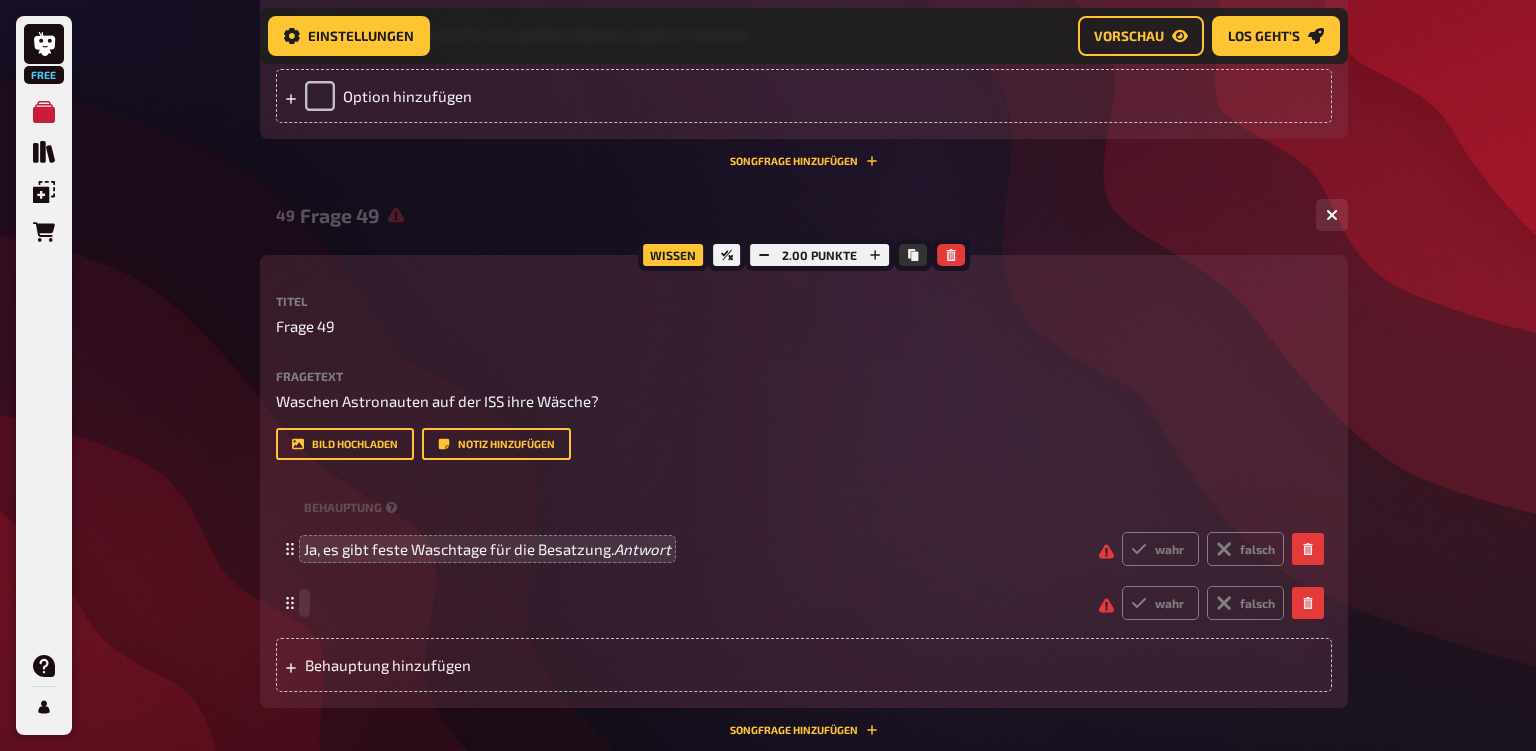 type 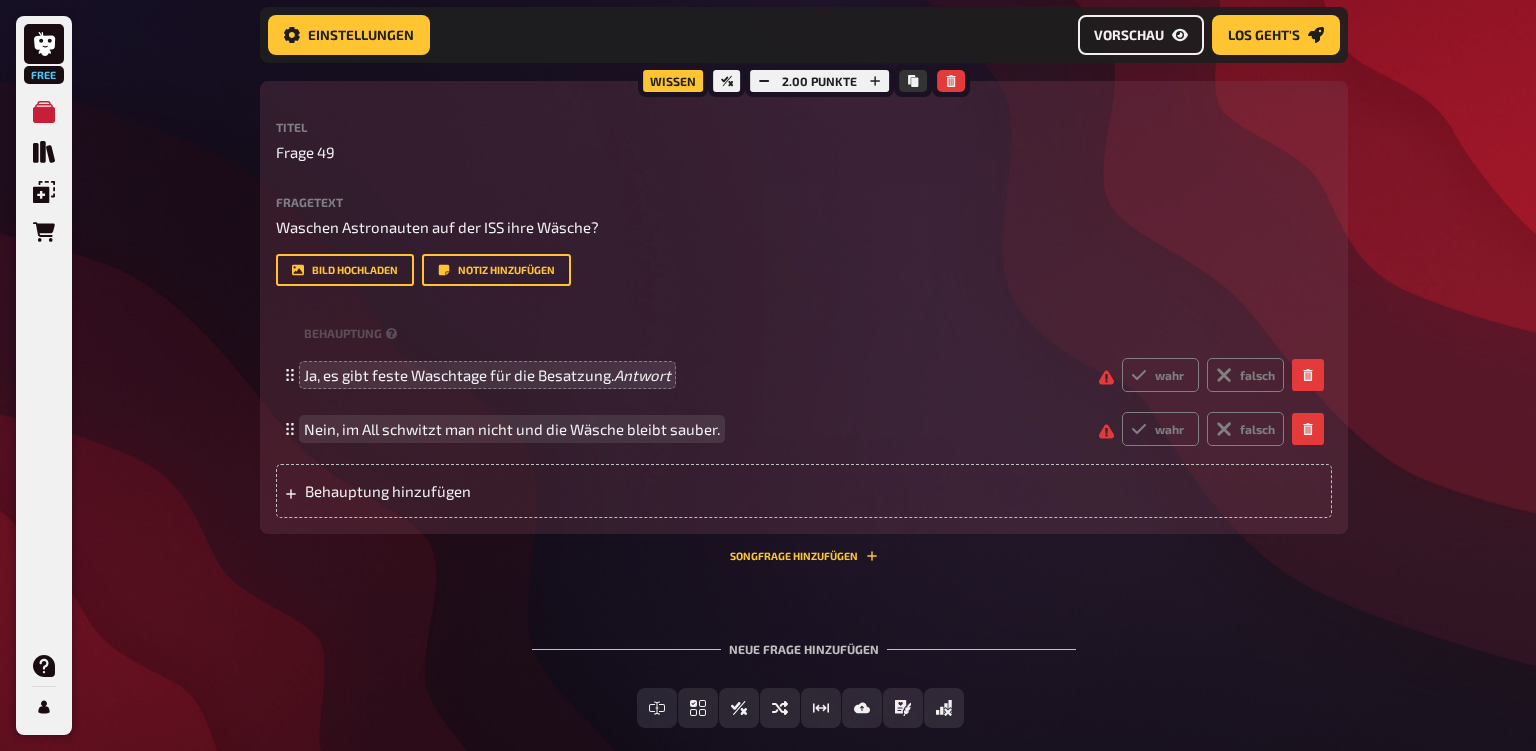 scroll, scrollTop: 7984, scrollLeft: 0, axis: vertical 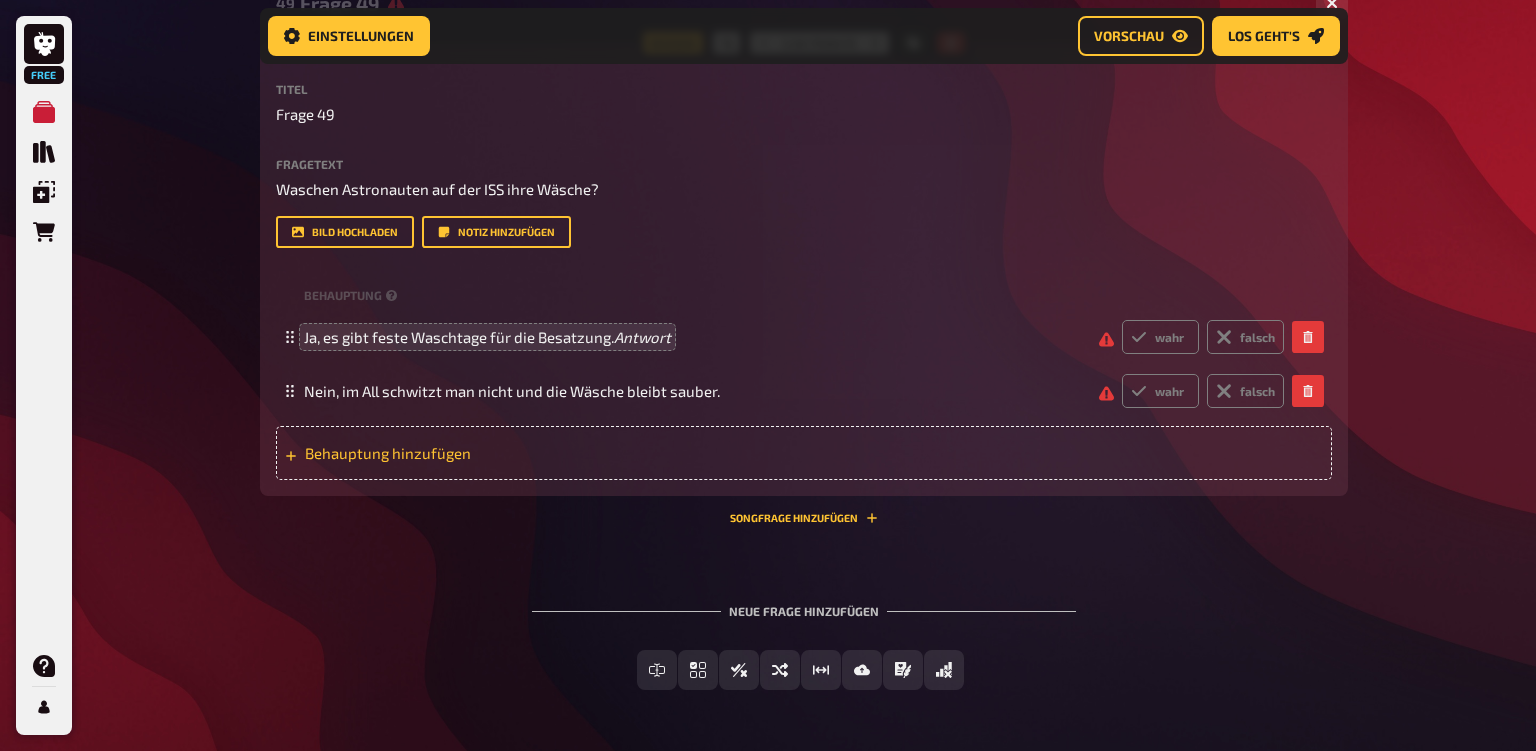 click on "Behauptung hinzufügen" at bounding box center (460, 453) 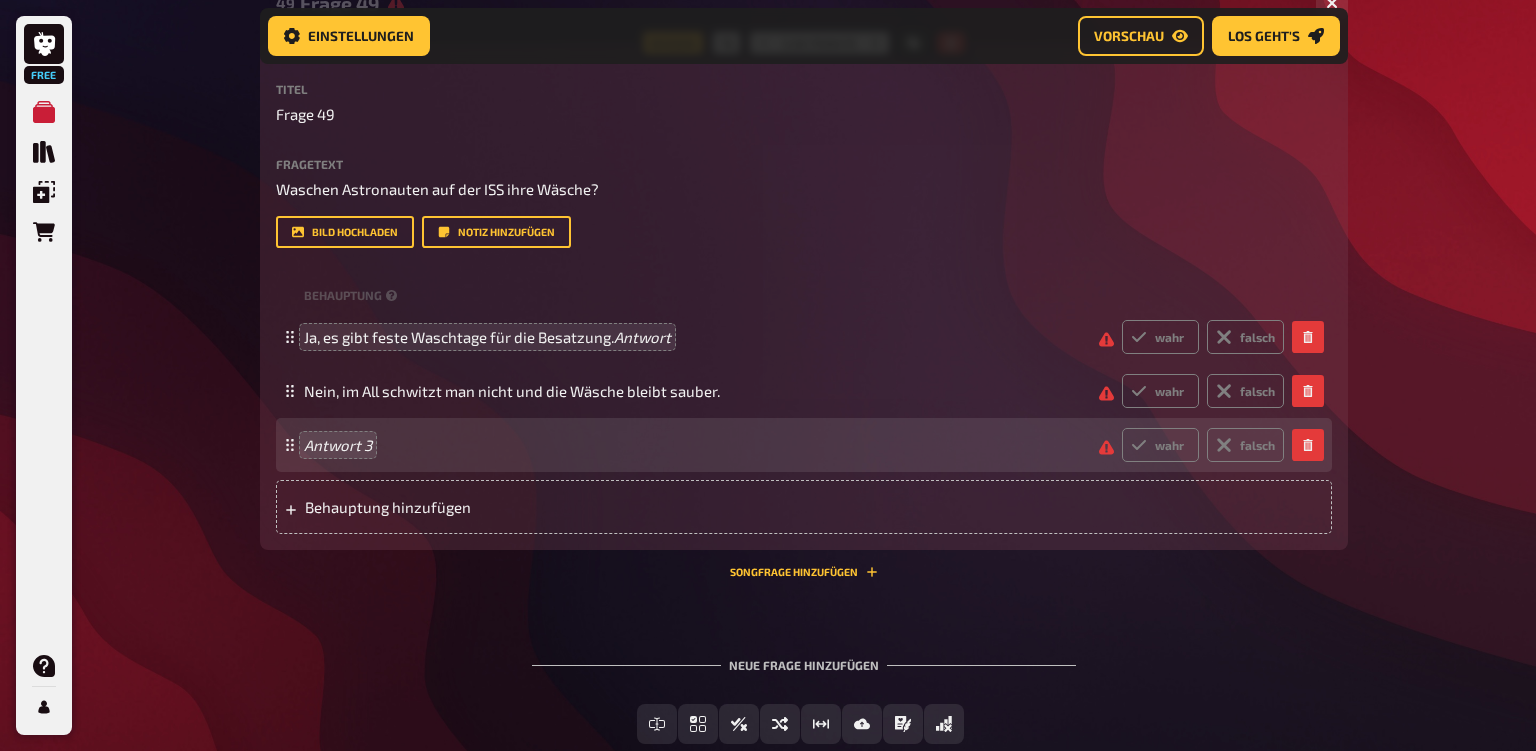 click 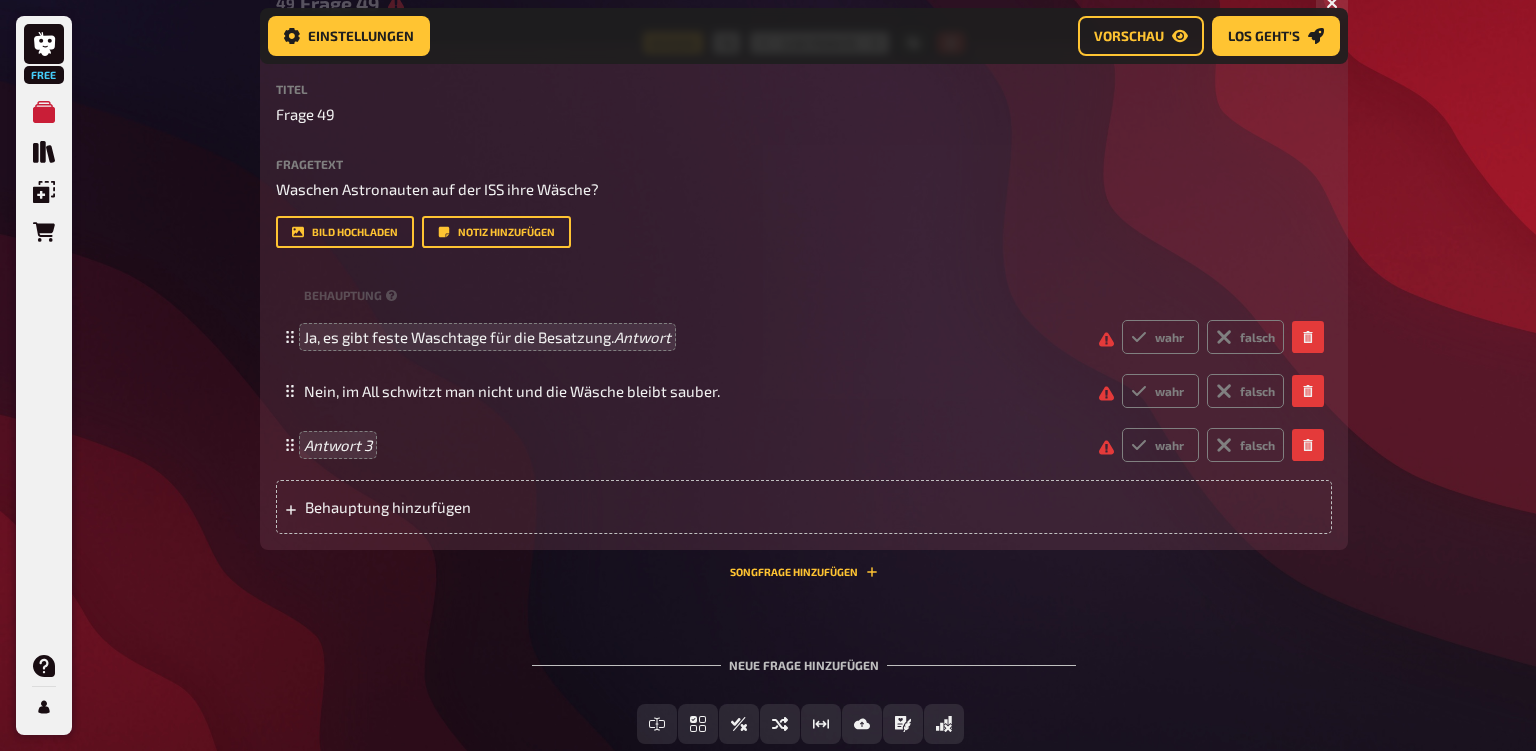 type 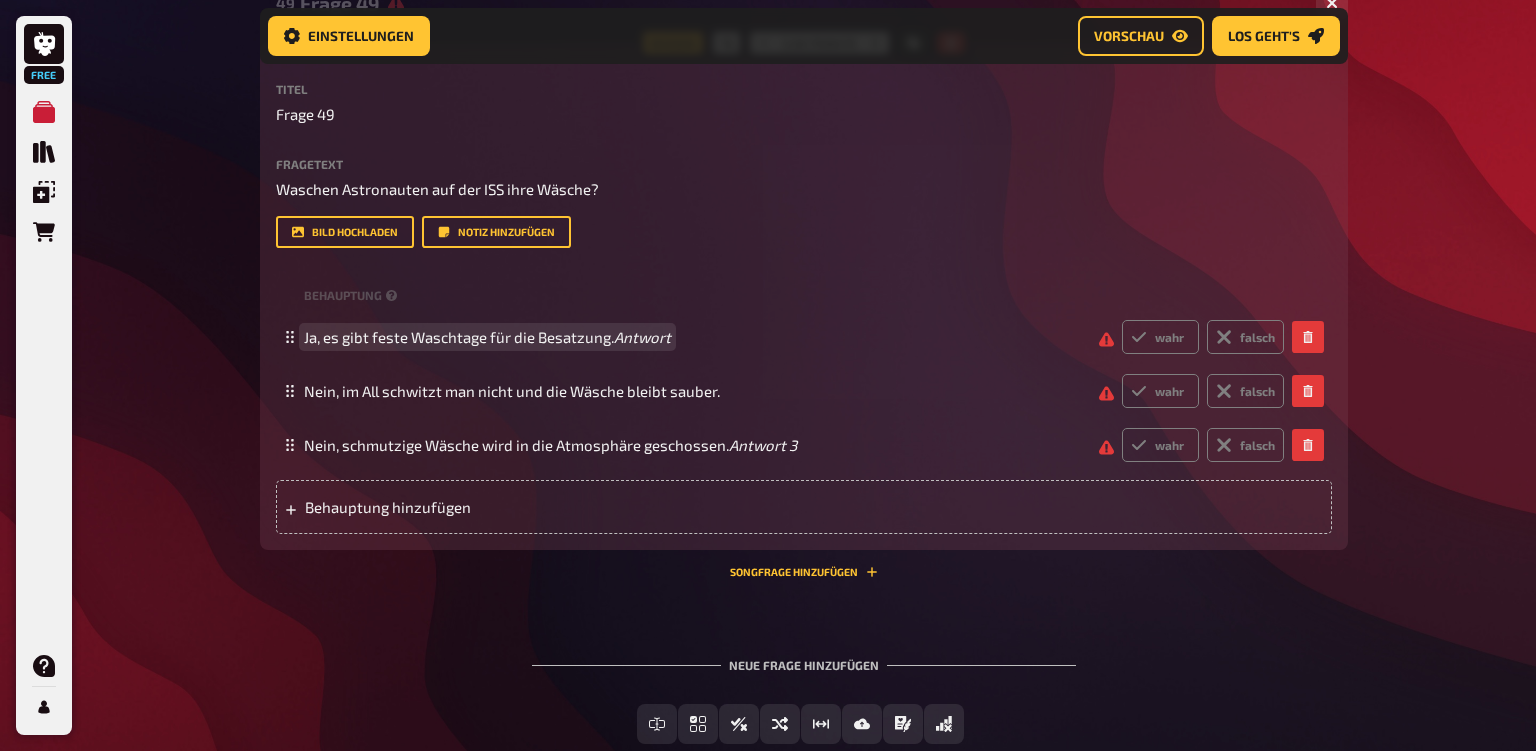 click on "Antwort" at bounding box center (642, 337) 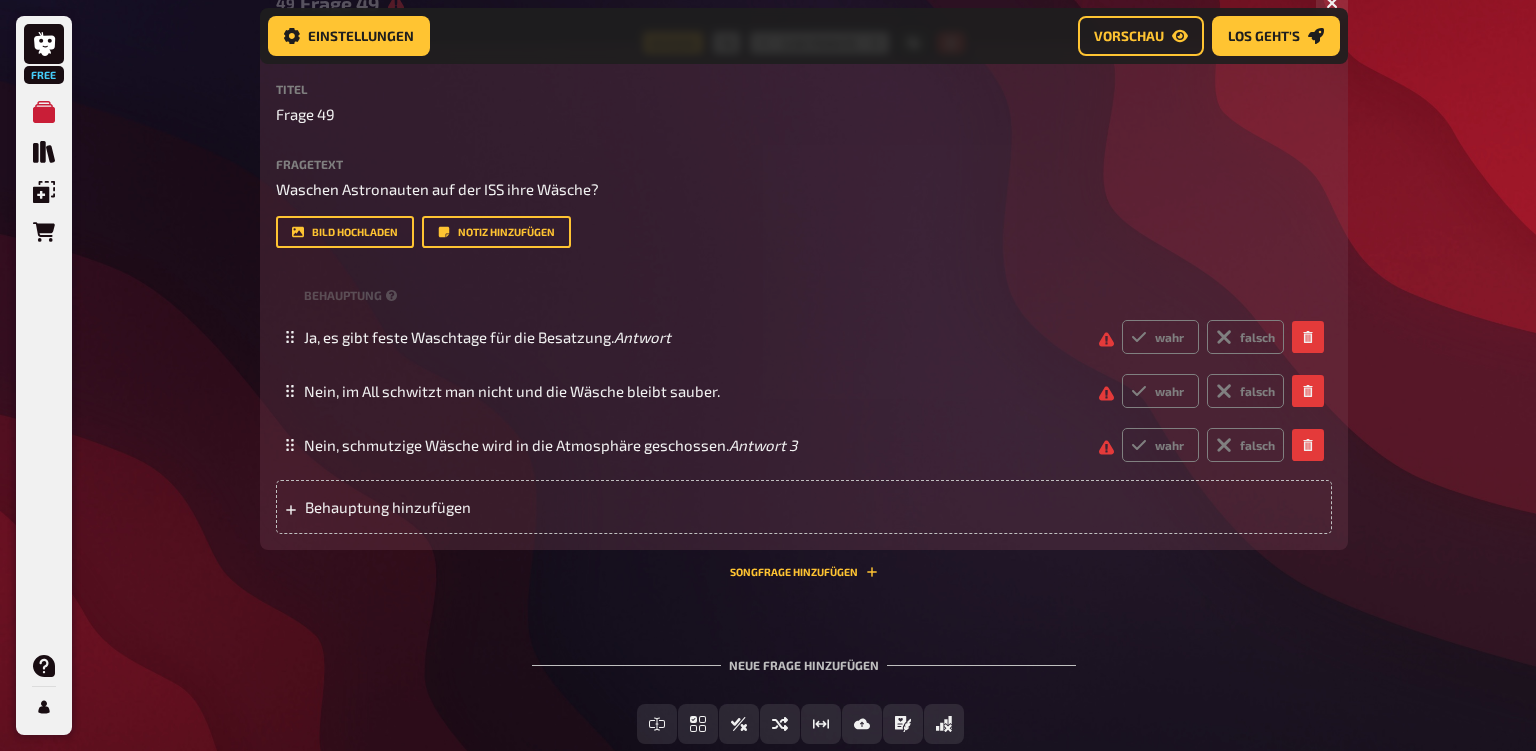 click on "Ja, es gibt feste Waschtage für die Besatzung. Antwort" at bounding box center [693, 337] 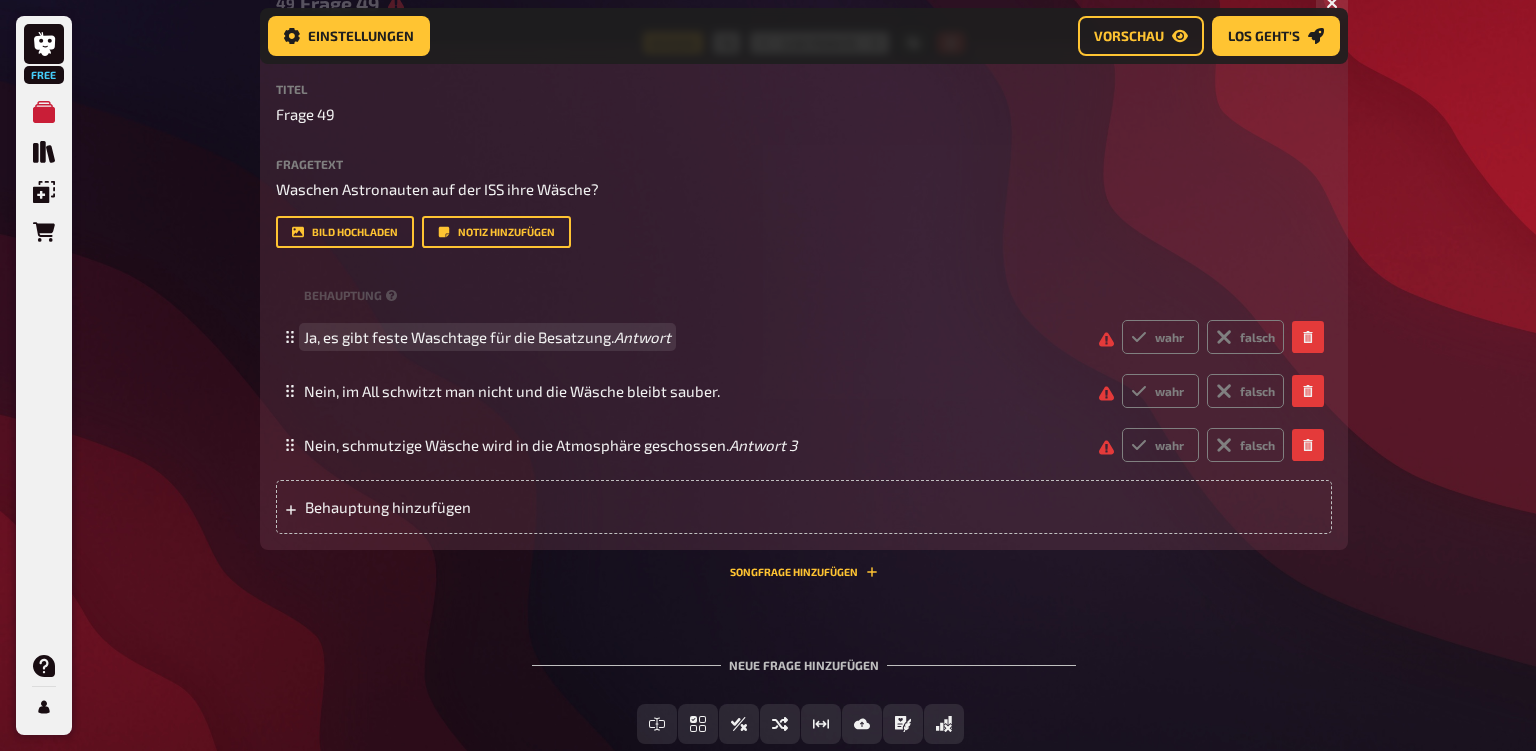 click on "Antwort" at bounding box center (642, 337) 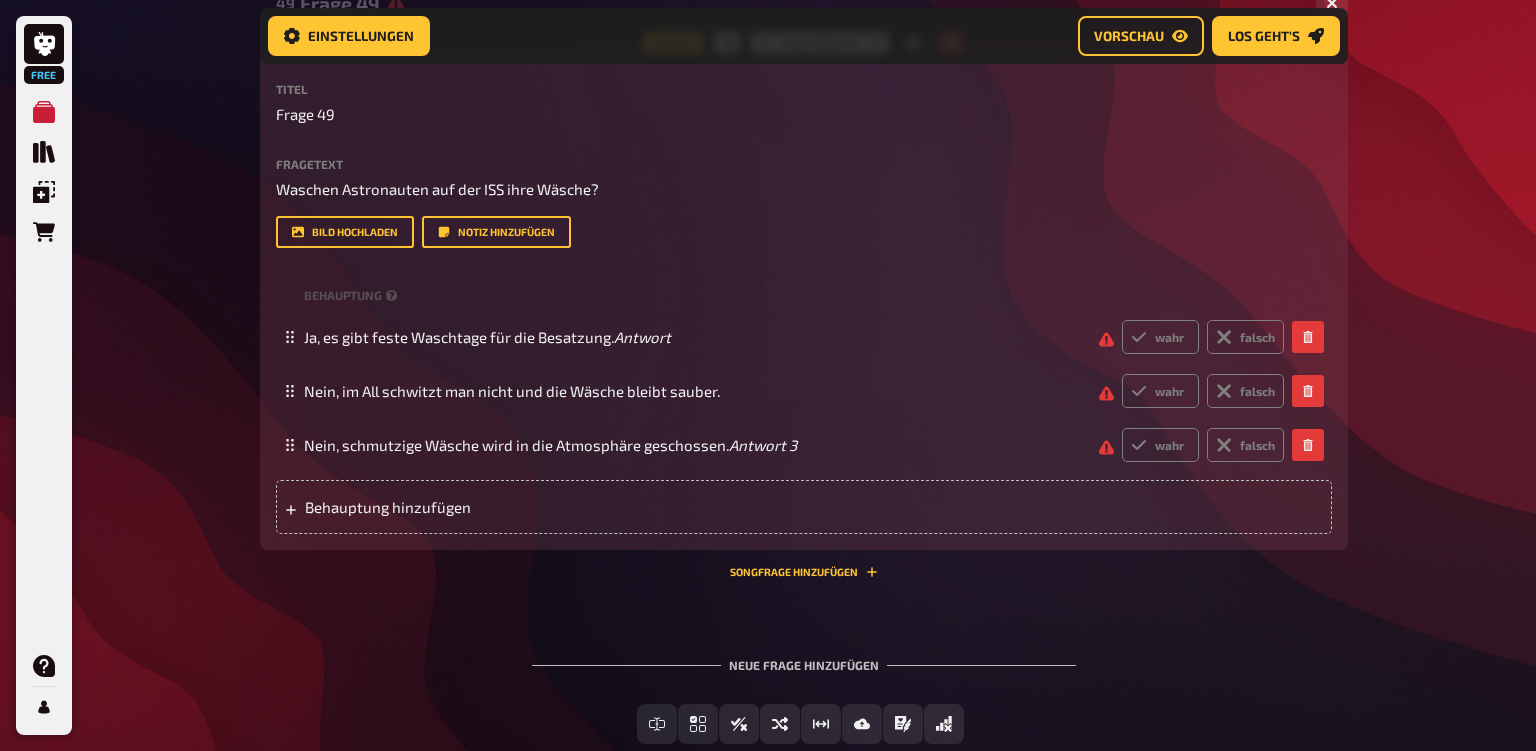 click on "Ja, es gibt feste Waschtage für die Besatzung. Antwort" at bounding box center [693, 337] 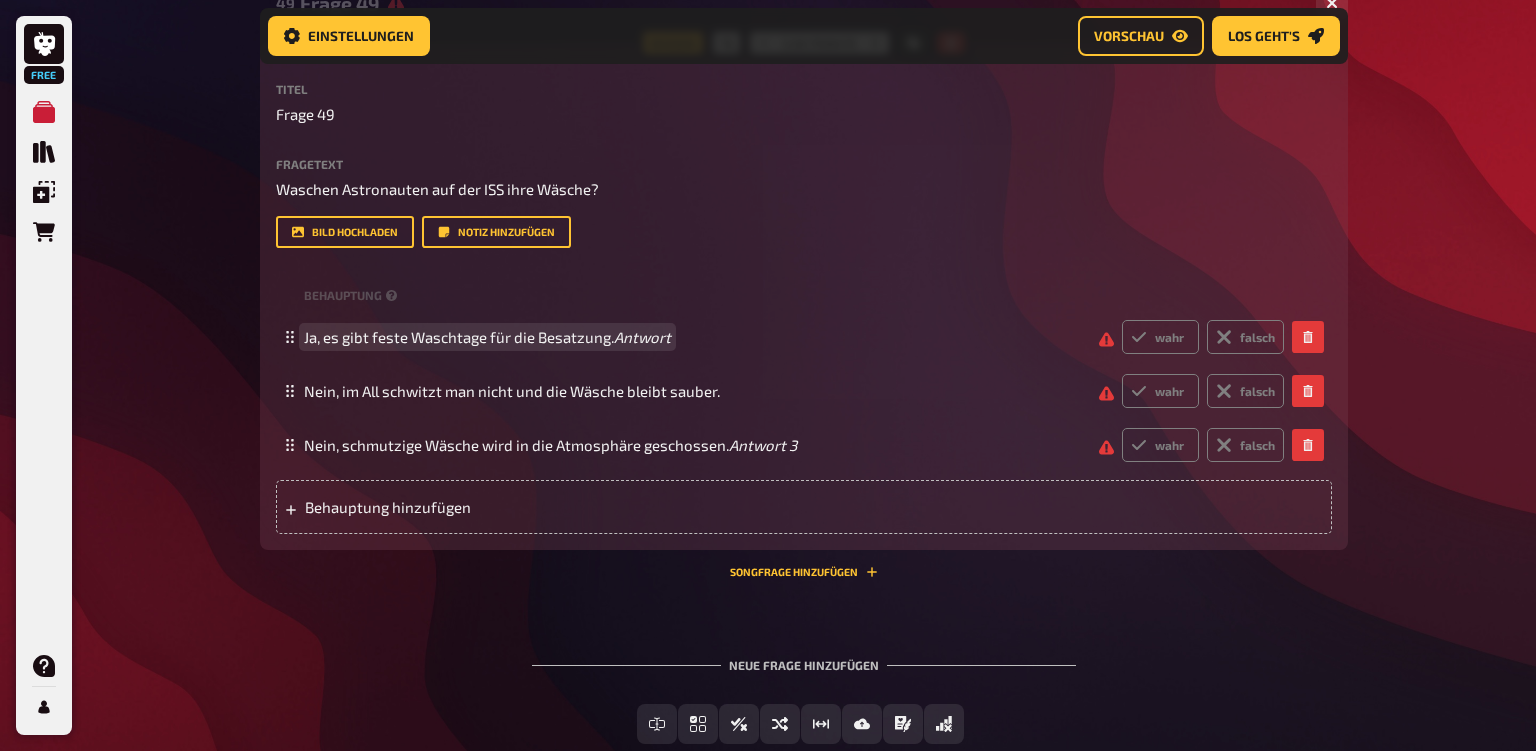 click on "Antwort" at bounding box center [642, 337] 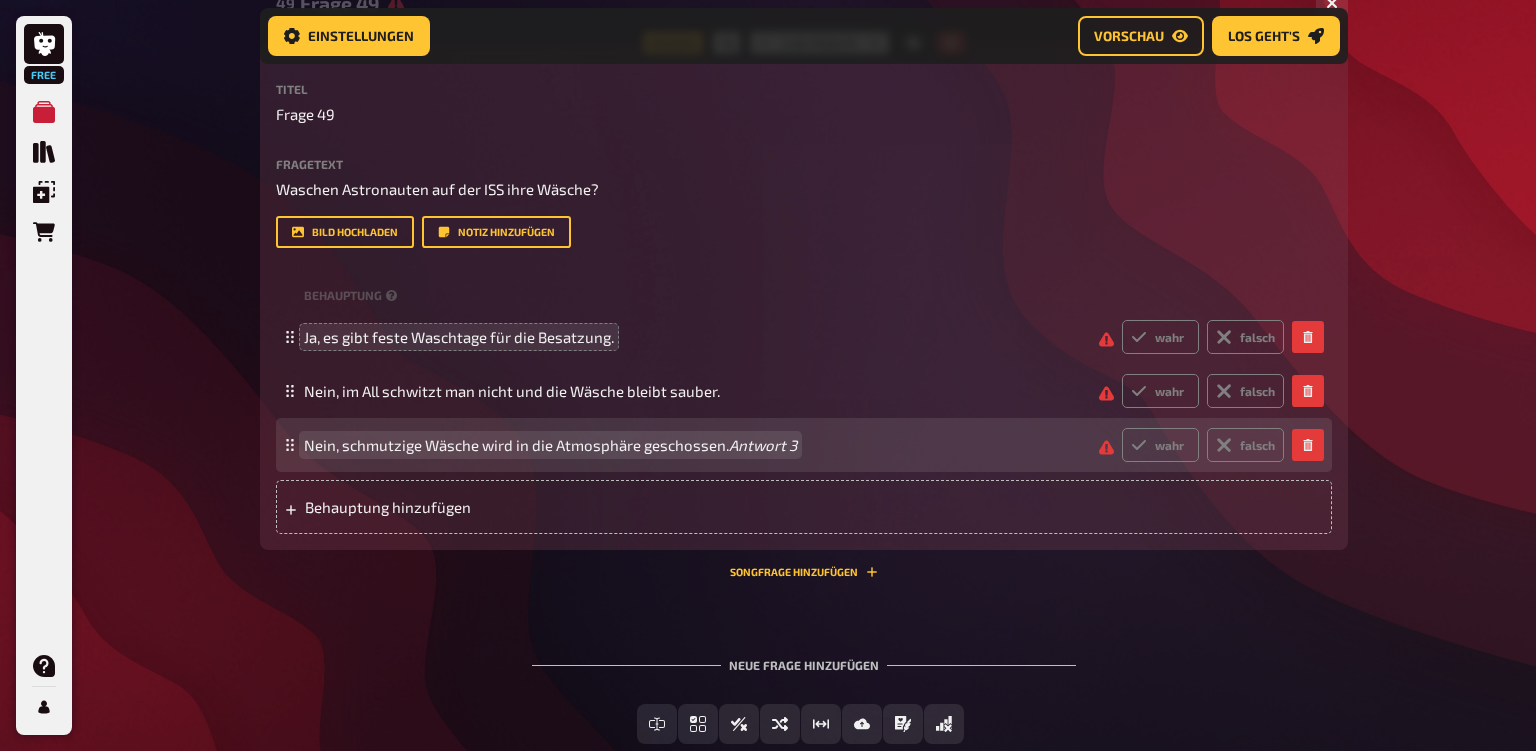 click on "Antwort 3" at bounding box center [763, 445] 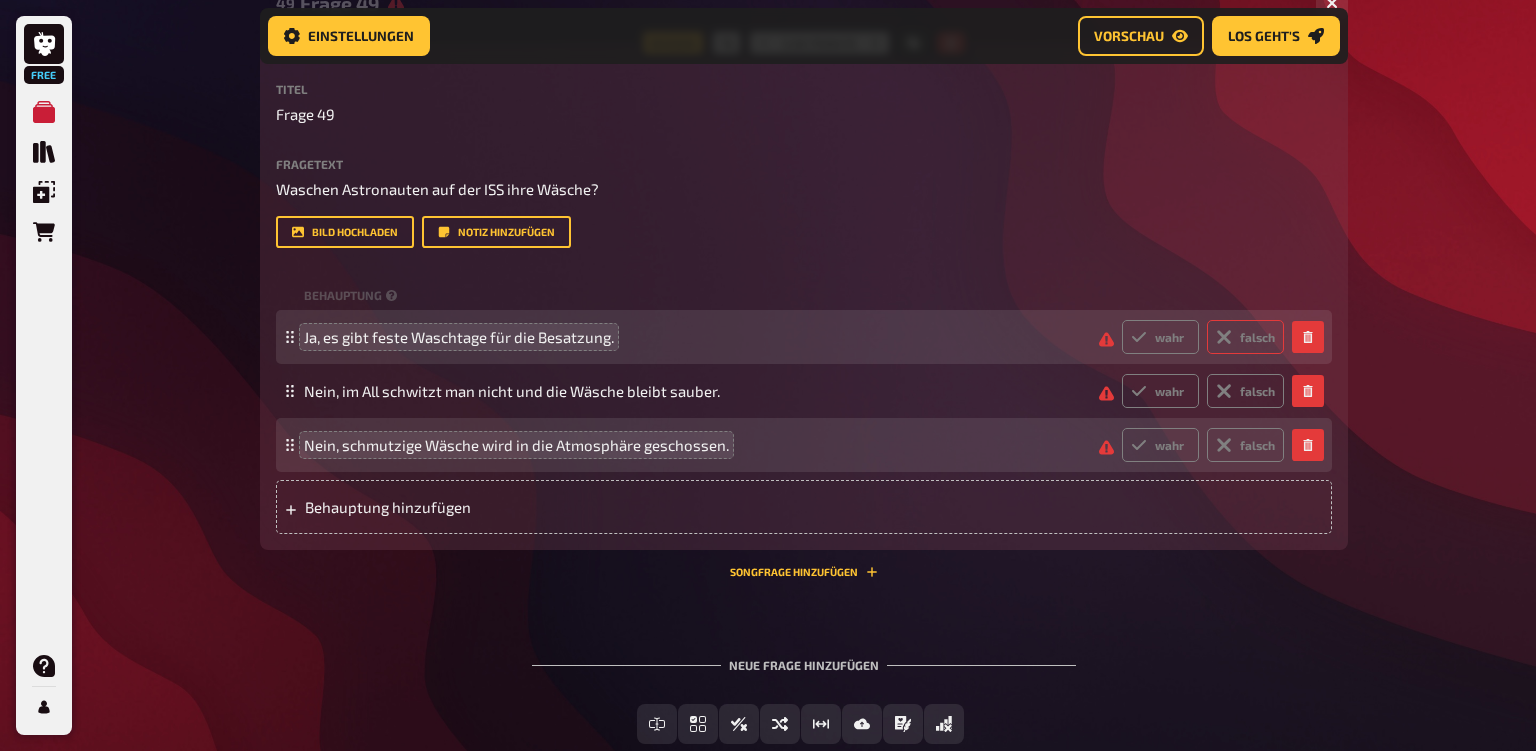 click on "falsch" at bounding box center (1245, 337) 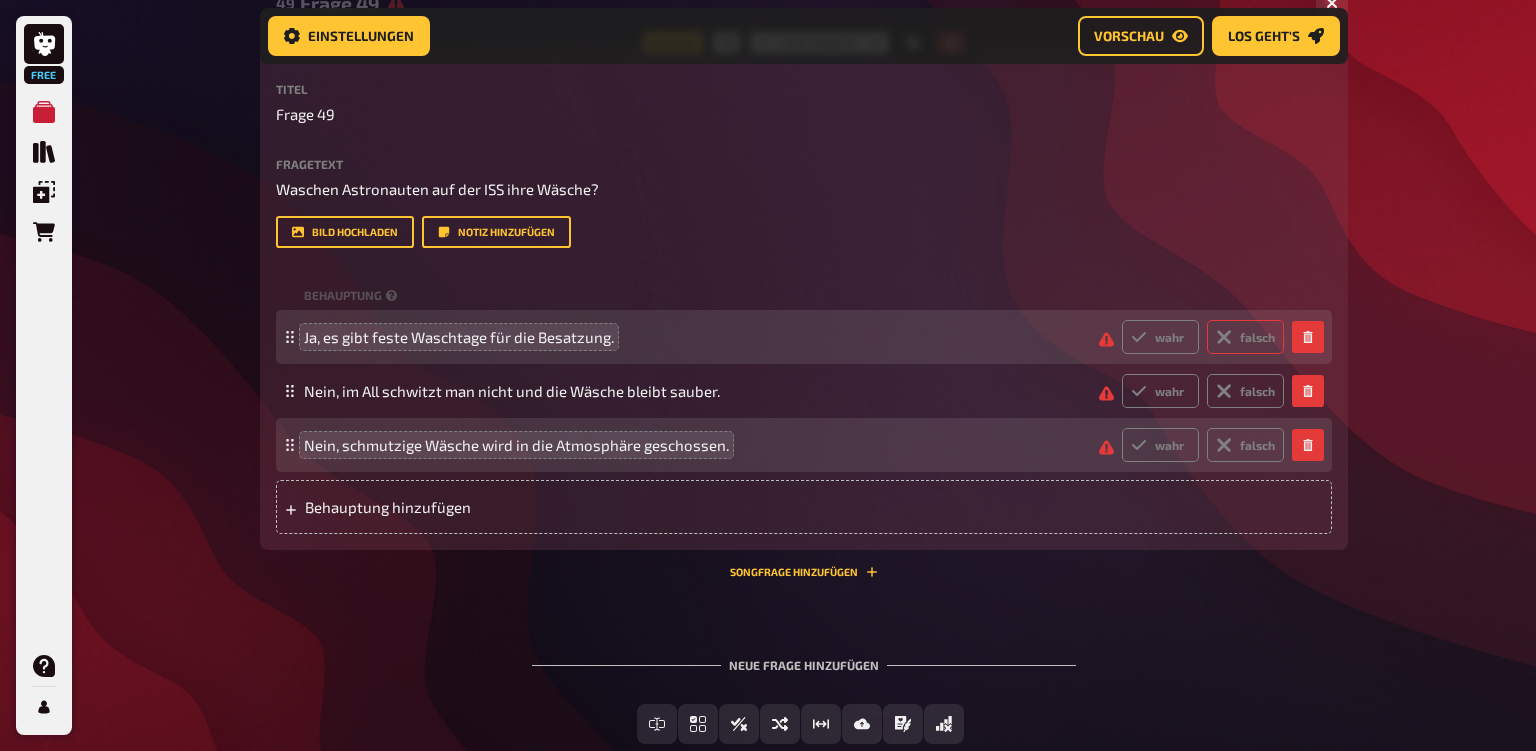 click on "falsch" at bounding box center (1121, 319) 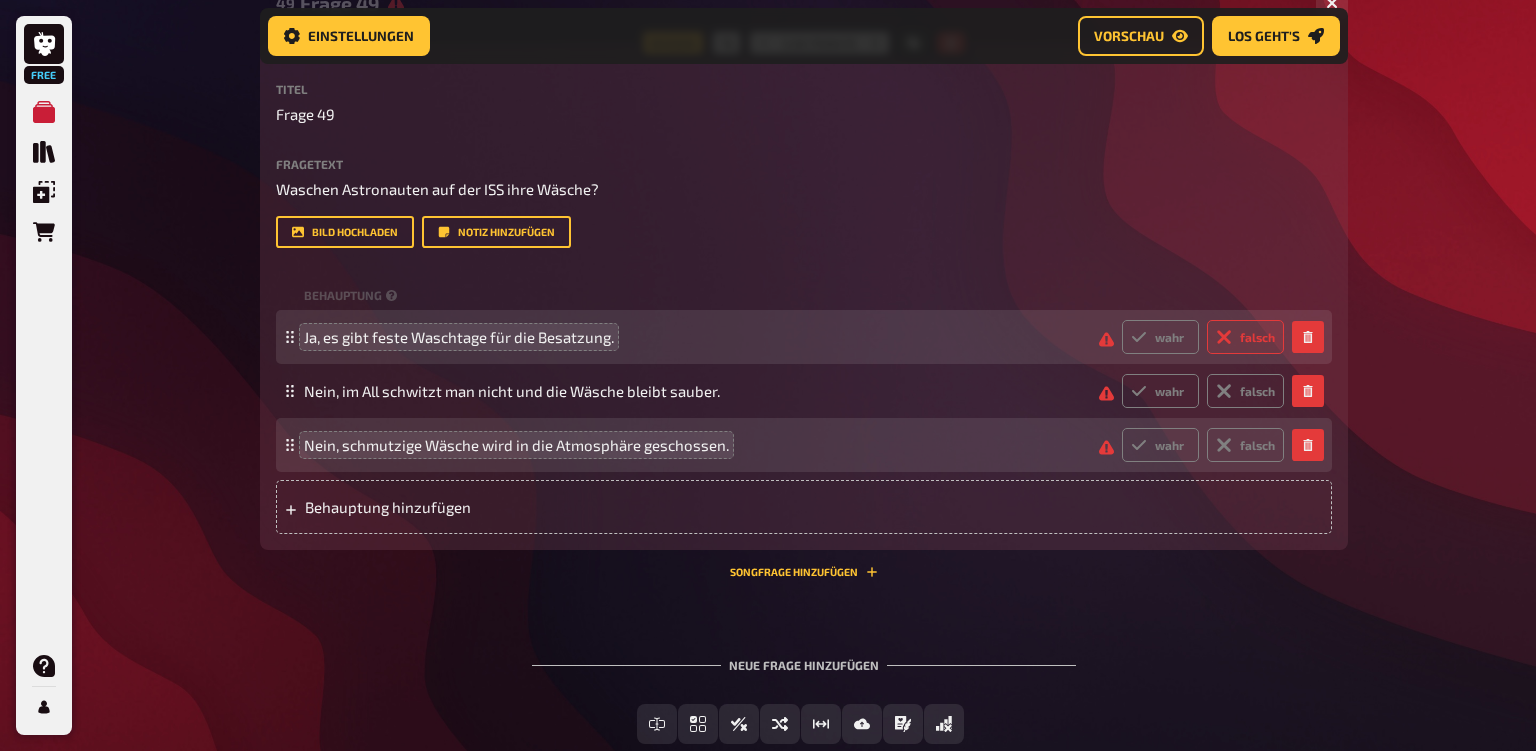 radio on "true" 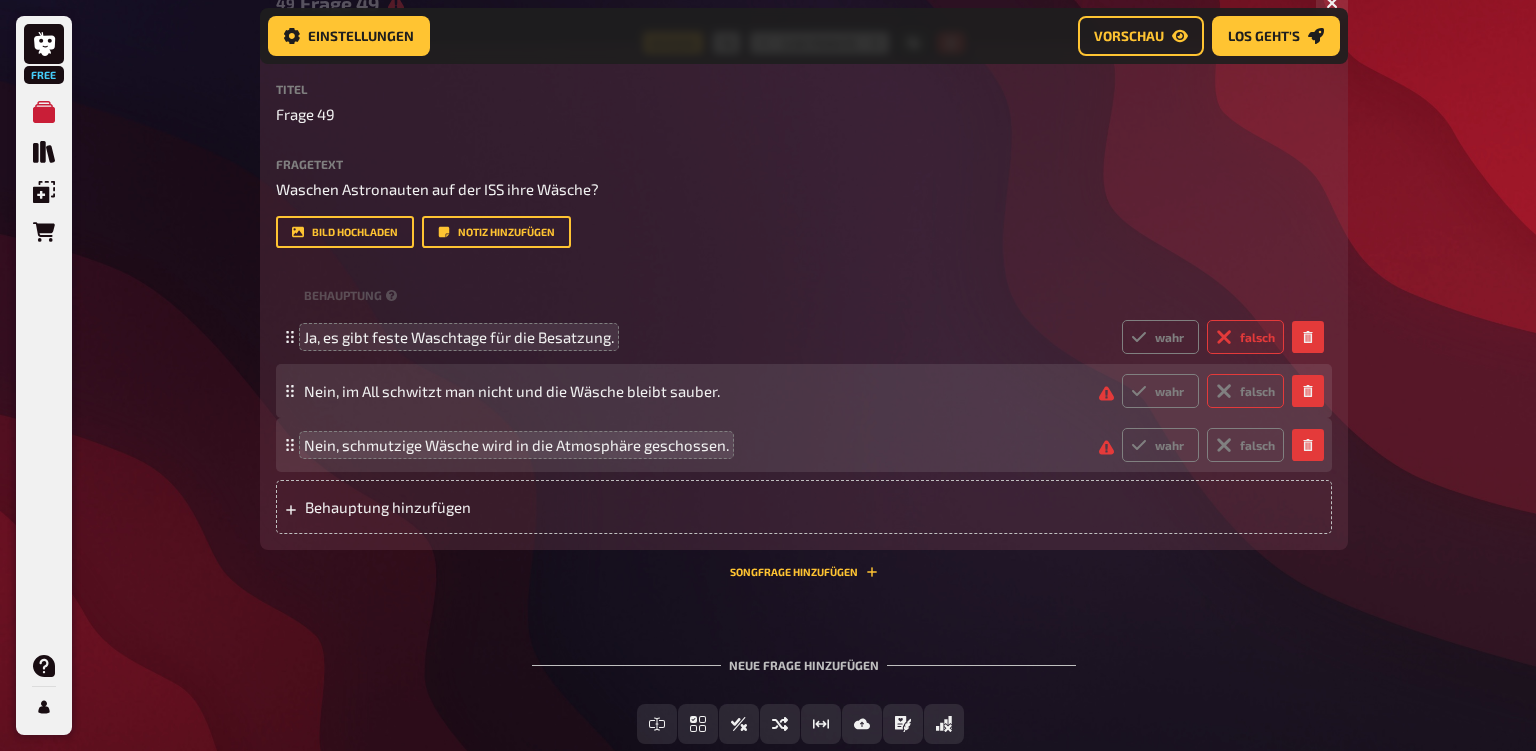 click on "falsch" at bounding box center [1245, 391] 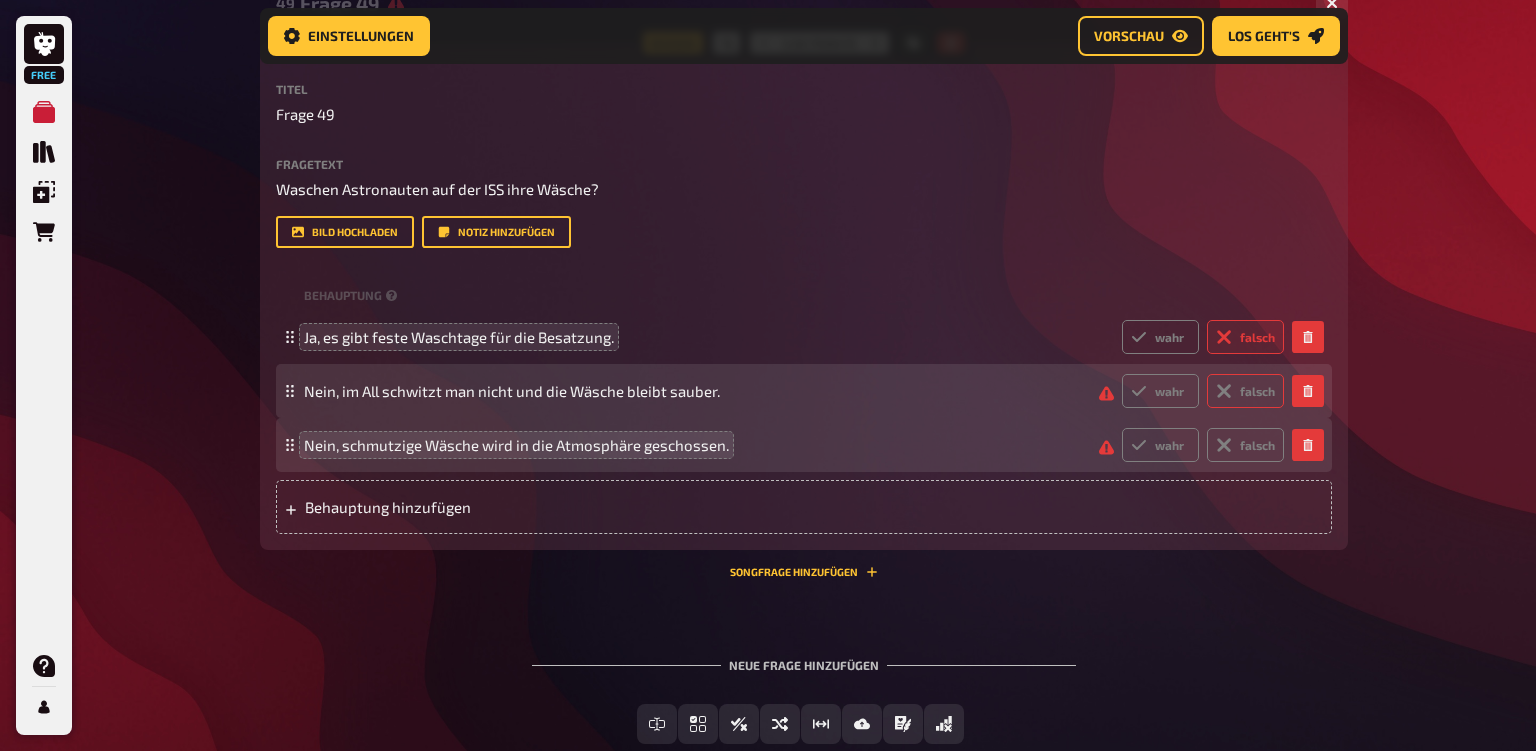 click on "falsch" at bounding box center [1121, 373] 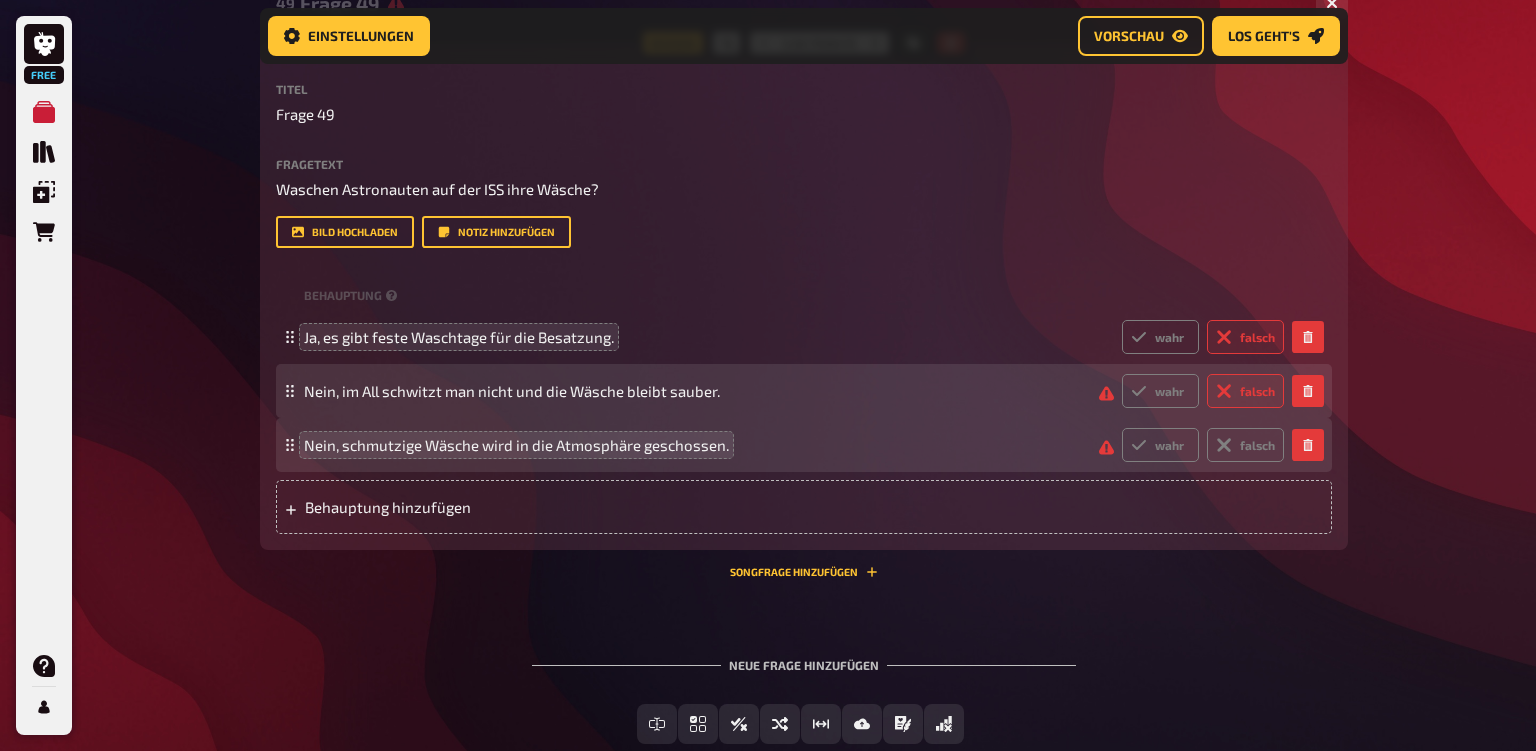 radio on "true" 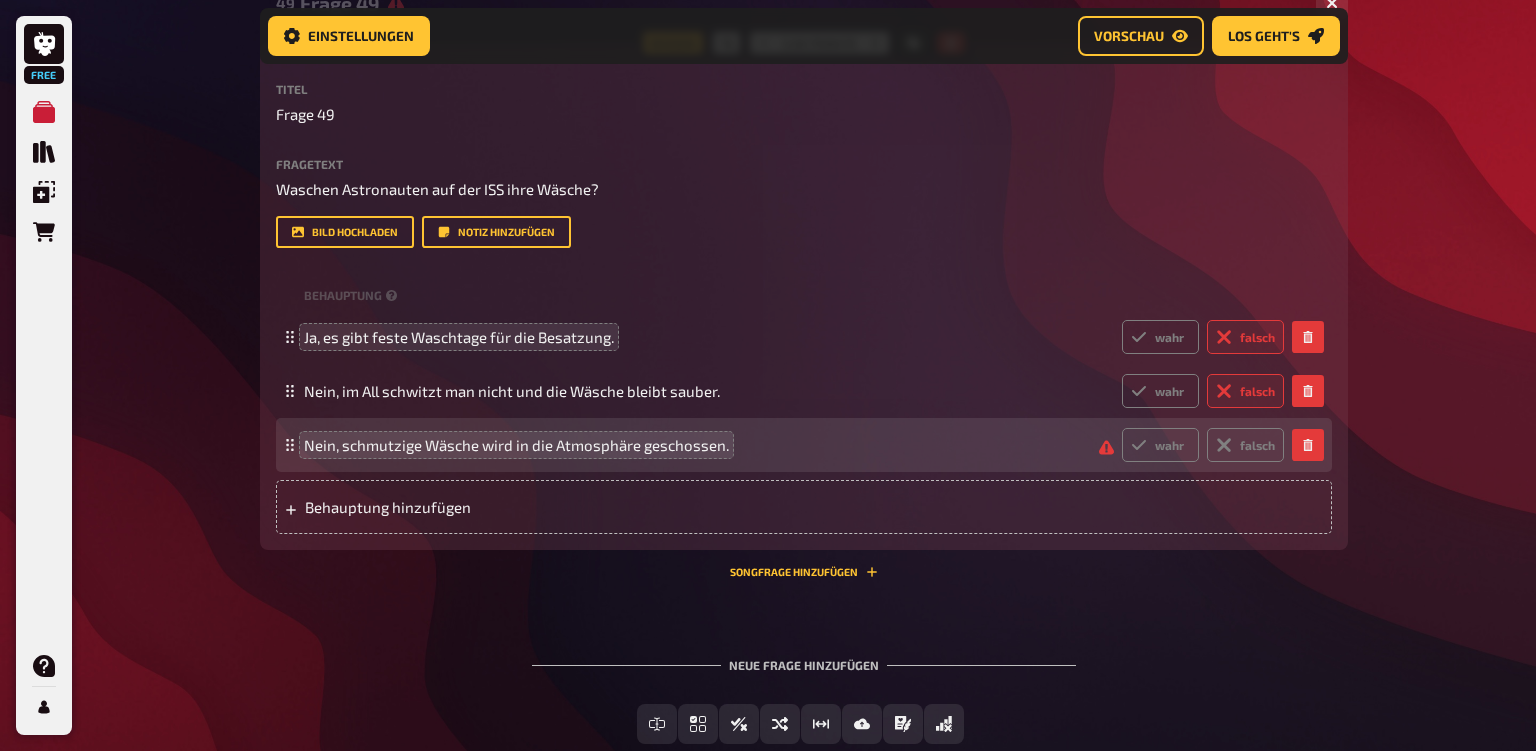 drag, startPoint x: 1174, startPoint y: 449, endPoint x: 1125, endPoint y: 474, distance: 55.00909 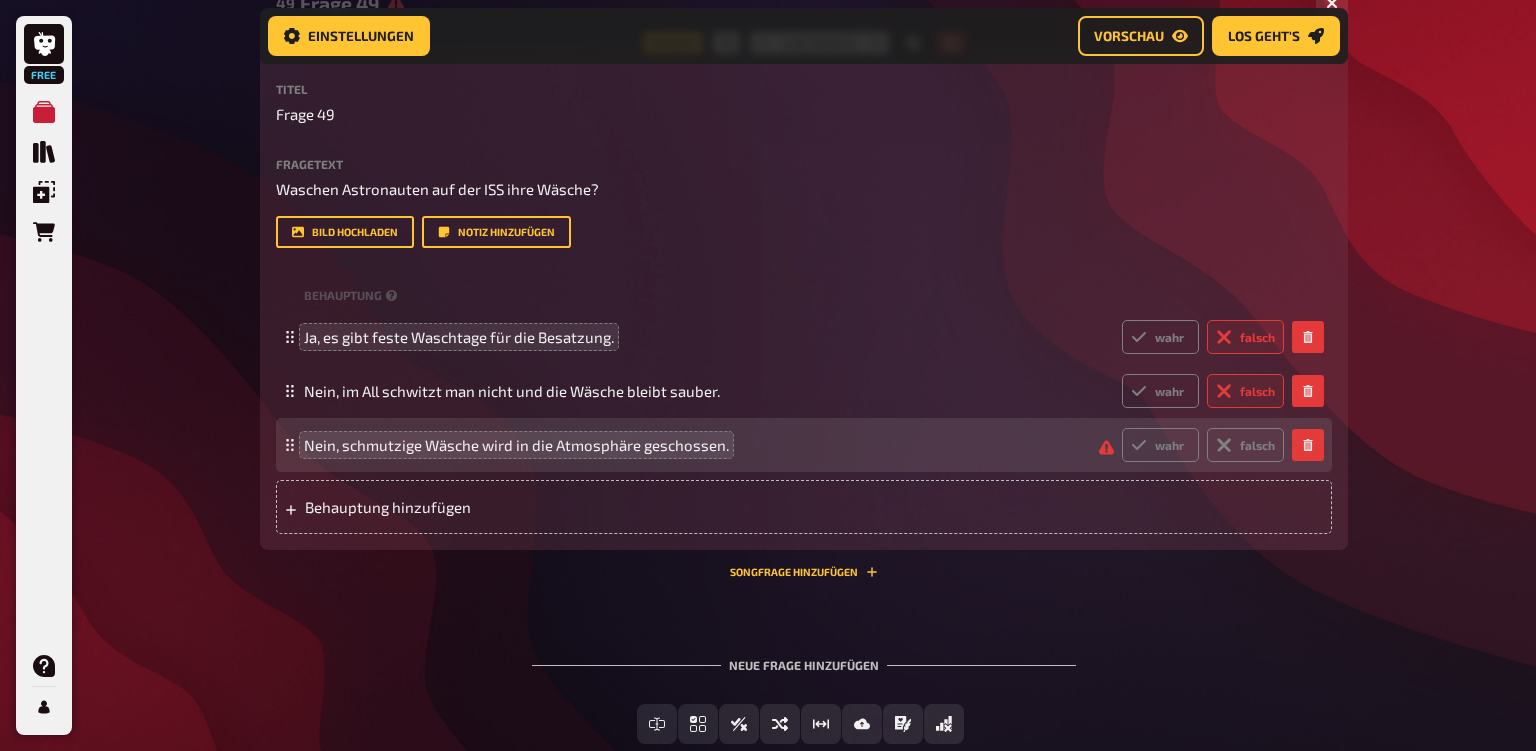 click on "wahr" at bounding box center (1160, 445) 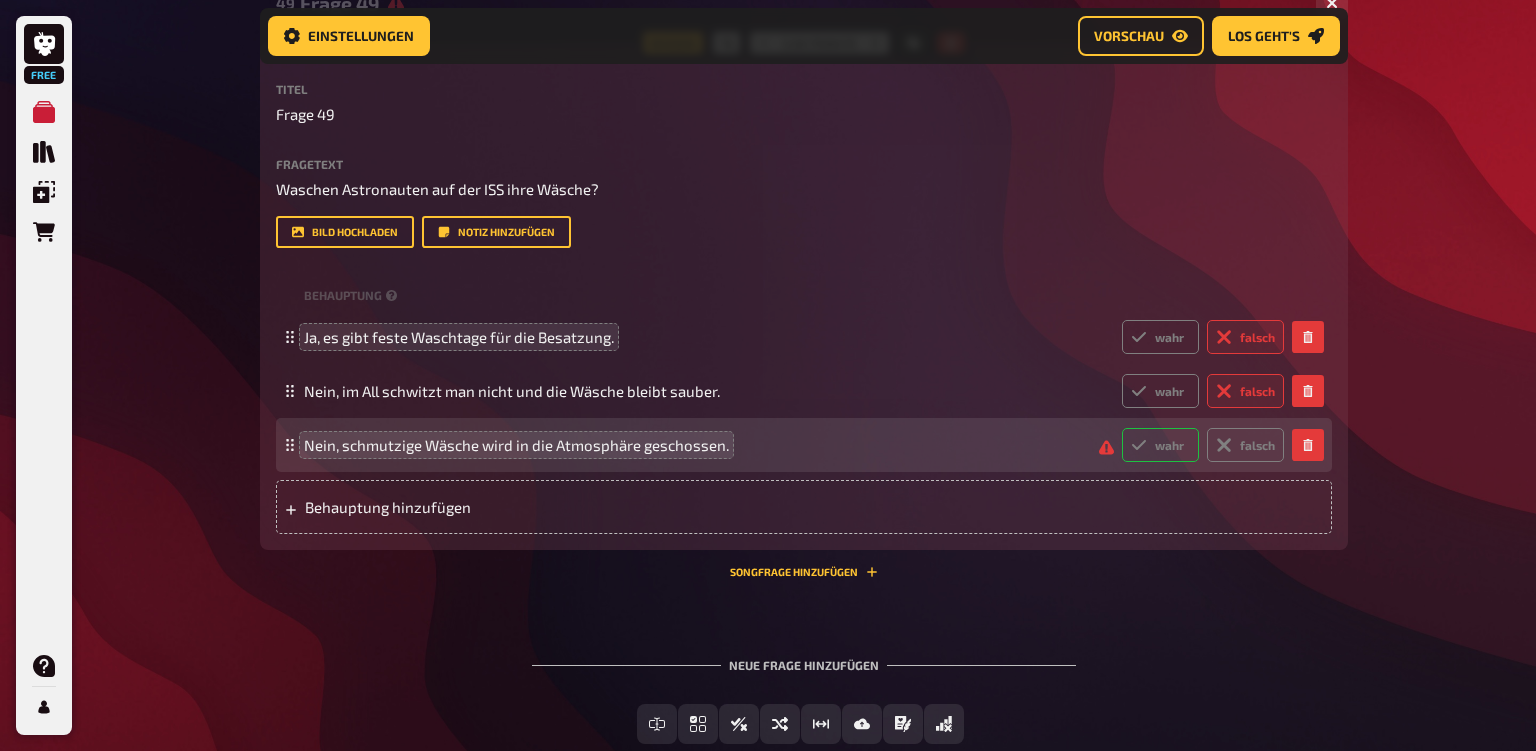 click on "wahr" at bounding box center (1160, 445) 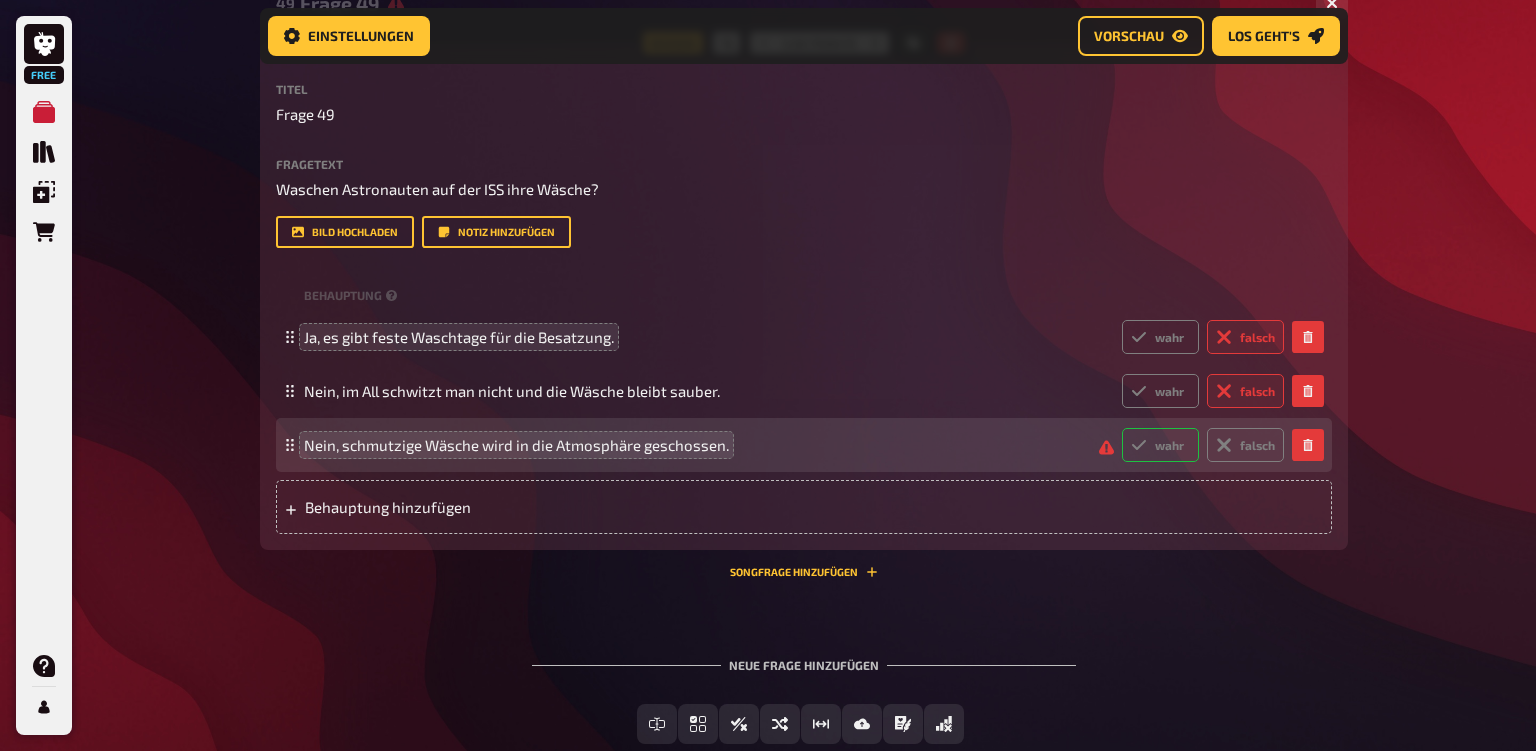 click on "wahr" at bounding box center [1121, 427] 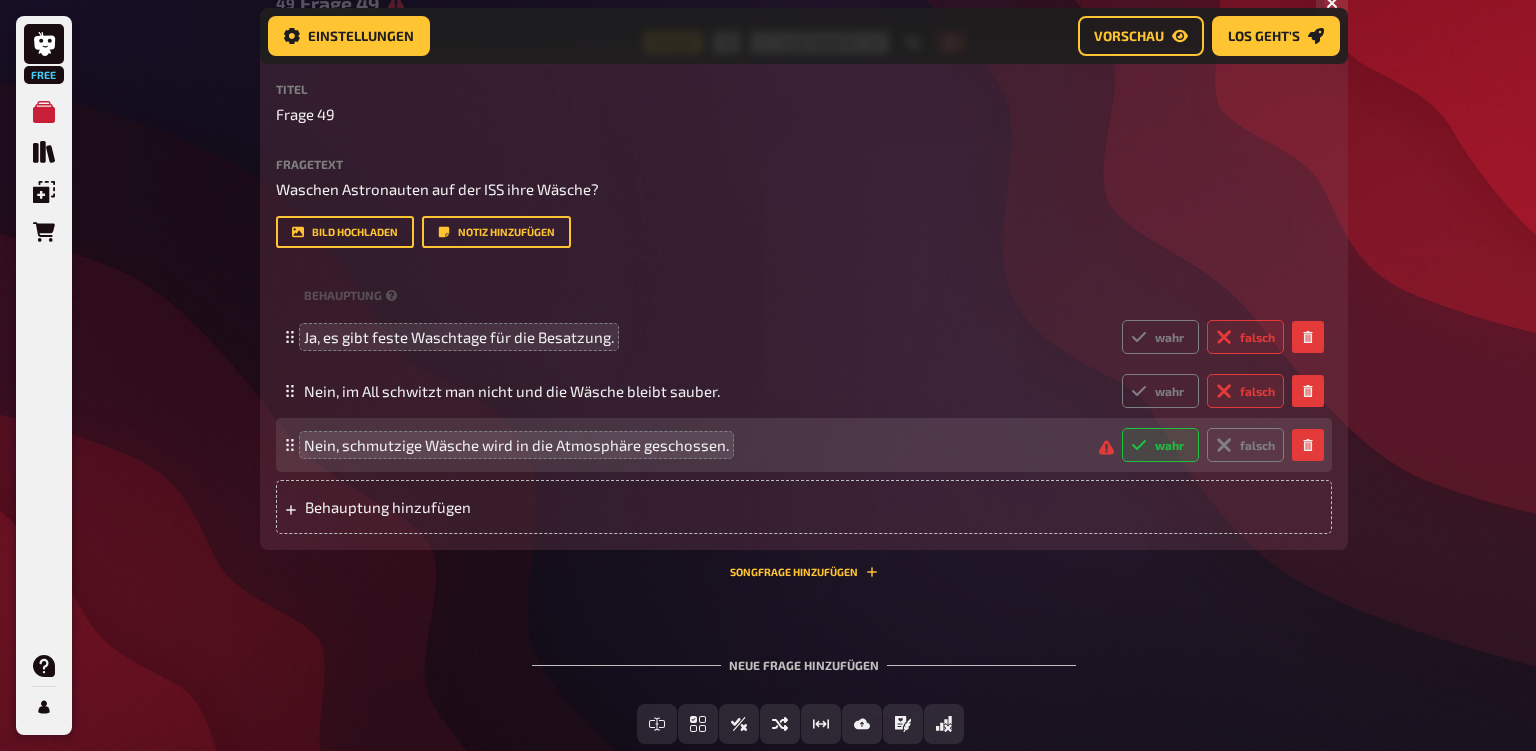 radio on "true" 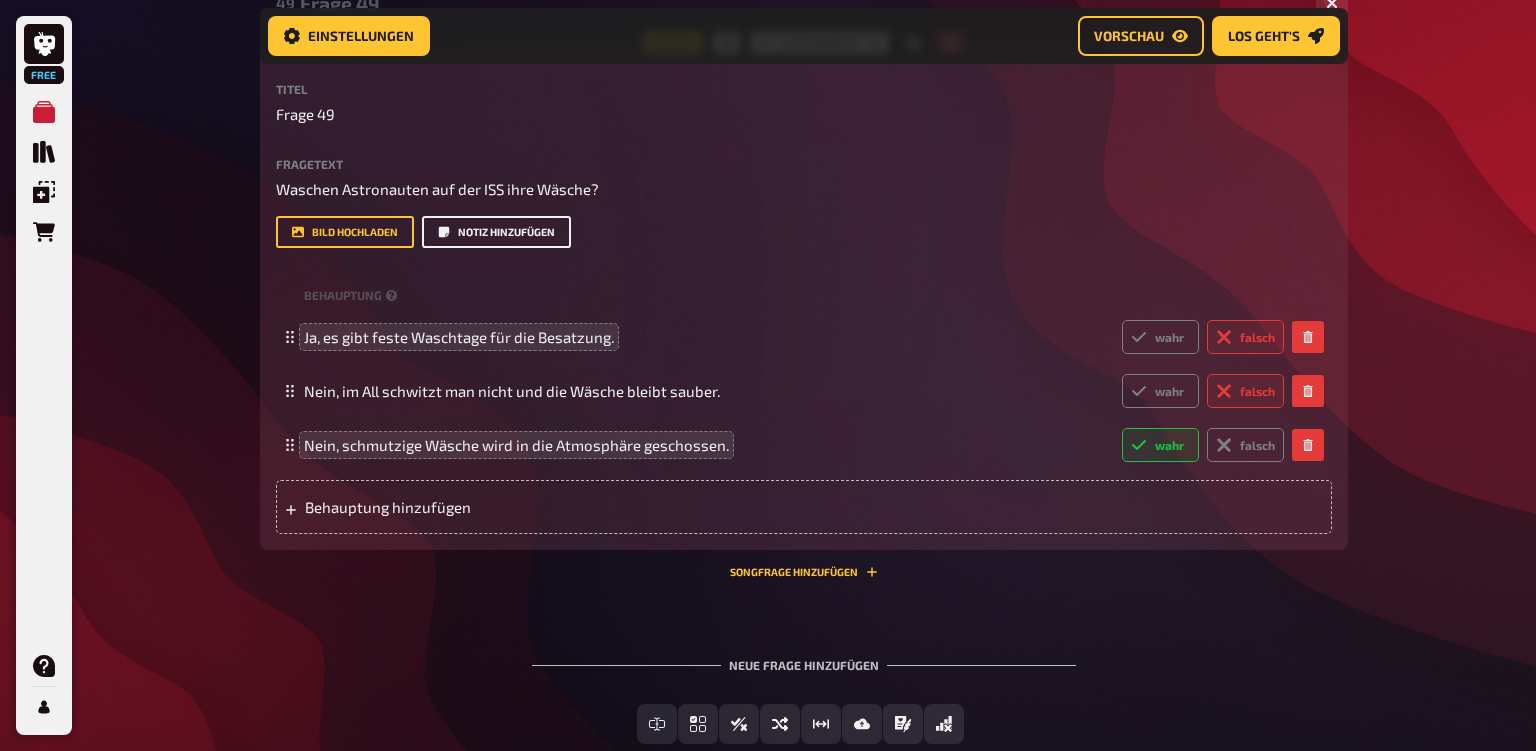 click 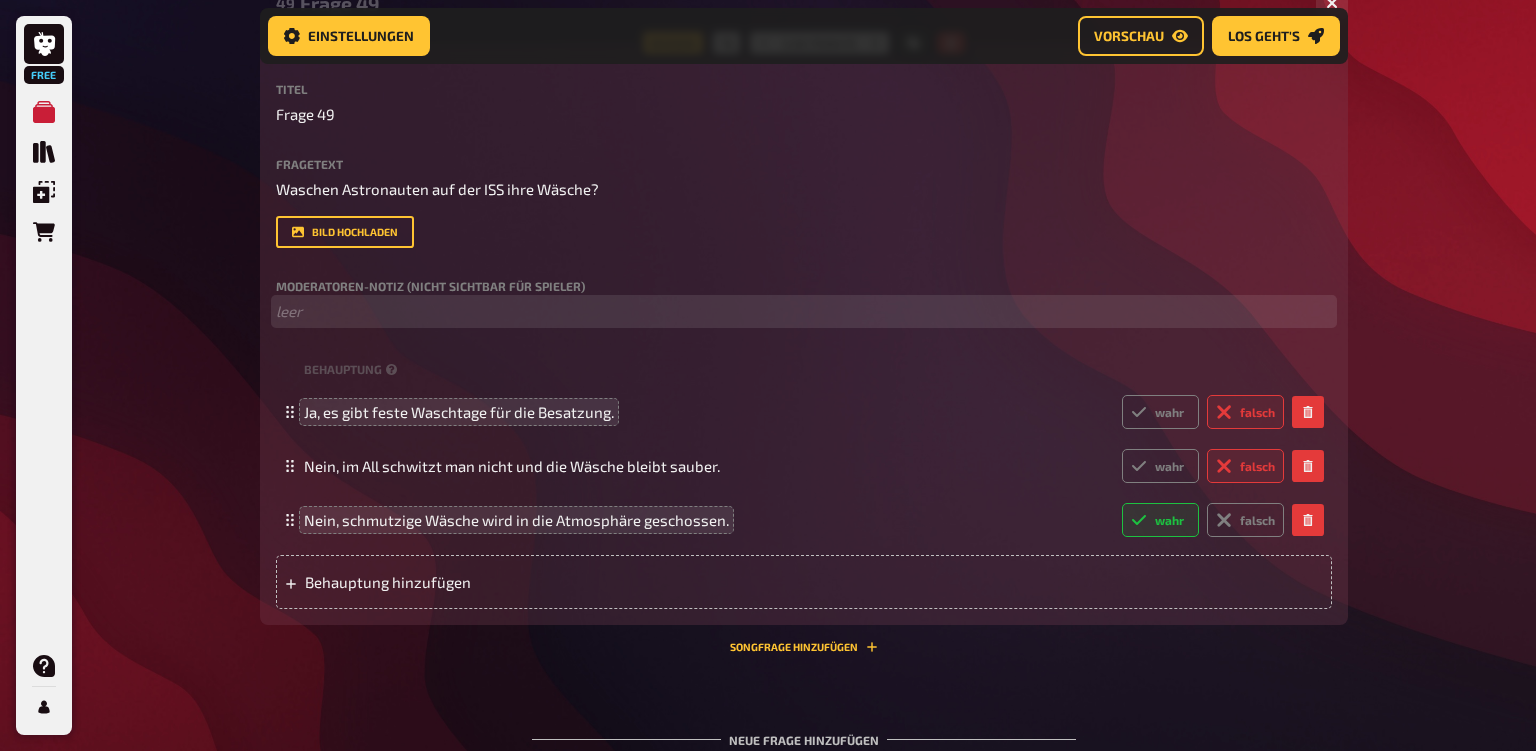 click on "﻿ leer" at bounding box center (804, 311) 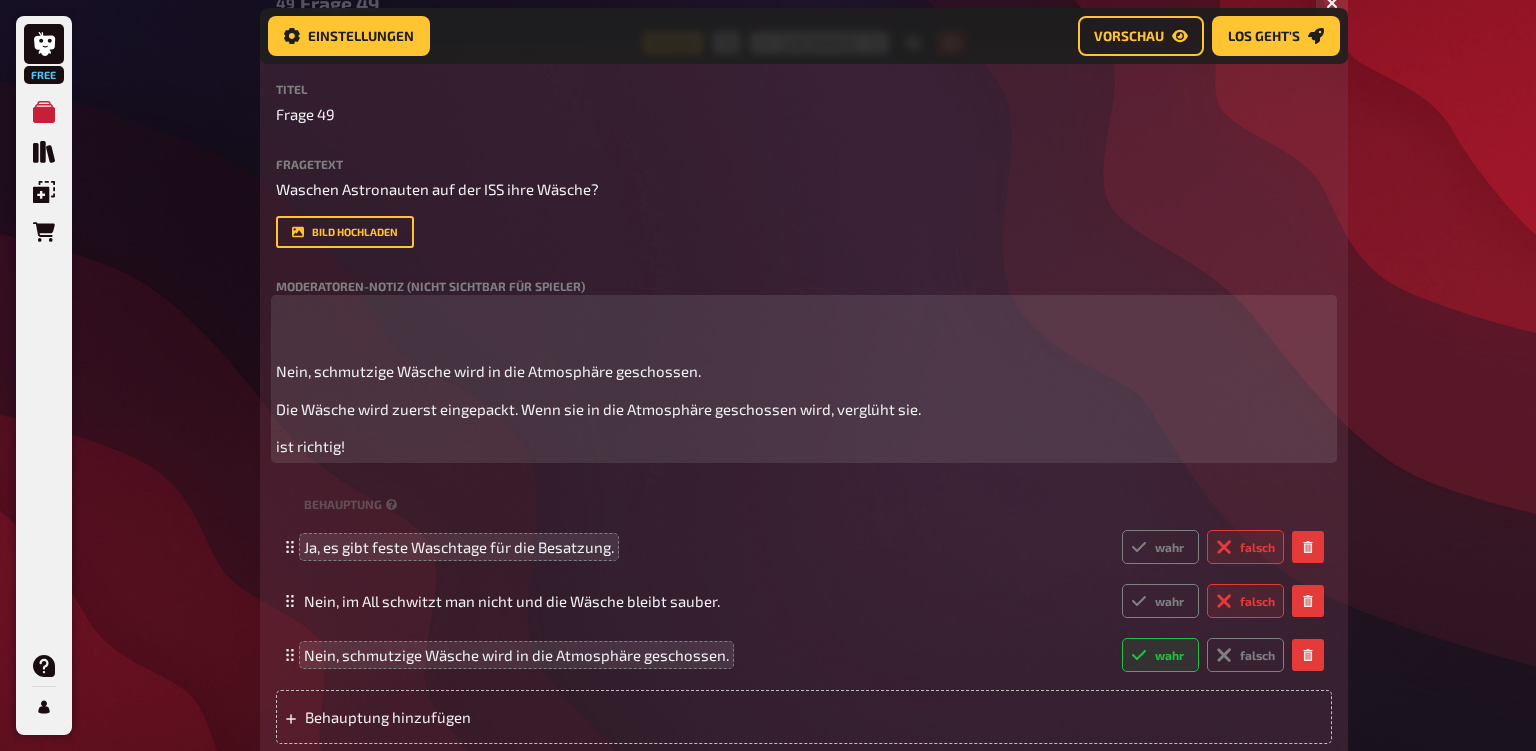 click on "Nein, schmutzige Wäsche wird in die Atmosphäre geschossen. Die Wäsche wird zuerst eingepackt. Wenn sie in die Atmosphäre geschossen wird, verglüht sie.
ist richtig!" at bounding box center (804, 379) 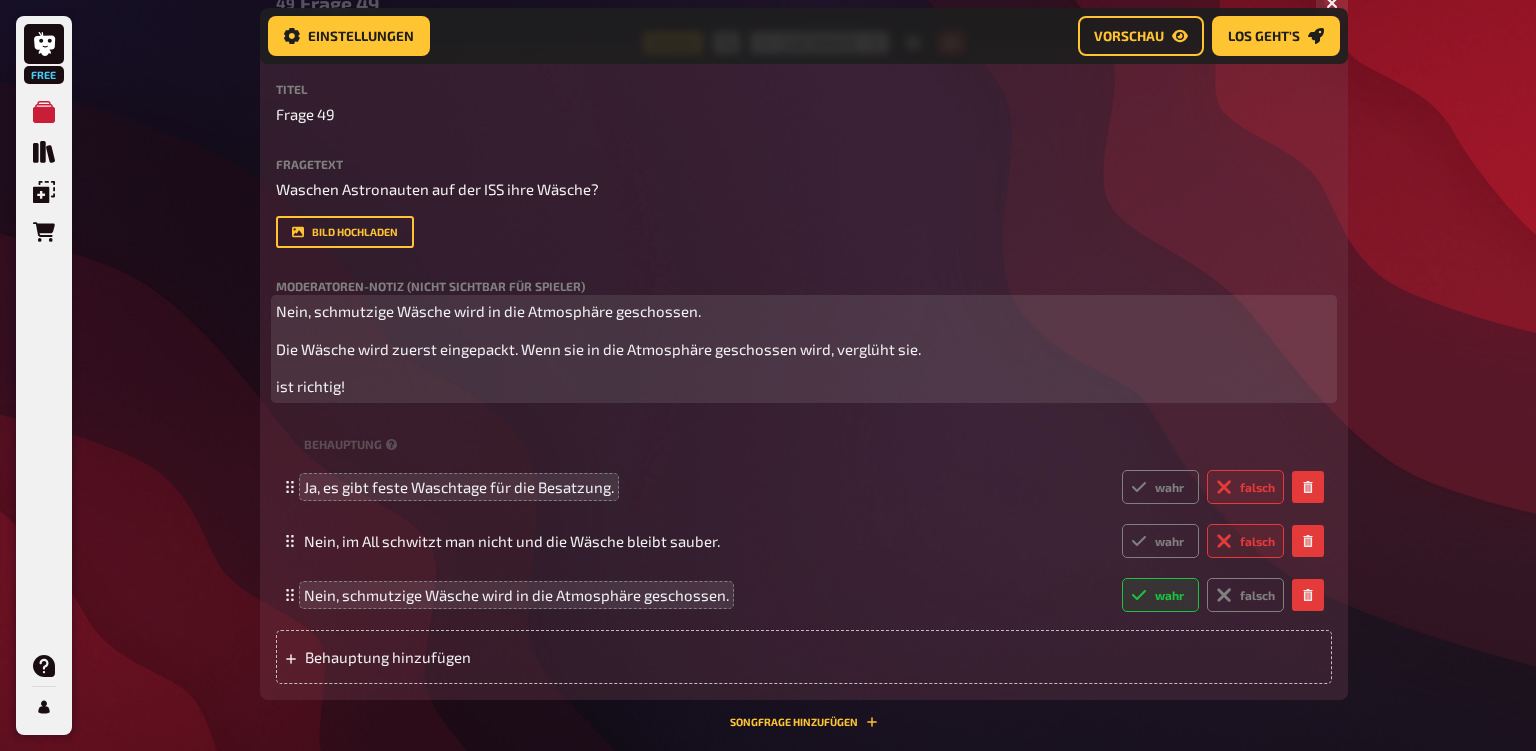 click on "Nein, schmutzige Wäsche wird in die Atmosphäre geschossen." at bounding box center (804, 311) 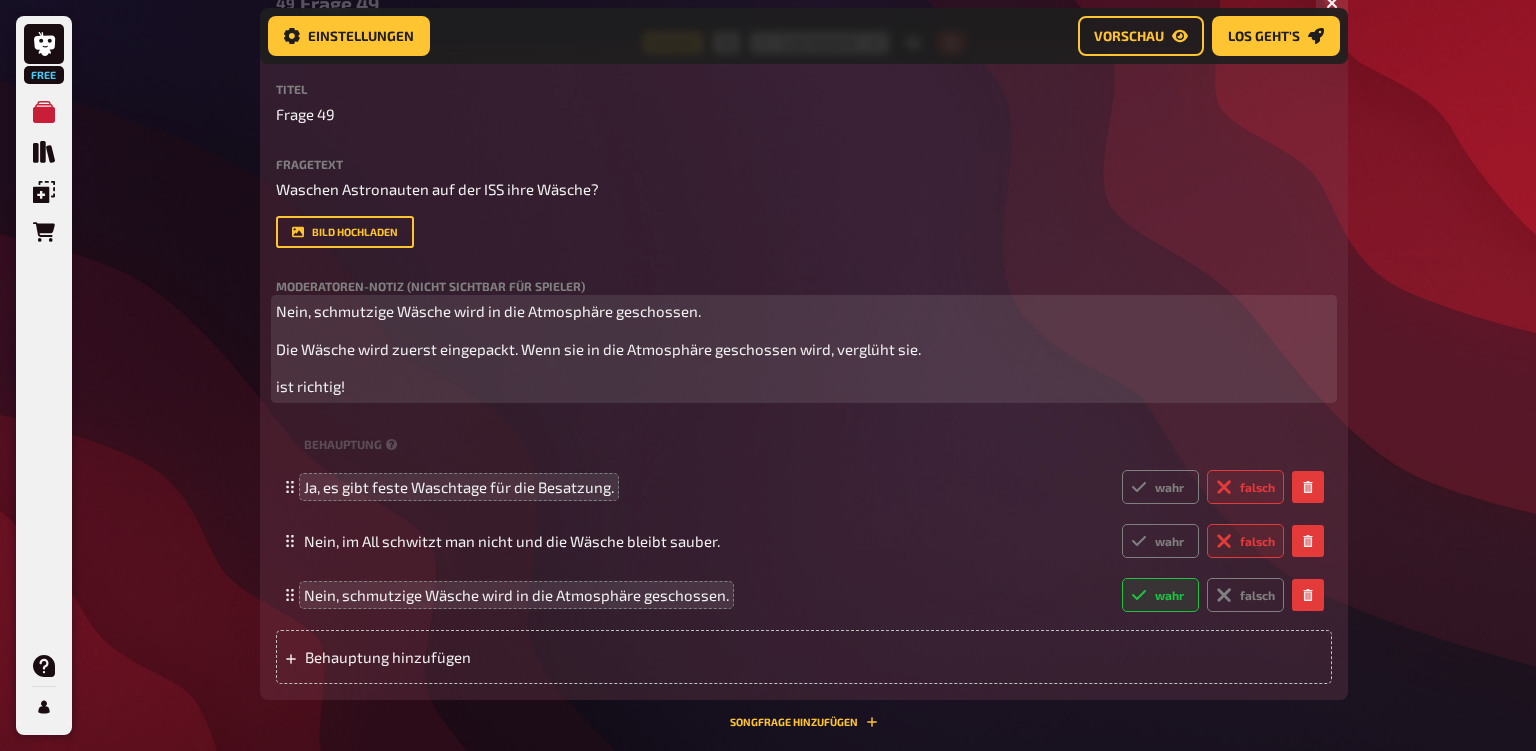 type 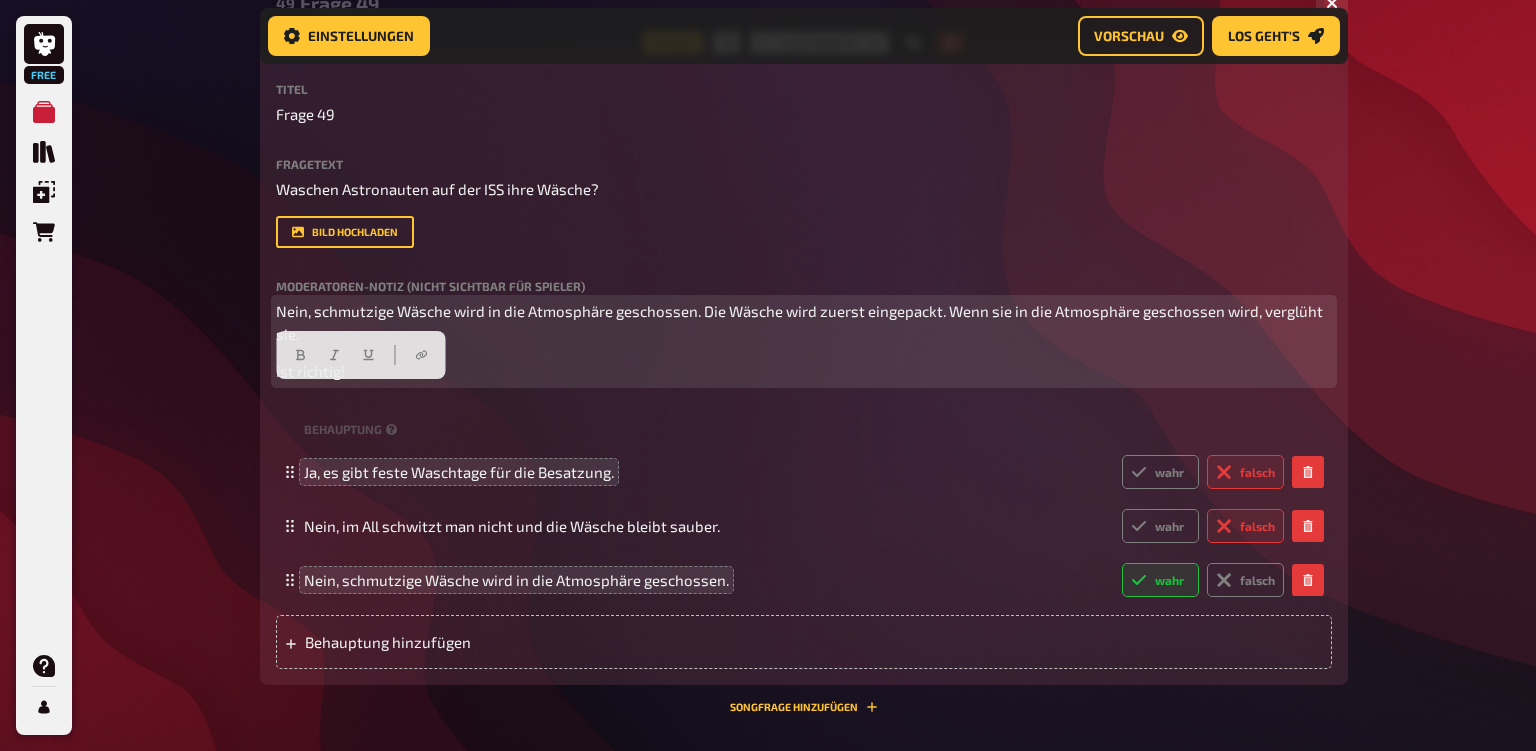 drag, startPoint x: 410, startPoint y: 337, endPoint x: 485, endPoint y: 422, distance: 113.35784 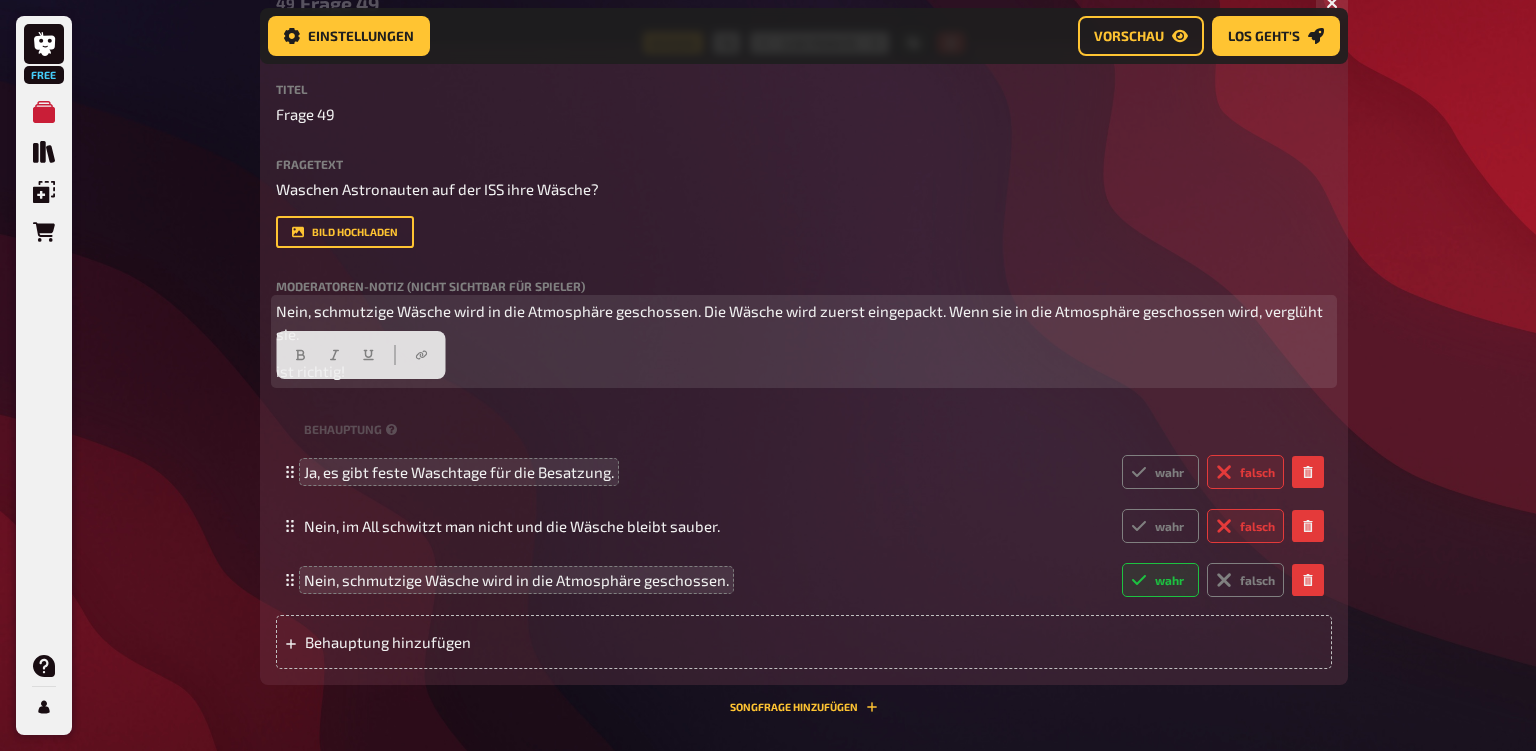 click on "Nein, schmutzige Wäsche wird in die Atmosphäre geschossen. Die Wäsche wird zuerst eingepackt. Wenn sie in die Atmosphäre geschossen wird, verglüht sie.
ist richtig!" at bounding box center (804, 341) 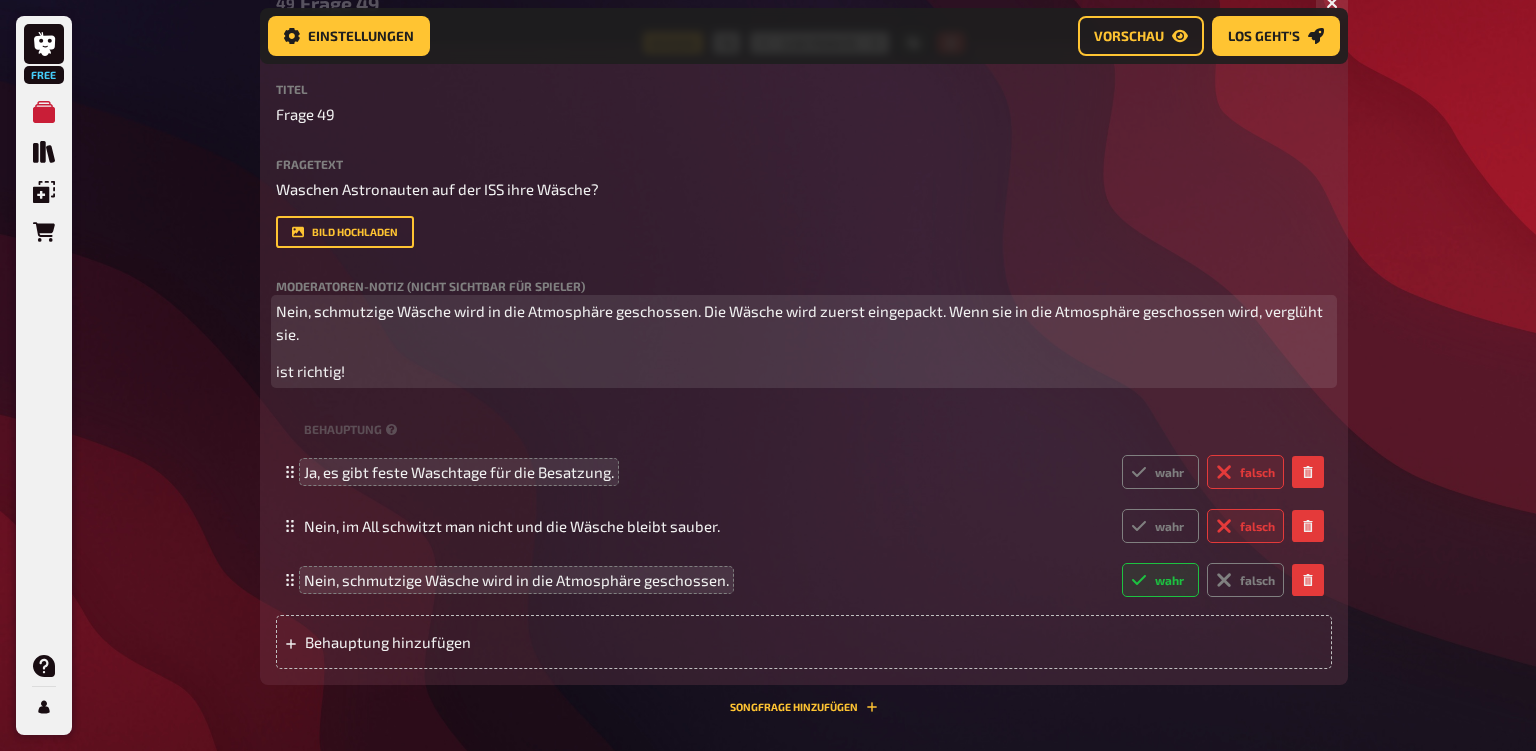 click on "ist richtig!" at bounding box center [804, 371] 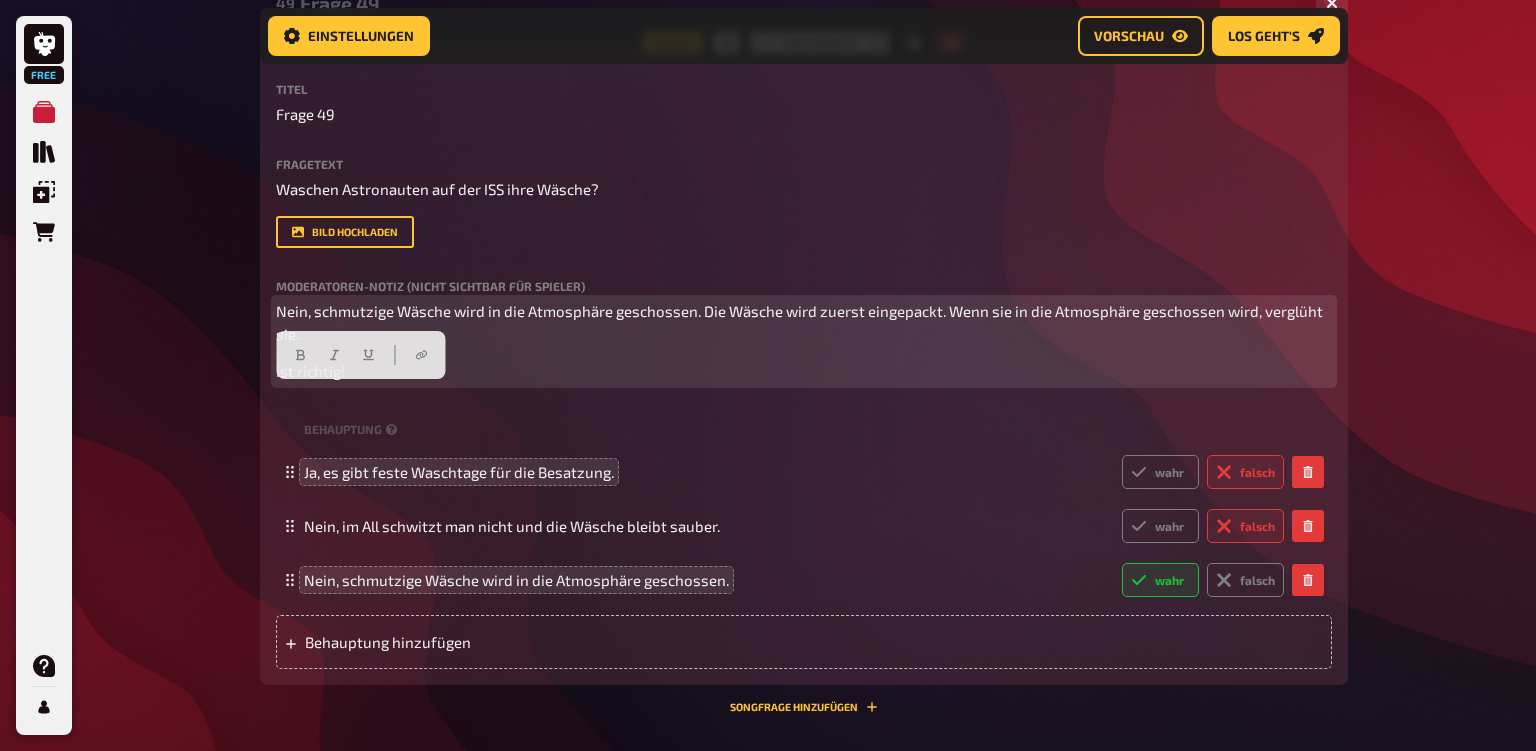 drag, startPoint x: 540, startPoint y: 454, endPoint x: 466, endPoint y: 342, distance: 134.23859 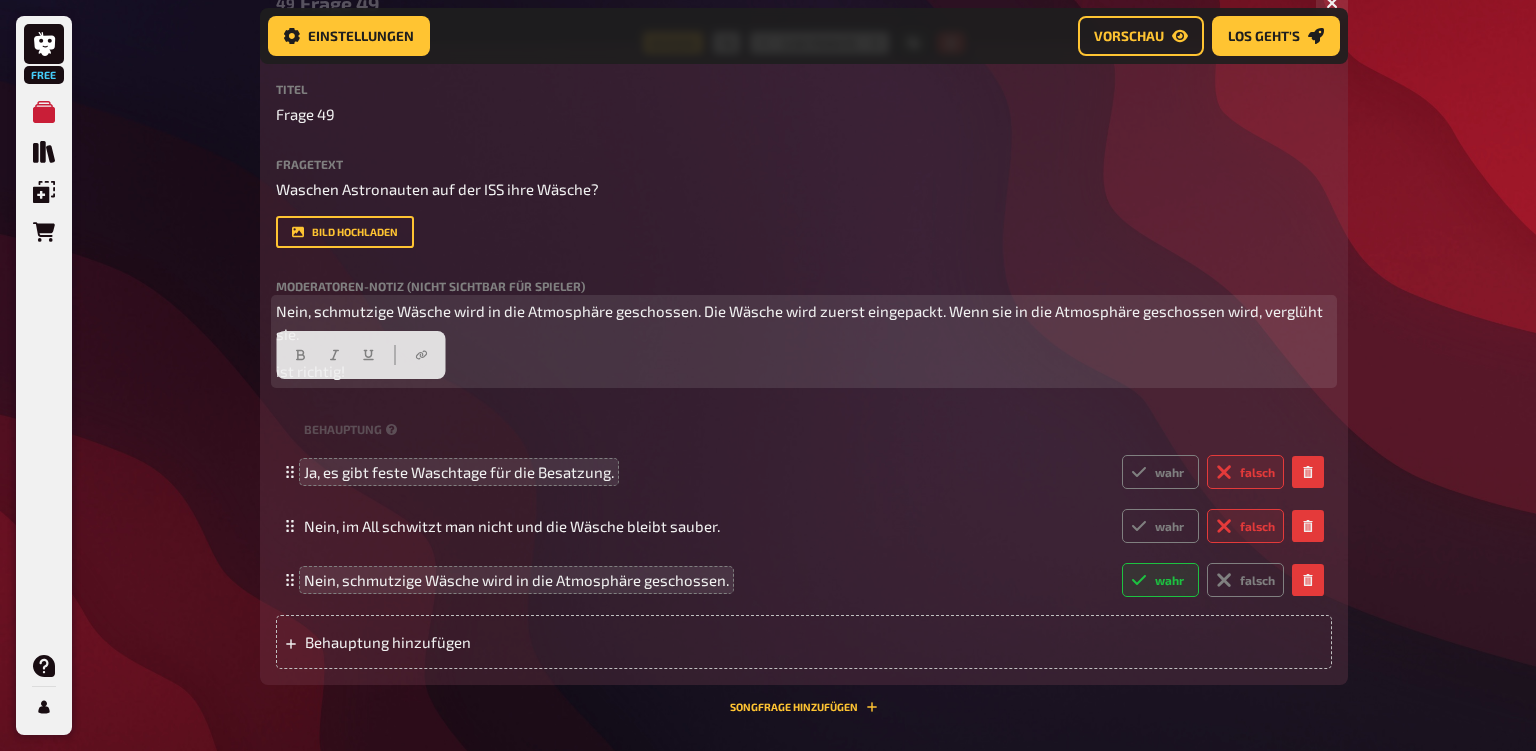 click on "Nein, schmutzige Wäsche wird in die Atmosphäre geschossen. Die Wäsche wird zuerst eingepackt. Wenn sie in die Atmosphäre geschossen wird, verglüht sie.
ist richtig!" at bounding box center [804, 341] 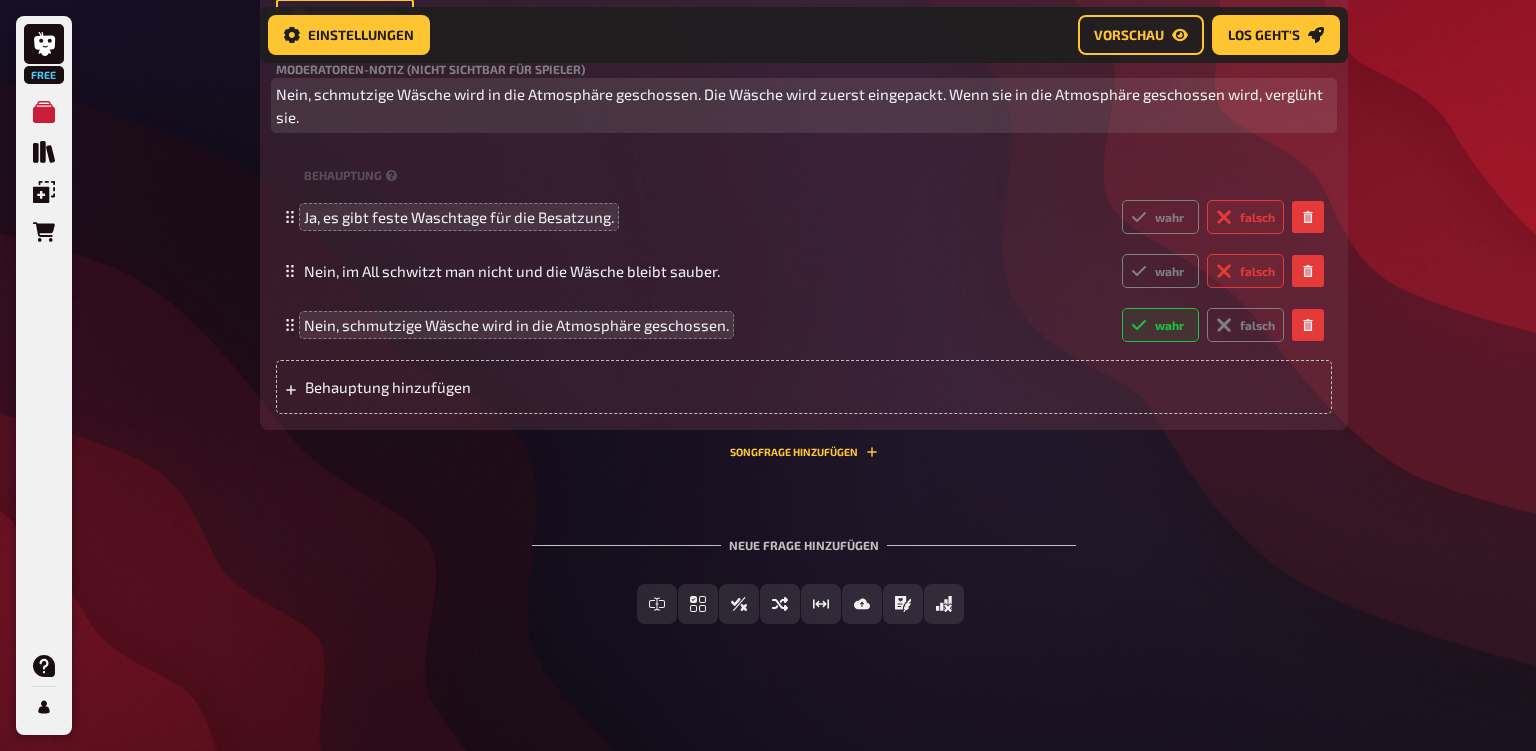 scroll, scrollTop: 8202, scrollLeft: 0, axis: vertical 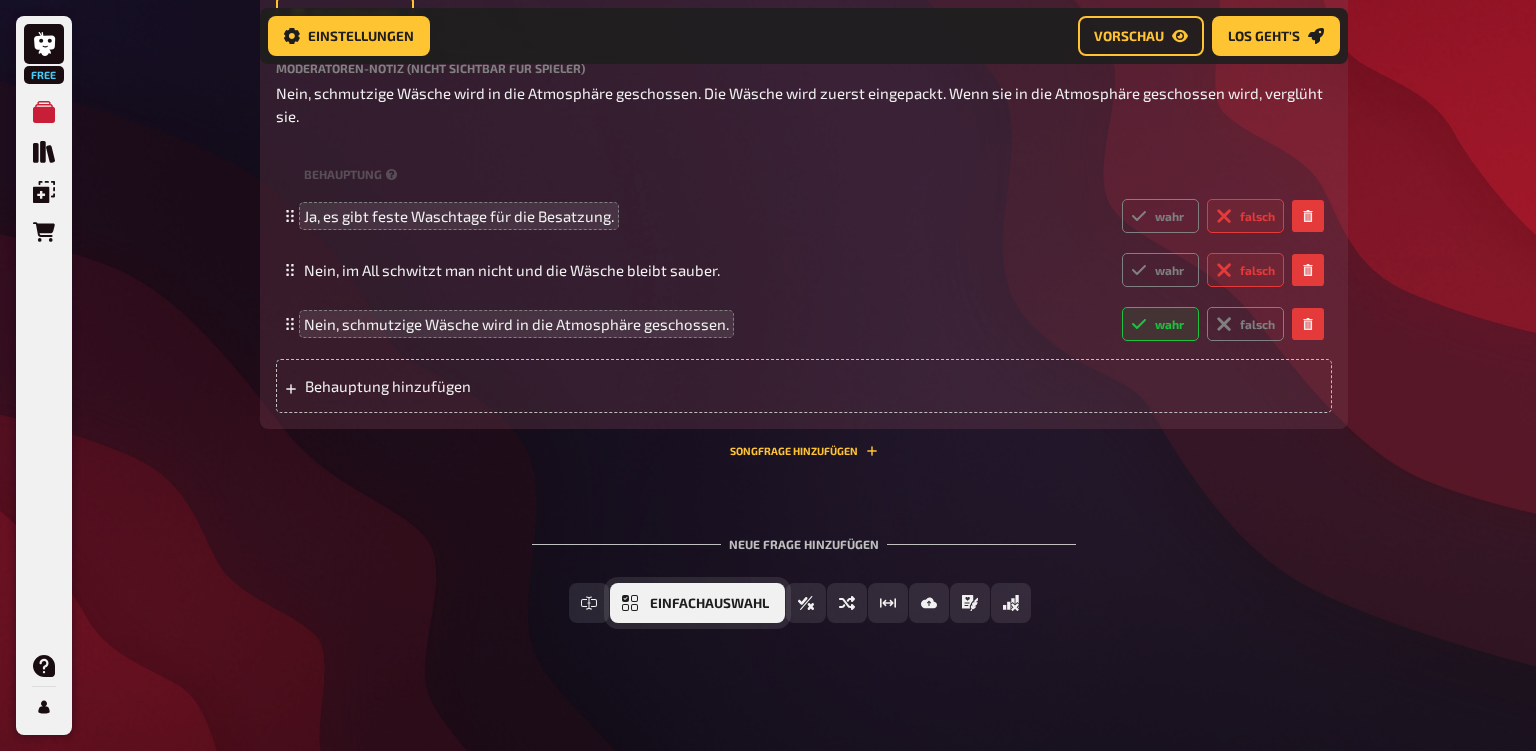click 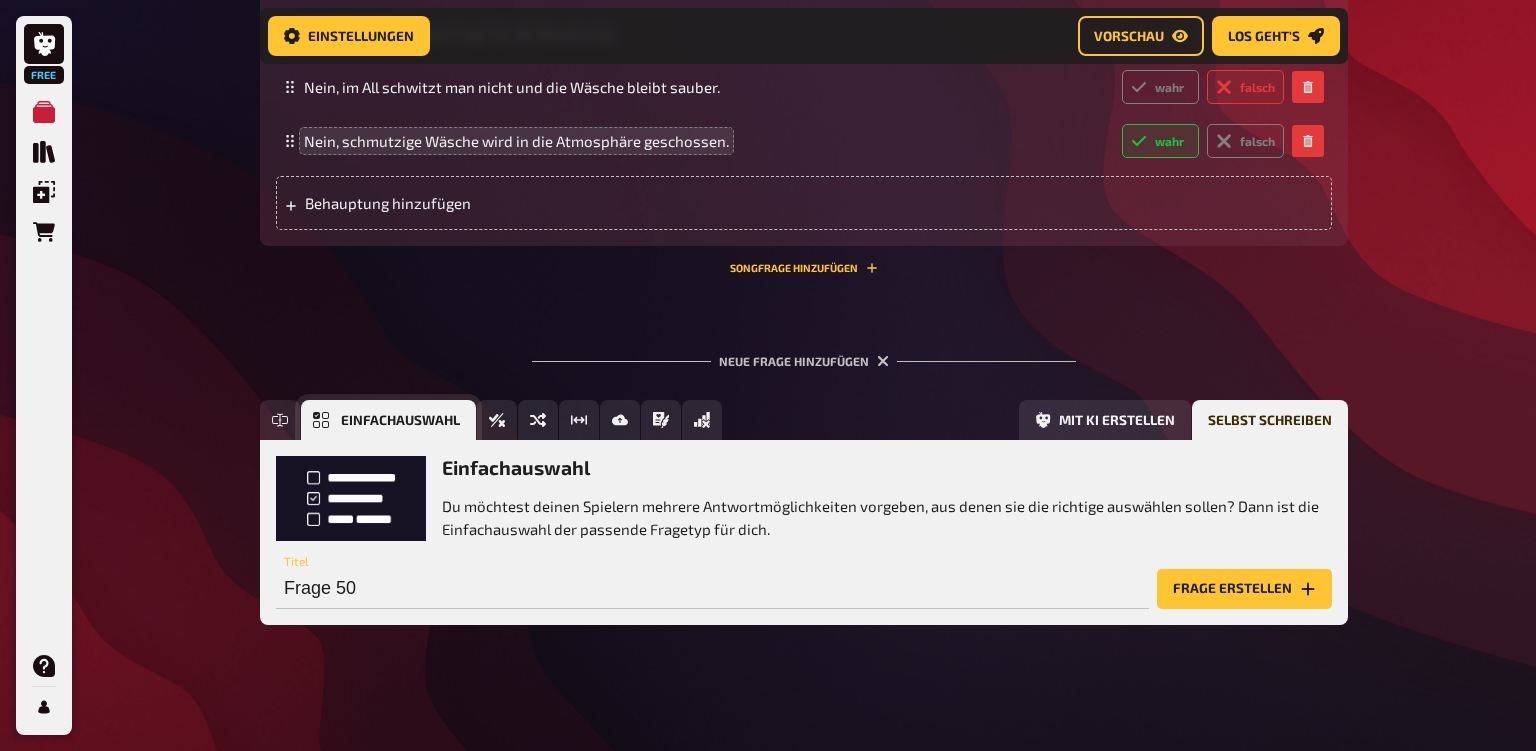scroll, scrollTop: 8387, scrollLeft: 0, axis: vertical 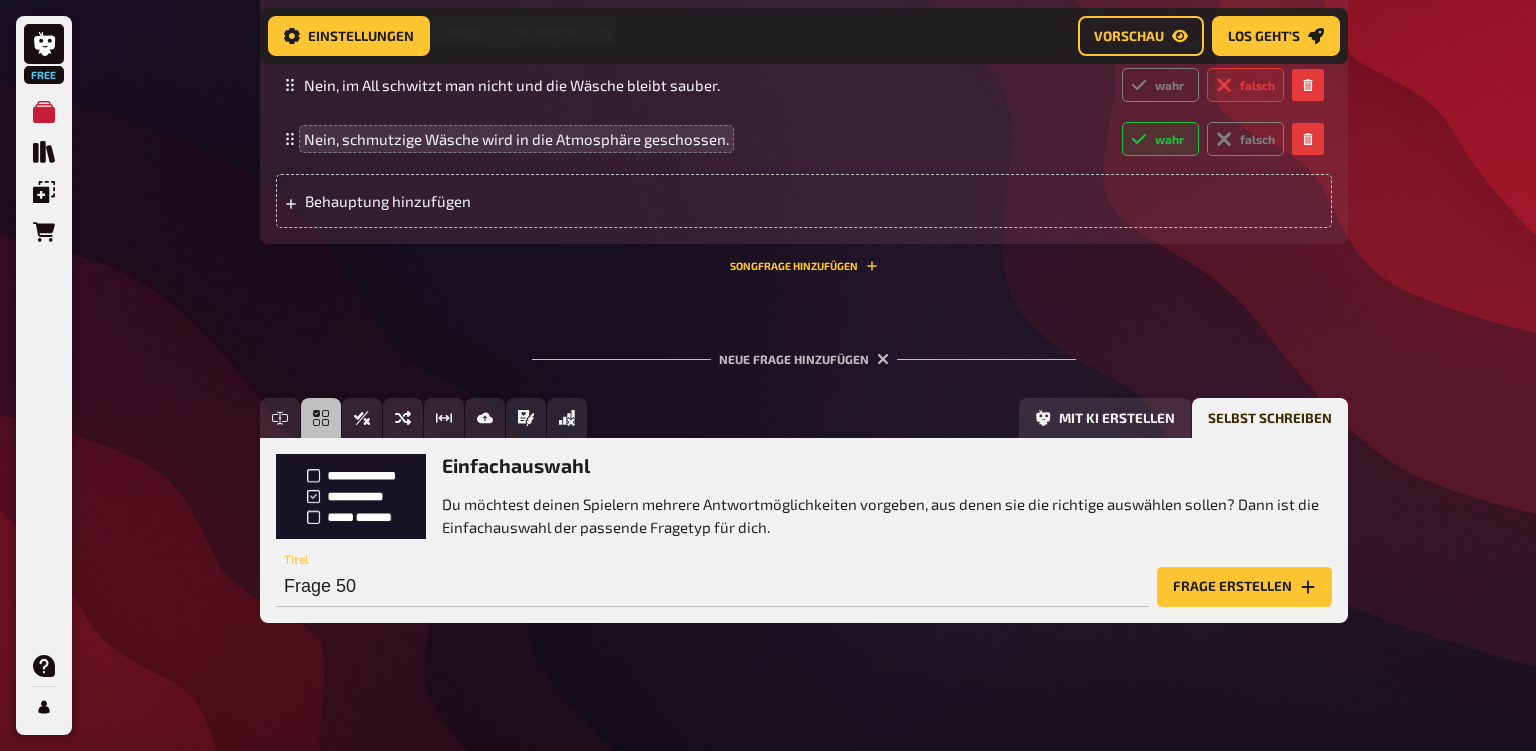 click on "Frage erstellen" at bounding box center [1244, 587] 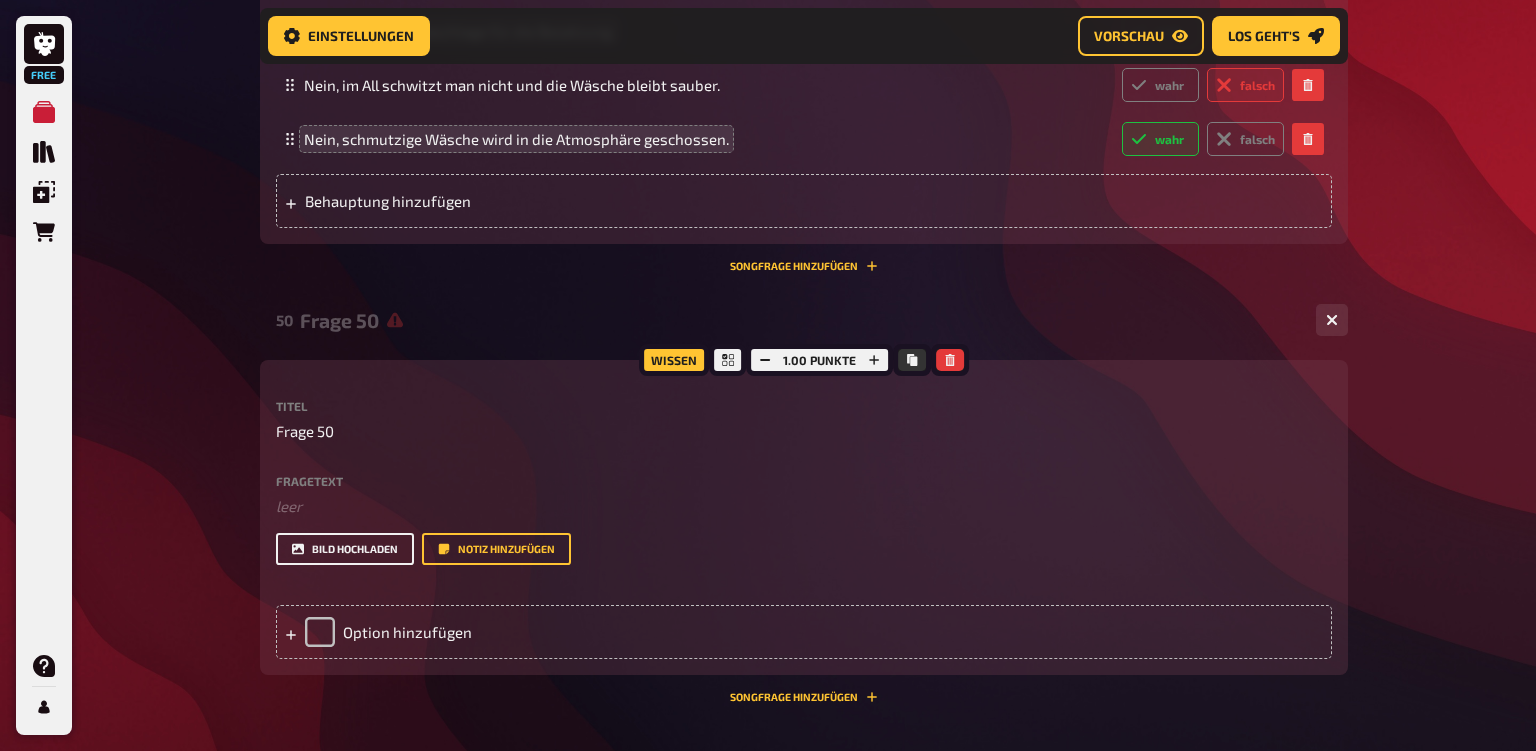 scroll, scrollTop: 8492, scrollLeft: 0, axis: vertical 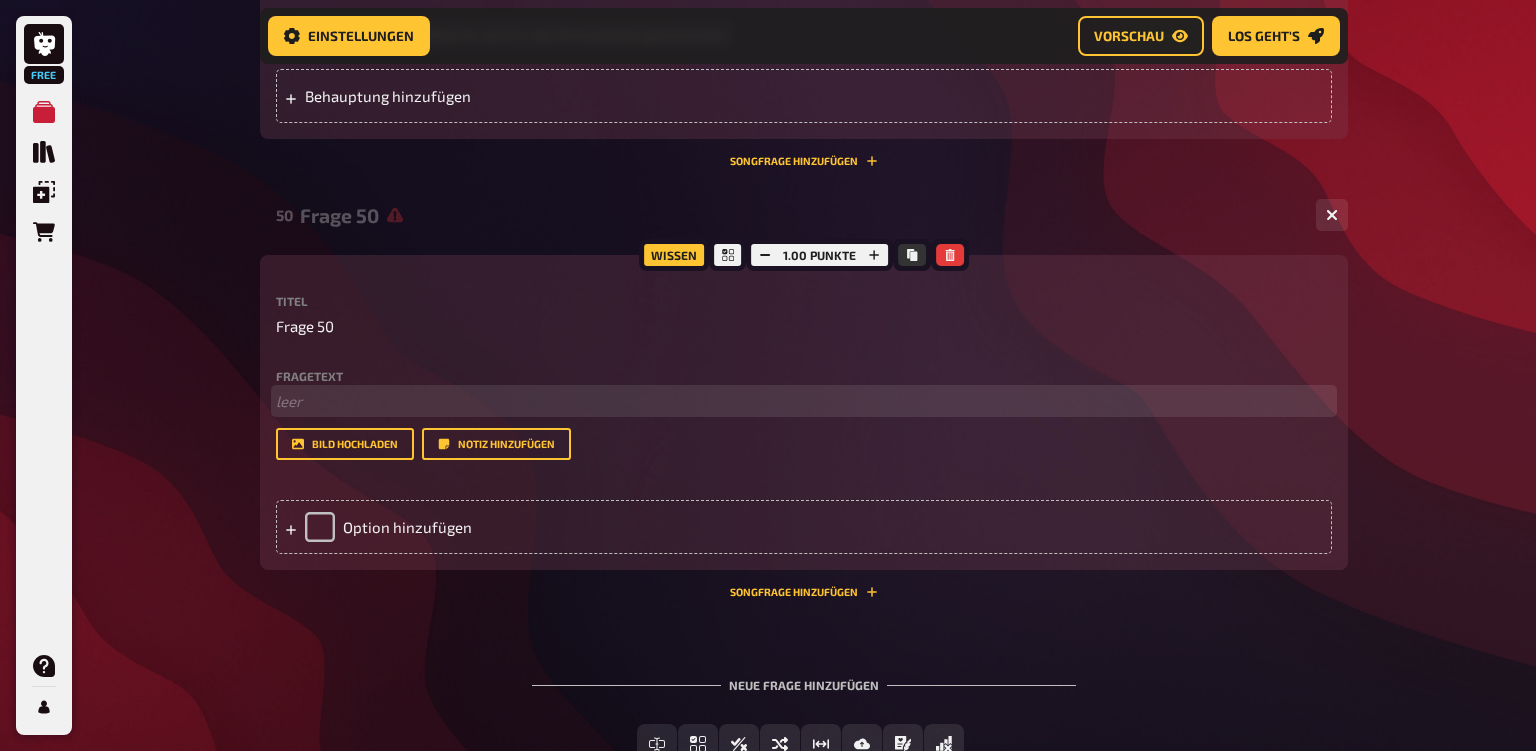 click on "﻿ leer" at bounding box center (804, 401) 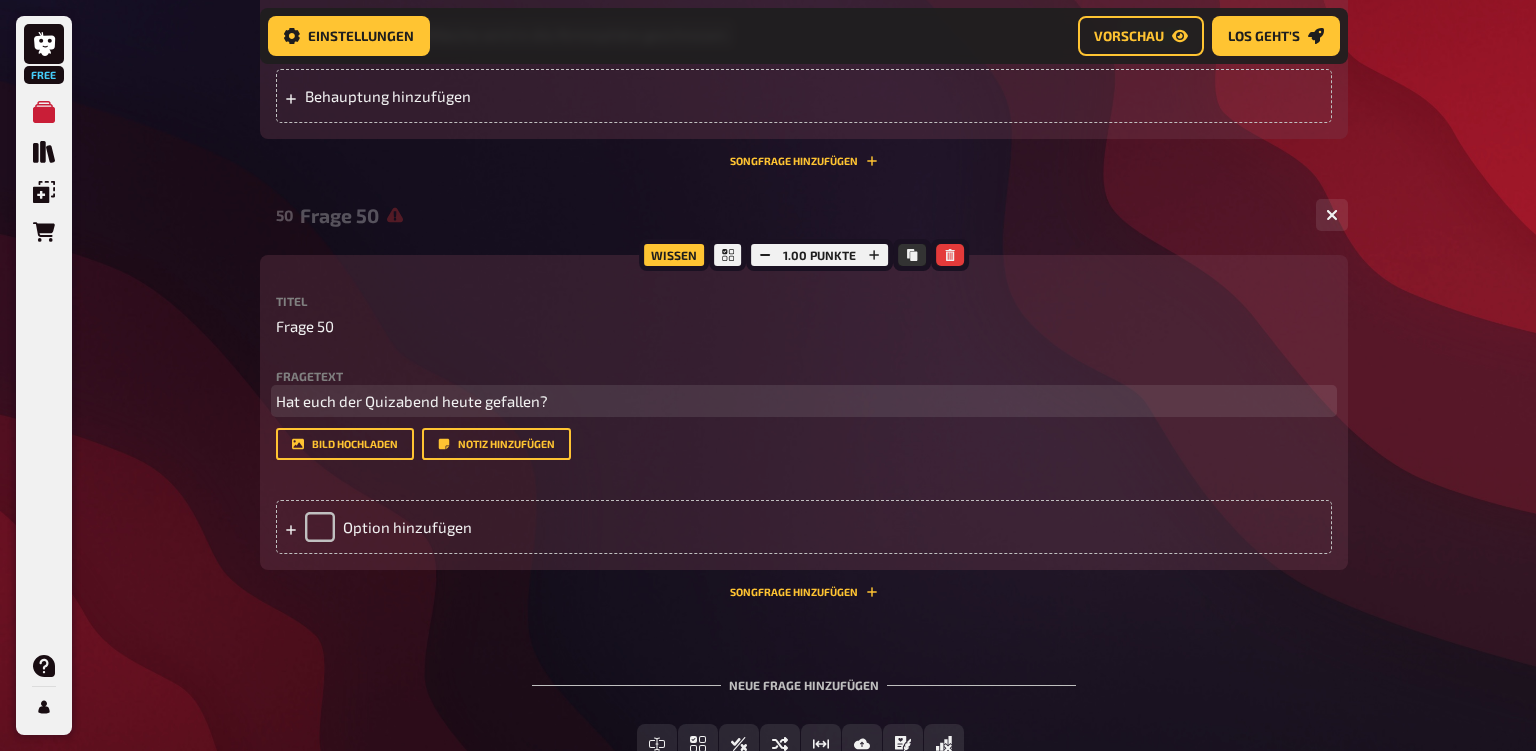 click on "Hat euch der Quizabend heute gefallen?" at bounding box center (804, 401) 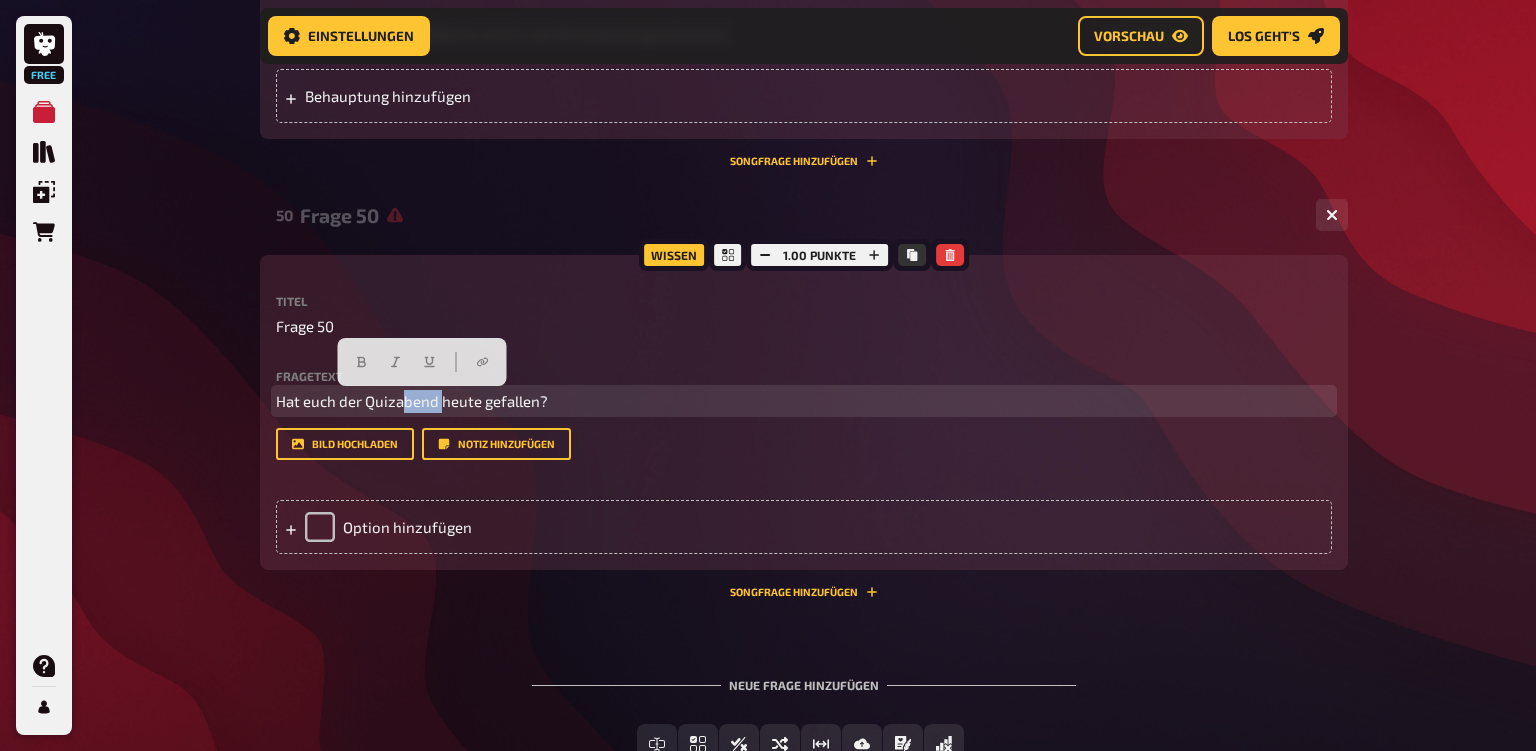 drag, startPoint x: 402, startPoint y: 400, endPoint x: 442, endPoint y: 399, distance: 40.012497 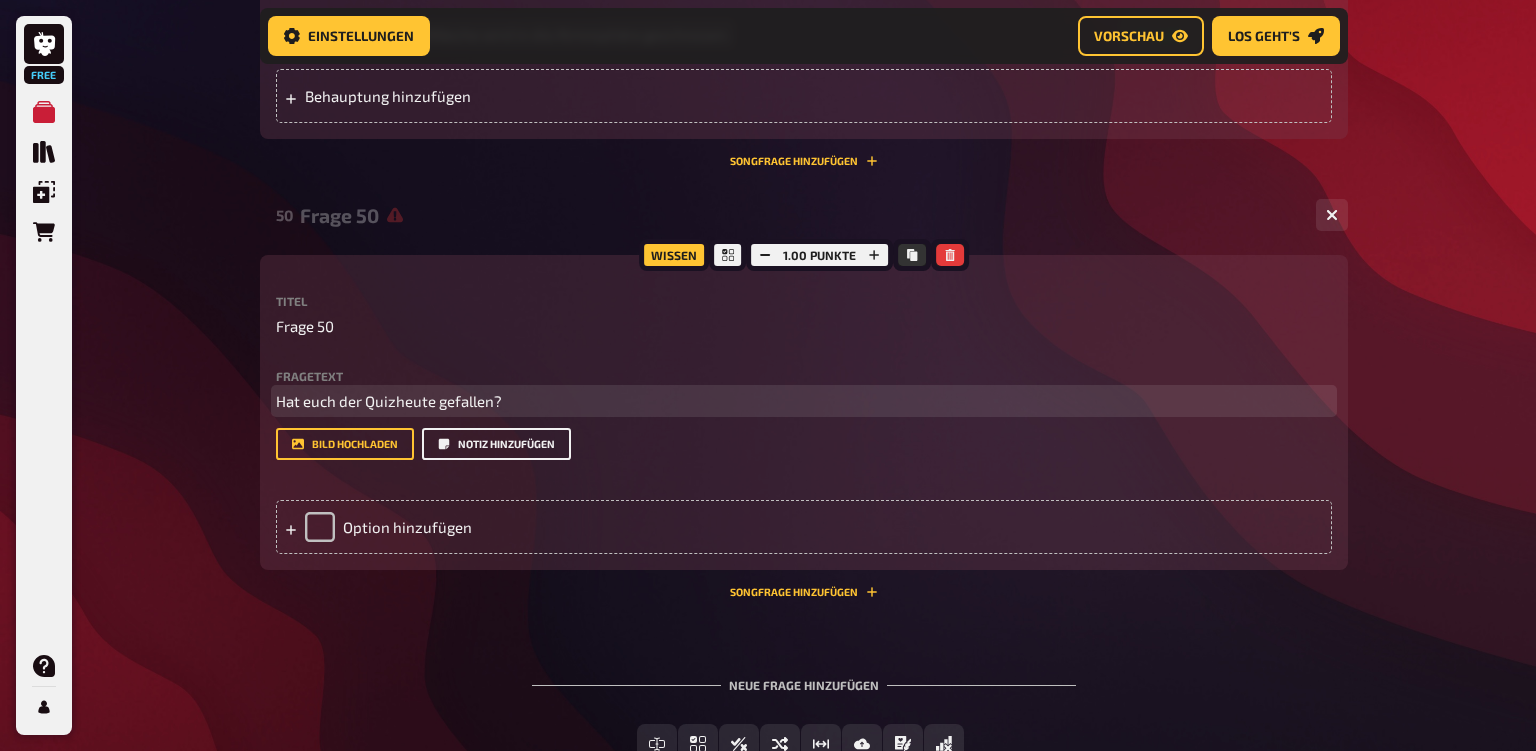 type 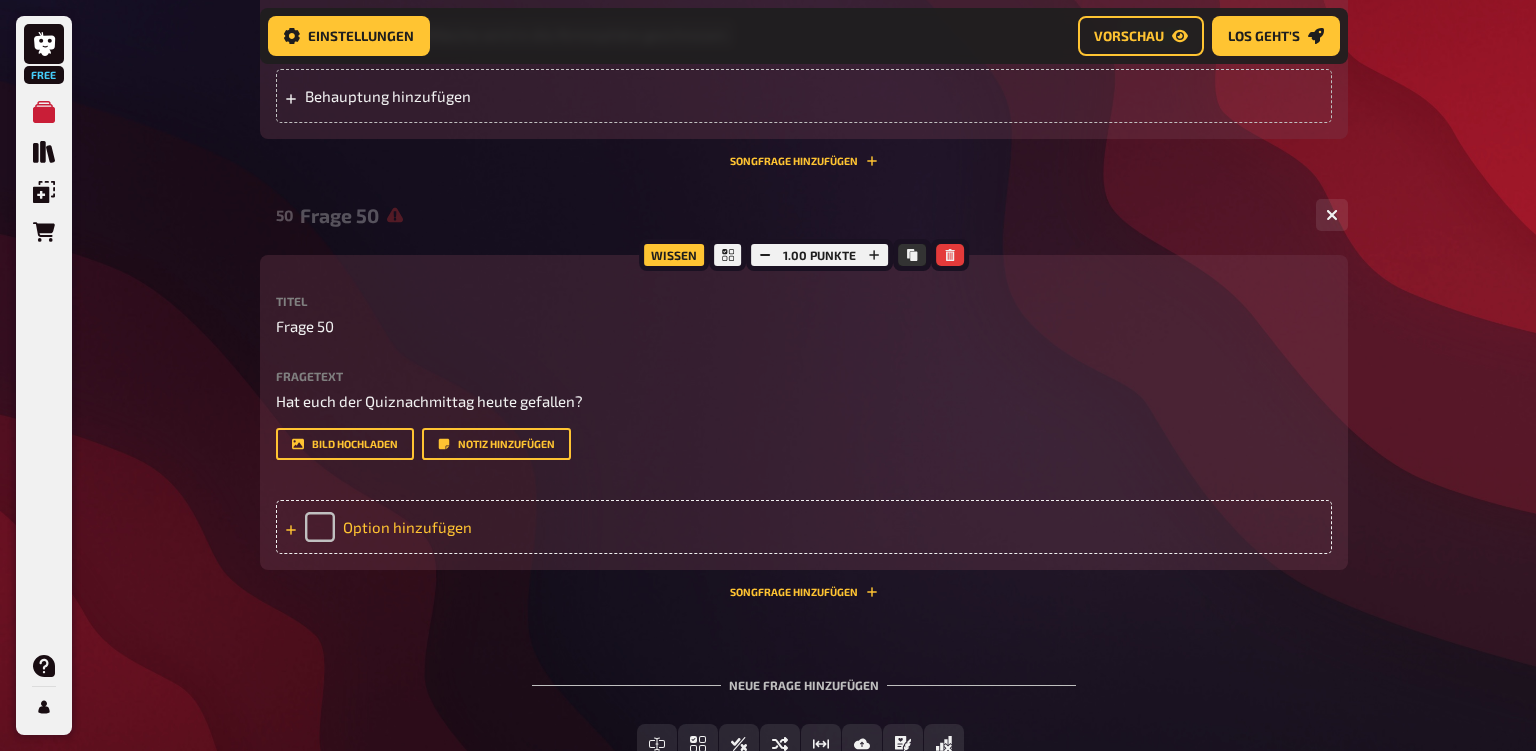 click on "Option hinzufügen" at bounding box center [804, 527] 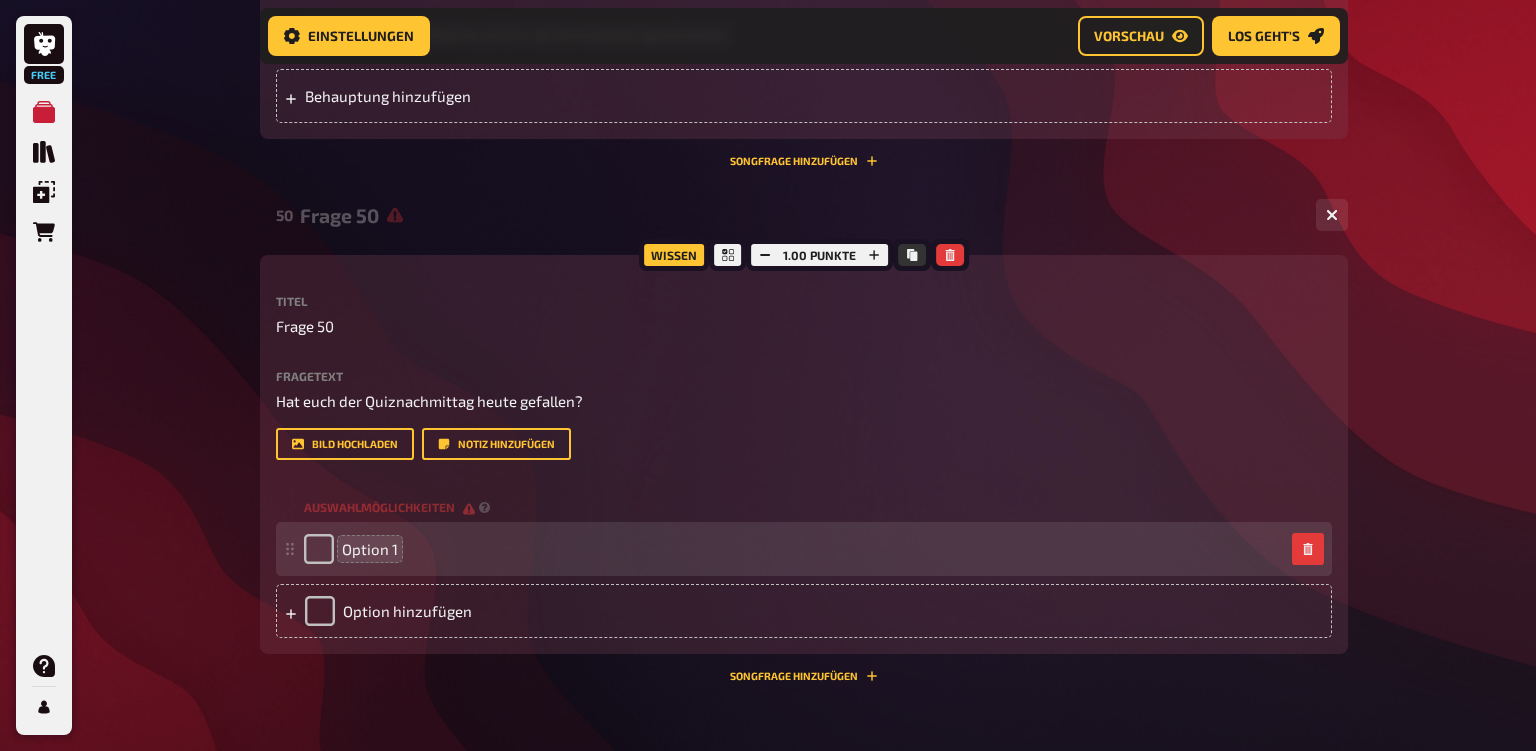 type 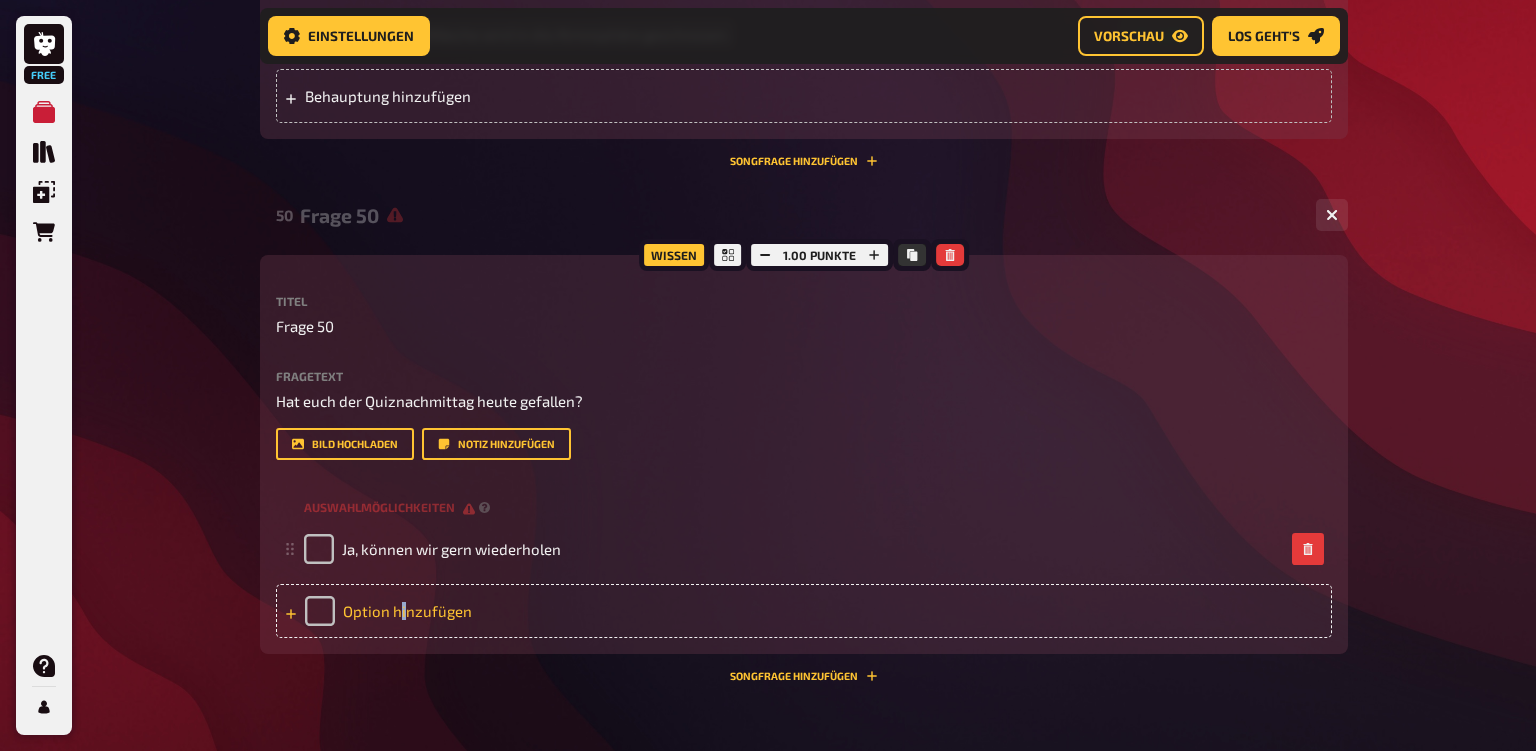 click on "Option hinzufügen" at bounding box center [804, 611] 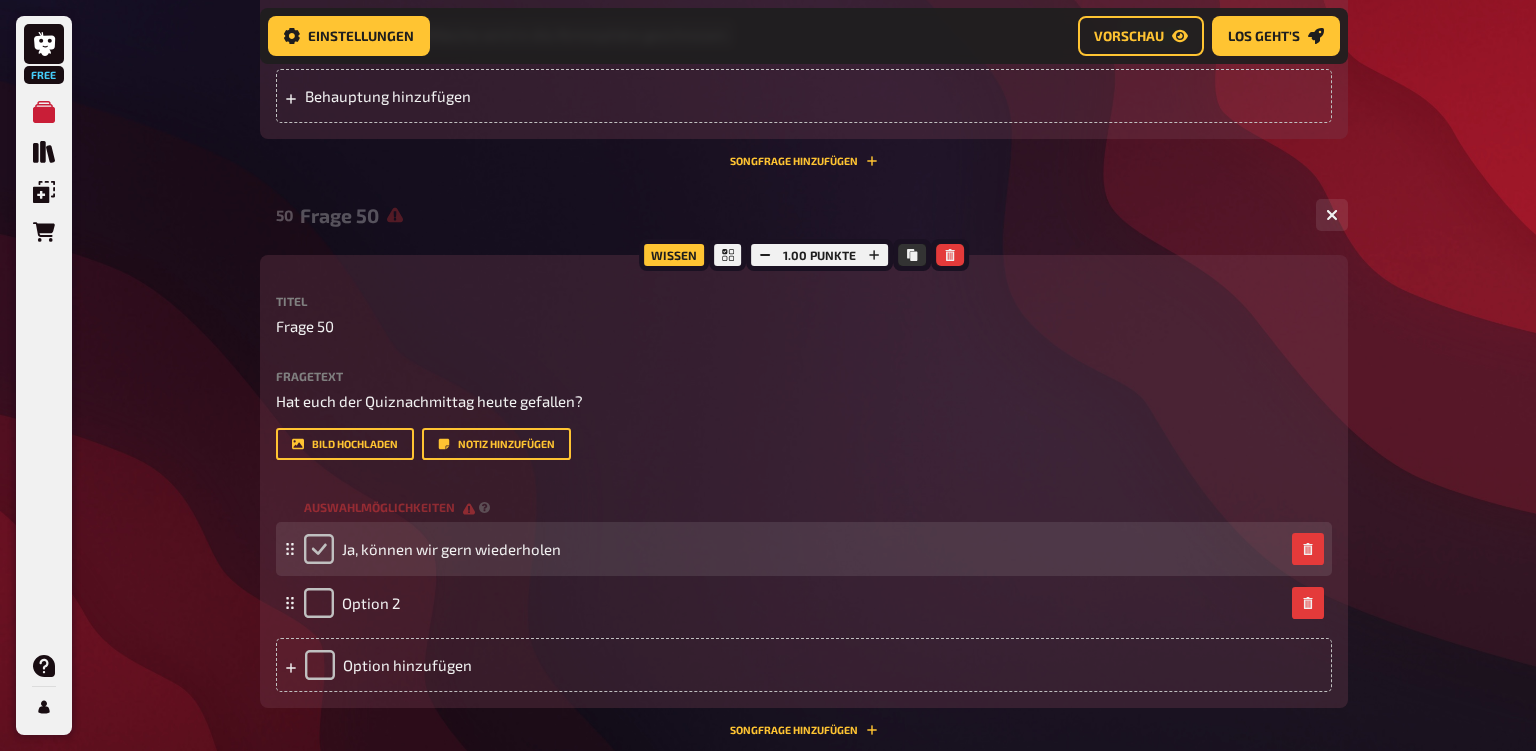 click at bounding box center (319, 549) 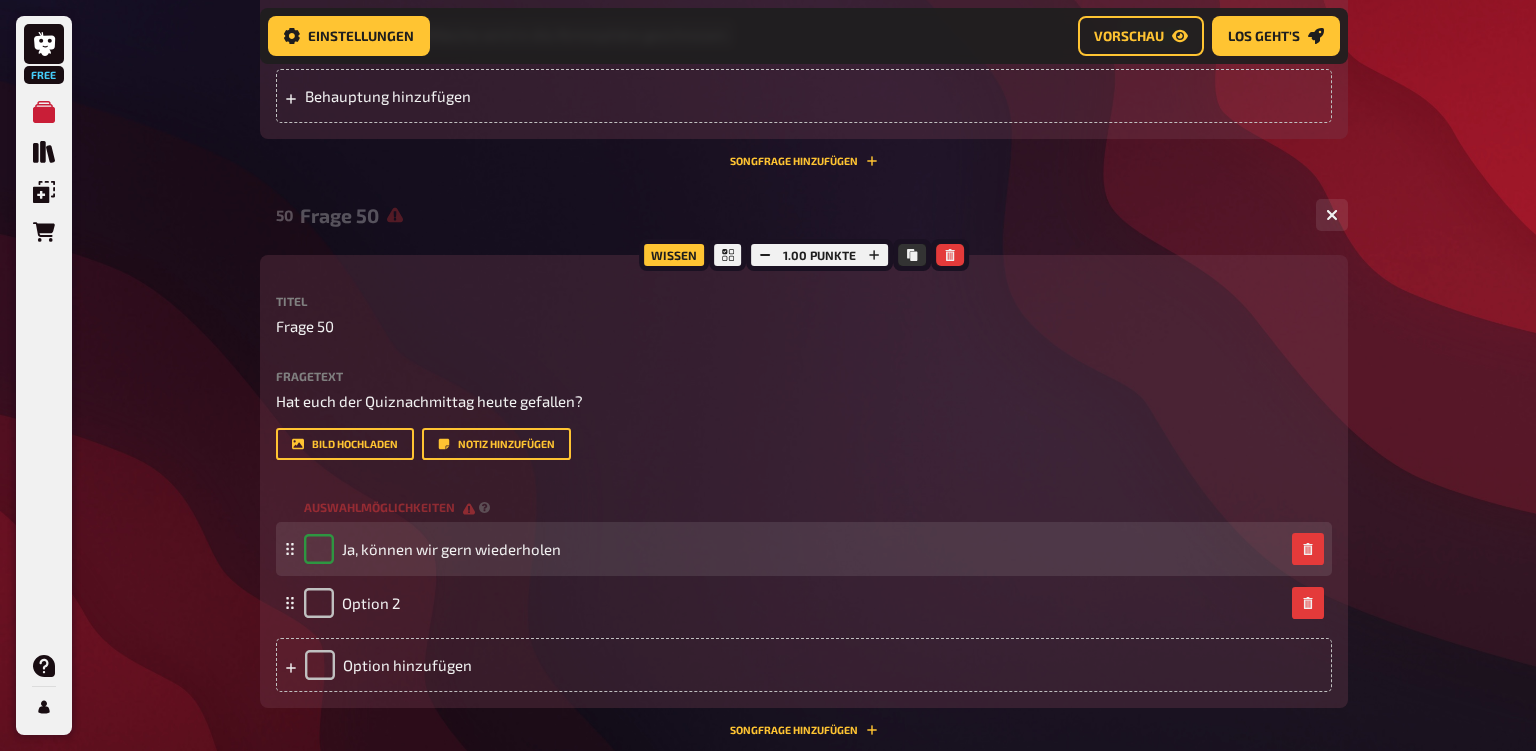 checkbox on "true" 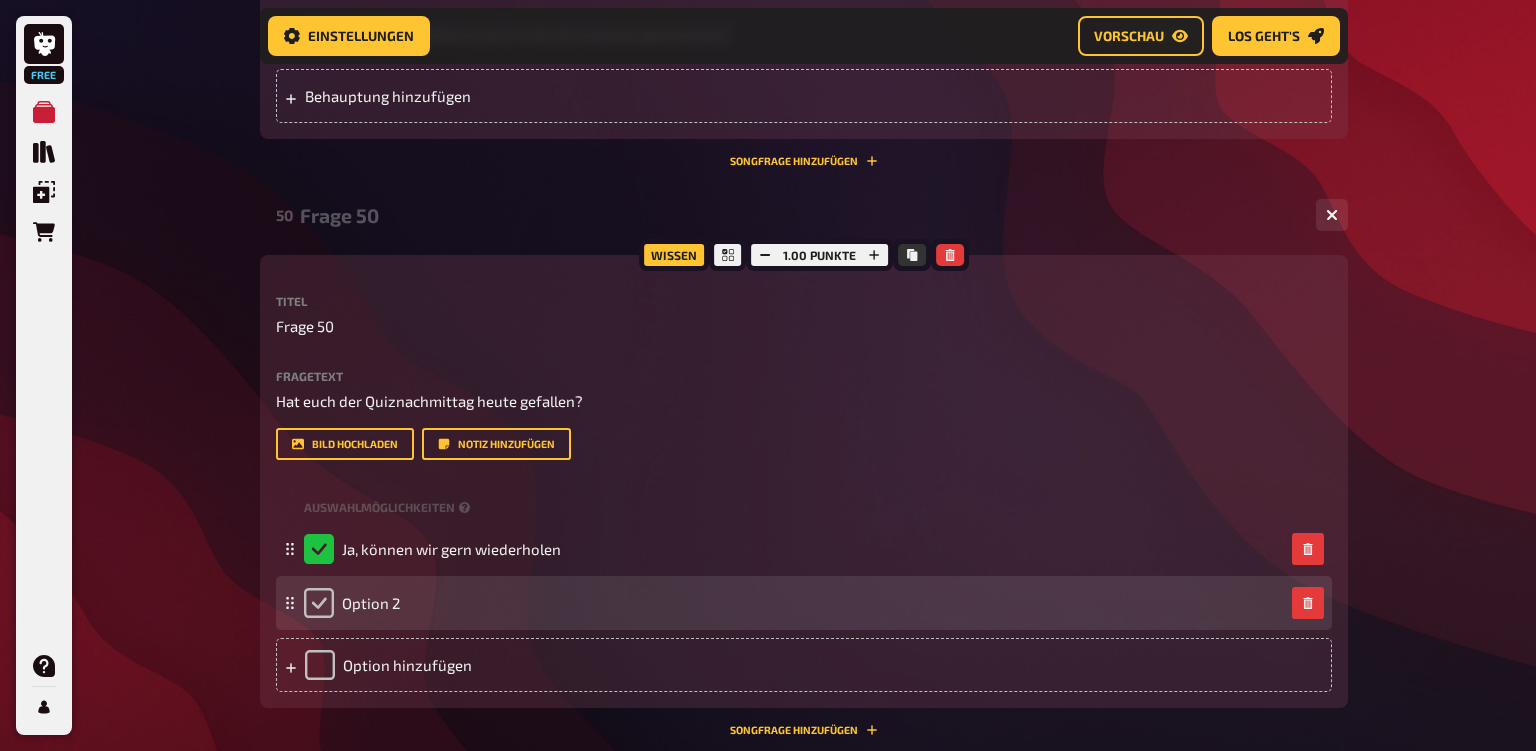 click at bounding box center (319, 603) 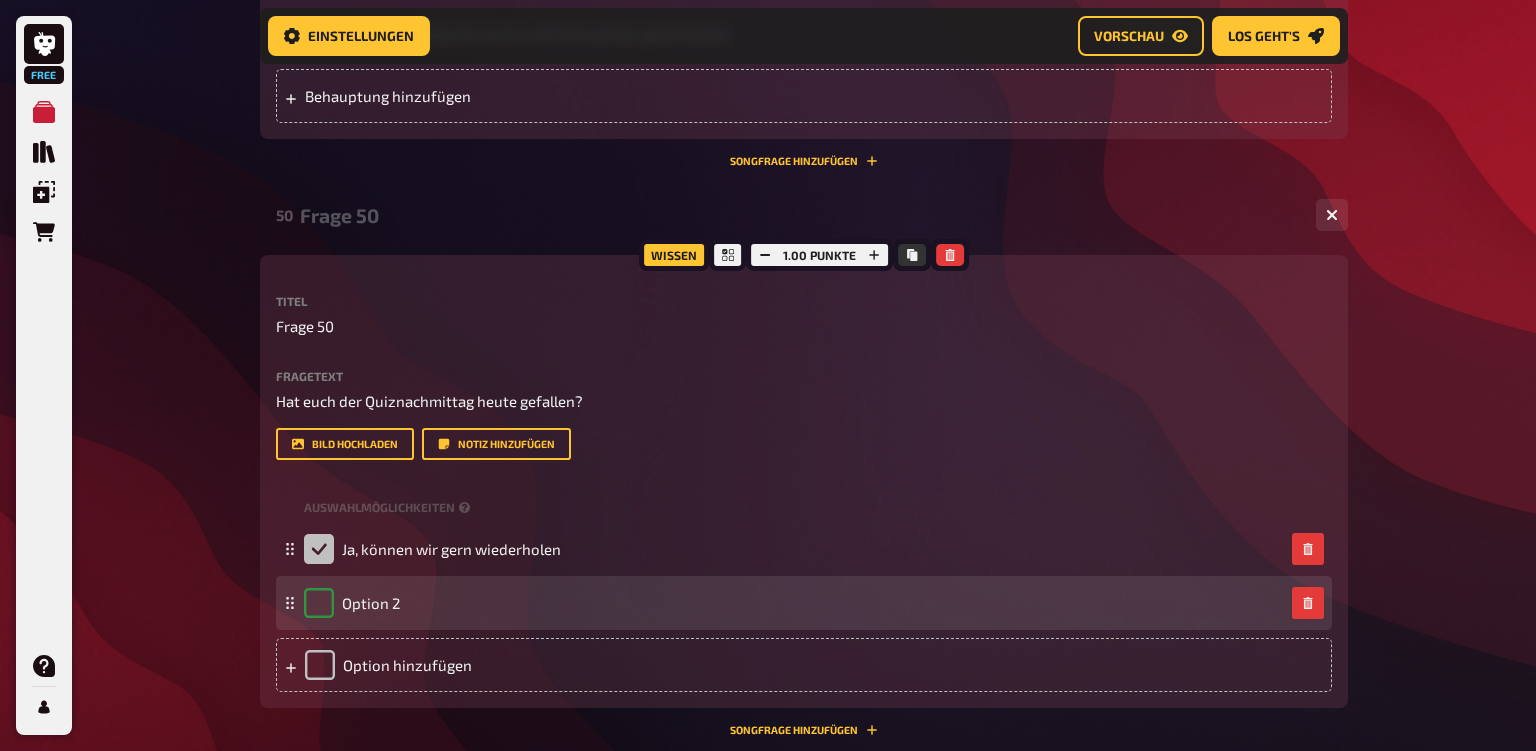 checkbox on "true" 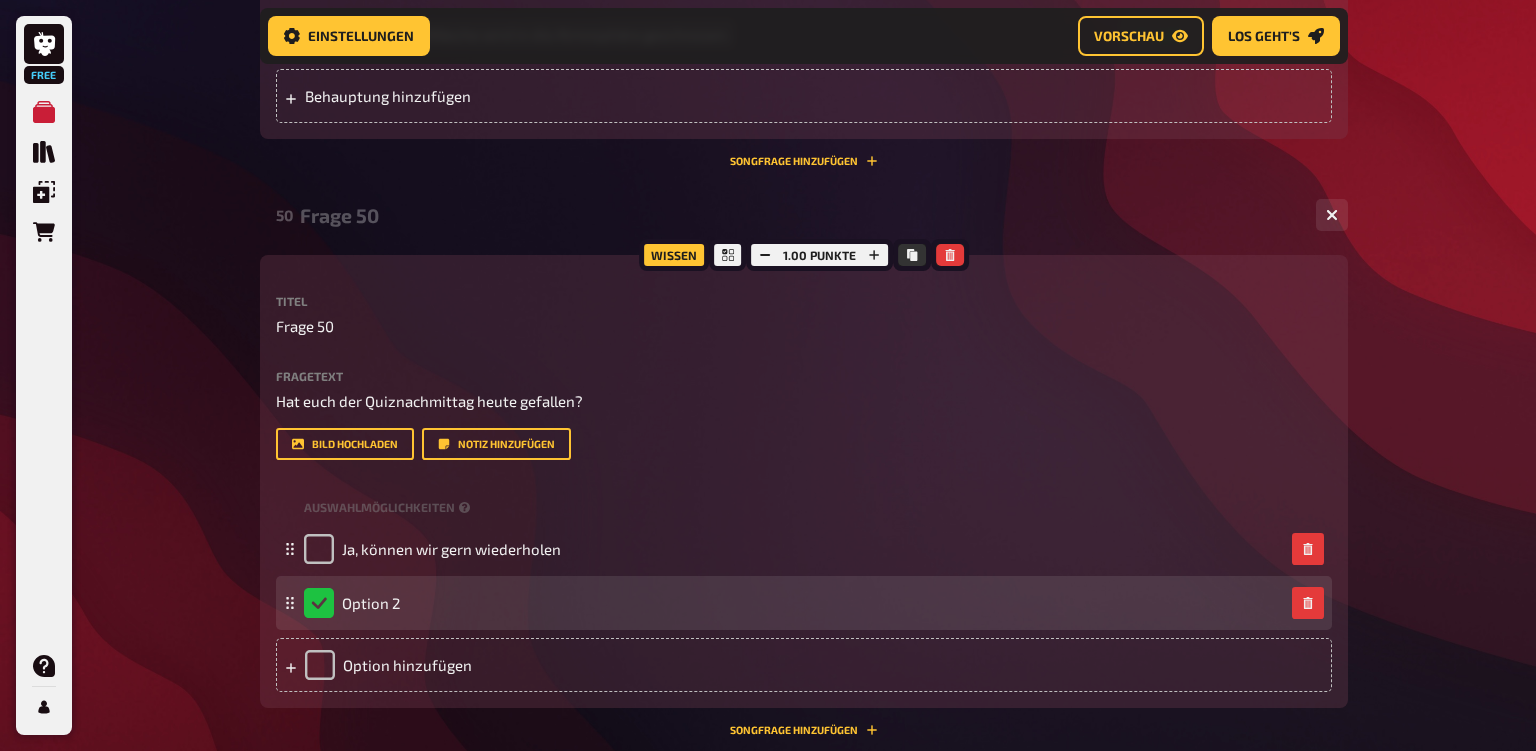click on "Option 2" at bounding box center [794, 603] 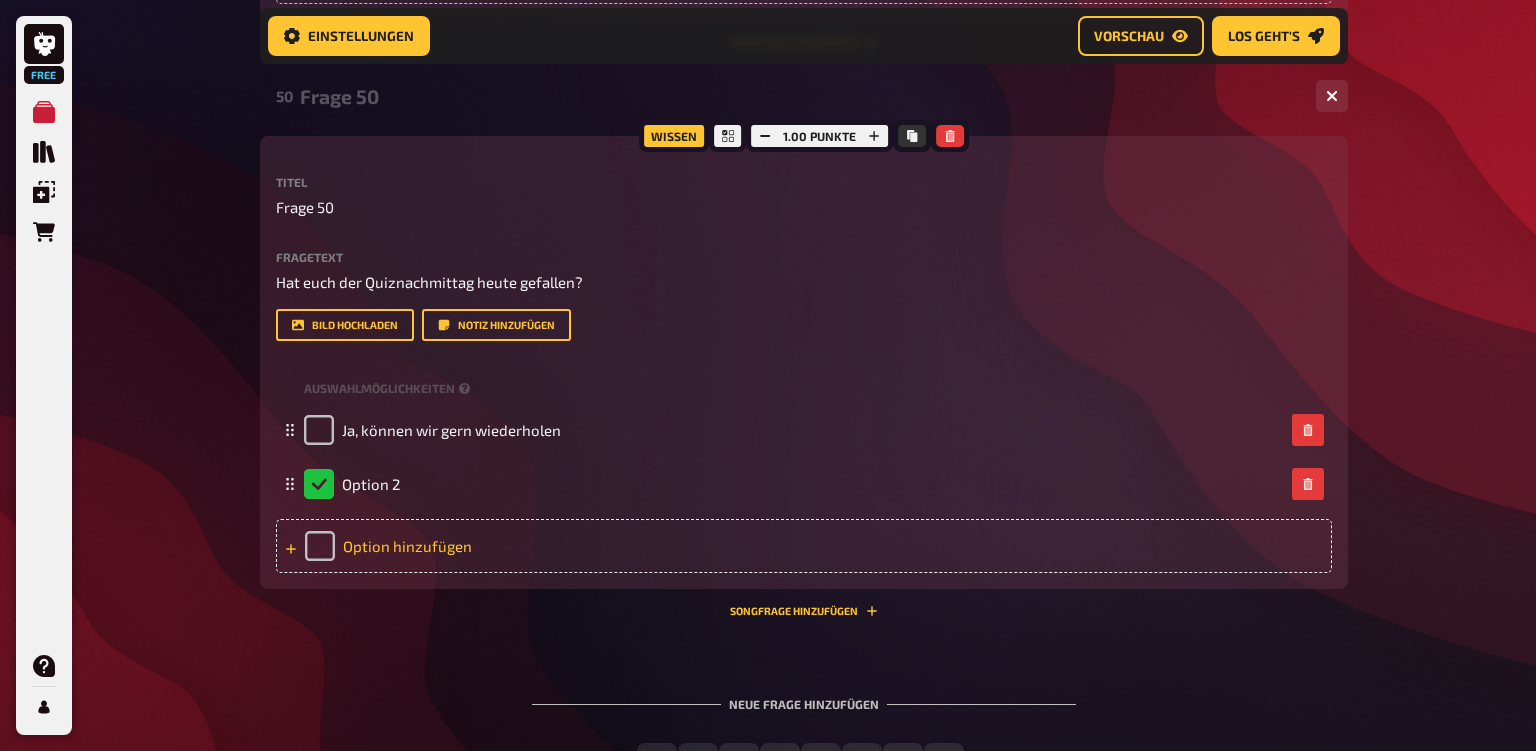 scroll, scrollTop: 8704, scrollLeft: 0, axis: vertical 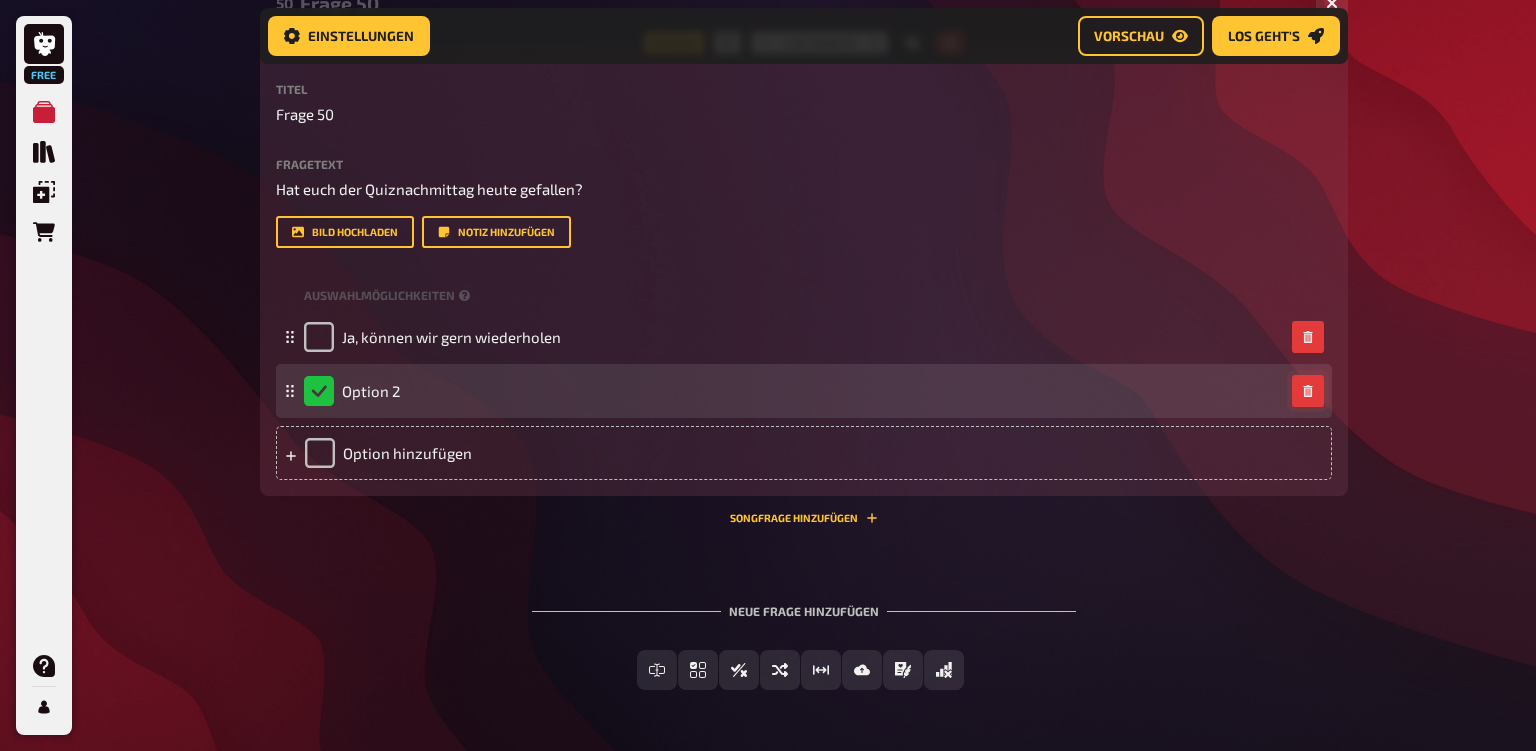 click 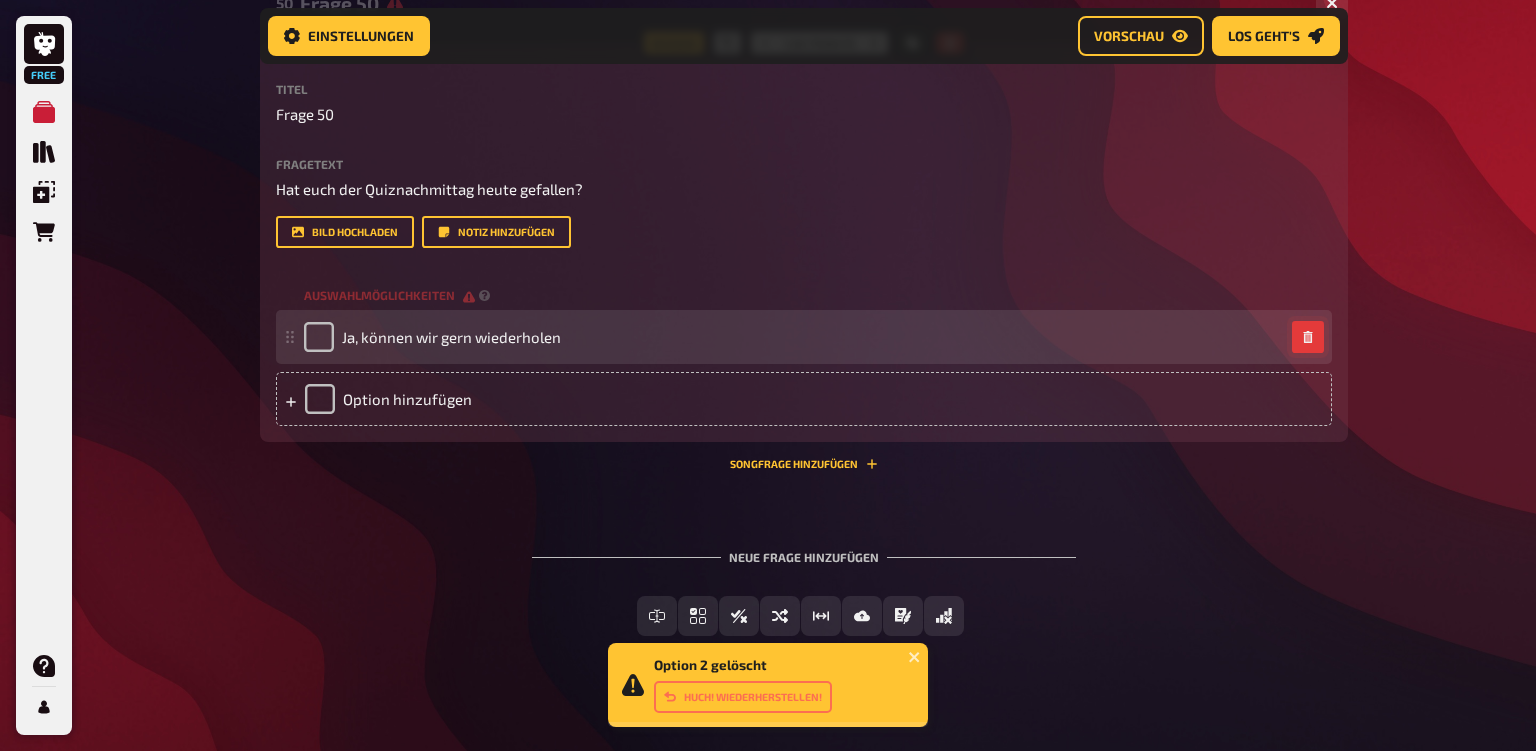 click 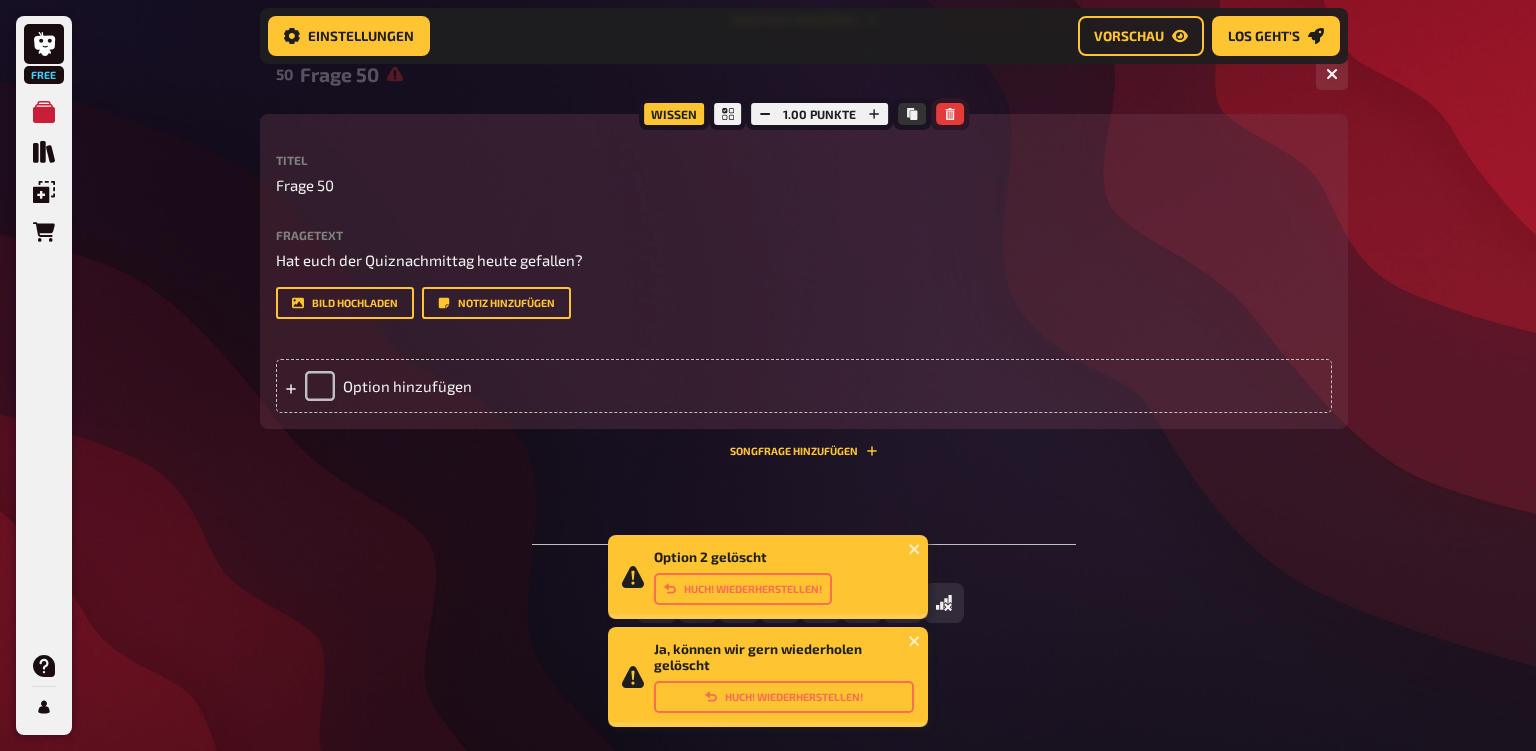 click 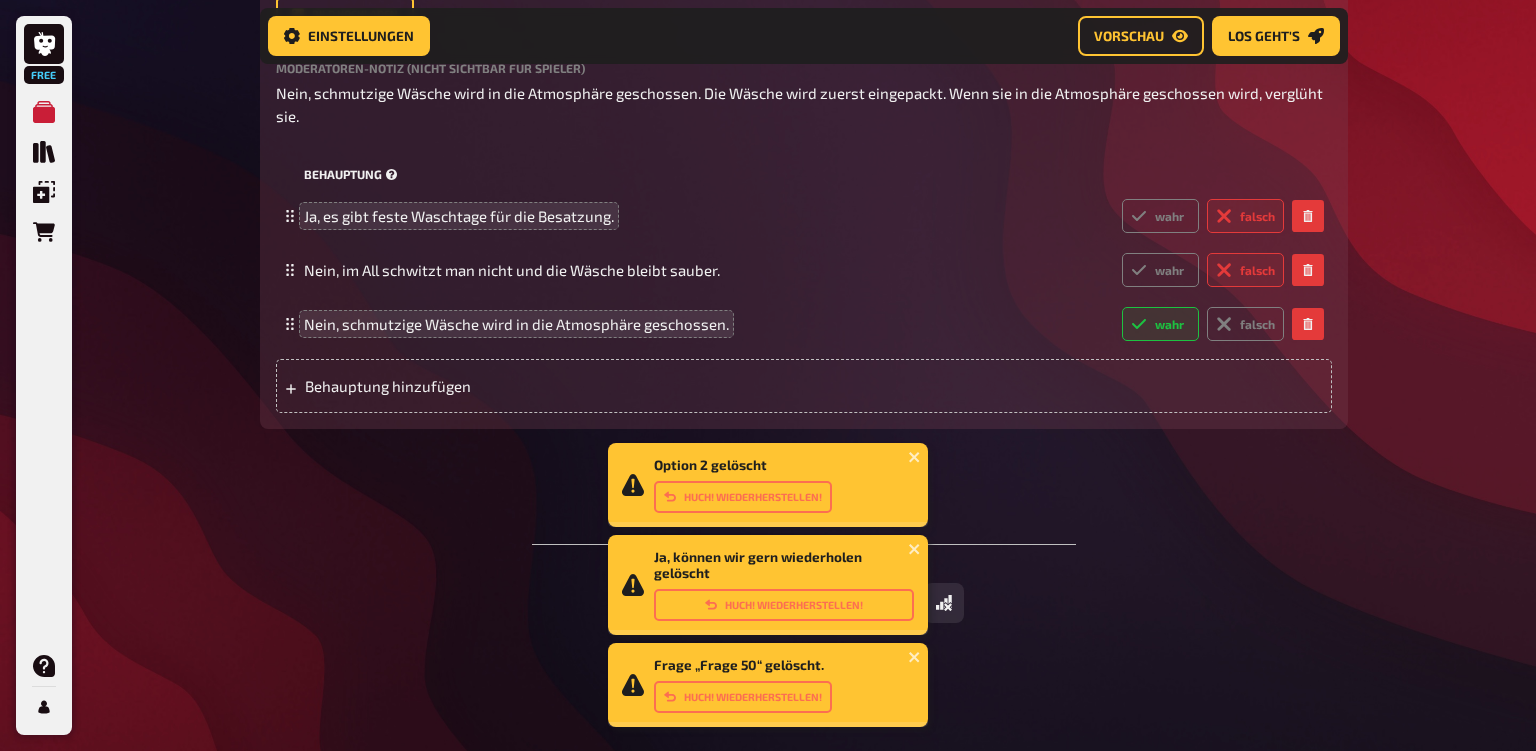 scroll, scrollTop: 8202, scrollLeft: 0, axis: vertical 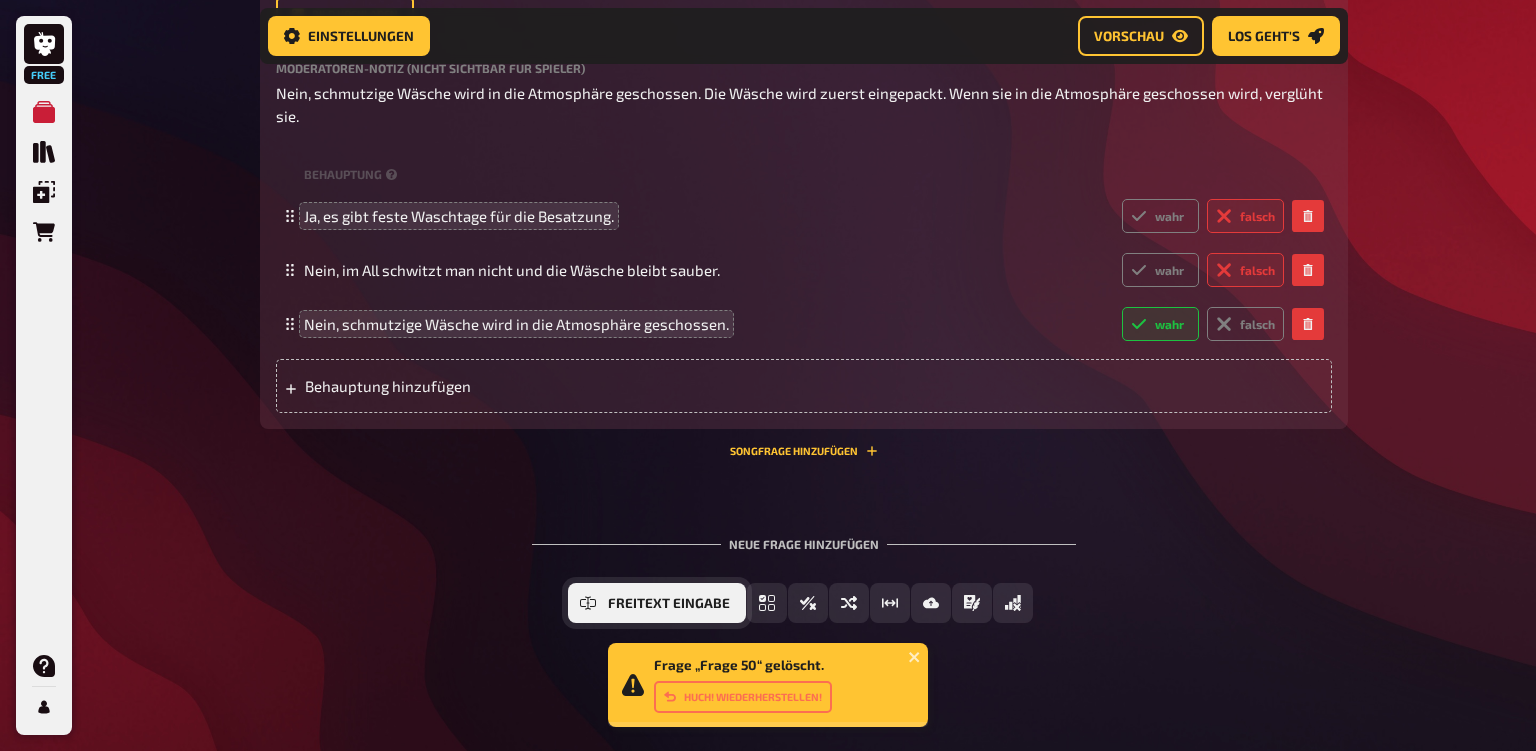 click on "Freitext Eingabe" at bounding box center [657, 603] 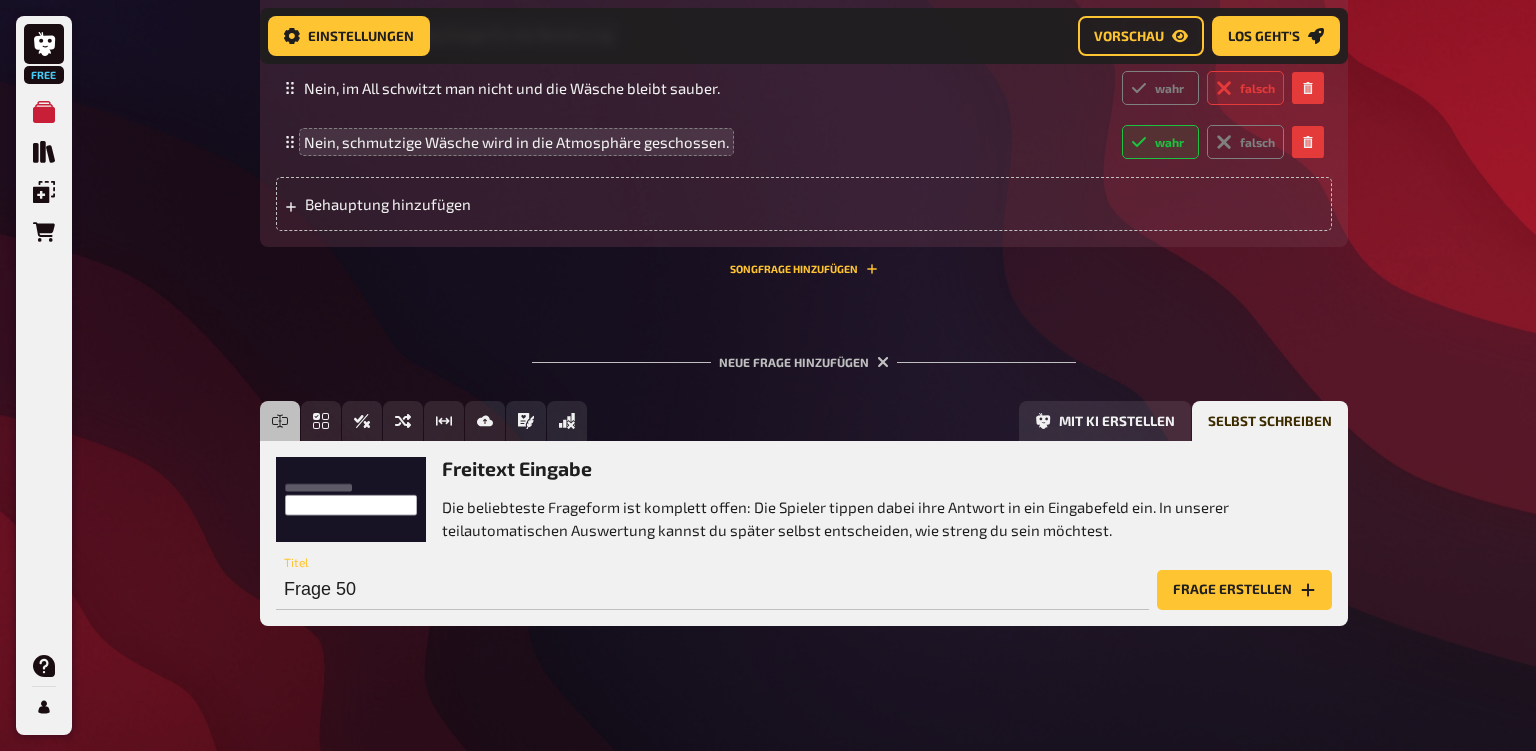 scroll, scrollTop: 8387, scrollLeft: 0, axis: vertical 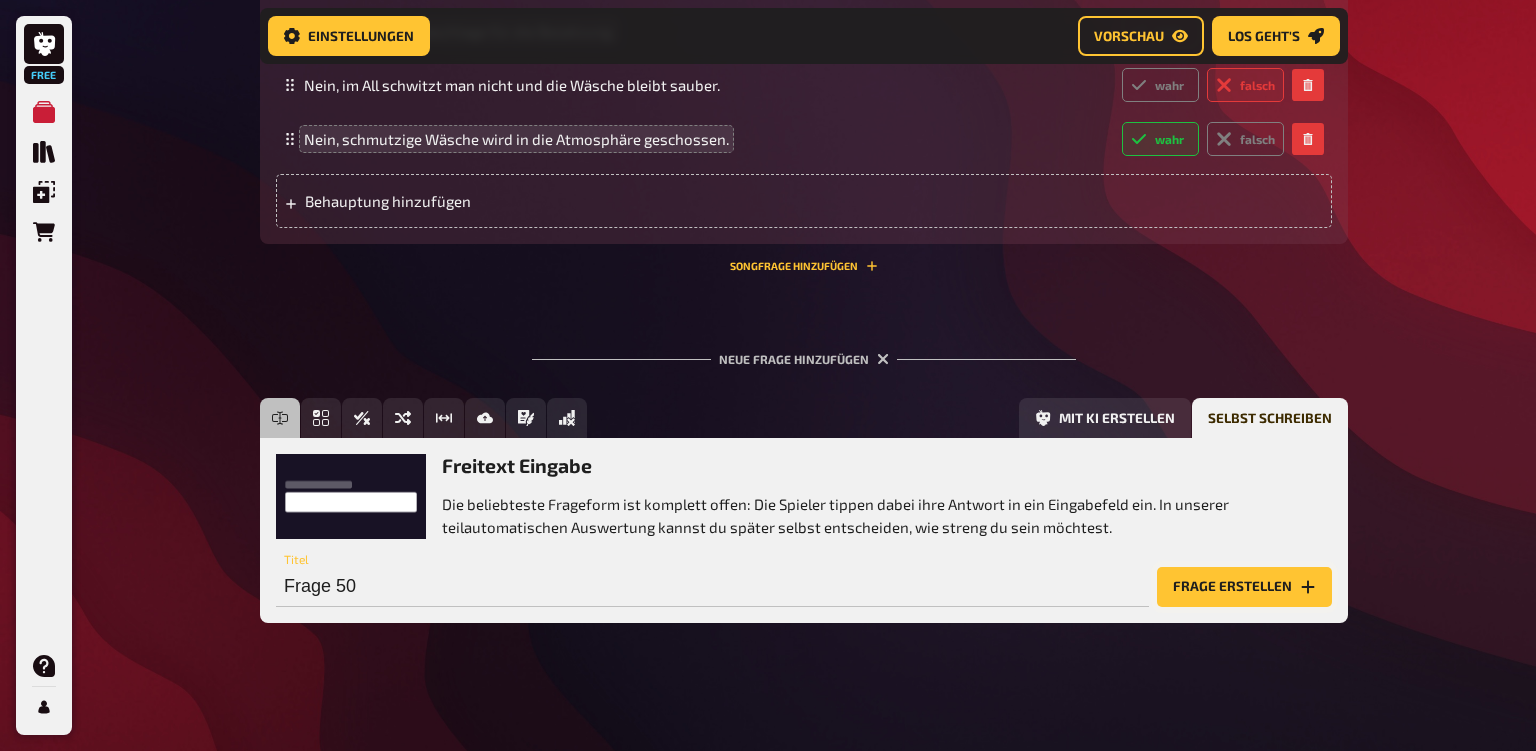 click on "Frage erstellen" at bounding box center [1244, 587] 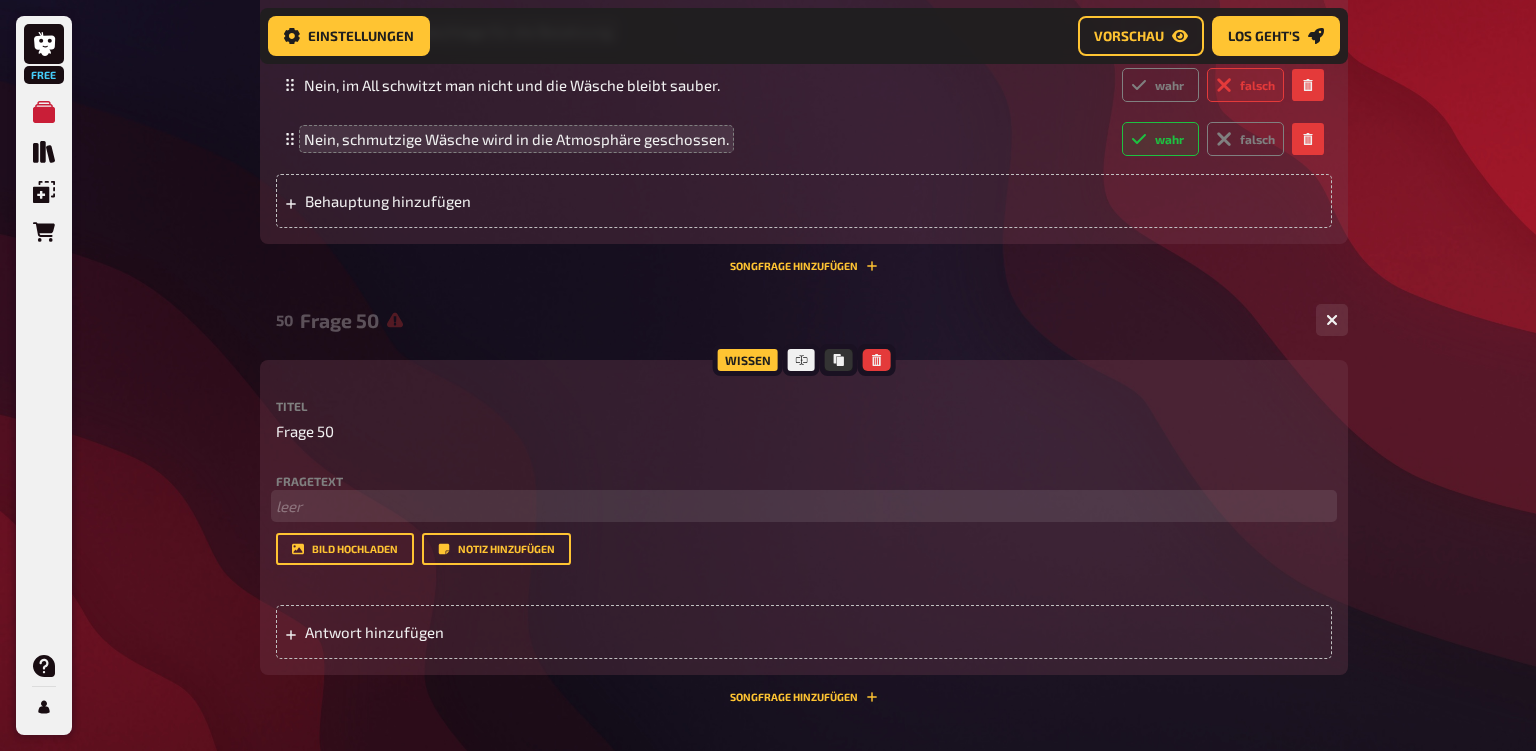 click on "﻿ leer" at bounding box center (804, 506) 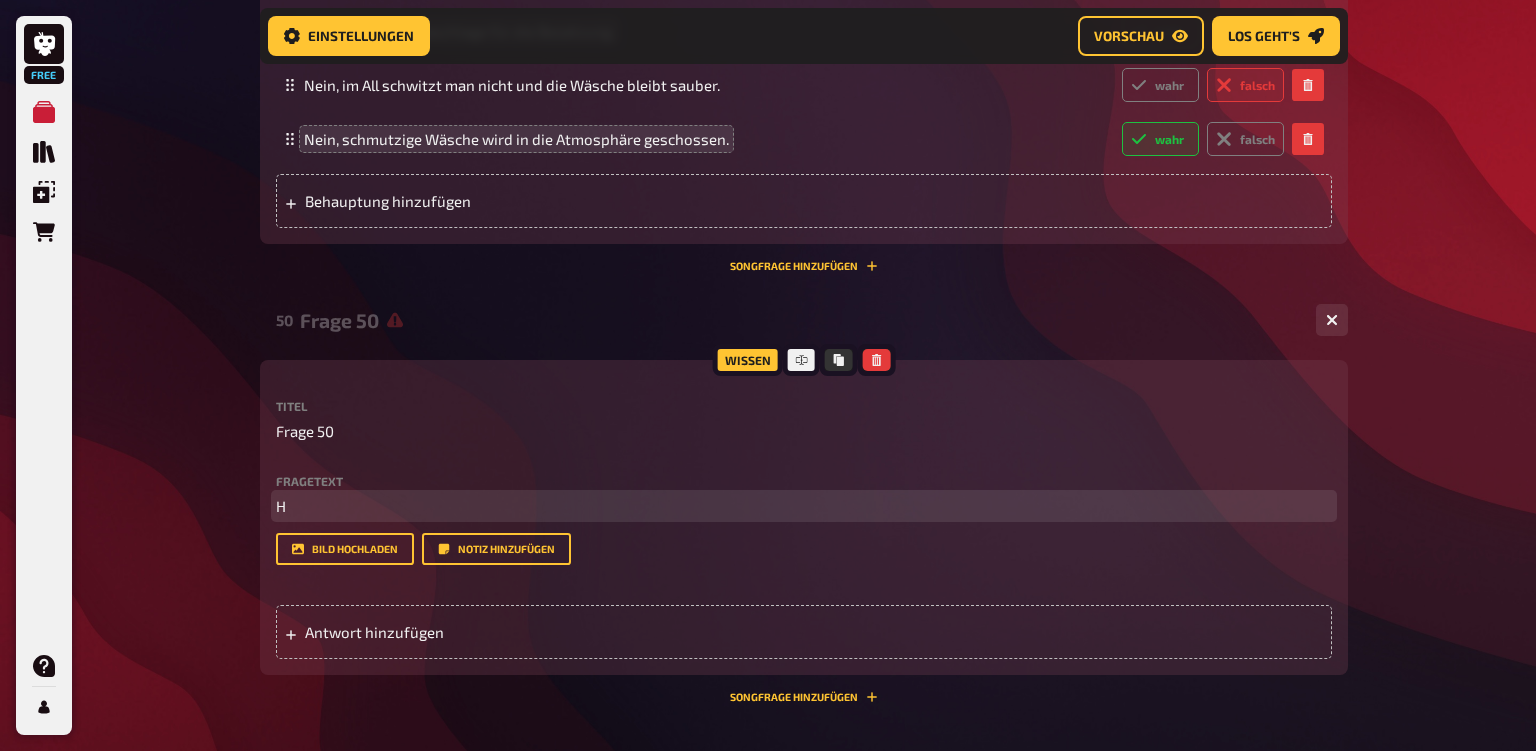 type 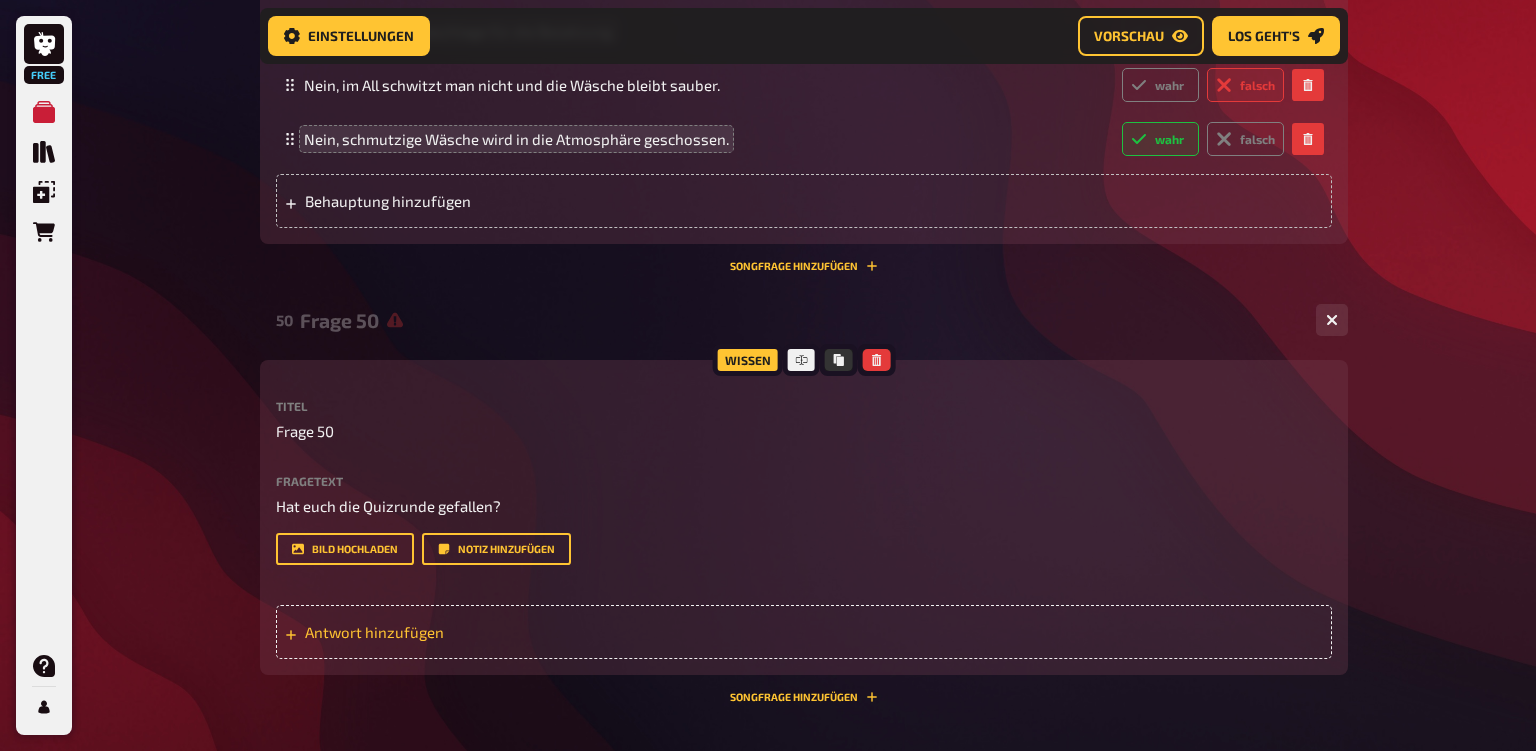 click on "Antwort hinzufügen" at bounding box center (460, 632) 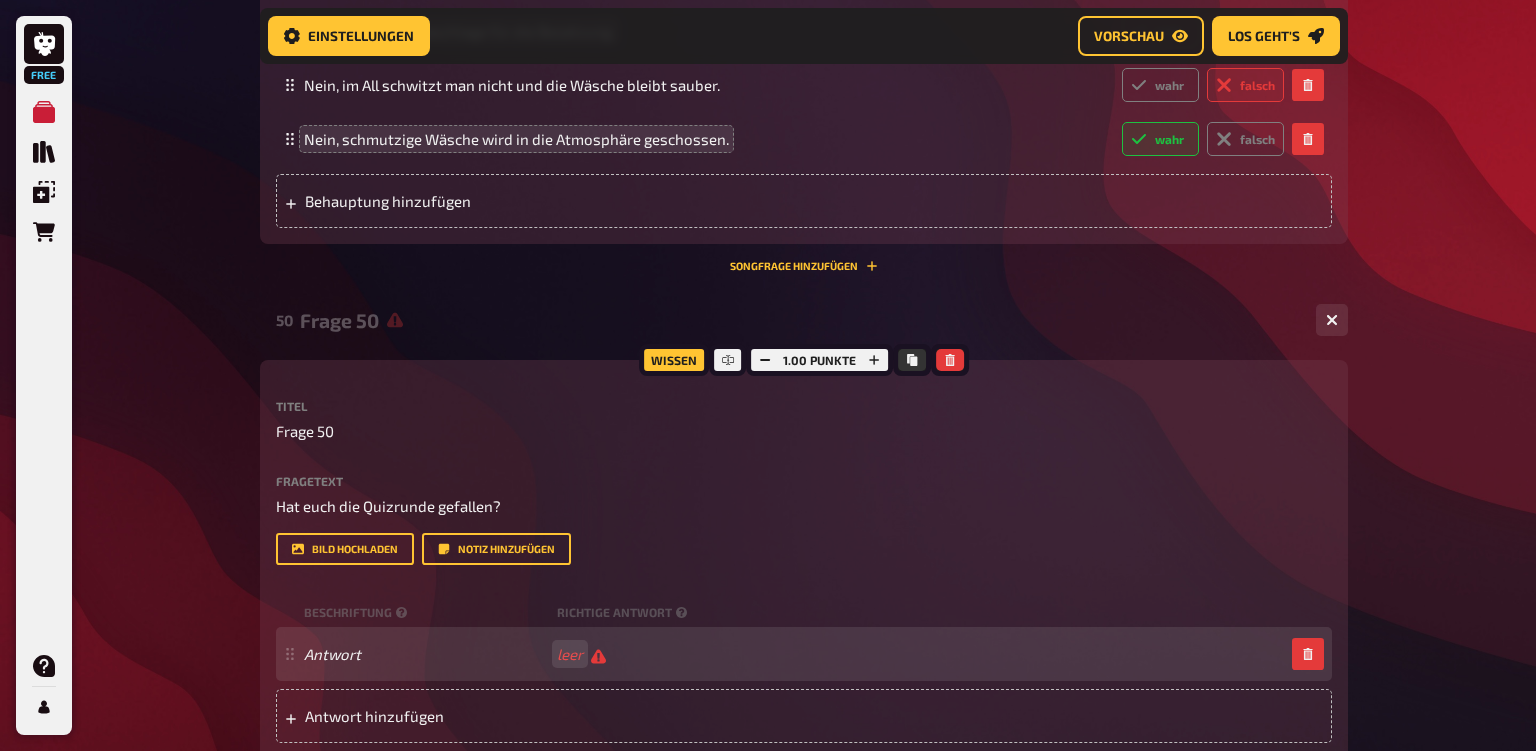 click on "Antwort leer" at bounding box center [794, 654] 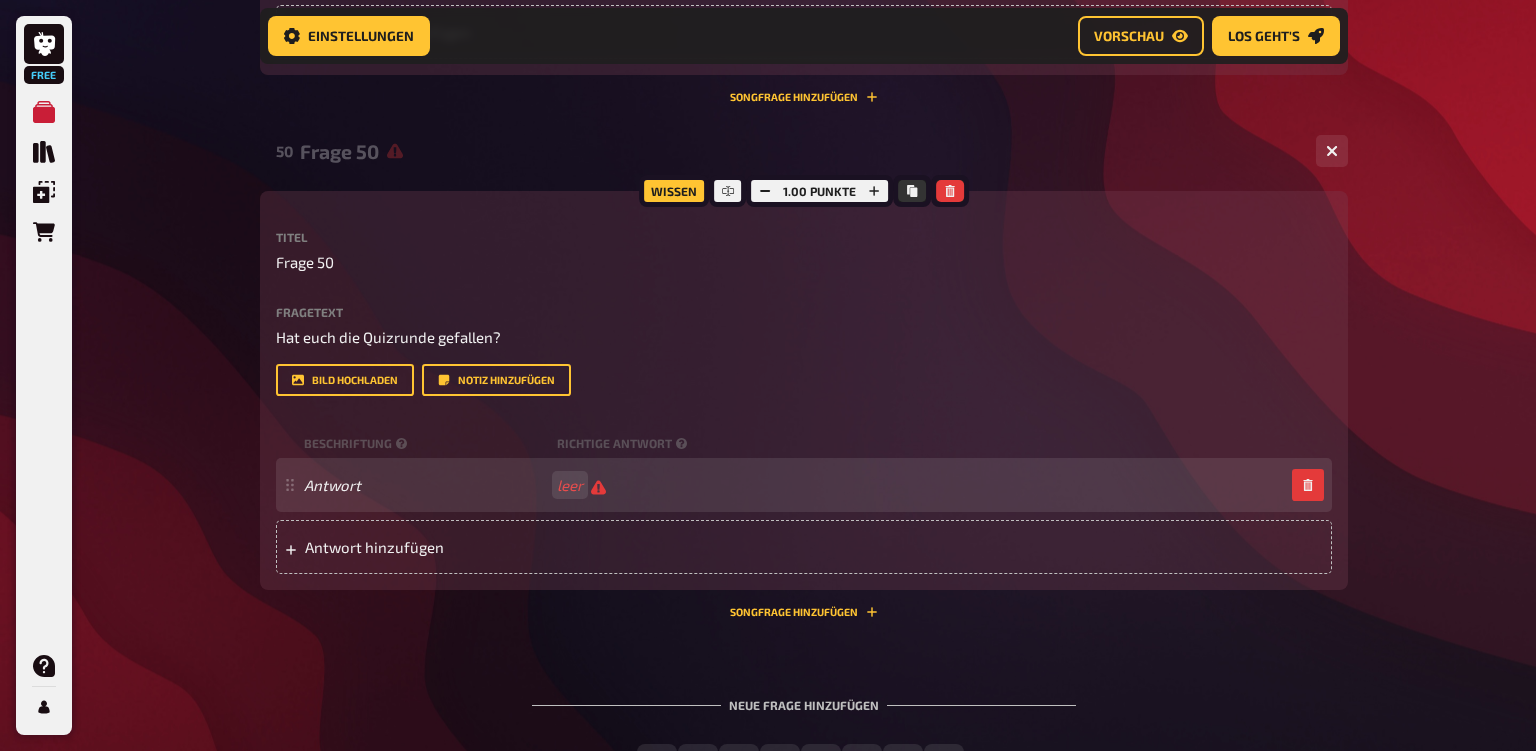 scroll, scrollTop: 8598, scrollLeft: 0, axis: vertical 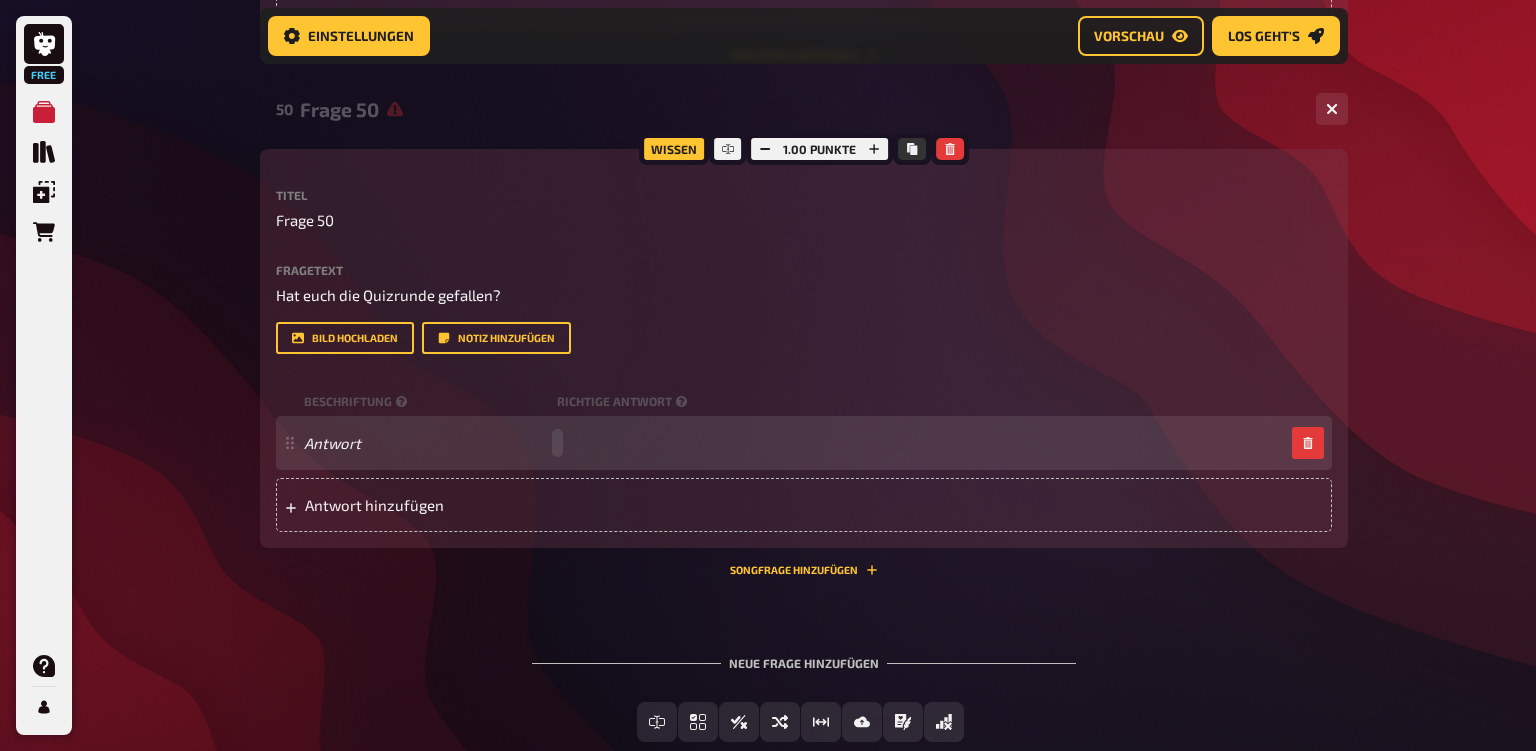type 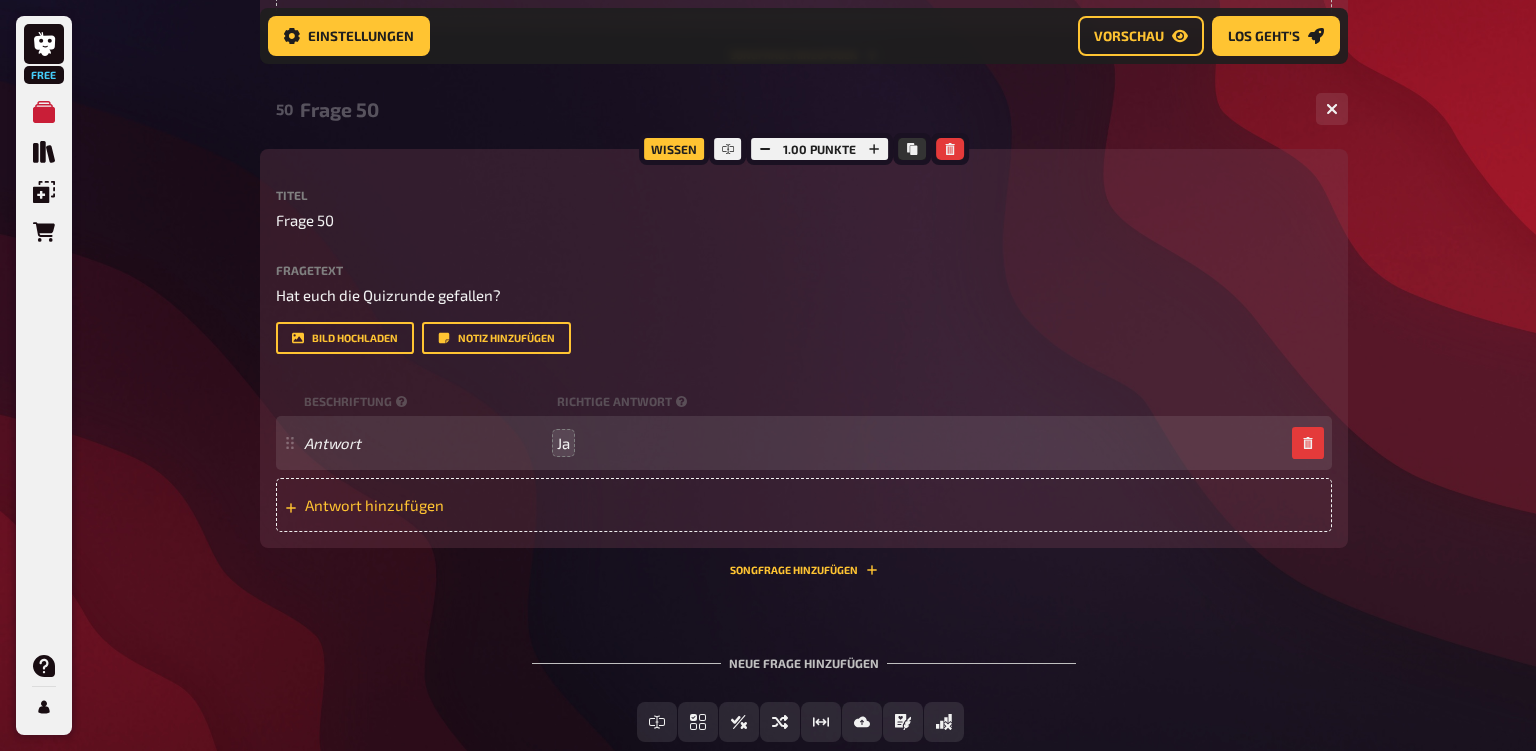 click on "Antwort hinzufügen" at bounding box center [460, 505] 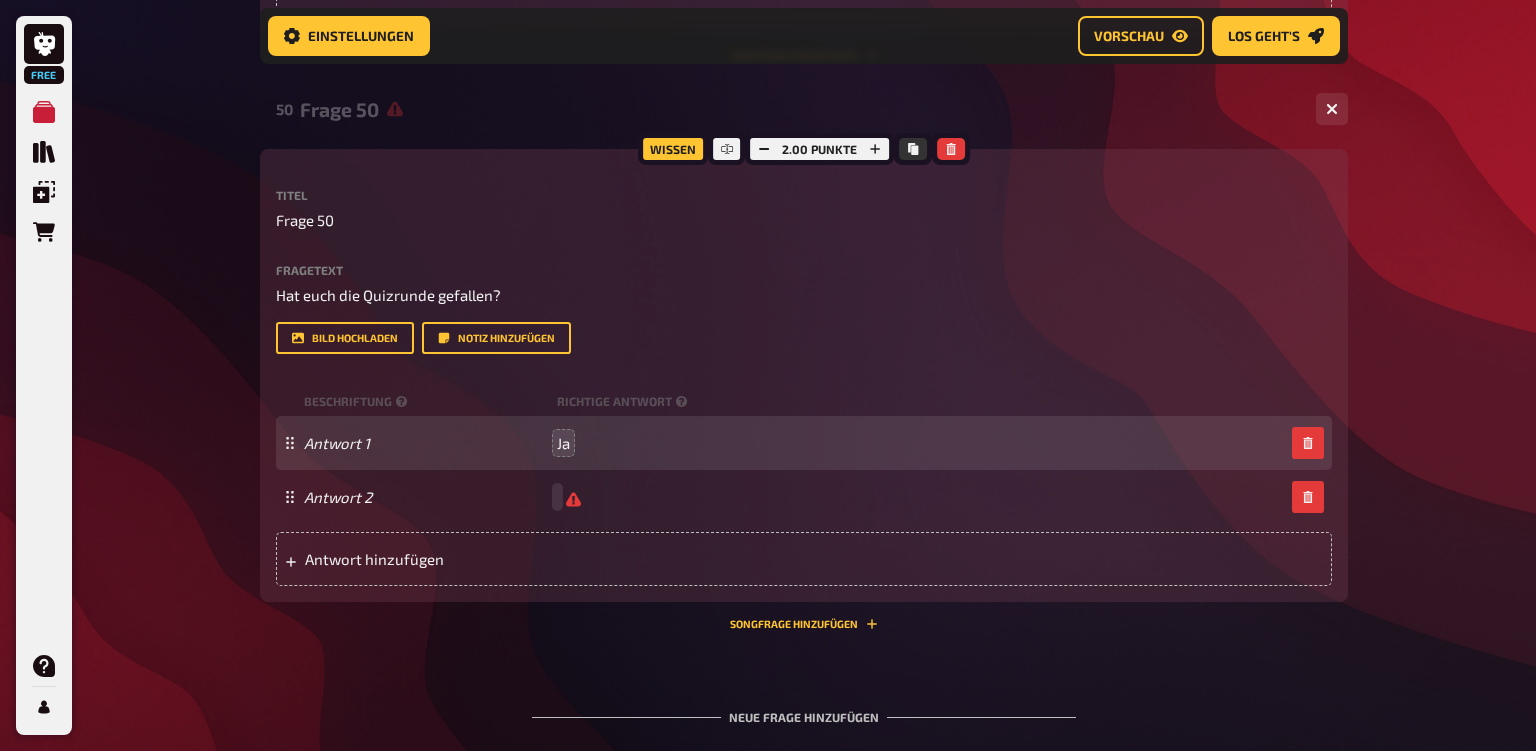type 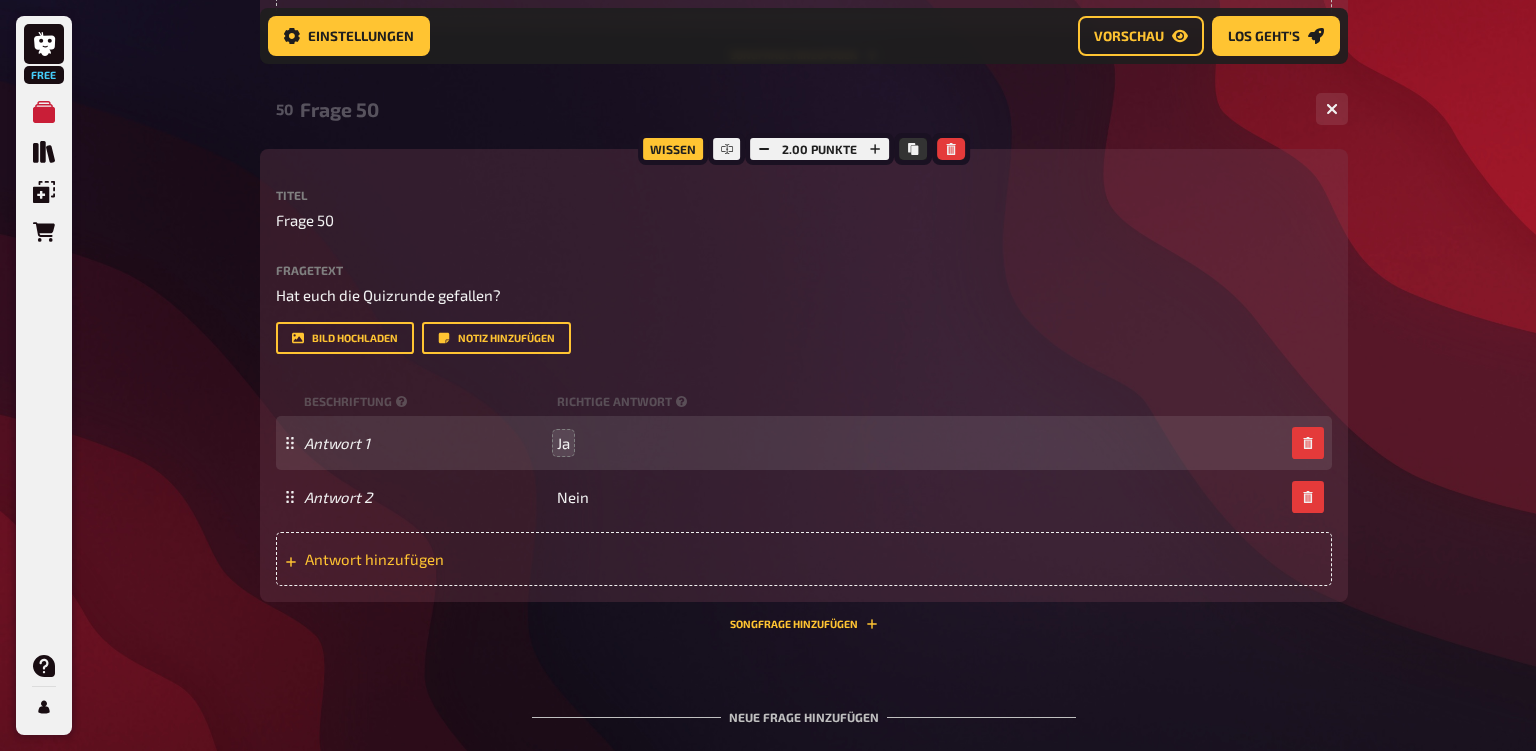 click on "Antwort hinzufügen" at bounding box center (460, 559) 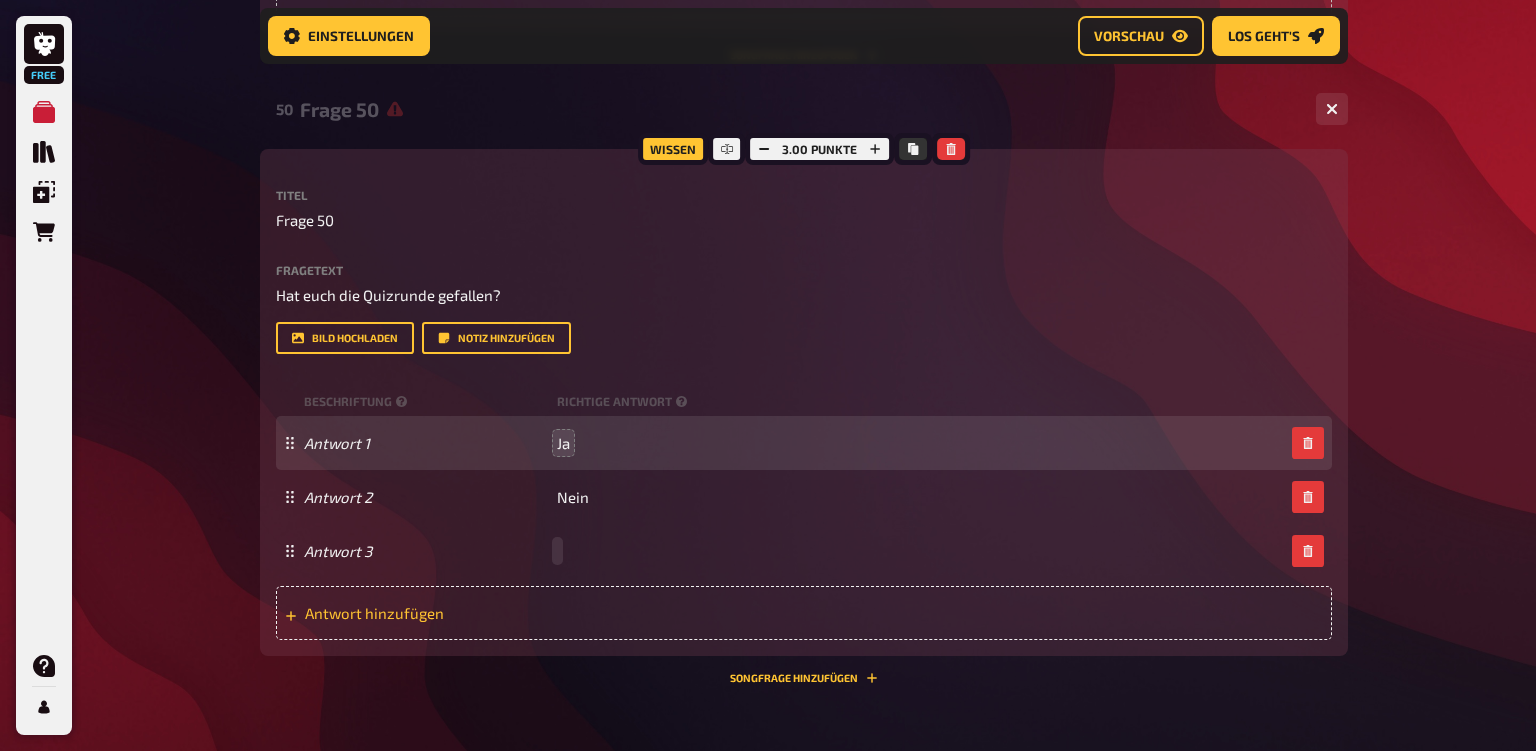 type 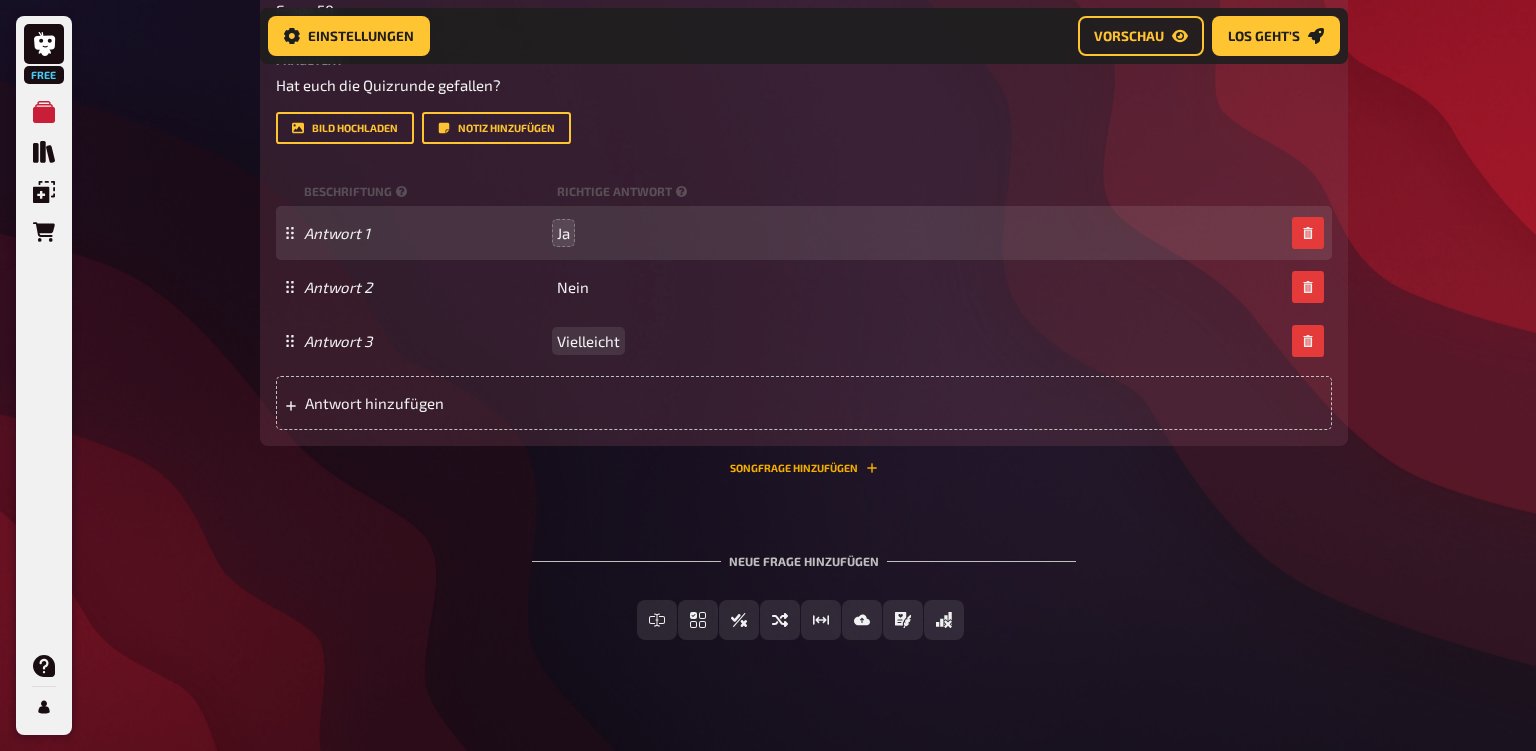 scroll, scrollTop: 8809, scrollLeft: 0, axis: vertical 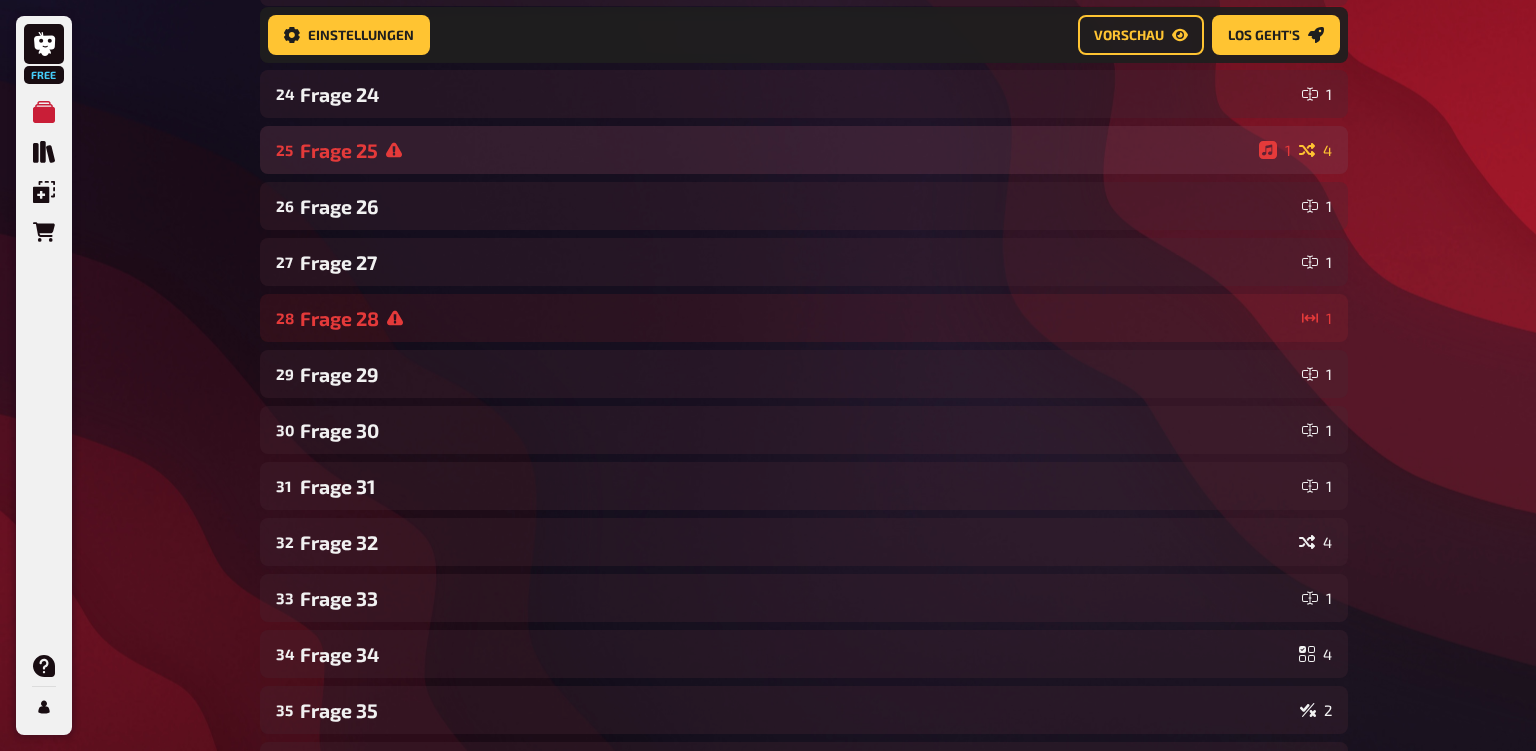click on "Frage 25" at bounding box center [775, 150] 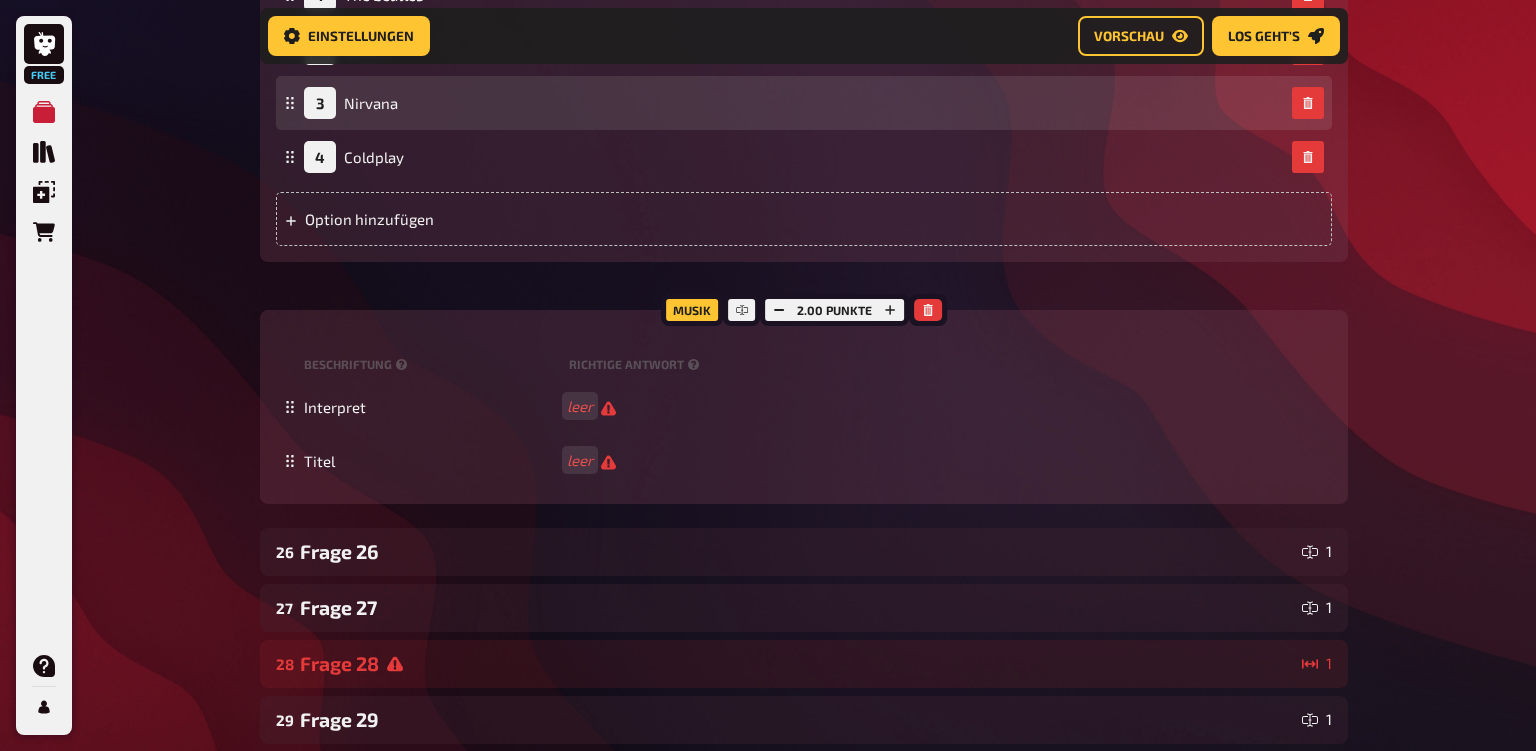 scroll, scrollTop: 2228, scrollLeft: 0, axis: vertical 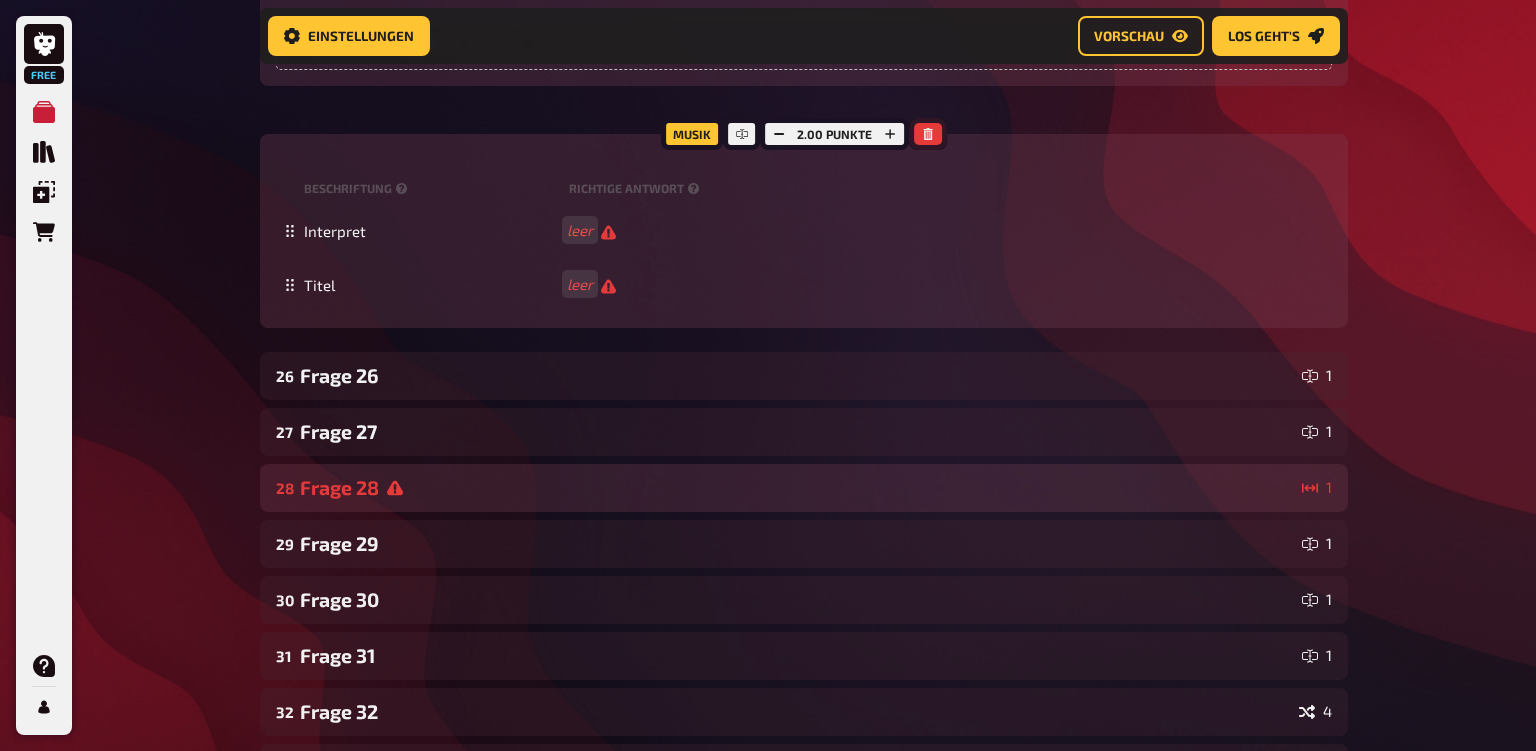 drag, startPoint x: 926, startPoint y: 153, endPoint x: 886, endPoint y: 289, distance: 141.76036 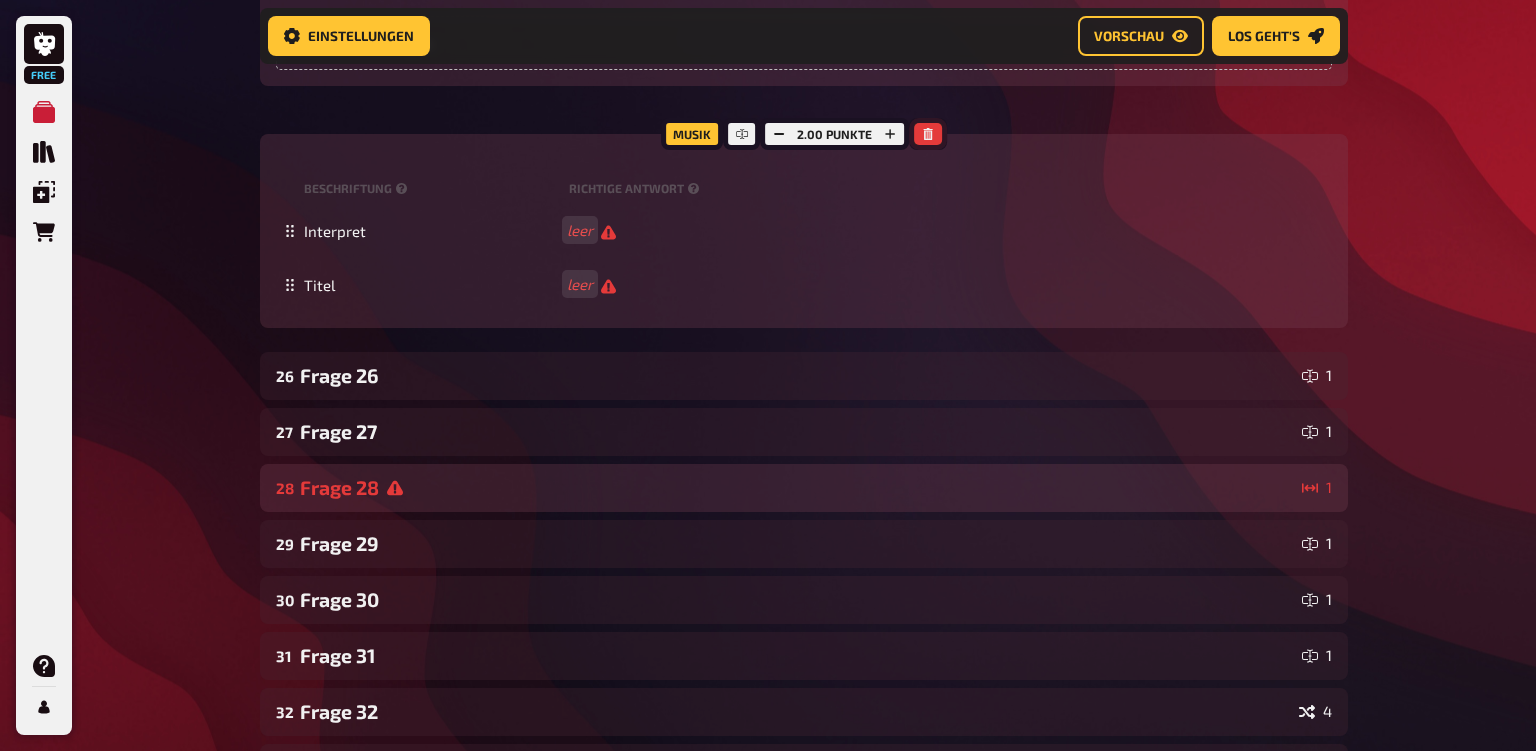 click 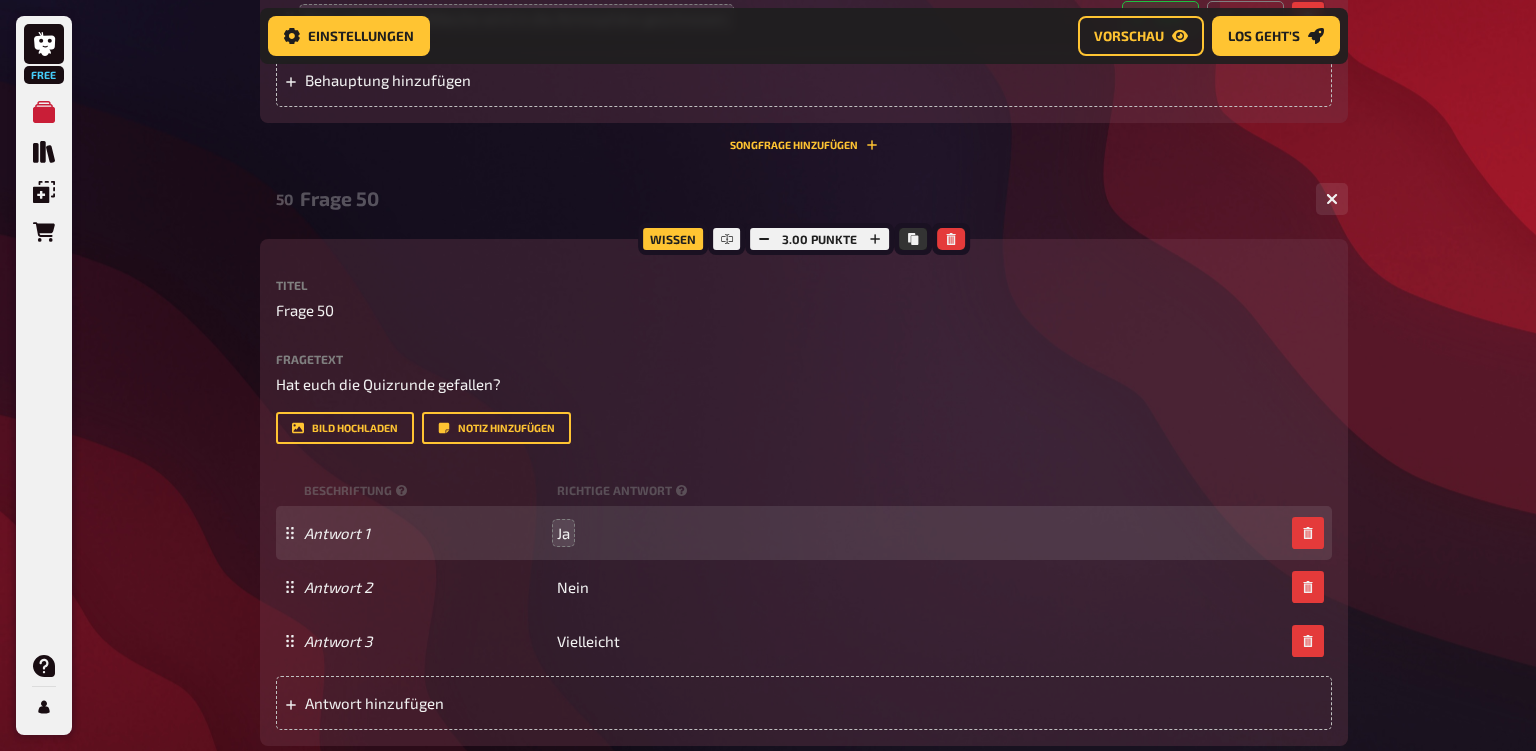 scroll, scrollTop: 9543, scrollLeft: 0, axis: vertical 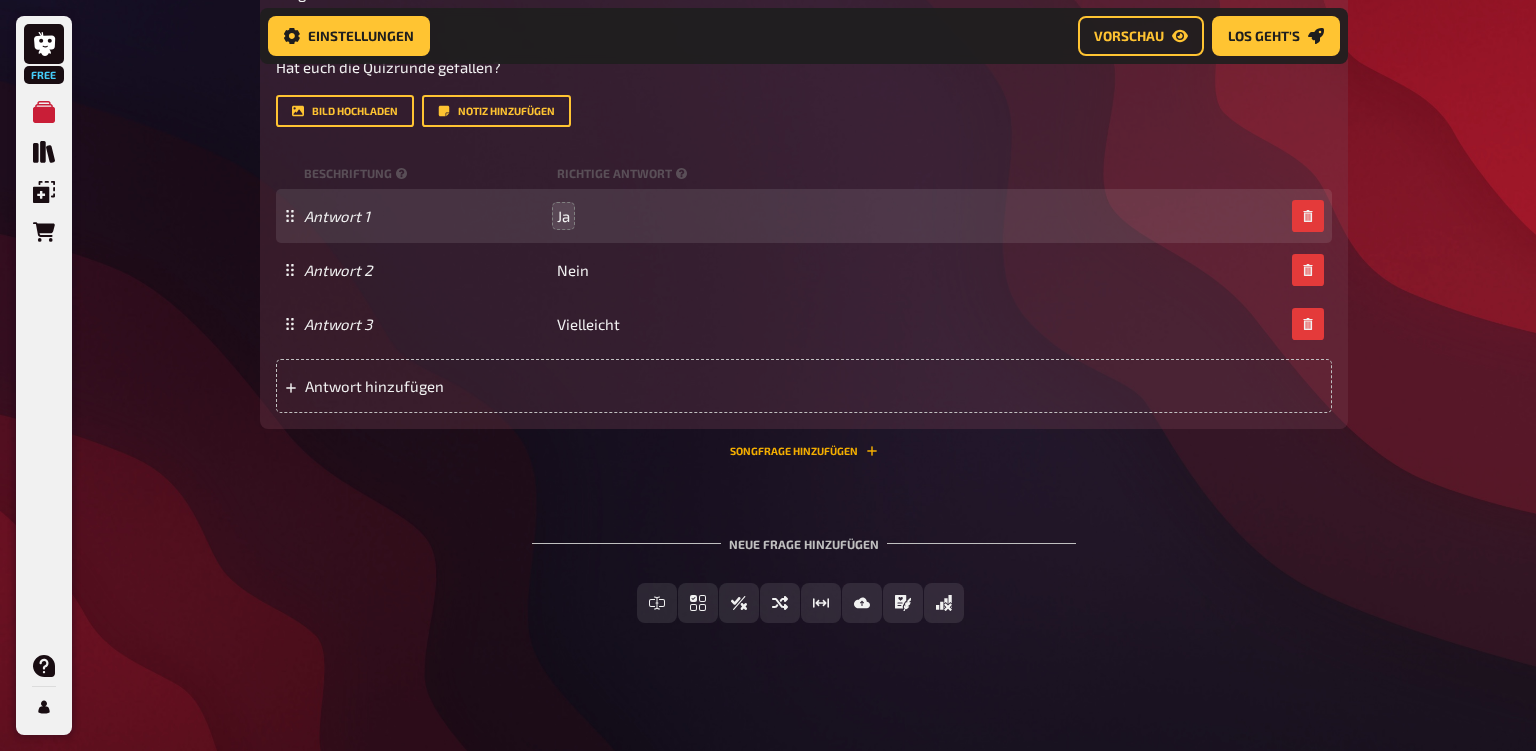 click on "Songfrage hinzufügen" at bounding box center [804, 451] 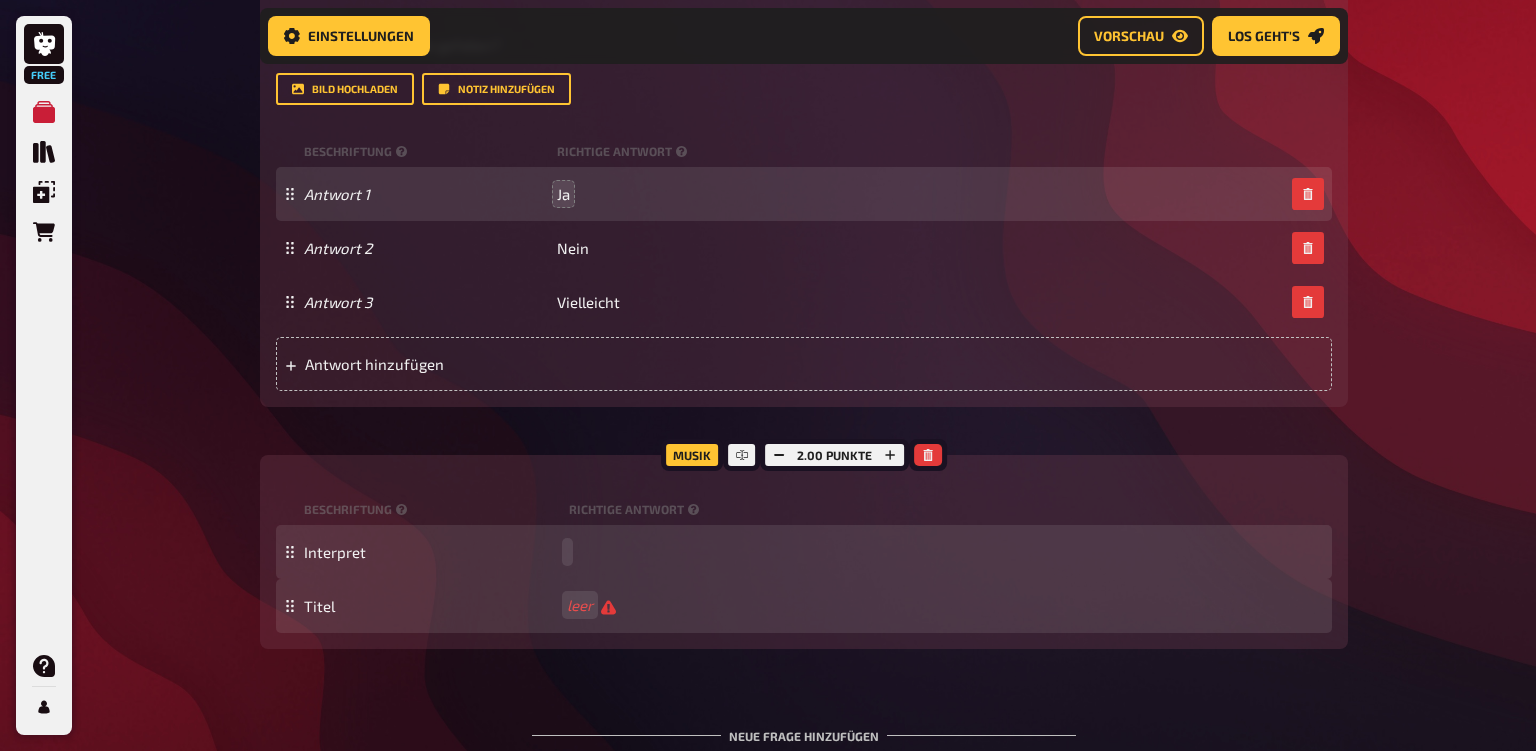 type 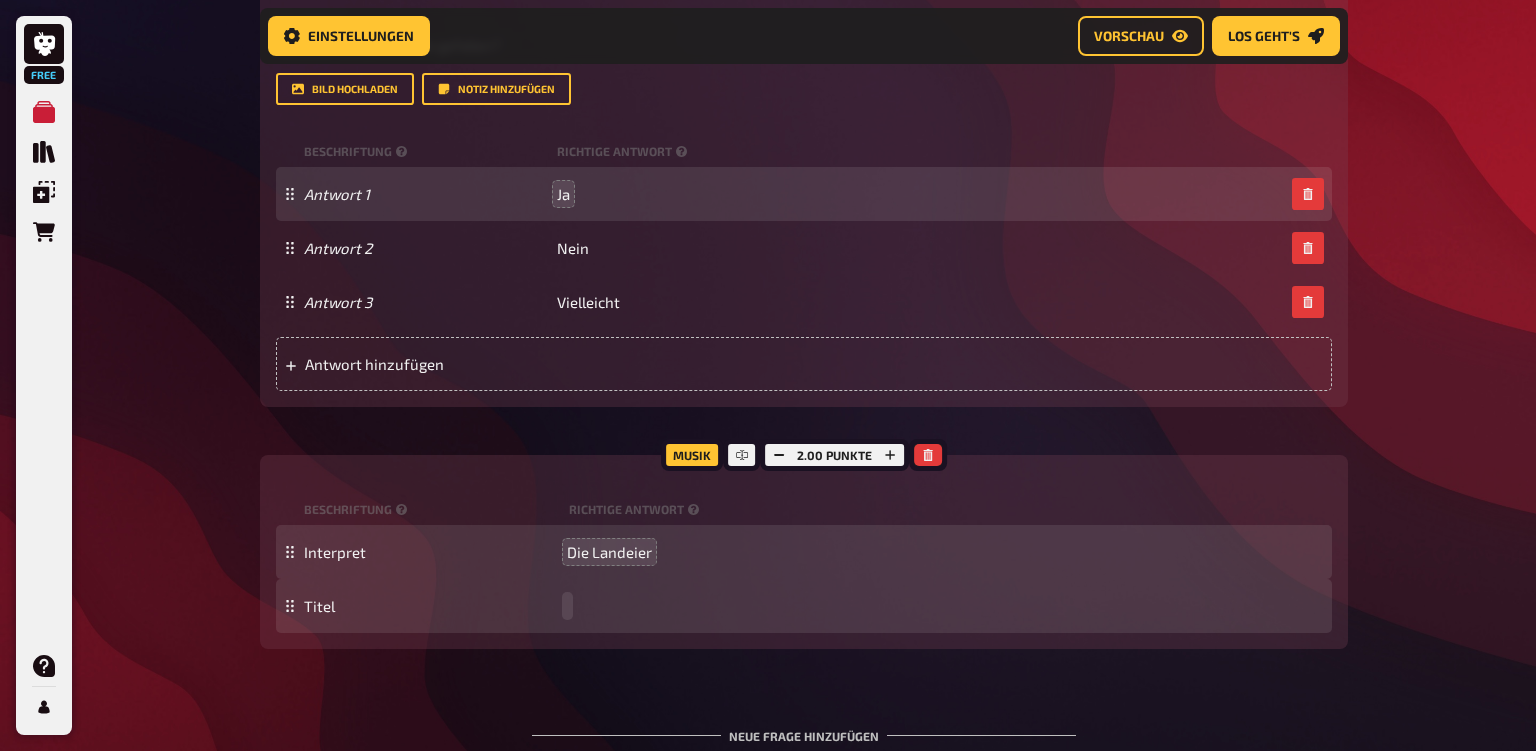 type 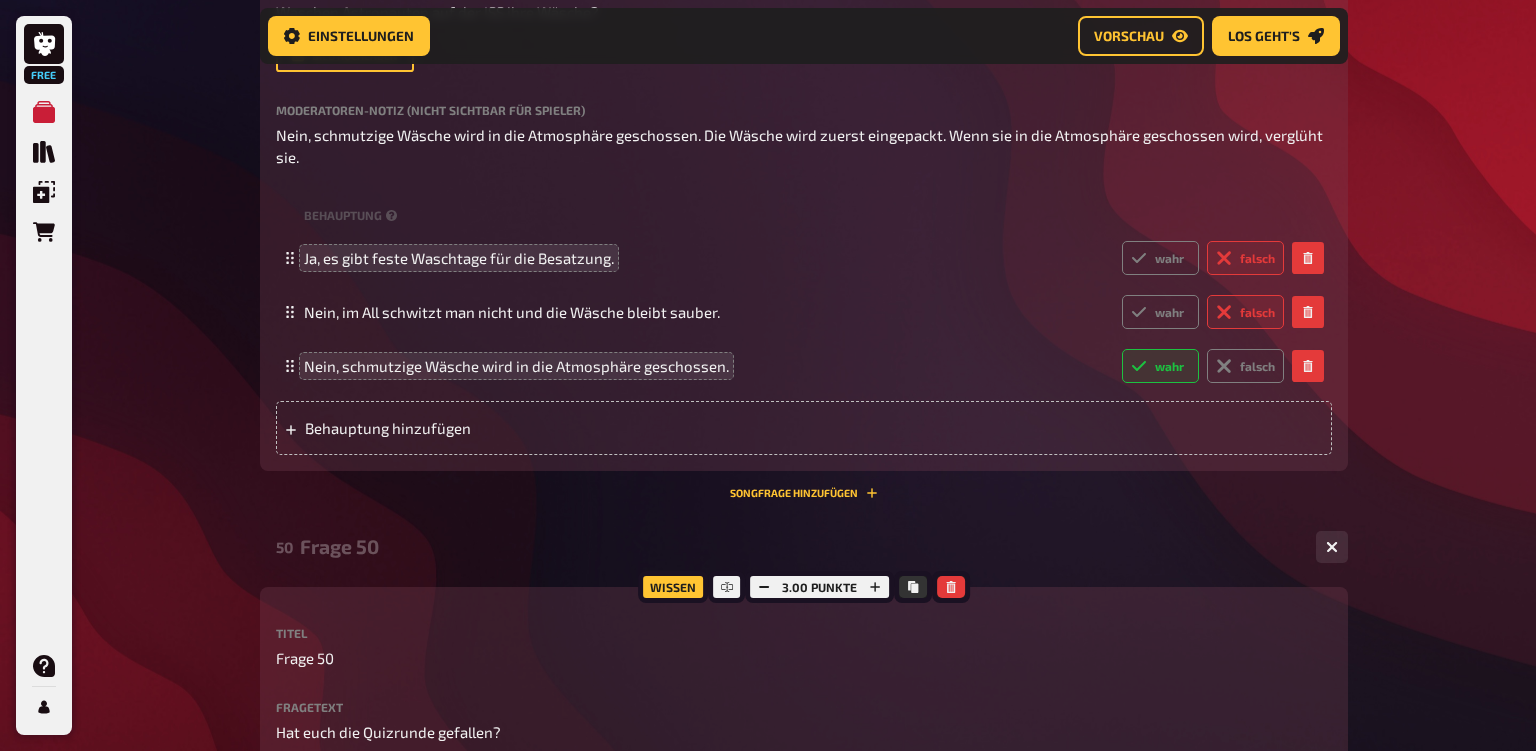 scroll, scrollTop: 8701, scrollLeft: 0, axis: vertical 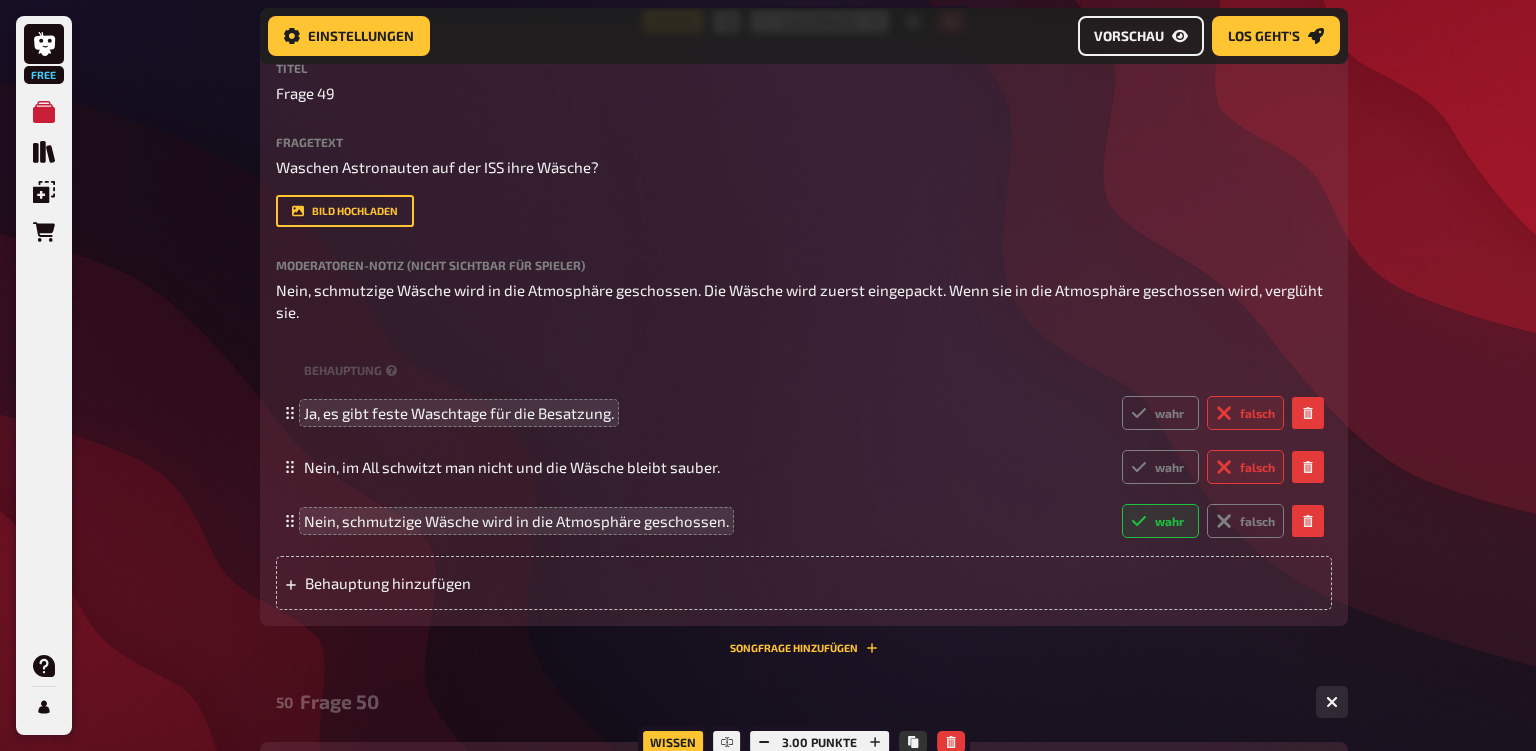 click on "Vorschau" at bounding box center (1141, 36) 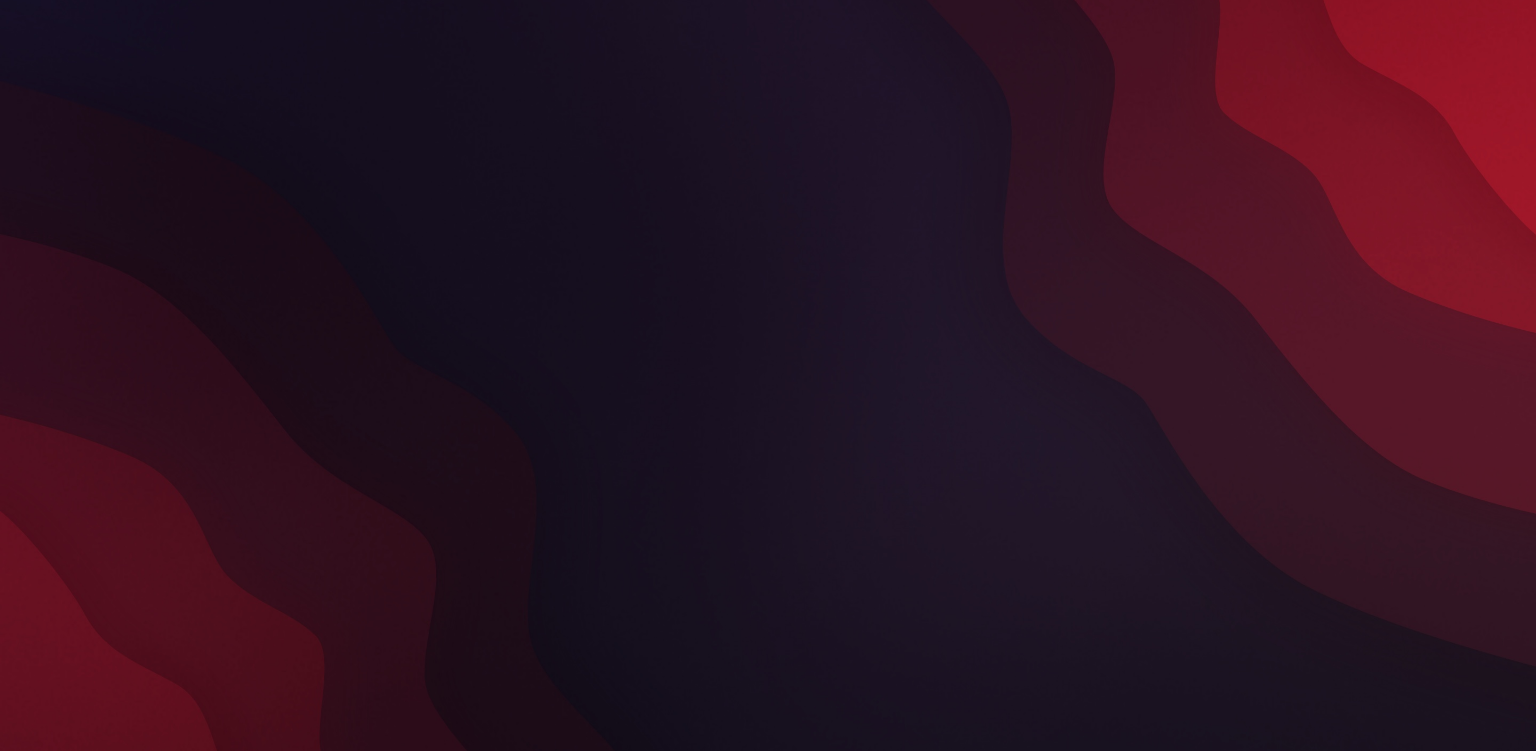scroll, scrollTop: 0, scrollLeft: 0, axis: both 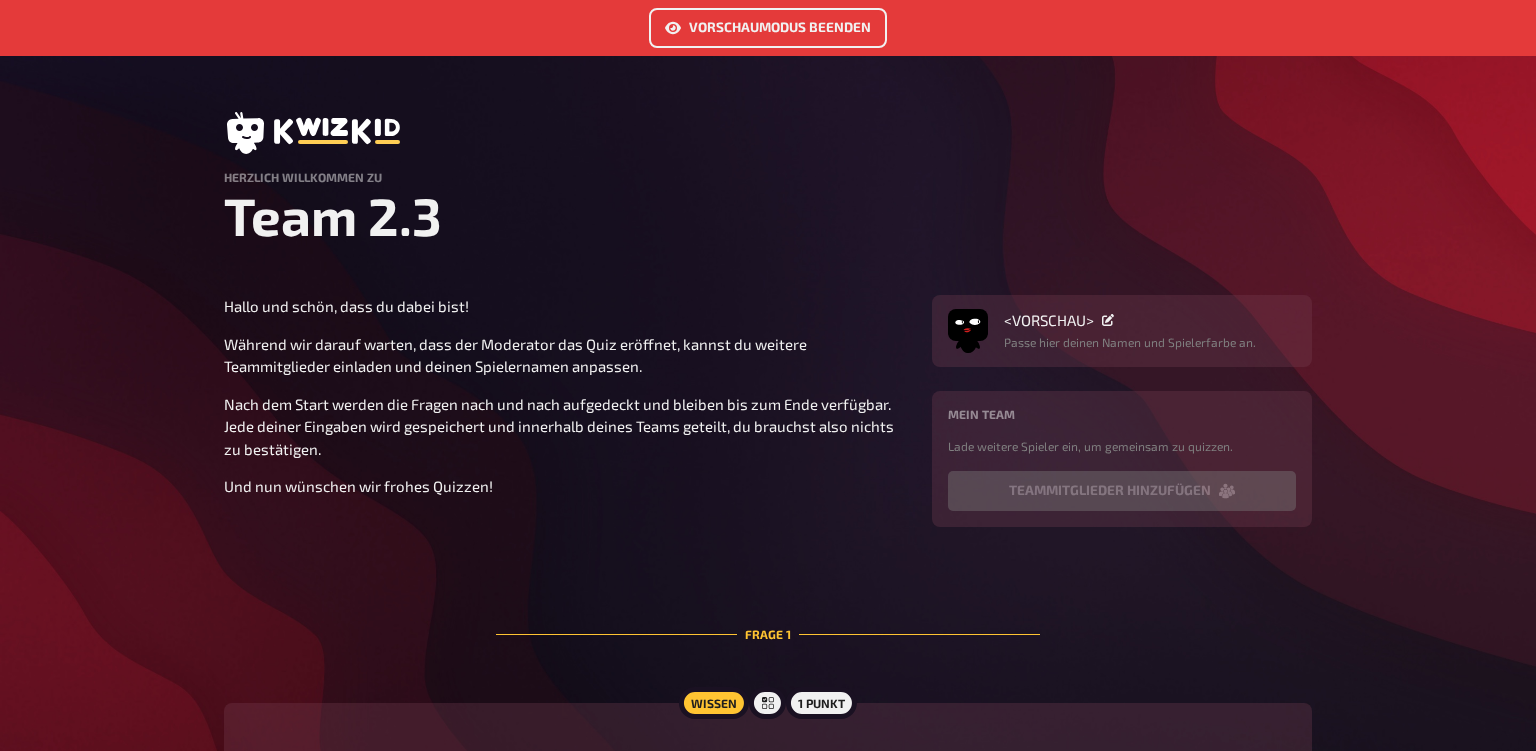 click on "Während wir darauf warten, dass der Moderator das Quiz eröffnet, kannst du weitere Teammitglieder einladen und deinen Spielernamen anpassen." at bounding box center (566, 355) 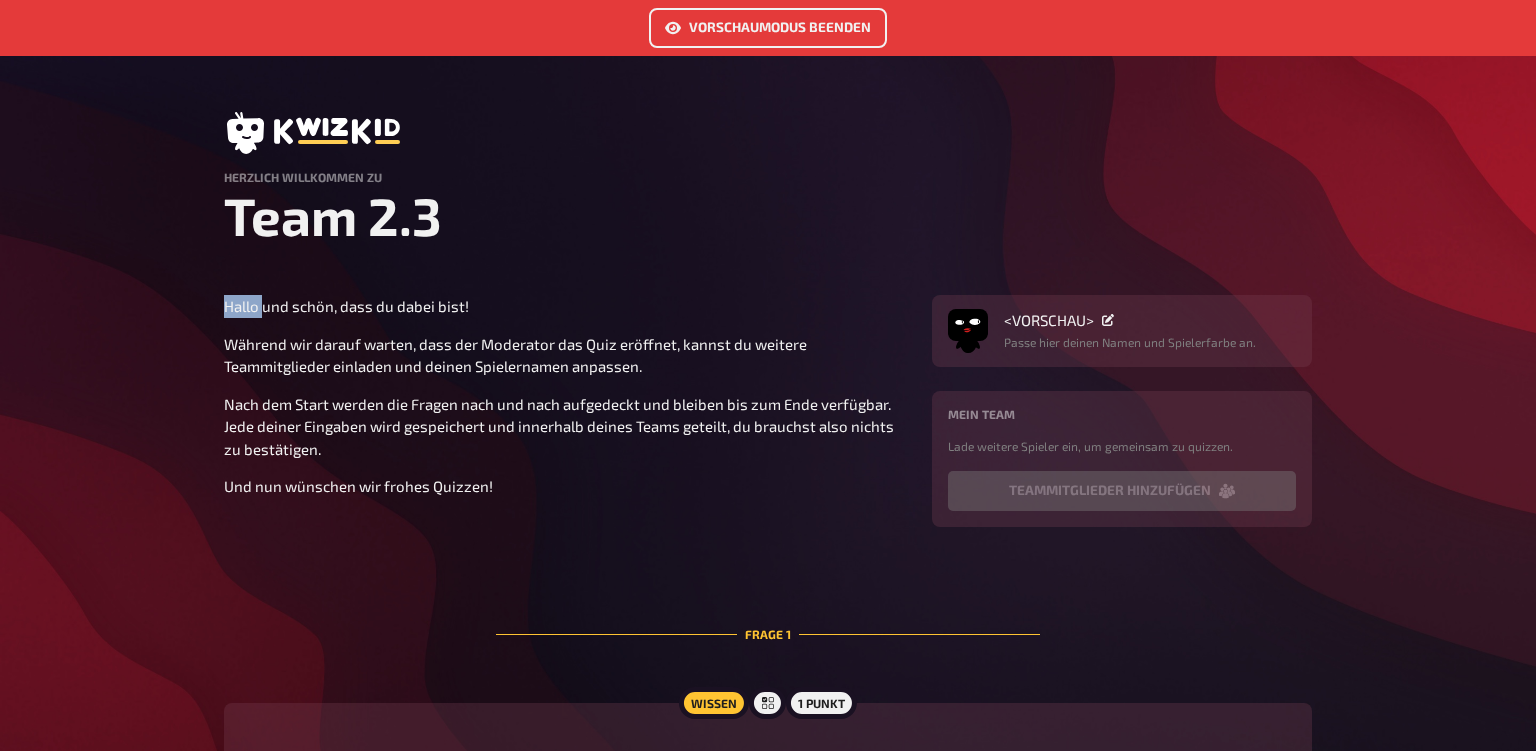 click on "Hallo und schön, dass du dabei bist! Während wir darauf warten, dass der Moderator das Quiz eröffnet, kannst du weitere Teammitglieder einladen und deinen Spielernamen anpassen. Nach dem Start werden die Fragen nach und nach aufgedeckt und bleiben bis zum Ende verfügbar. Jede deiner Eingaben wird gespeichert und innerhalb deines Teams geteilt, du brauchst also nichts zu bestätigen. Und nun wünschen wir frohes Quizzen!" at bounding box center [566, 396] 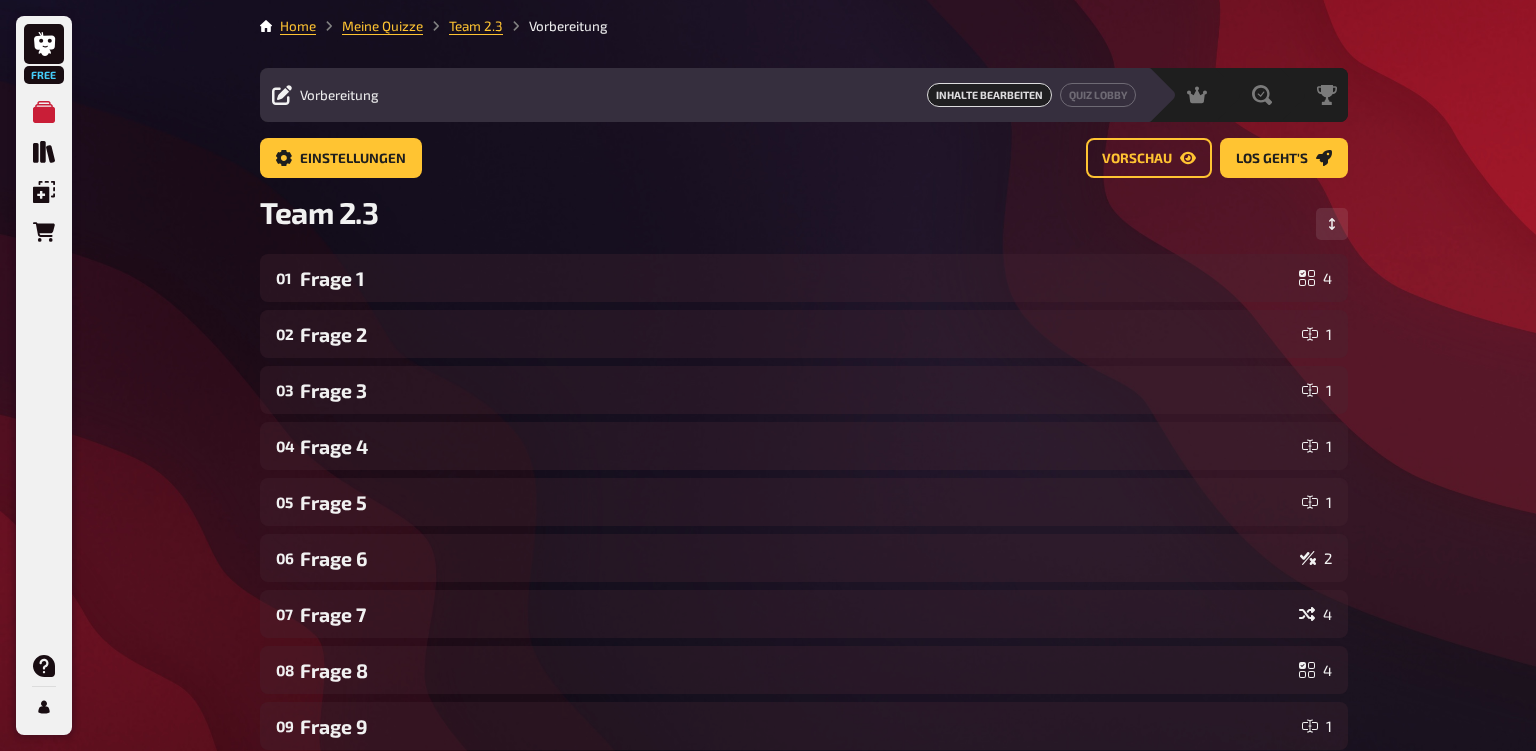 click on "Vorbereitung" at bounding box center (339, 95) 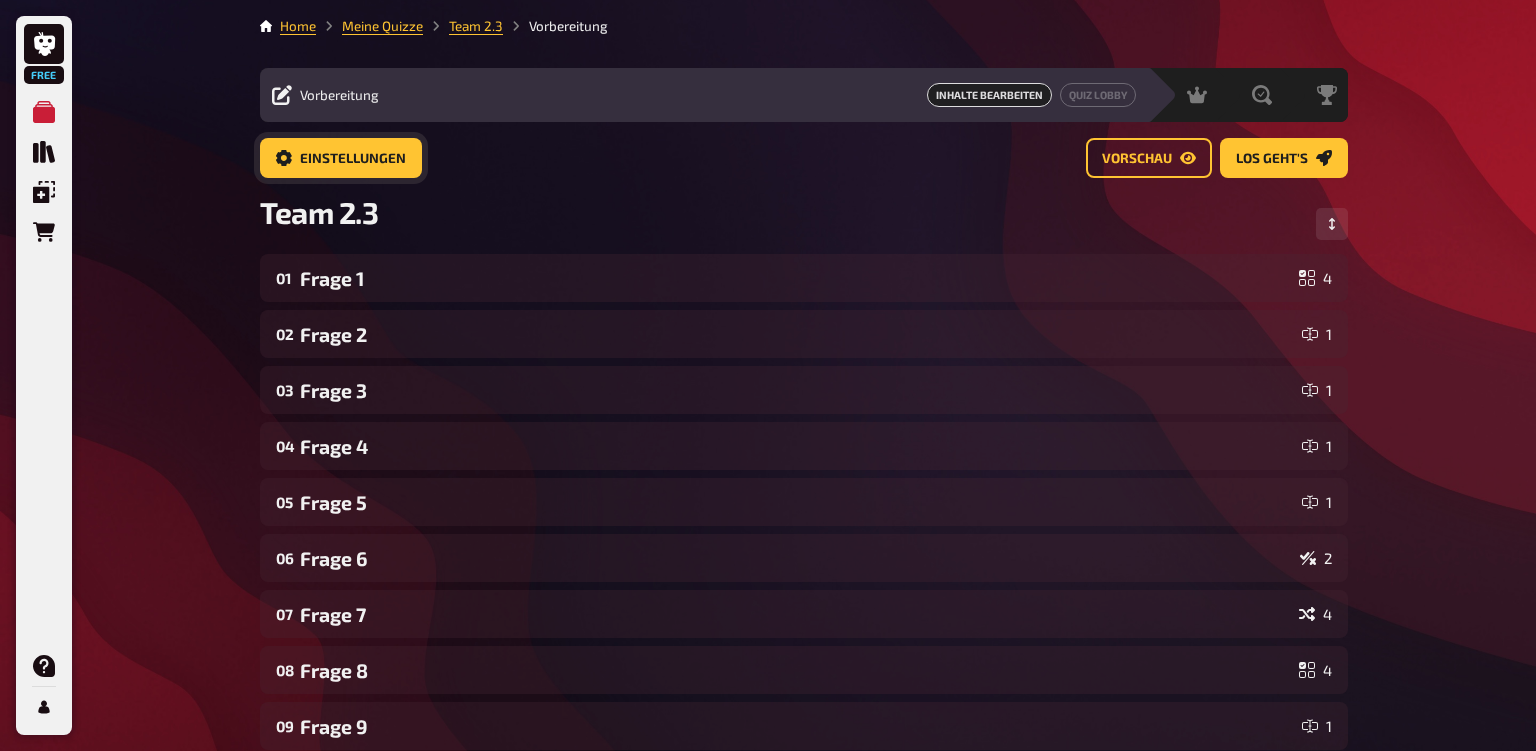 click on "Einstellungen" at bounding box center [353, 159] 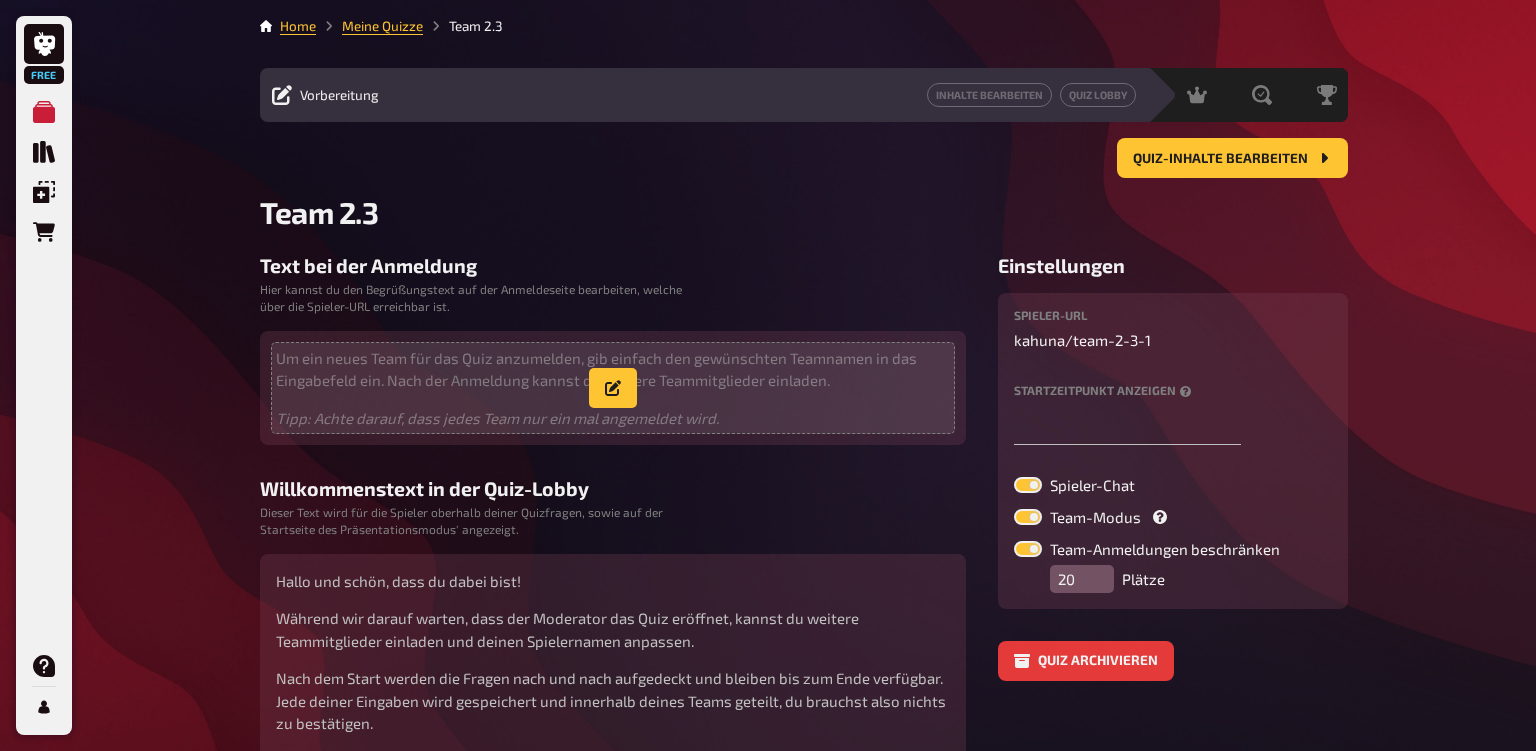 click on "Um ein neues Team für das Quiz anzumelden, gib einfach den gewünschten Teamnamen in das Eingabefeld ein. Nach der Anmeldung kannst du weitere Teammitglieder einladen." at bounding box center [613, 369] 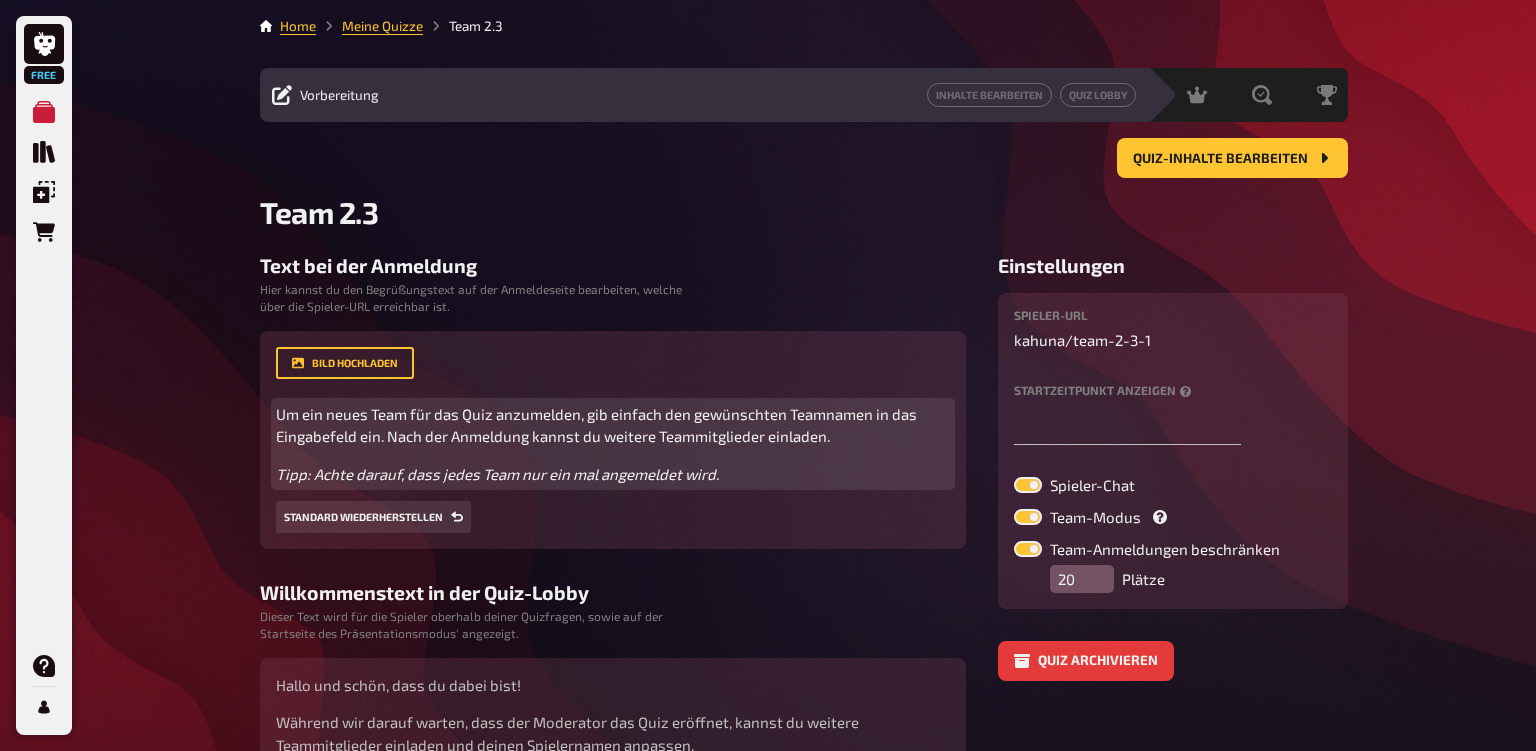 click on "Um ein neues Team für das Quiz anzumelden, gib einfach den gewünschten Teamnamen in das Eingabefeld ein. Nach der Anmeldung kannst du weitere Teammitglieder einladen." at bounding box center [598, 425] 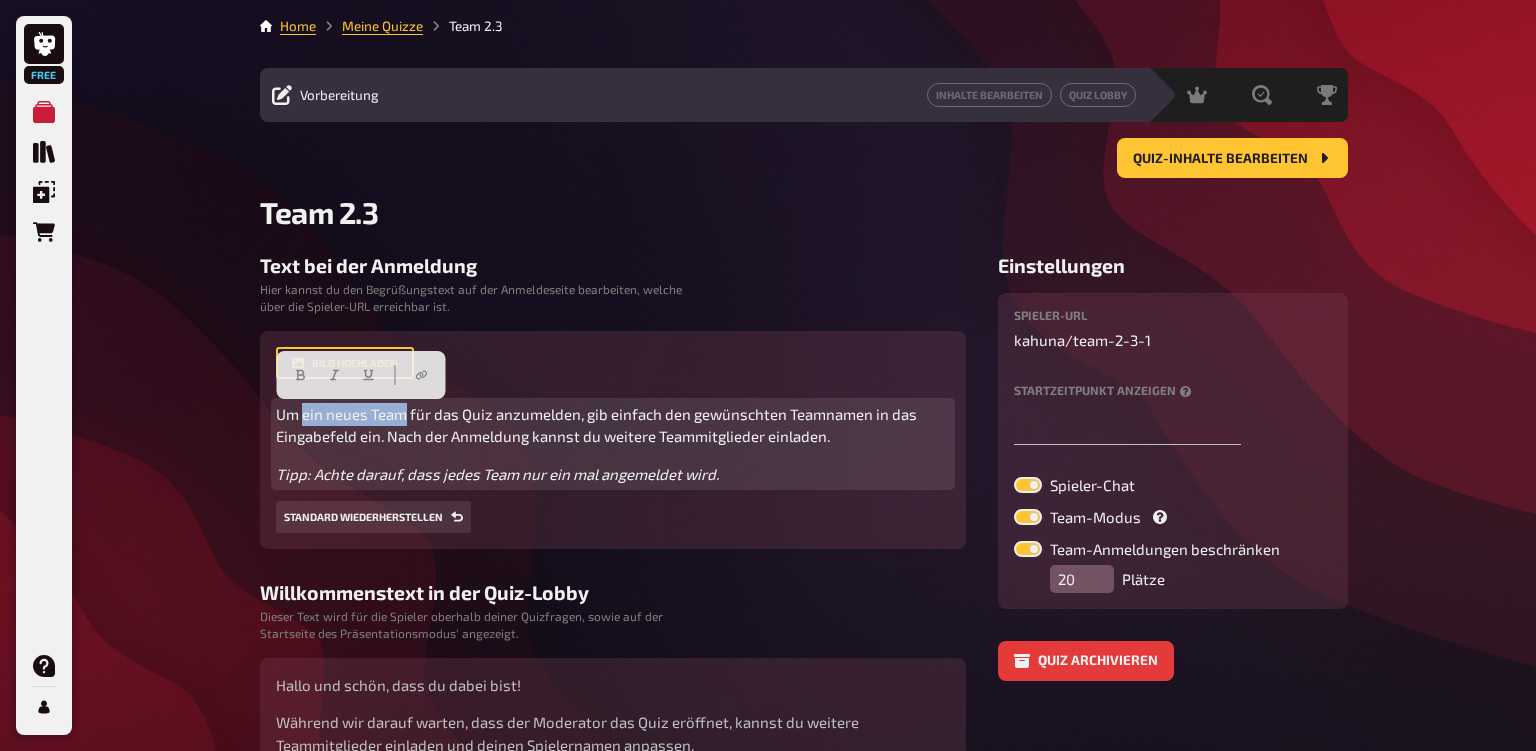 drag, startPoint x: 301, startPoint y: 414, endPoint x: 407, endPoint y: 414, distance: 106 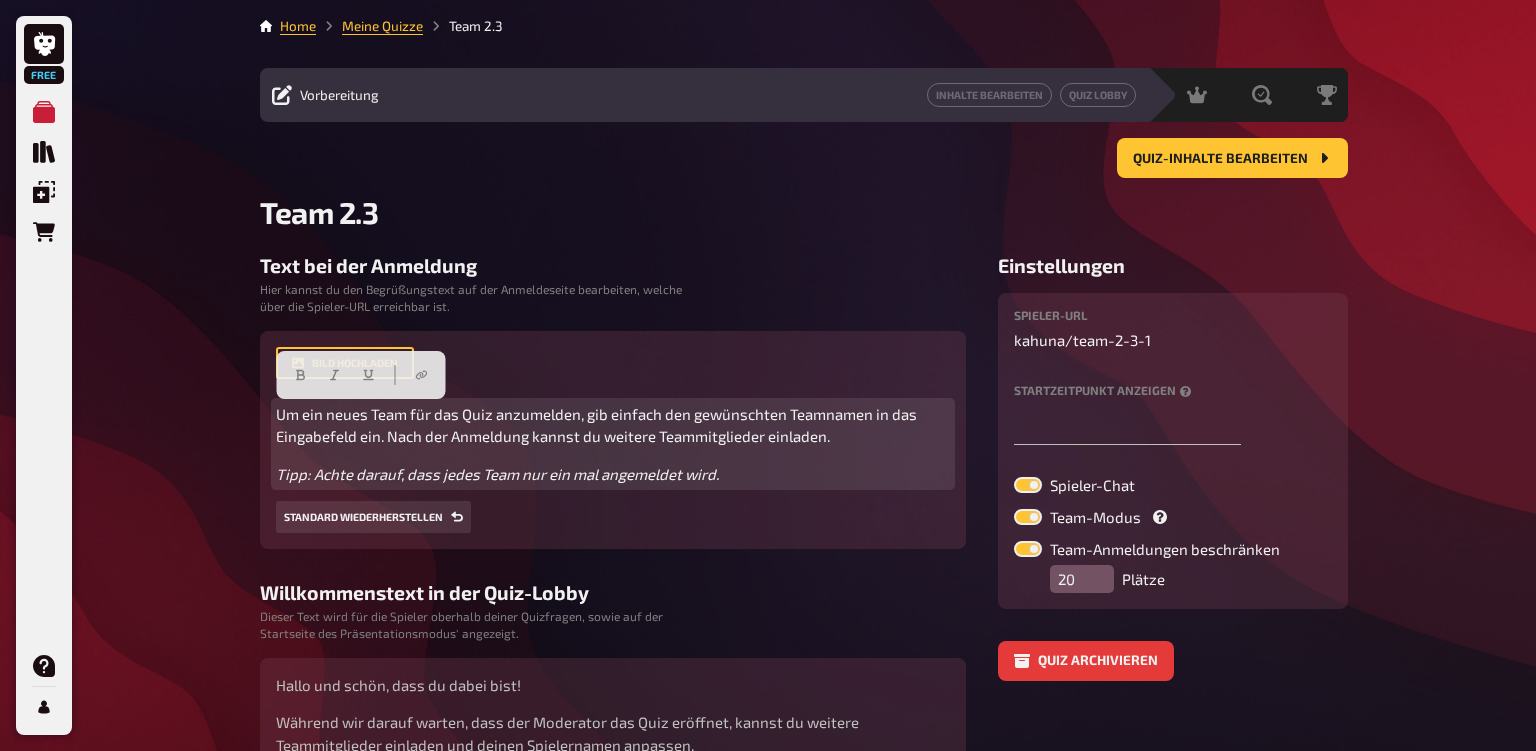 type 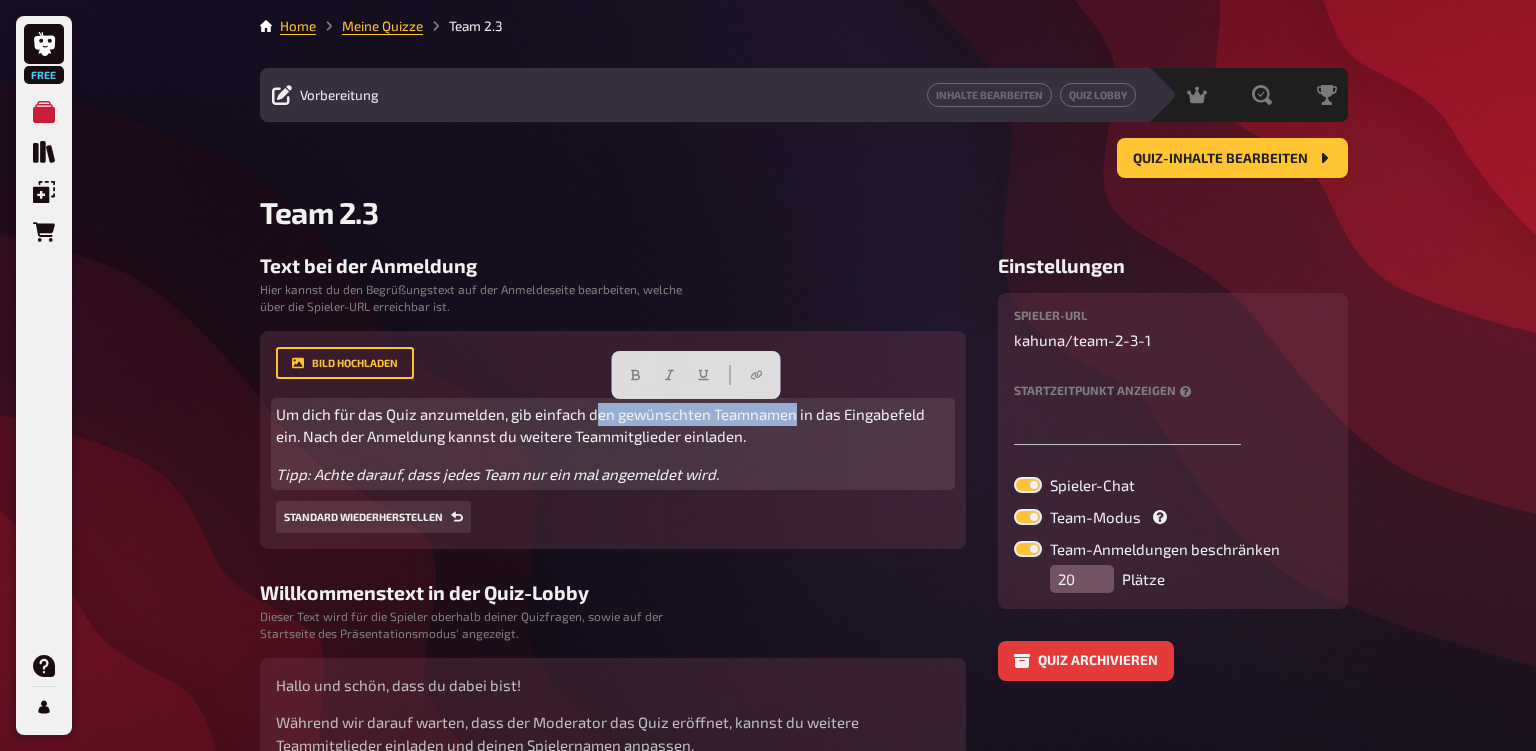 drag, startPoint x: 593, startPoint y: 418, endPoint x: 796, endPoint y: 407, distance: 203.2978 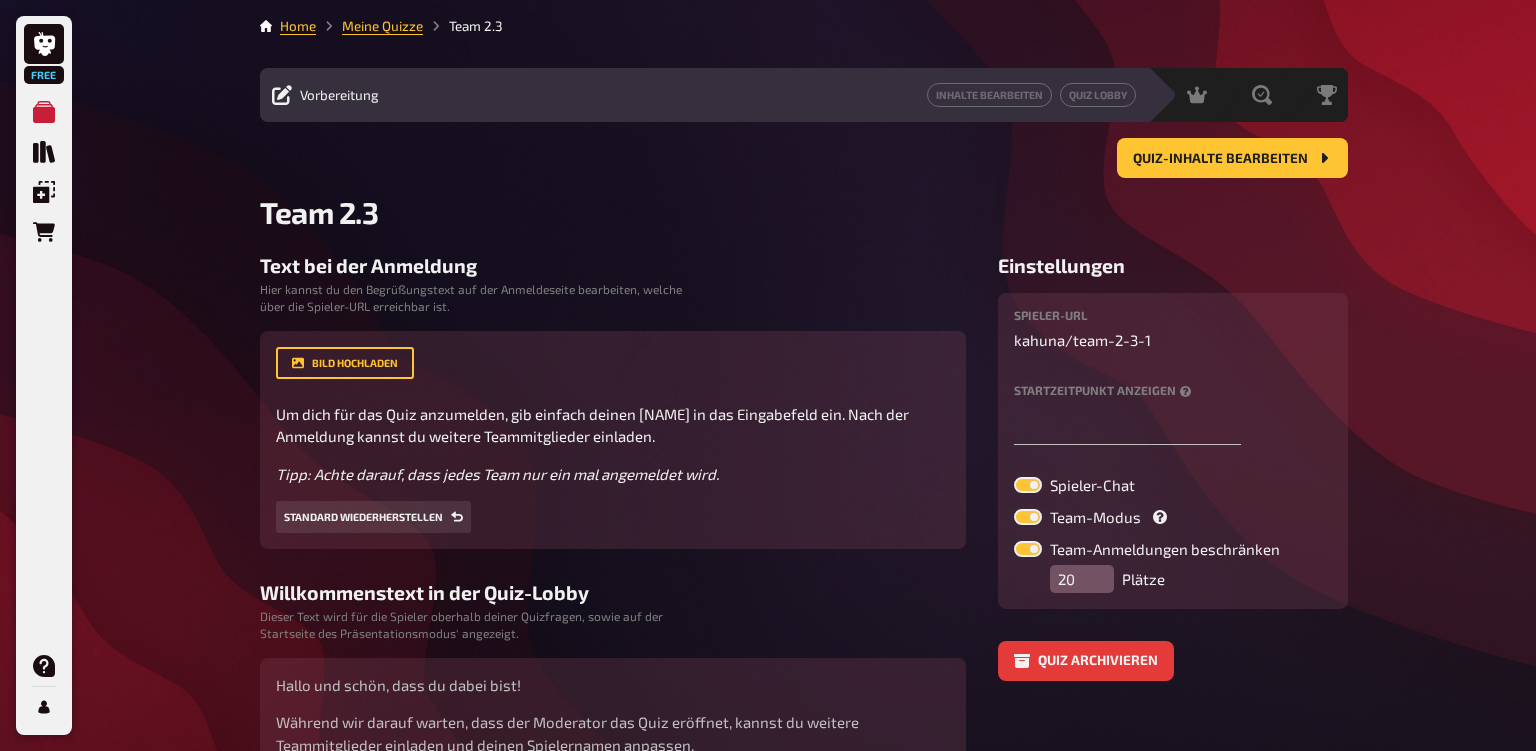 click on "Bild hochladen Um dich für das Quiz anzumelden, gib einfach deinen Namen in das Eingabefeld ein. Nach der Anmeldung kannst du weitere Teammitglieder einladen. Tipp: Achte darauf, dass jedes Team nur ein mal angemeldet wird. Hier hinziehen für Dateiupload Standard wiederherstellen" at bounding box center (613, 440) 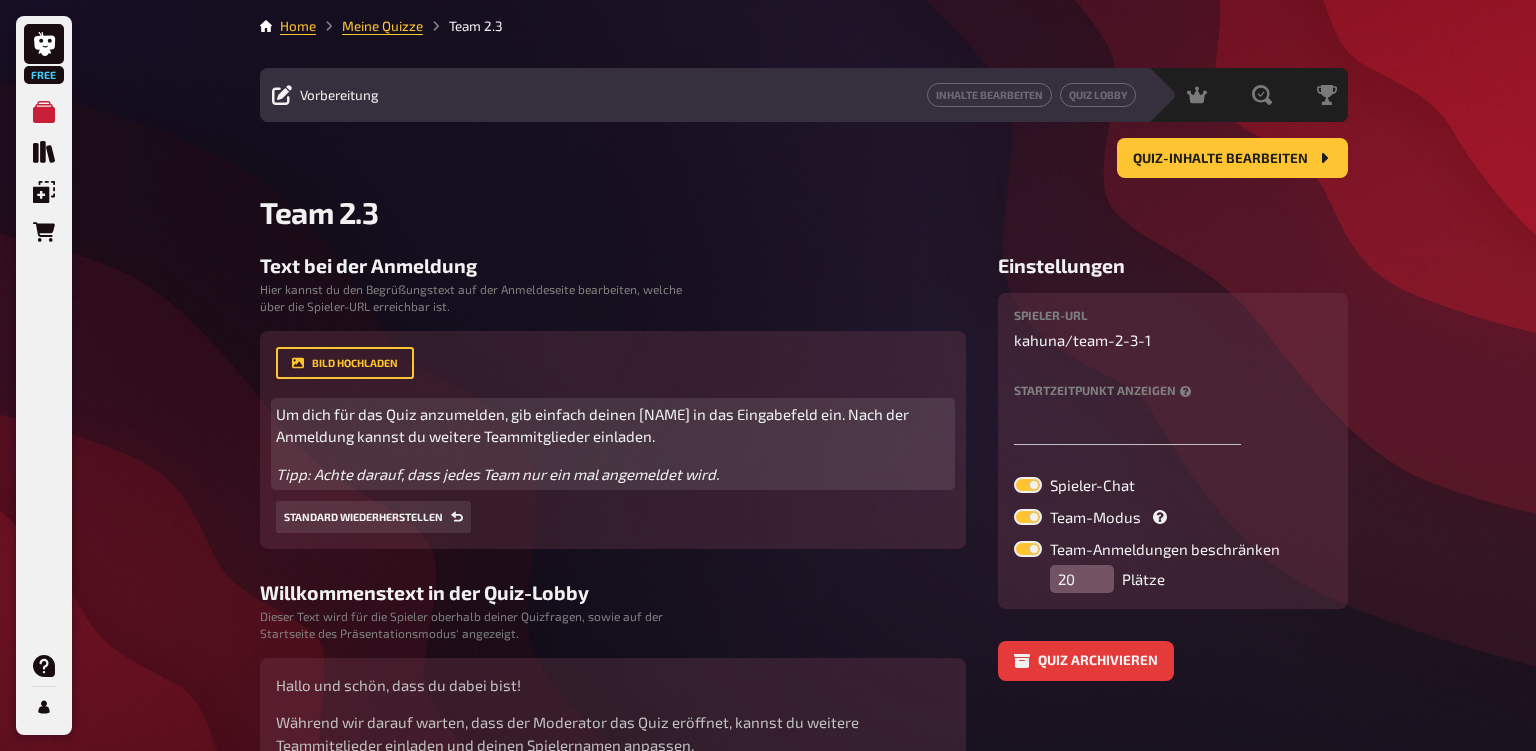 click on "Um dich für das Quiz anzumelden, gib einfach deinen [NAME] in das Eingabefeld ein. Nach der Anmeldung kannst du weitere Teammitglieder einladen." at bounding box center (594, 425) 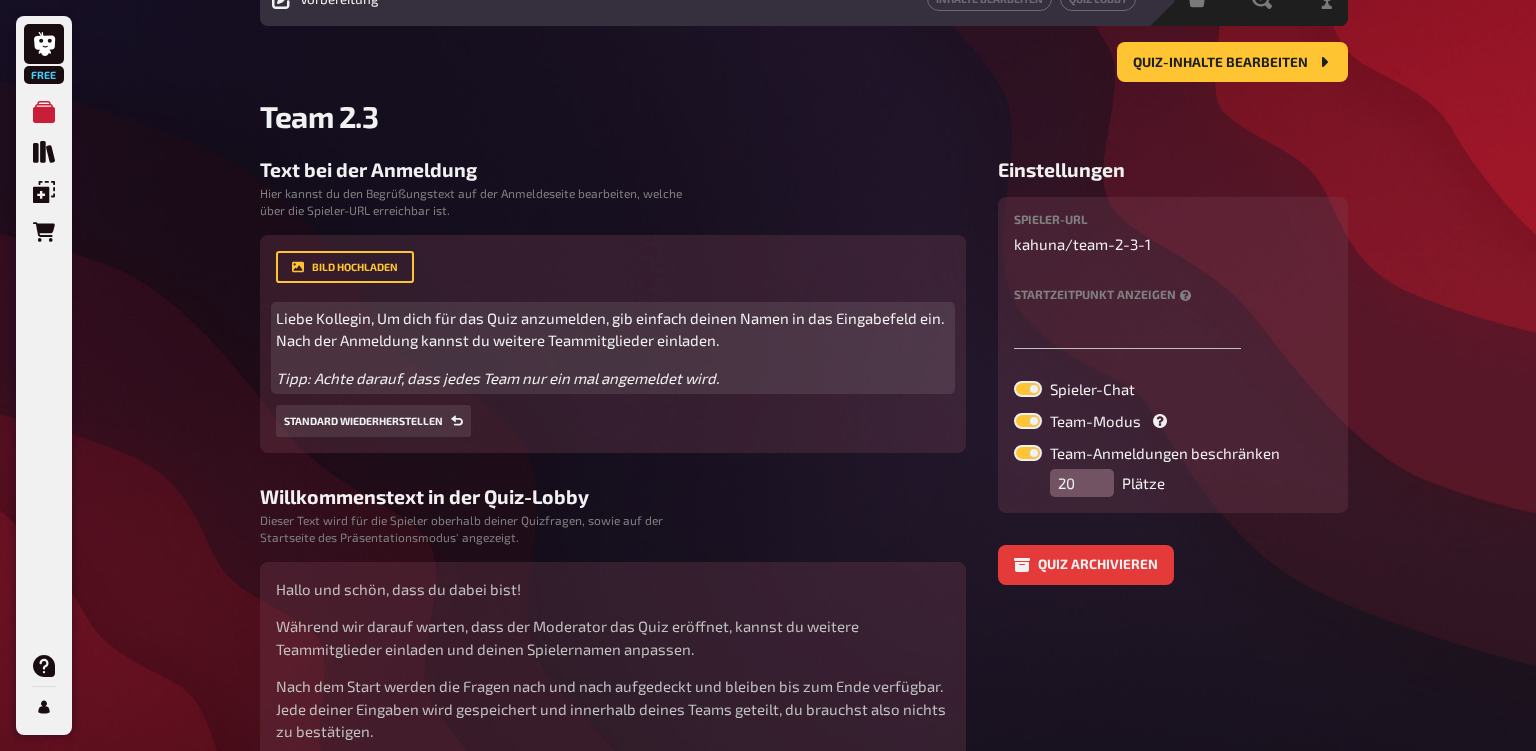 scroll, scrollTop: 105, scrollLeft: 0, axis: vertical 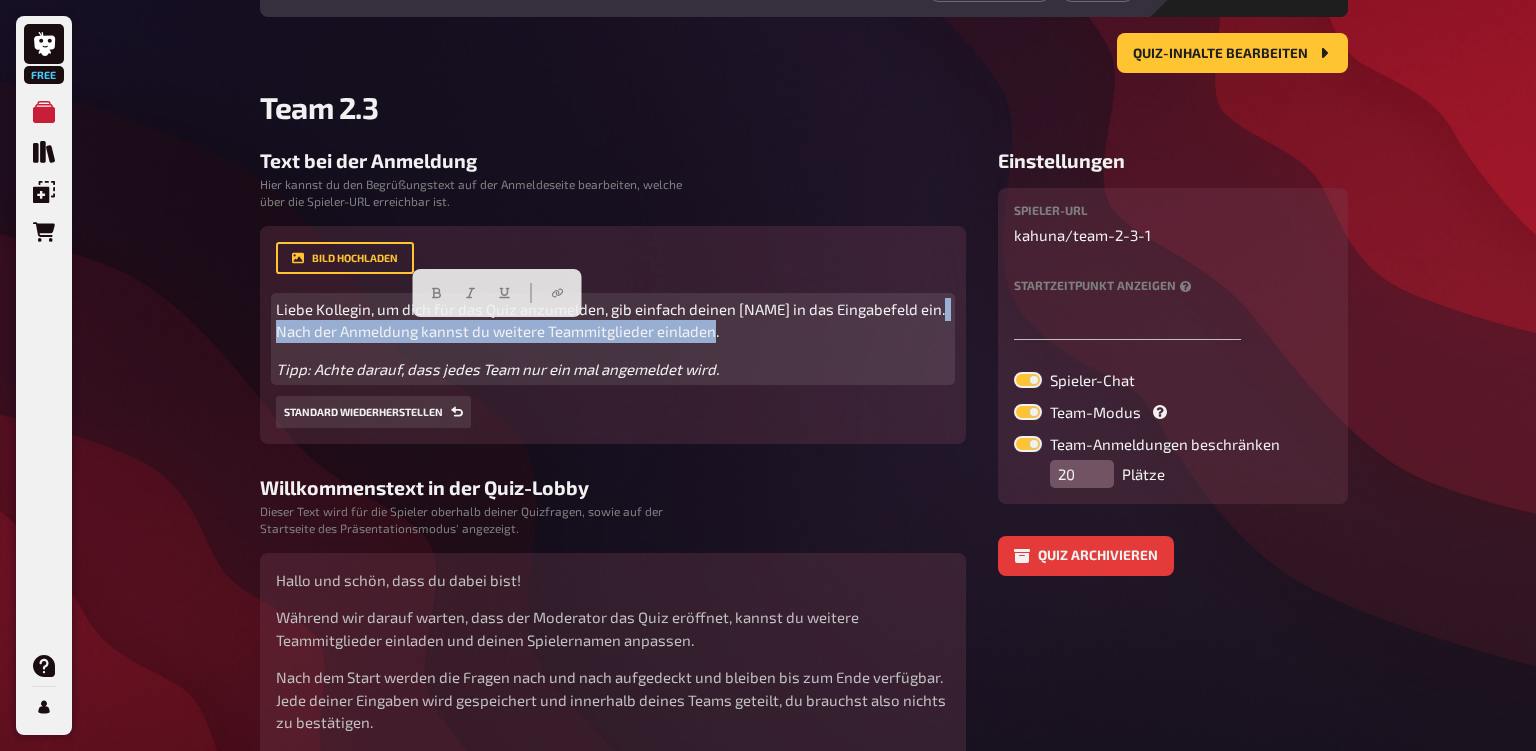 drag, startPoint x: 278, startPoint y: 334, endPoint x: 736, endPoint y: 333, distance: 458.0011 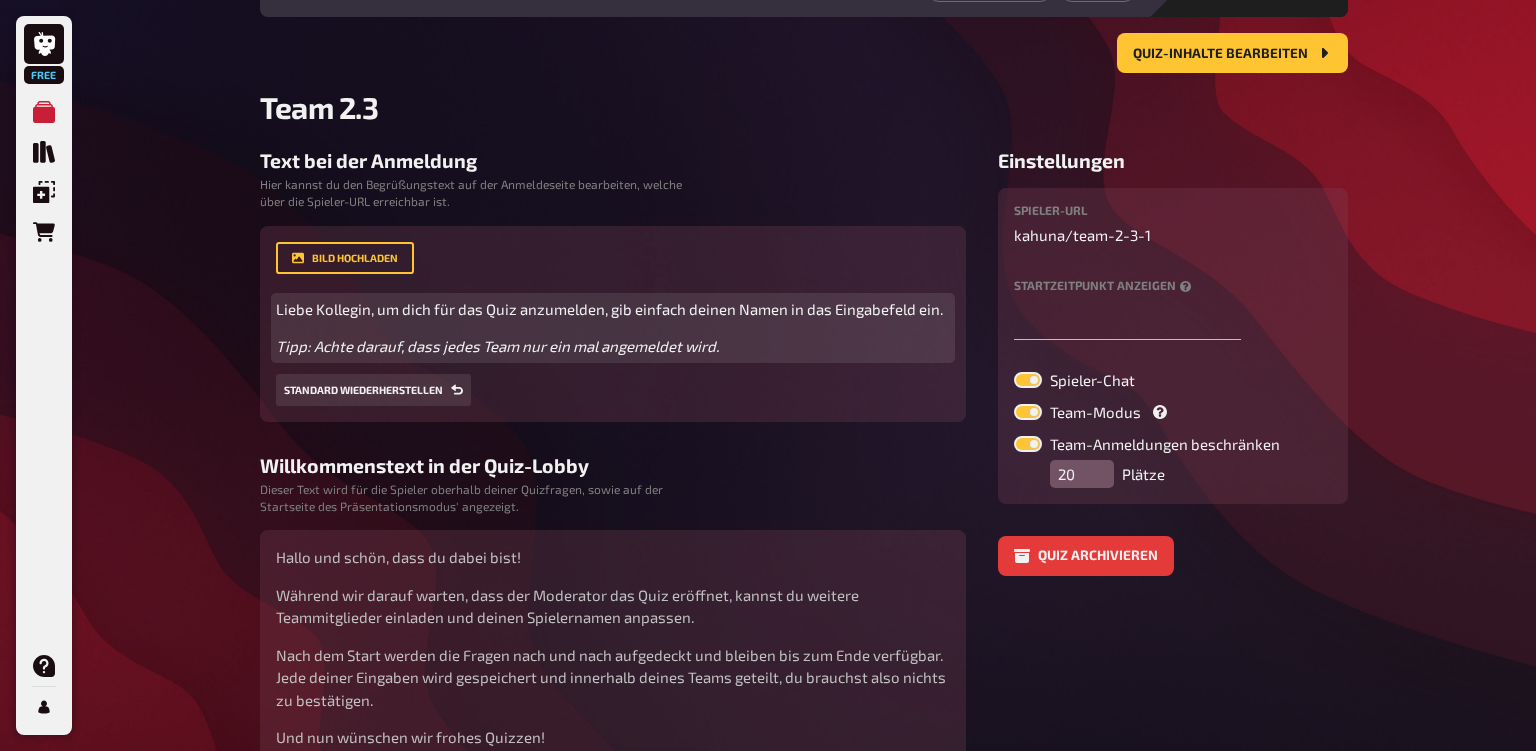 click on "Tipp: Achte darauf, dass jedes Team nur ein mal angemeldet wird." at bounding box center [613, 346] 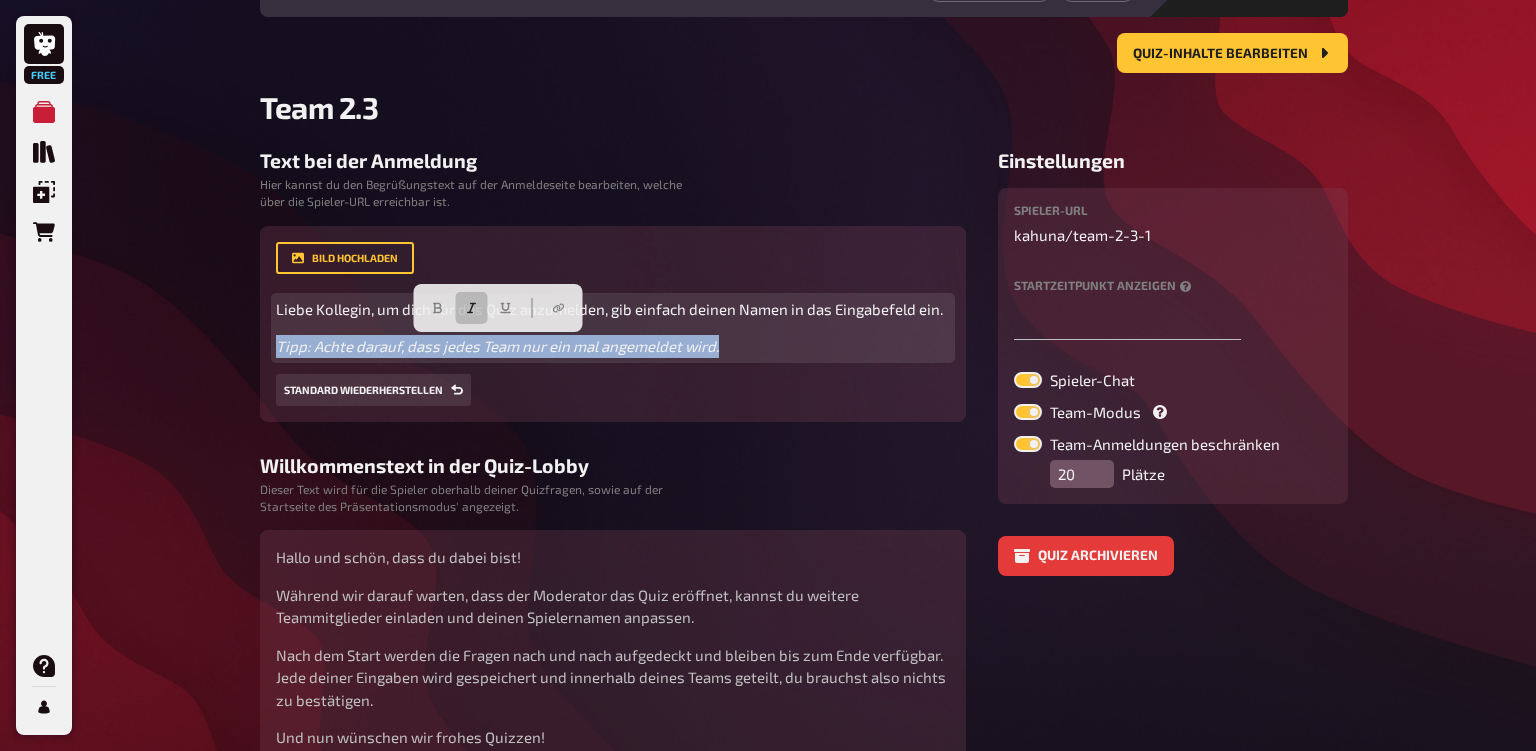 drag, startPoint x: 749, startPoint y: 348, endPoint x: 262, endPoint y: 354, distance: 487.03696 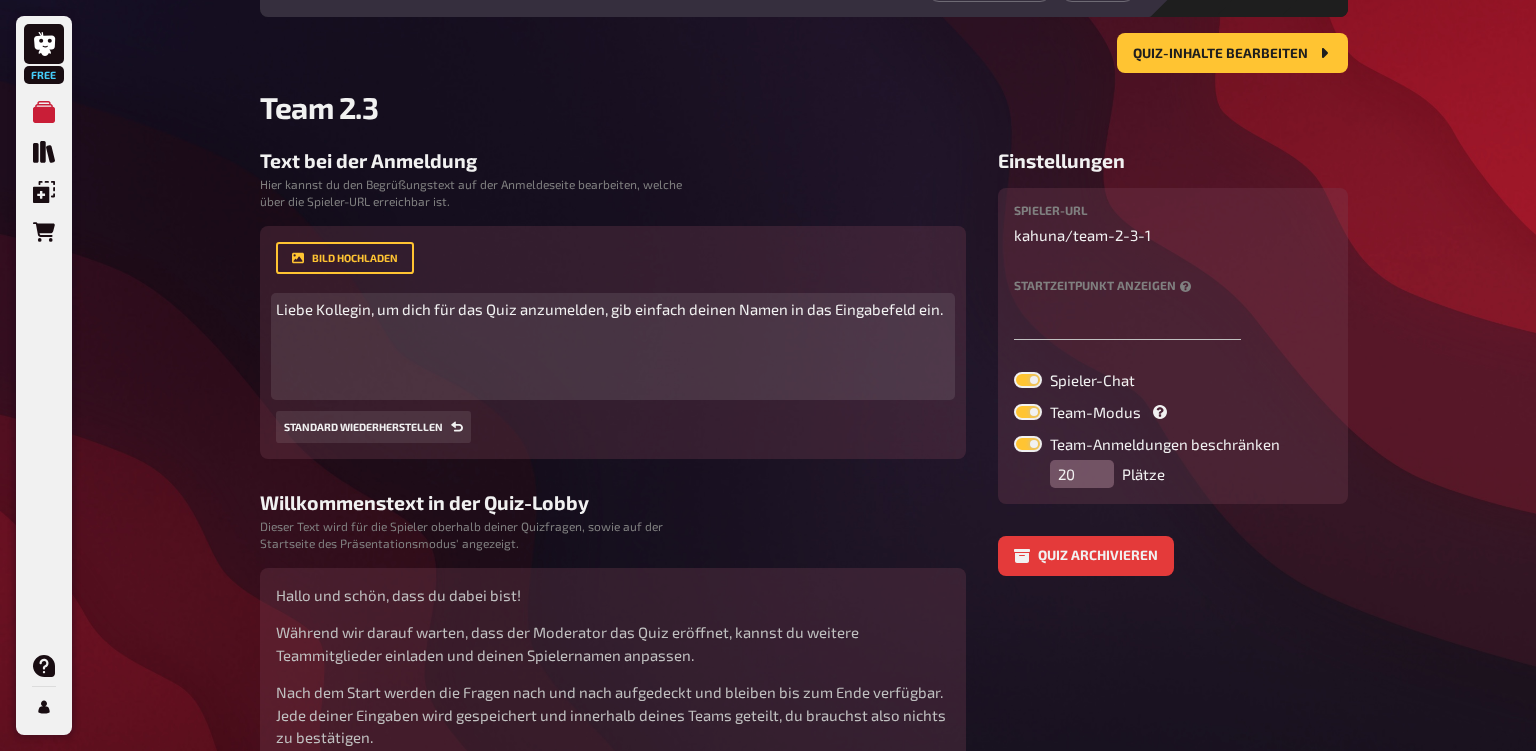 drag, startPoint x: 378, startPoint y: 310, endPoint x: 394, endPoint y: 311, distance: 16.03122 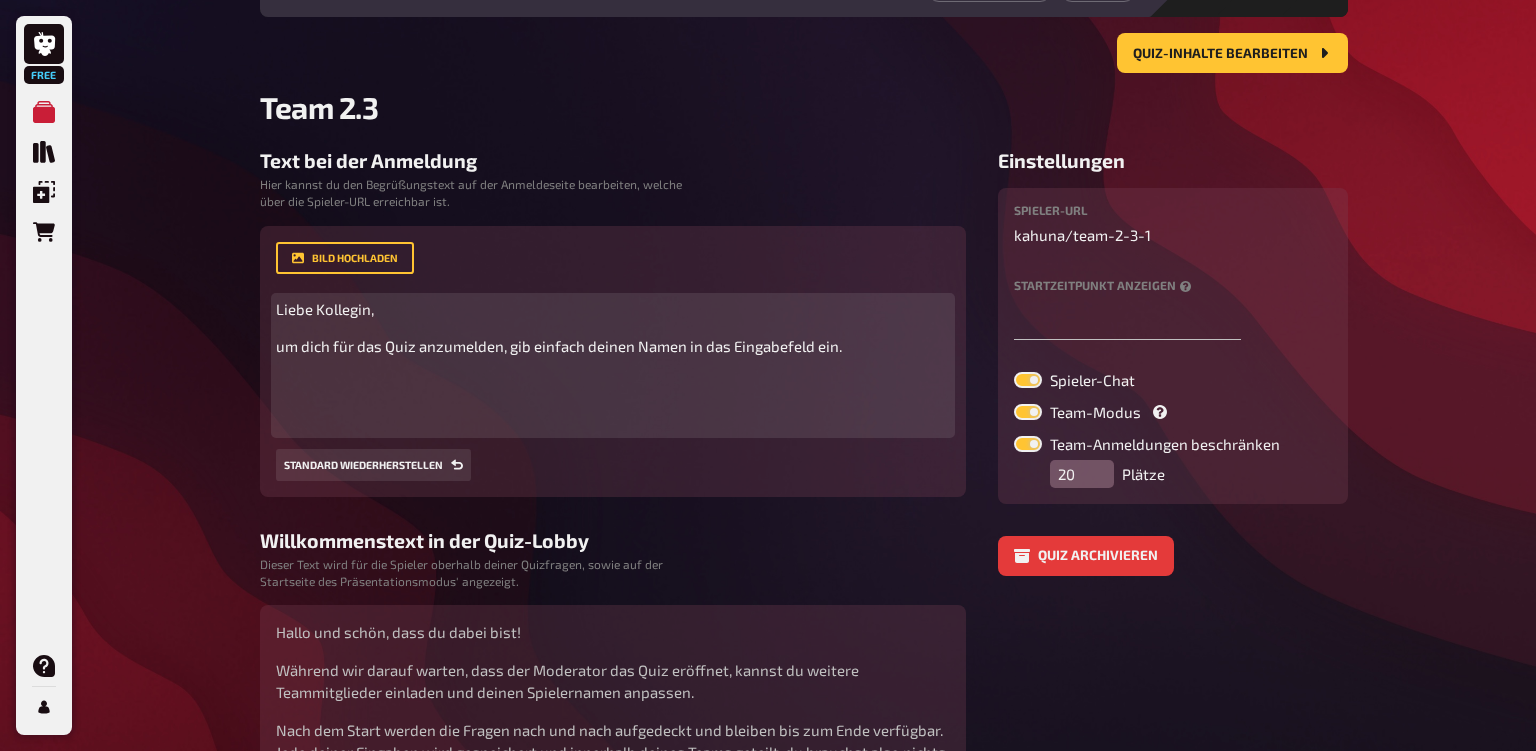 click on "Liebe Kollegin," at bounding box center [613, 309] 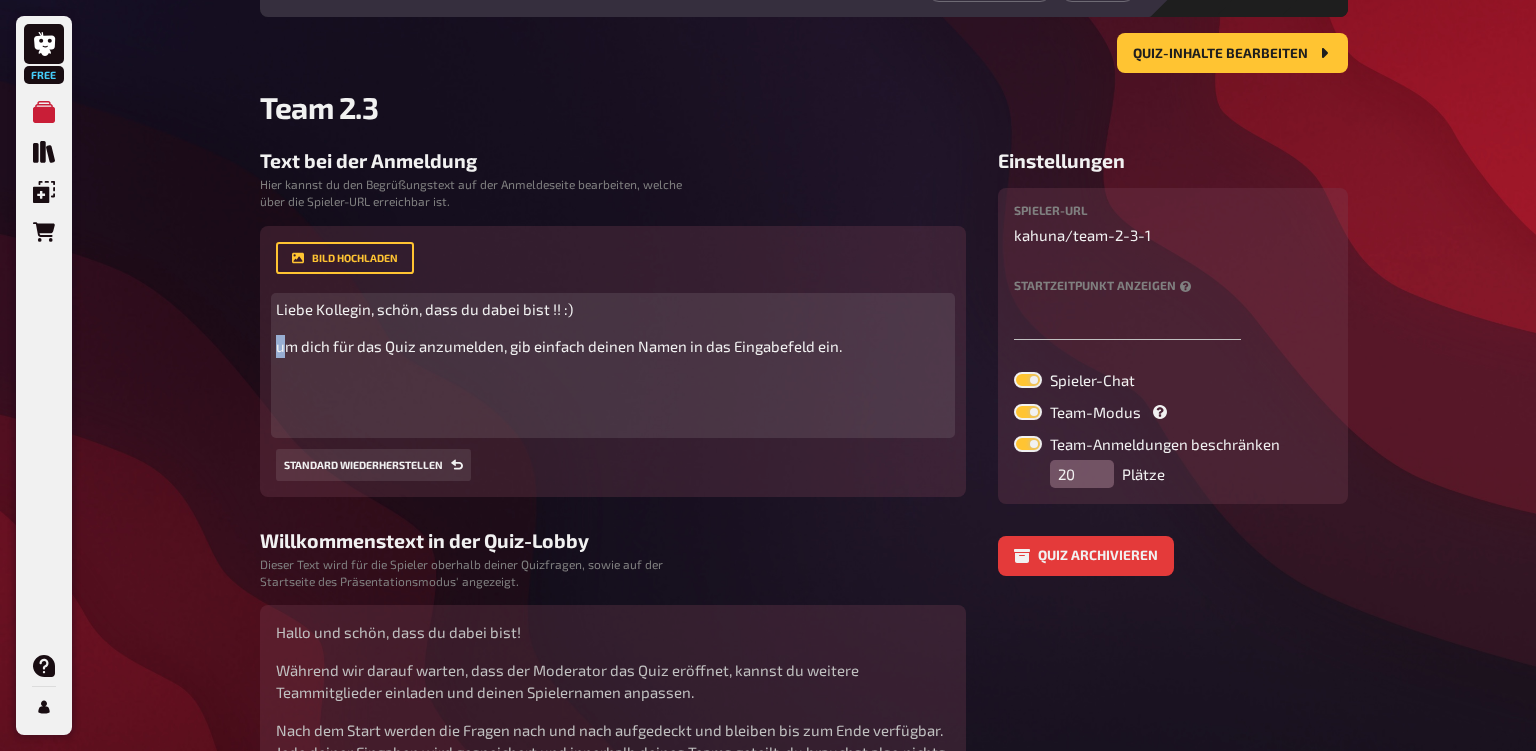 click on "um dich für das Quiz anzumelden, gib einfach deinen Namen in das Eingabefeld ein." at bounding box center [559, 346] 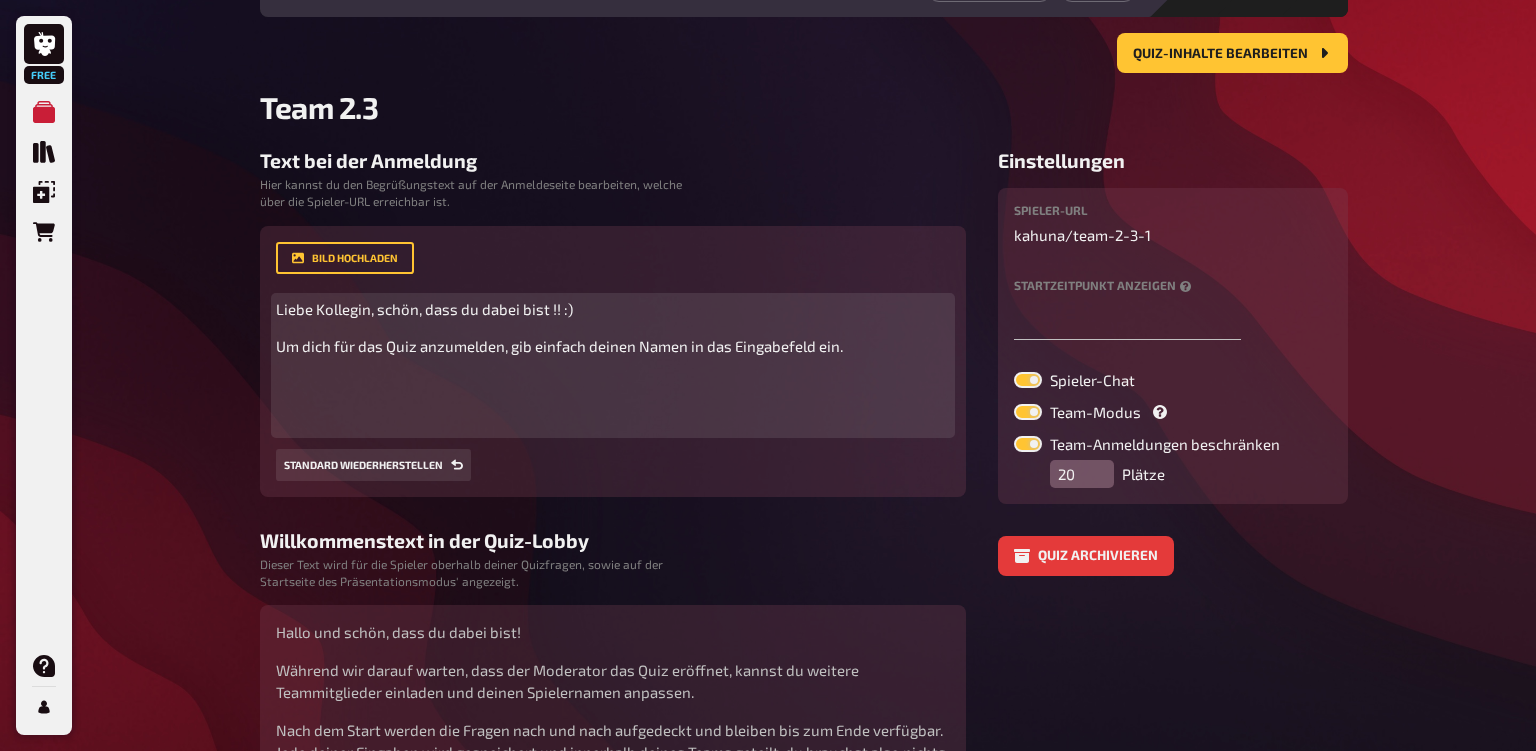 click on "Liebe Kollegin, schön, dass du dabei bist !! :) Um dich für das Quiz anzumelden, gib einfach deinen Namen in das Eingabefeld ein.  ﻿ ﻿" at bounding box center (613, 365) 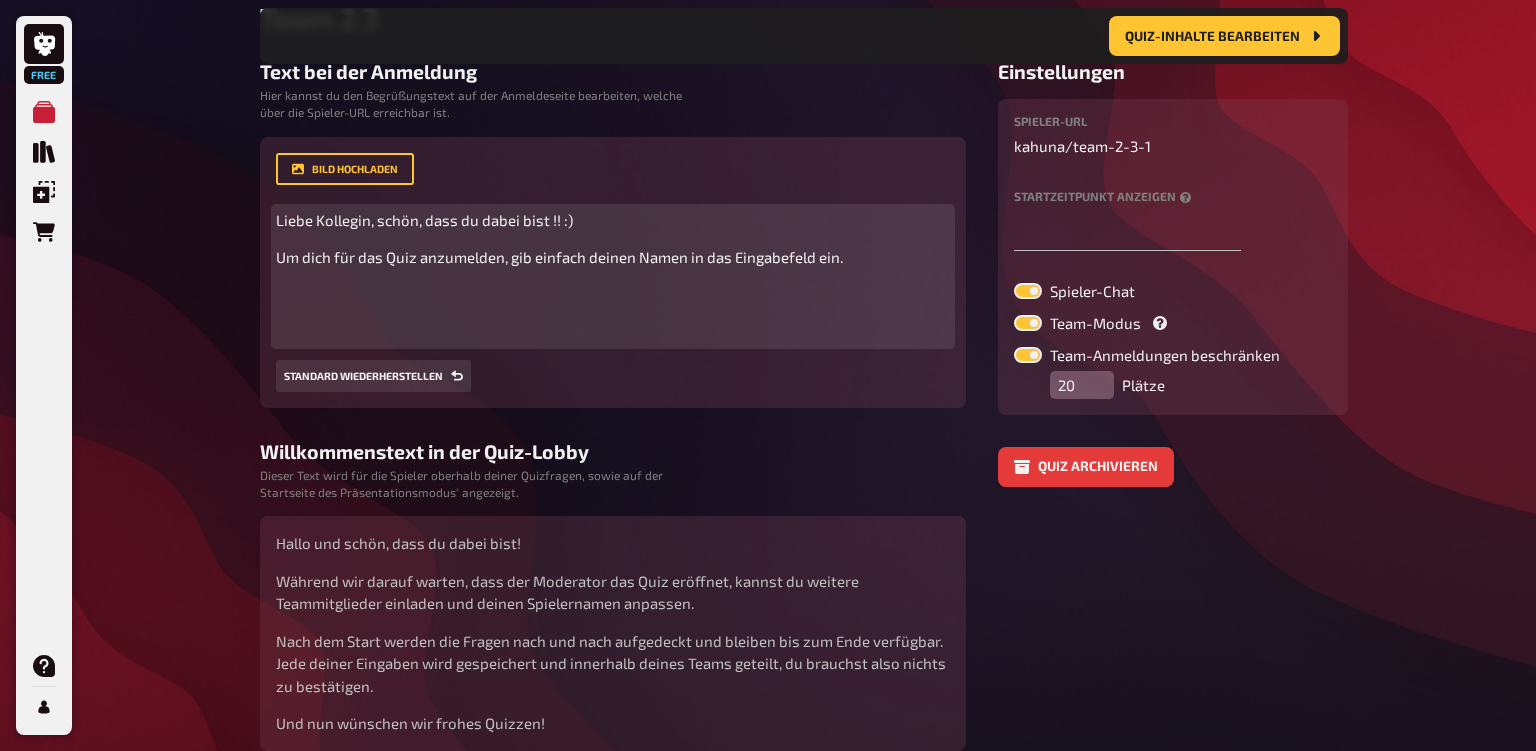 scroll, scrollTop: 211, scrollLeft: 0, axis: vertical 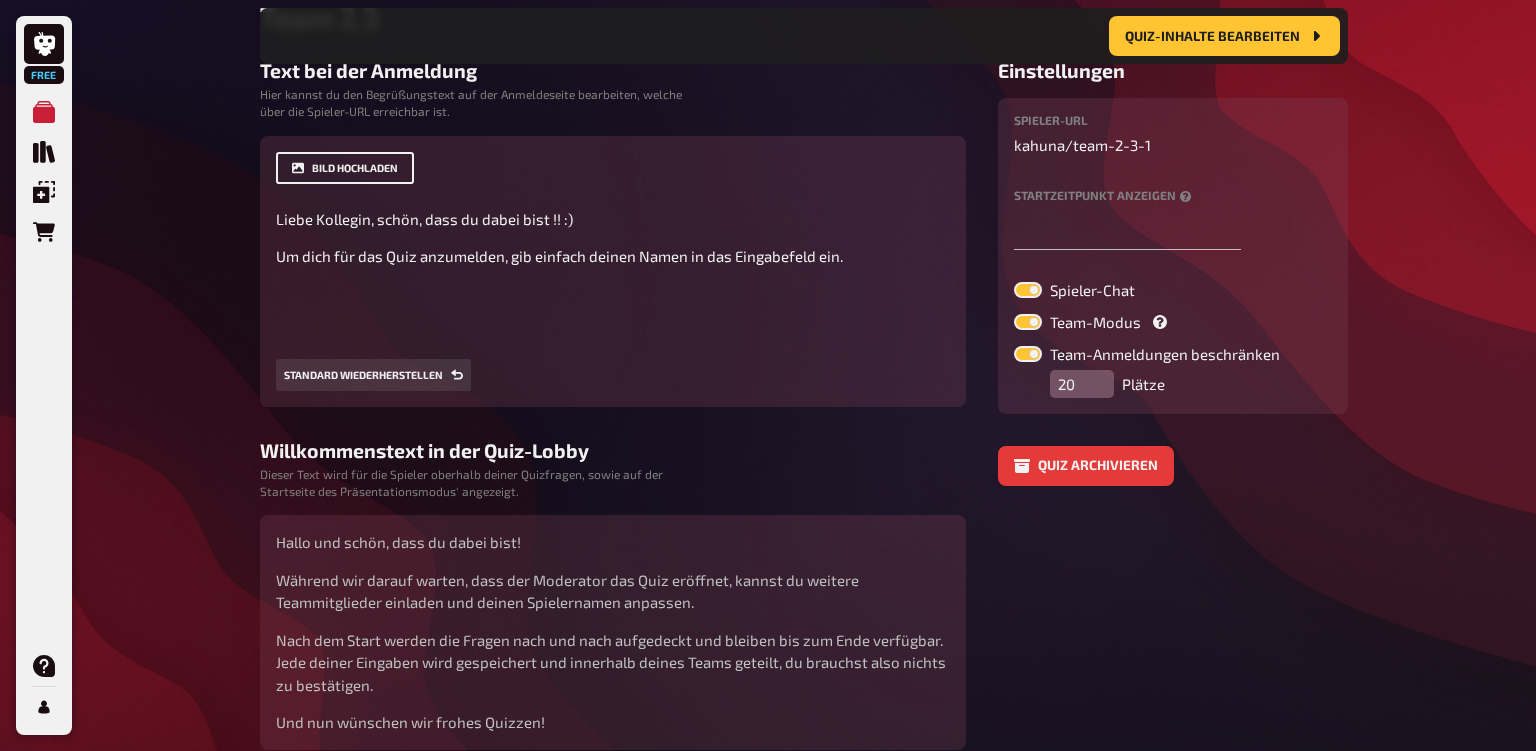 click on "Bild hochladen" at bounding box center [345, 168] 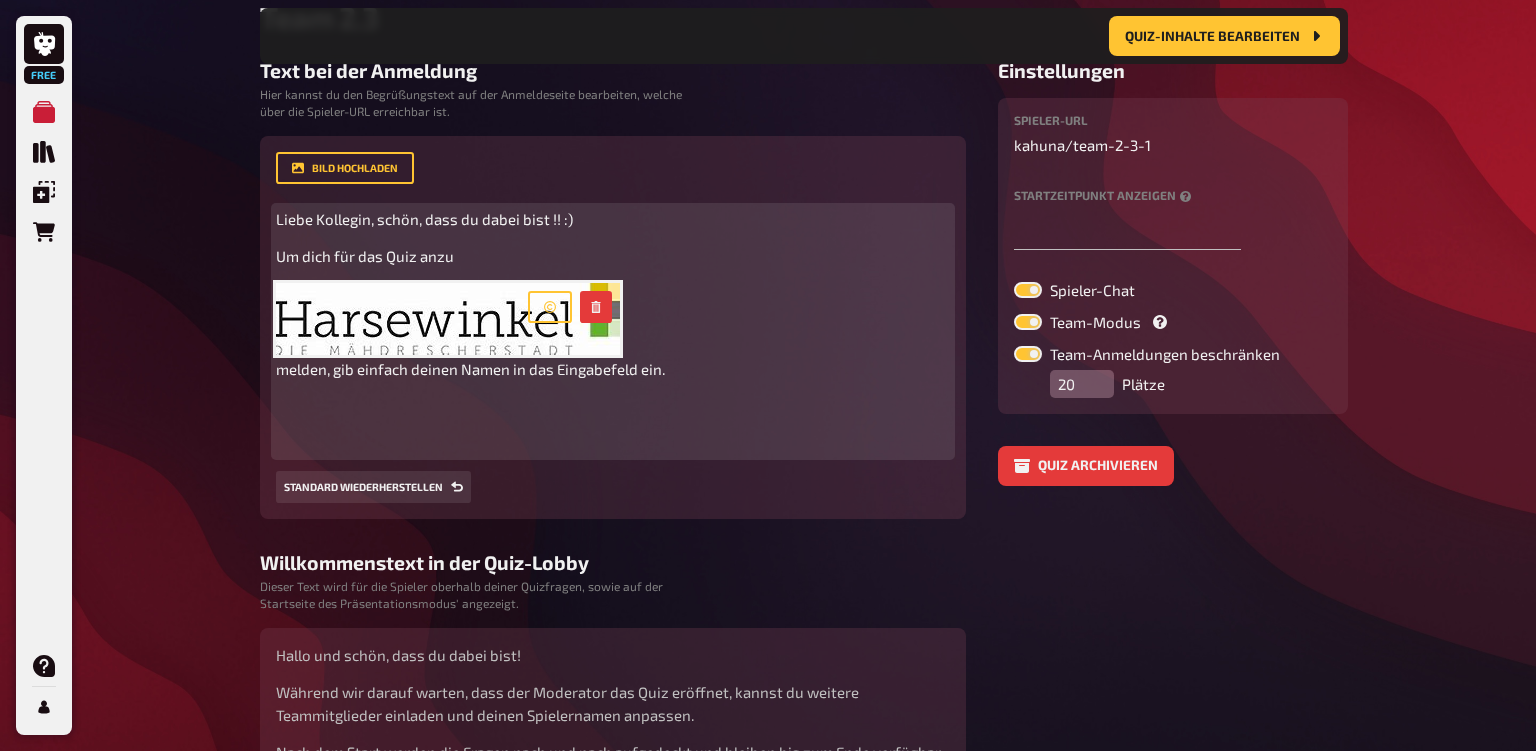 click on "Um dich für das Quiz anzu" at bounding box center [613, 256] 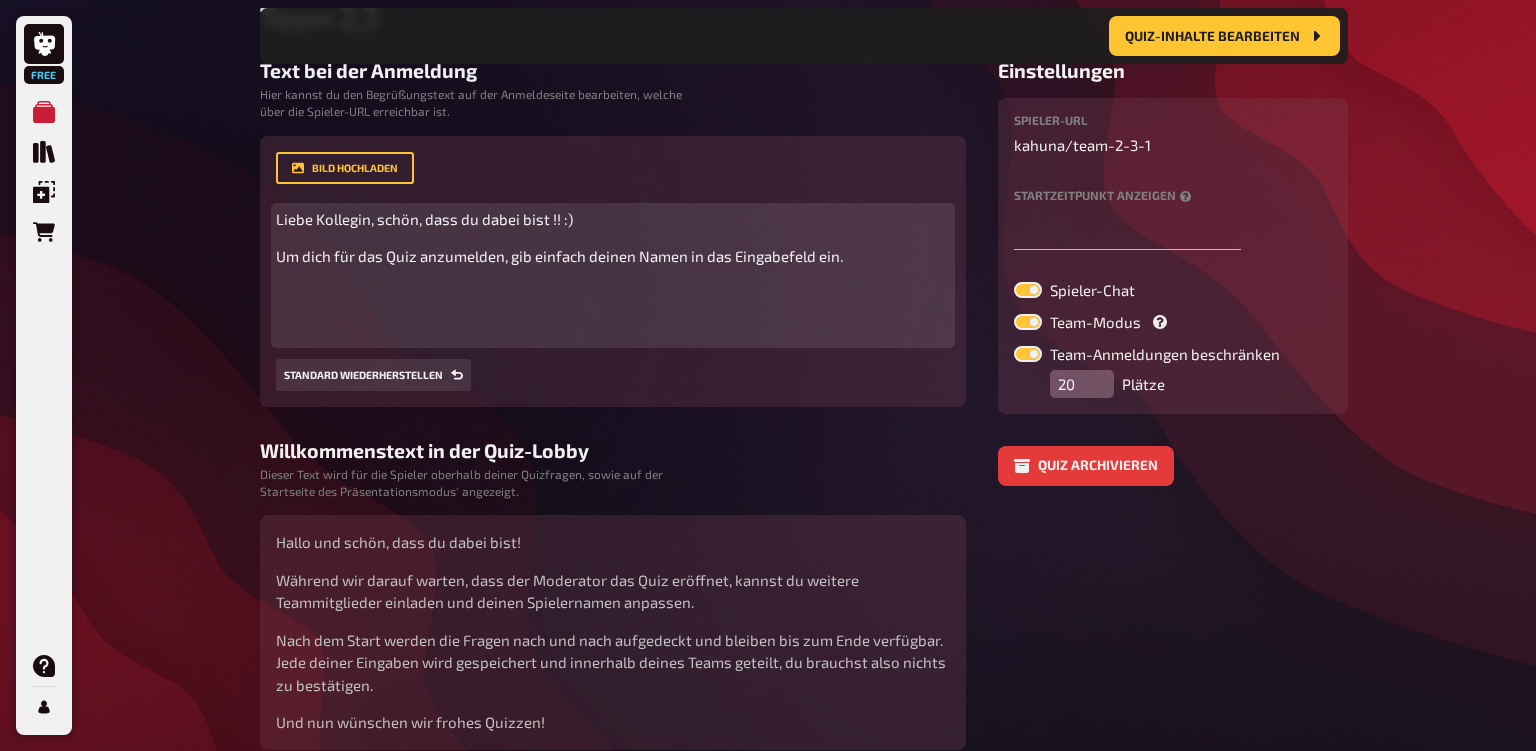 drag, startPoint x: 890, startPoint y: 271, endPoint x: 815, endPoint y: 341, distance: 102.59142 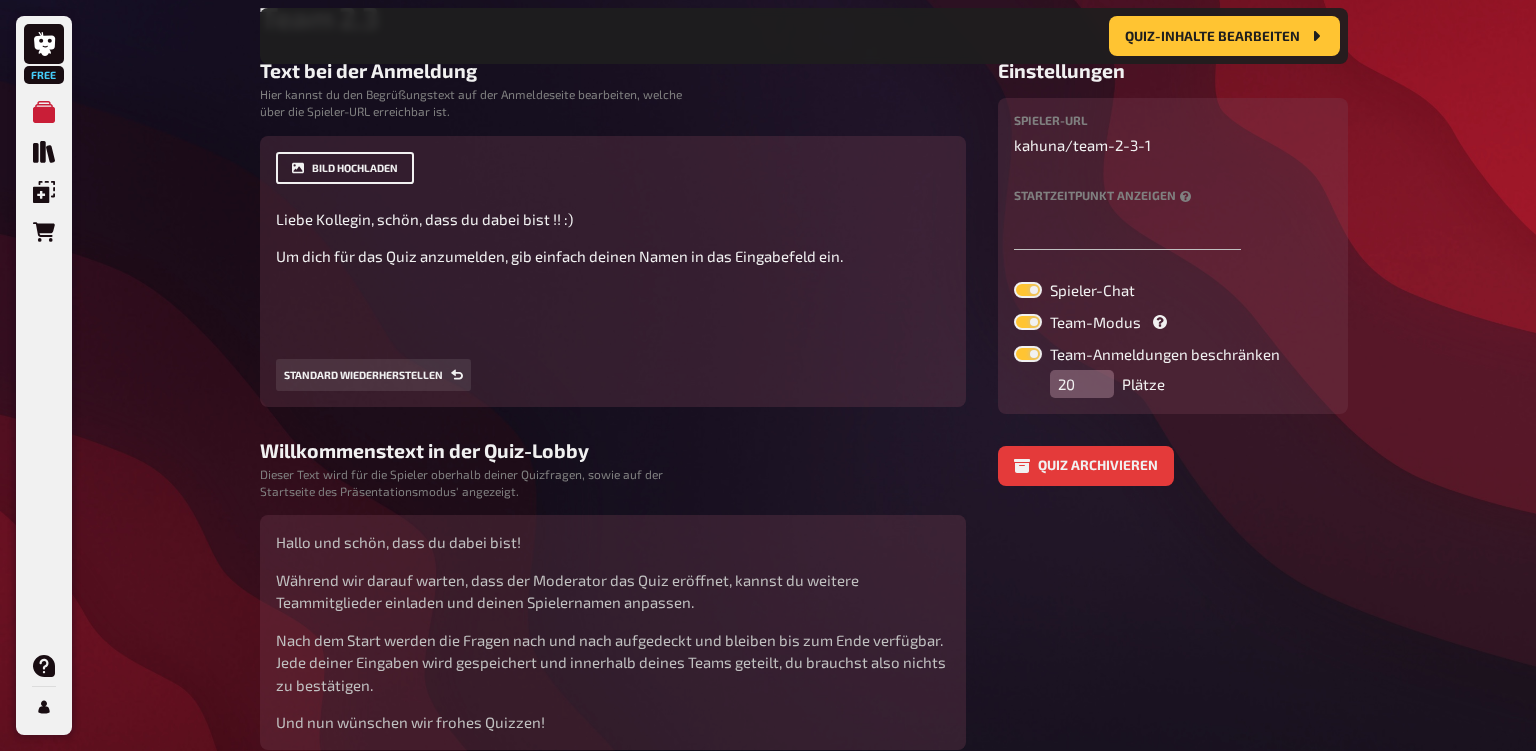 click on "Bild hochladen" at bounding box center (345, 168) 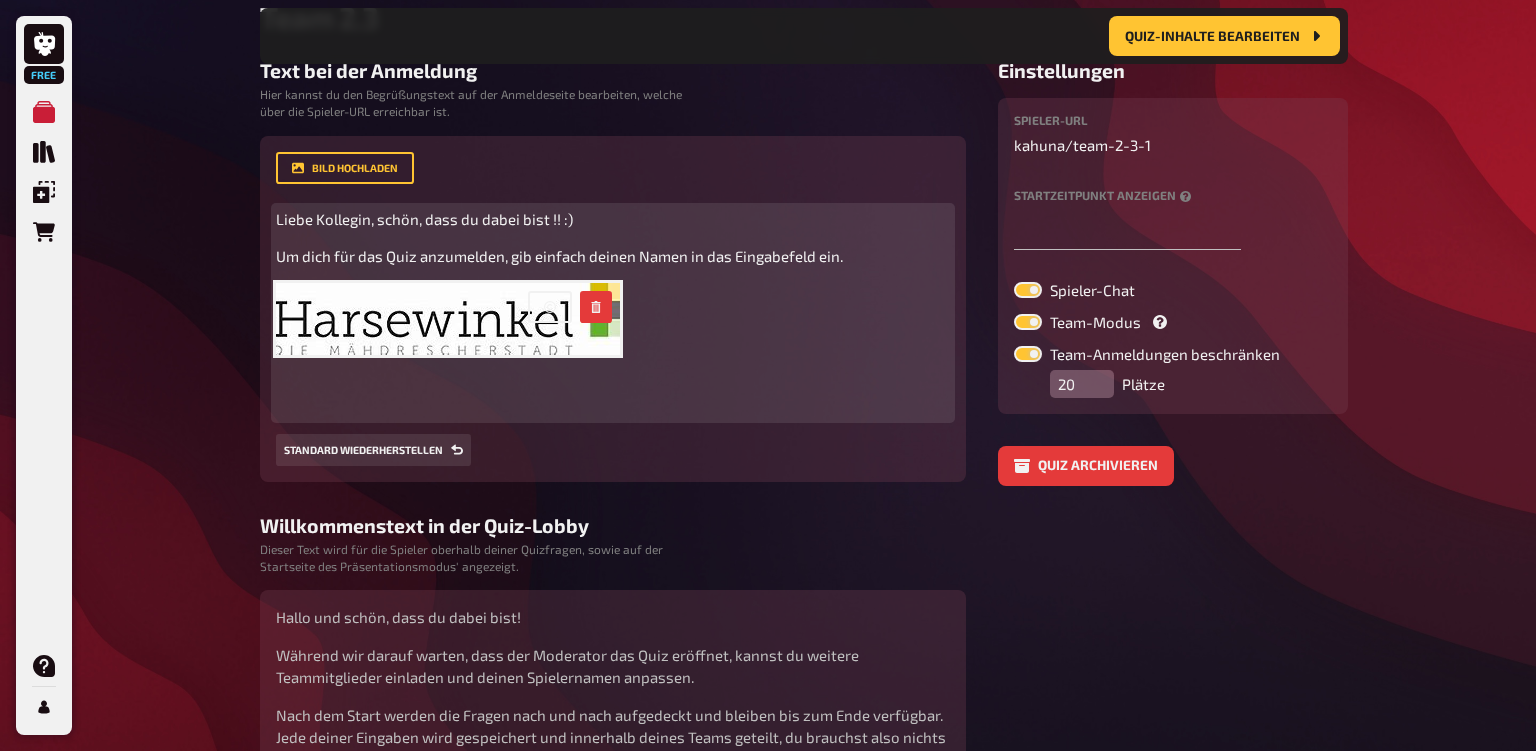 click 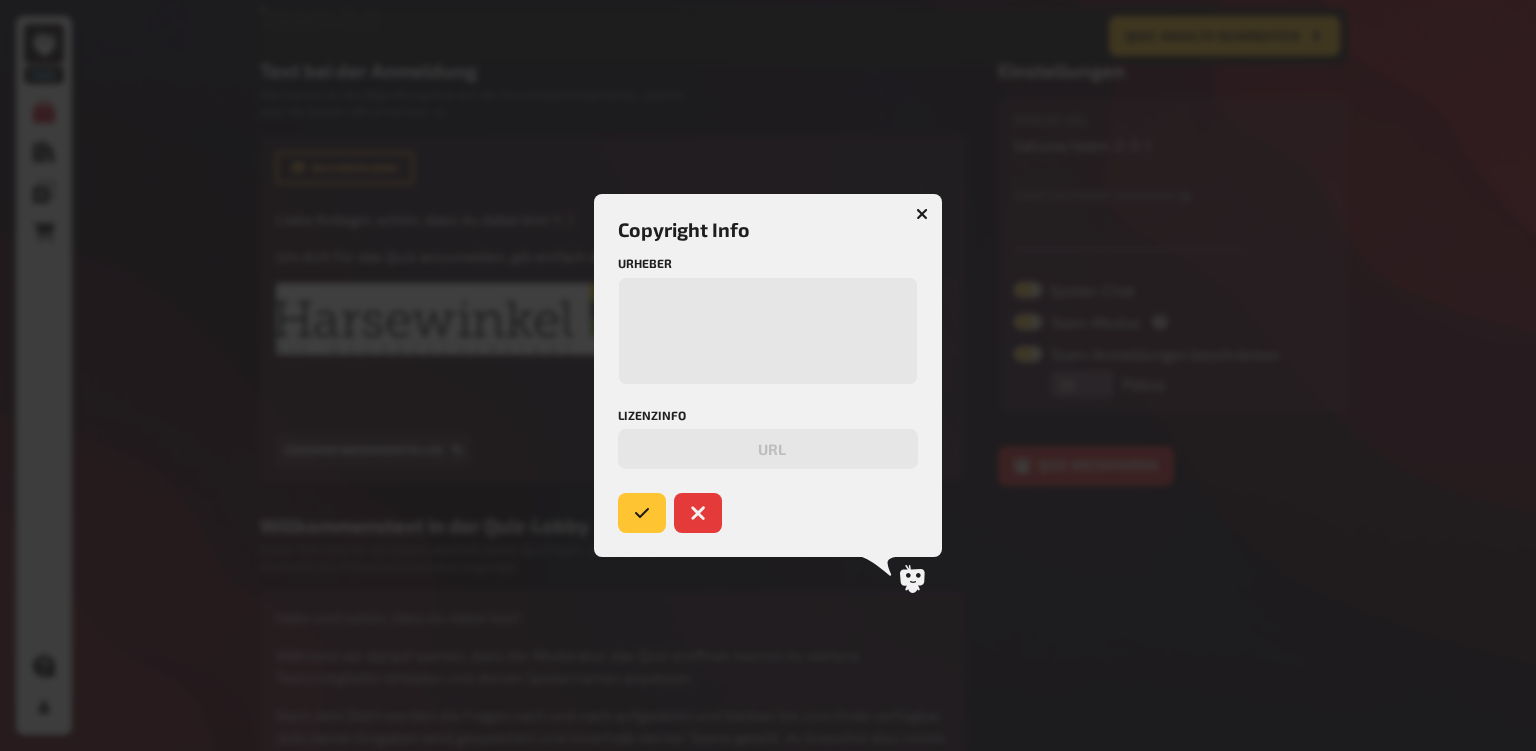 drag, startPoint x: 739, startPoint y: 352, endPoint x: 778, endPoint y: 374, distance: 44.777225 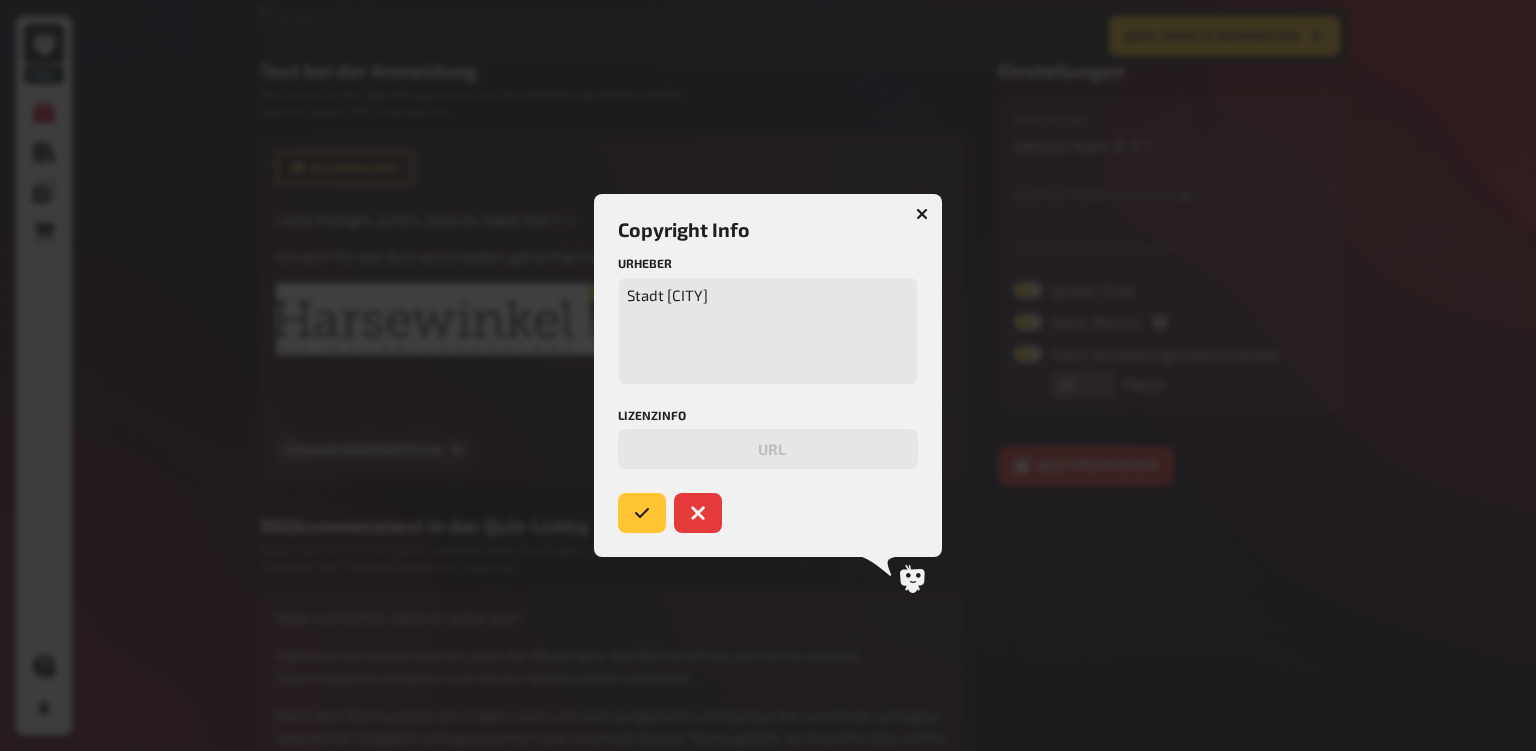 type on "Stadt [CITY]" 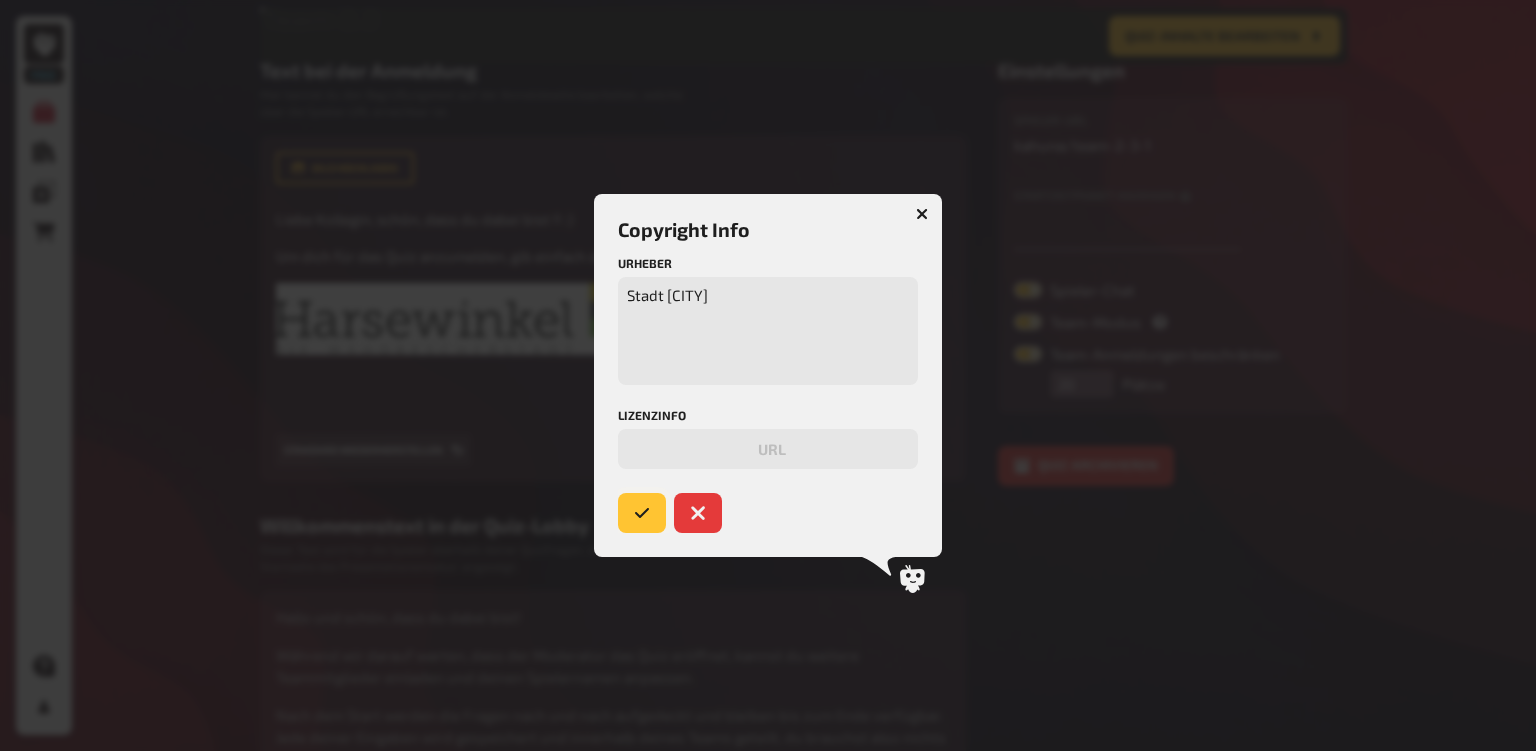 click 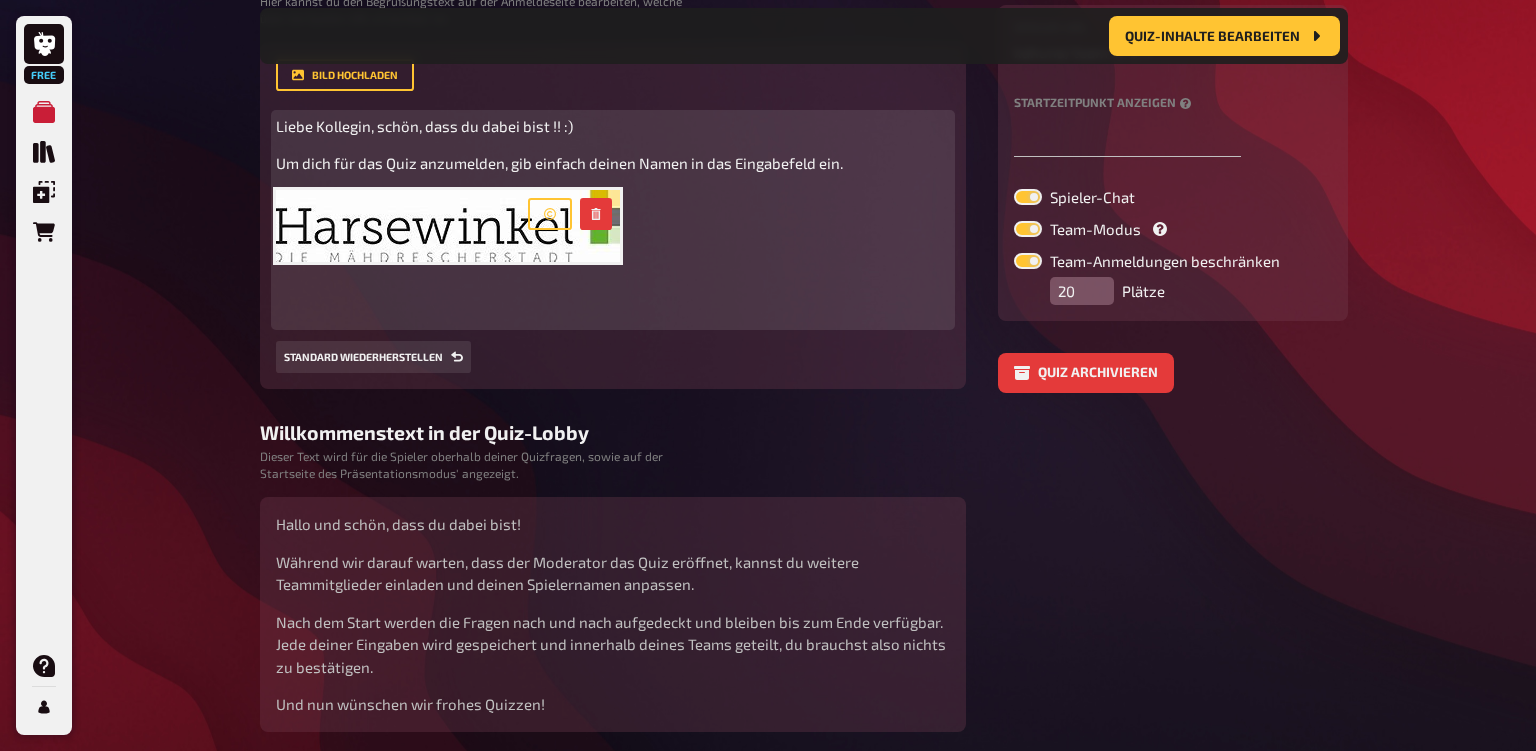 scroll, scrollTop: 316, scrollLeft: 0, axis: vertical 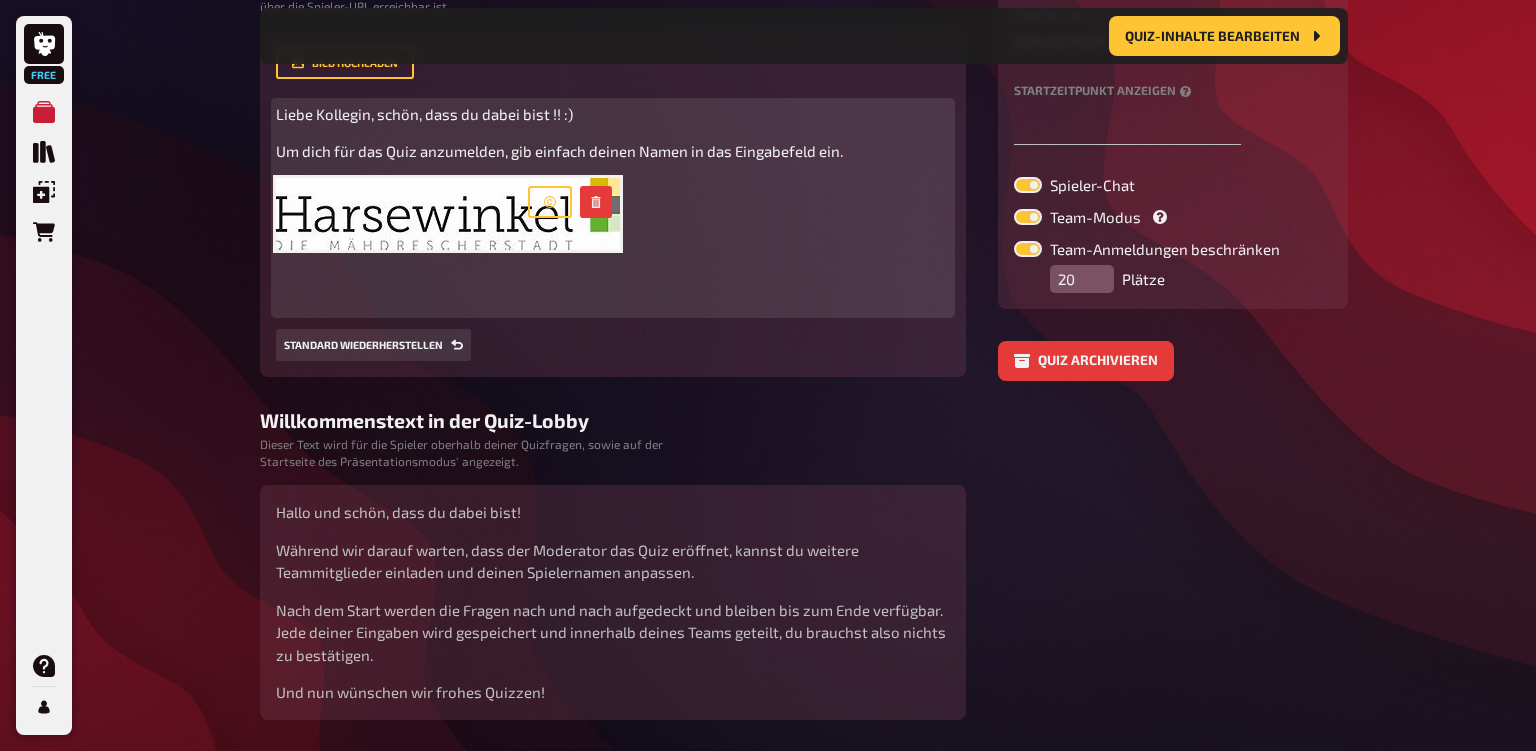 click on "Um dich für das Quiz anzumelden, gib einfach deinen Namen in das Eingabefeld ein." at bounding box center [613, 151] 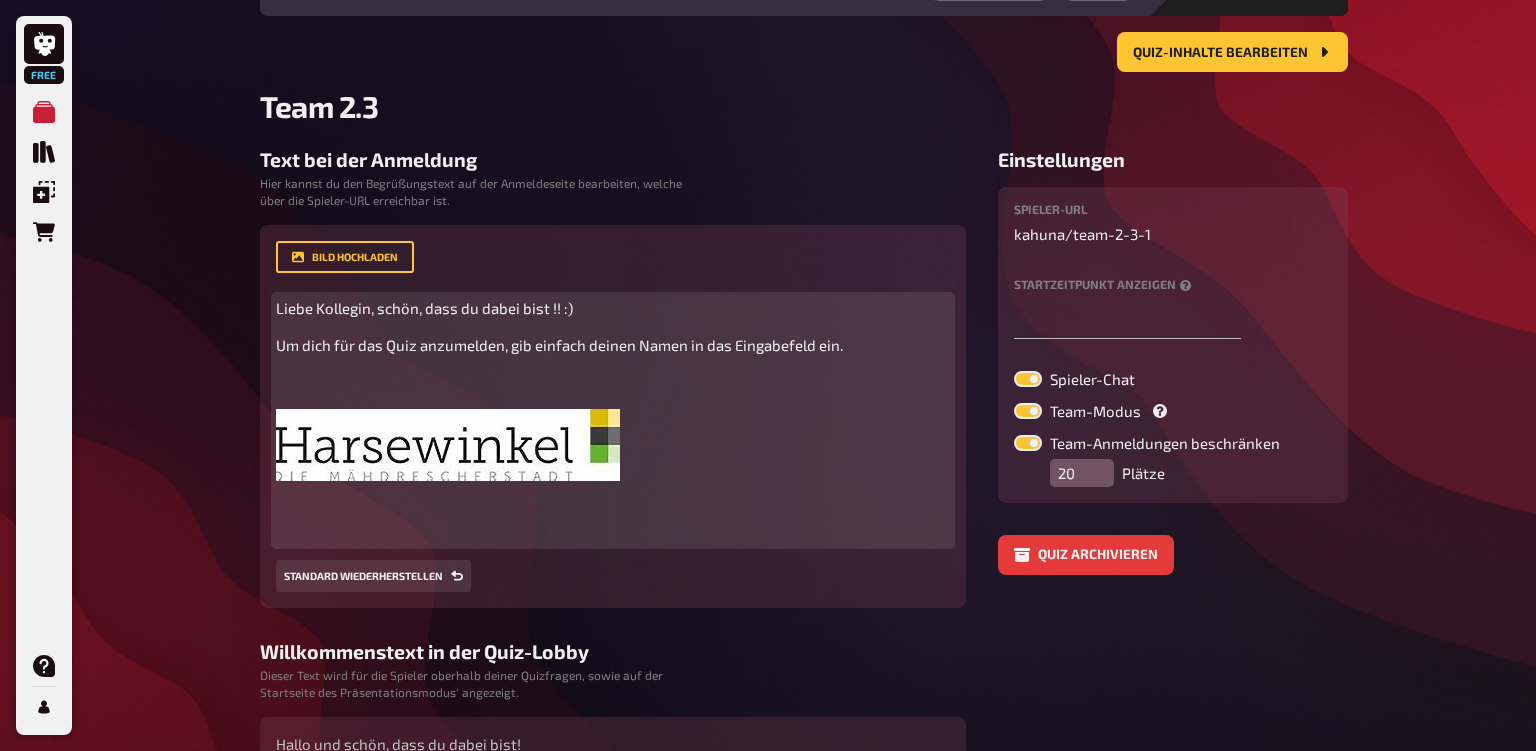scroll, scrollTop: 102, scrollLeft: 0, axis: vertical 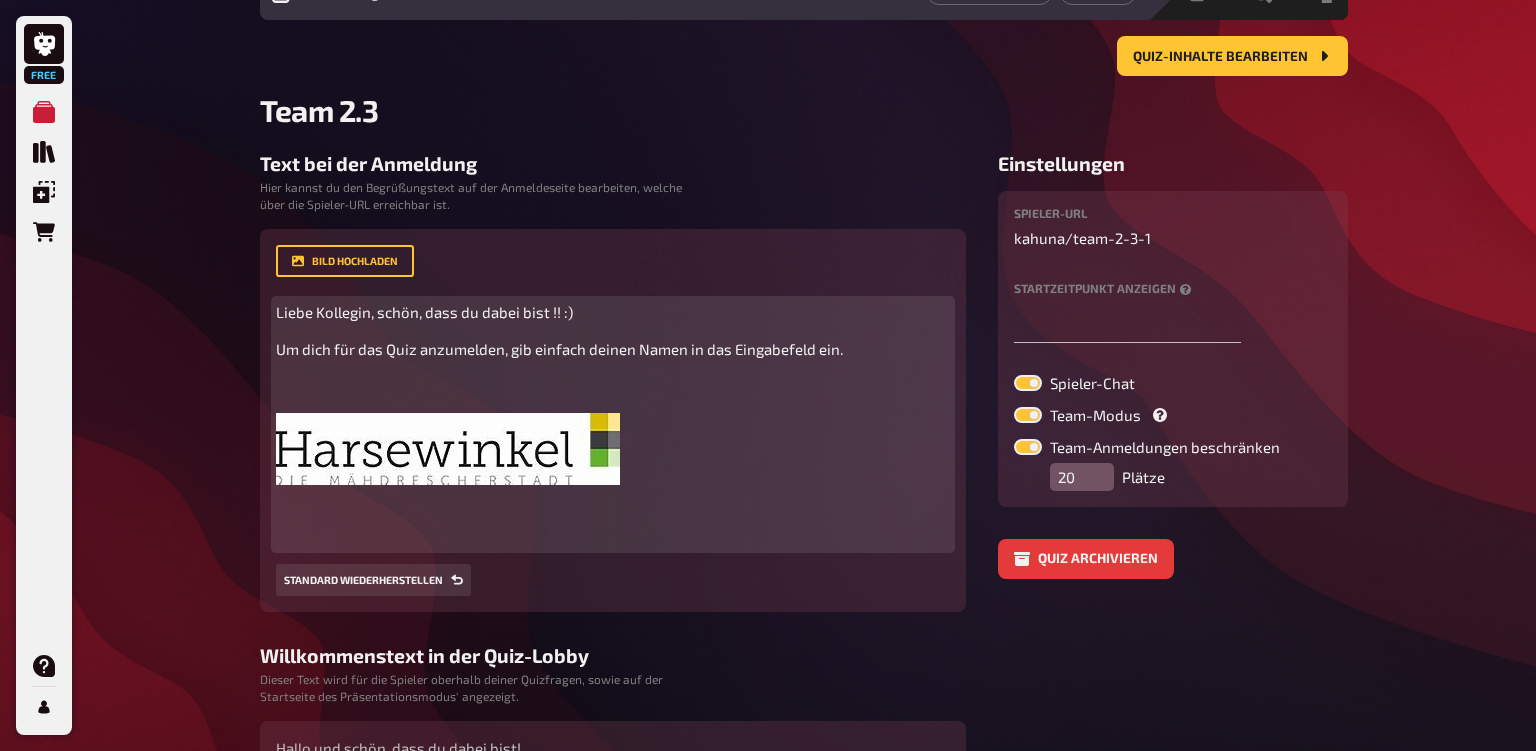 click at bounding box center (448, 449) 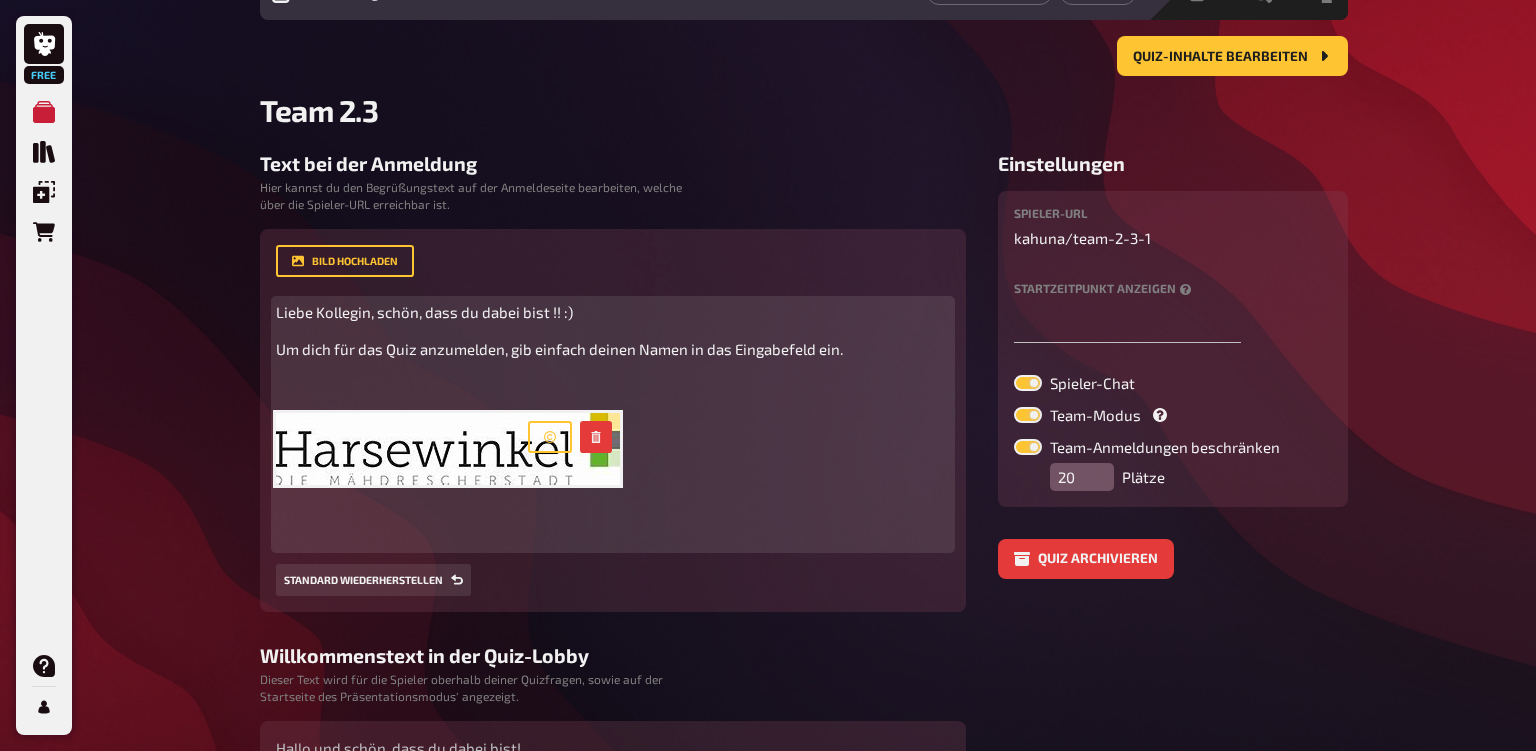click on "Liebe Kollegin, schön, dass du dabei bist !! :) Um dich für das Quiz anzumelden, gib einfach deinen Namen in das Eingabefeld ein.  ﻿ ﻿ ﻿ ﻿" at bounding box center (613, 425) 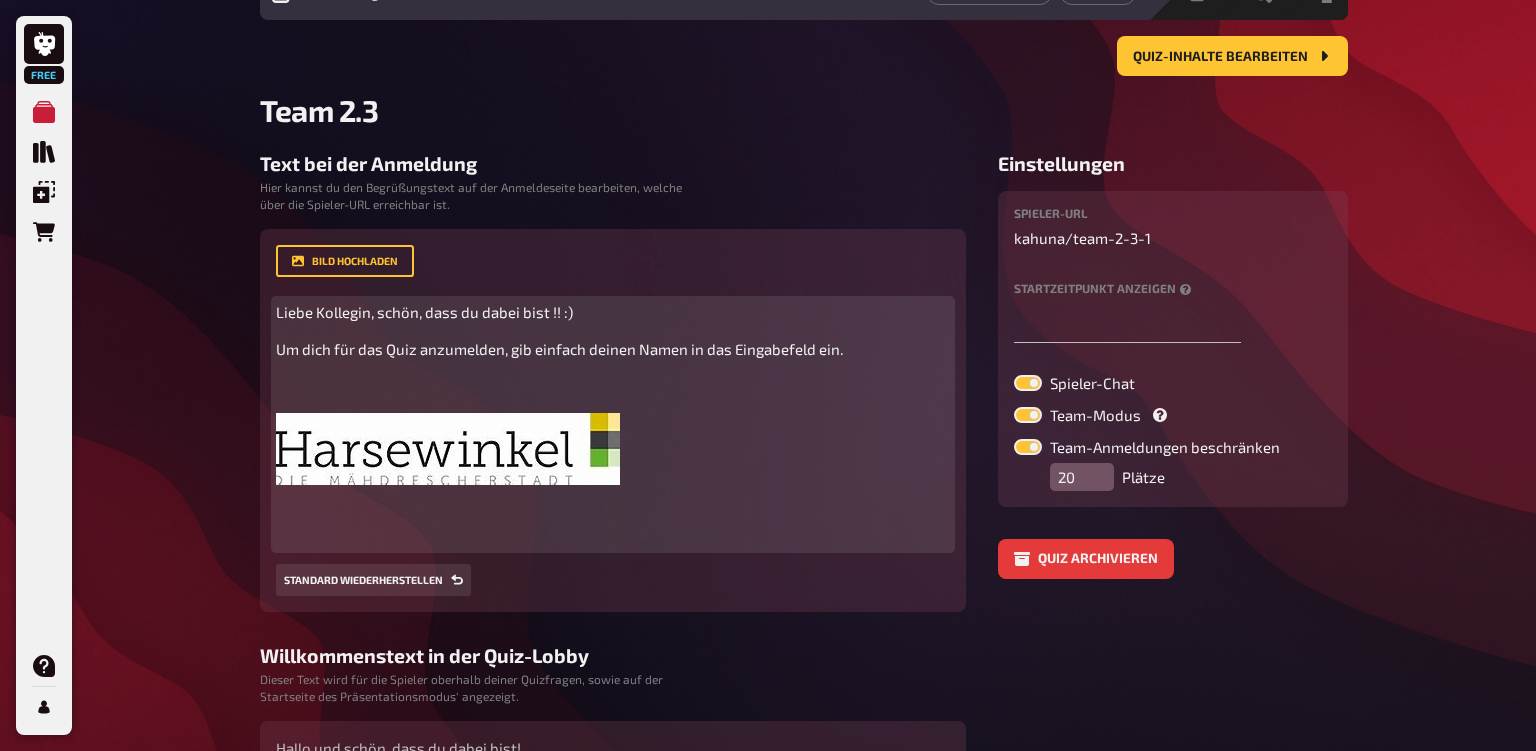click on "Liebe Kollegin, schön, dass du dabei bist !! :) Um dich für das Quiz anzumelden, gib einfach deinen Namen in das Eingabefeld ein.  ﻿ ﻿ ﻿ ﻿" at bounding box center (613, 425) 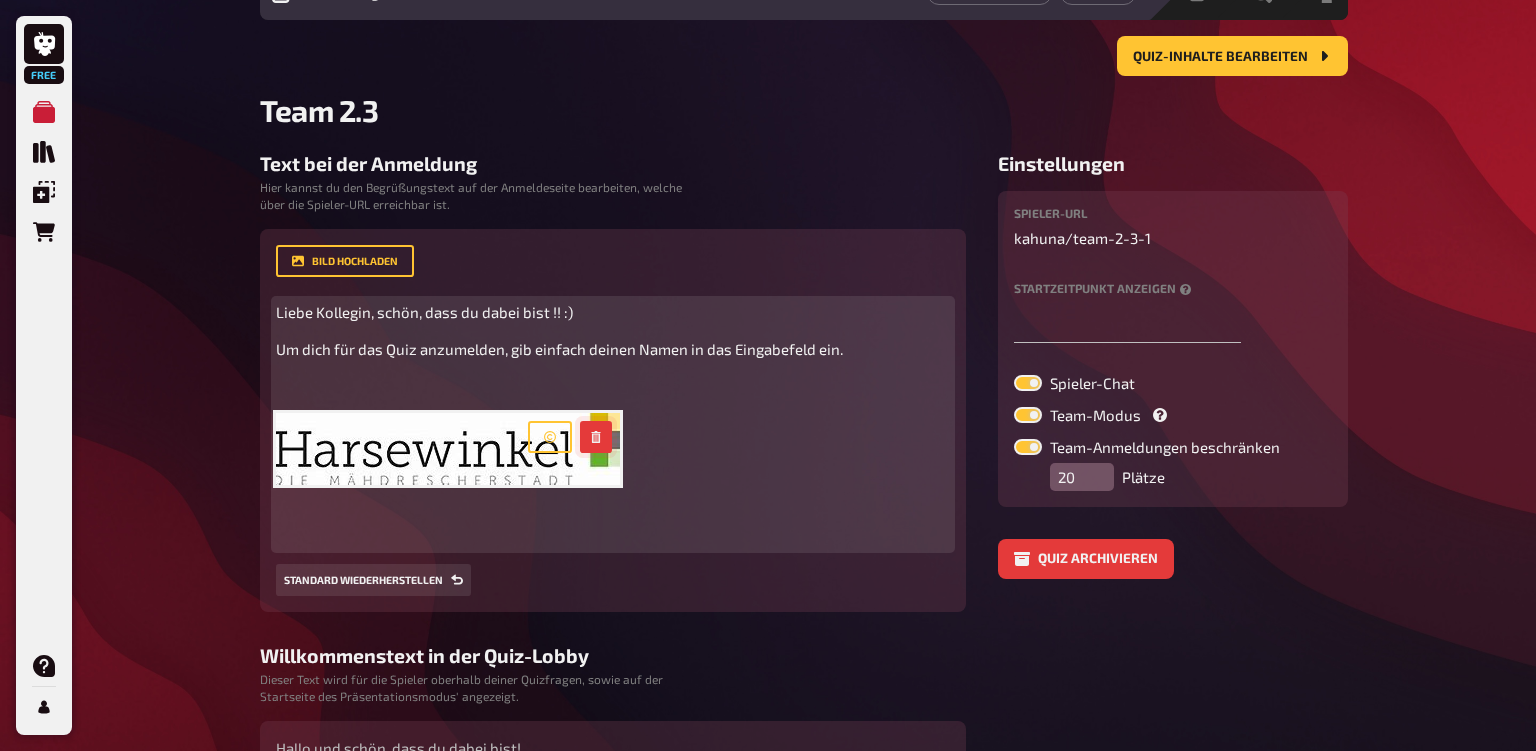 click 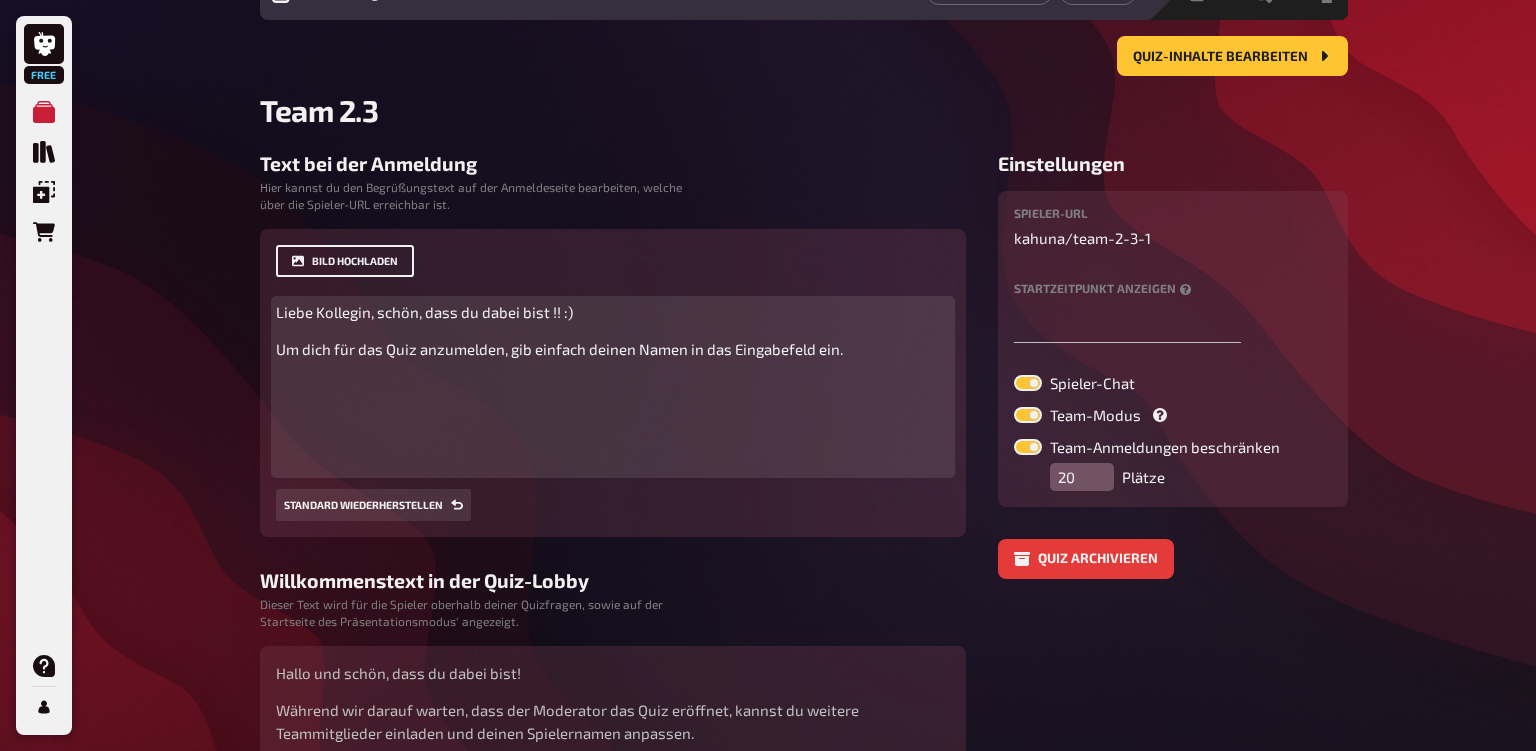 click on "Bild hochladen" at bounding box center (345, 261) 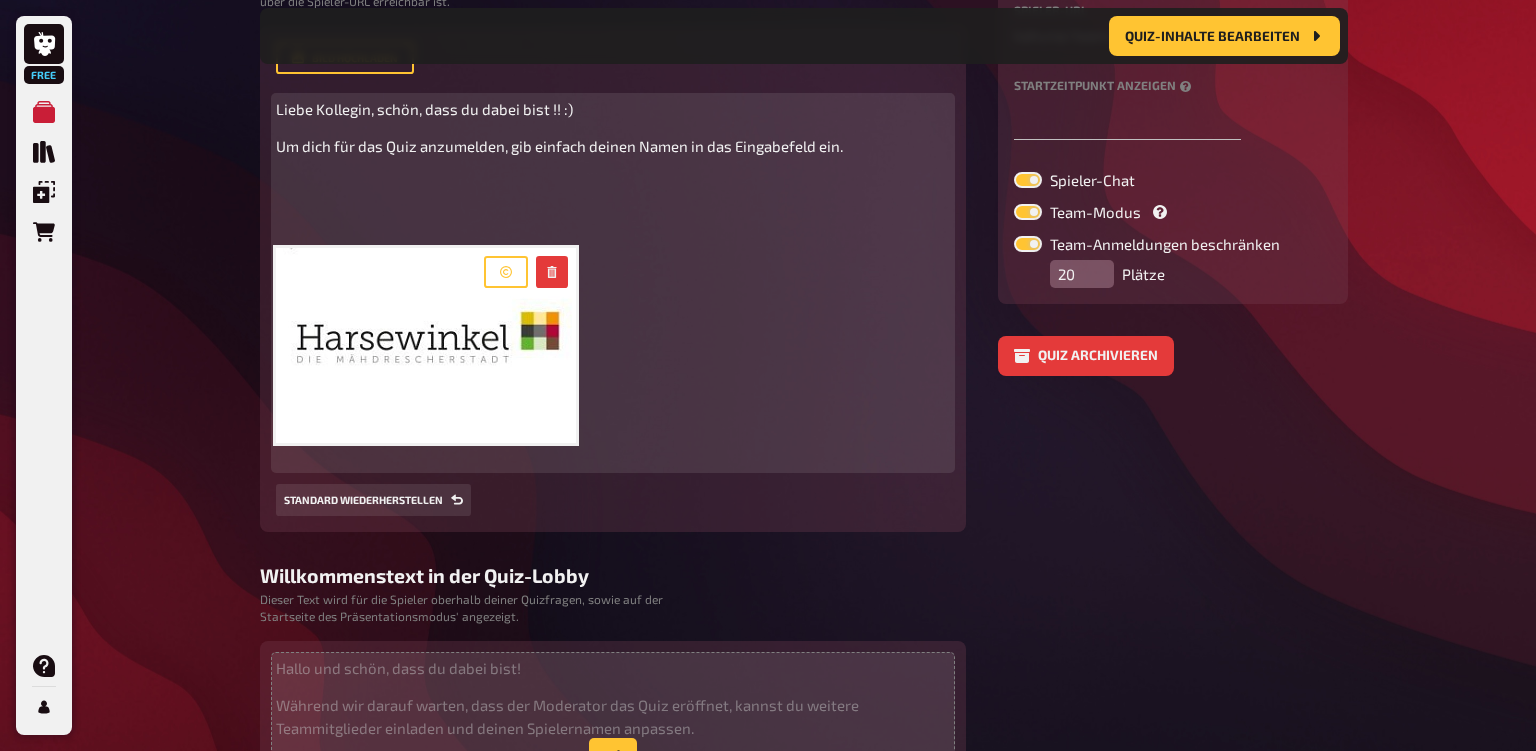 scroll, scrollTop: 313, scrollLeft: 0, axis: vertical 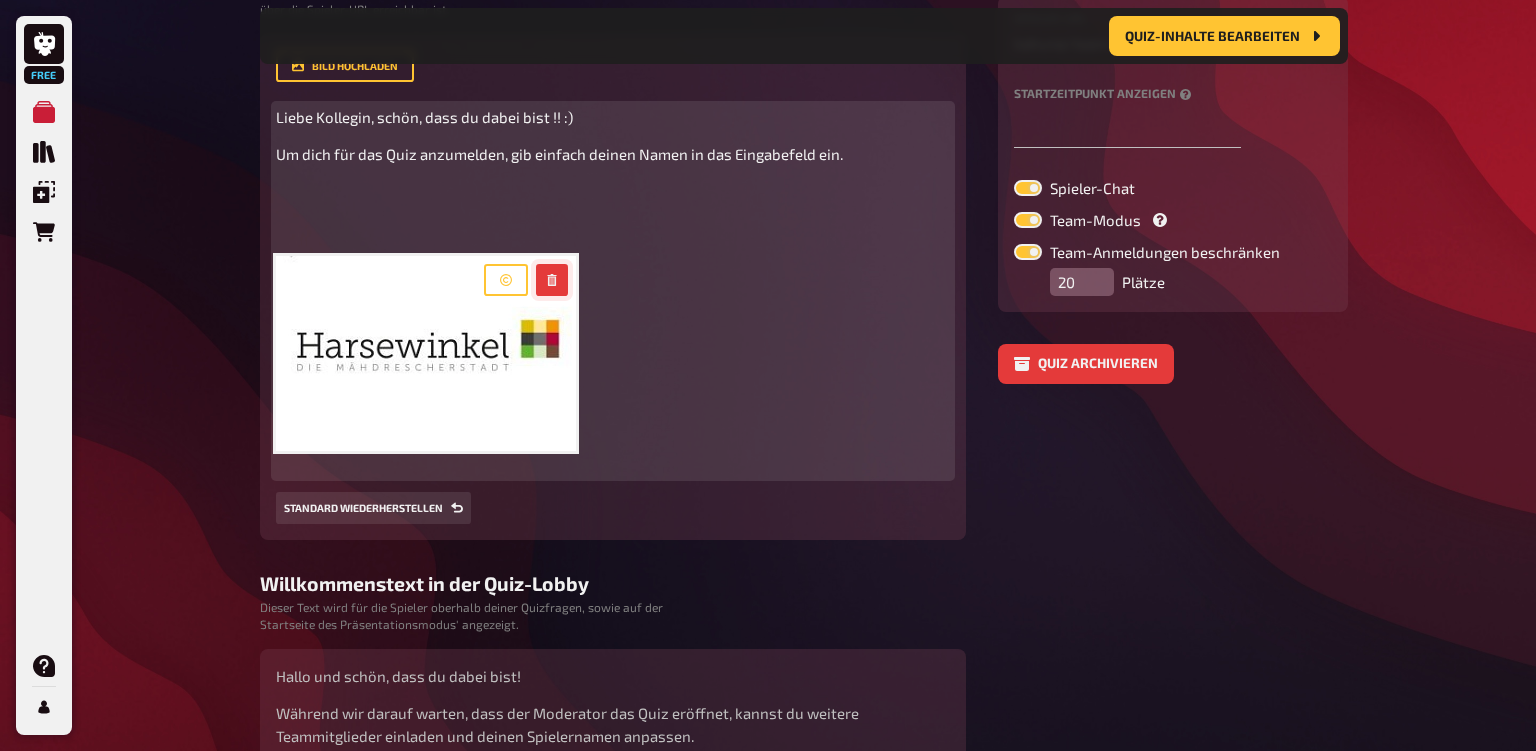 click 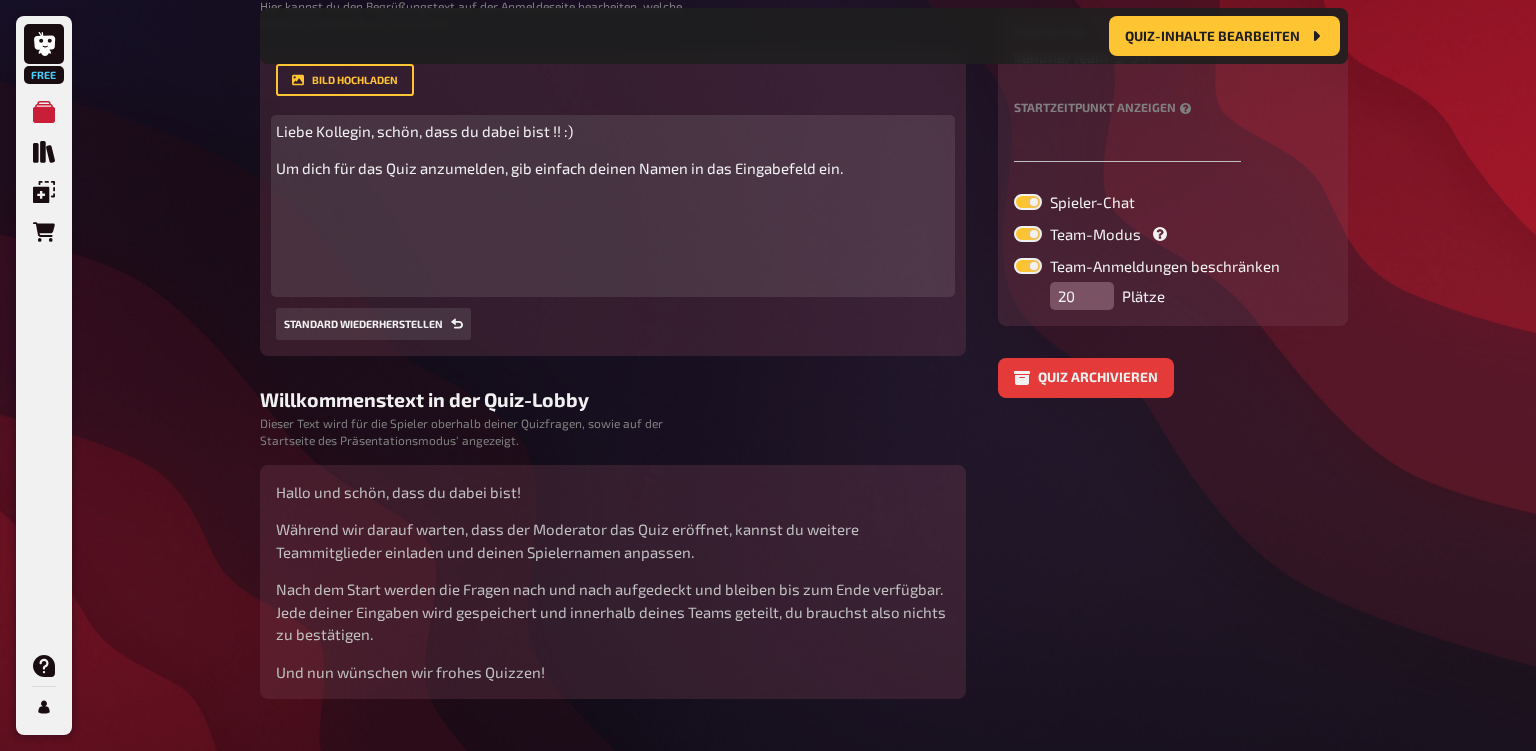 scroll, scrollTop: 328, scrollLeft: 0, axis: vertical 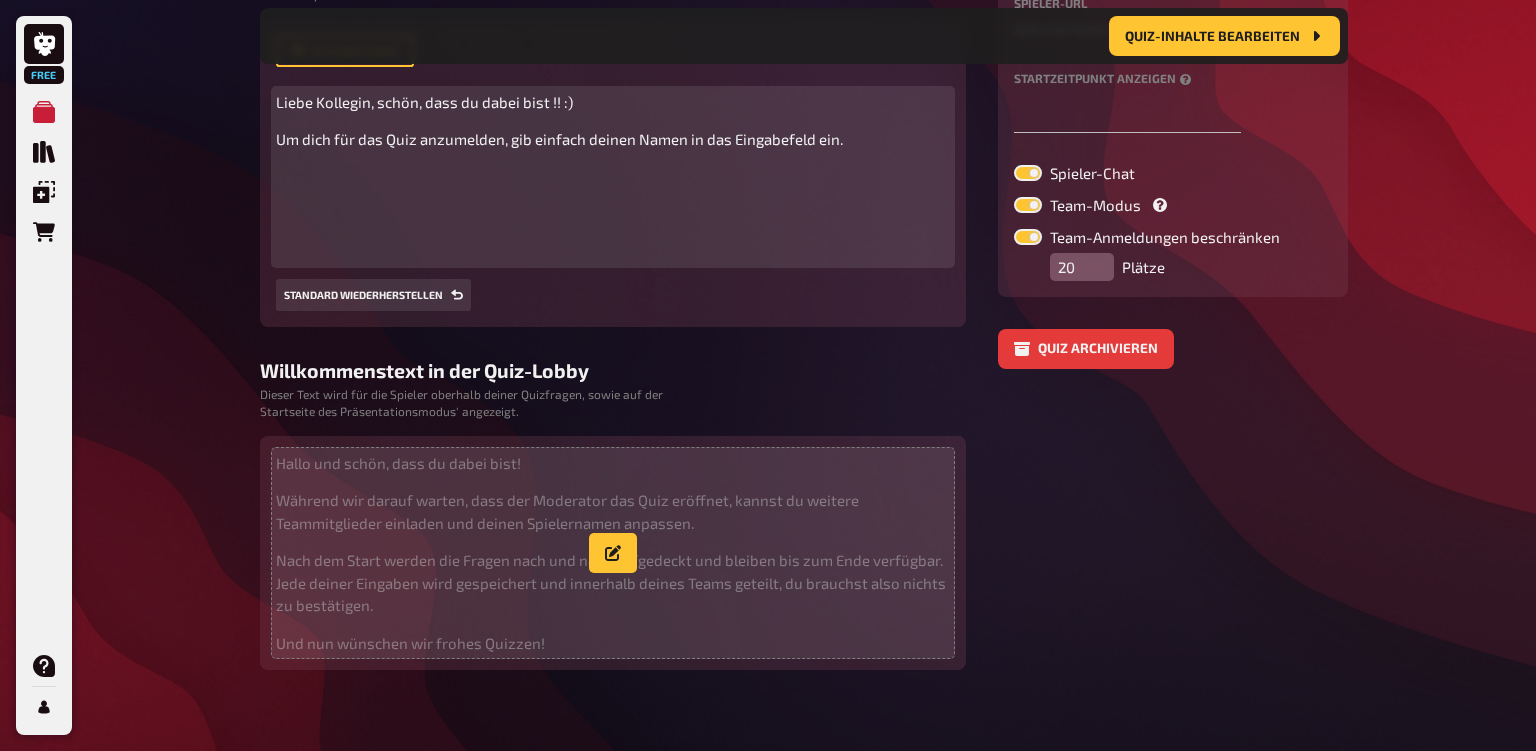 click on "Während wir darauf warten, dass der Moderator das Quiz eröffnet, kannst du weitere Teammitglieder einladen und deinen Spielernamen anpassen." at bounding box center (613, 511) 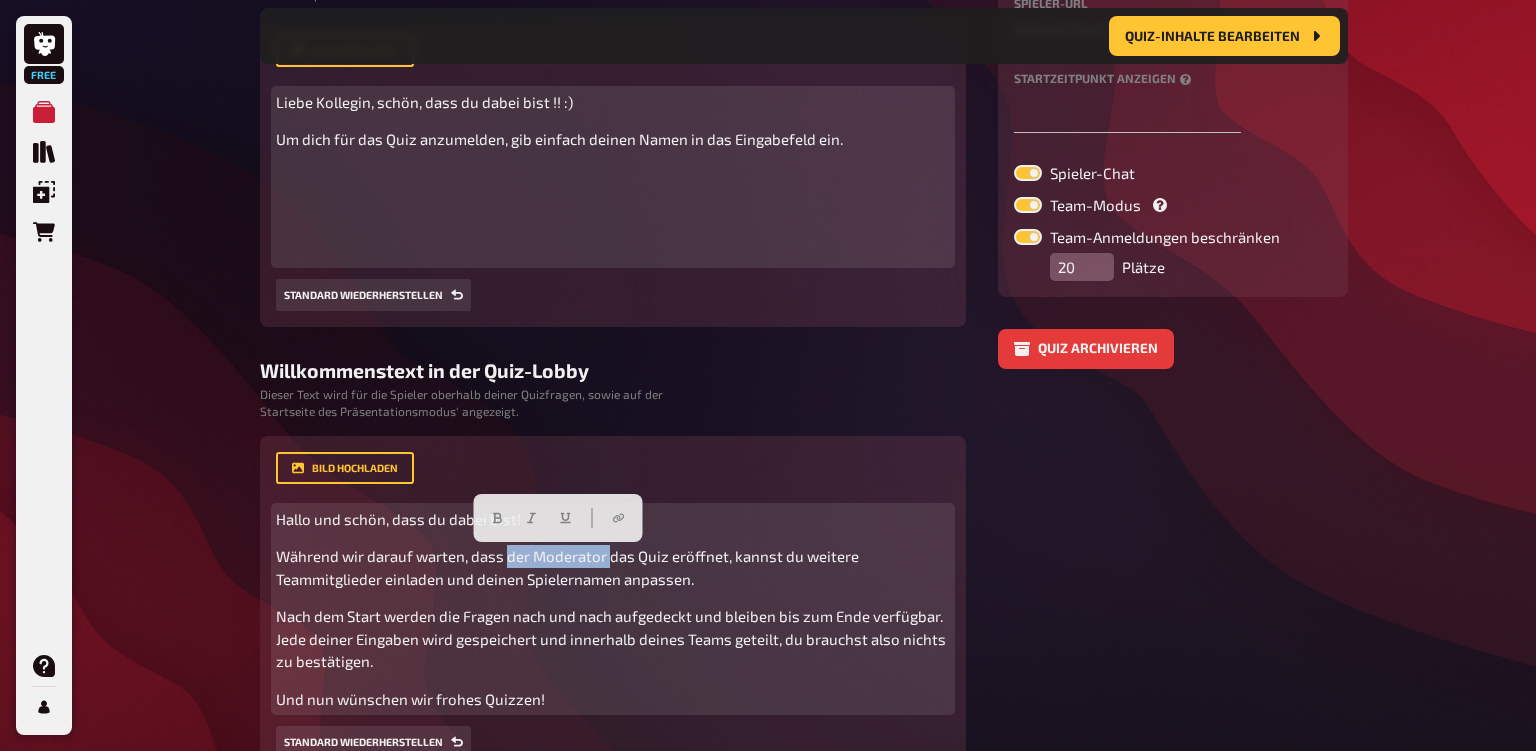 drag, startPoint x: 509, startPoint y: 557, endPoint x: 612, endPoint y: 550, distance: 103.23759 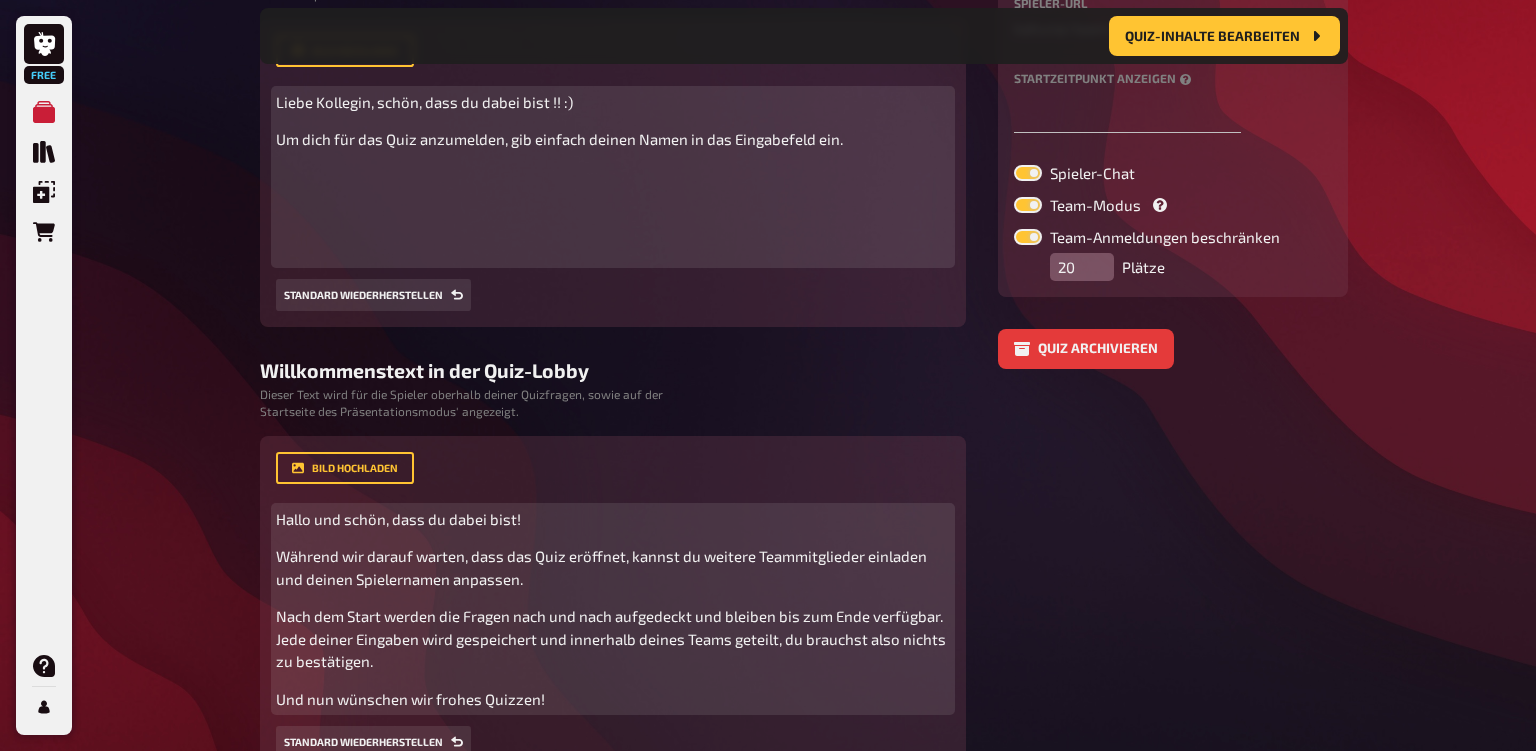 click on "Während wir darauf warten, dass das Quiz eröffnet, kannst du weitere Teammitglieder einladen und deinen Spielernamen anpassen." at bounding box center [603, 567] 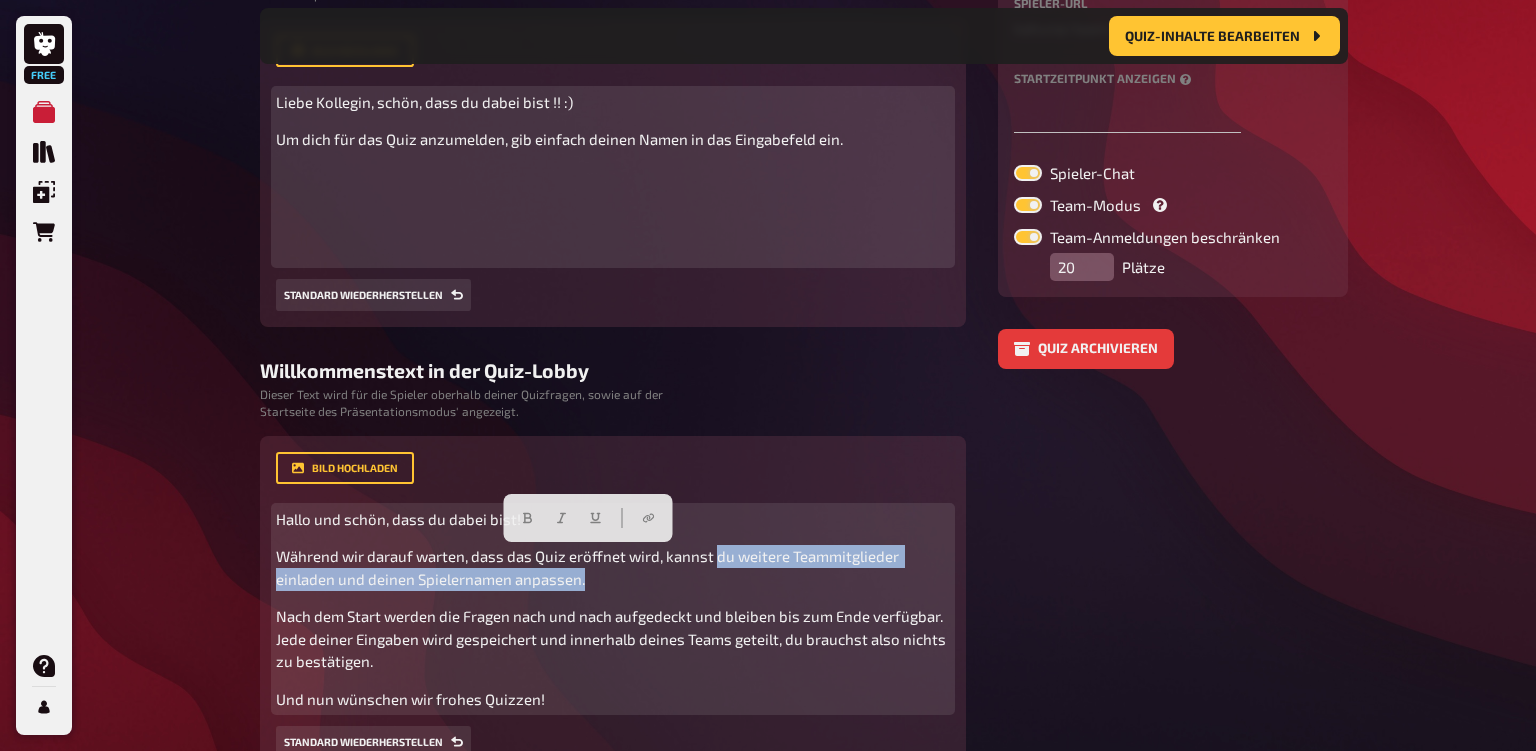 drag, startPoint x: 797, startPoint y: 592, endPoint x: 714, endPoint y: 560, distance: 88.95505 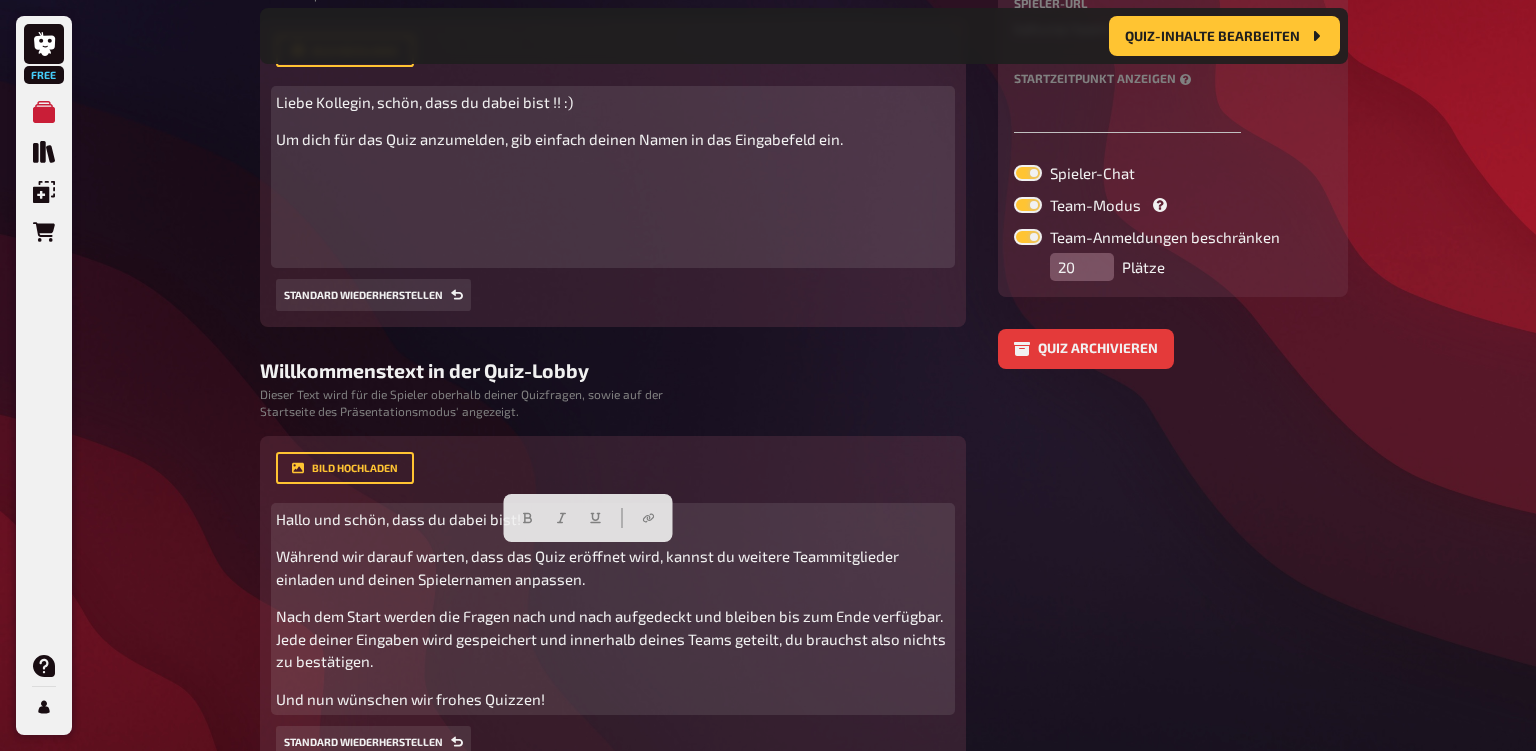 click on "Hallo und schön, dass du dabei bist! Während wir darauf warten, dass das Quiz eröffnet wird, kannst du weitere Teammitglieder einladen und deinen Spielernamen anpassen. Nach dem Start werden die Fragen nach und nach aufgedeckt und bleiben bis zum Ende verfügbar. Jede deiner Eingaben wird gespeichert und innerhalb deines Teams geteilt, du brauchst also nichts zu bestätigen. Und nun wünschen wir frohes Quizzen!" at bounding box center [613, 609] 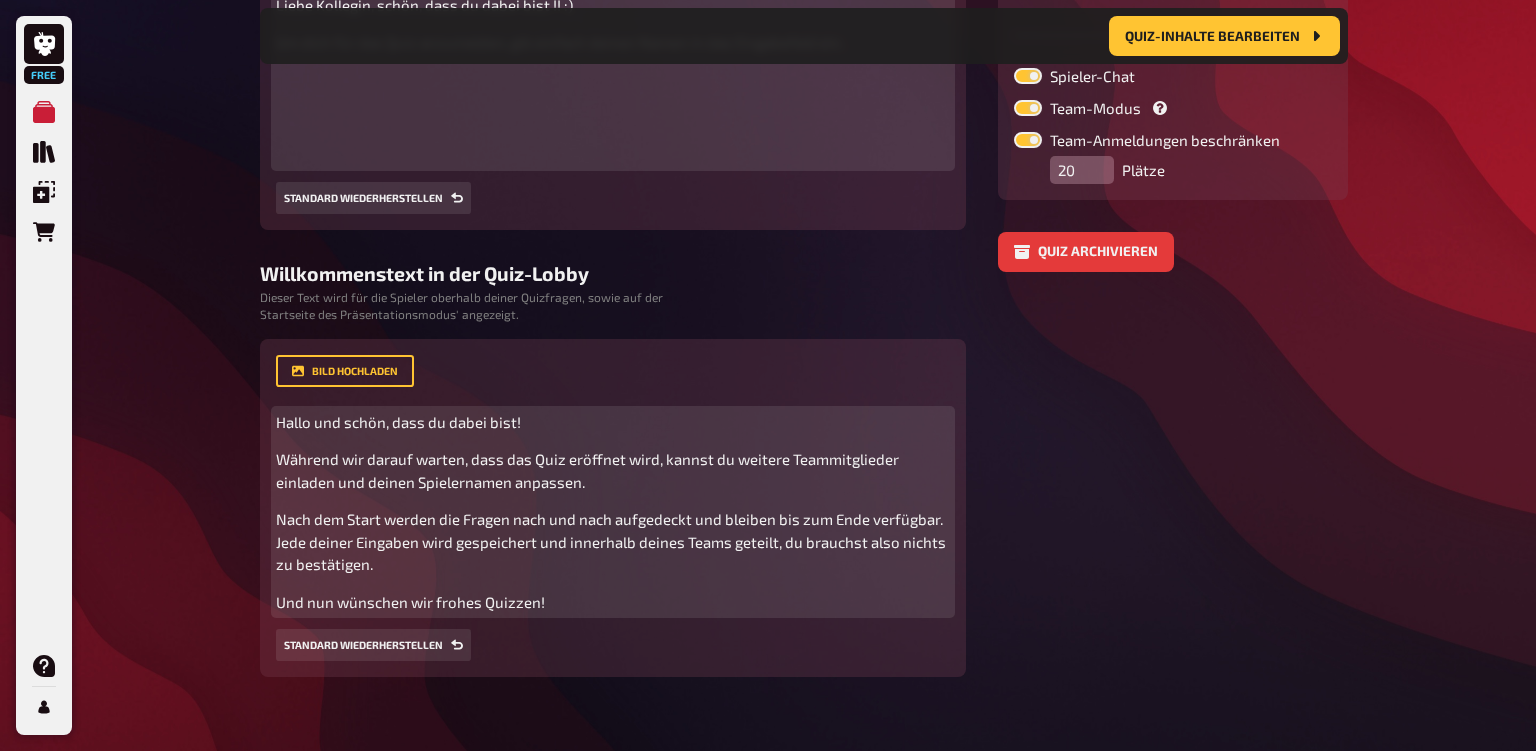scroll, scrollTop: 448, scrollLeft: 0, axis: vertical 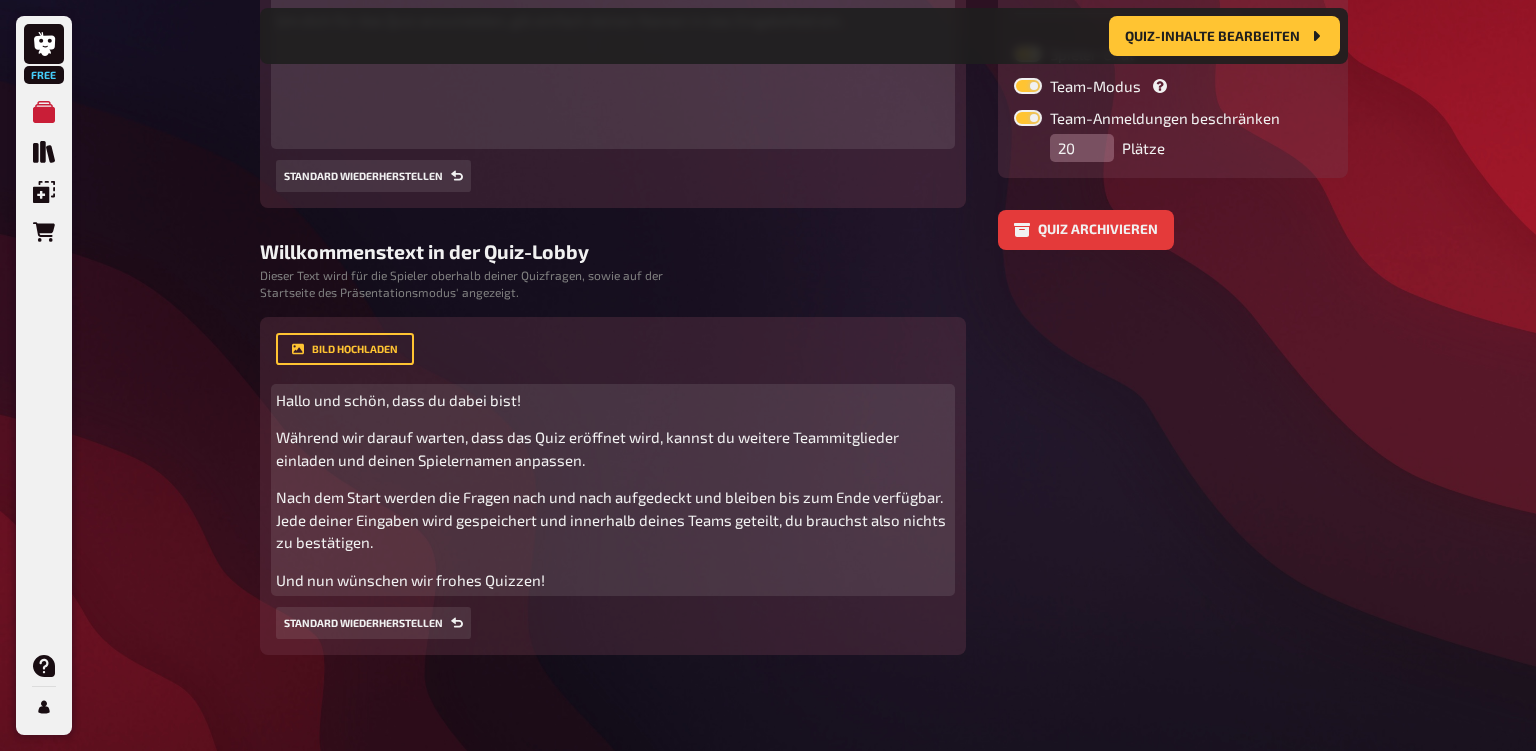 click on "Während wir darauf warten, dass das Quiz eröffnet wird, kannst du weitere Teammitglieder einladen und deinen Spielernamen anpassen." at bounding box center (589, 448) 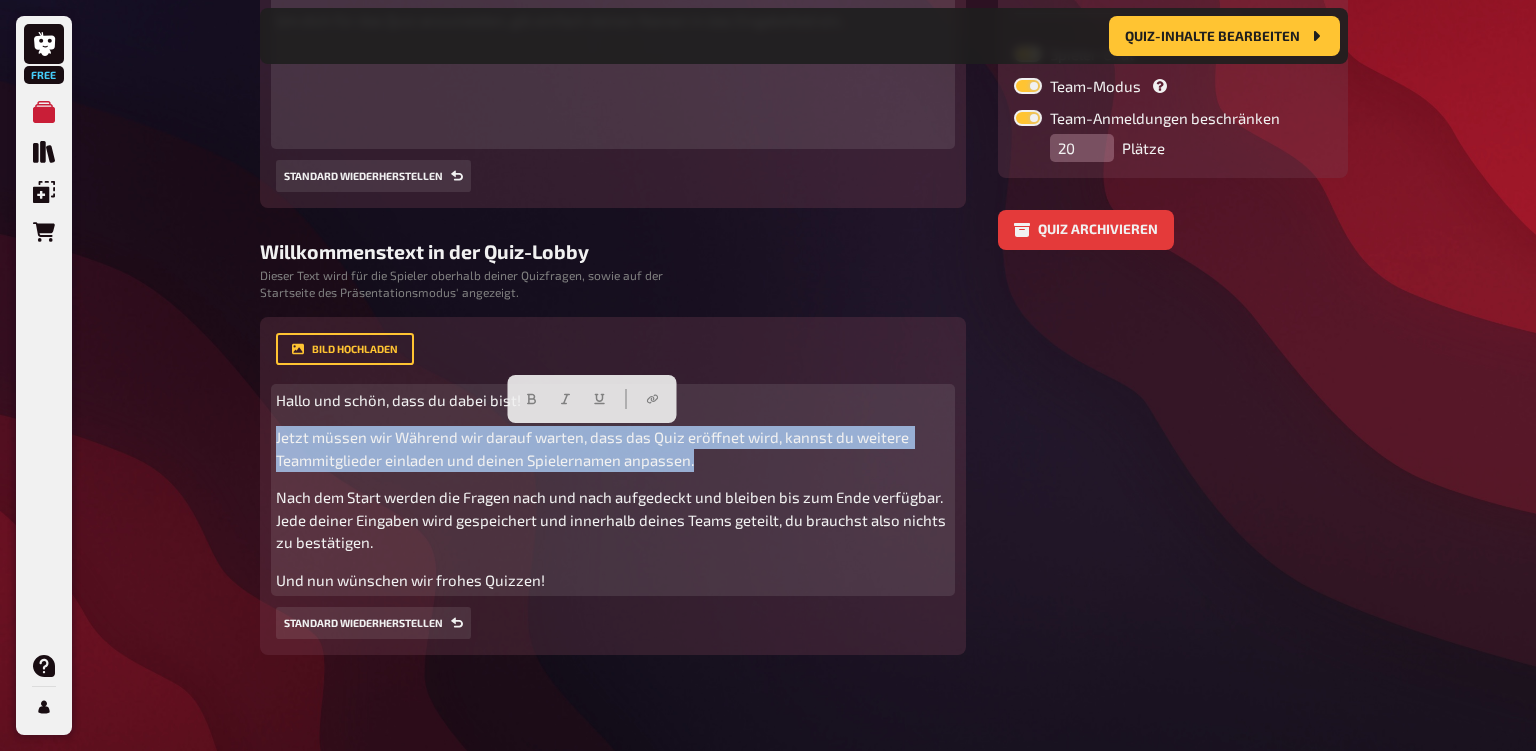 drag, startPoint x: 704, startPoint y: 468, endPoint x: 256, endPoint y: 432, distance: 449.4441 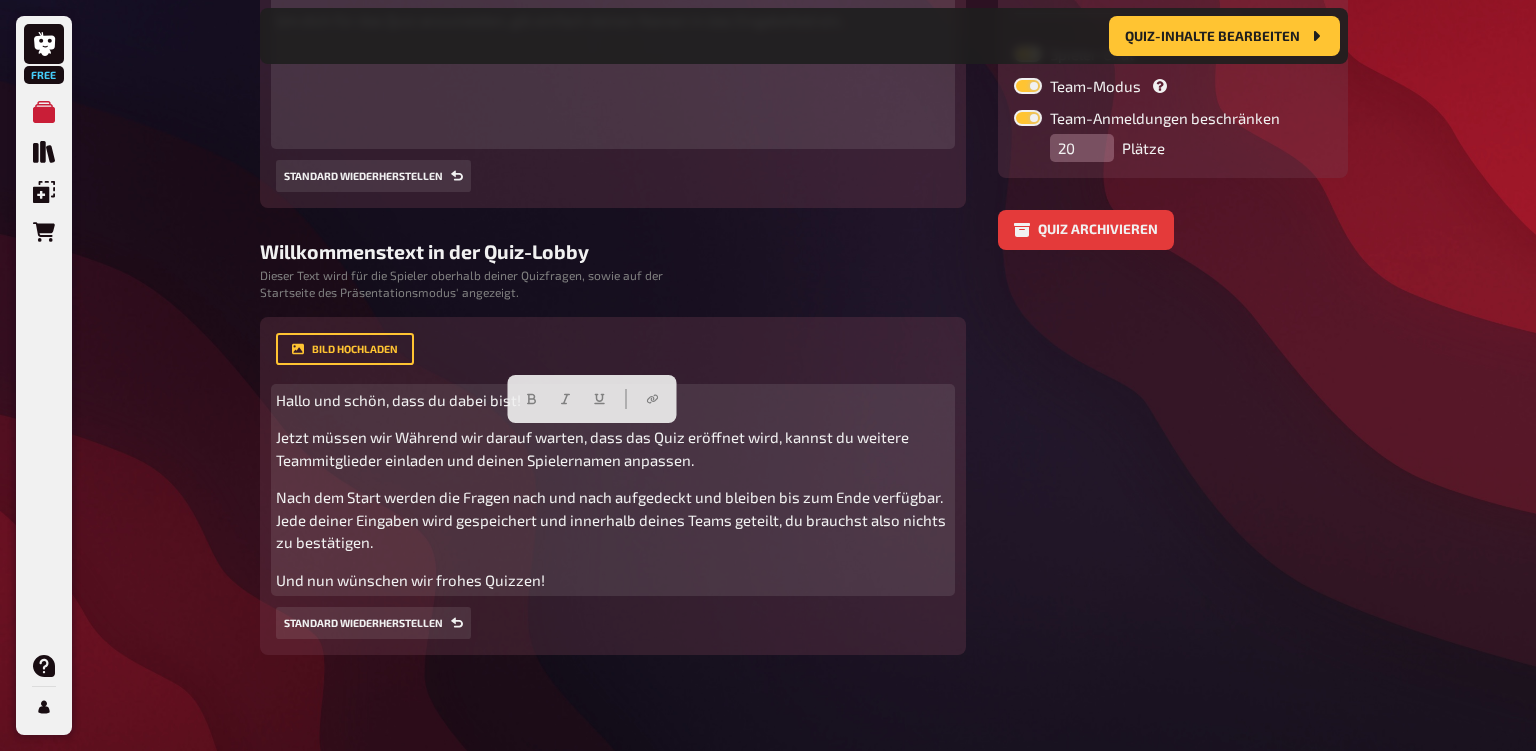 click on "Jetzt müssen wir Während wir darauf warten, dass das Quiz eröffnet wird, kannst du weitere Teammitglieder einladen und deinen Spielernamen anpassen." at bounding box center [613, 448] 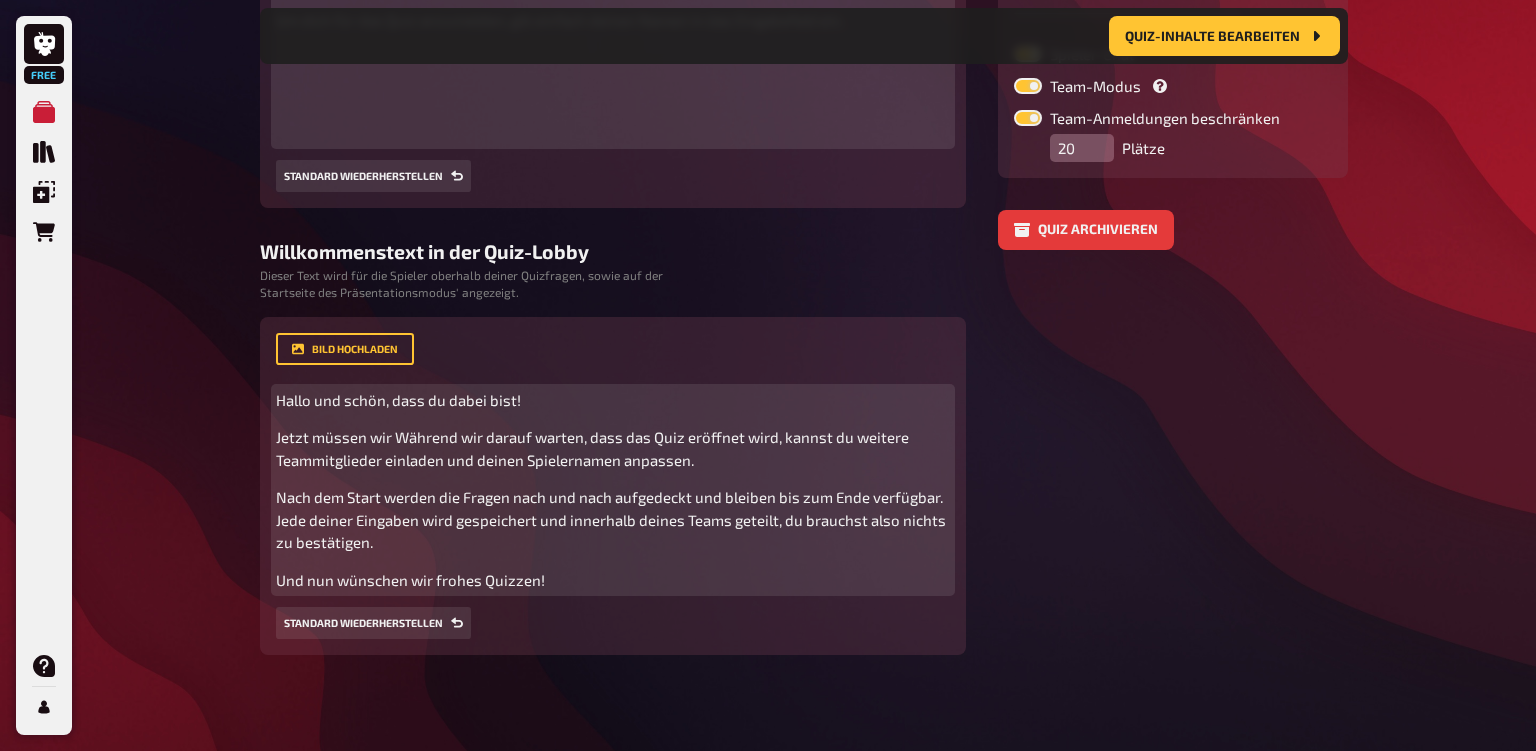 click on "Jetzt müssen wir Während wir darauf warten, dass das Quiz eröffnet wird, kannst du weitere Teammitglieder einladen und deinen Spielernamen anpassen." at bounding box center (594, 448) 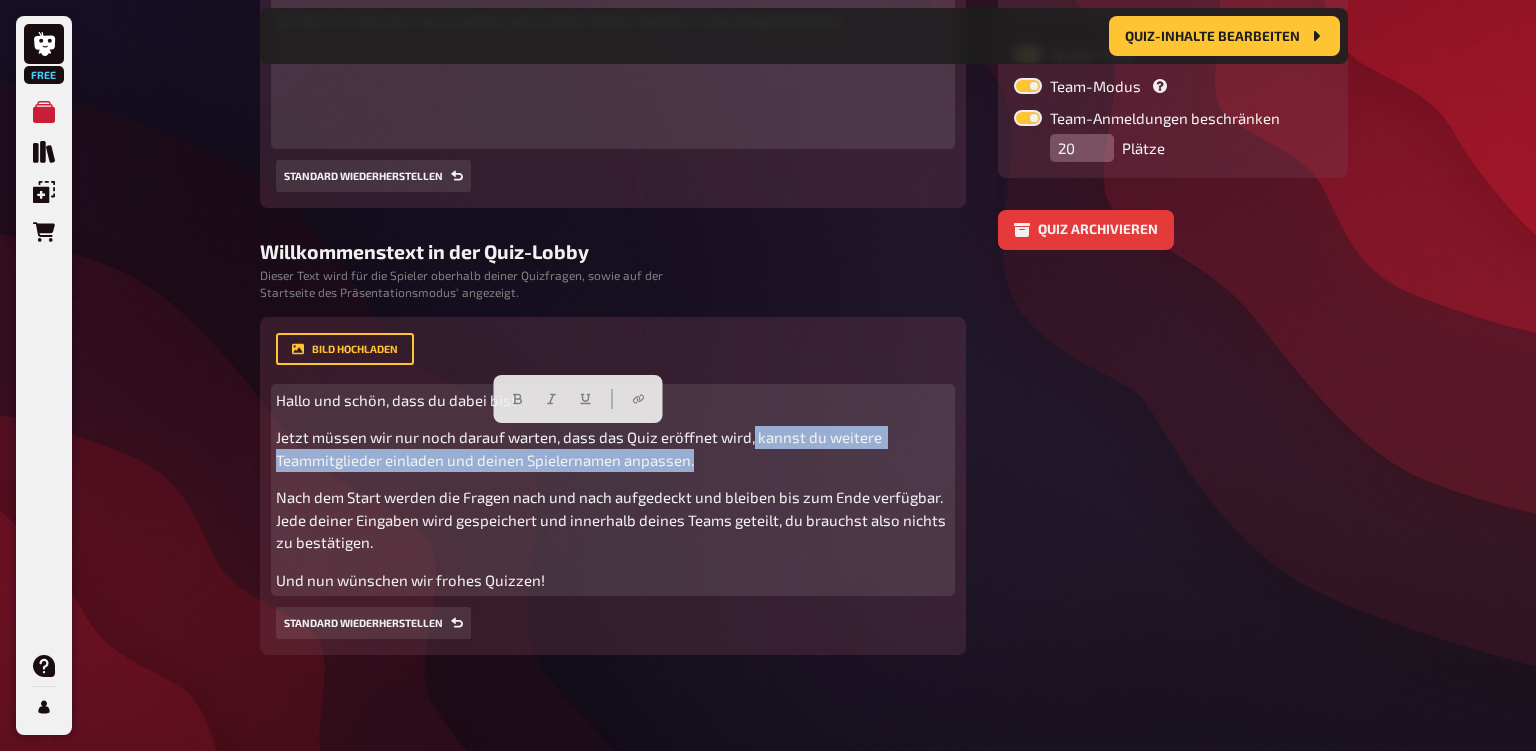 drag, startPoint x: 750, startPoint y: 438, endPoint x: 761, endPoint y: 458, distance: 22.825424 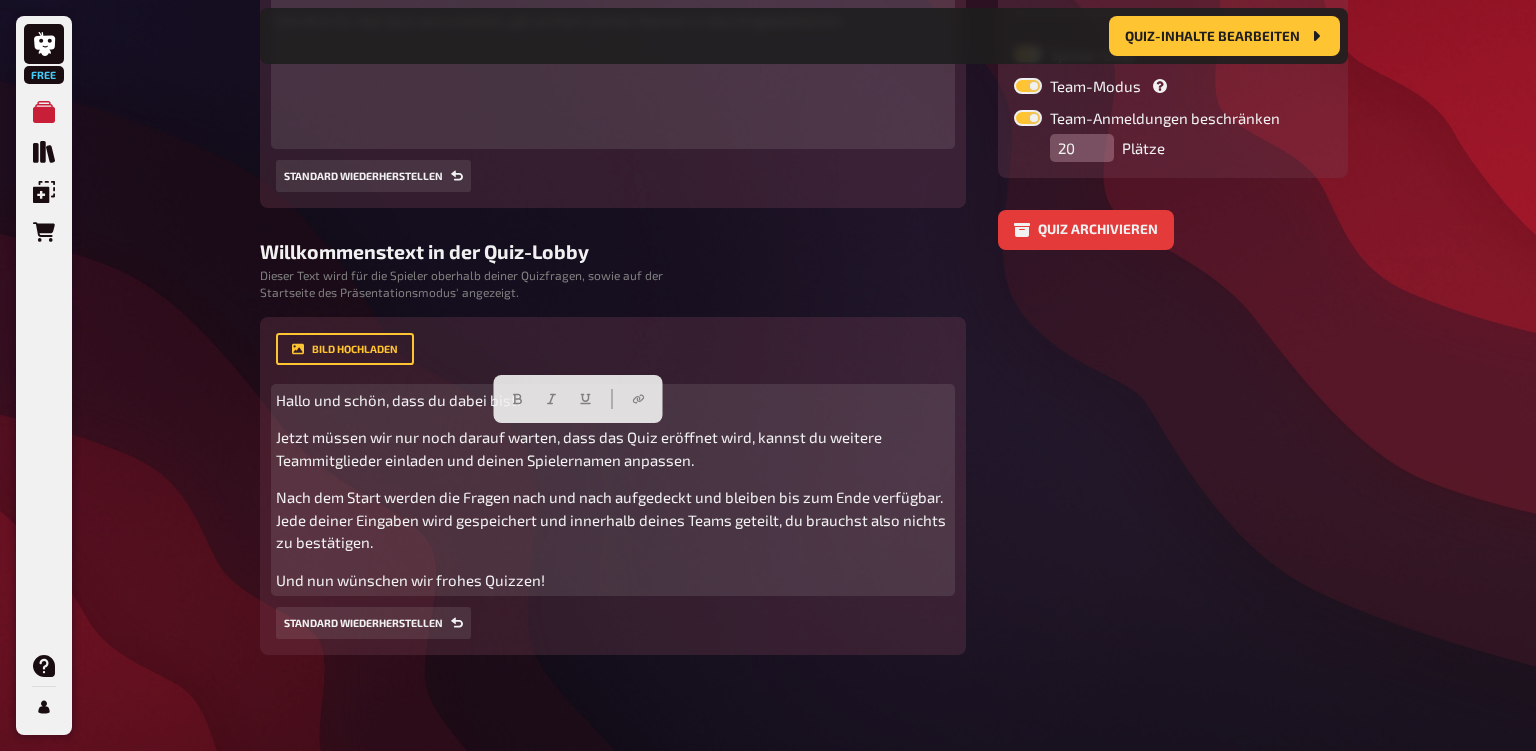 scroll, scrollTop: 424, scrollLeft: 0, axis: vertical 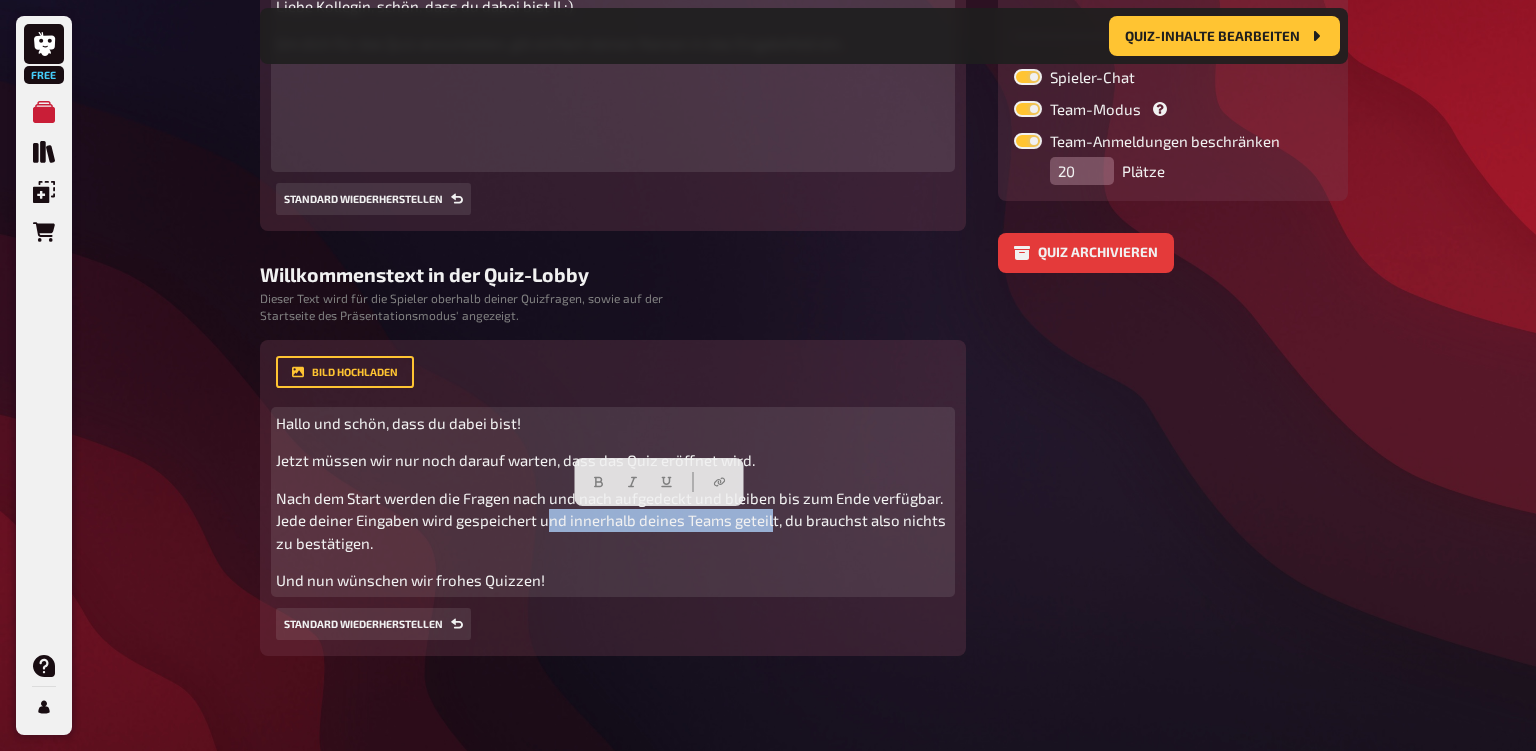 drag, startPoint x: 550, startPoint y: 522, endPoint x: 770, endPoint y: 525, distance: 220.02045 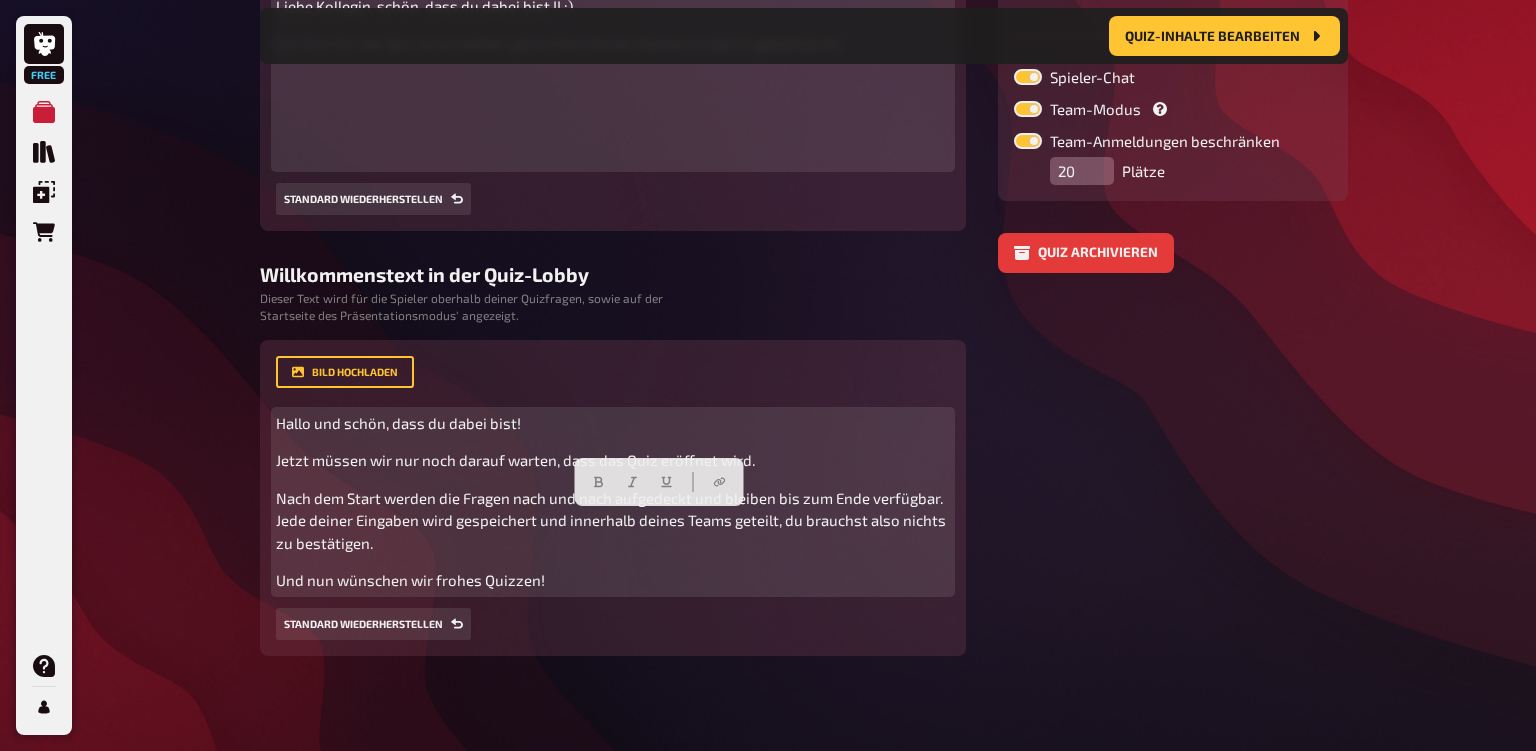 scroll, scrollTop: 402, scrollLeft: 0, axis: vertical 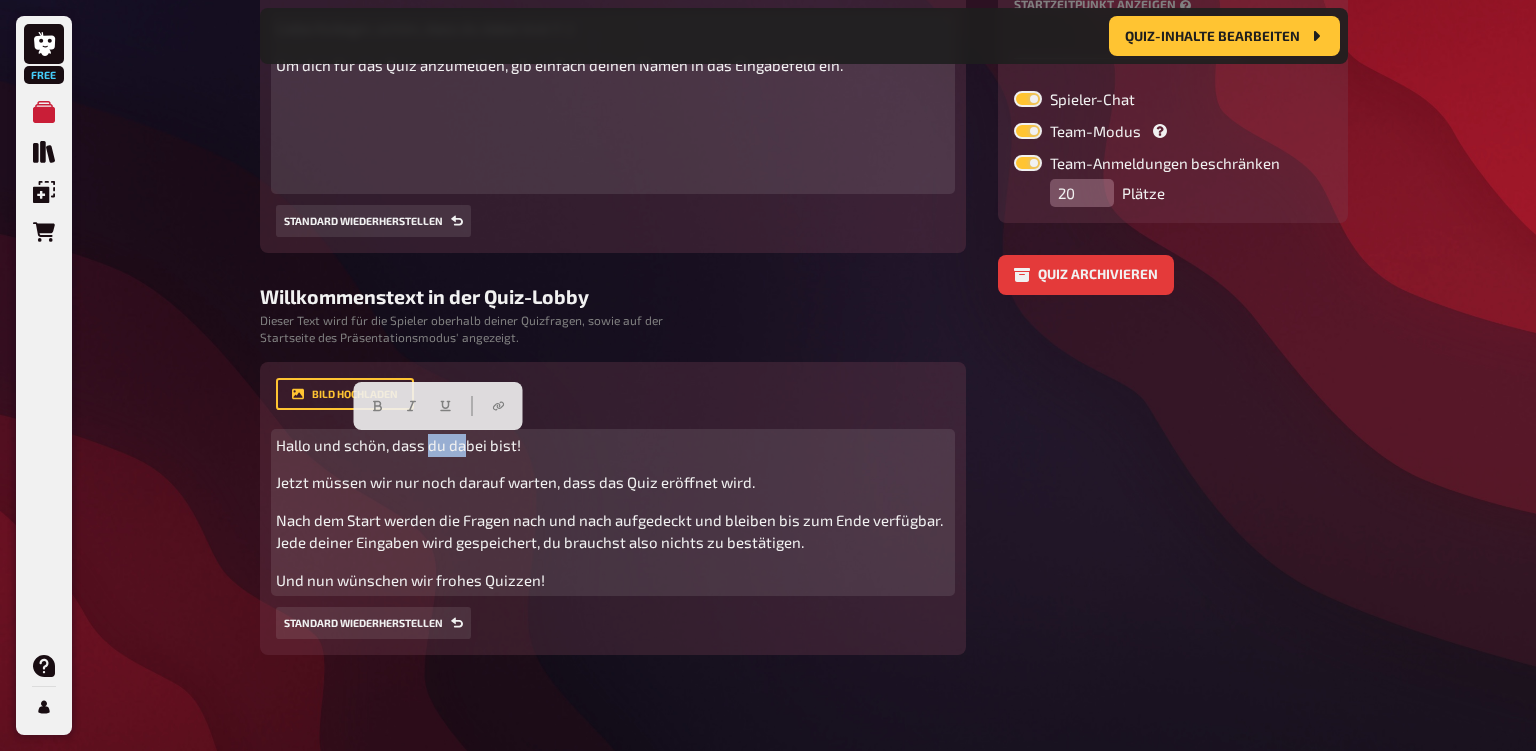 drag, startPoint x: 427, startPoint y: 450, endPoint x: 462, endPoint y: 444, distance: 35.510563 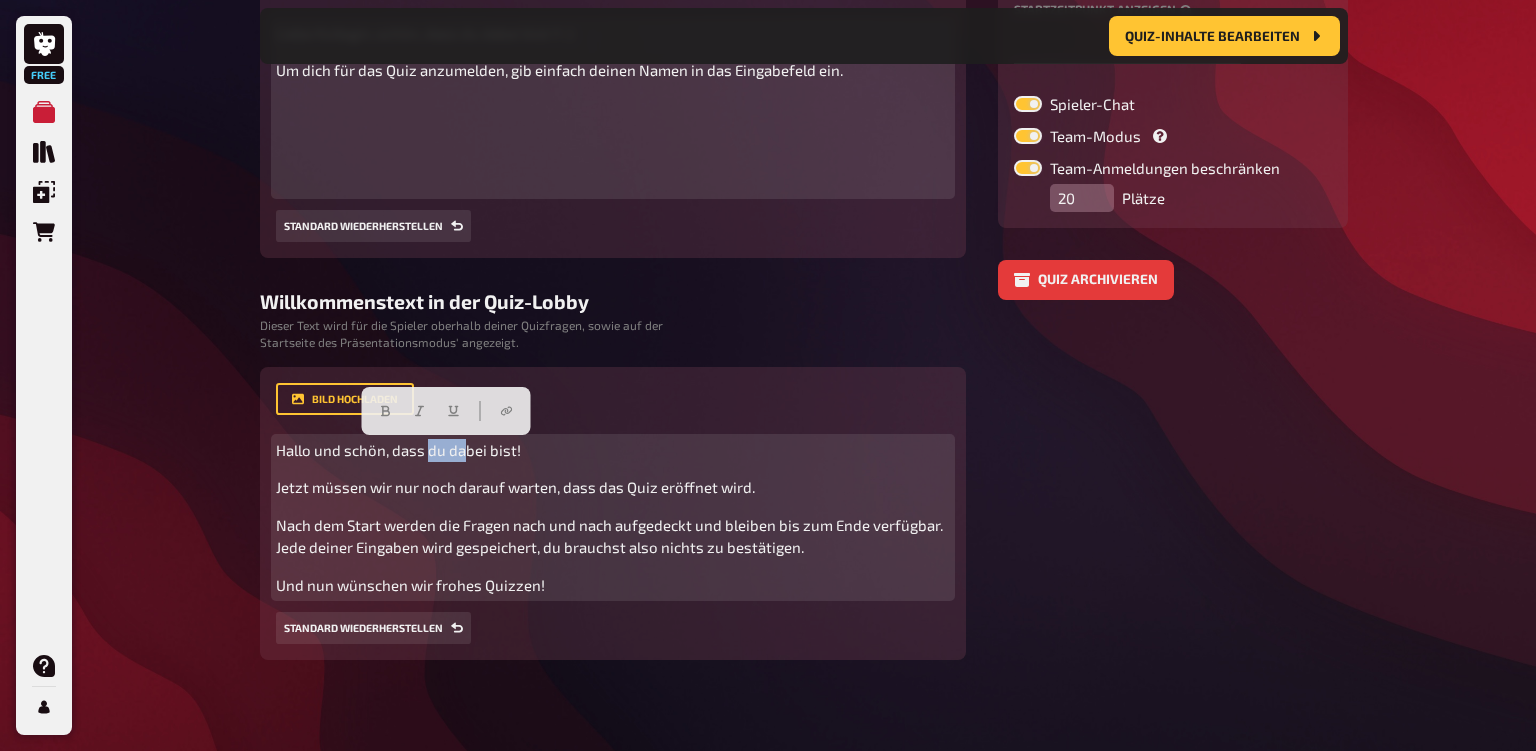 scroll, scrollTop: 402, scrollLeft: 0, axis: vertical 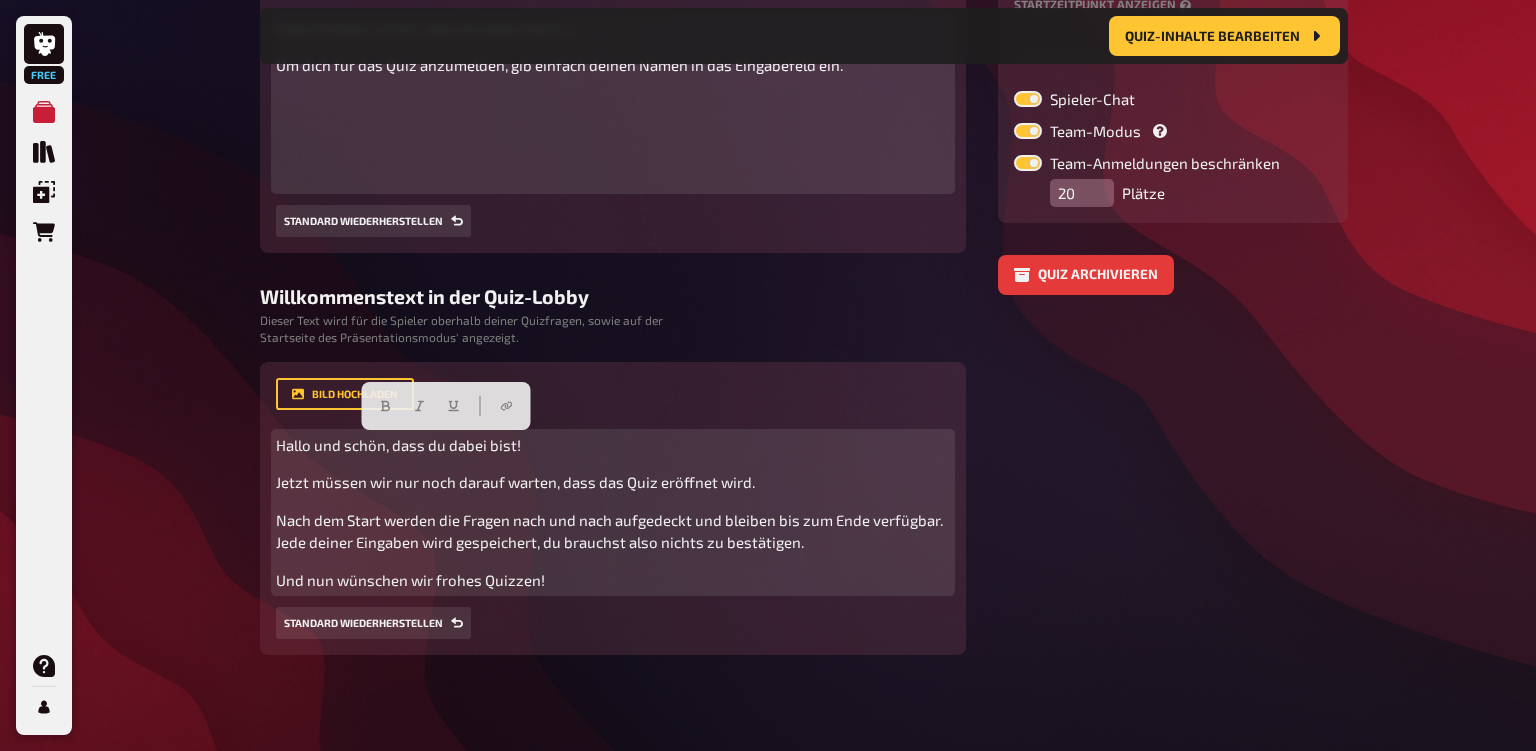 click on "Jetzt müssen wir nur noch darauf warten, dass das Quiz eröffnet wird." at bounding box center [515, 482] 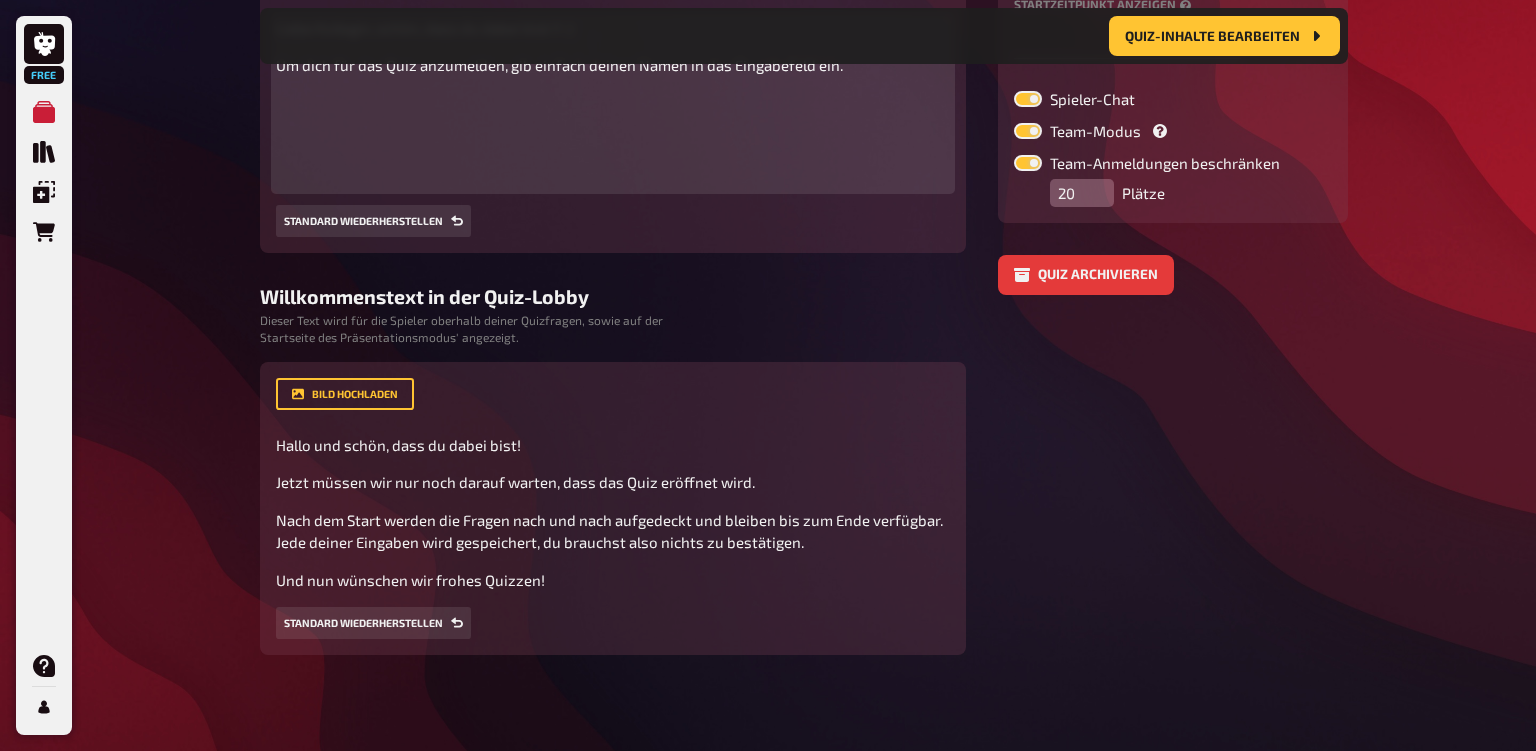 click on "Bild hochladen Hallo und schön, dass du dabei bist! Jetzt müssen wir nur noch darauf warten, dass das Quiz eröffnet wird. Nach dem Start werden die Fragen nach und nach aufgedeckt und bleiben bis zum Ende verfügbar. Jede deiner Eingaben wird gespeichert, du brauchst also nichts zu bestätigen. Und nun wünschen wir frohes Quizzen! Hier hinziehen für Dateiupload Standard wiederherstellen" at bounding box center (613, 509) 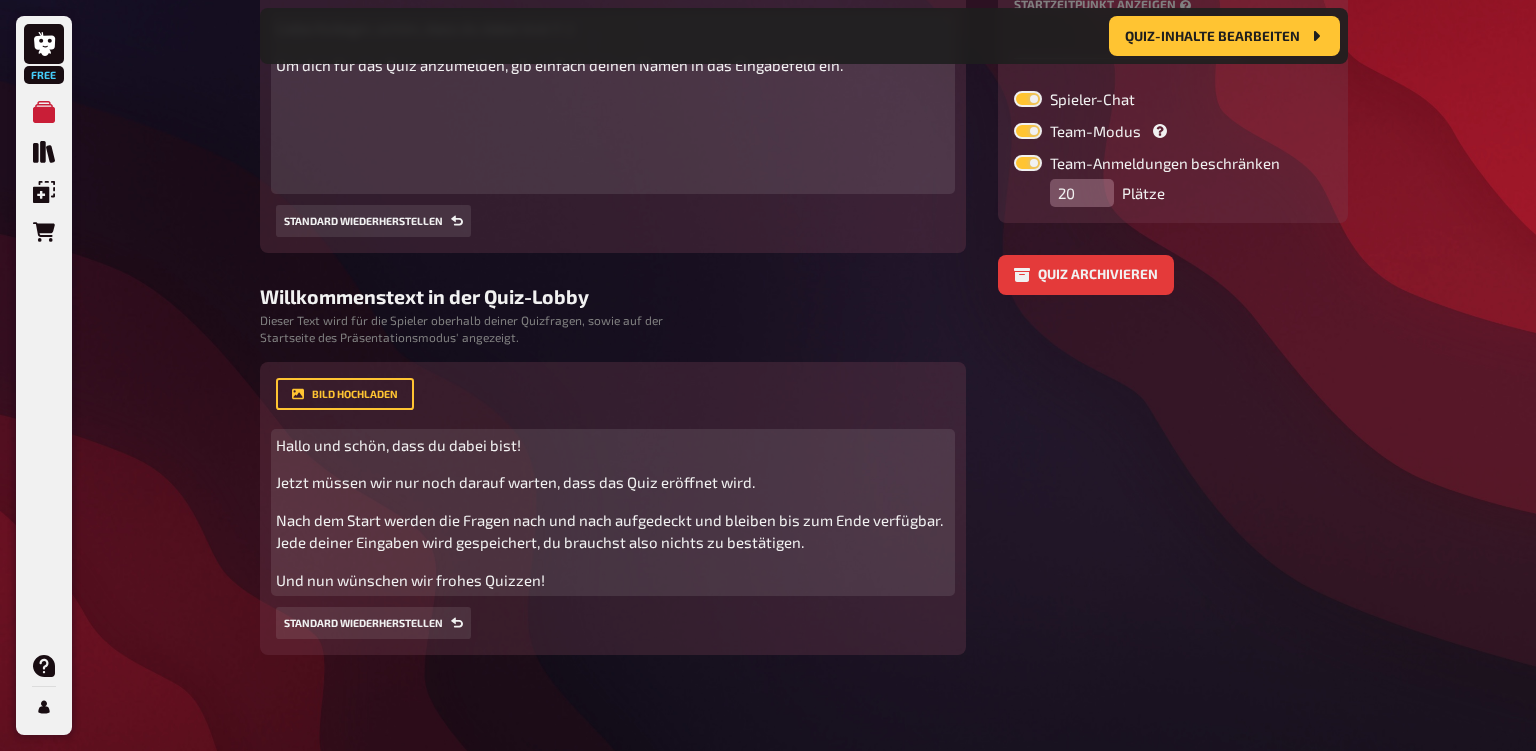 click on "Hallo und schön, dass du dabei bist!" at bounding box center [398, 445] 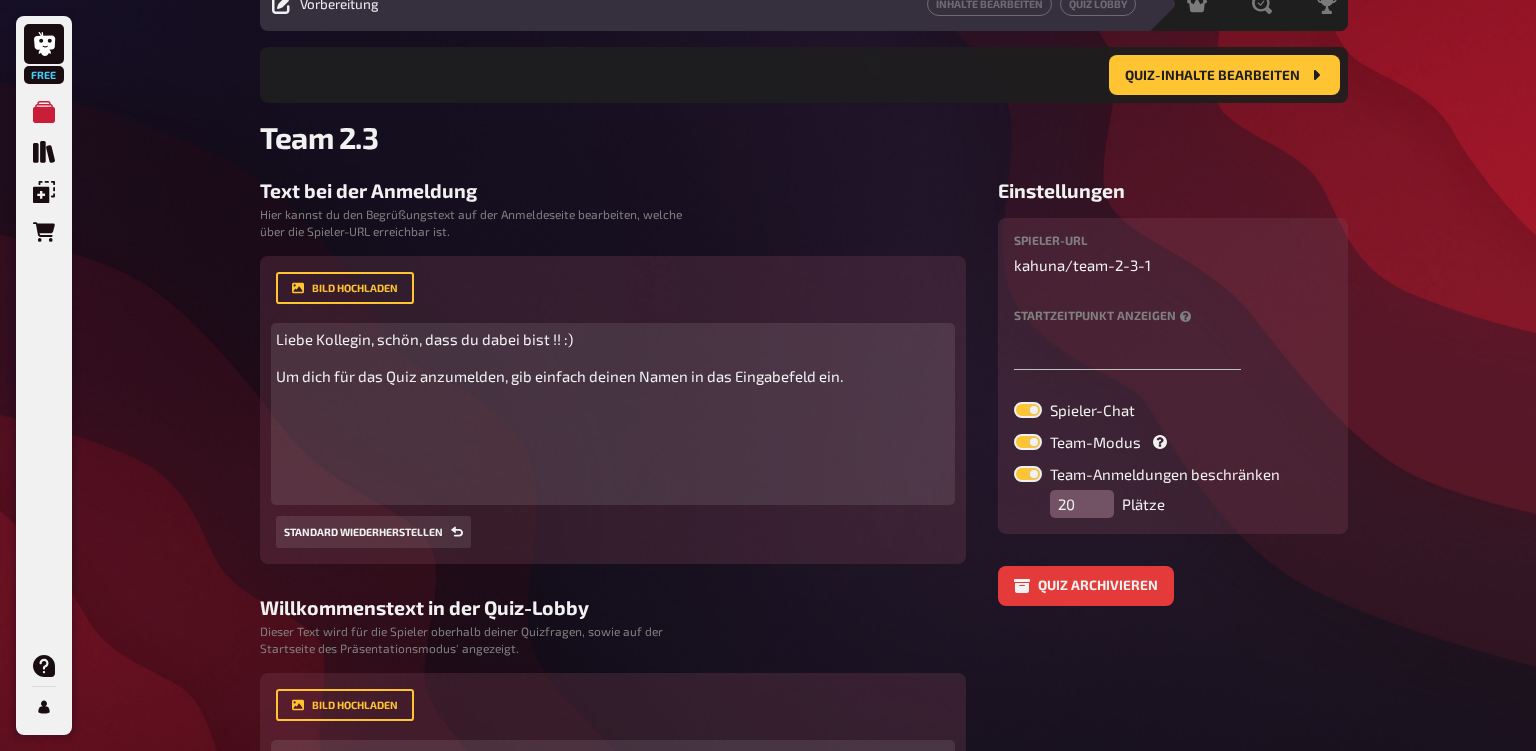 scroll, scrollTop: 85, scrollLeft: 0, axis: vertical 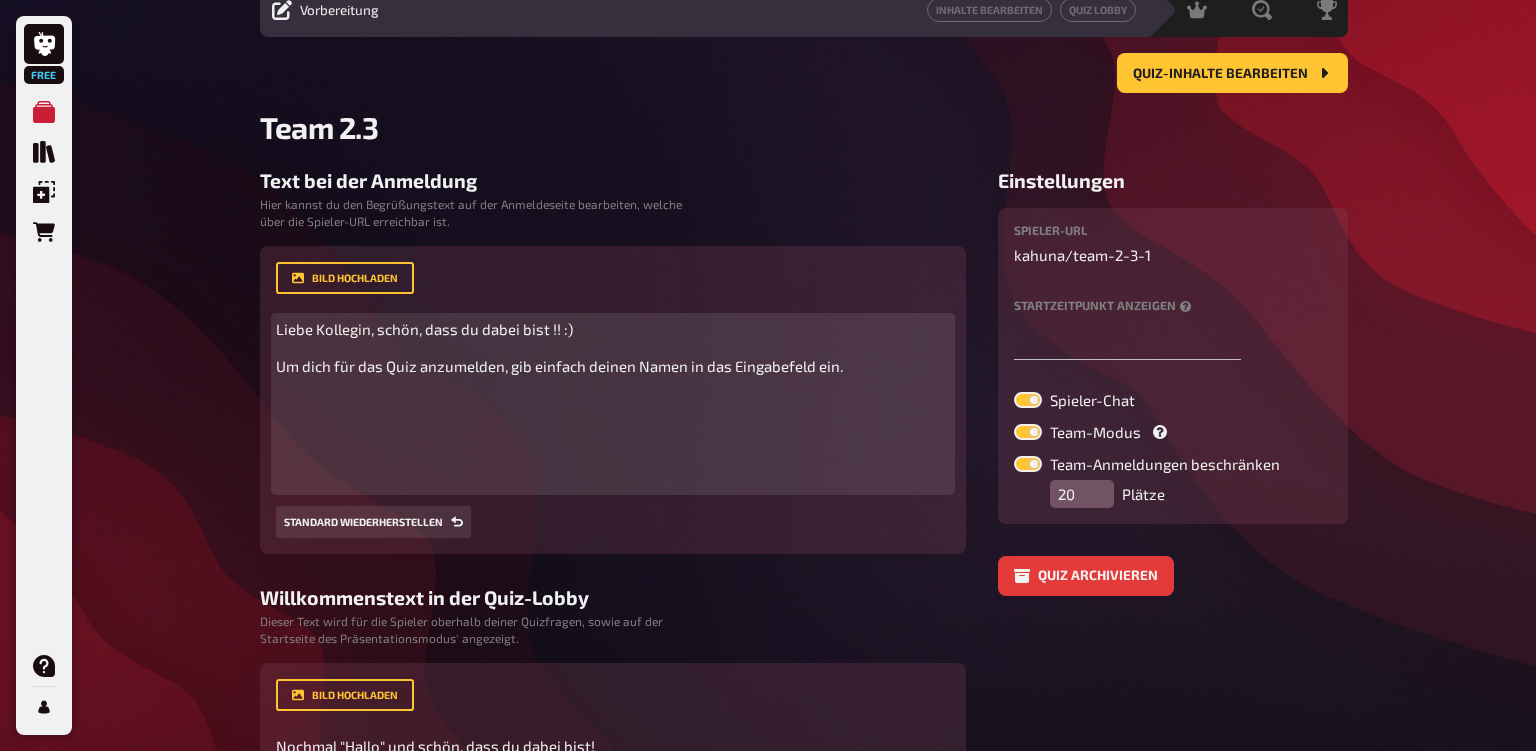 click at bounding box center [1028, 432] 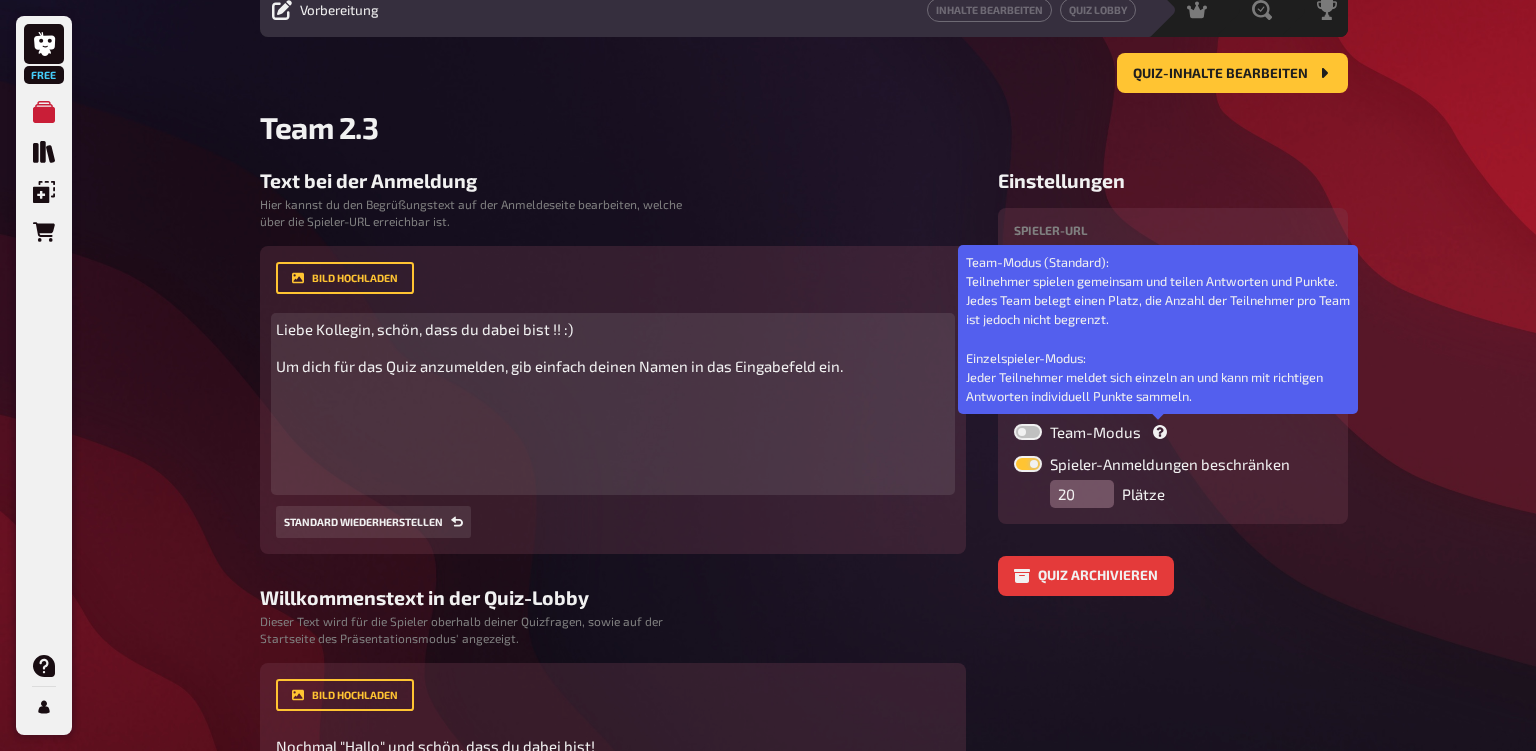 click 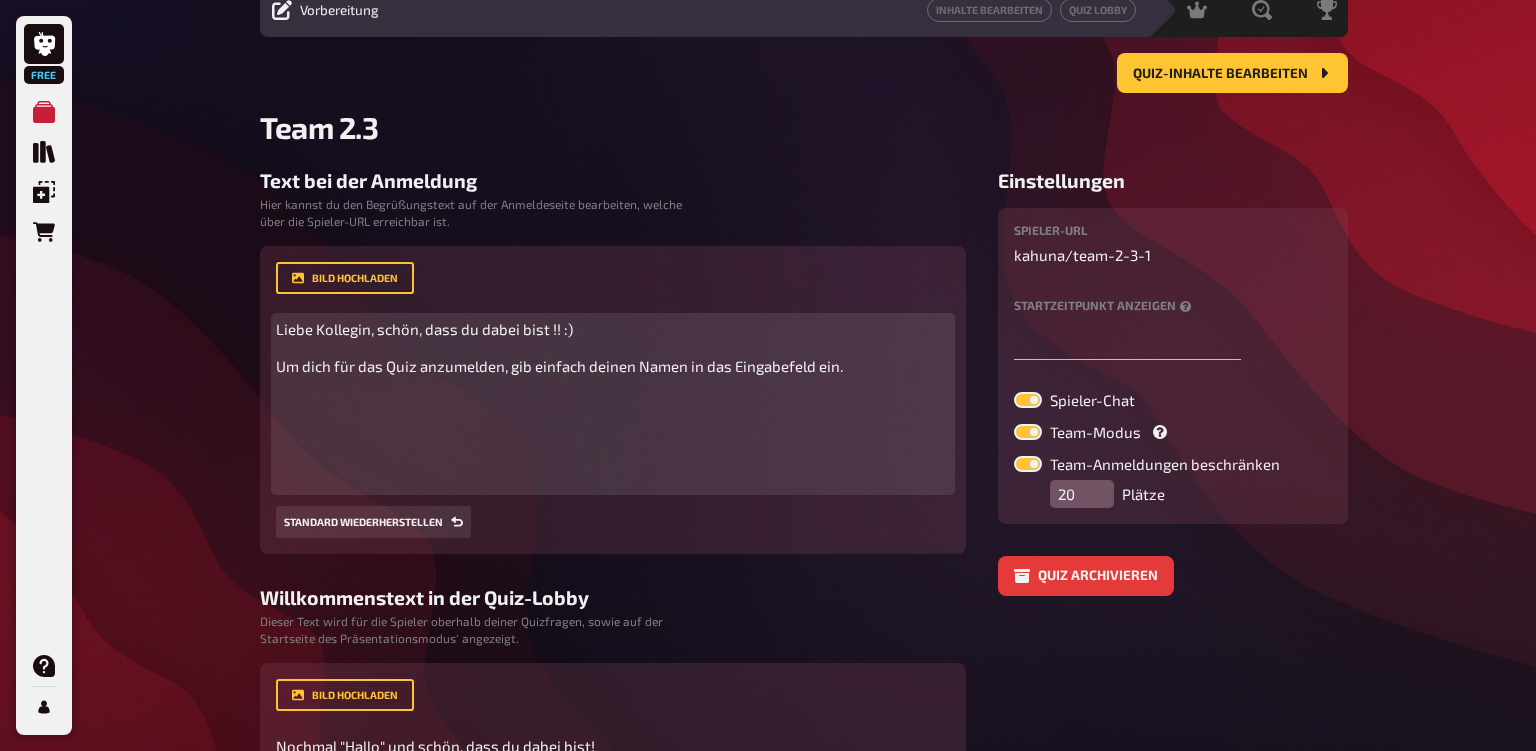 click at bounding box center (1028, 432) 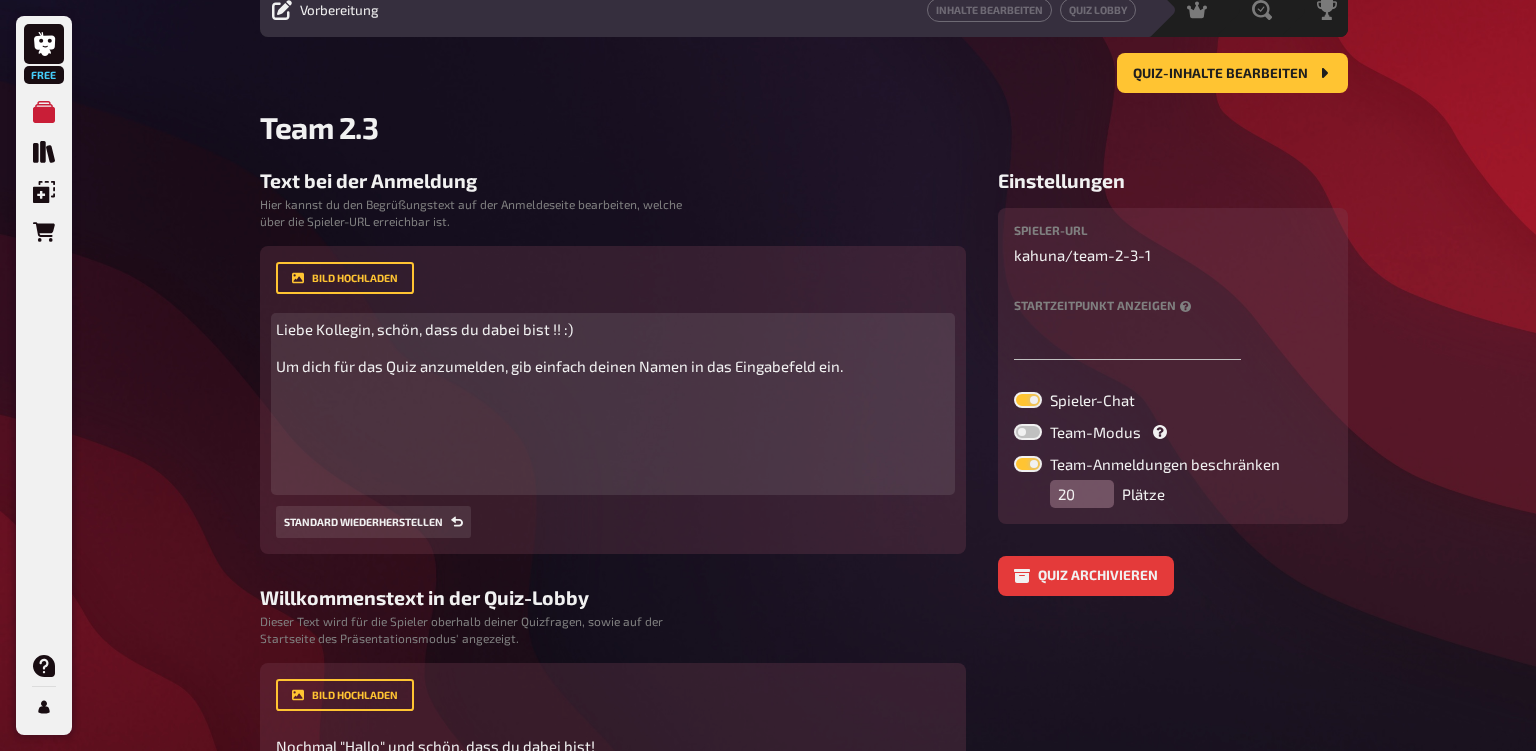 checkbox on "false" 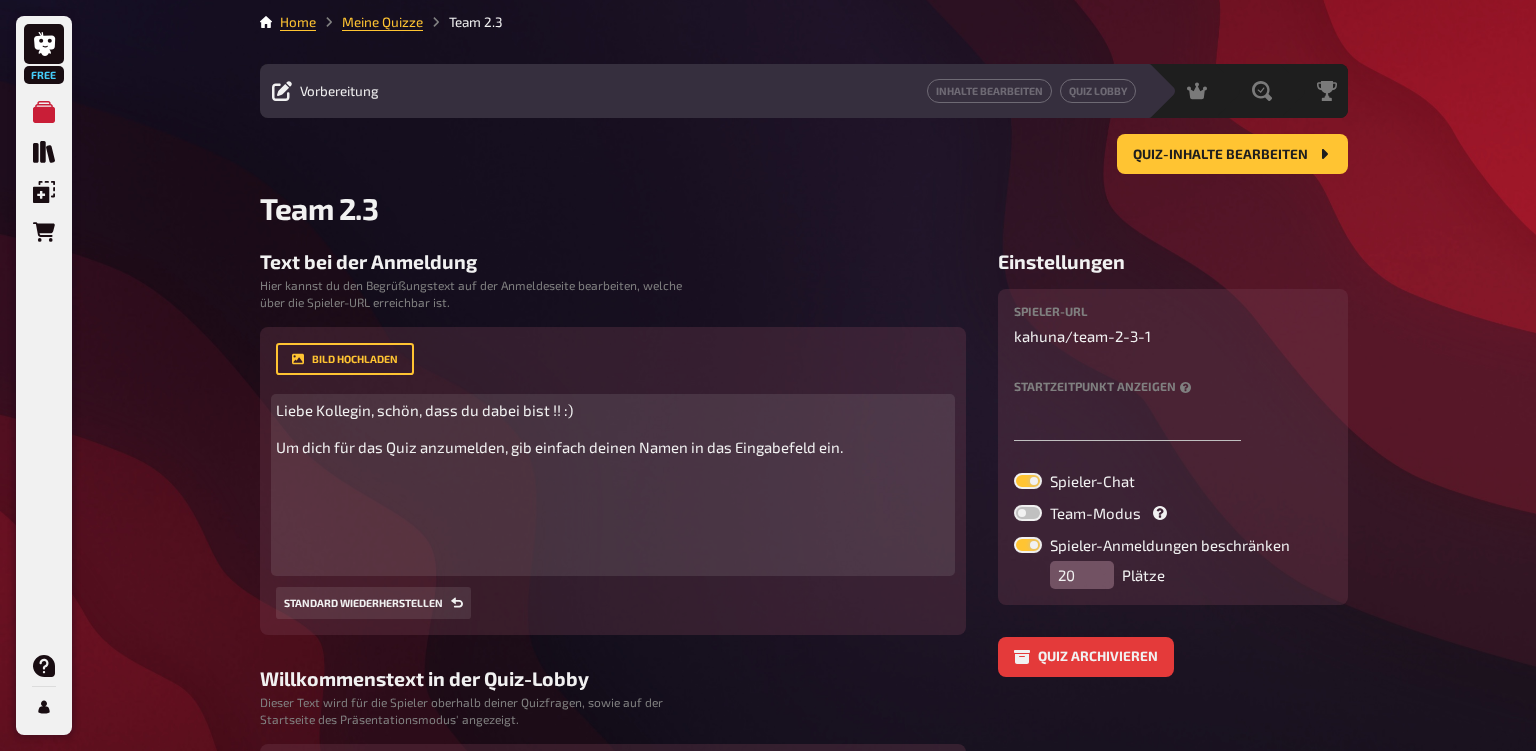 scroll, scrollTop: 0, scrollLeft: 0, axis: both 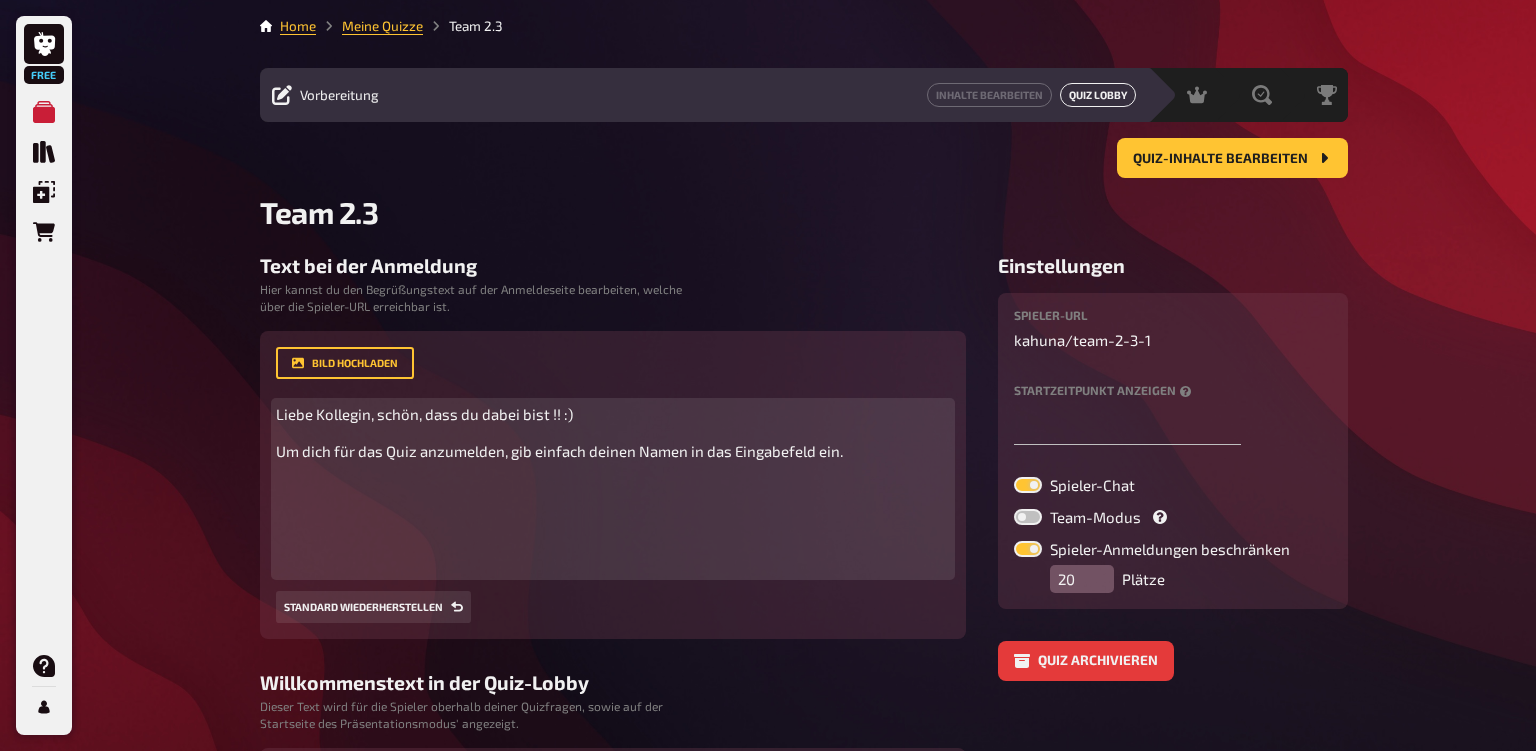 click on "Quiz Lobby" at bounding box center (1098, 95) 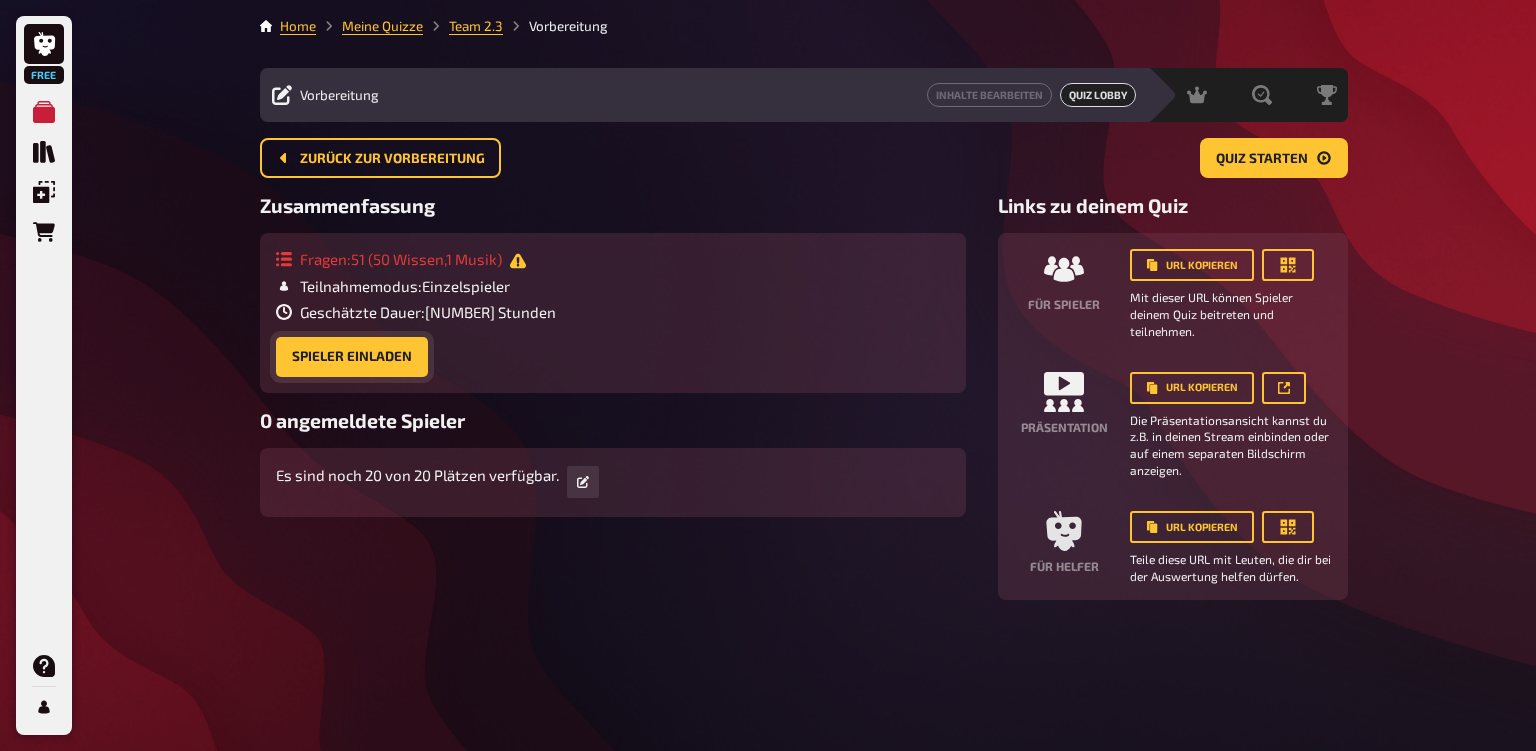 click on "Spieler einladen" at bounding box center (352, 357) 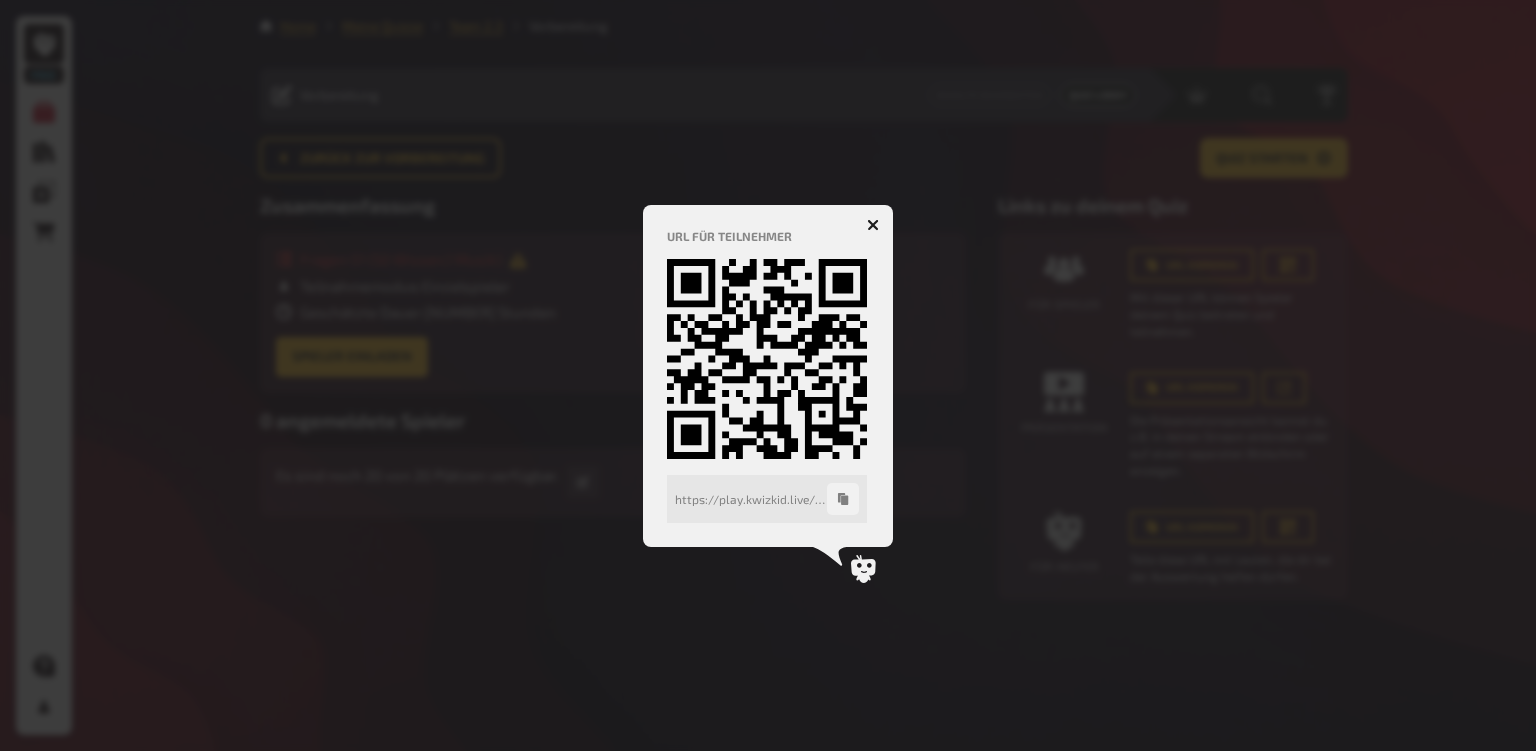 click 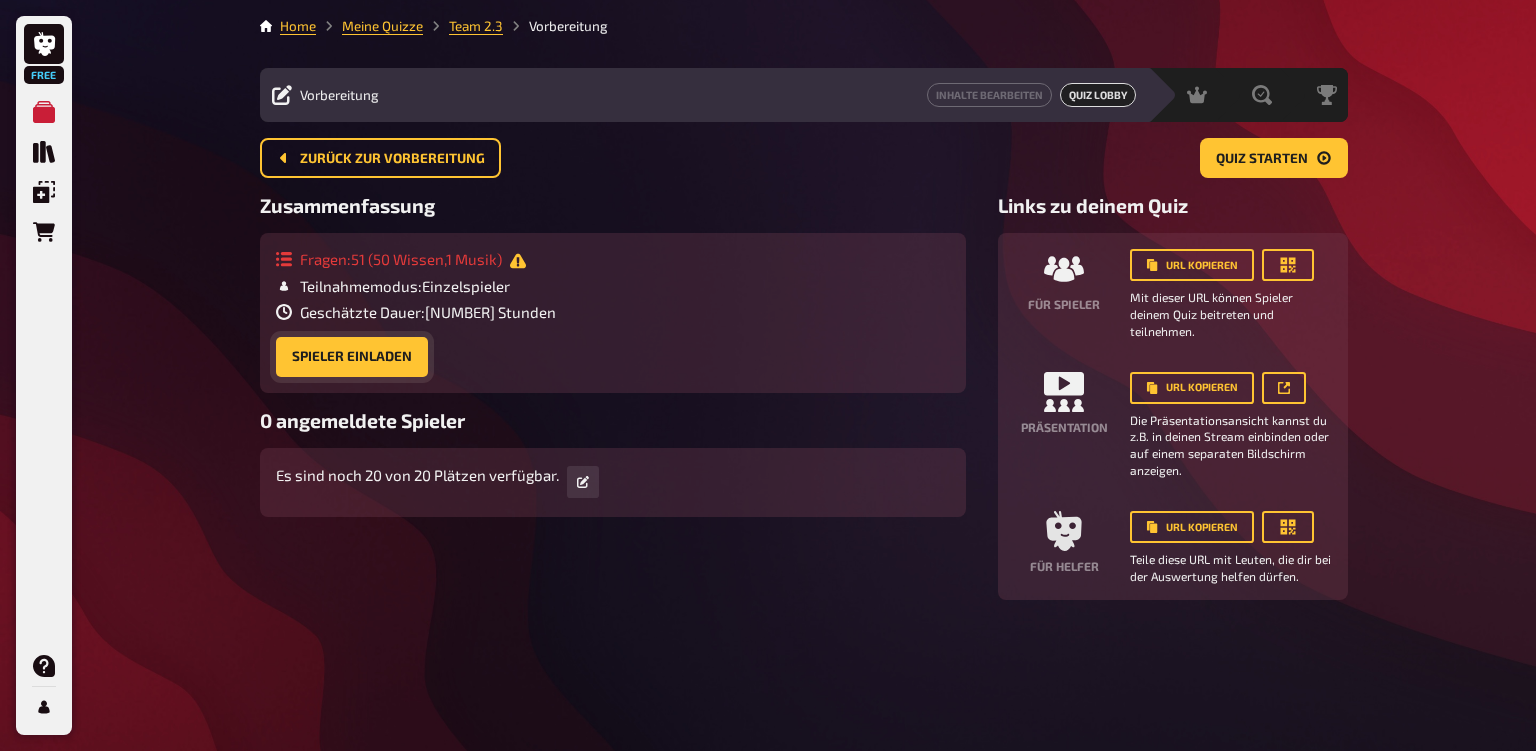 click on "Spieler einladen" at bounding box center [352, 357] 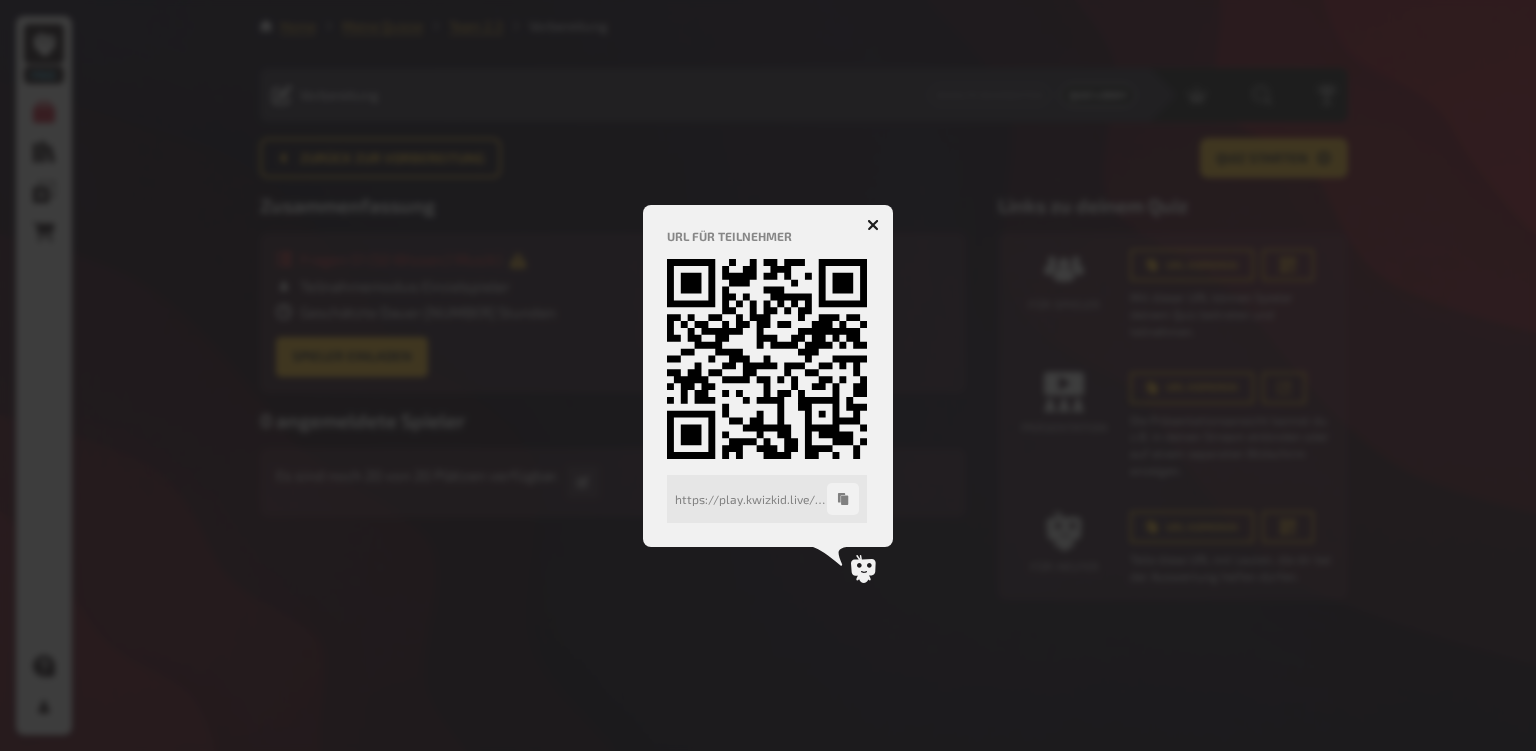 click 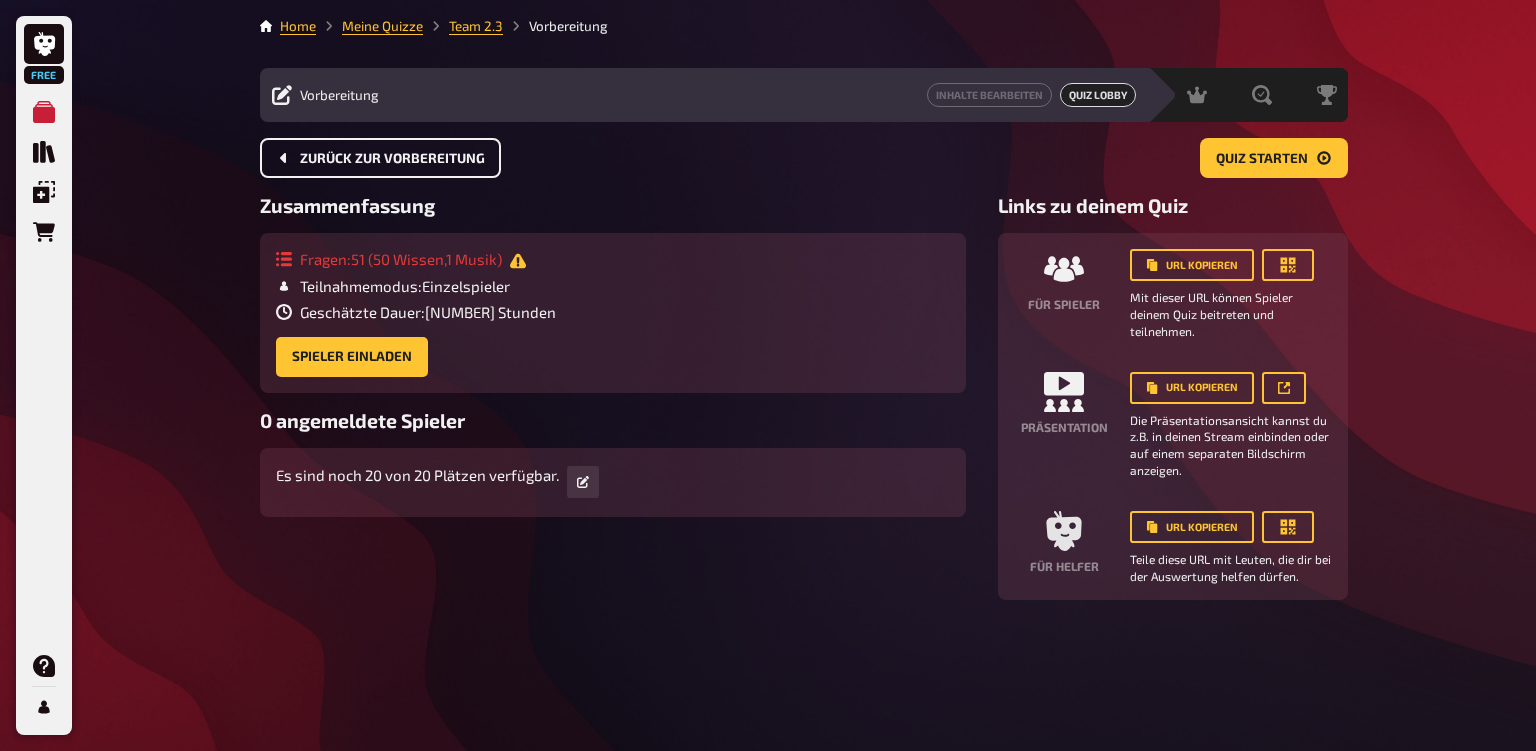 click on "Zurück zur Vorbereitung" at bounding box center [380, 158] 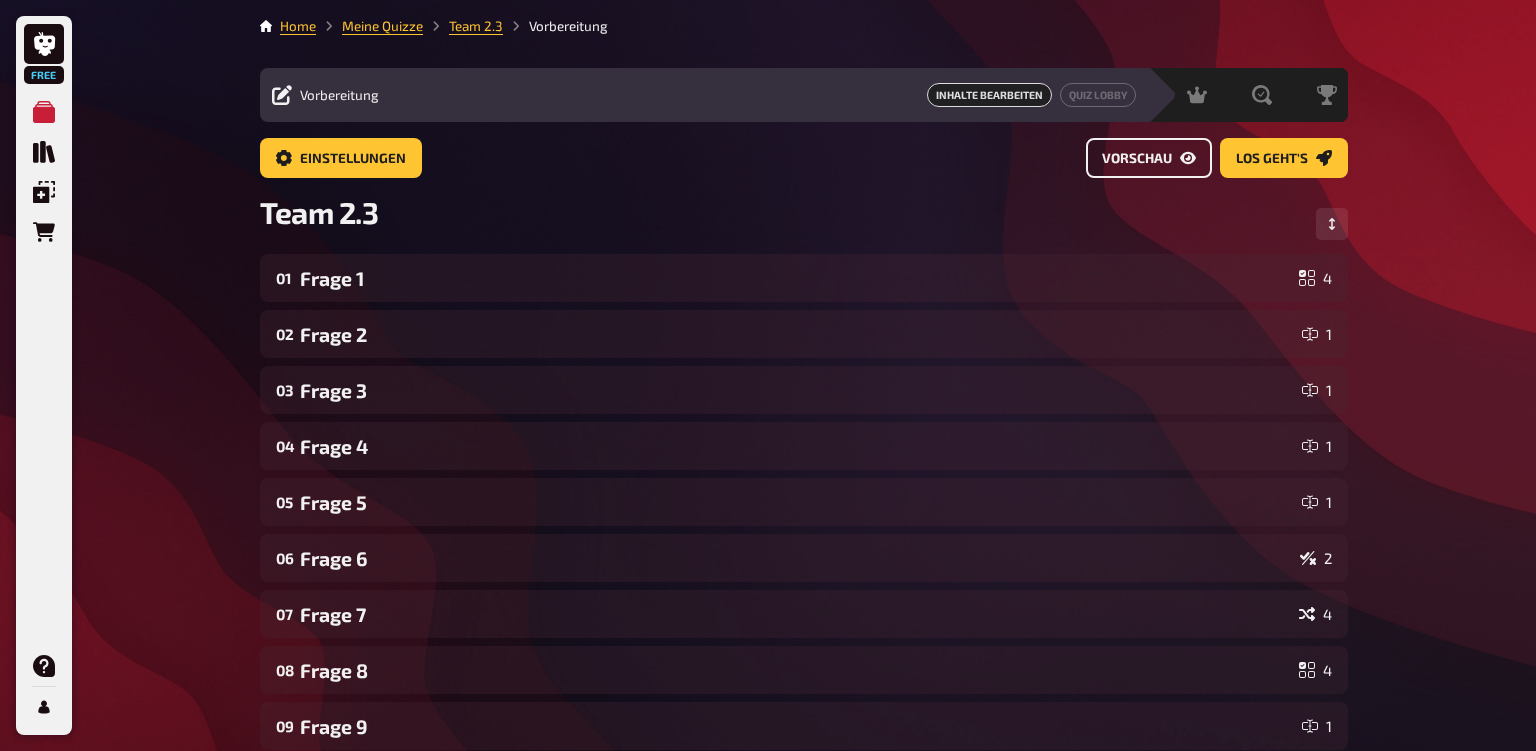 drag, startPoint x: 1139, startPoint y: 154, endPoint x: 782, endPoint y: 182, distance: 358.09634 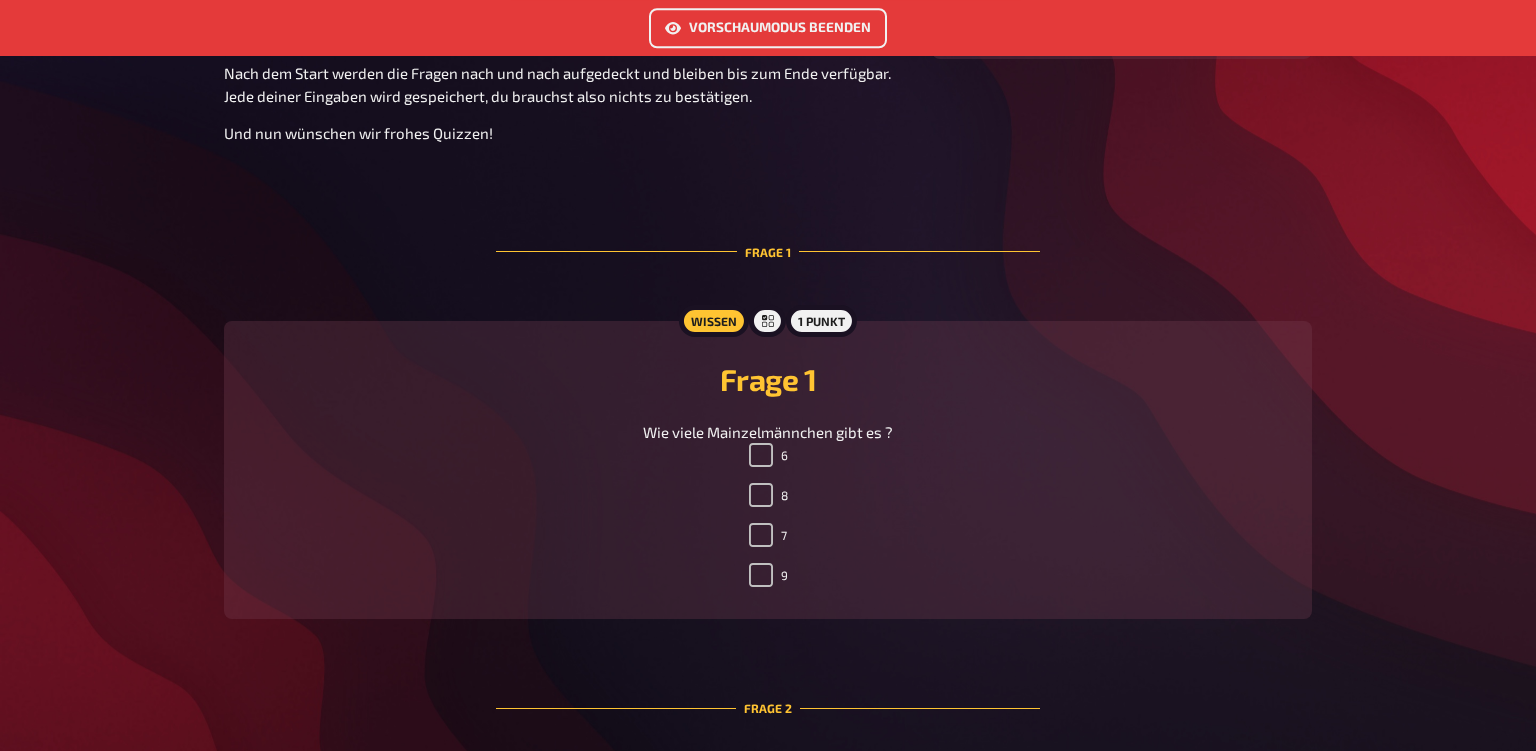 scroll, scrollTop: 316, scrollLeft: 0, axis: vertical 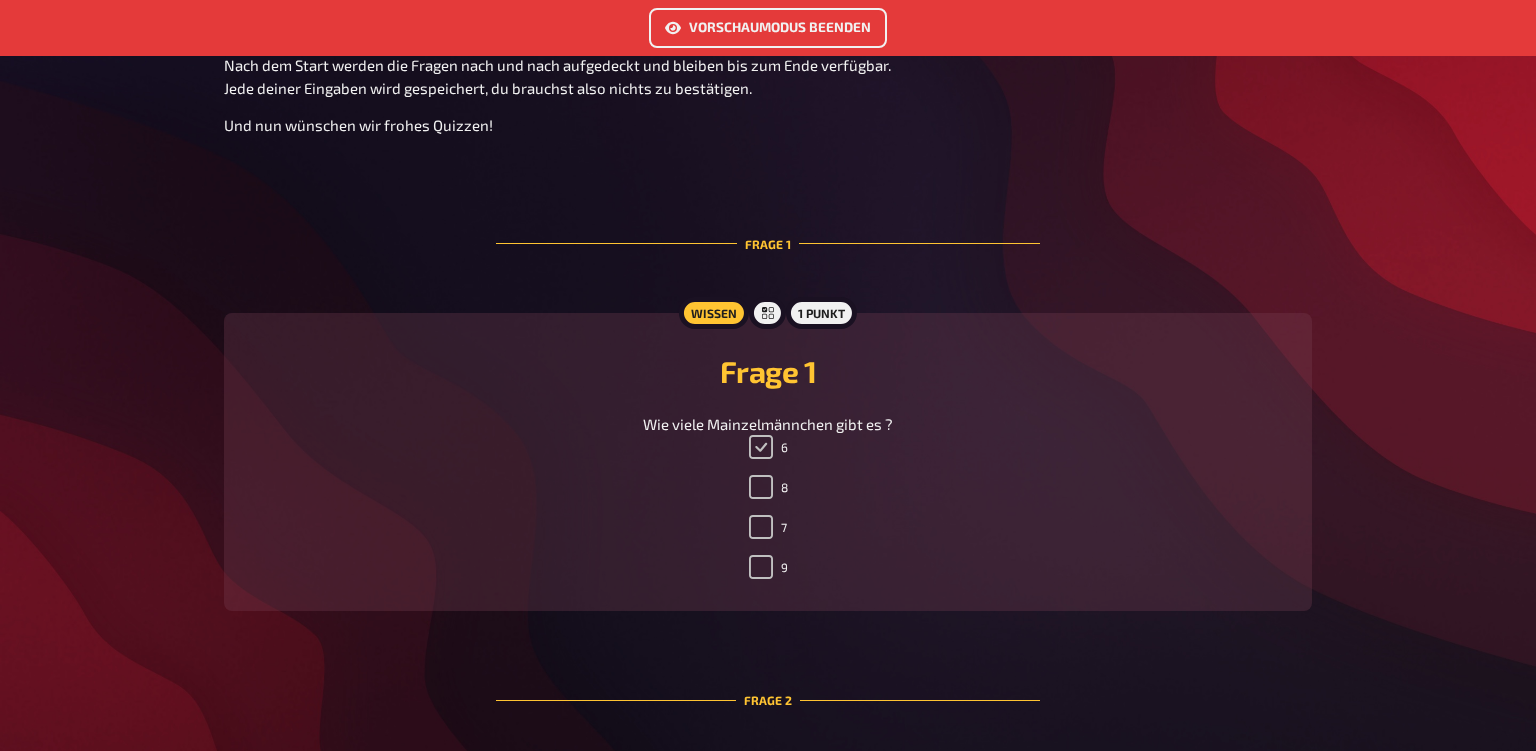 click on "6" at bounding box center [761, 447] 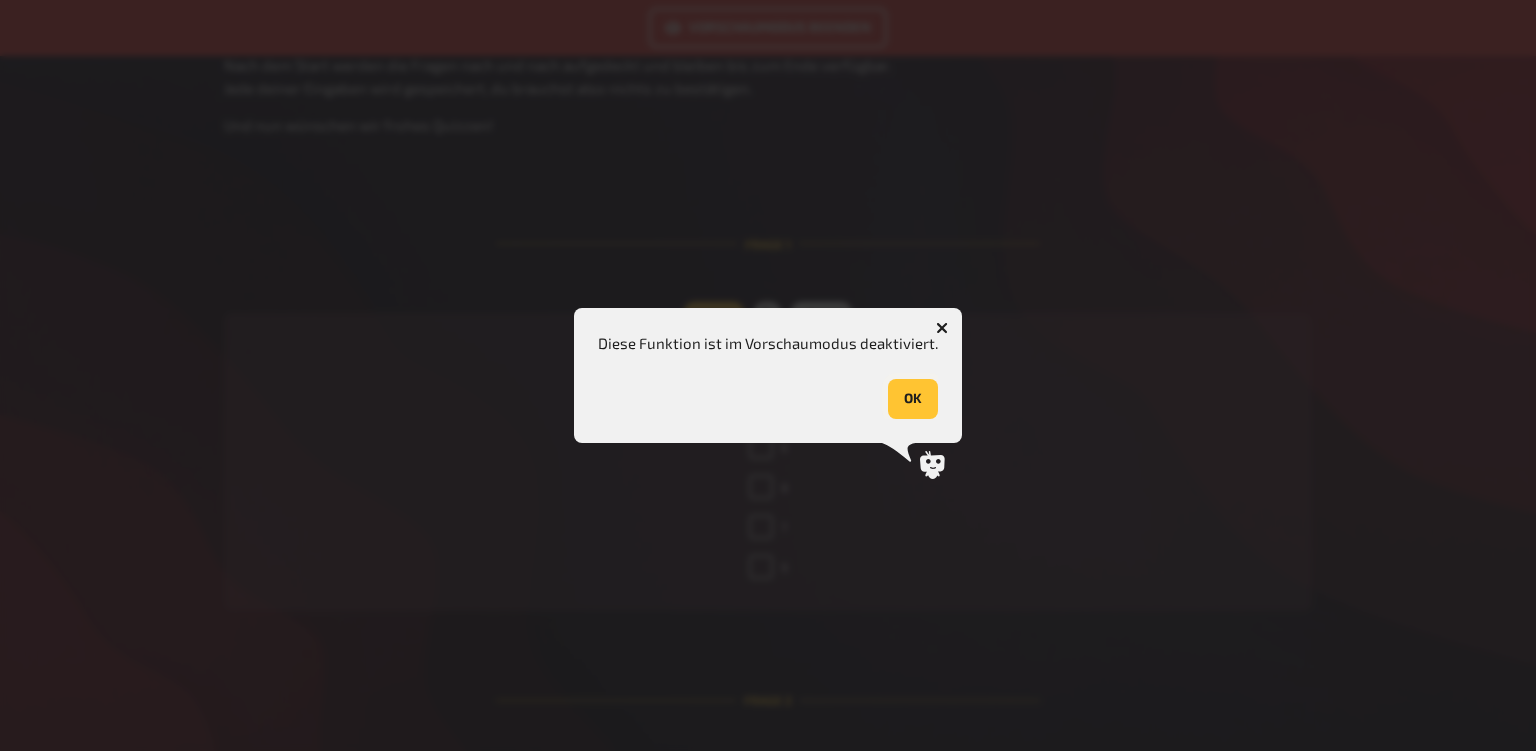 click on "OK" at bounding box center [913, 399] 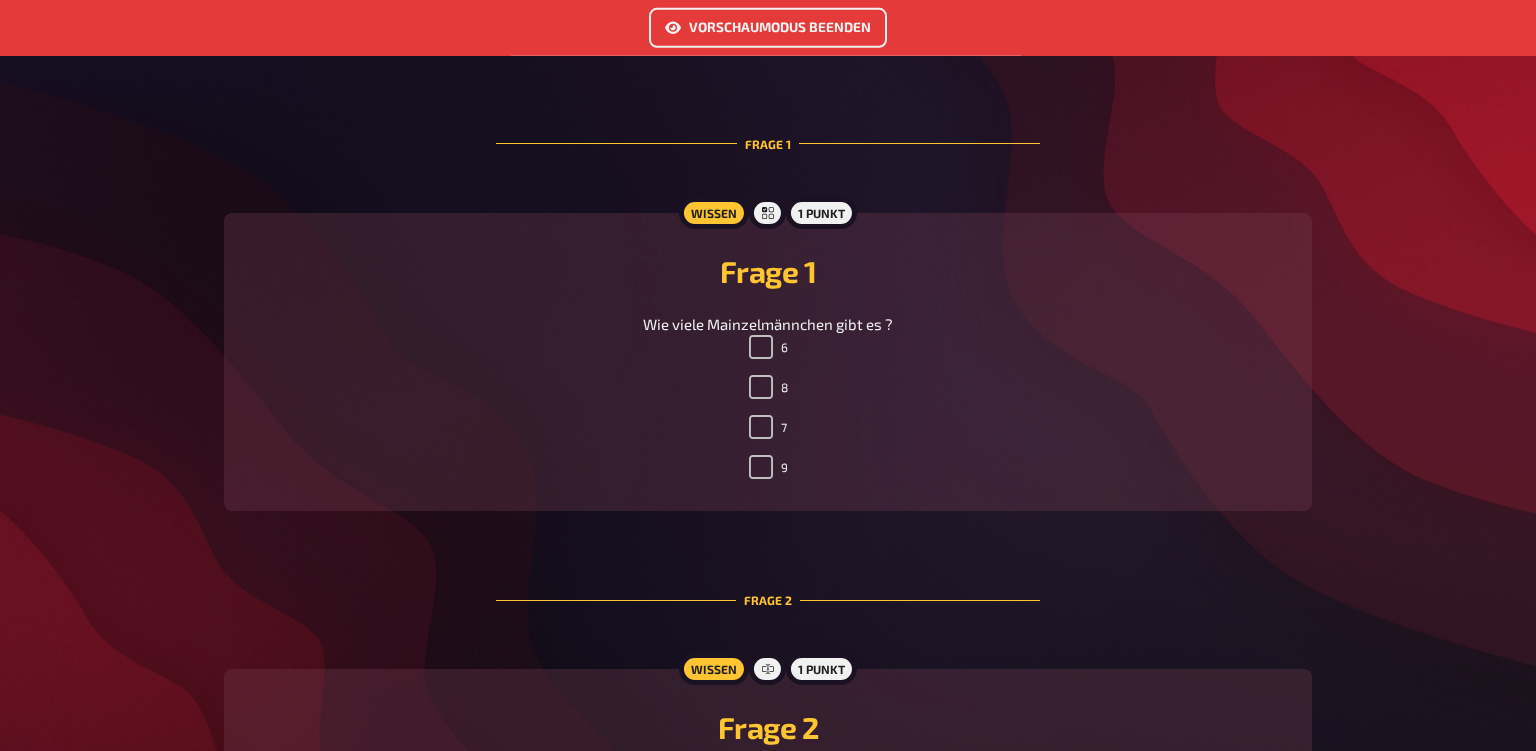 scroll, scrollTop: 422, scrollLeft: 0, axis: vertical 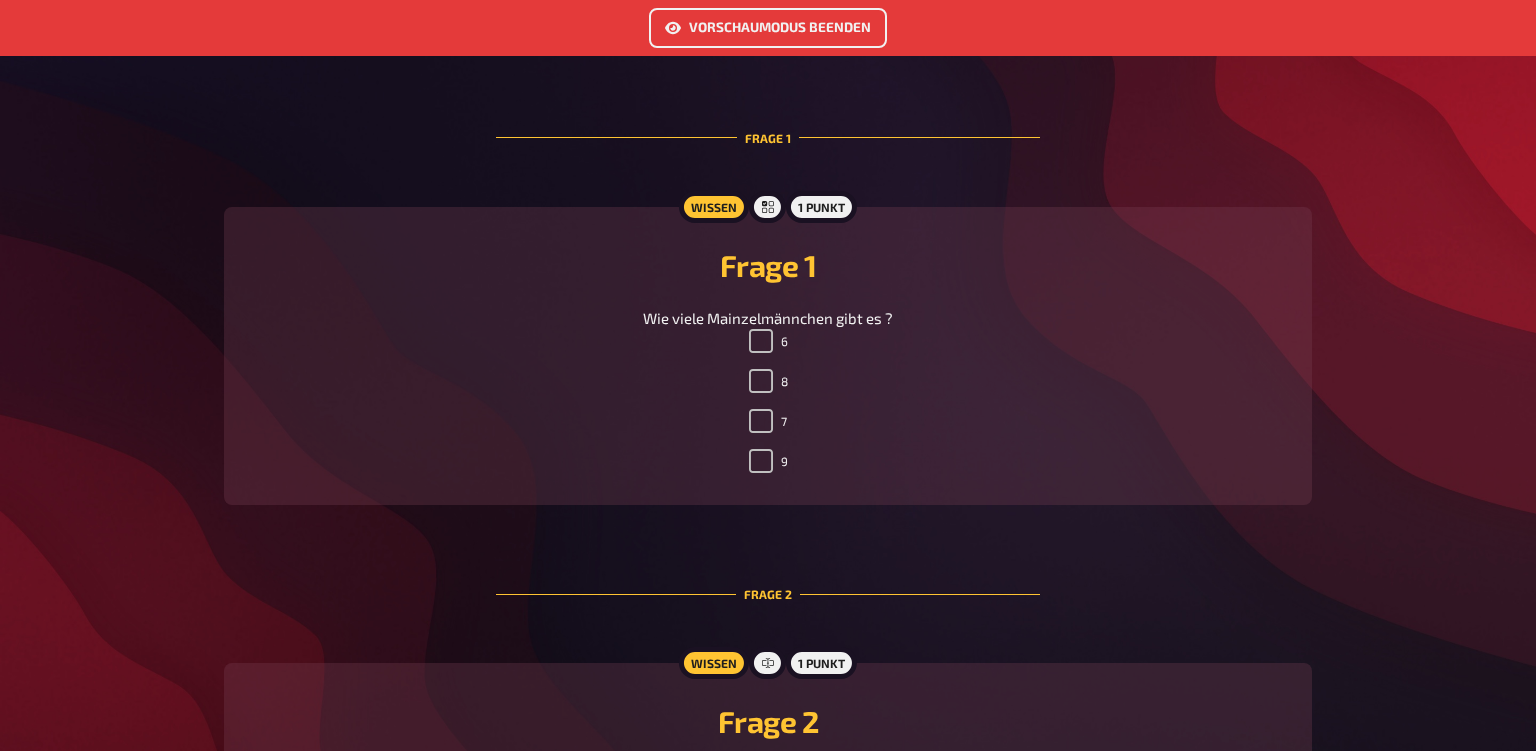 click on "Vorschaumodus beenden" at bounding box center [768, 28] 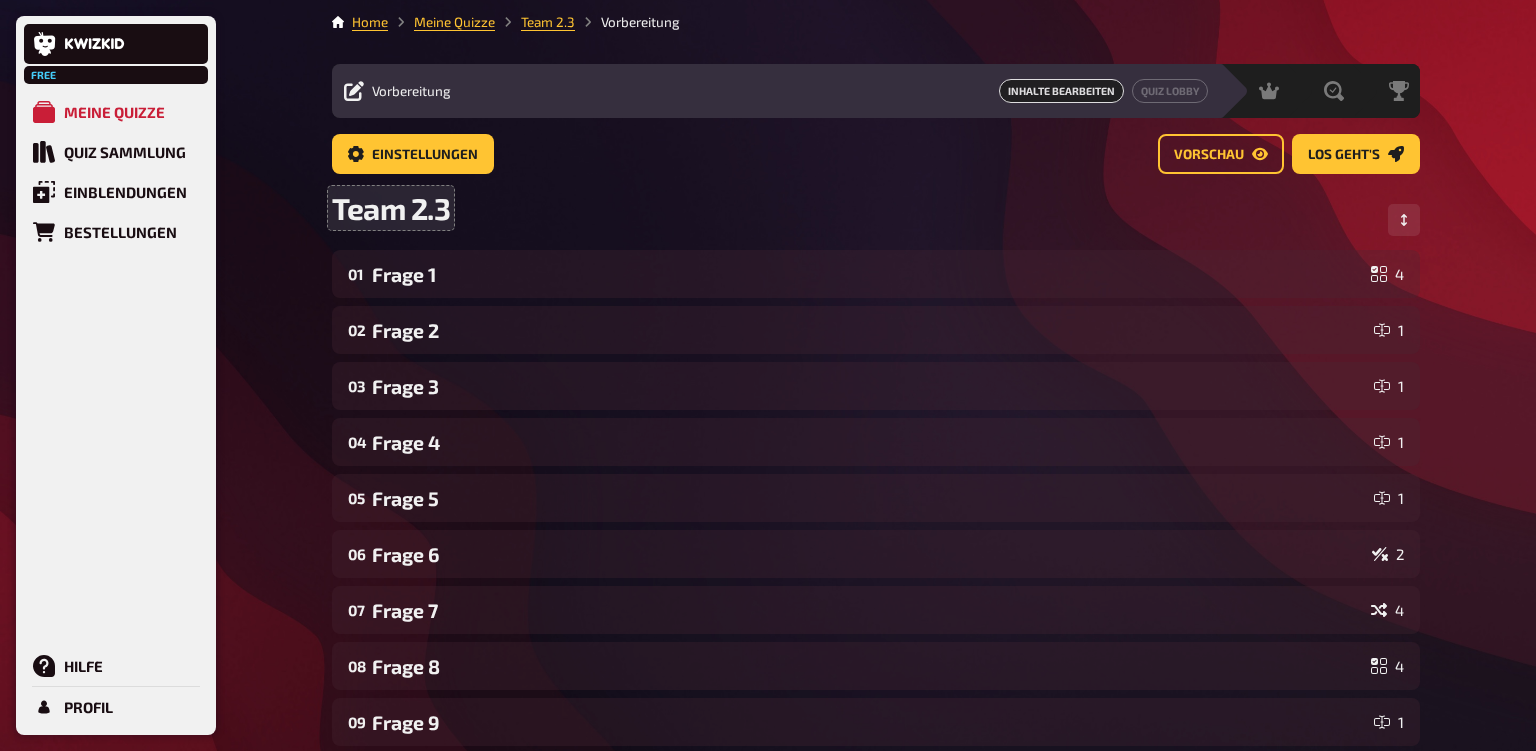 scroll, scrollTop: 0, scrollLeft: 0, axis: both 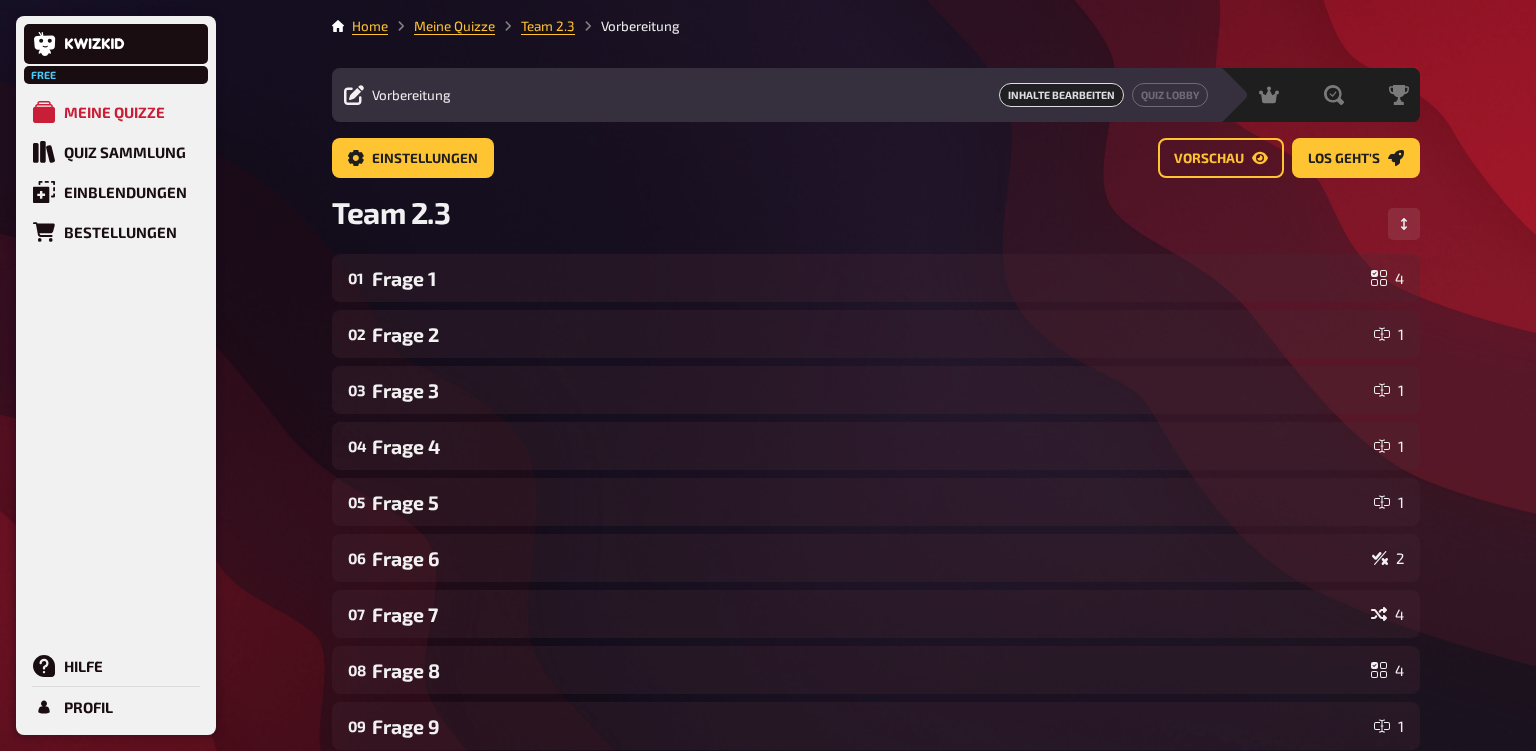 click 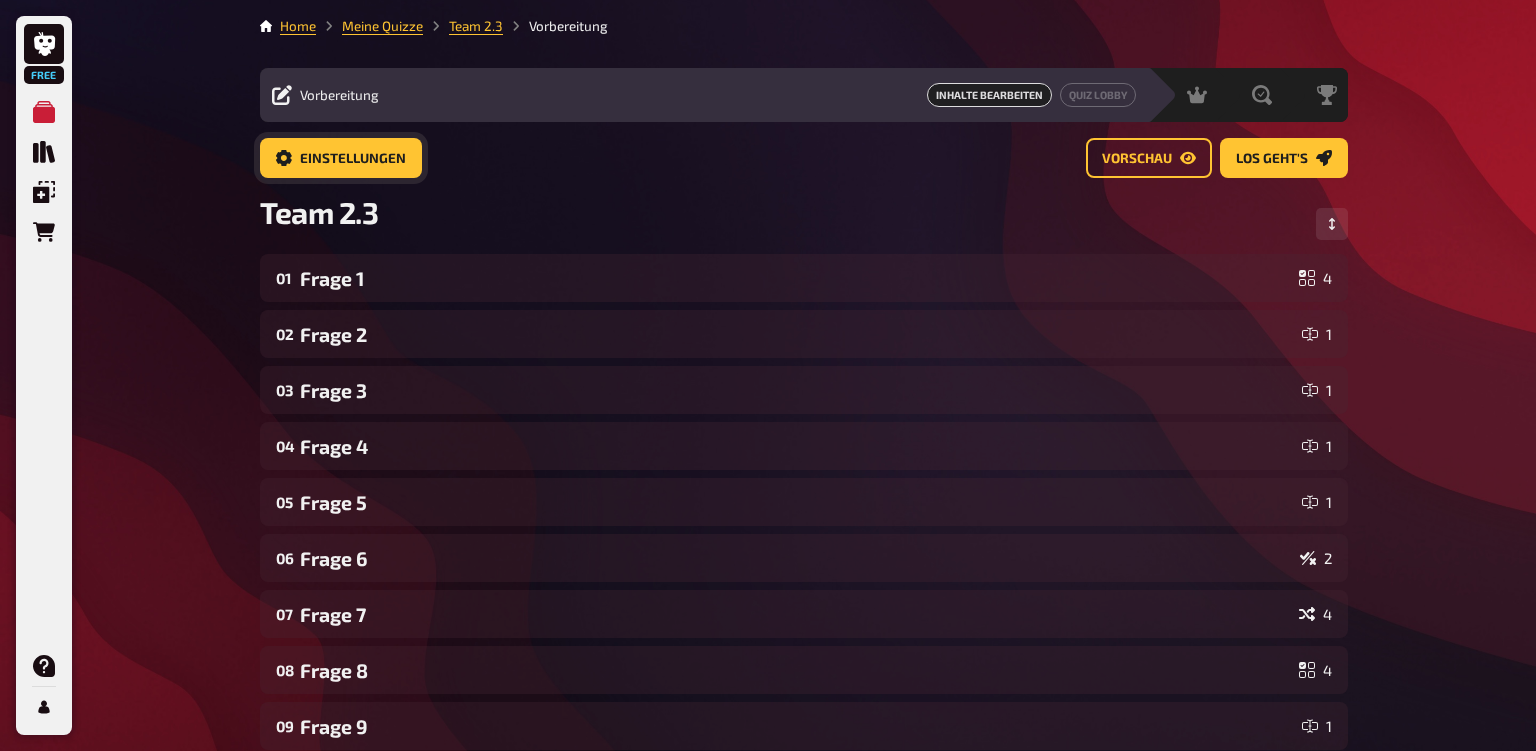 click on "Einstellungen" at bounding box center [353, 159] 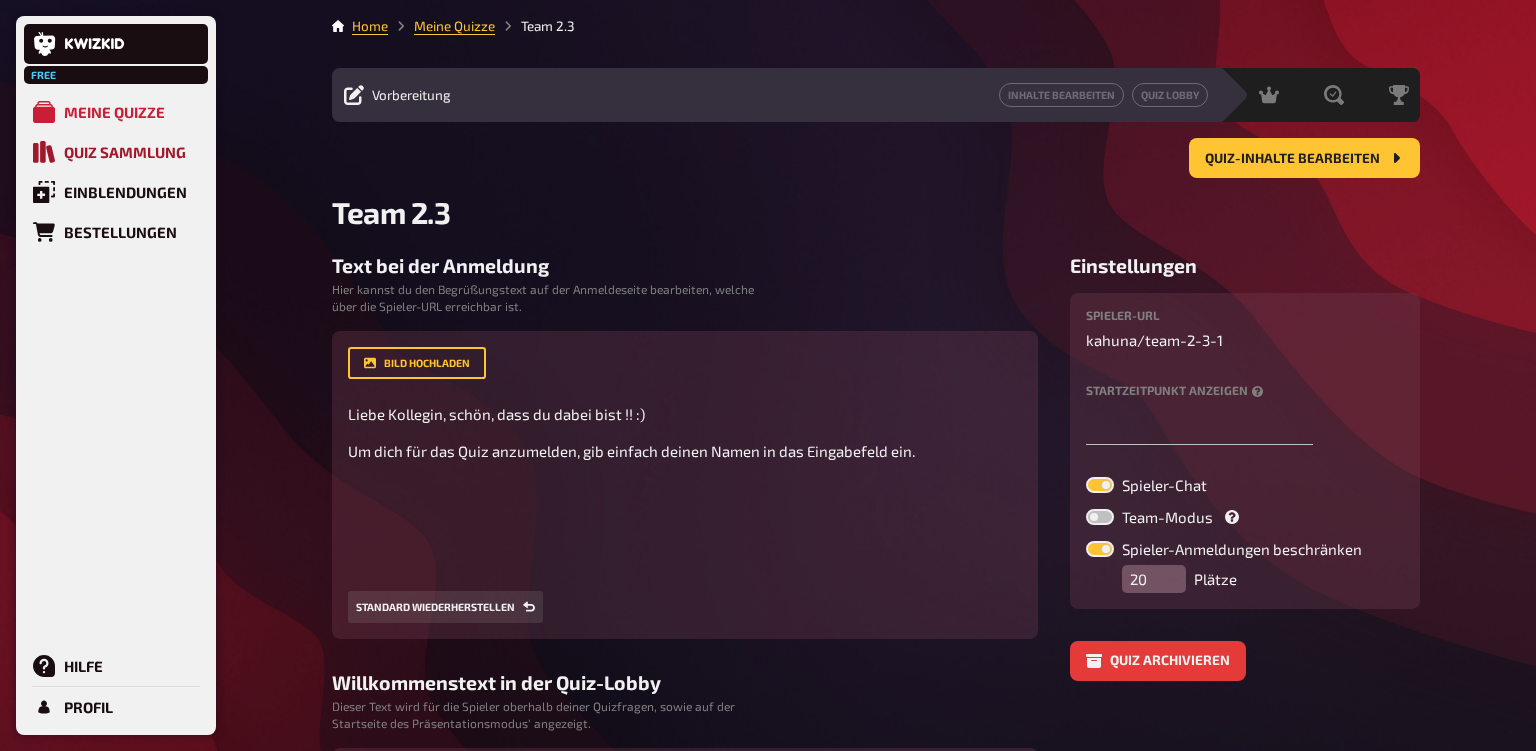 click 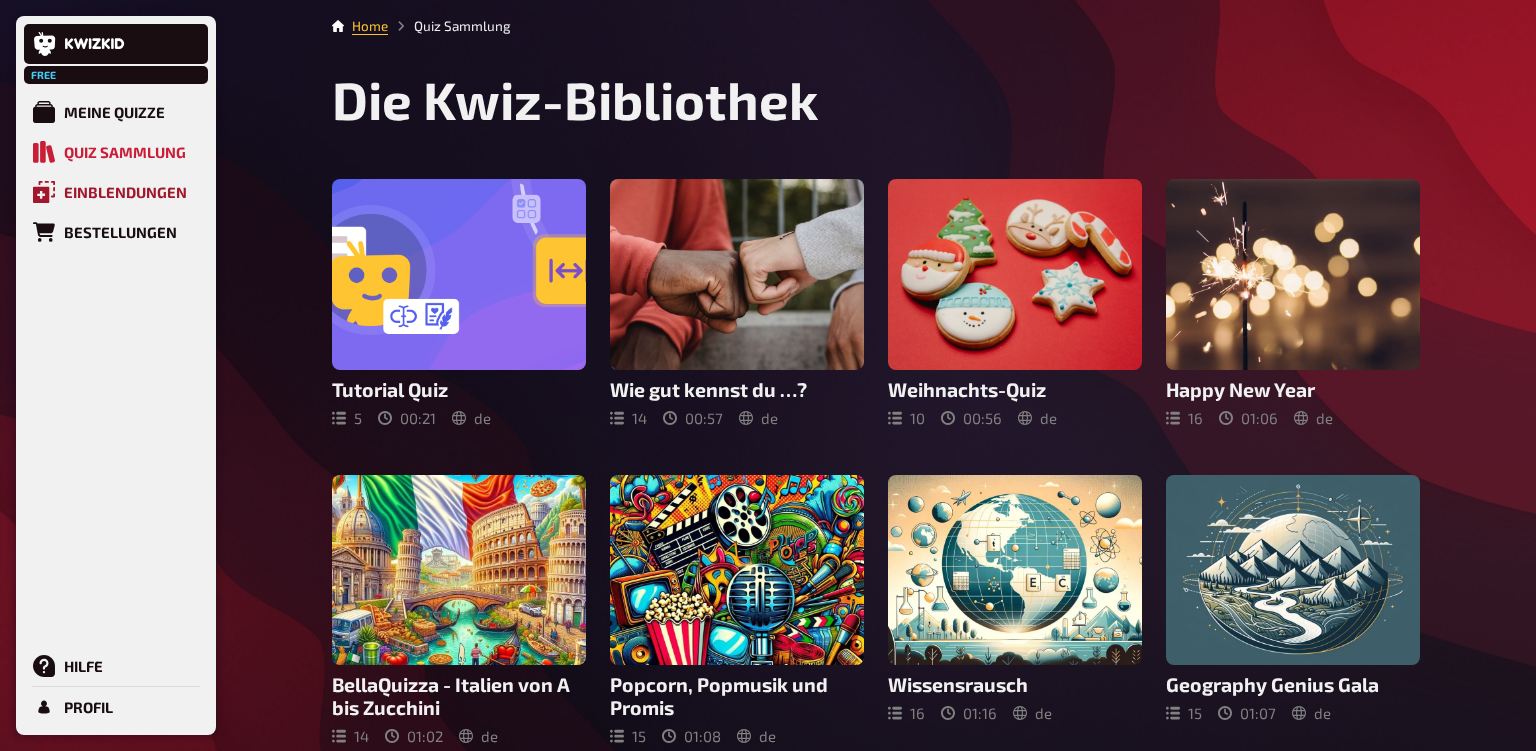 click 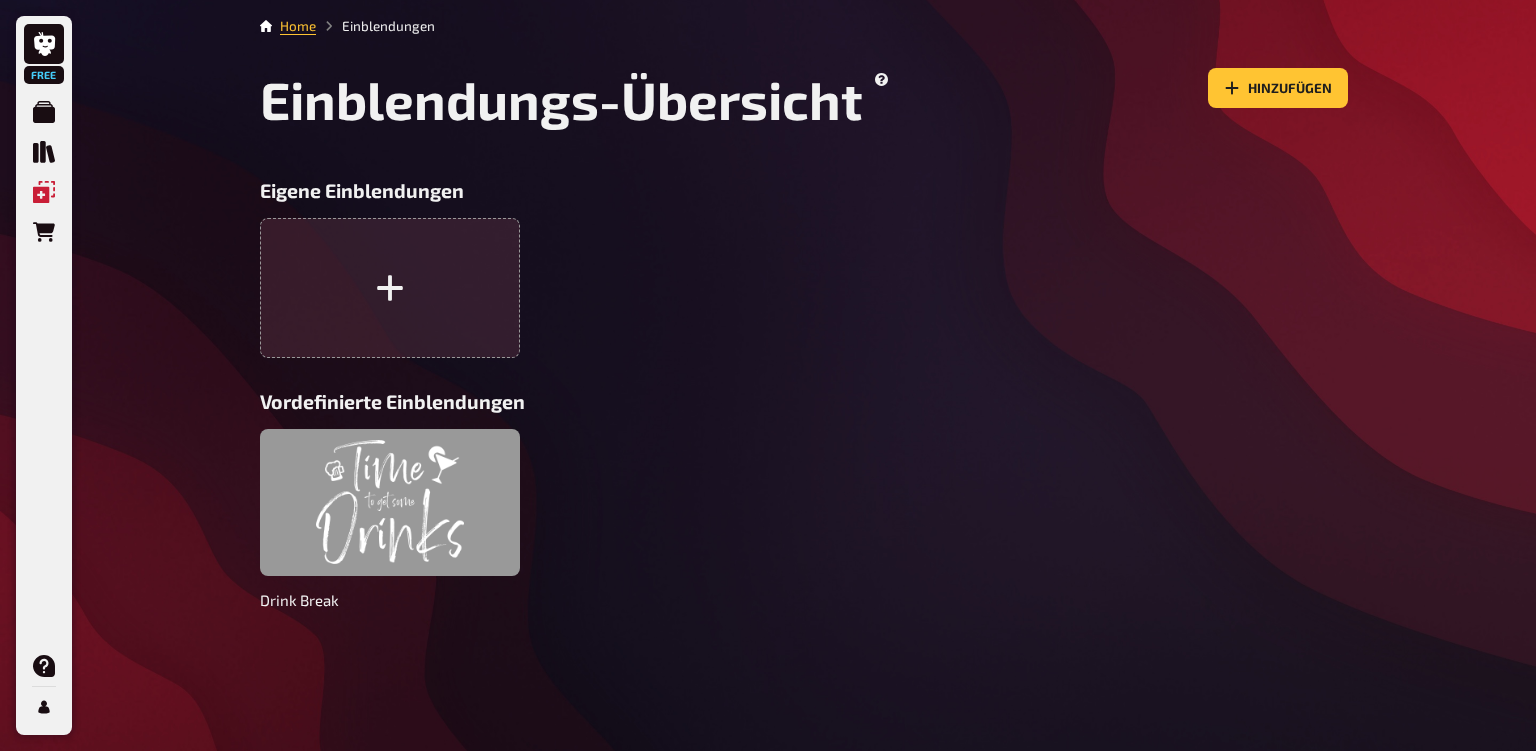 click at bounding box center (390, 502) 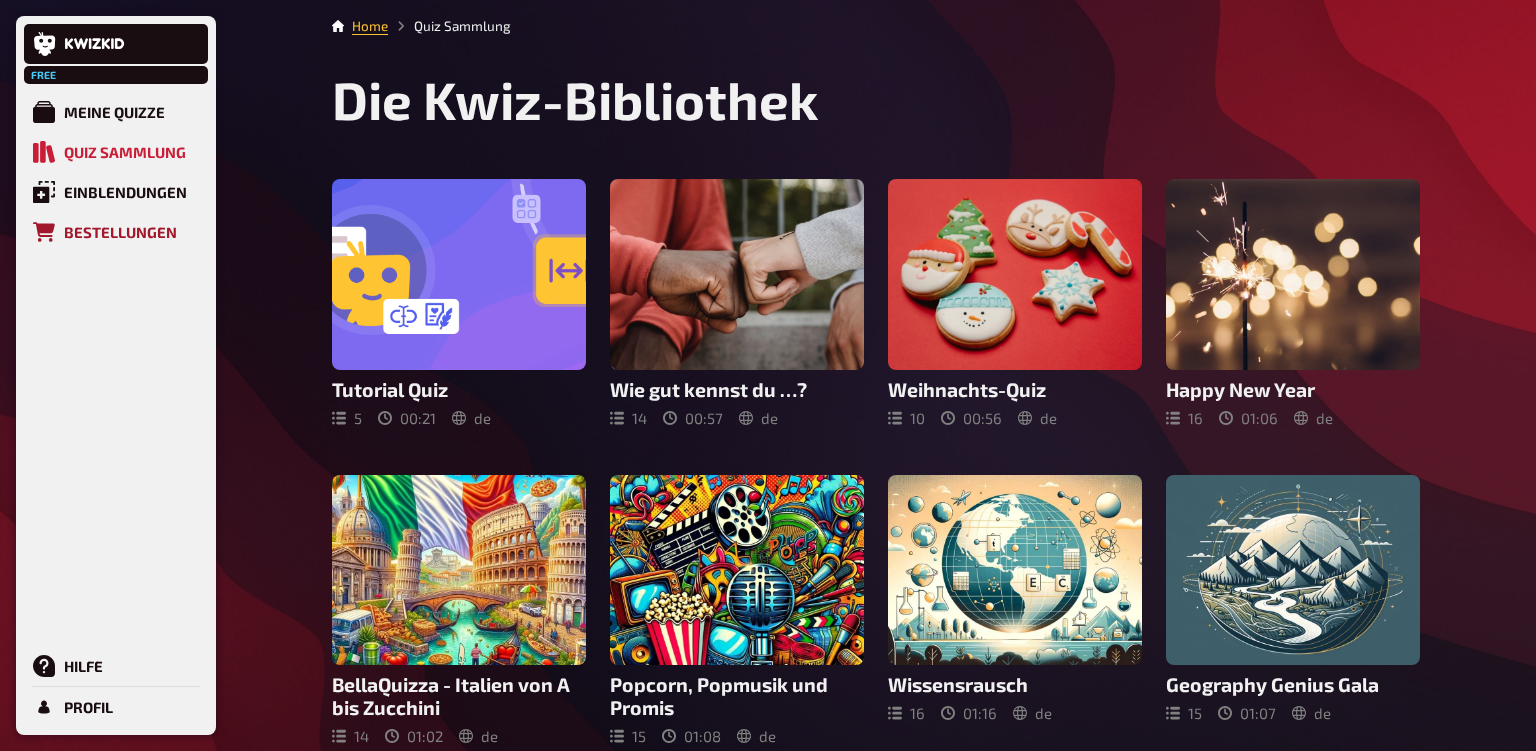 click on "Bestellungen" at bounding box center (120, 232) 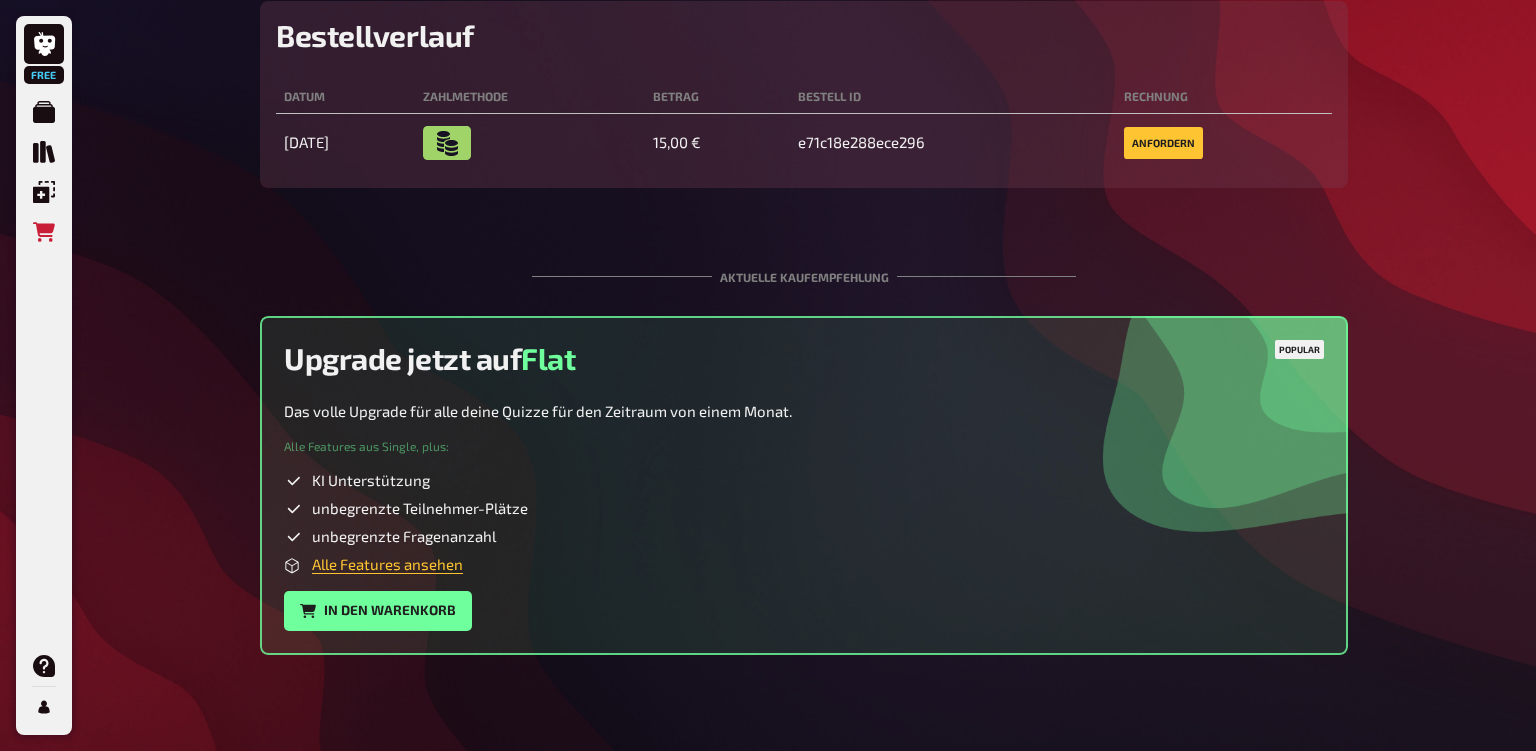 scroll, scrollTop: 0, scrollLeft: 0, axis: both 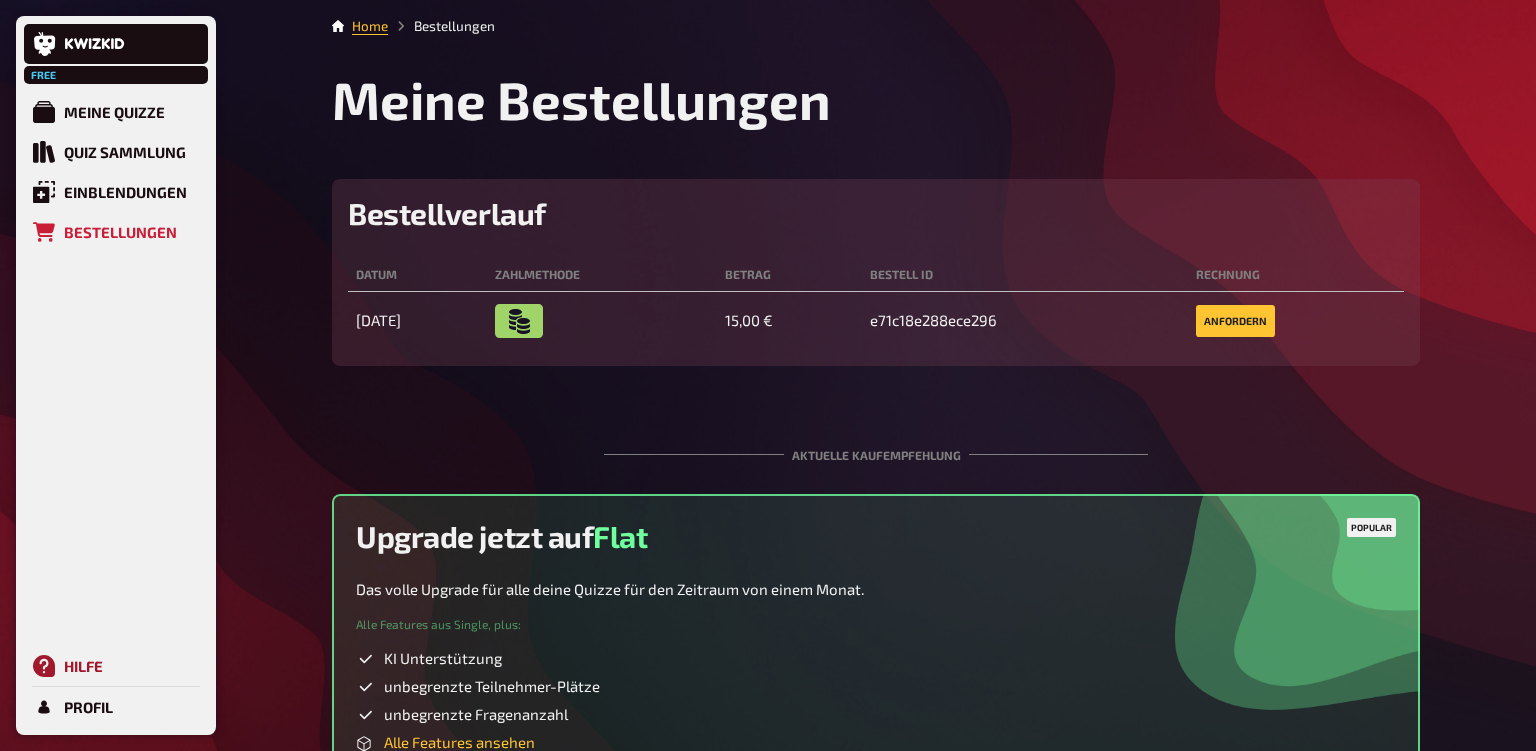 click 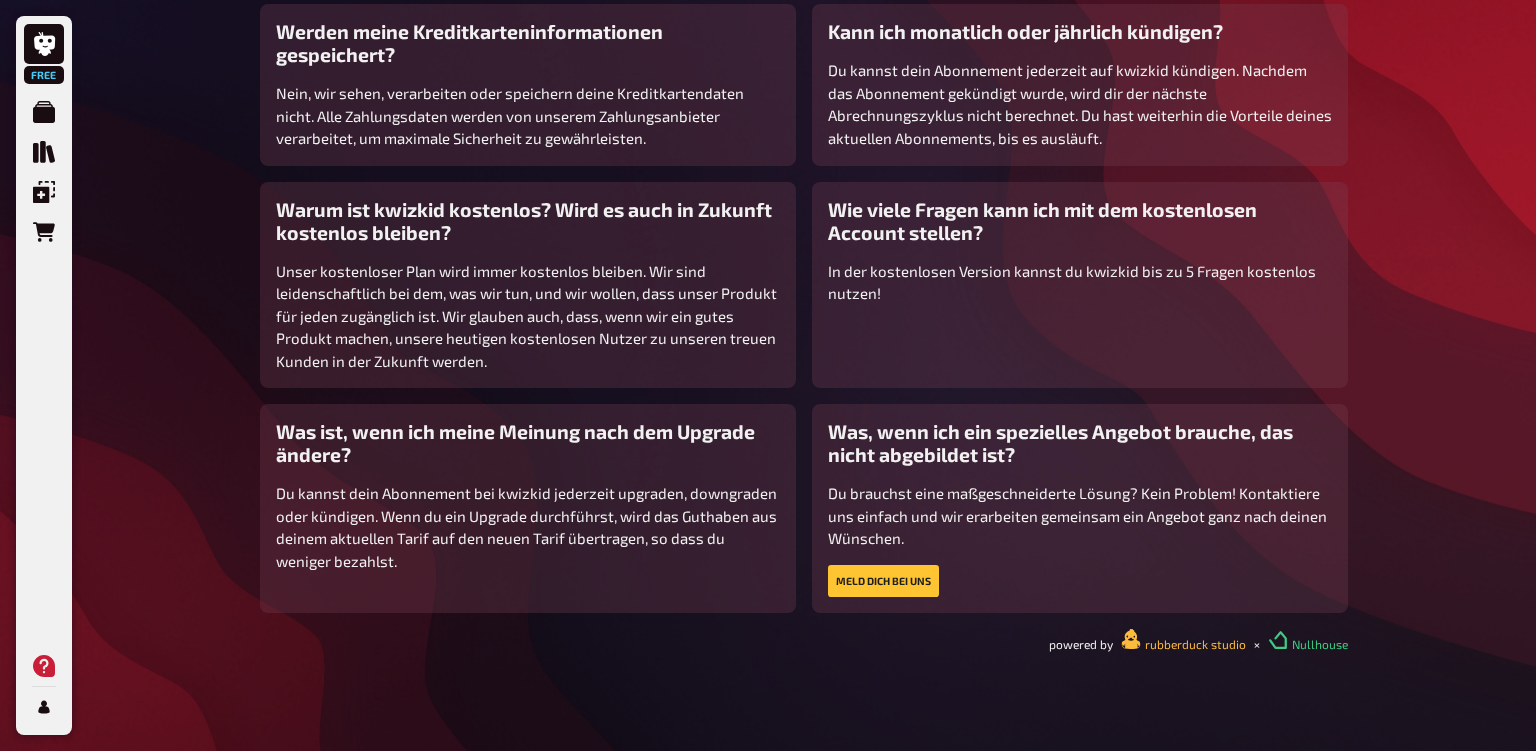 scroll, scrollTop: 394, scrollLeft: 0, axis: vertical 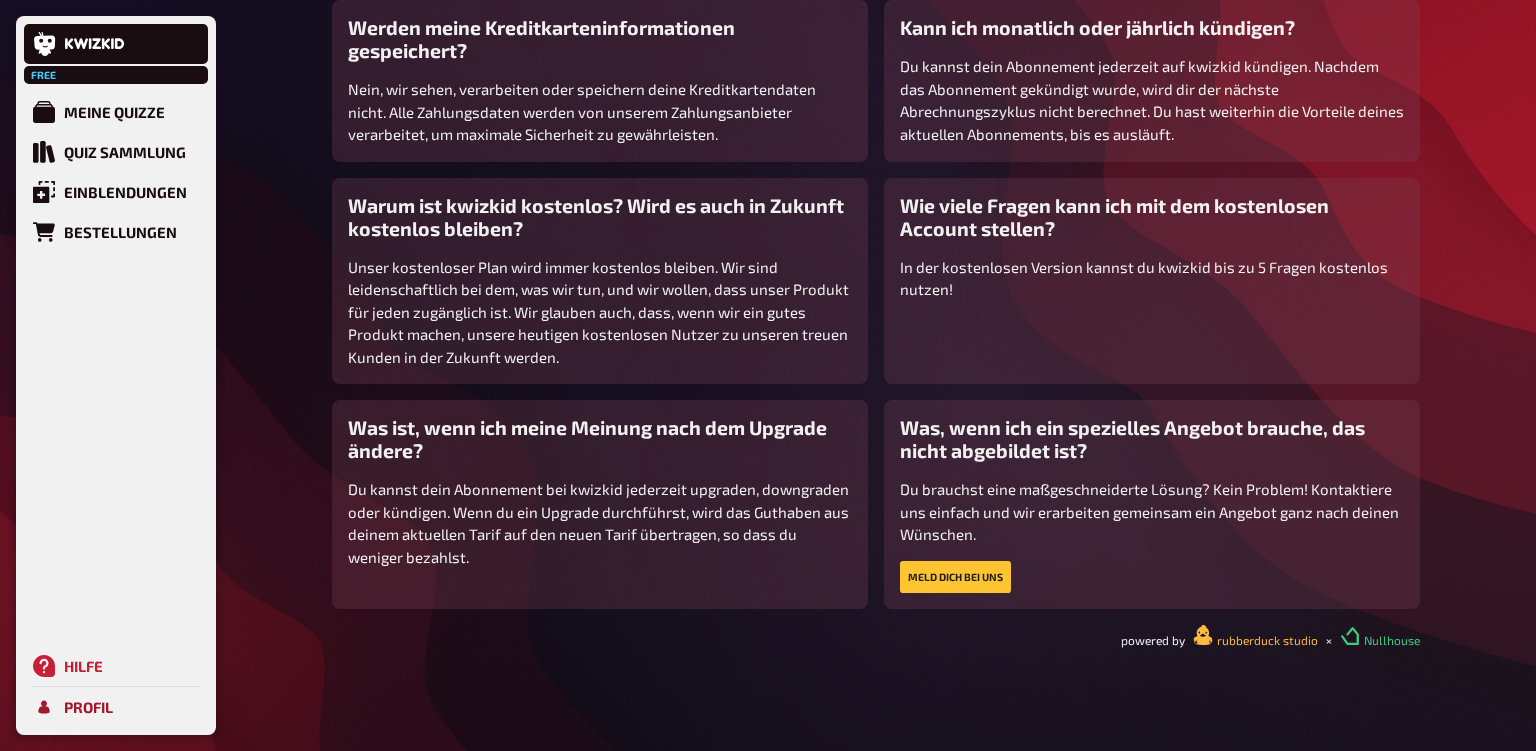 click 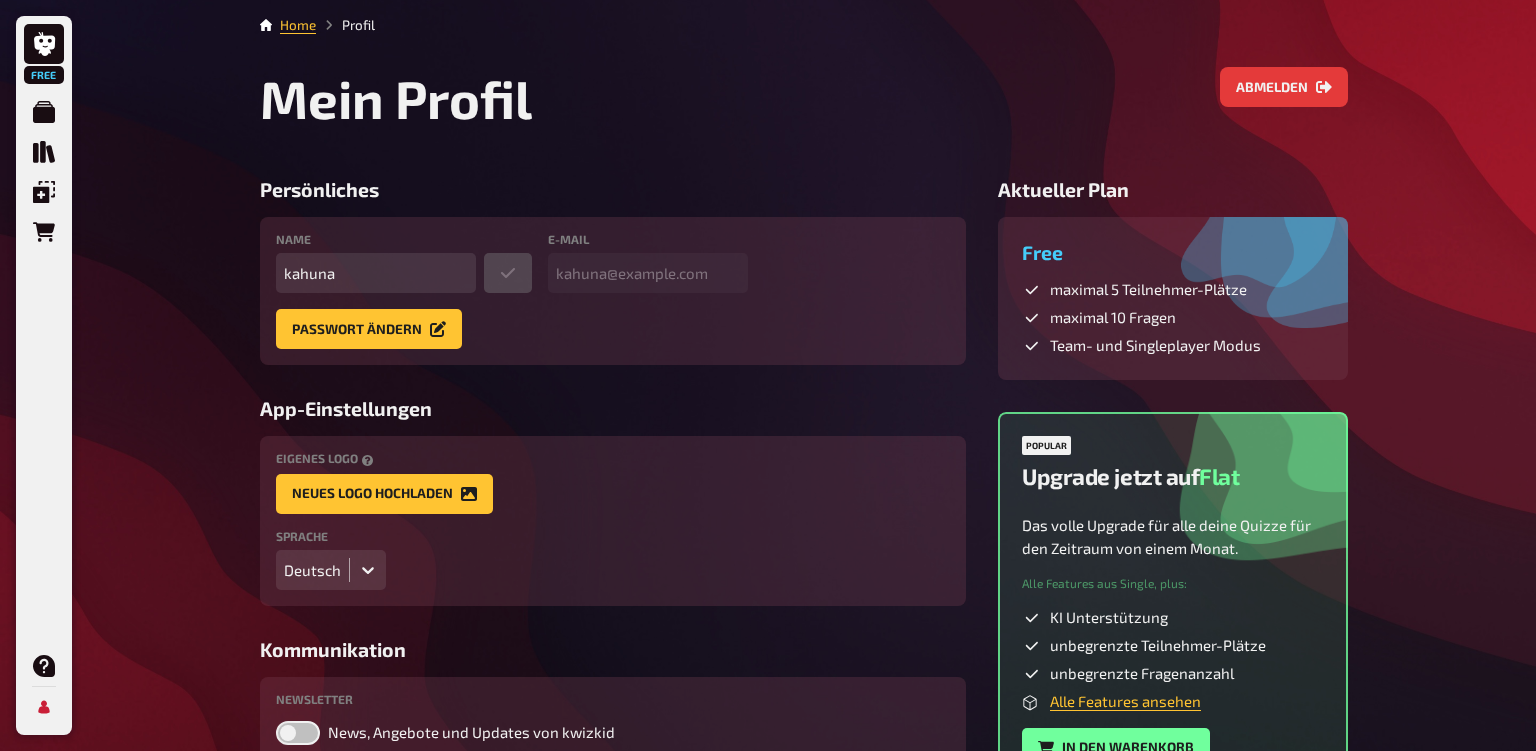 scroll, scrollTop: 0, scrollLeft: 0, axis: both 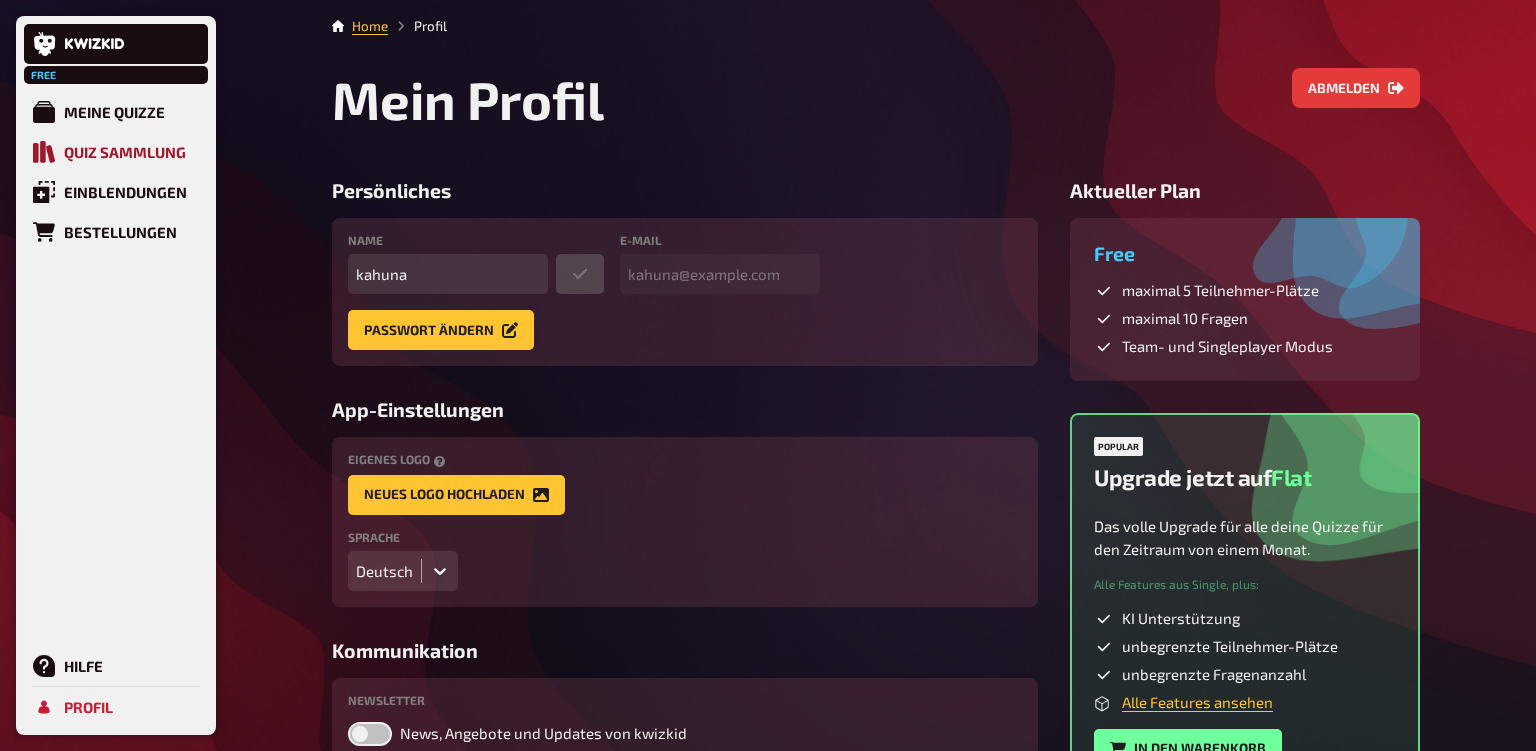 click 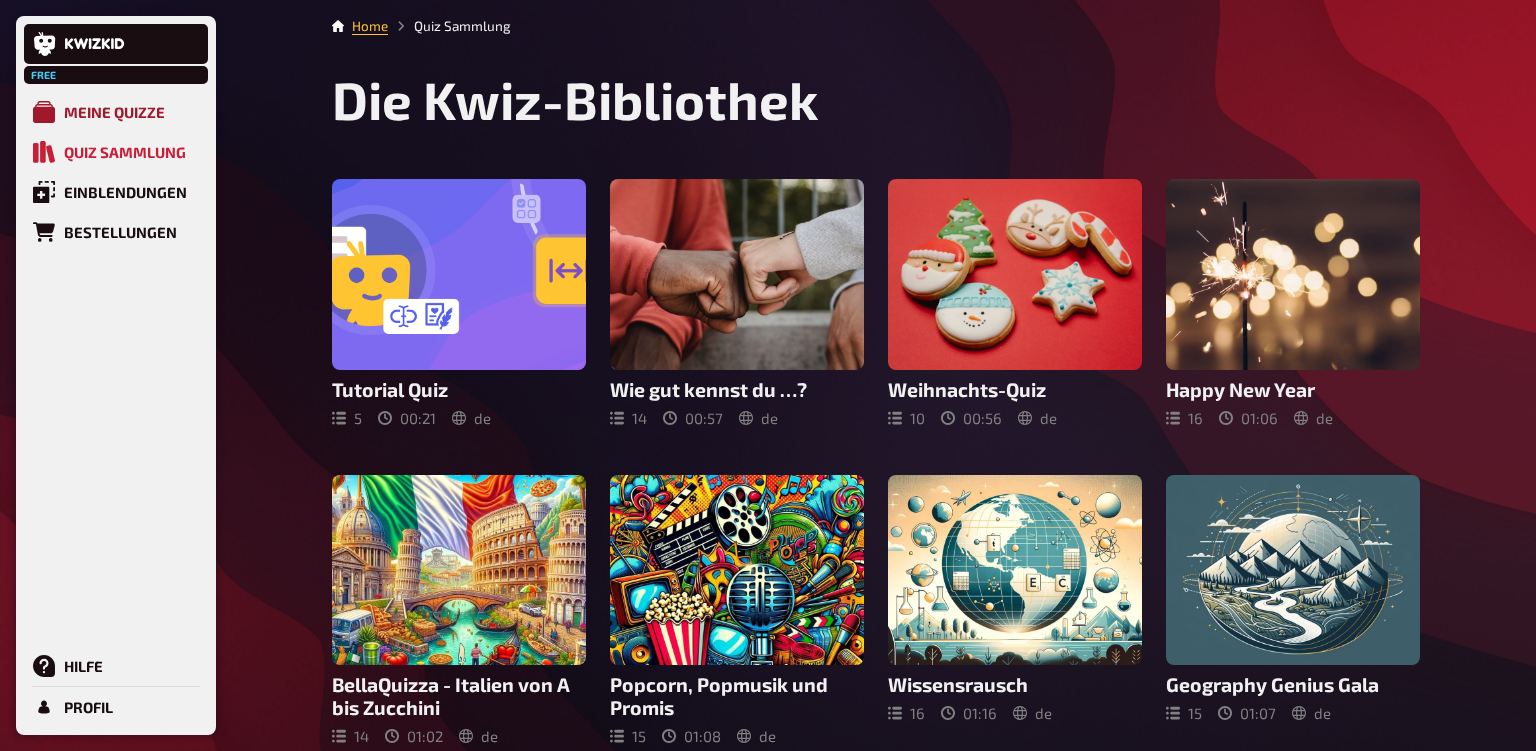 click 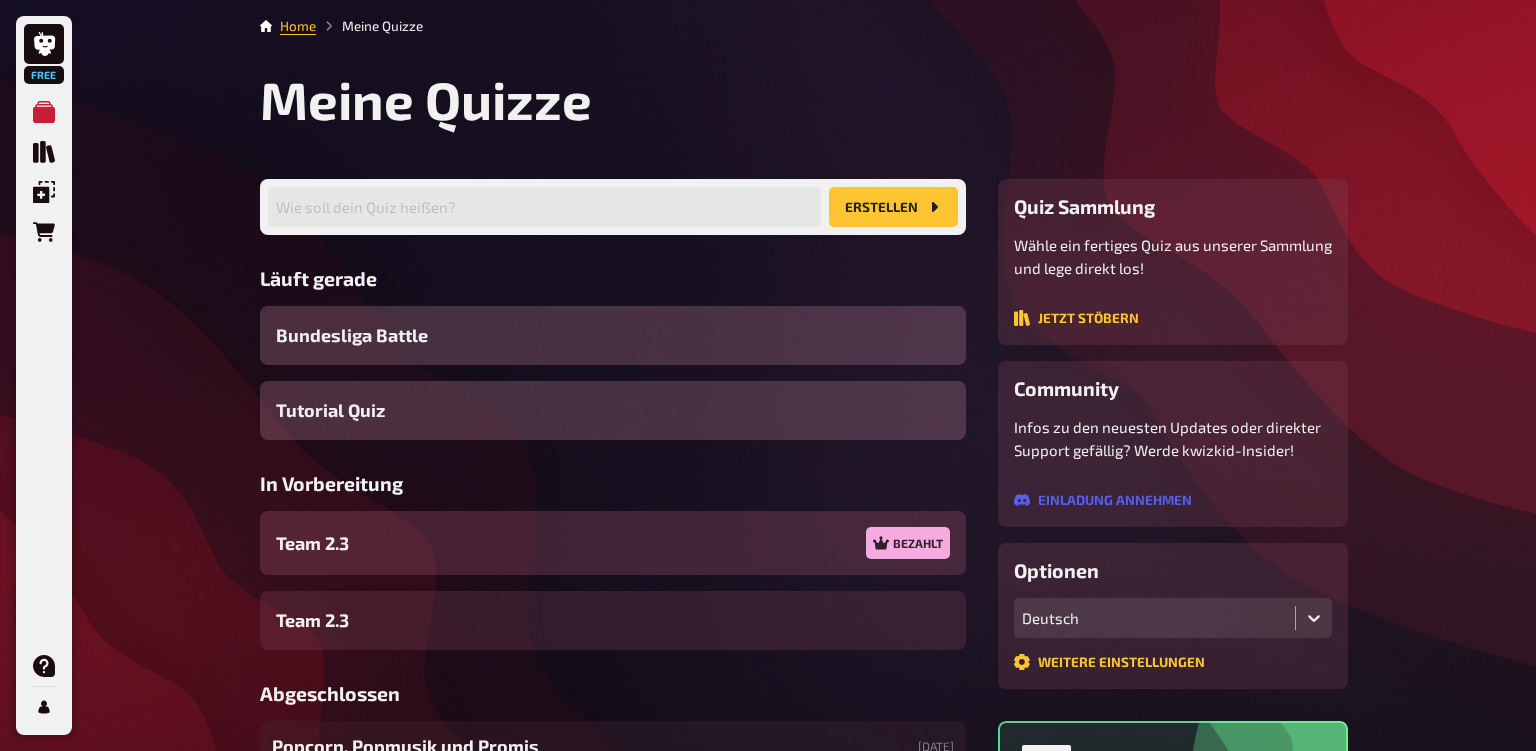 click on "Bezahlt" at bounding box center (908, 543) 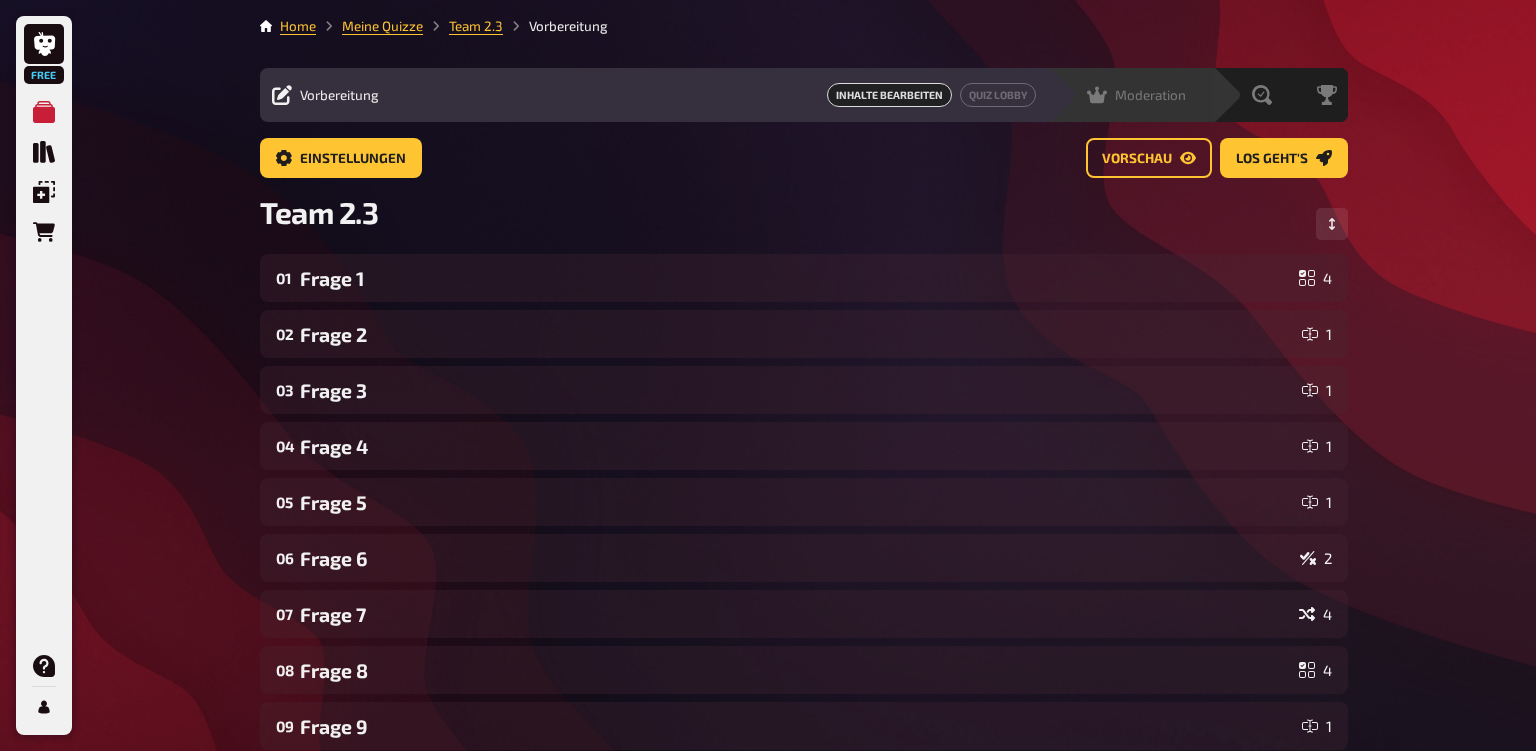 click on "Moderation" at bounding box center (1150, 95) 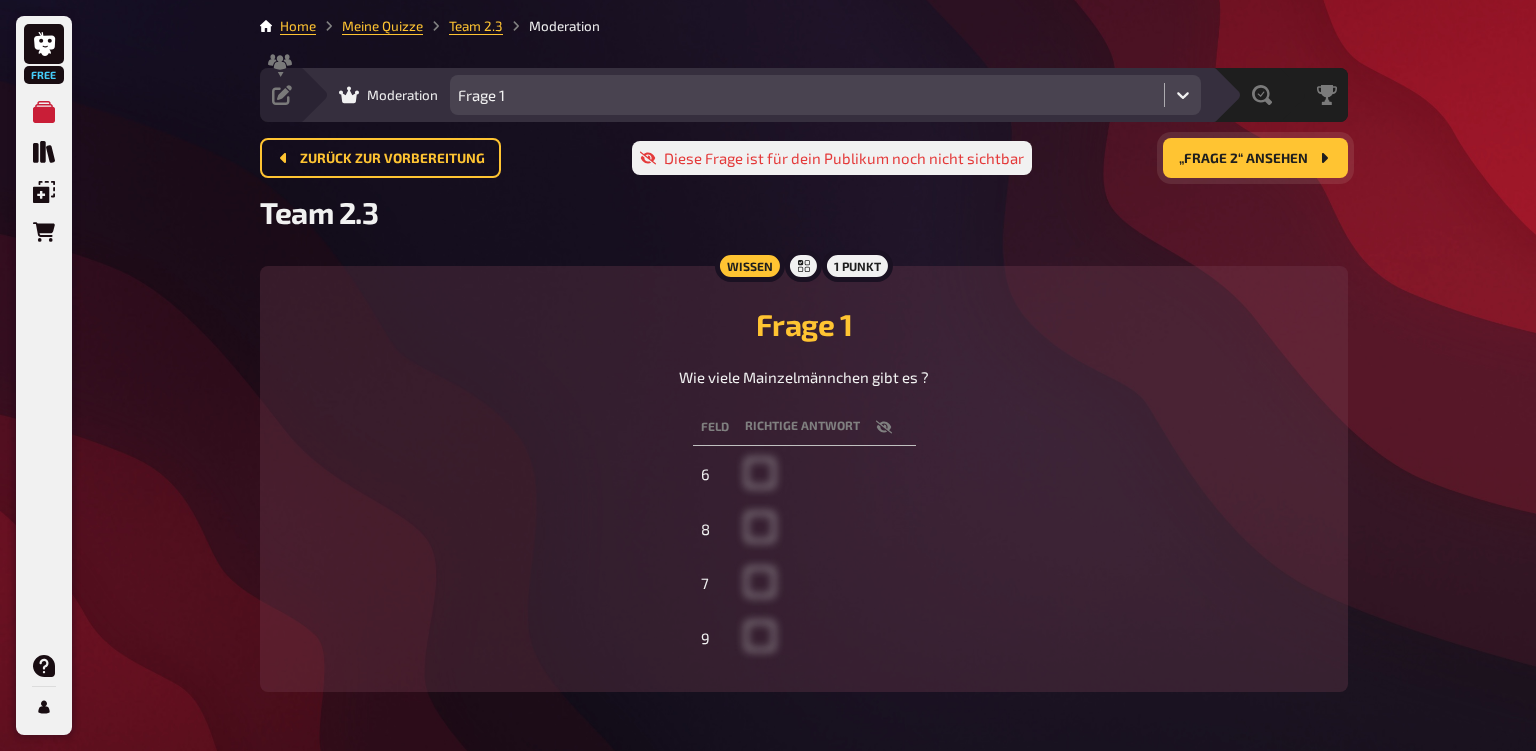 click on "„Frage 2“ ansehen" at bounding box center [1243, 159] 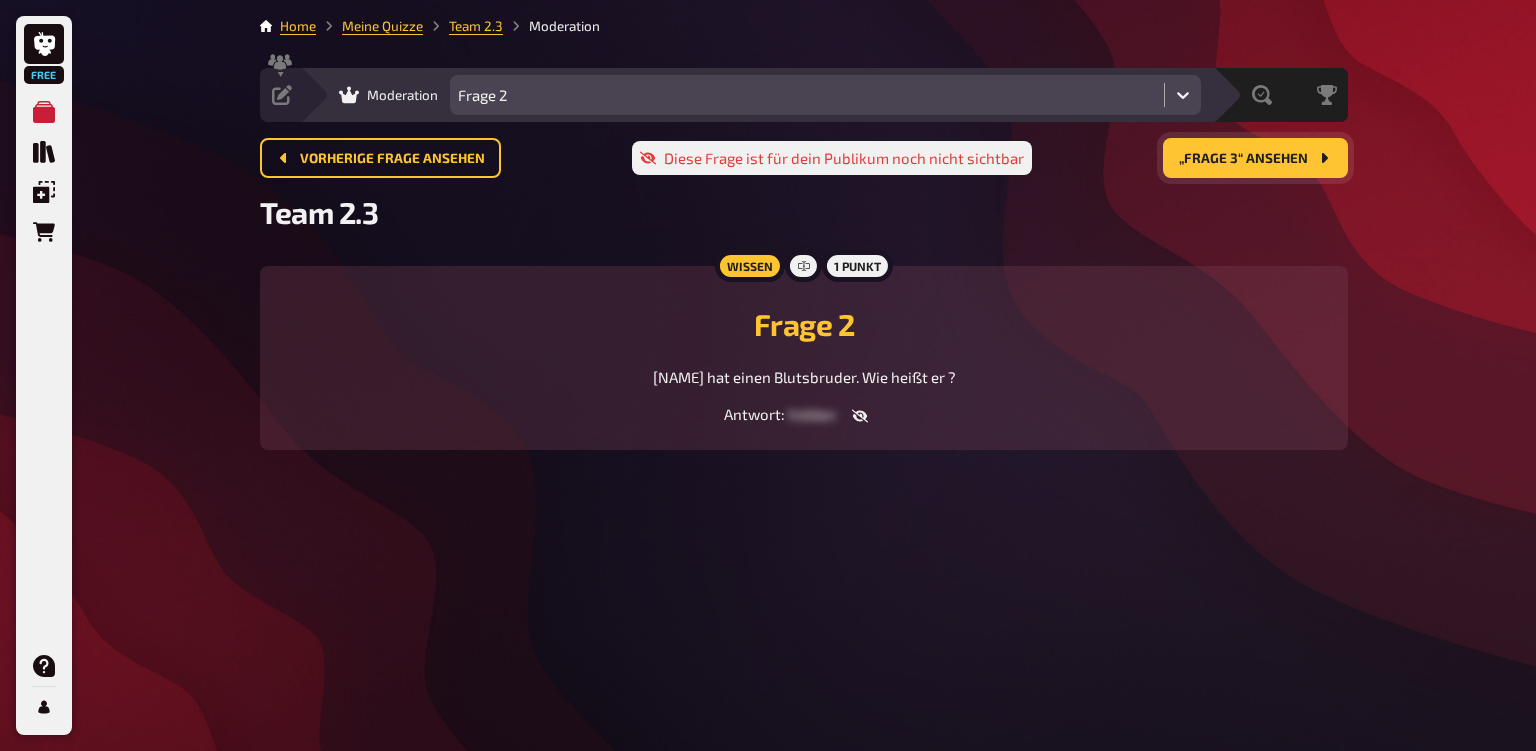 click on "„Frage 3“ ansehen" at bounding box center (1243, 159) 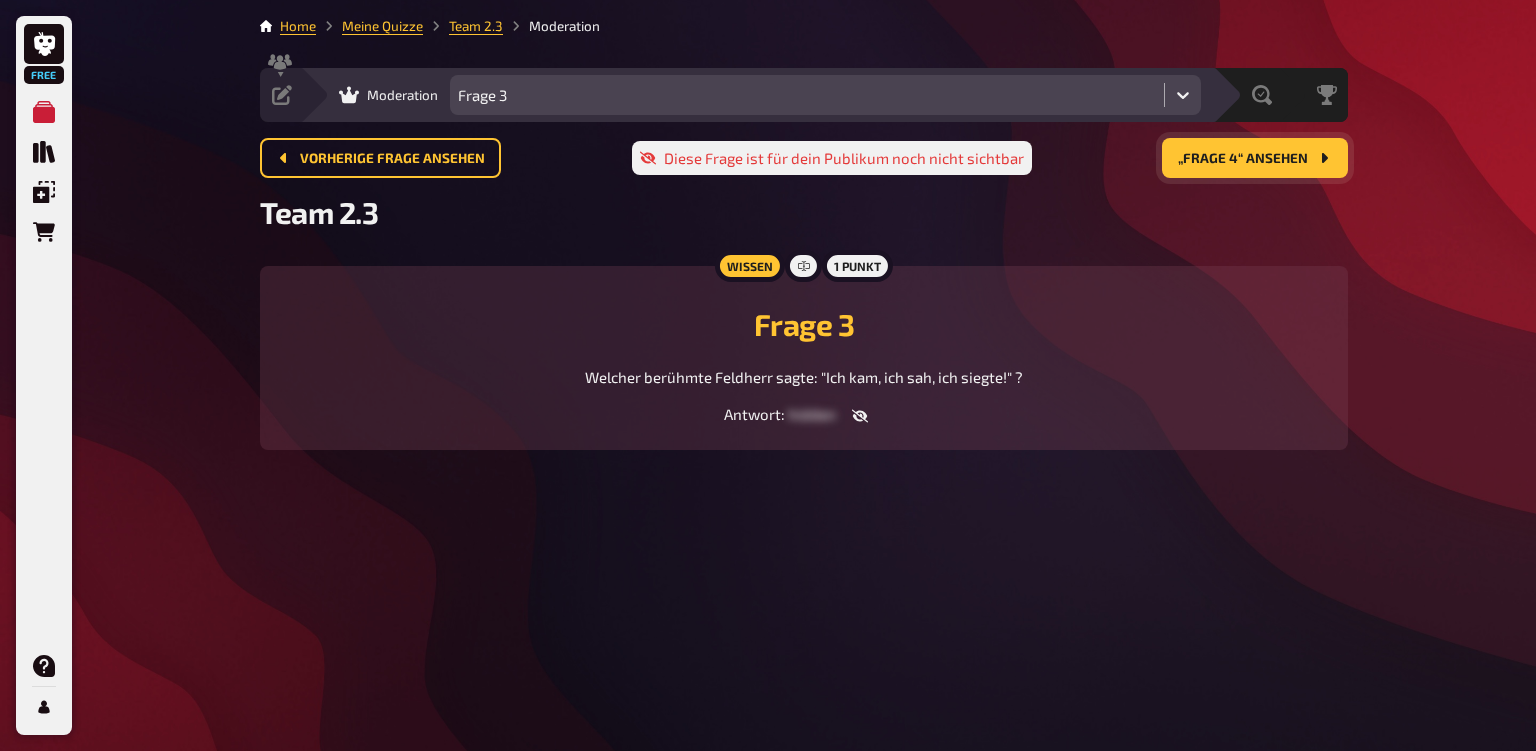 click on "„Frage 4“ ansehen" at bounding box center [1243, 159] 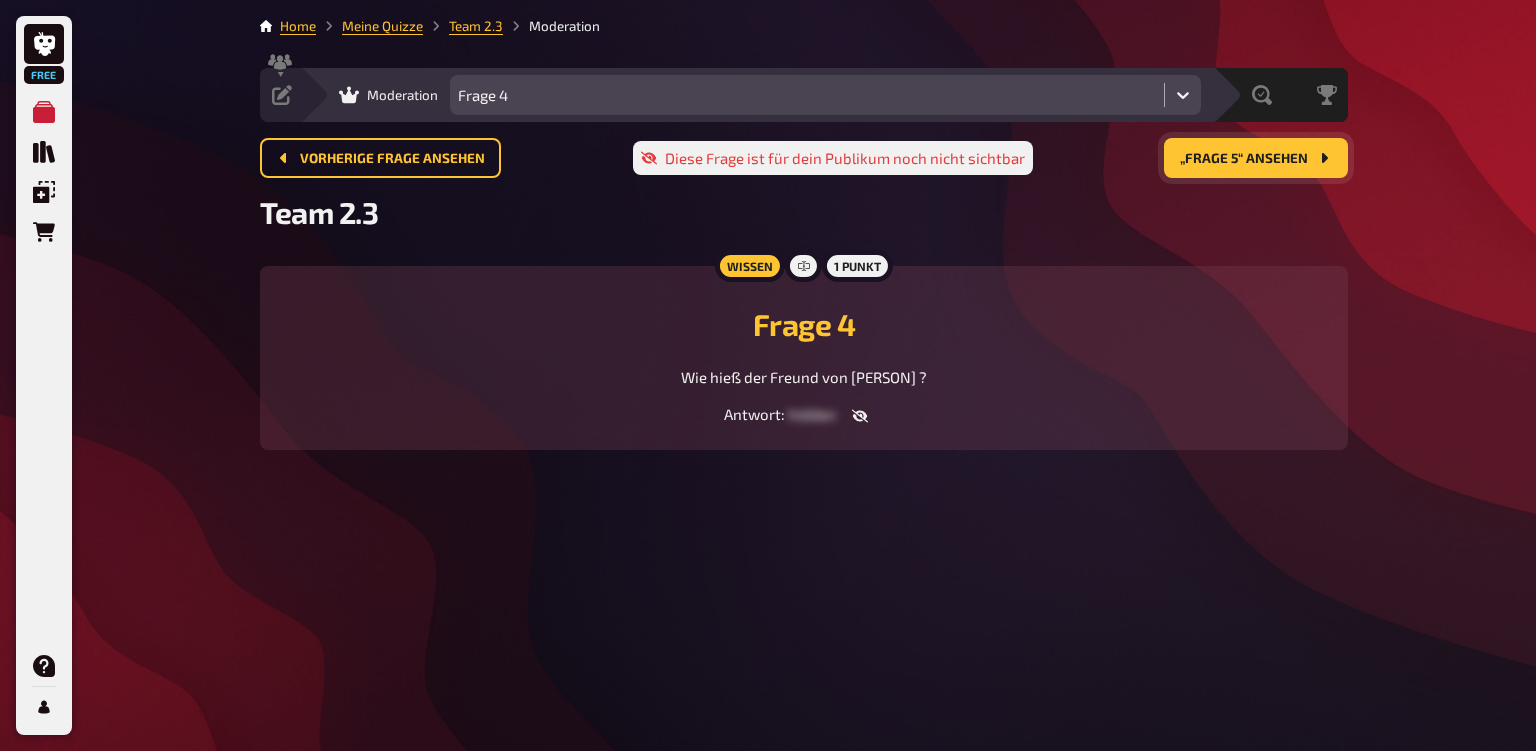 click on "„Frage 5“ ansehen" at bounding box center (1244, 159) 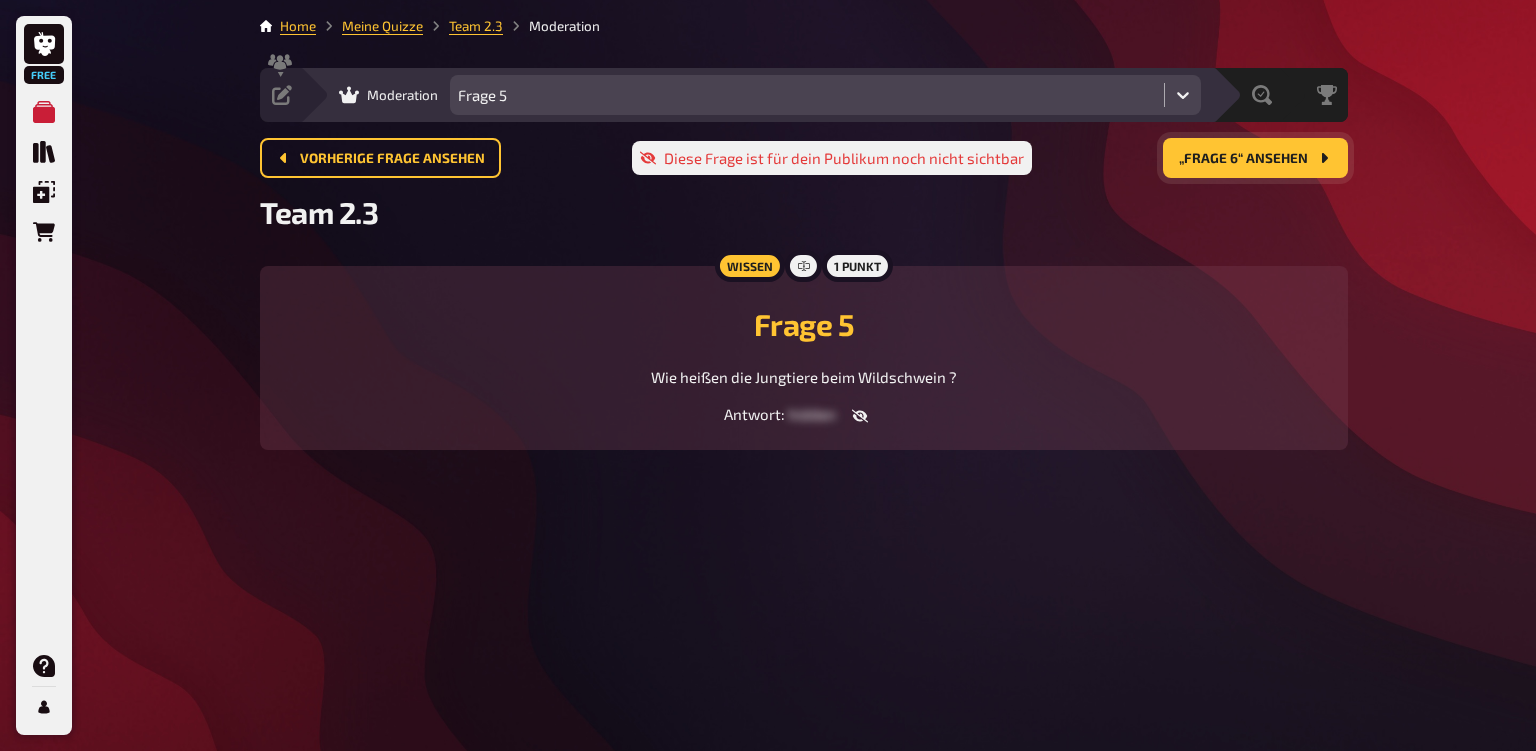 click on "„Frage 6“ ansehen" at bounding box center (1243, 159) 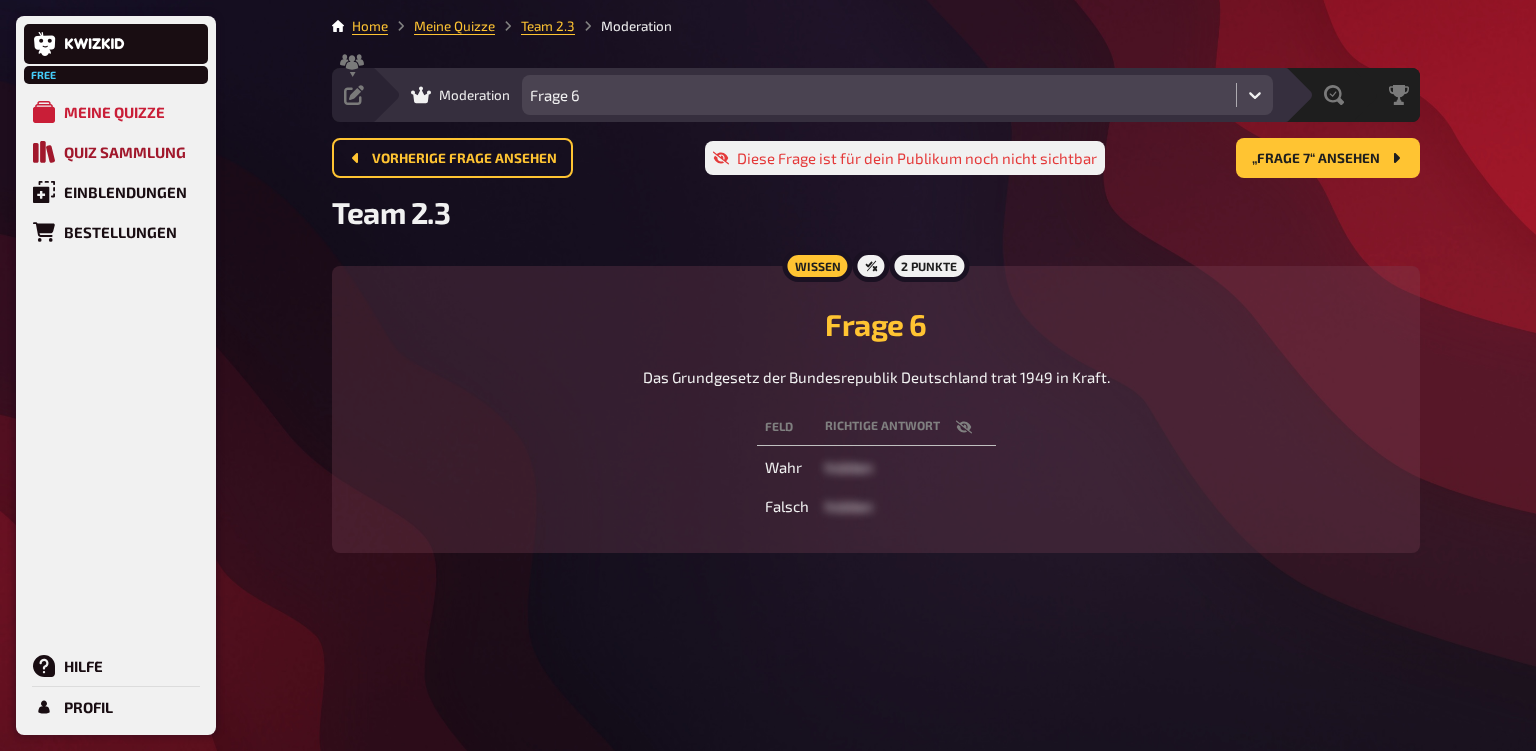 click 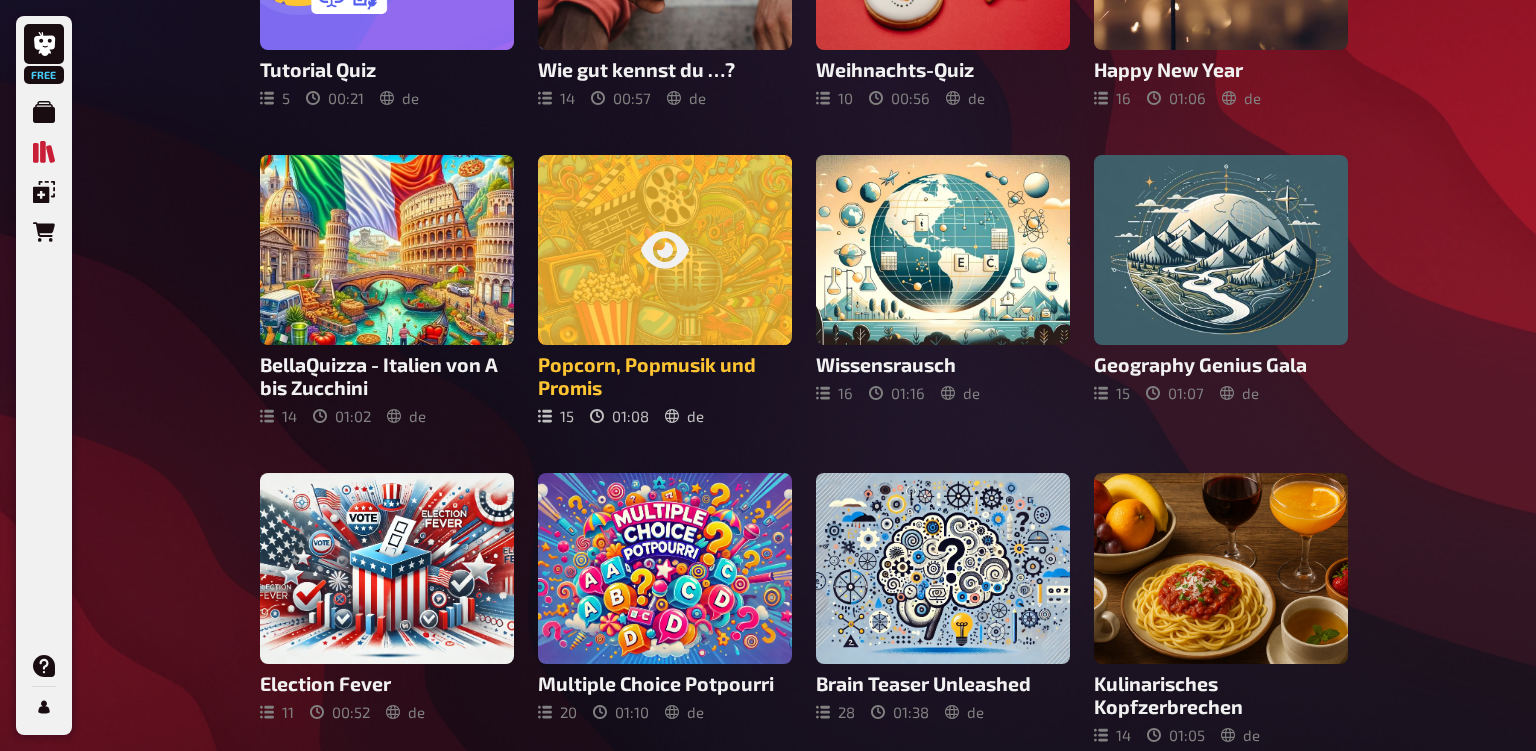 scroll, scrollTop: 0, scrollLeft: 0, axis: both 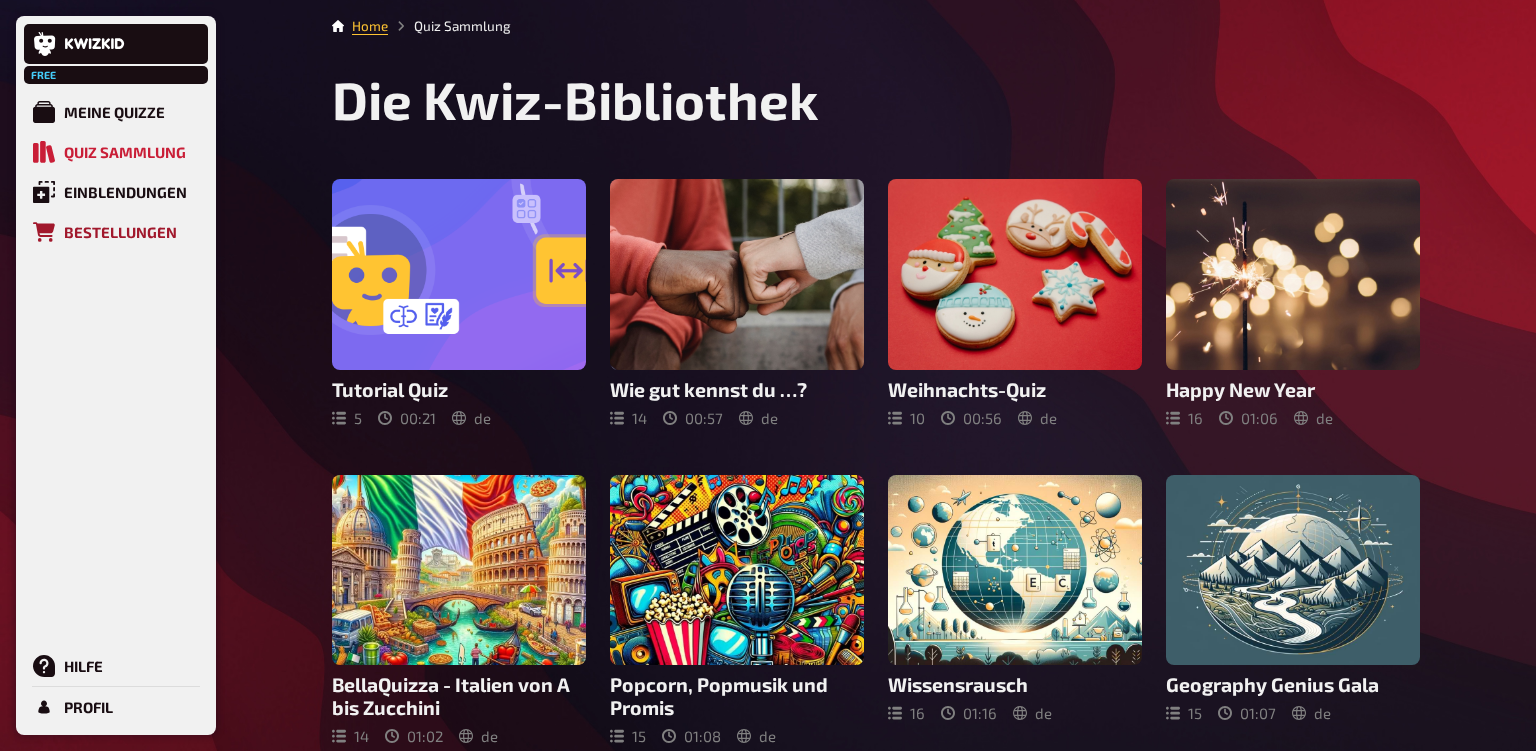 click 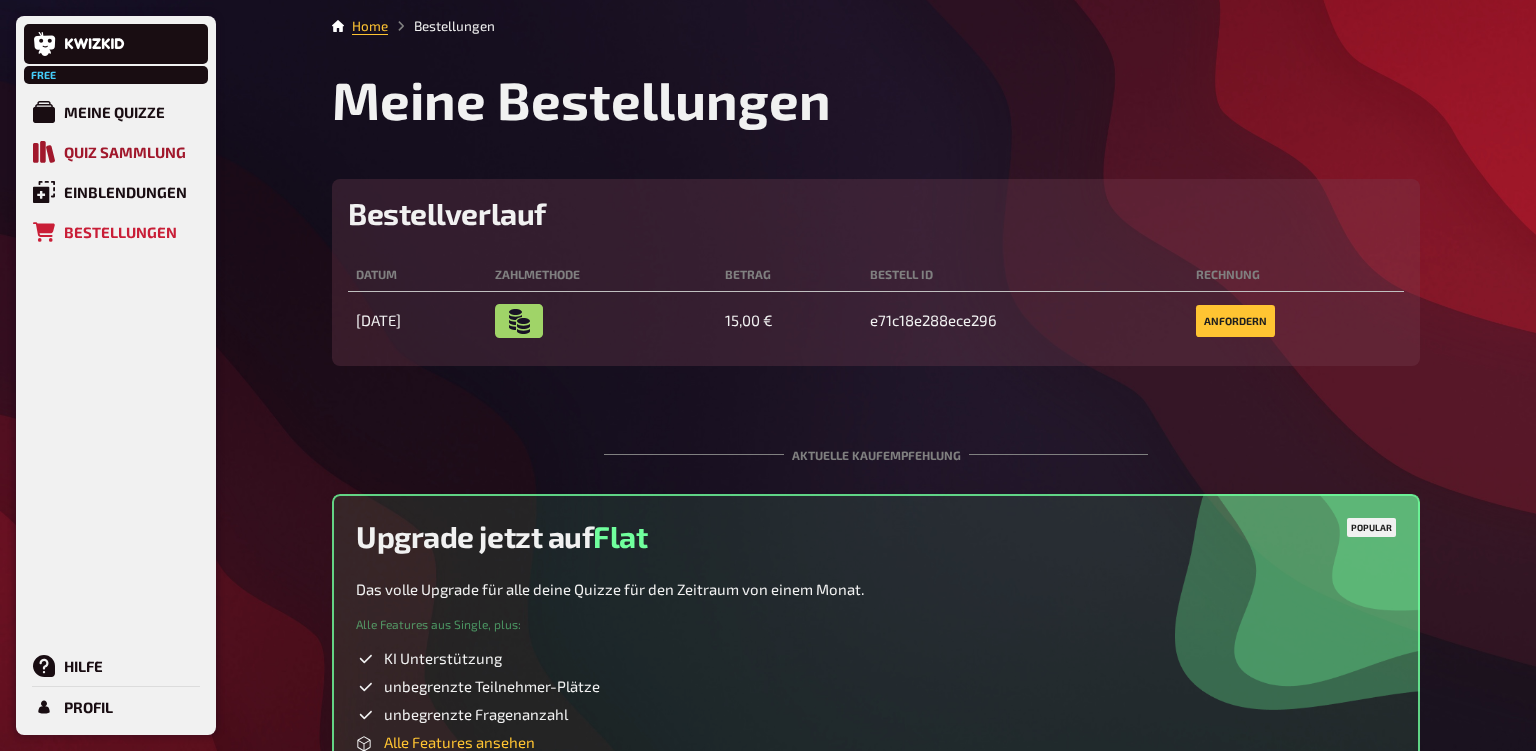 click on "Quiz Sammlung" at bounding box center [125, 152] 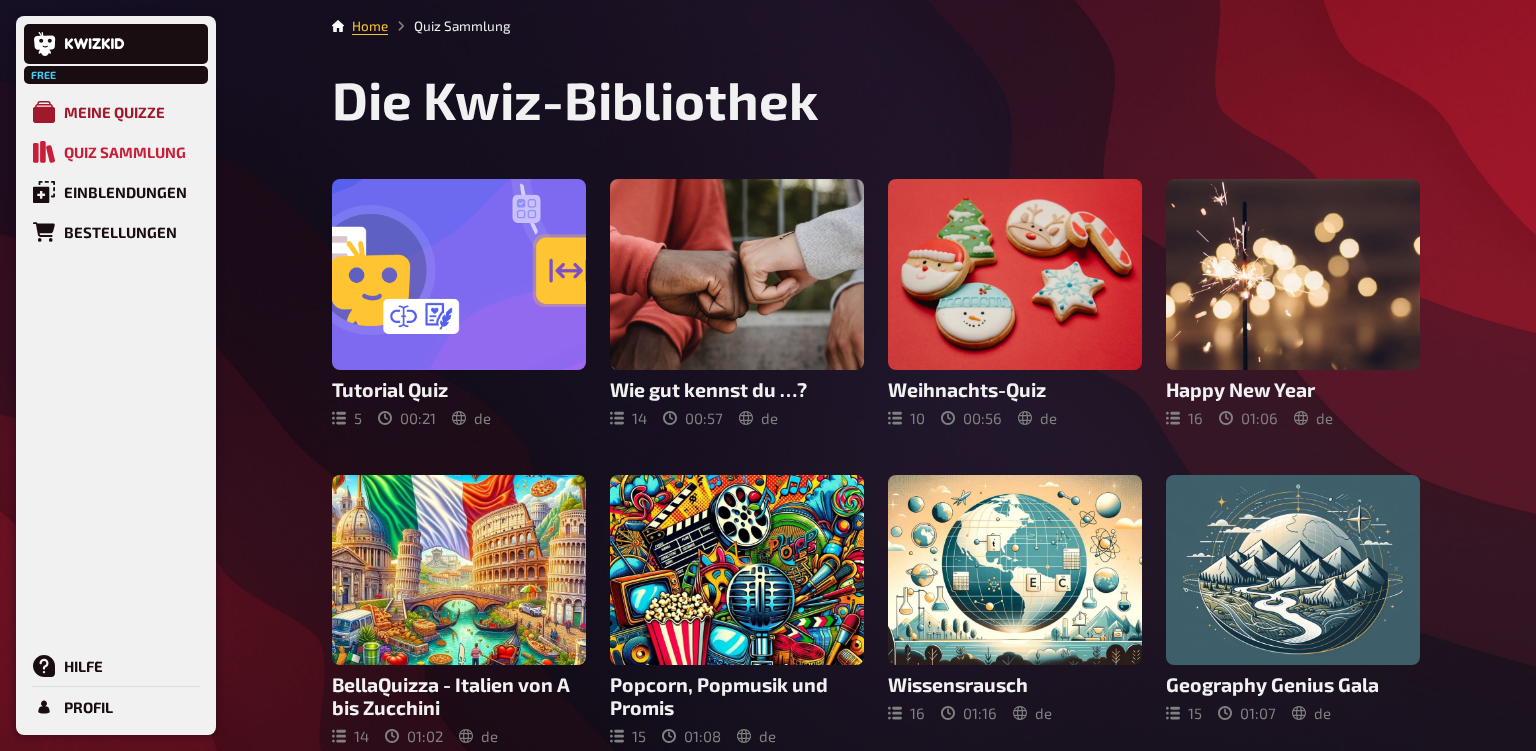 click on "Meine Quizze" at bounding box center [114, 112] 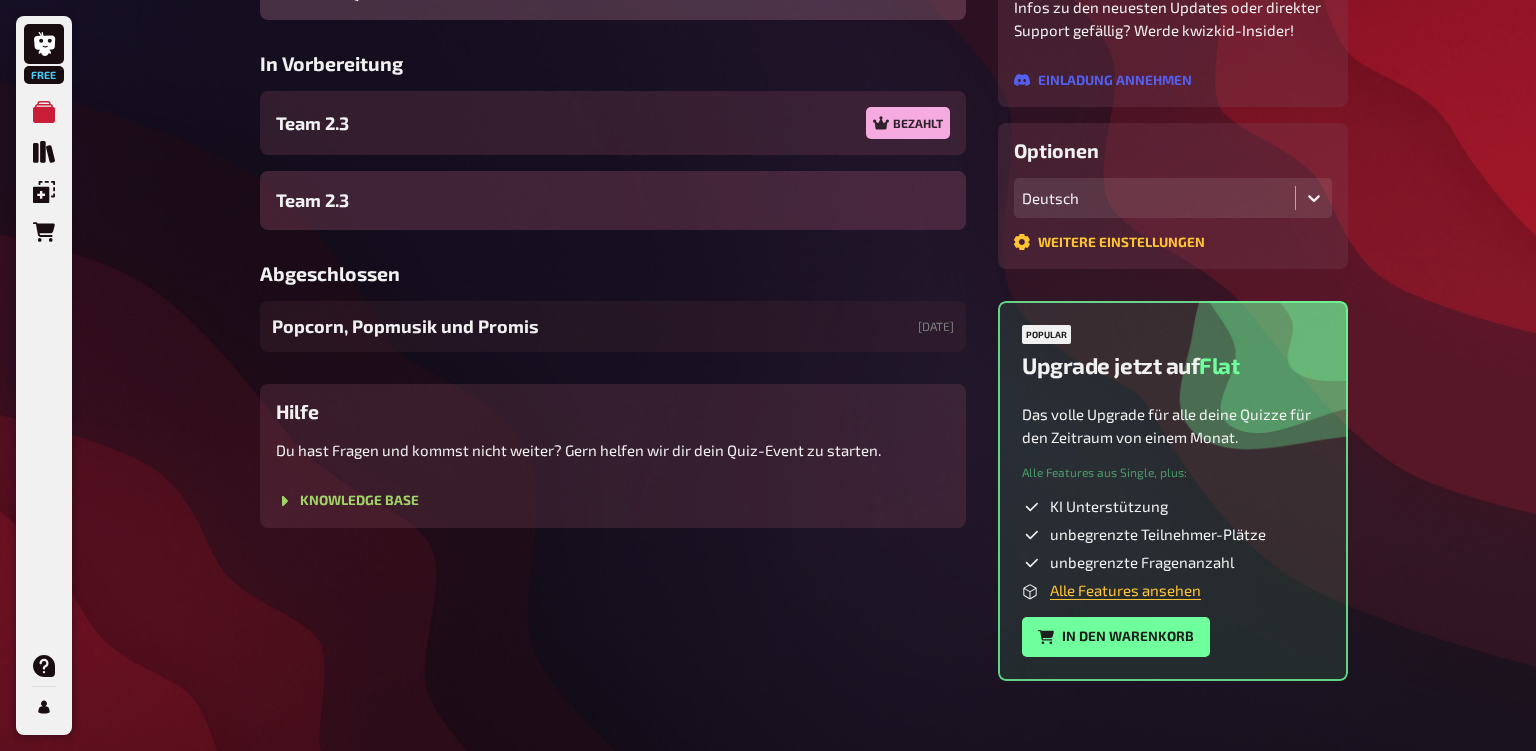 scroll, scrollTop: 422, scrollLeft: 0, axis: vertical 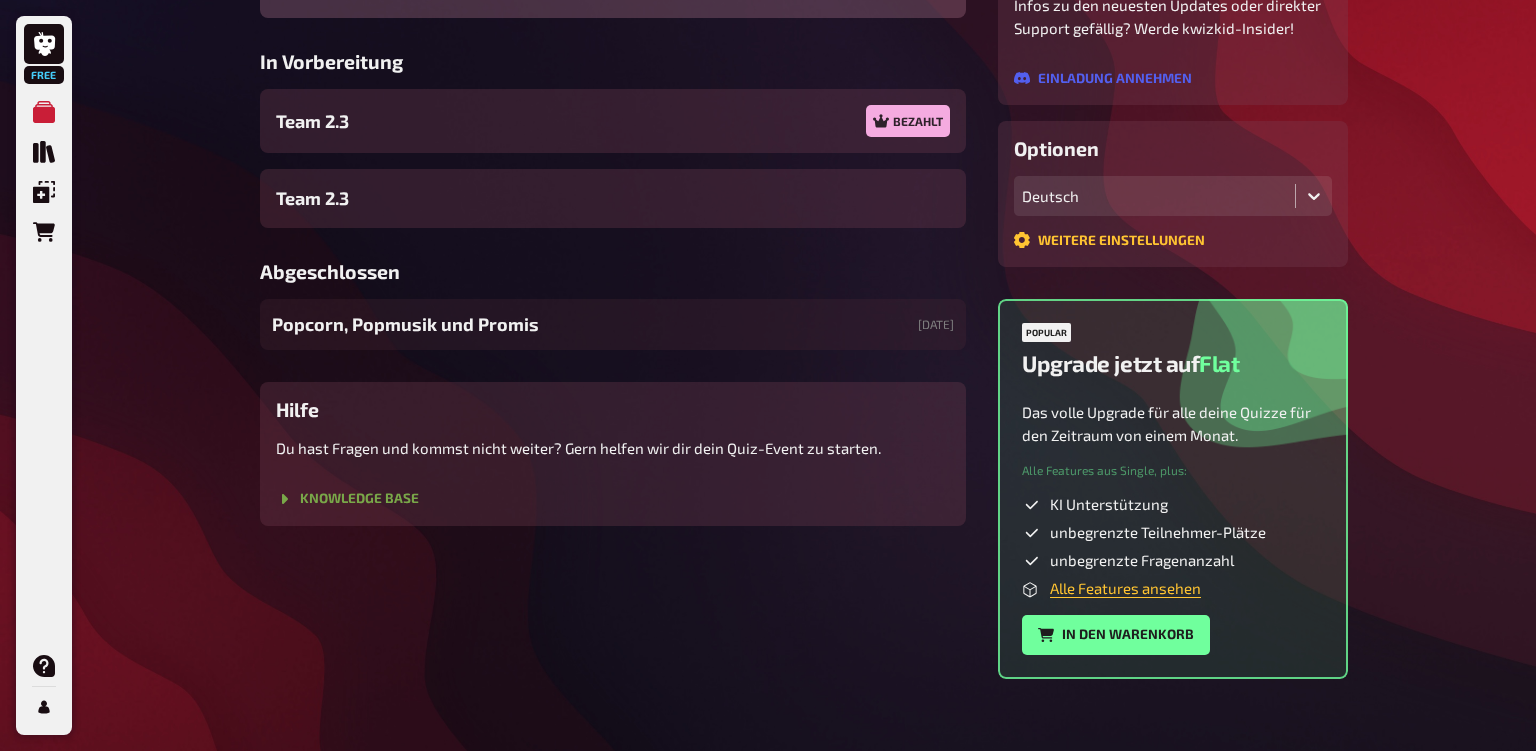 click on "Knowledge Base" at bounding box center [347, 499] 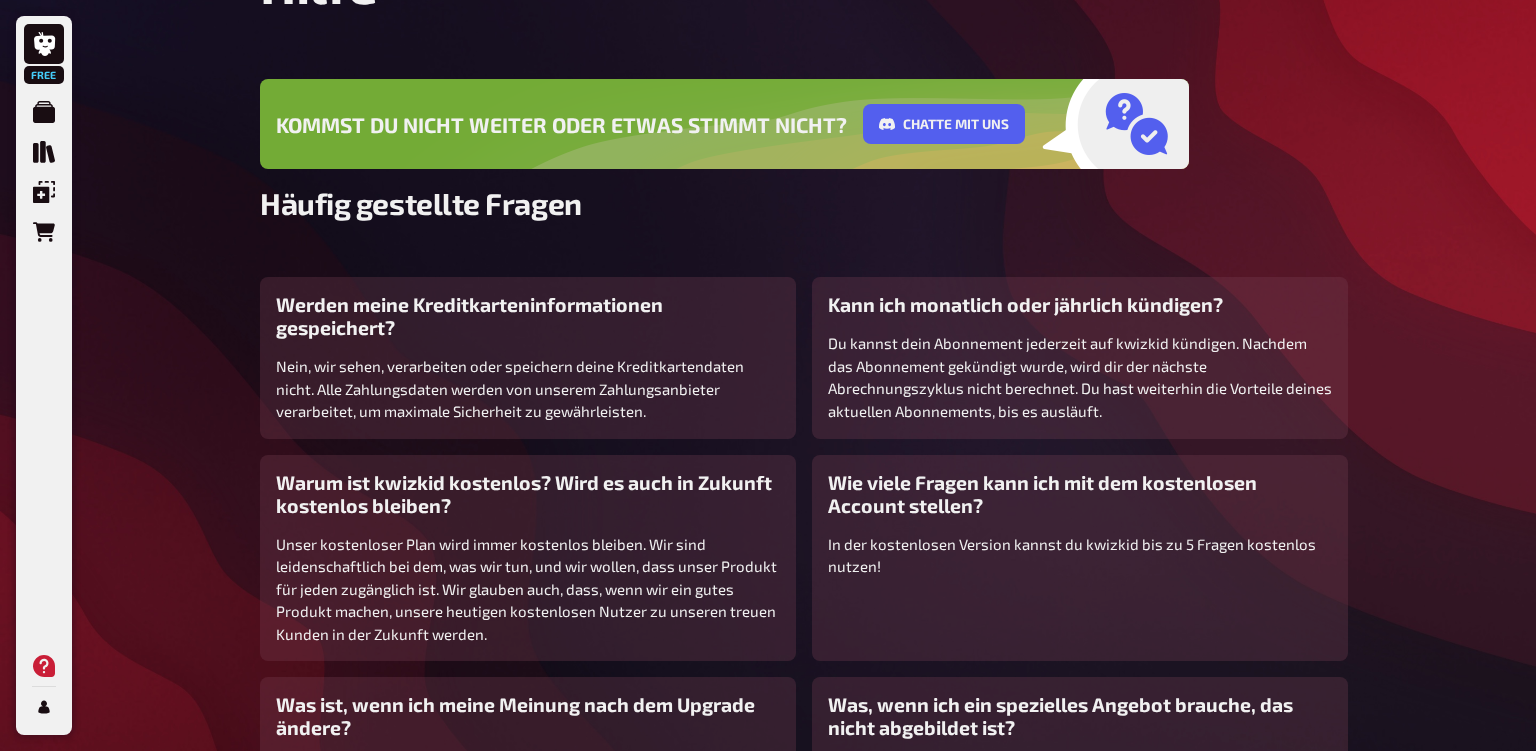 scroll, scrollTop: 0, scrollLeft: 0, axis: both 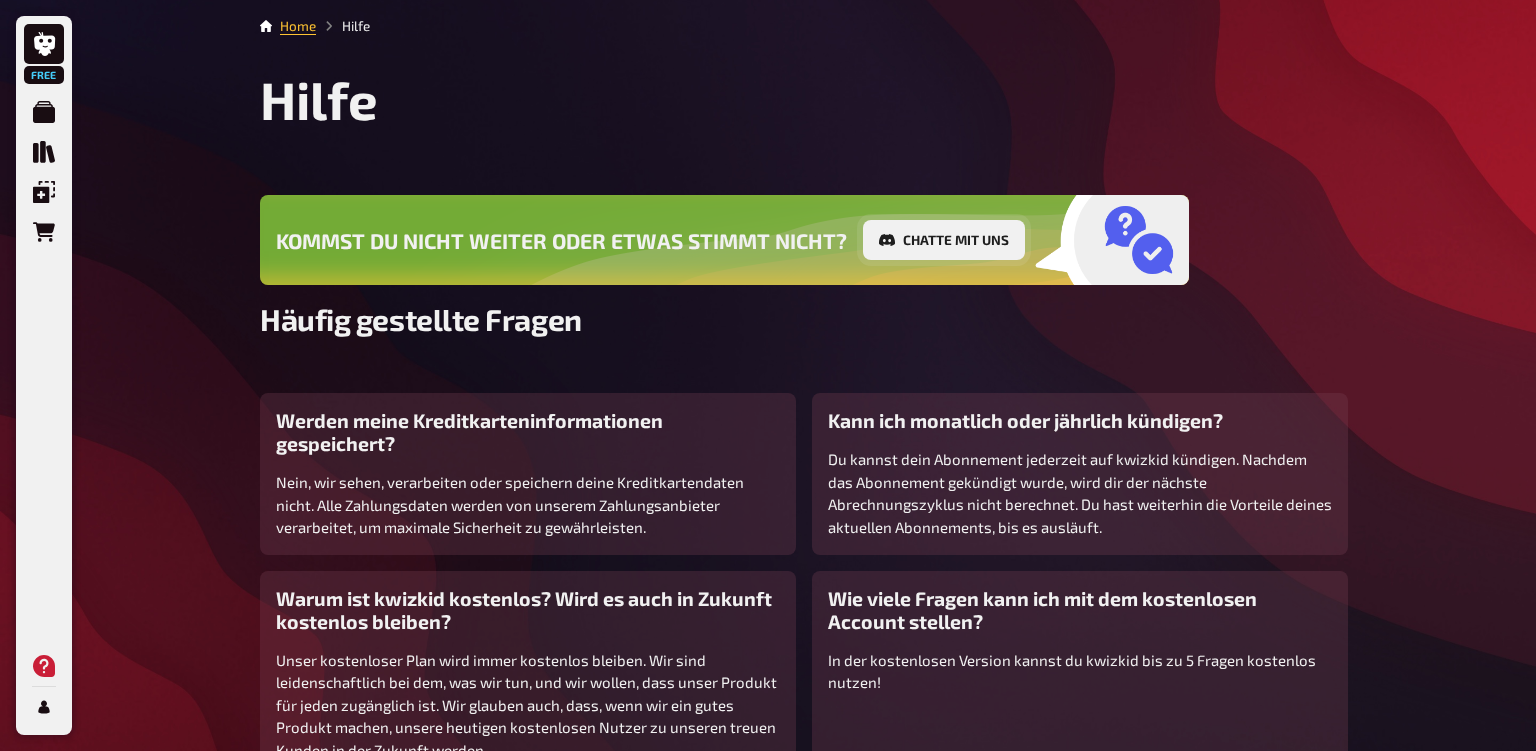 click on "Chatte mit uns" at bounding box center [944, 240] 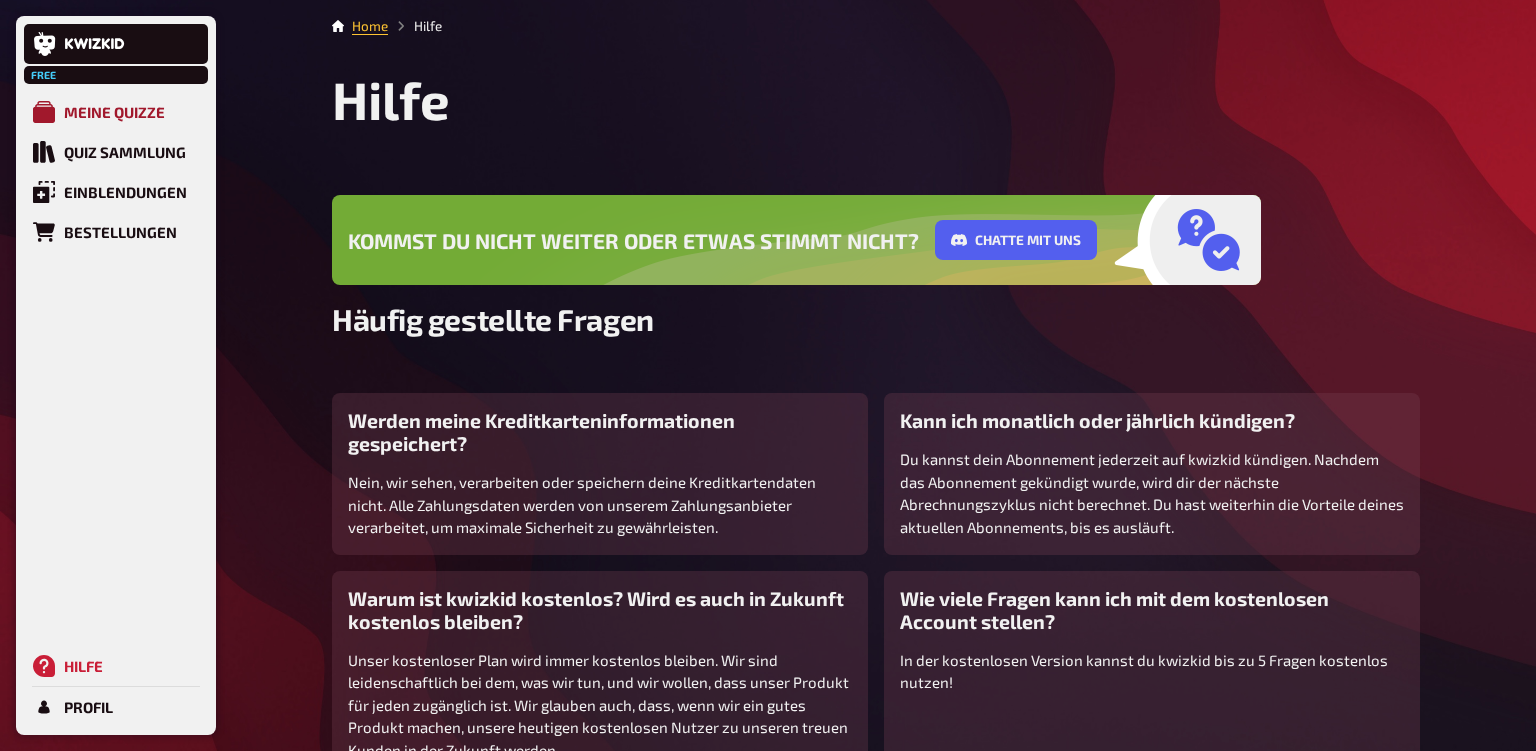 click 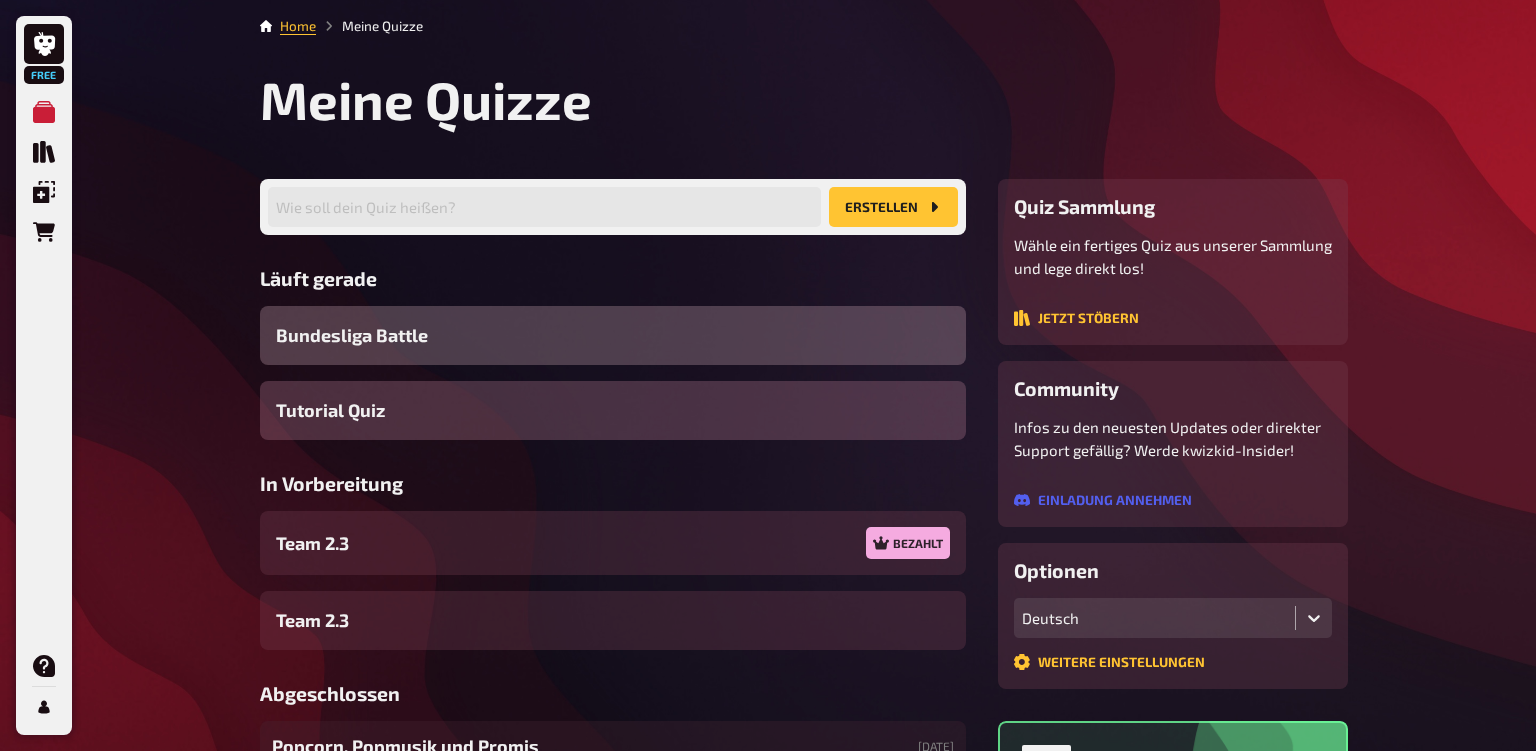 click on "Bundesliga Battle" at bounding box center (613, 335) 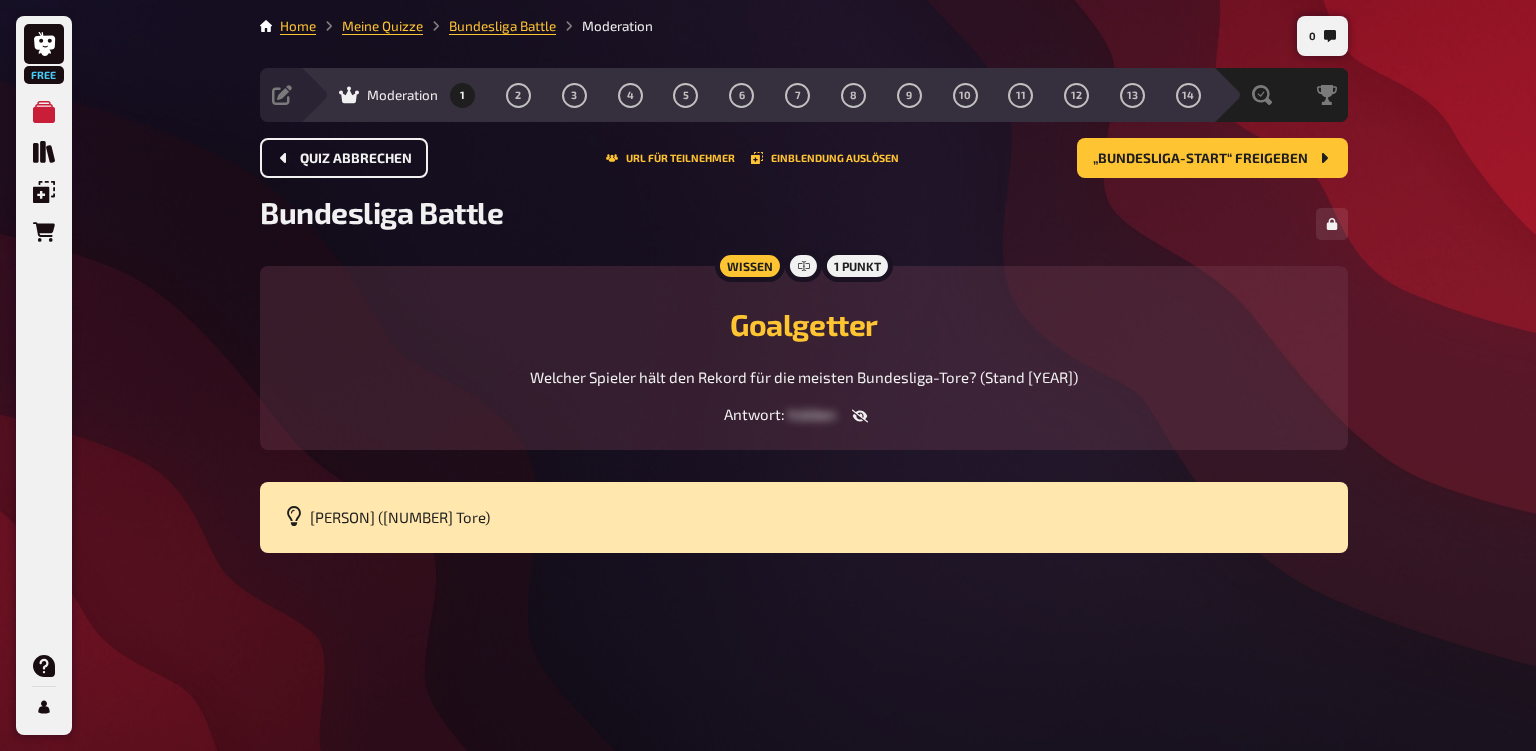 click on "Quiz abbrechen" at bounding box center (356, 159) 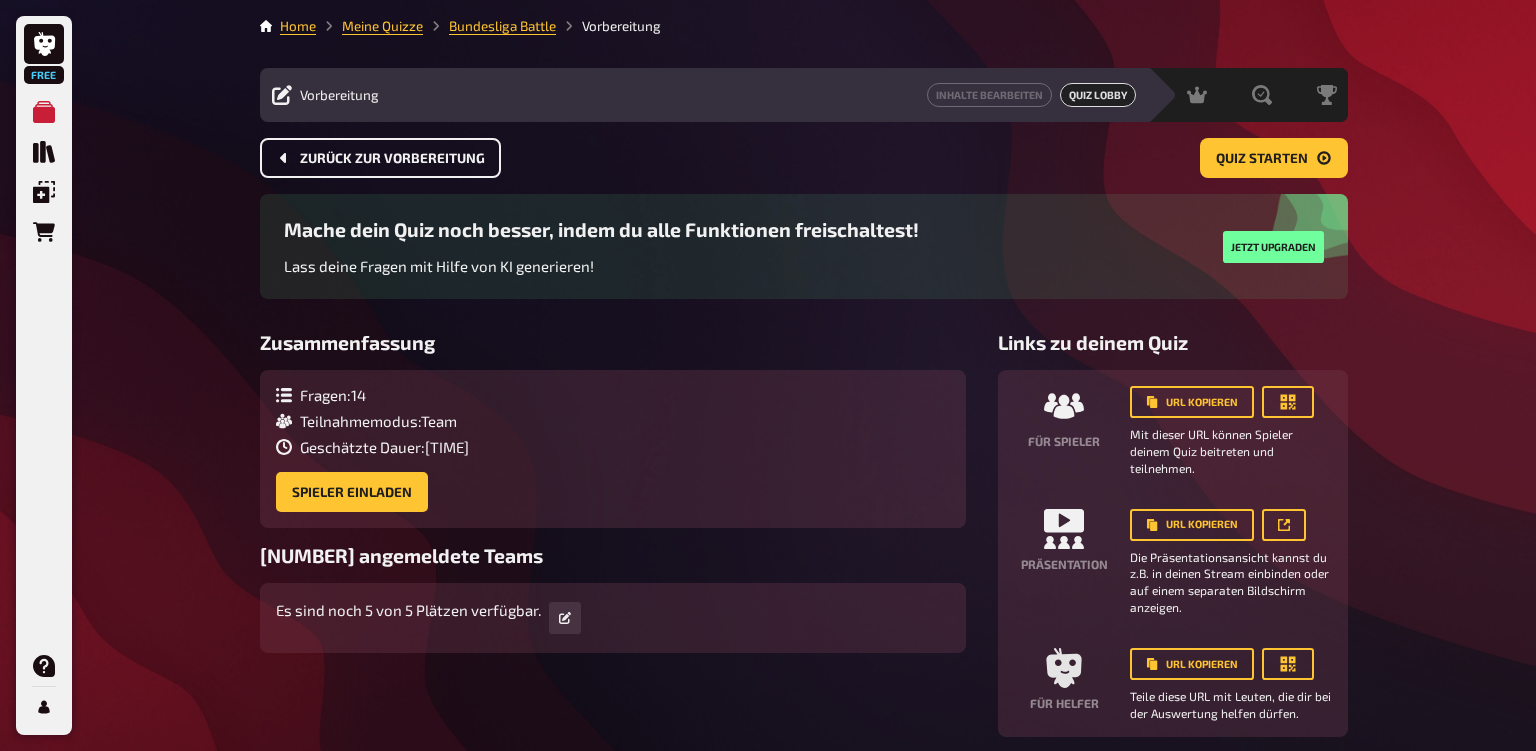 click on "Zurück zur Vorbereitung" at bounding box center [392, 159] 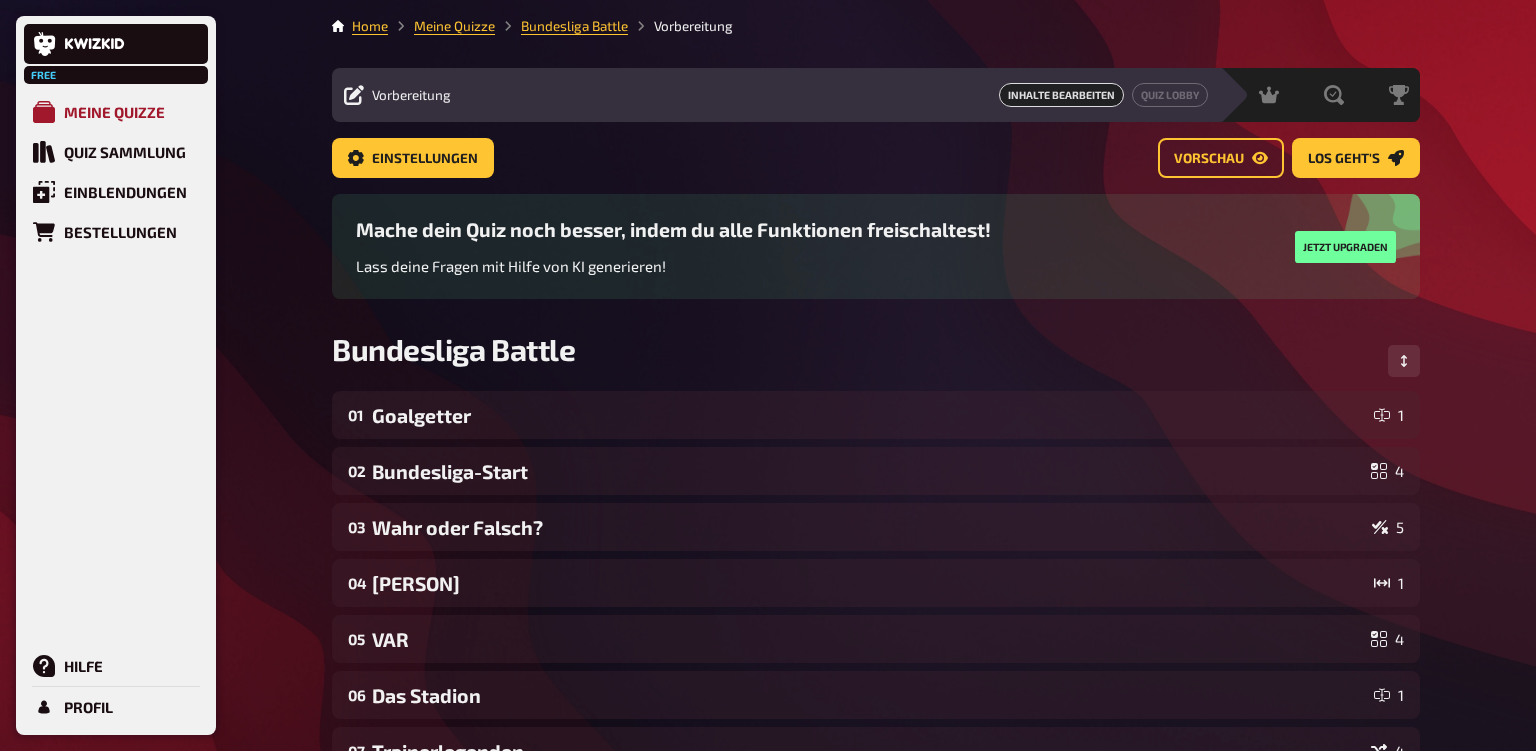 click 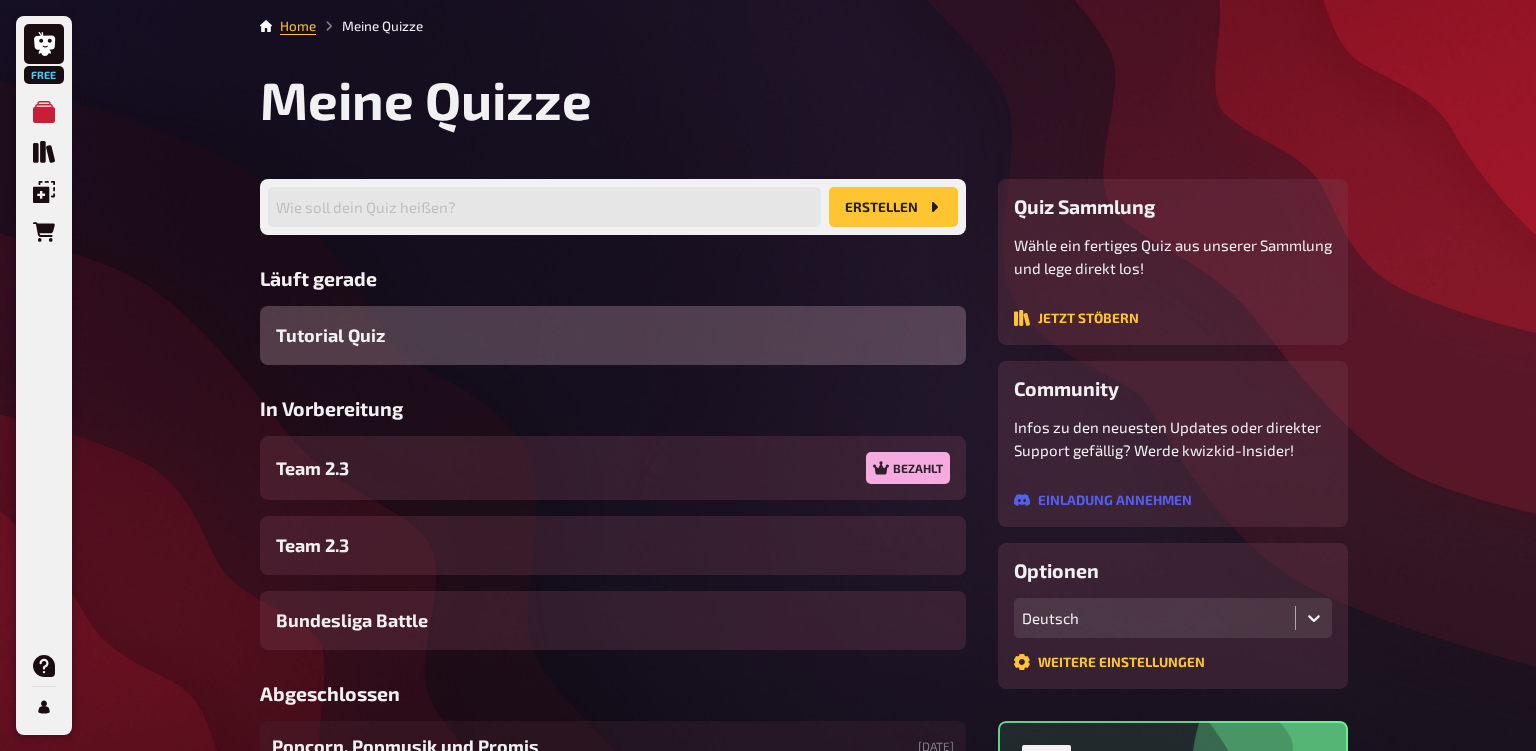 click on "Tutorial Quiz" at bounding box center [613, 335] 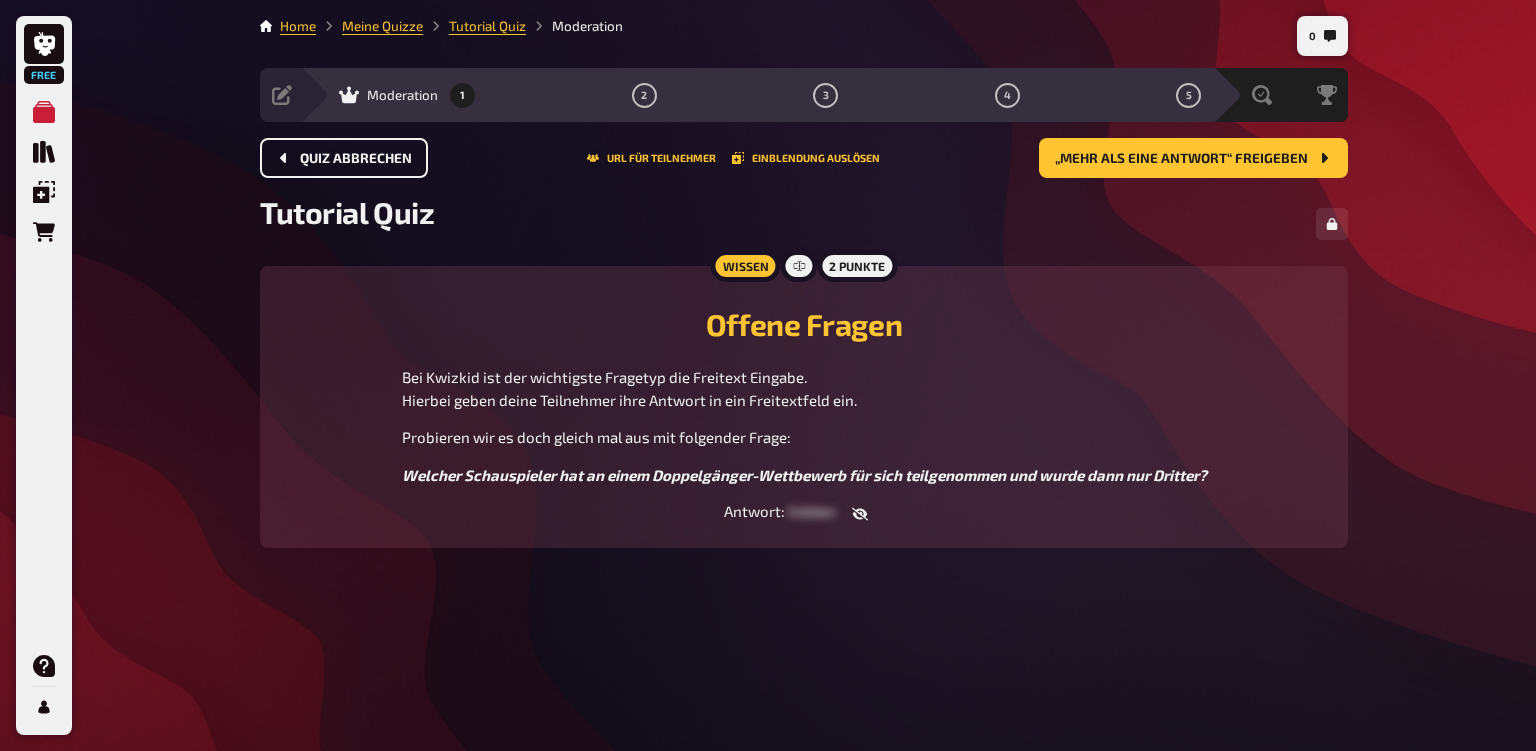 click on "Quiz abbrechen" at bounding box center (356, 159) 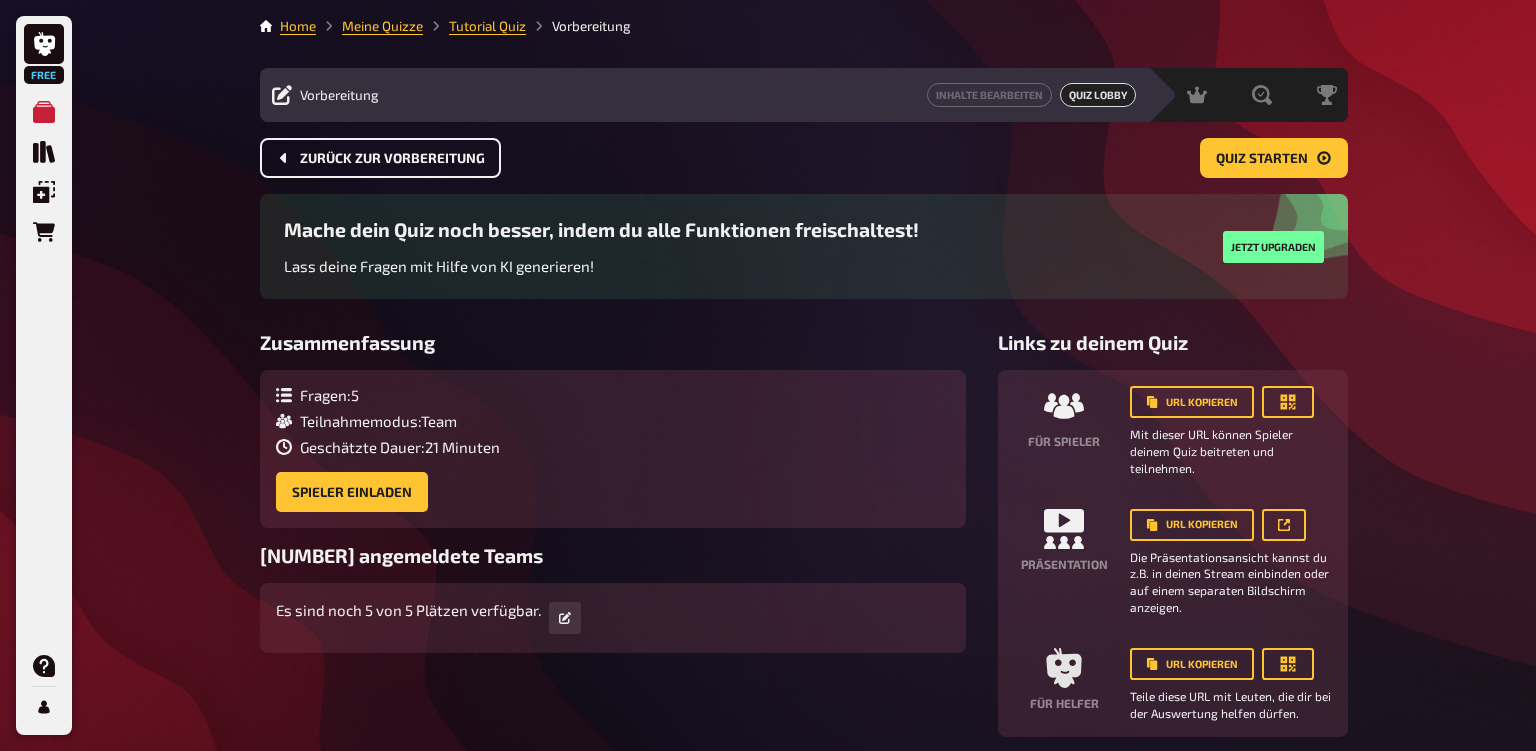 click on "Zurück zur Vorbereitung" at bounding box center [392, 159] 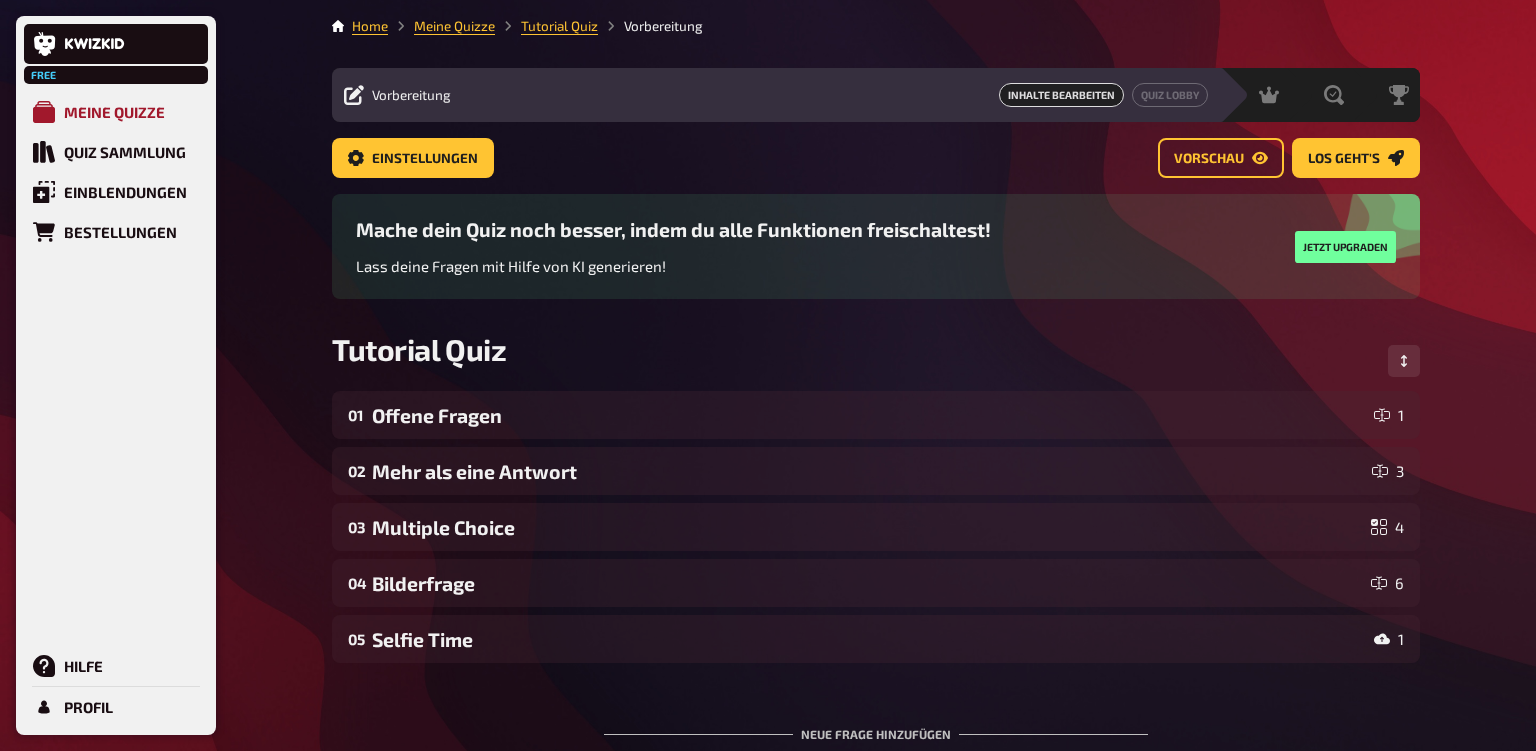 click 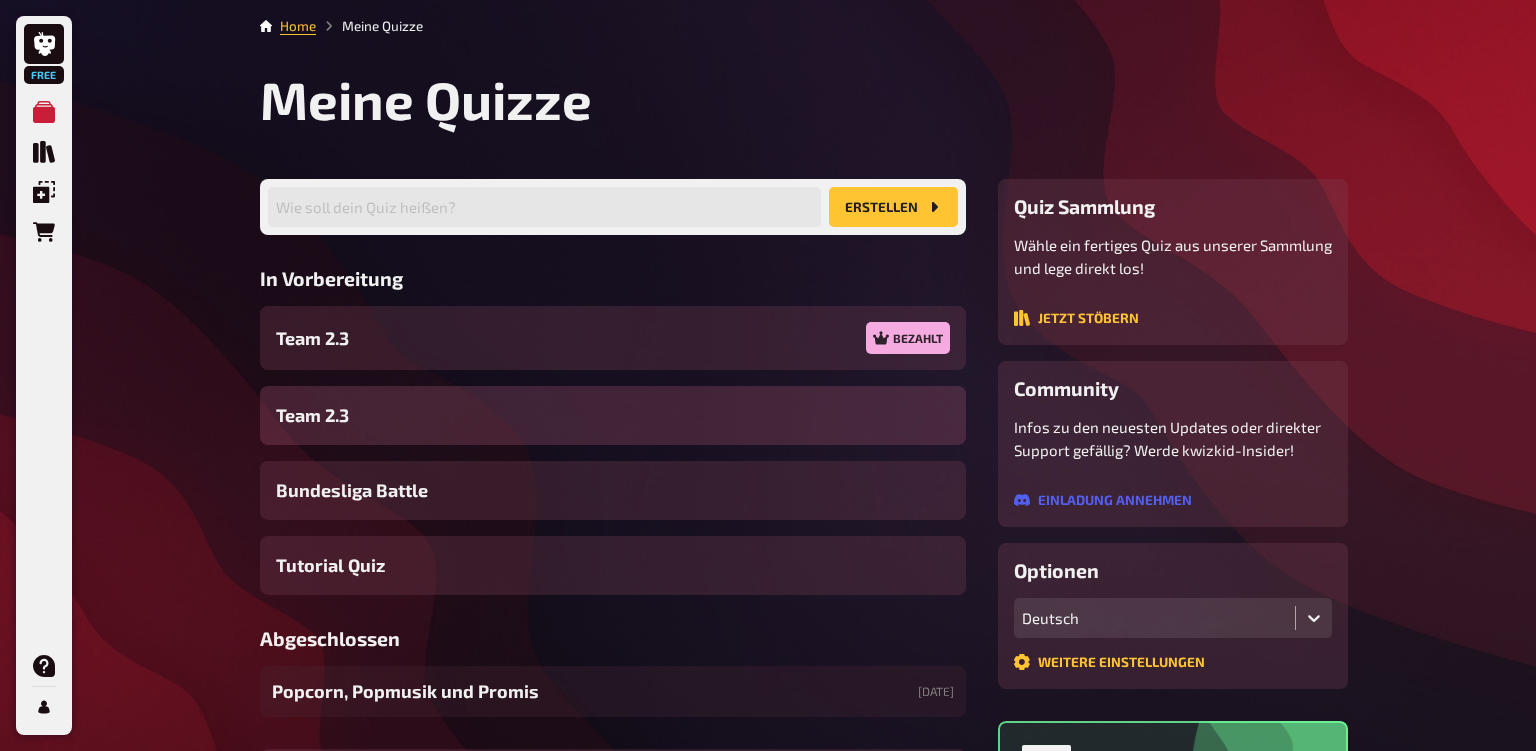 click on "Team 2.3" at bounding box center (613, 415) 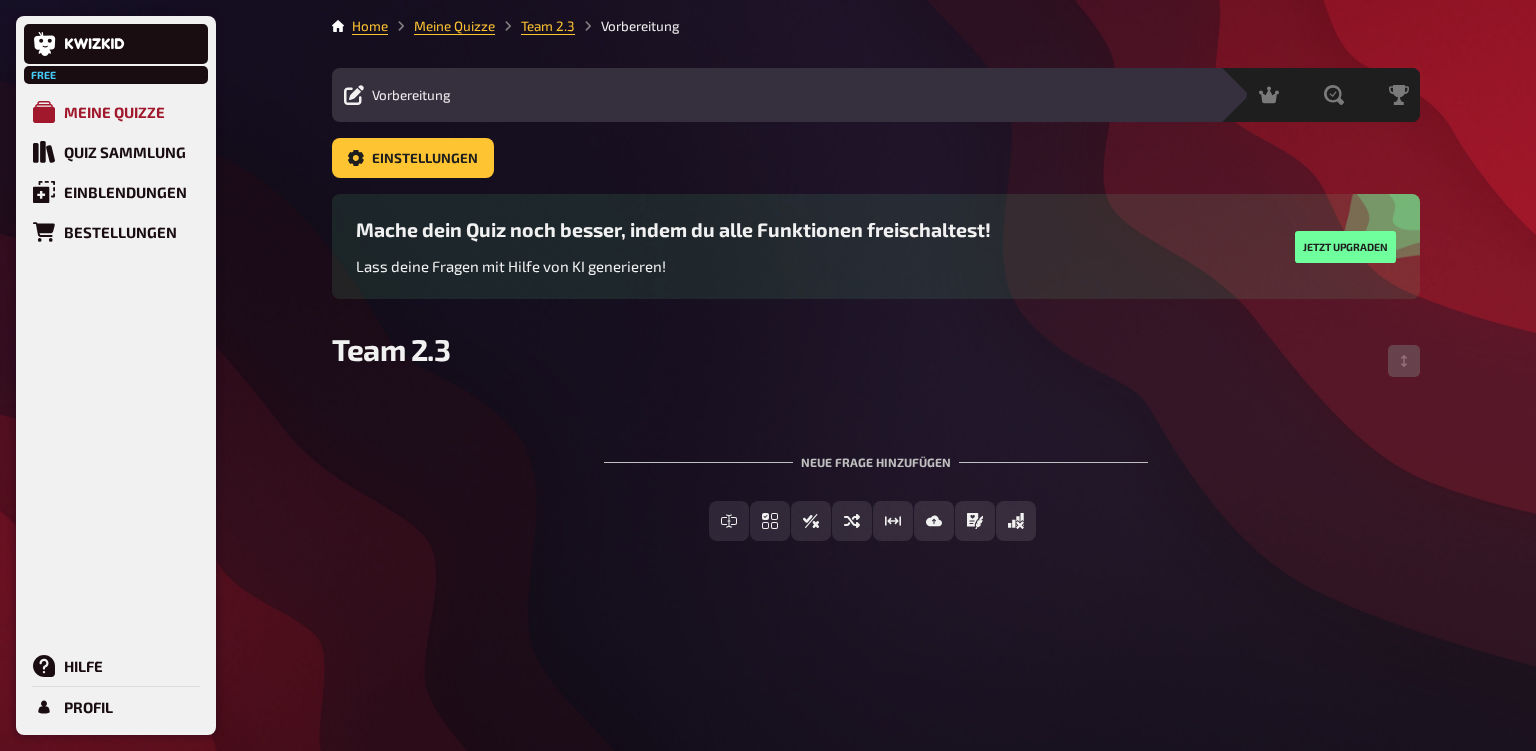 click 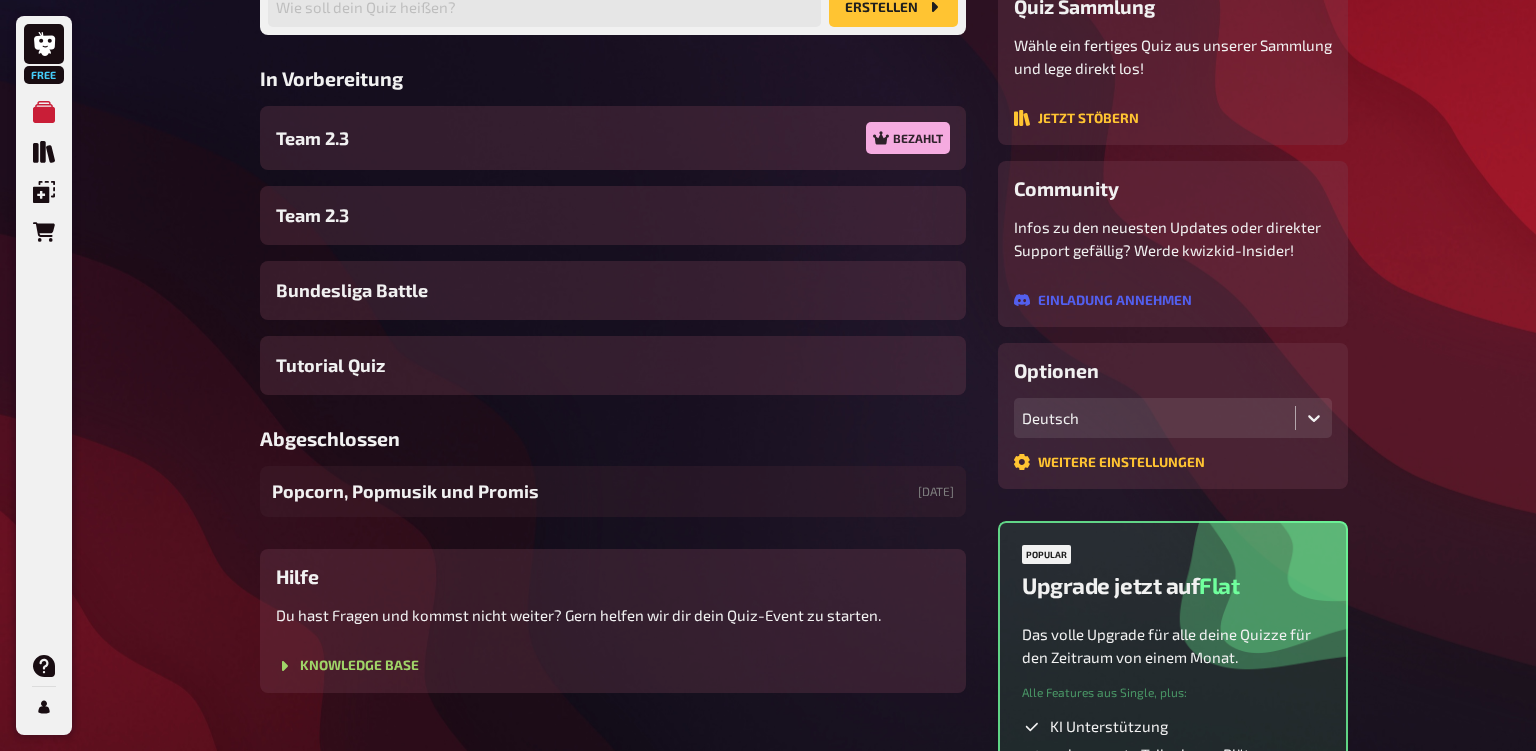 scroll, scrollTop: 211, scrollLeft: 0, axis: vertical 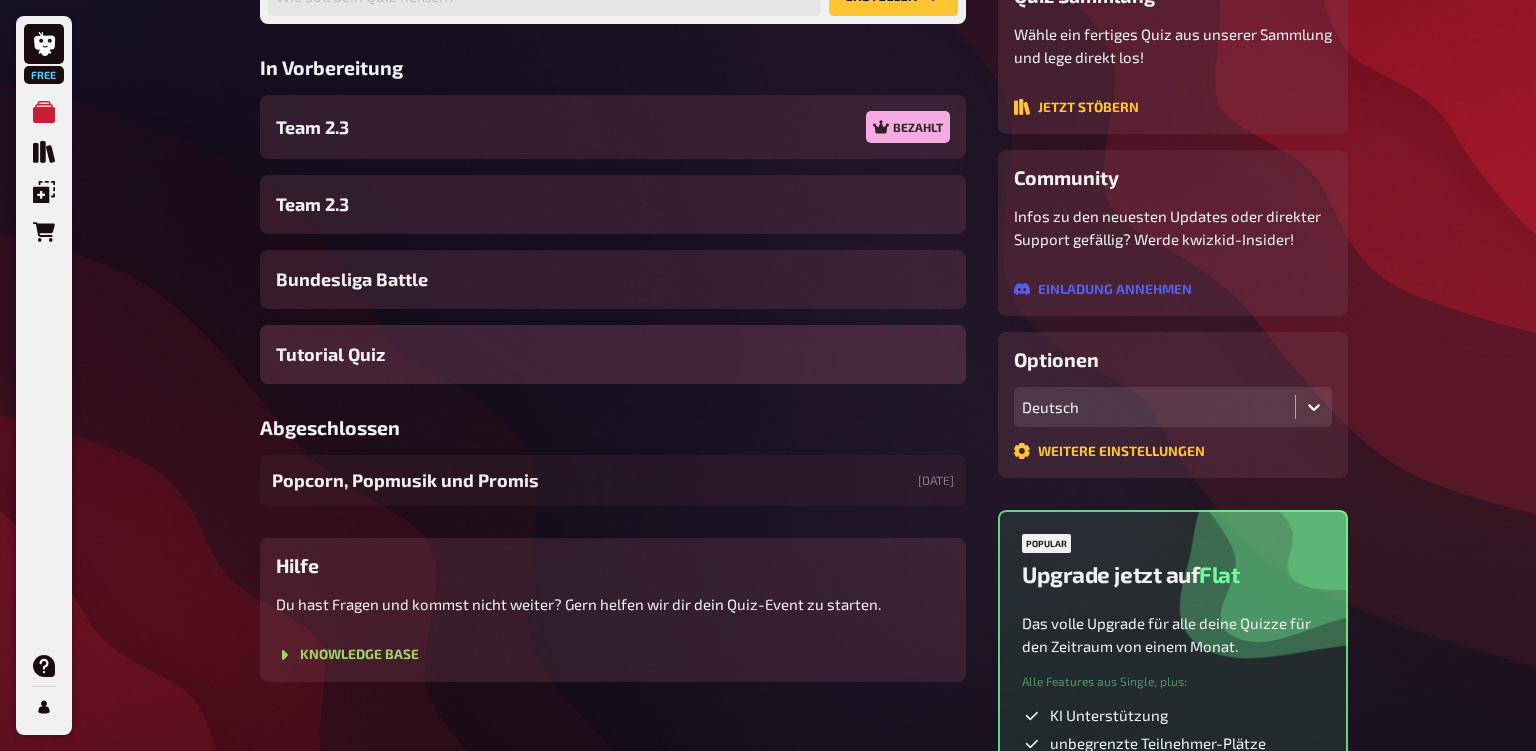 click on "Tutorial Quiz" at bounding box center (330, 354) 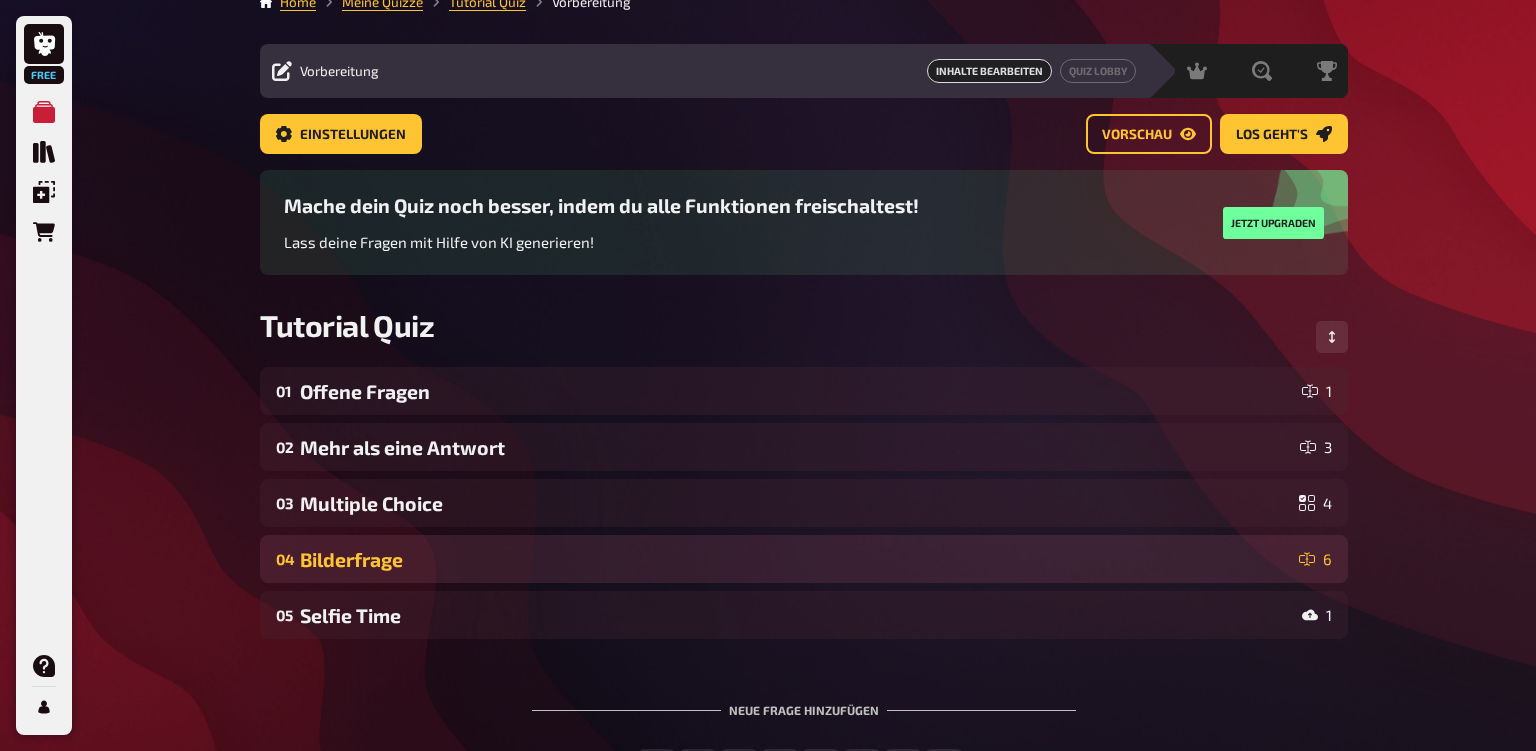 scroll, scrollTop: 0, scrollLeft: 0, axis: both 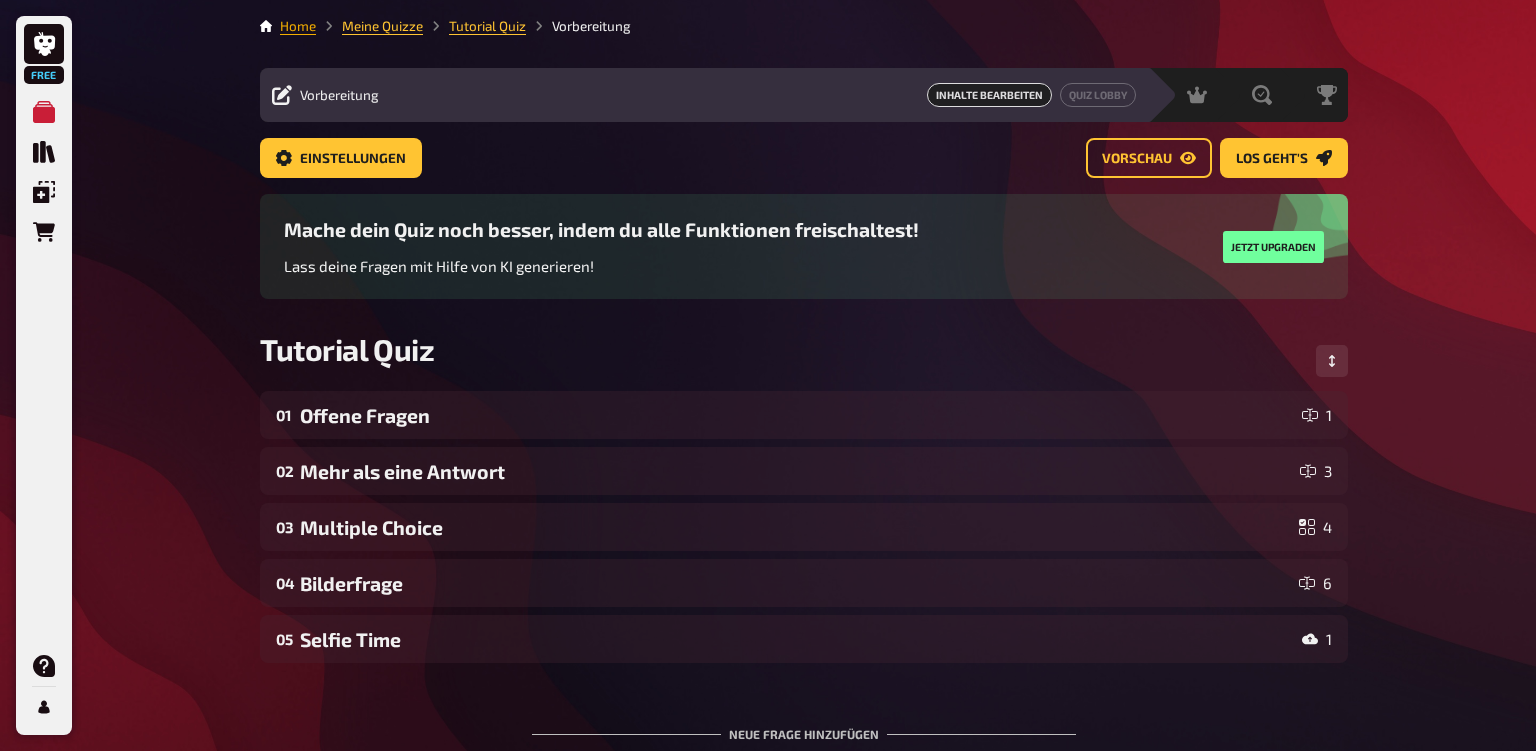 click on "Home" at bounding box center [298, 26] 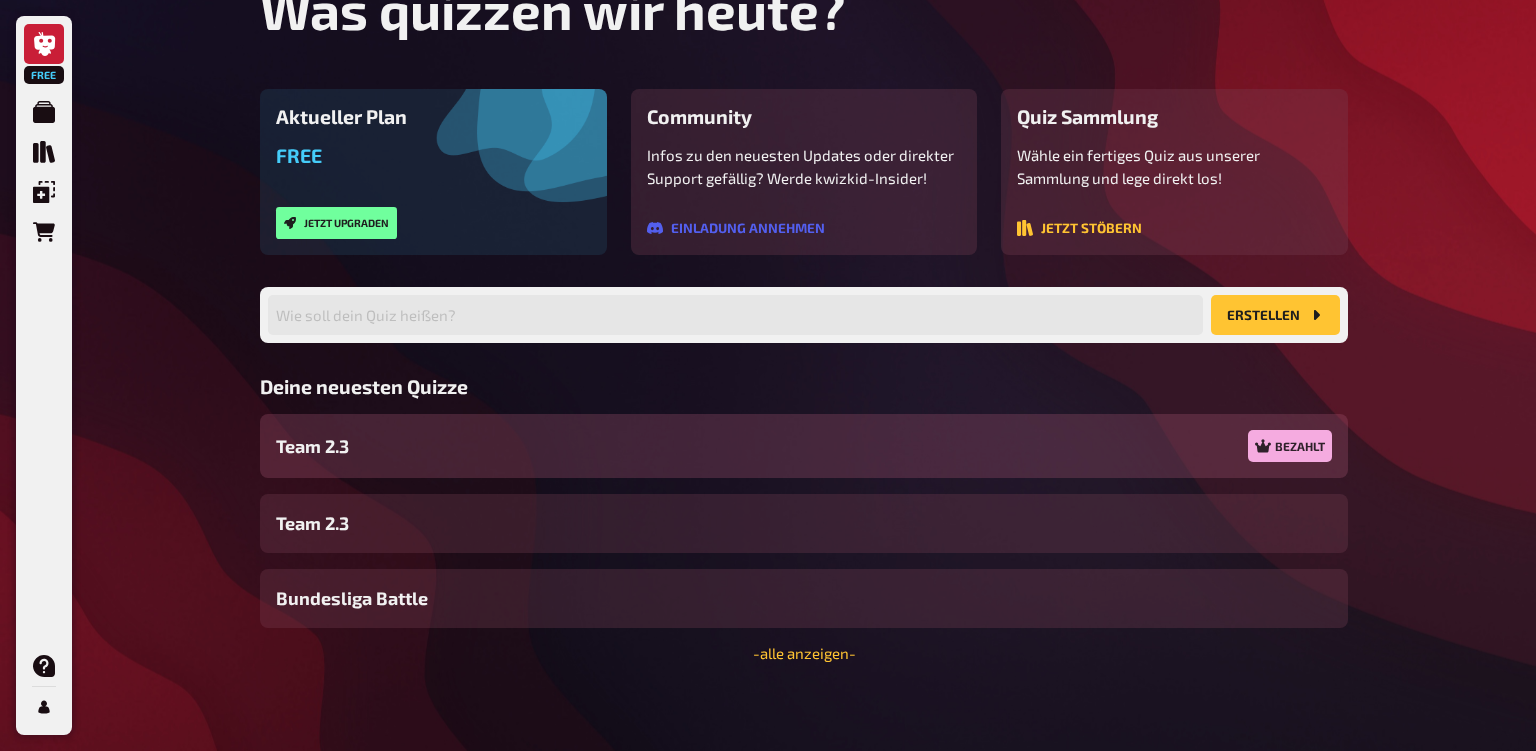 scroll, scrollTop: 161, scrollLeft: 0, axis: vertical 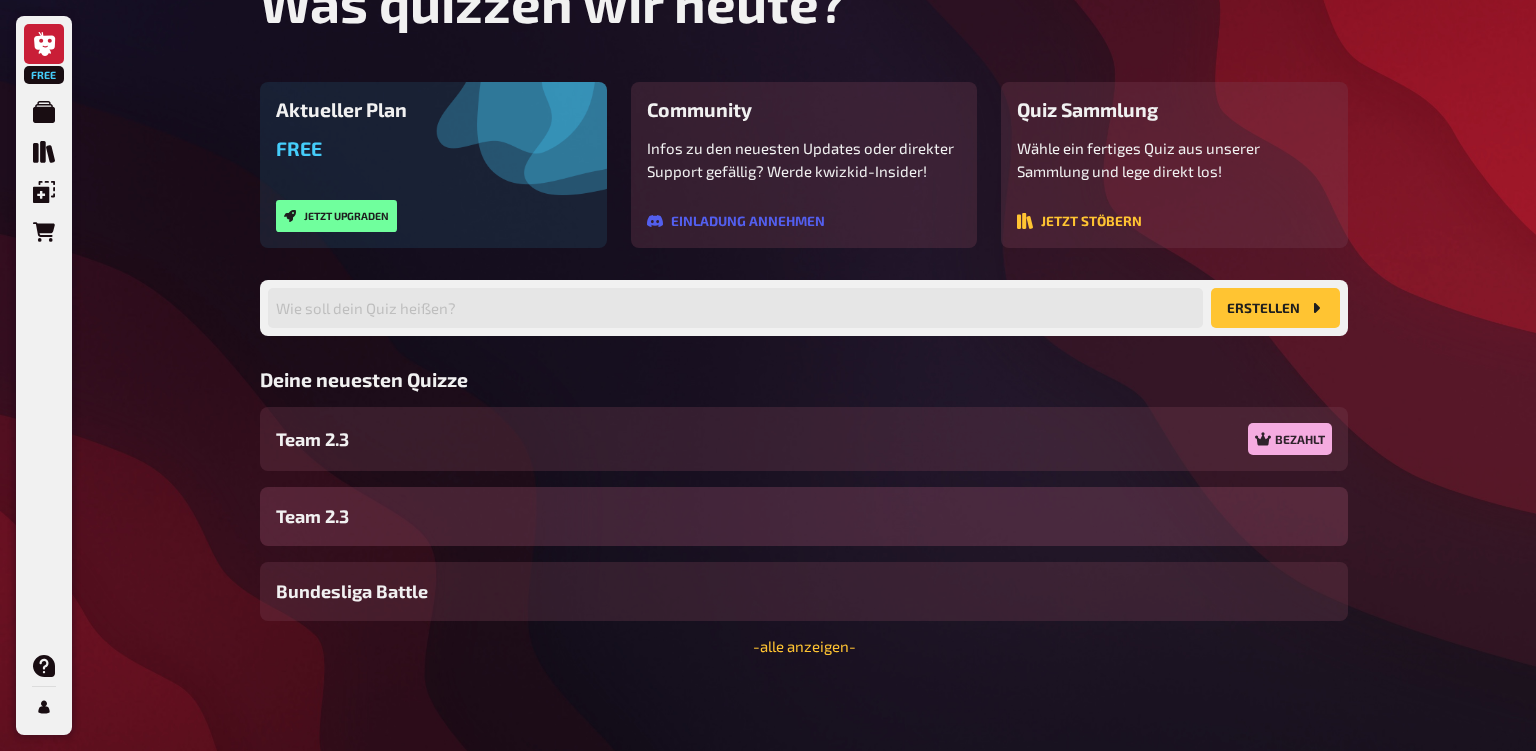 click on "Team 2.3" at bounding box center (804, 516) 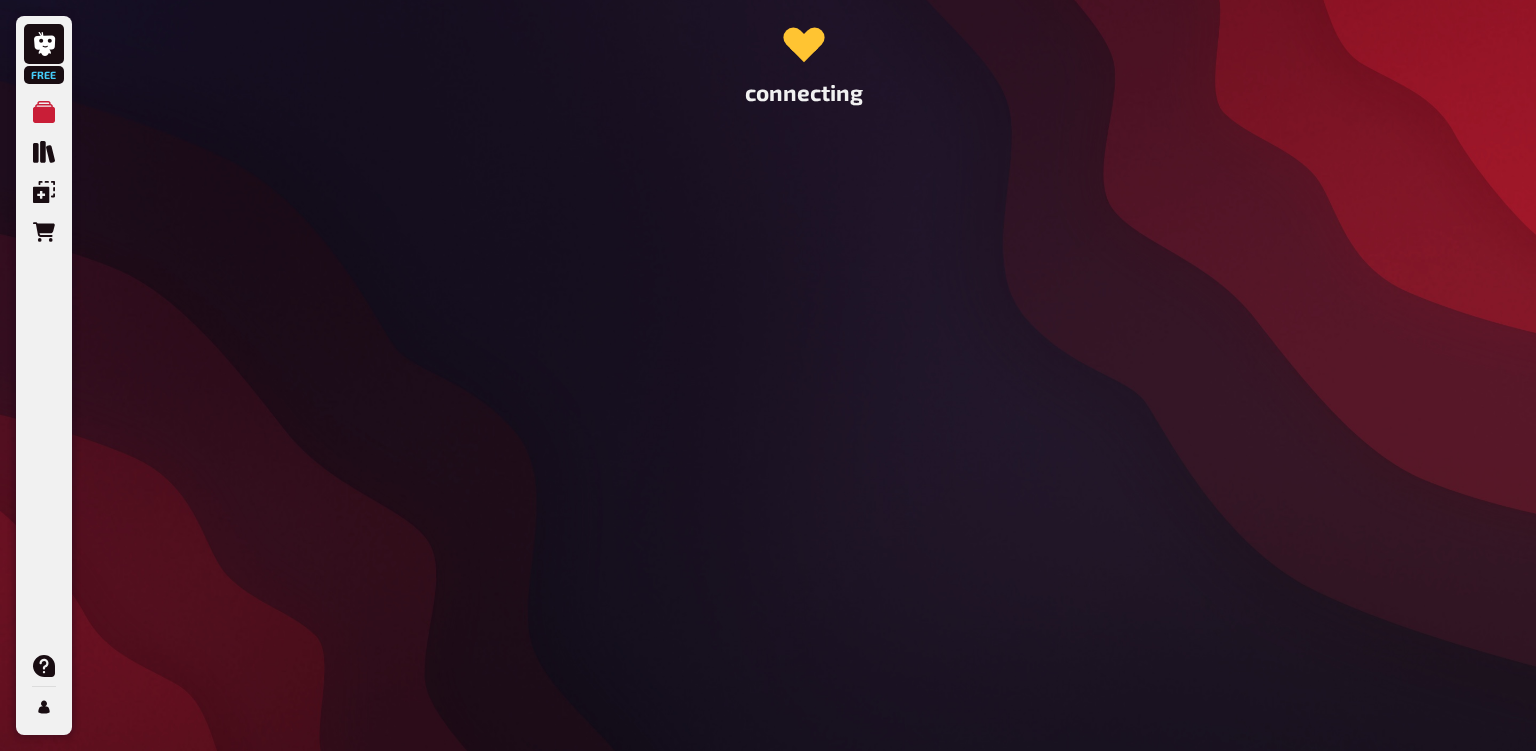 scroll, scrollTop: 0, scrollLeft: 0, axis: both 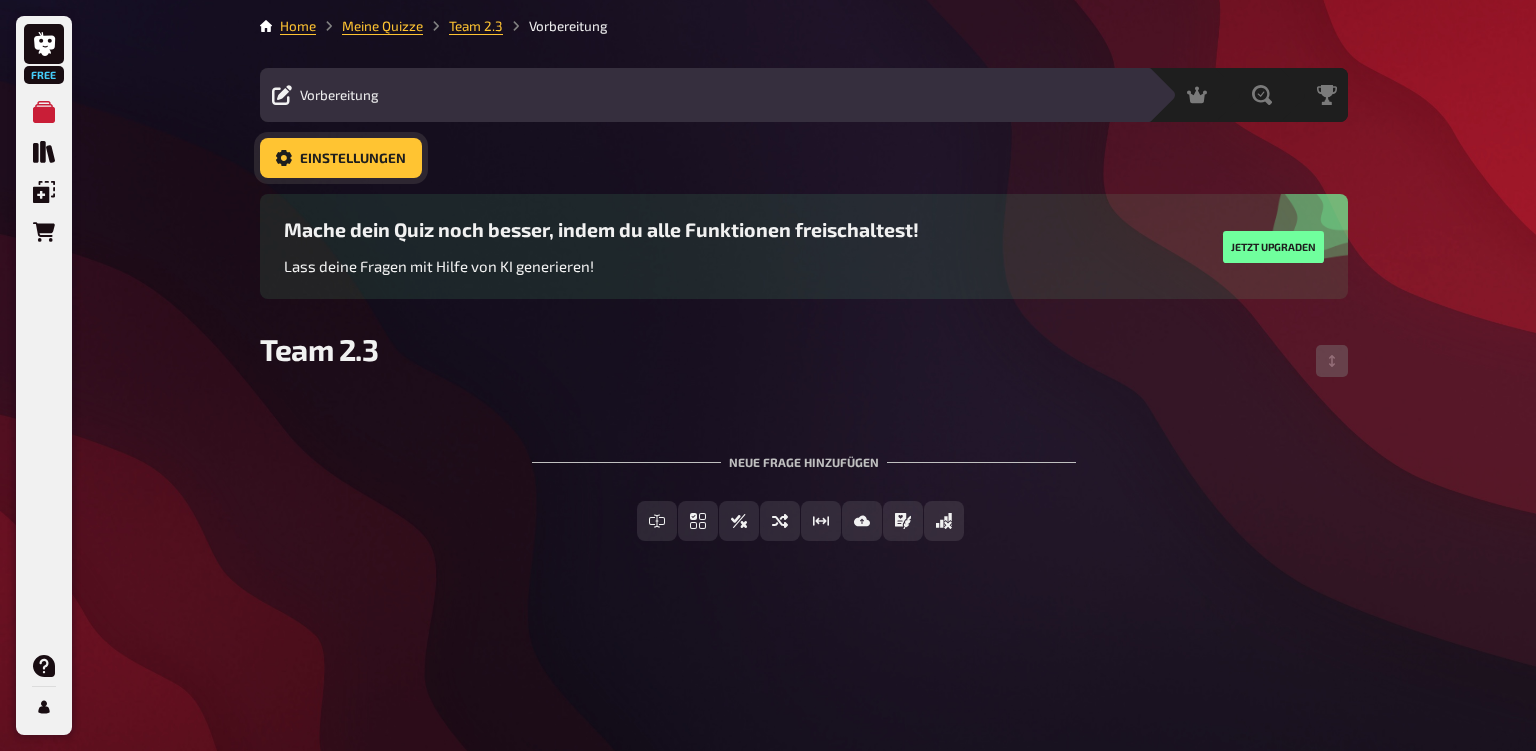 click on "Einstellungen" at bounding box center (341, 158) 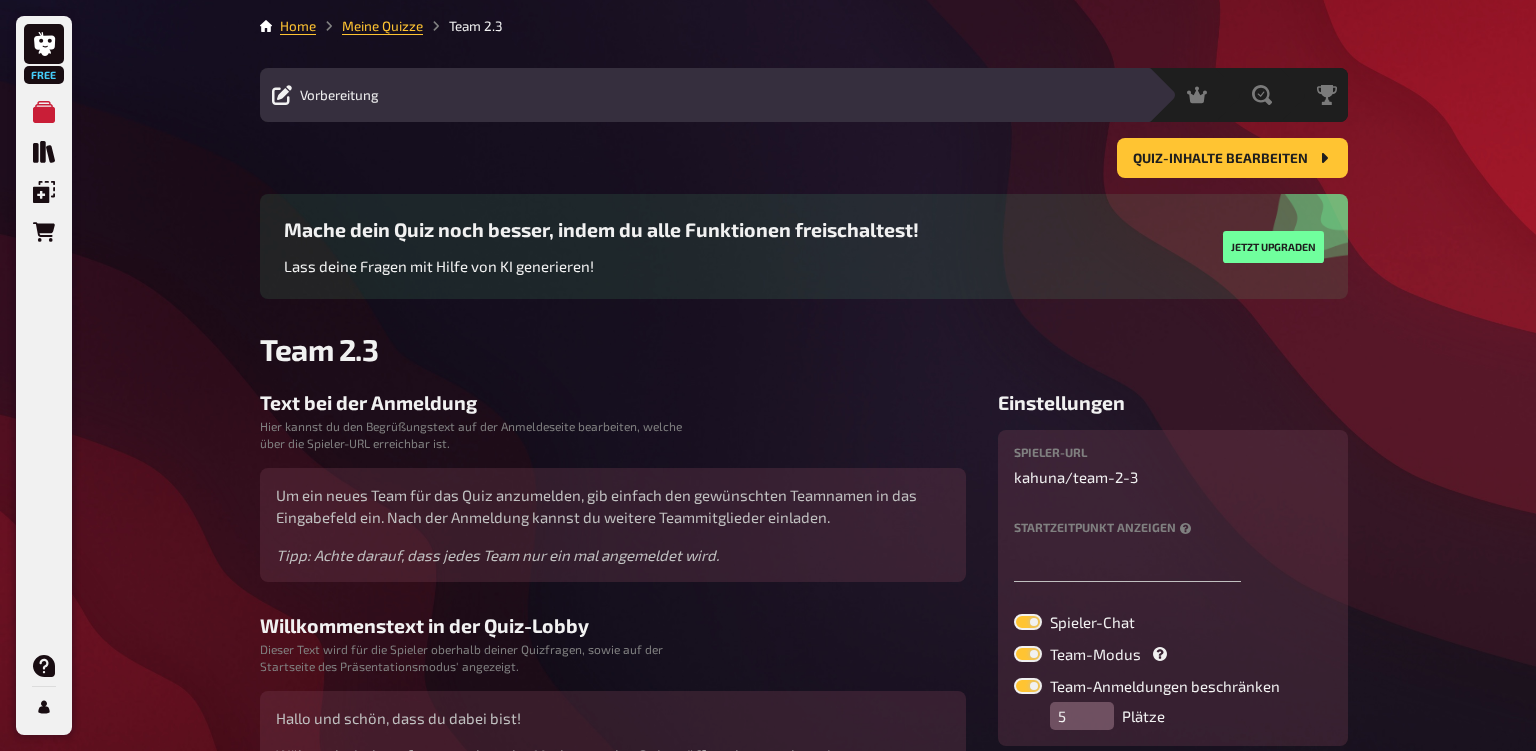 click on "Team 2.3" at bounding box center (463, 26) 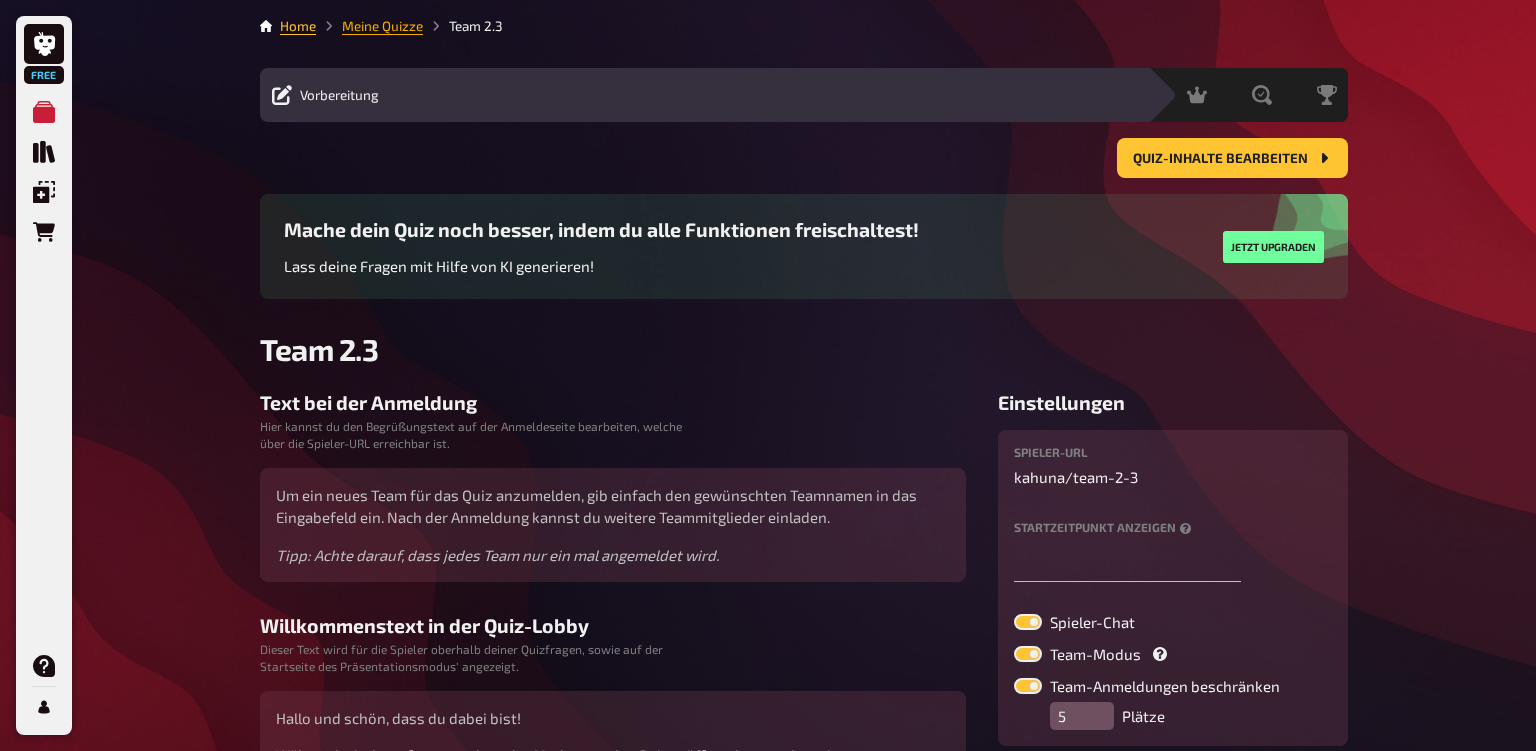 click on "Meine Quizze" at bounding box center [382, 26] 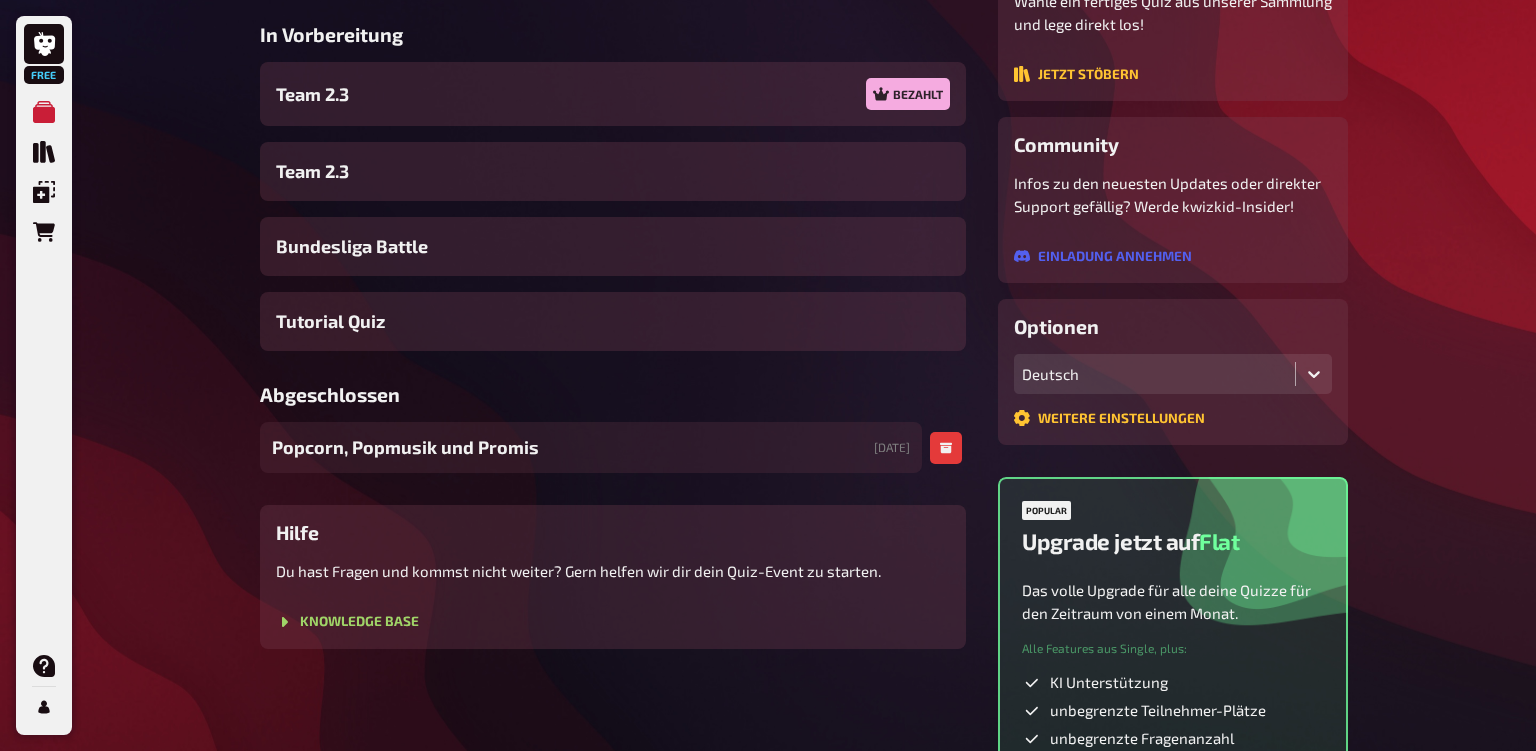 scroll, scrollTop: 316, scrollLeft: 0, axis: vertical 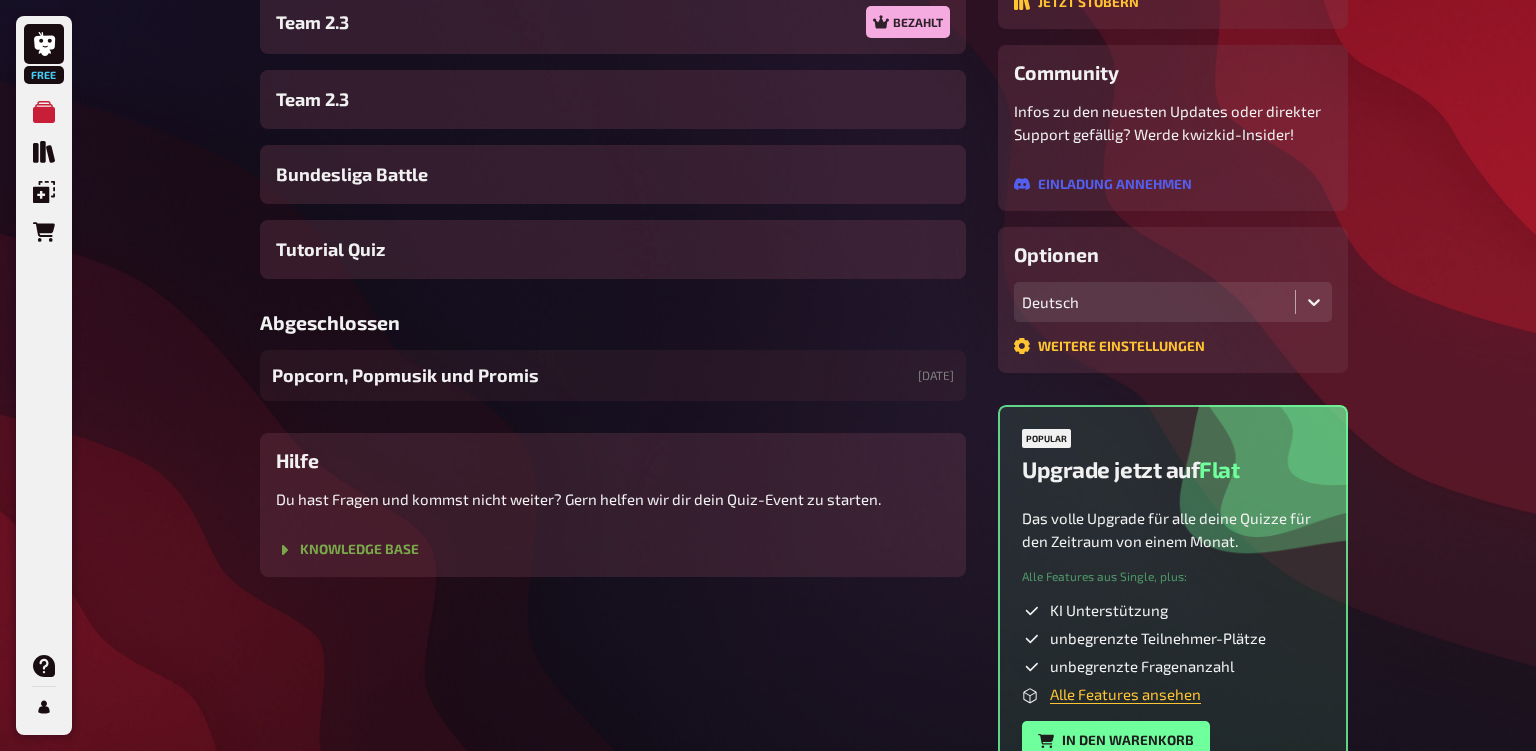 click on "Knowledge Base" at bounding box center [347, 550] 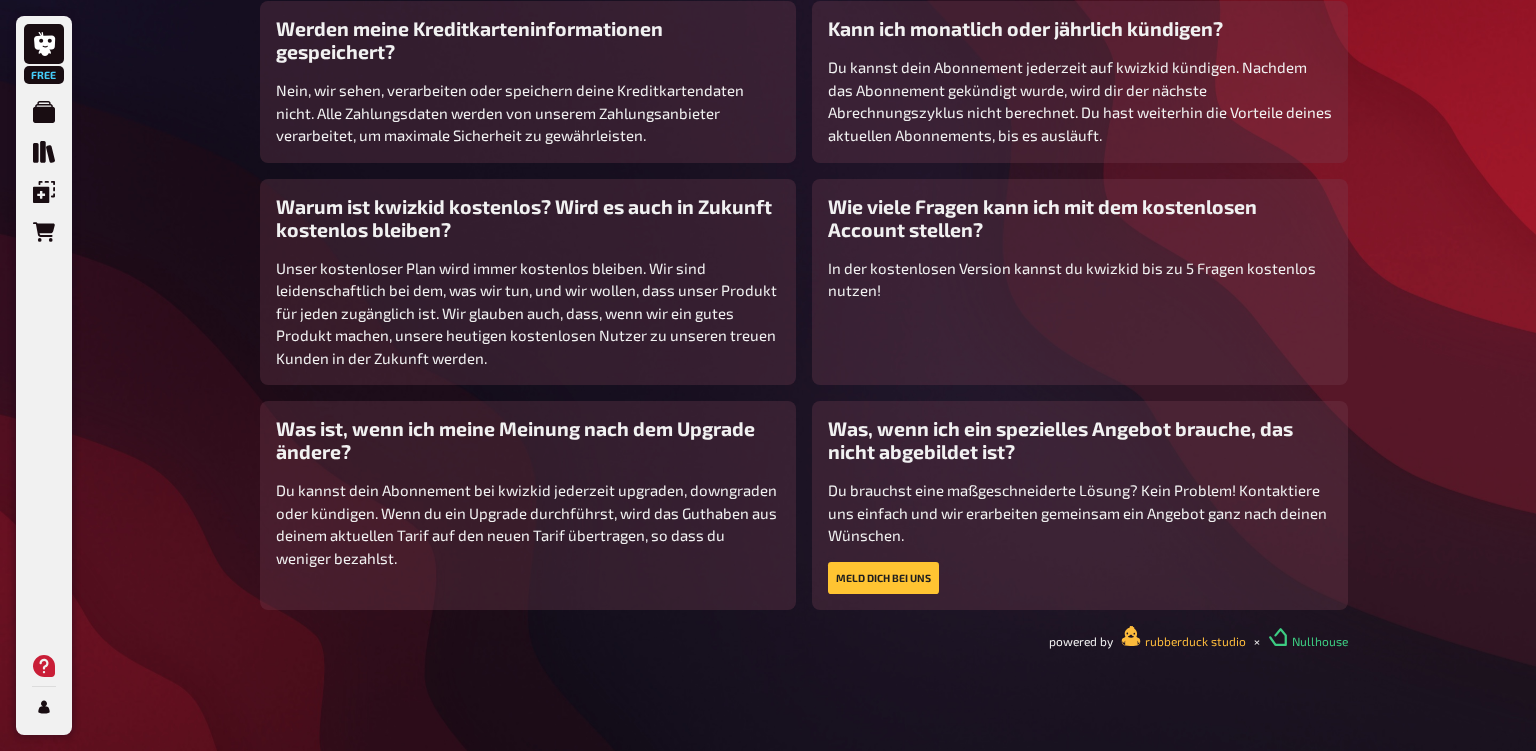 scroll, scrollTop: 394, scrollLeft: 0, axis: vertical 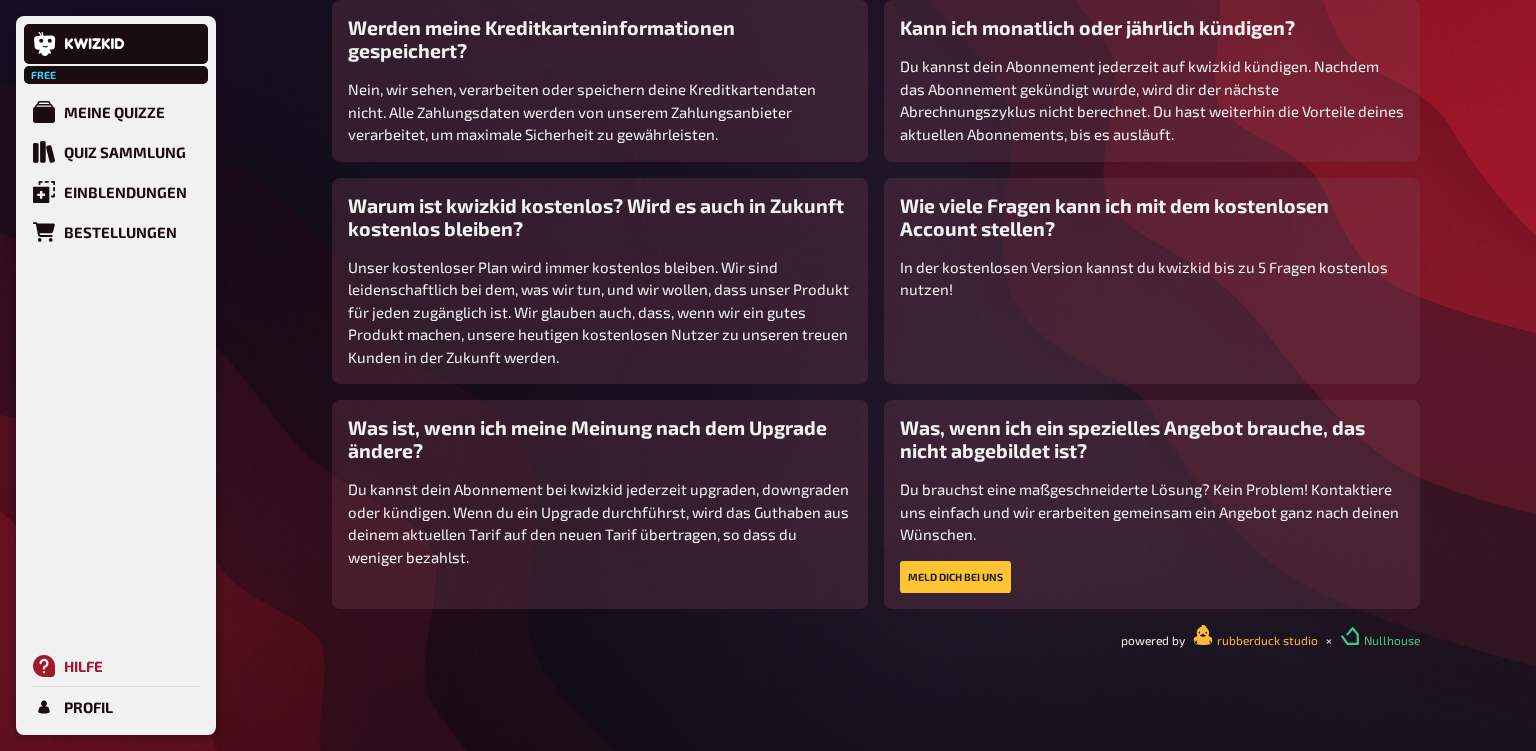click on "Hilfe" at bounding box center (83, 666) 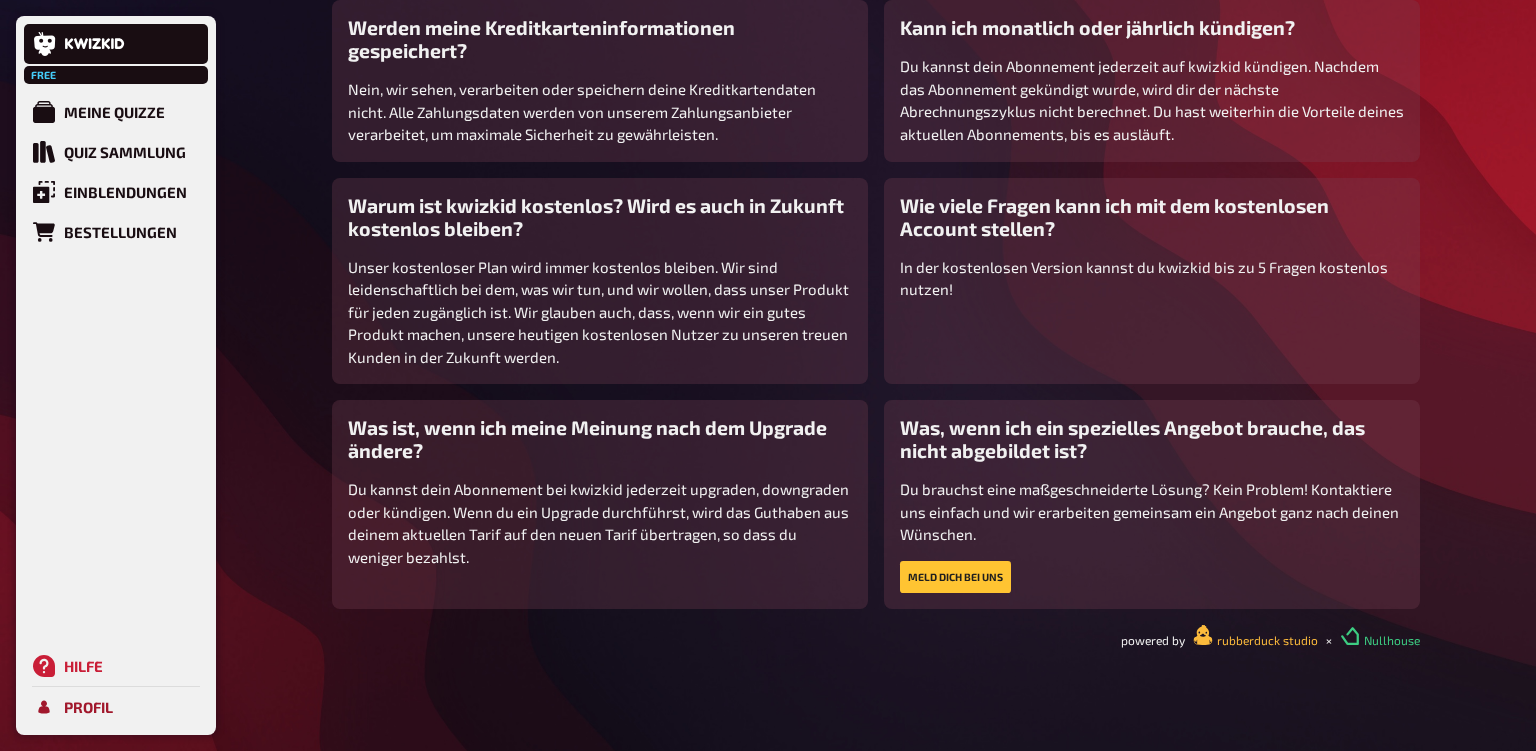 click on "Profil" at bounding box center [88, 707] 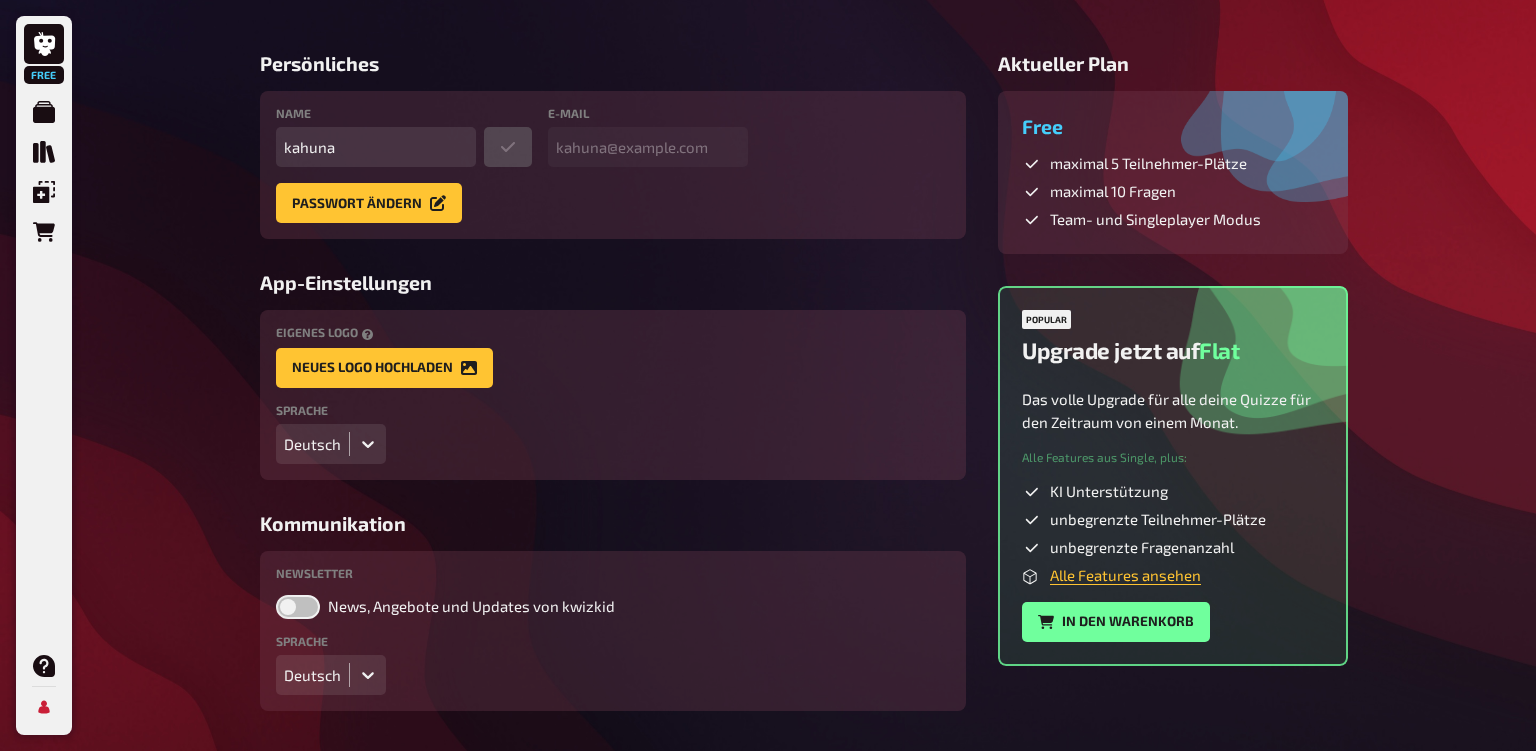 scroll, scrollTop: 0, scrollLeft: 0, axis: both 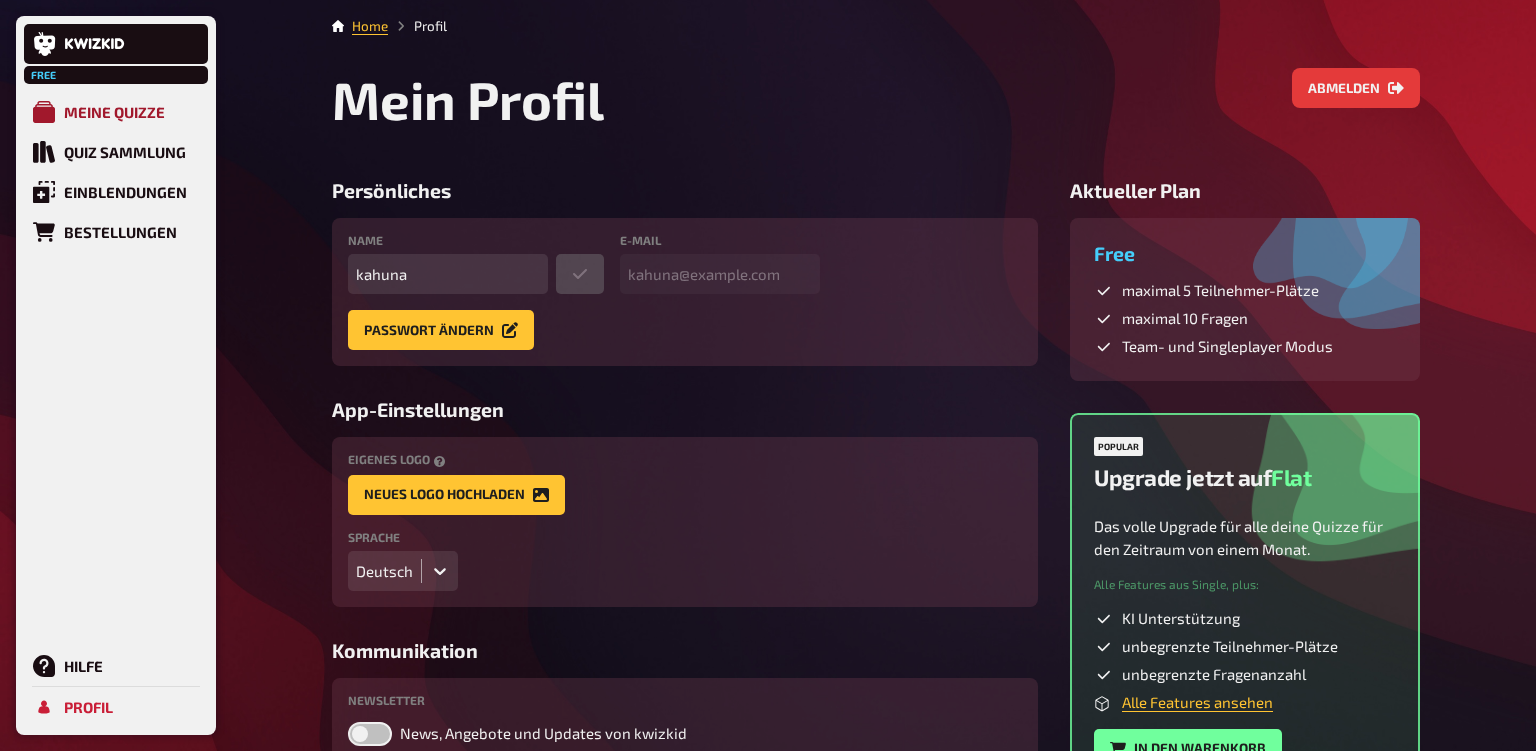 click on "Meine Quizze" at bounding box center [114, 112] 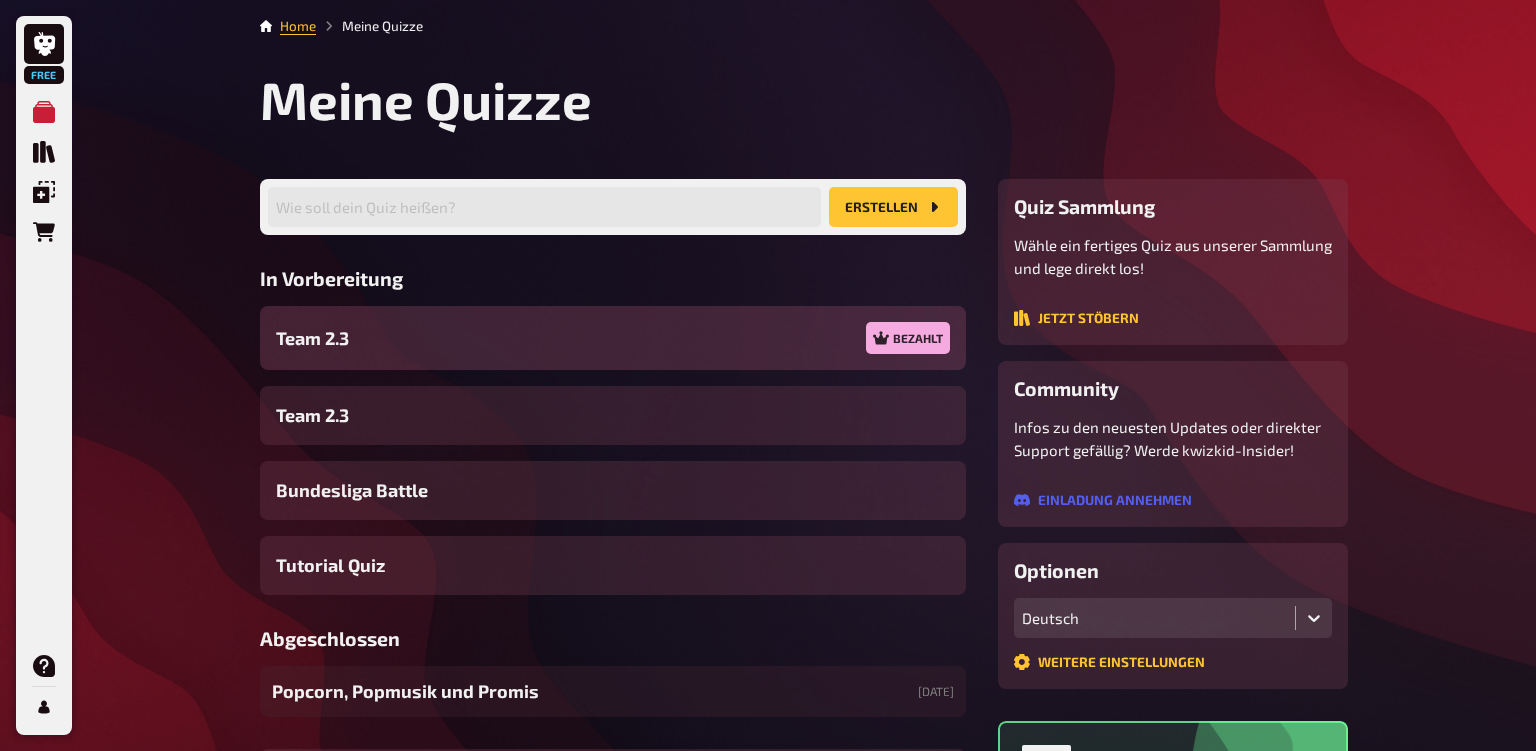 click on "Team 2.3 Bezahlt" at bounding box center [613, 338] 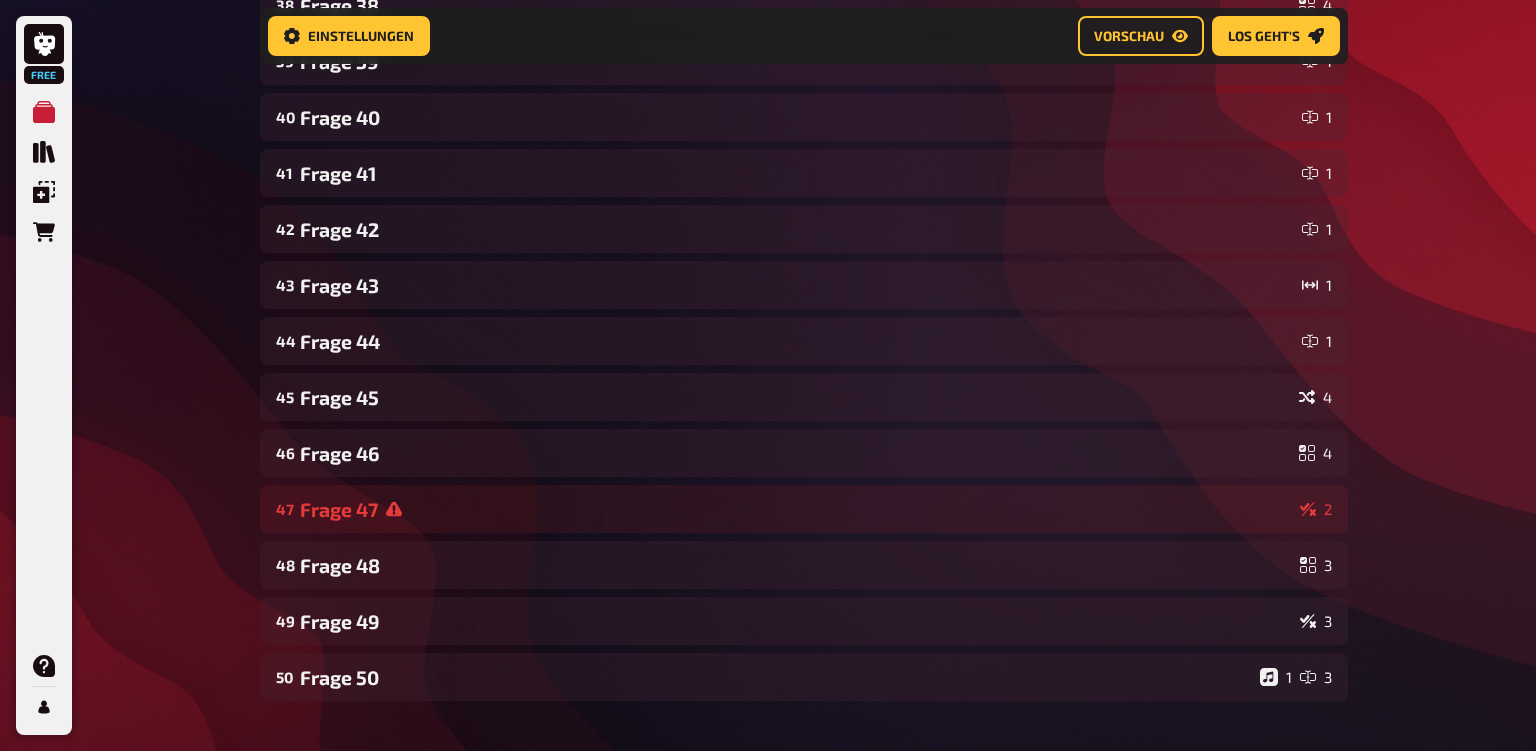 scroll, scrollTop: 2573, scrollLeft: 0, axis: vertical 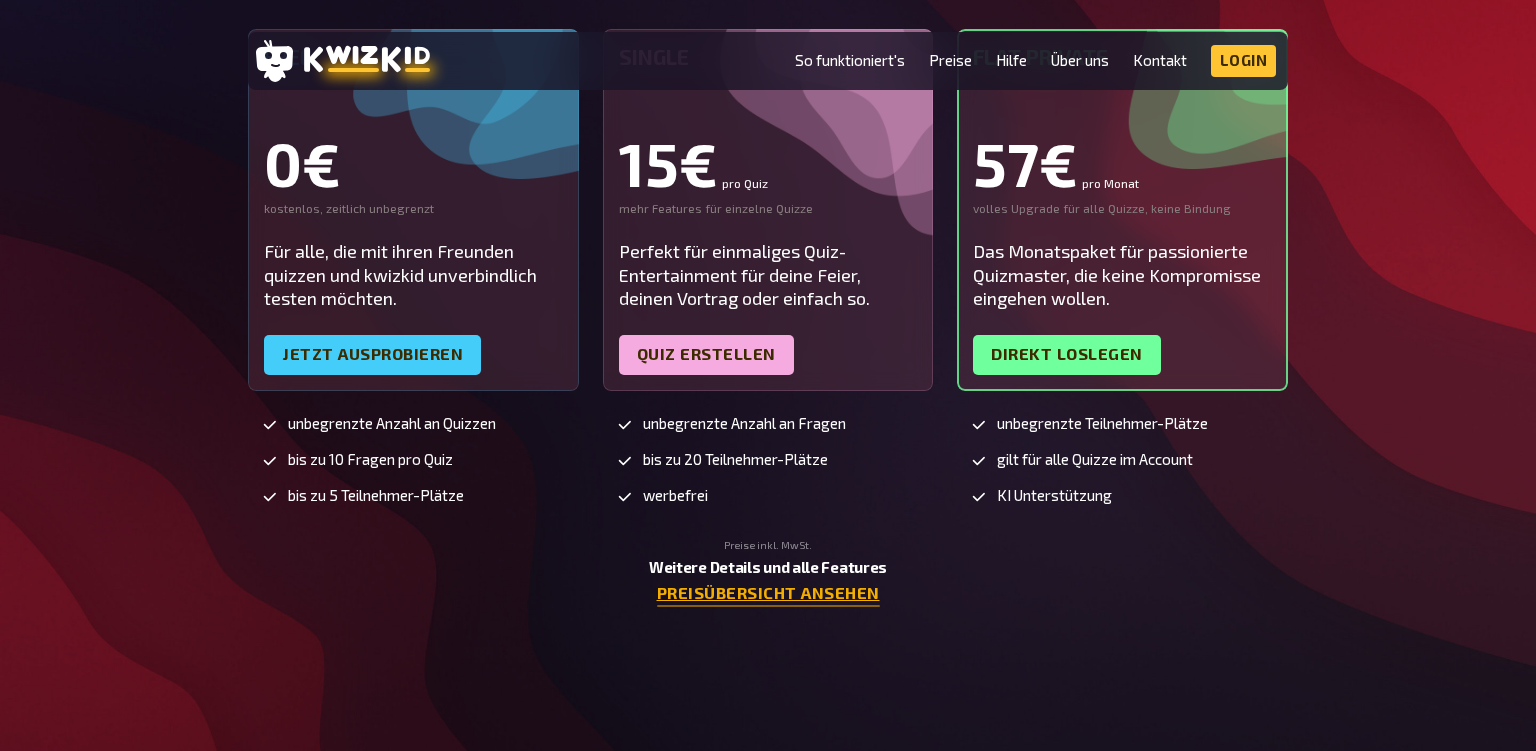 click on "Preisübersicht ansehen" at bounding box center [768, 593] 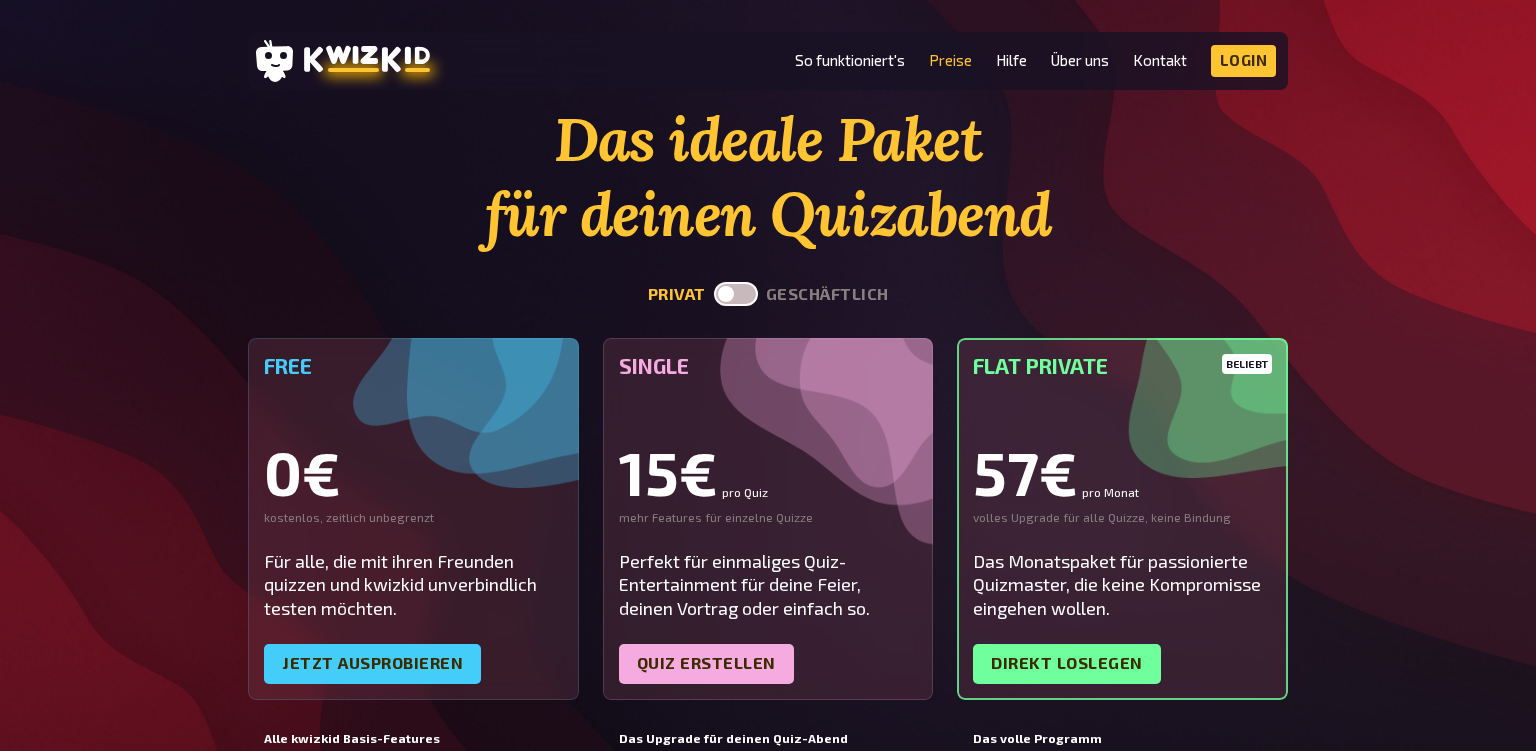 scroll, scrollTop: 0, scrollLeft: 0, axis: both 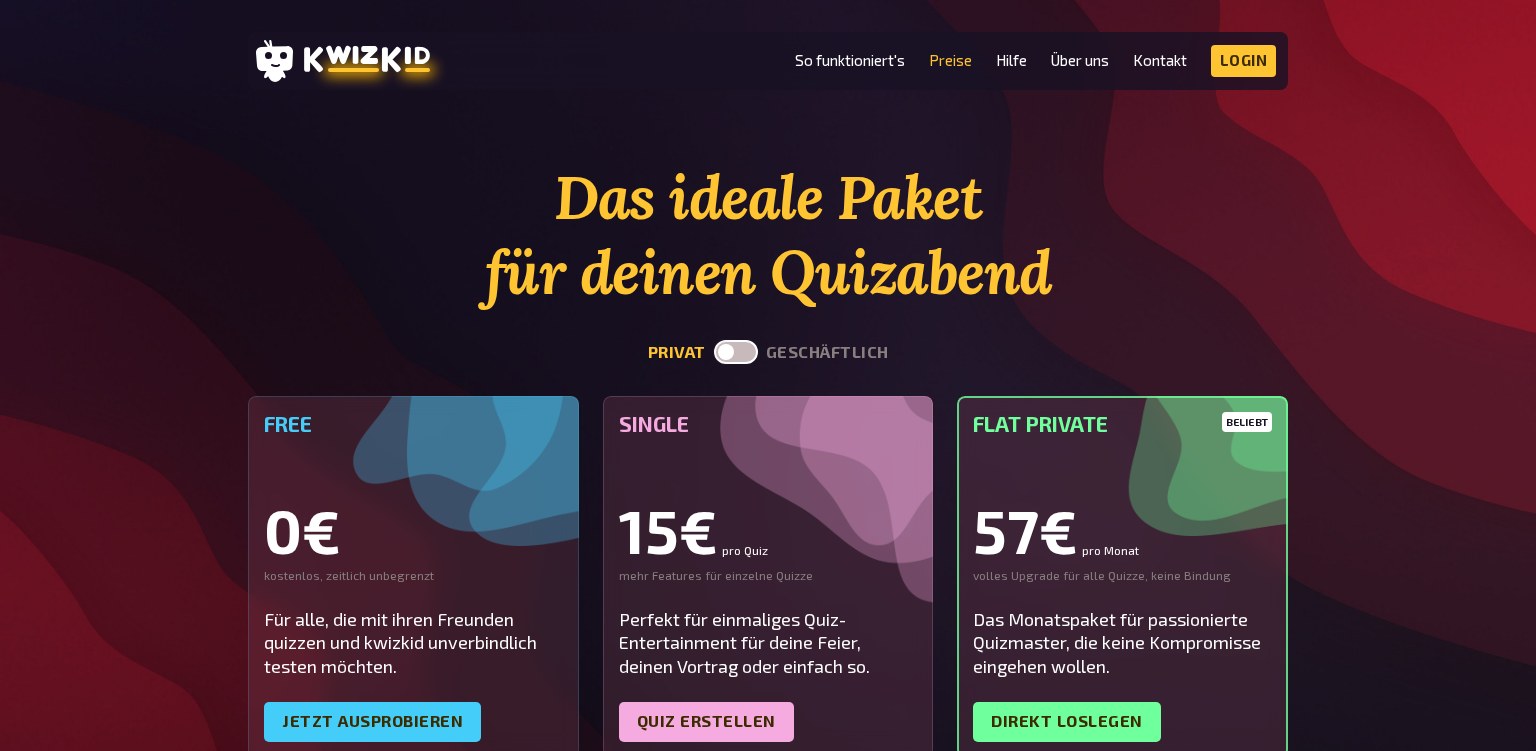 click on "Kontakt" at bounding box center (1160, 61) 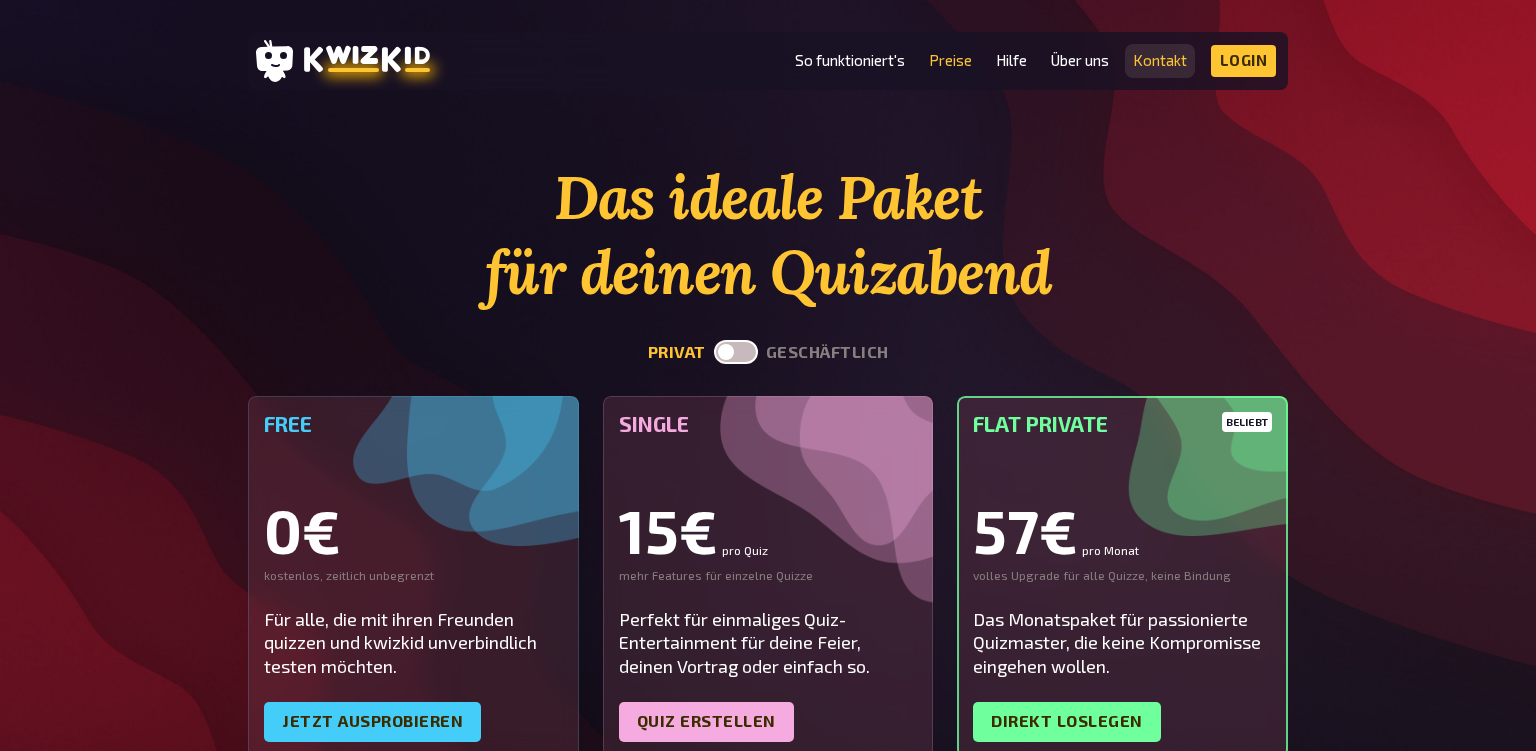 click on "Kontakt" at bounding box center [1160, 60] 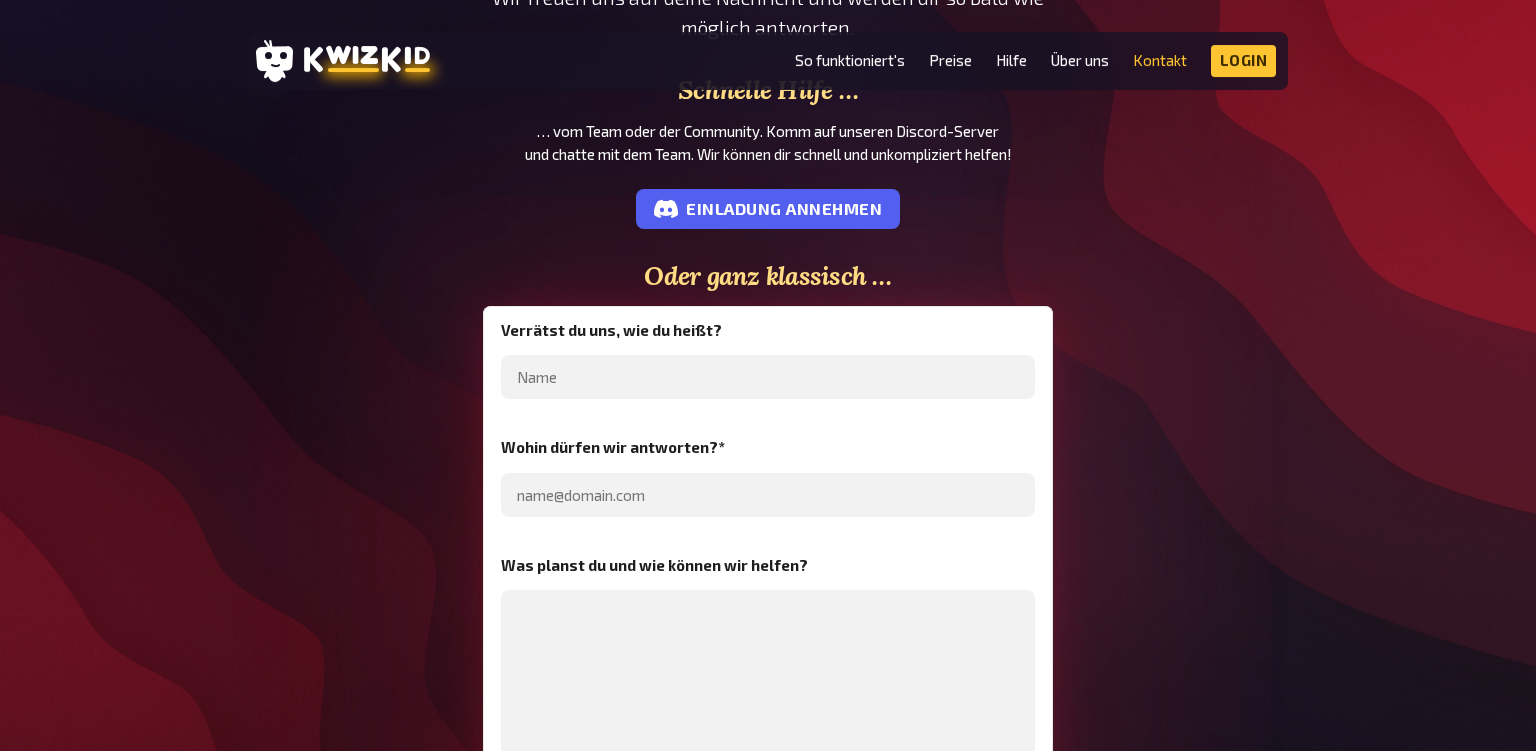 scroll, scrollTop: 316, scrollLeft: 0, axis: vertical 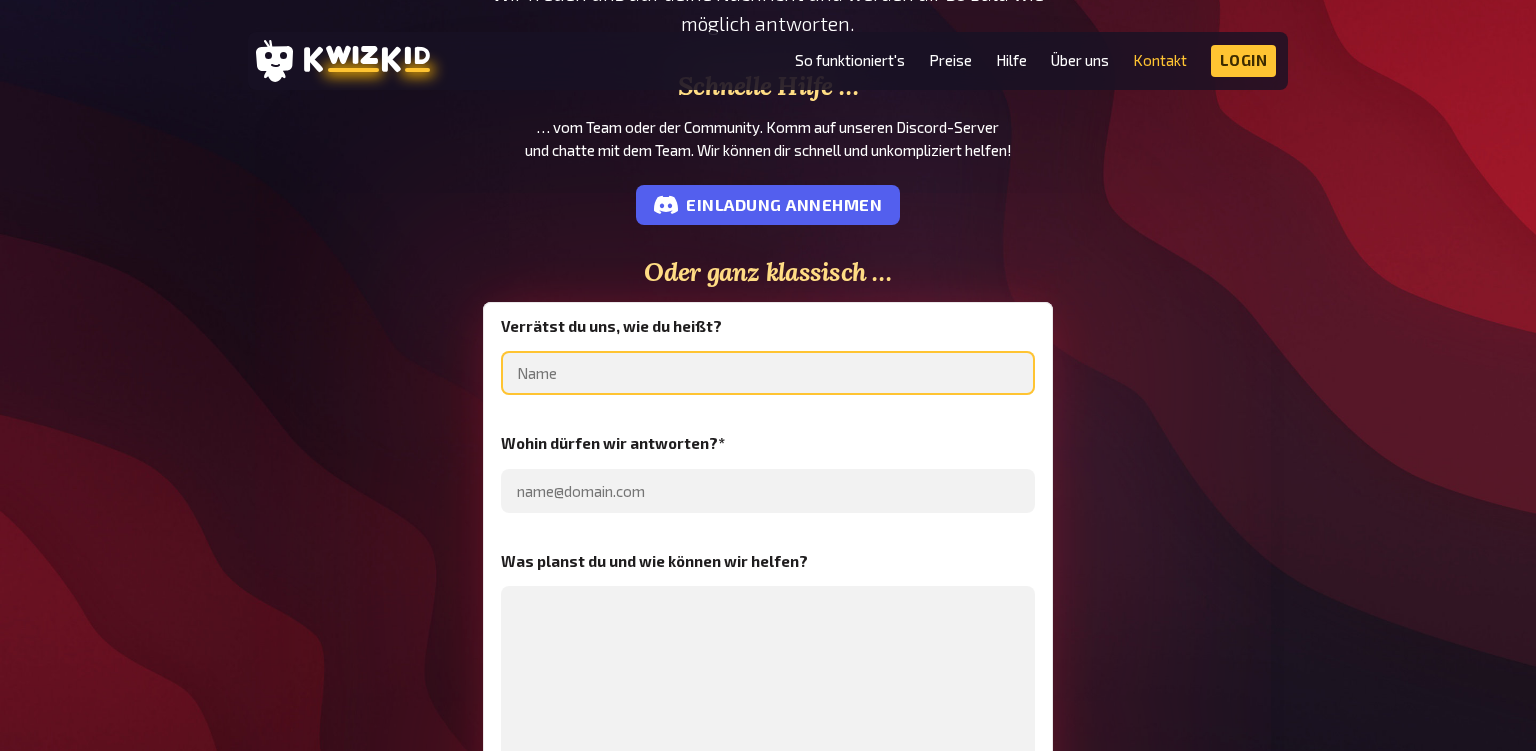 click at bounding box center [768, 373] 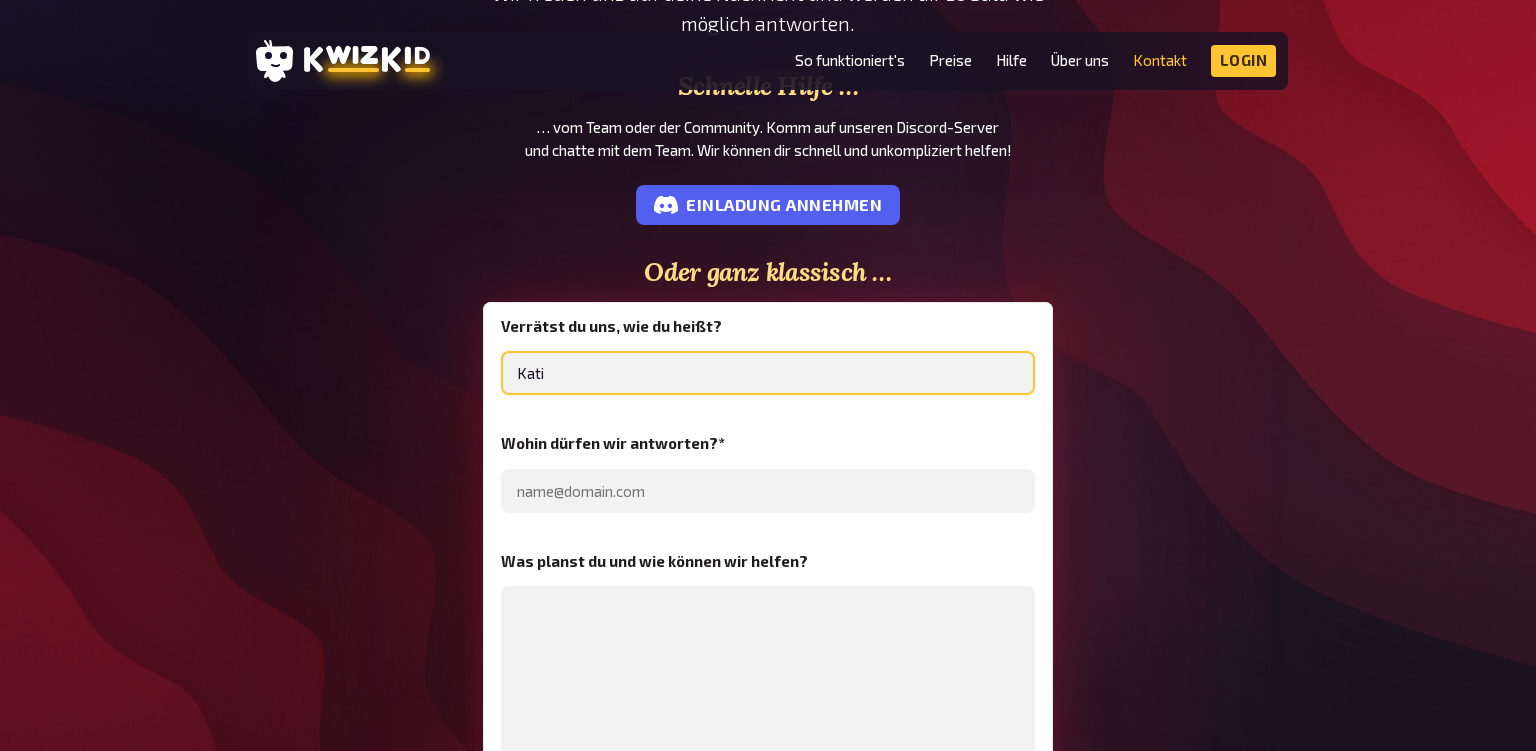 type on "Kati" 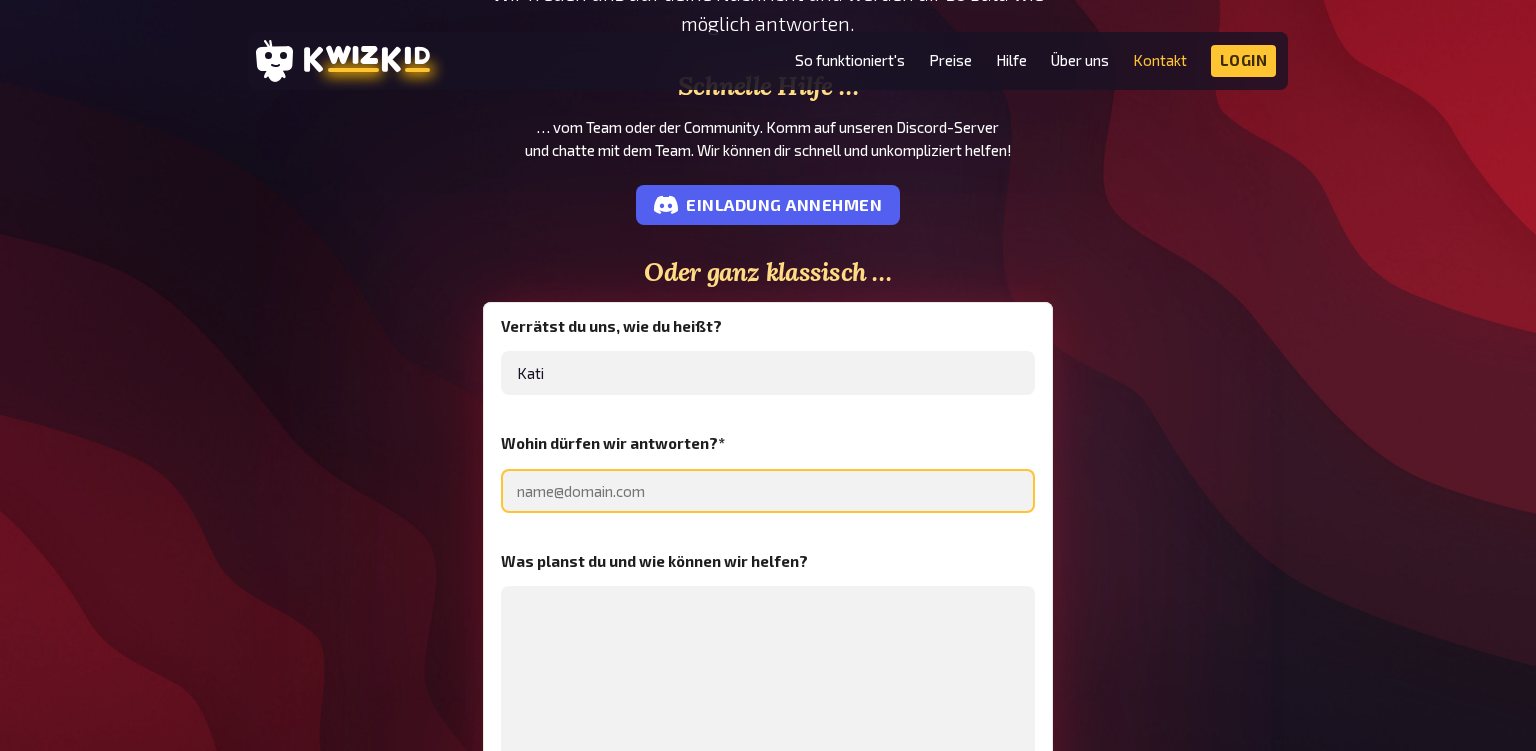 click at bounding box center [768, 491] 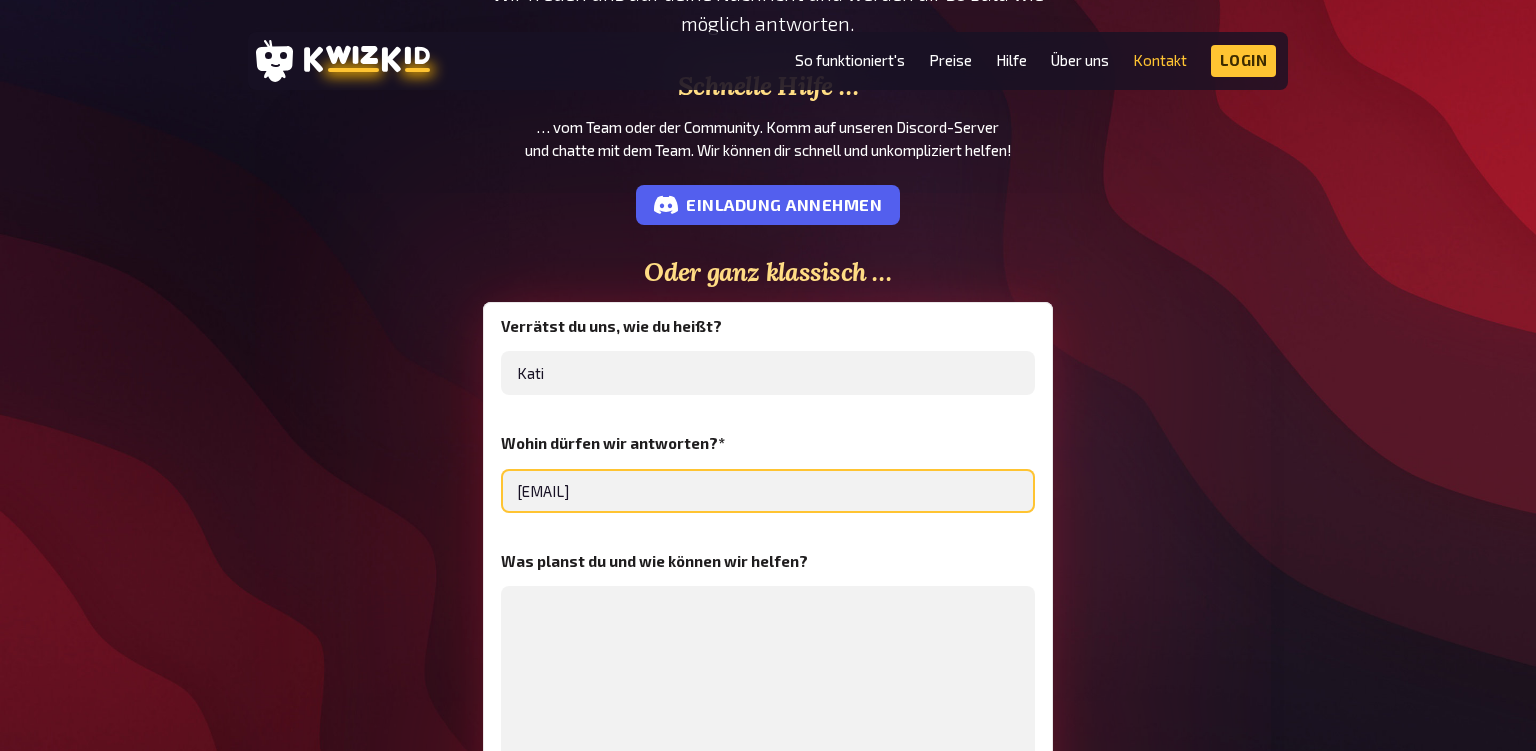 type on "[EMAIL]" 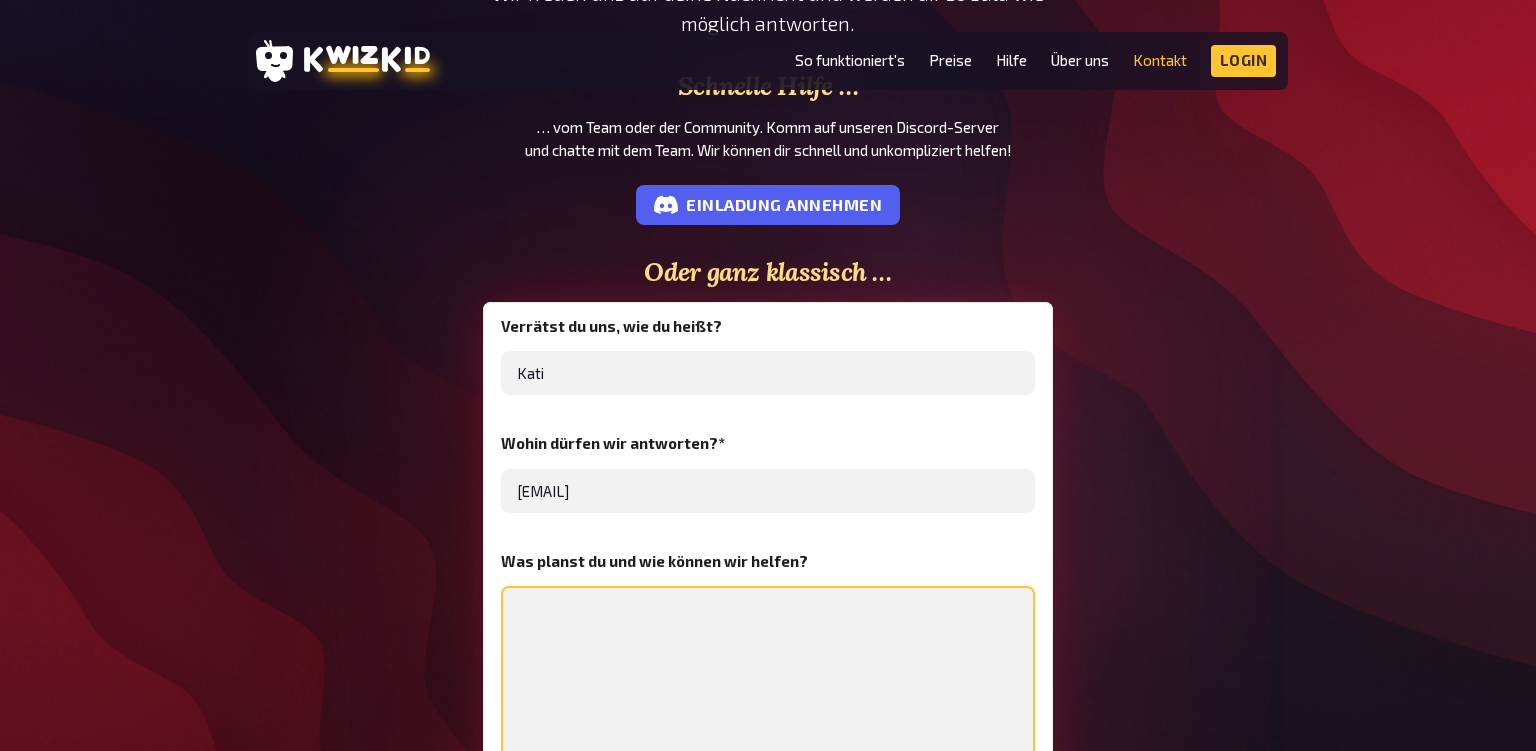 click at bounding box center [768, 686] 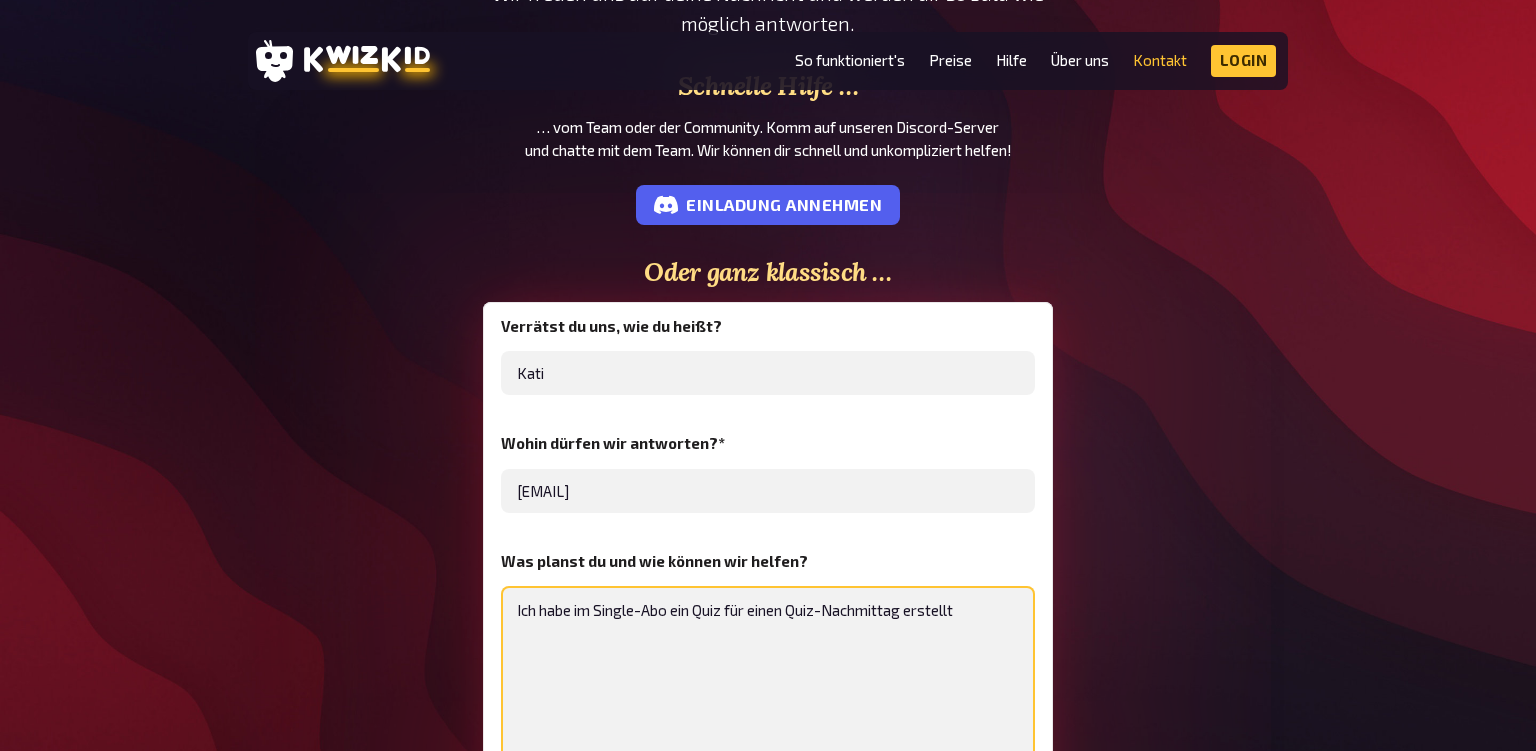 click on "Ich habe im Single-Abo ein Quiz für einen Quiz-Nachmittag erstellt" at bounding box center [768, 686] 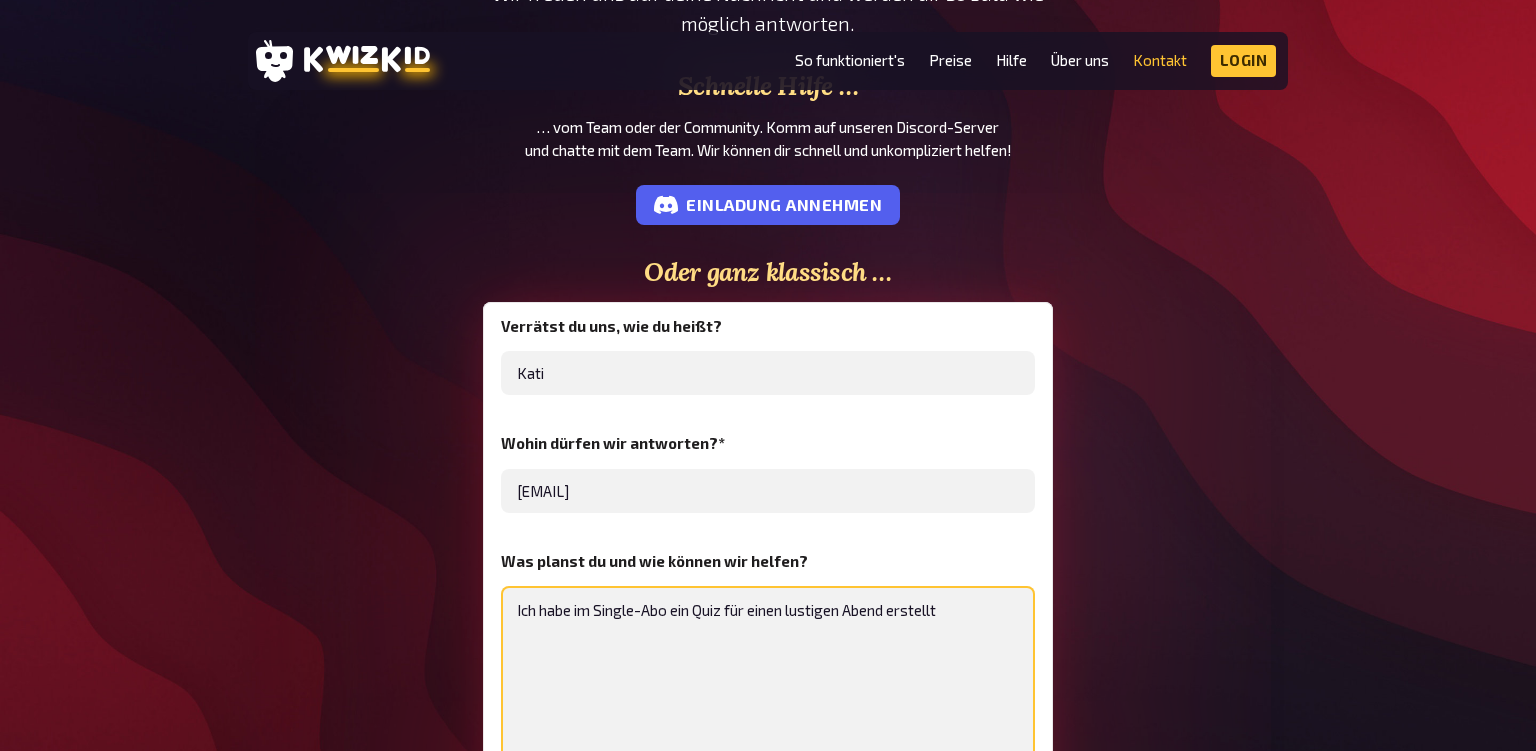 click on "Ich habe im Single-Abo ein Quiz für einen lustigen Abend erstellt" at bounding box center [768, 686] 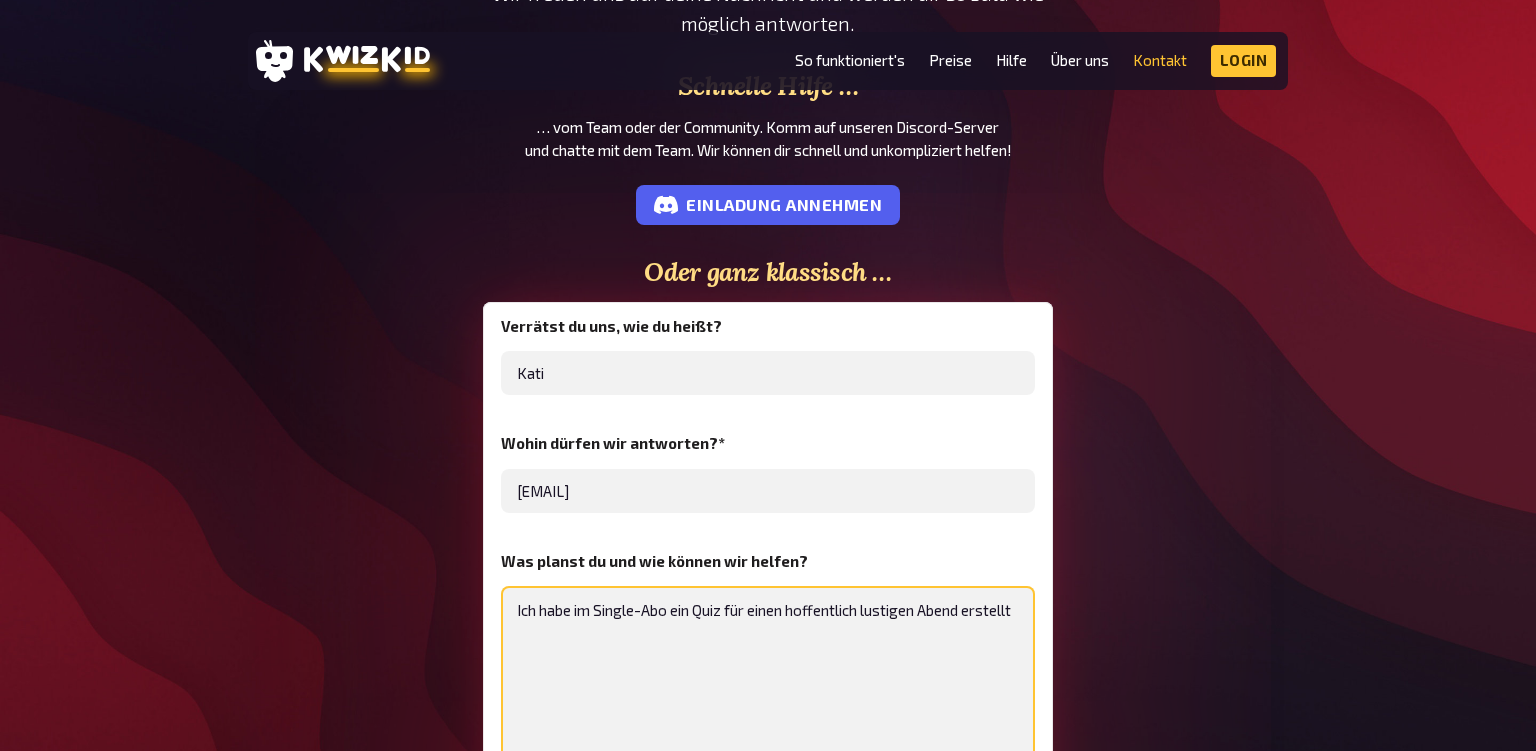 click on "Ich habe im Single-Abo ein Quiz für einen hoffentlich lustigen Abend erstellt" at bounding box center [768, 686] 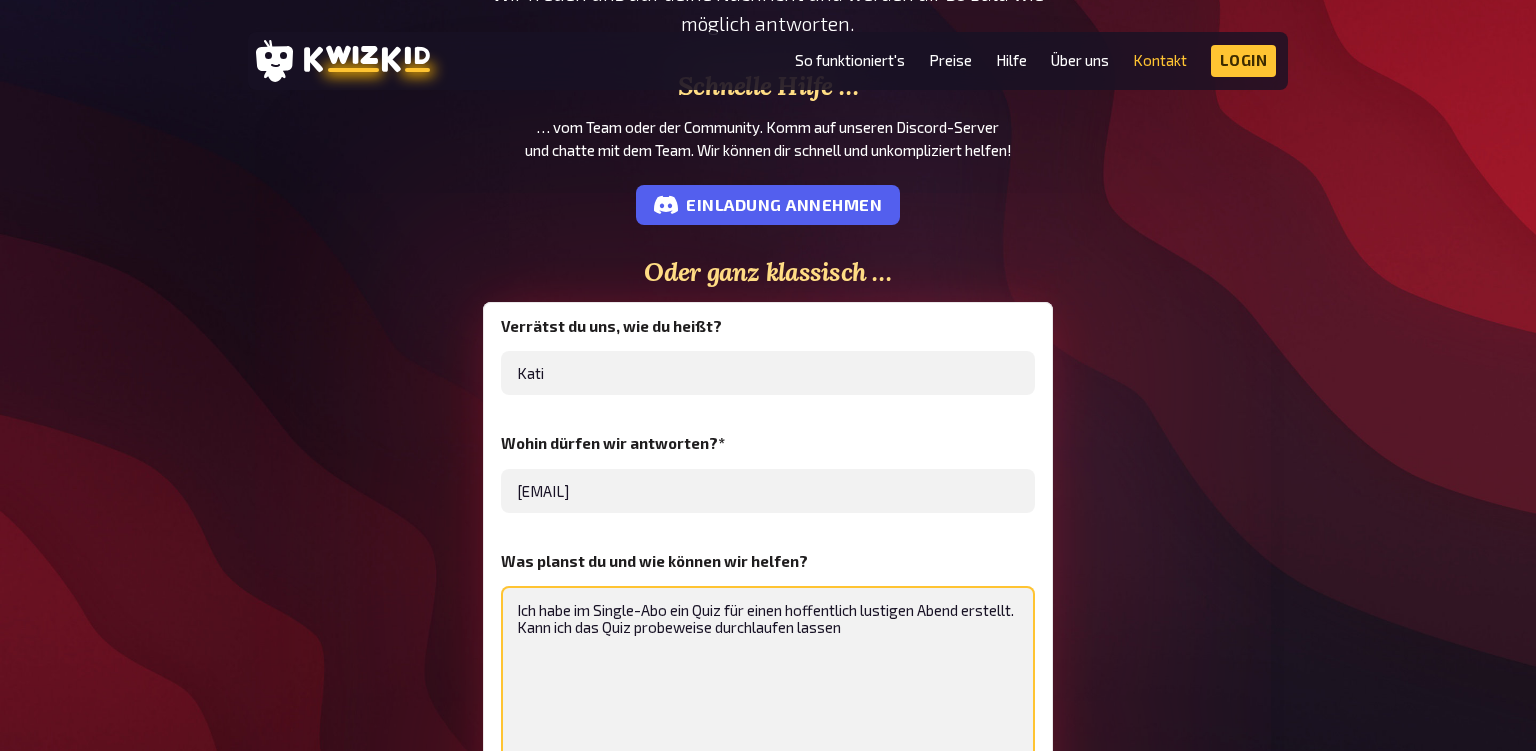 scroll, scrollTop: 422, scrollLeft: 0, axis: vertical 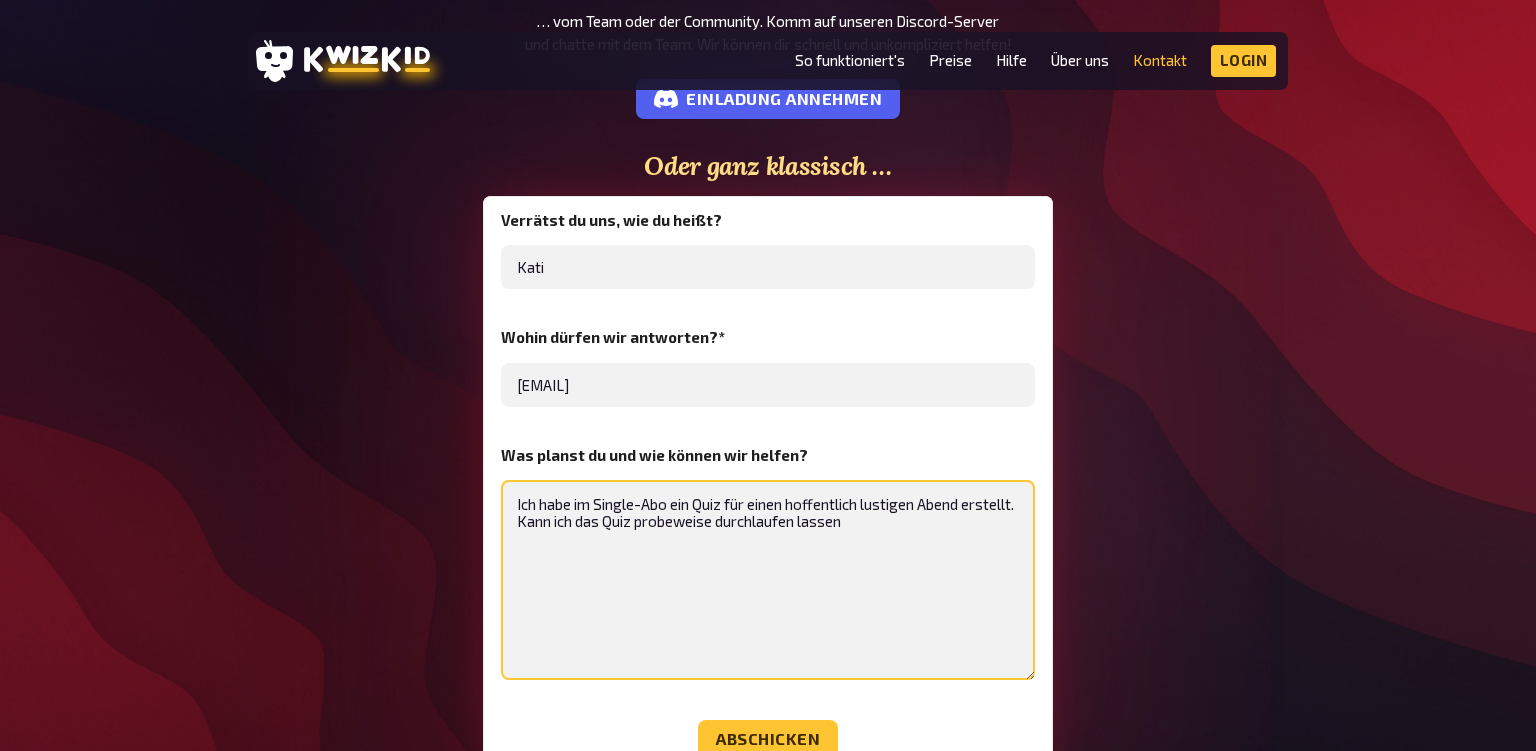 click on "Ich habe im Single-Abo ein Quiz für einen hoffentlich lustigen Abend erstellt. Kann ich das Quiz probeweise durchlaufen lassen" at bounding box center [768, 580] 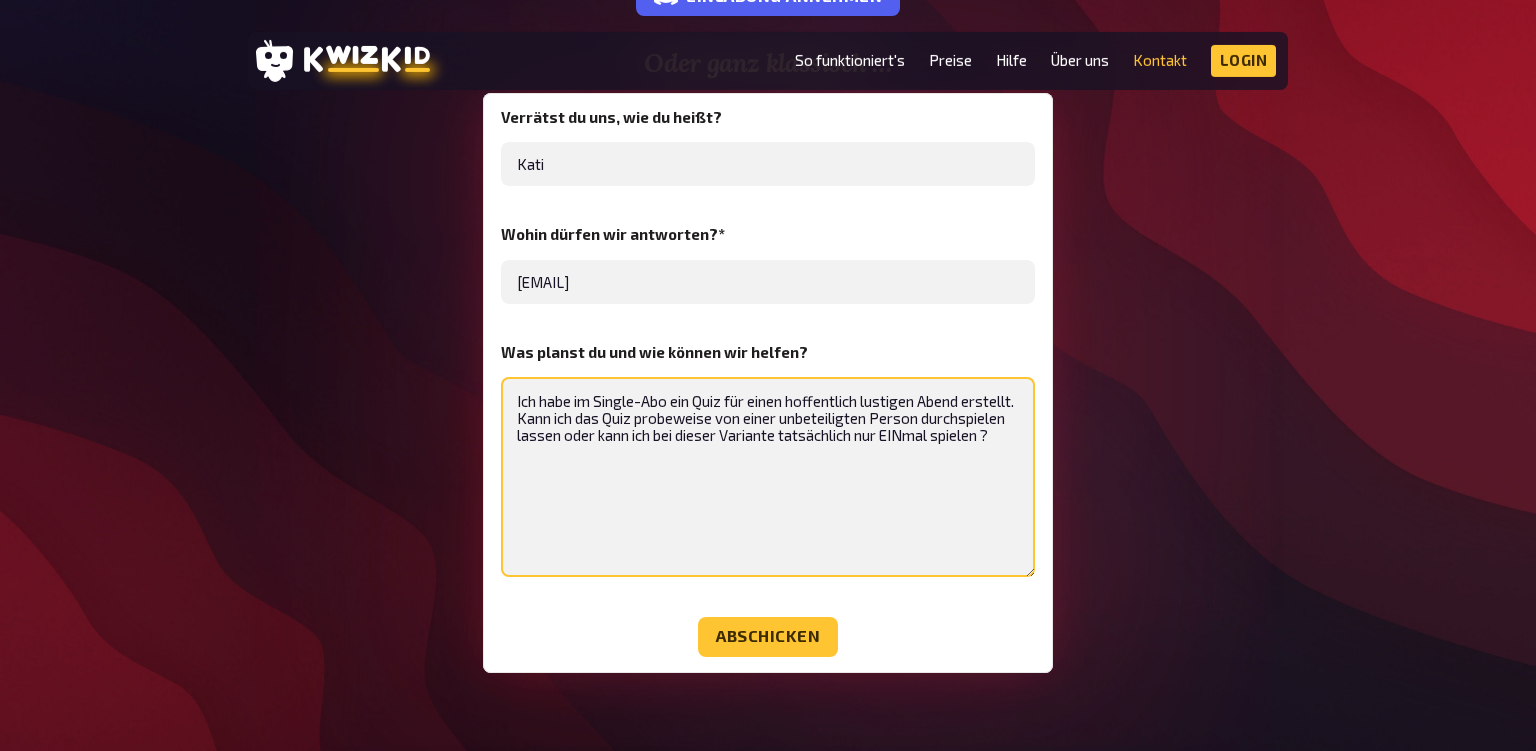 scroll, scrollTop: 528, scrollLeft: 0, axis: vertical 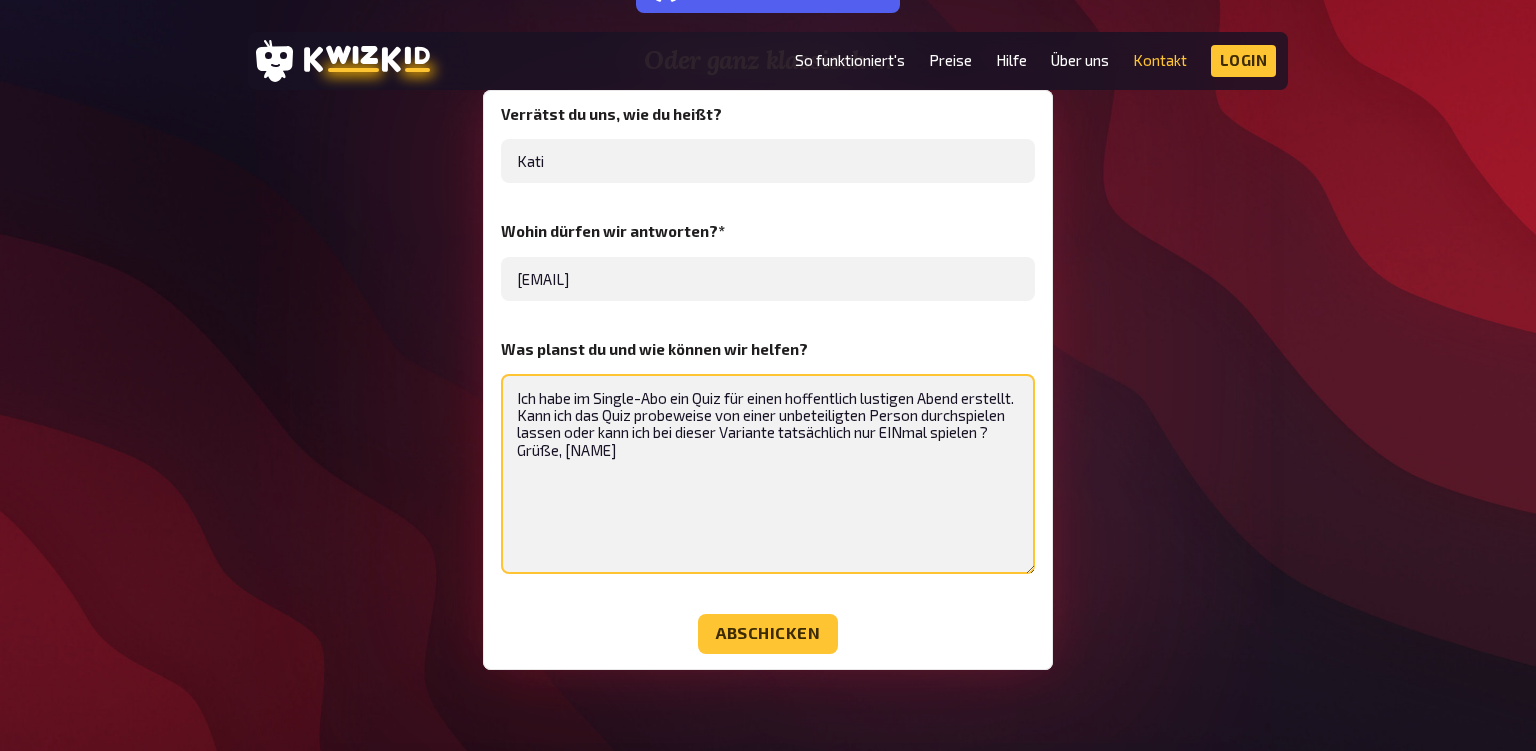 drag, startPoint x: 511, startPoint y: 398, endPoint x: 523, endPoint y: 398, distance: 12 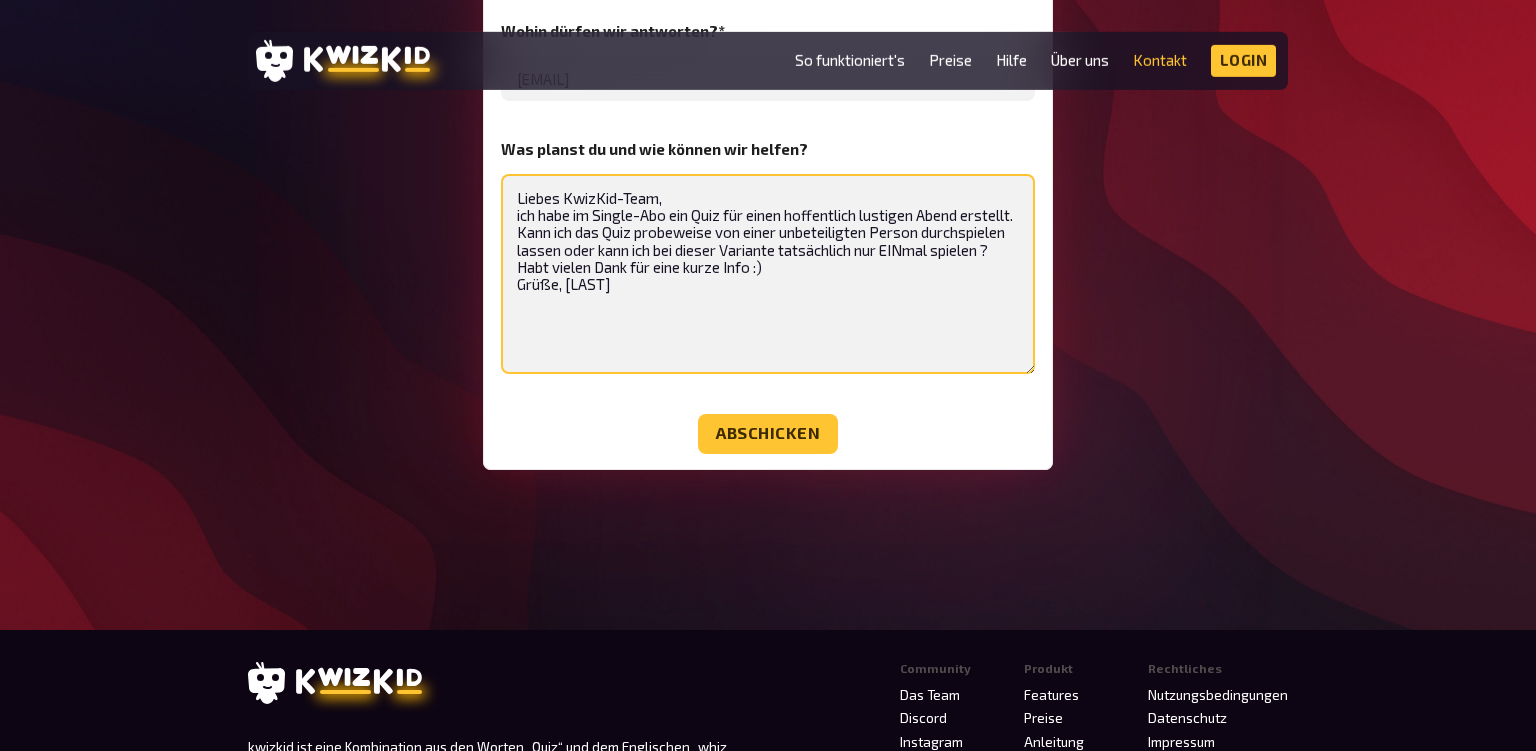 scroll, scrollTop: 739, scrollLeft: 0, axis: vertical 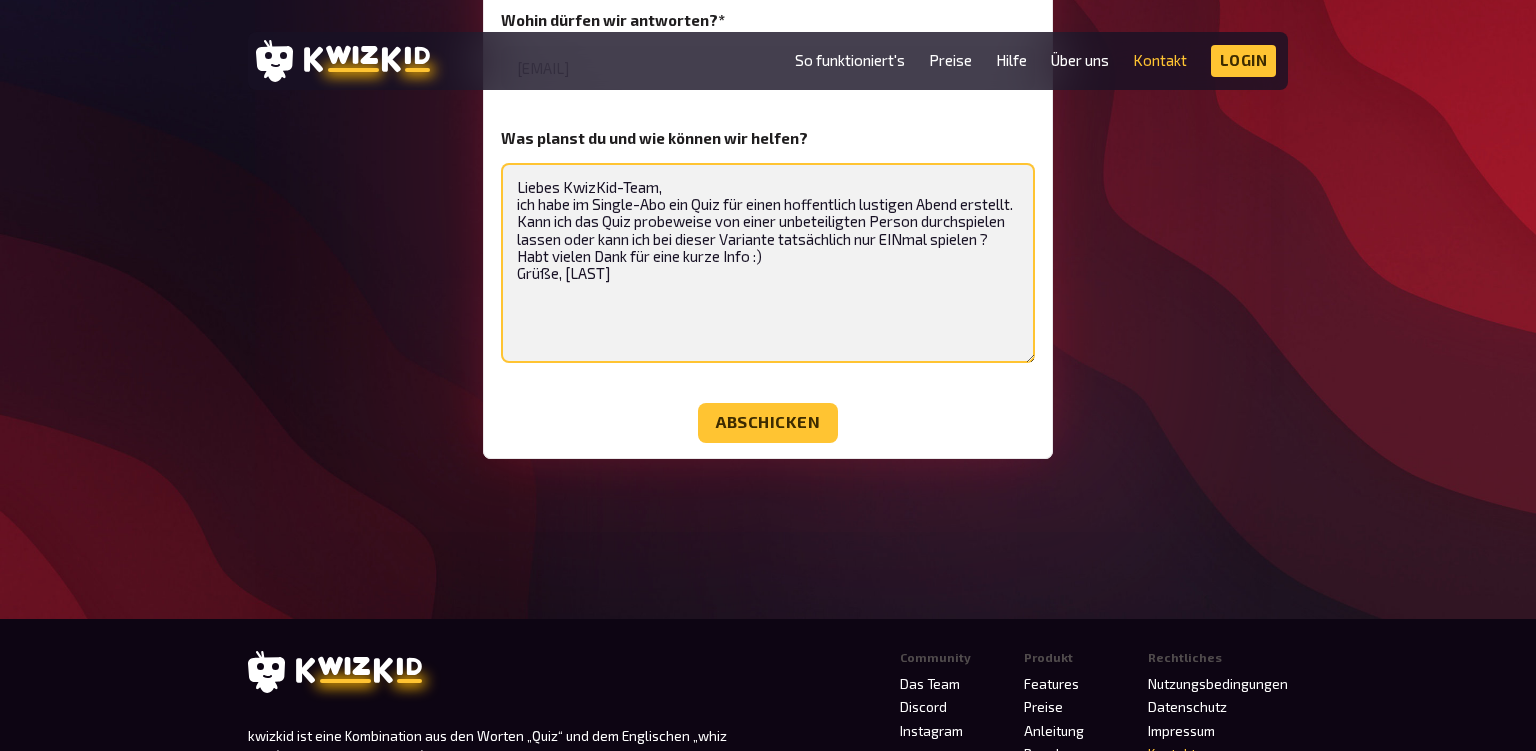 drag, startPoint x: 606, startPoint y: 183, endPoint x: 595, endPoint y: 194, distance: 15.556349 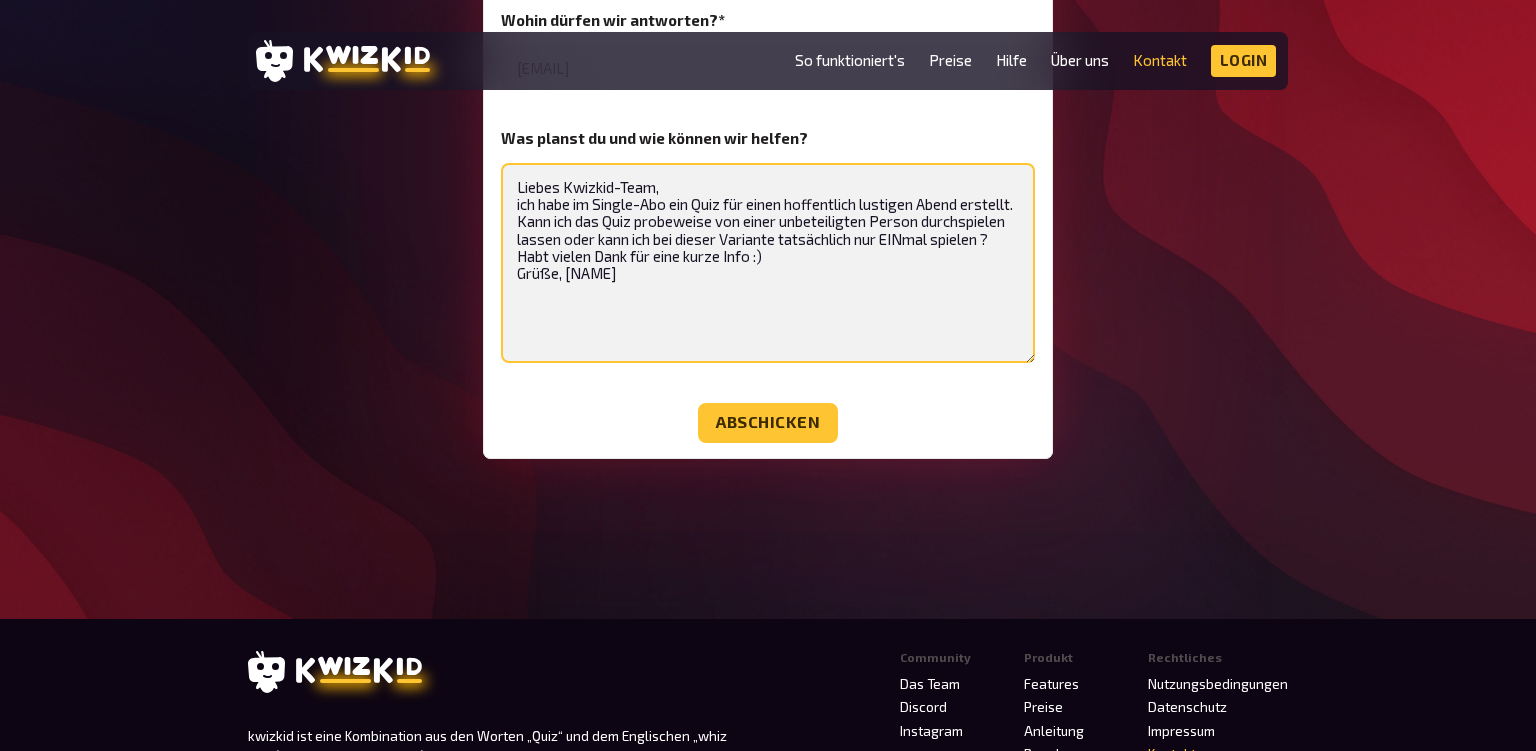 click on "Liebes Kwizkid-Team,
ich habe im Single-Abo ein Quiz für einen hoffentlich lustigen Abend erstellt. Kann ich das Quiz probeweise von einer unbeteiligten Person durchspielen lassen oder kann ich bei dieser Variante tatsächlich nur EINmal spielen ?
Habt vielen Dank für eine kurze Info :)
Grüße, Katrin" at bounding box center (768, 263) 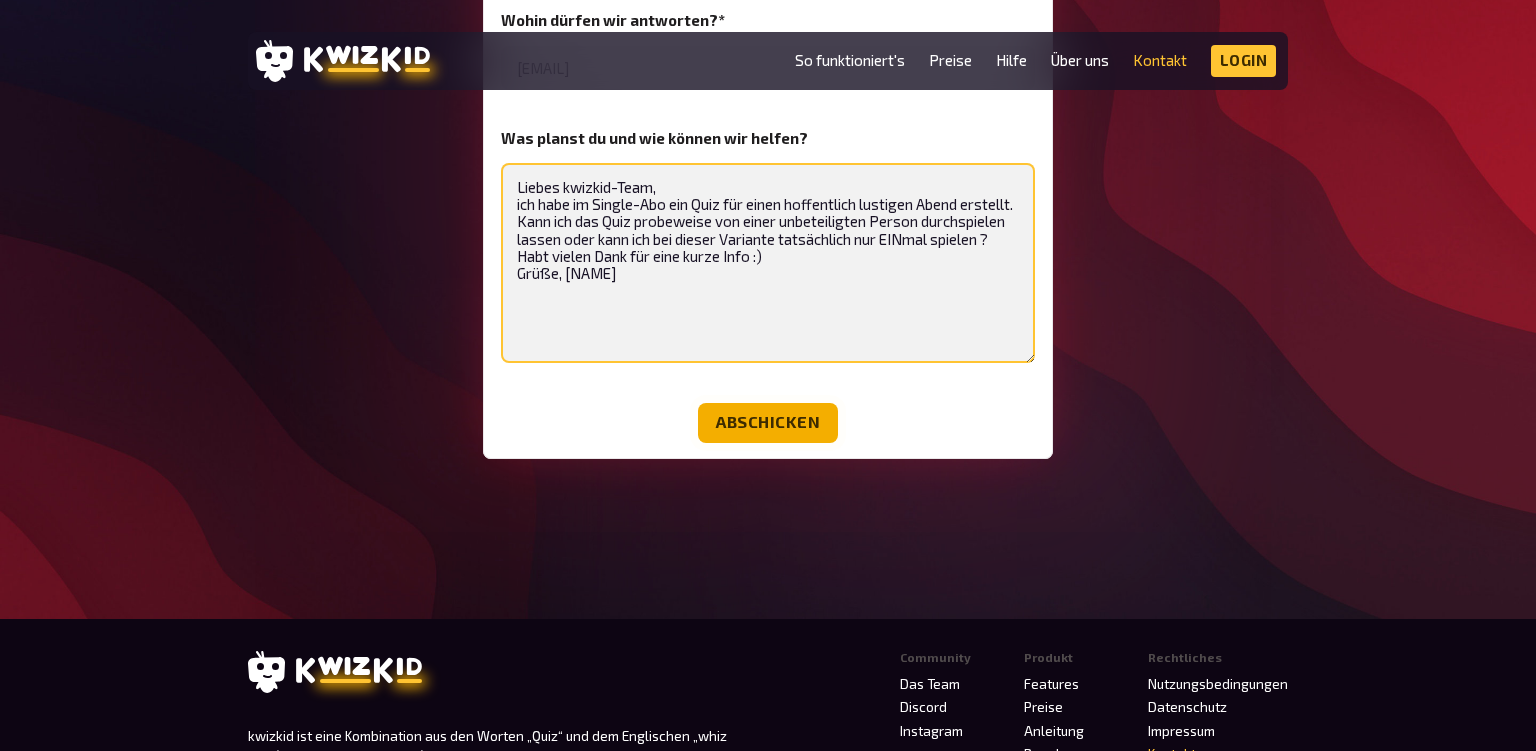 type on "Liebes kwizkid-Team,
ich habe im Single-Abo ein Quiz für einen hoffentlich lustigen Abend erstellt. Kann ich das Quiz probeweise von einer unbeteiligten Person durchspielen lassen oder kann ich bei dieser Variante tatsächlich nur EINmal spielen ?
Habt vielen Dank für eine kurze Info :)
Grüße, Katrin" 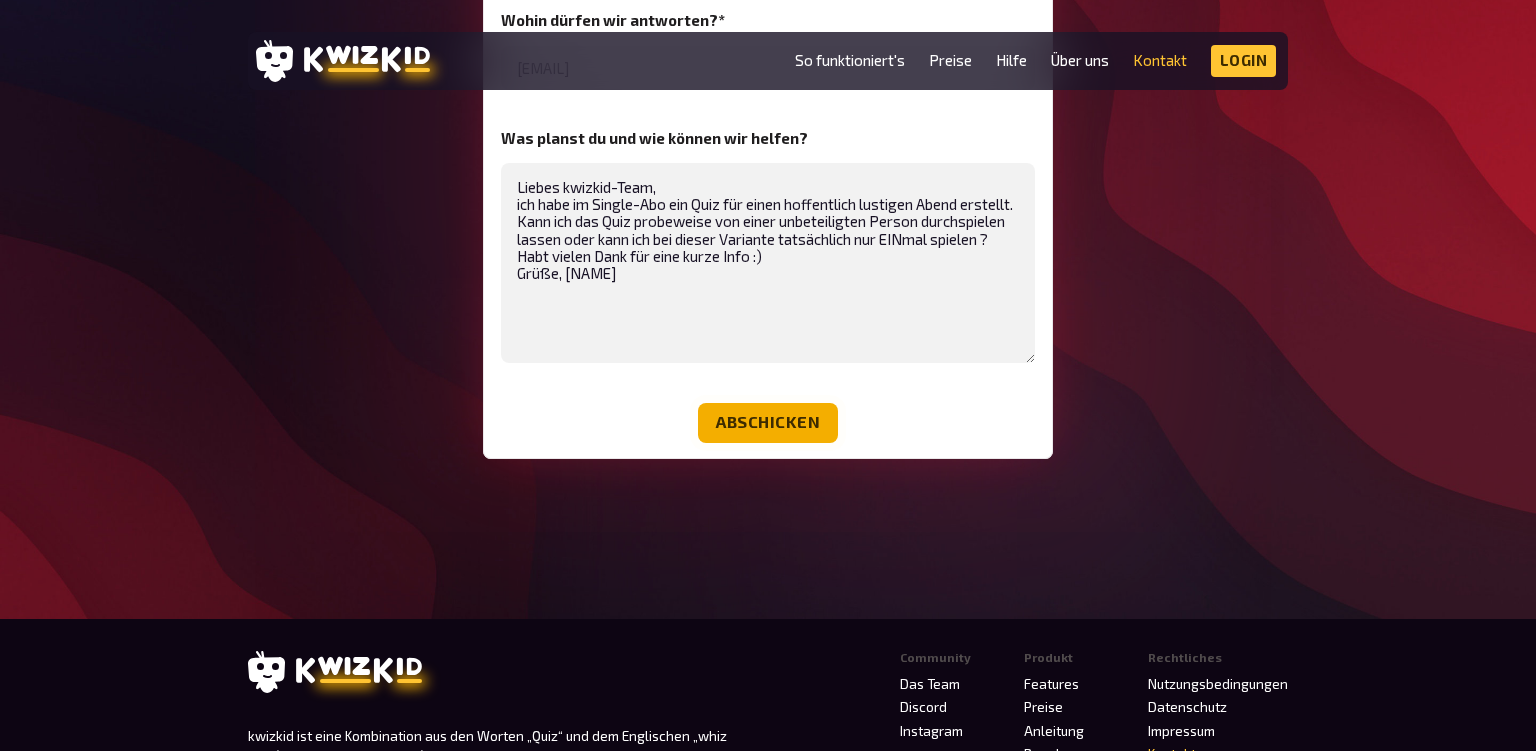 click on "Abschicken" at bounding box center [768, 423] 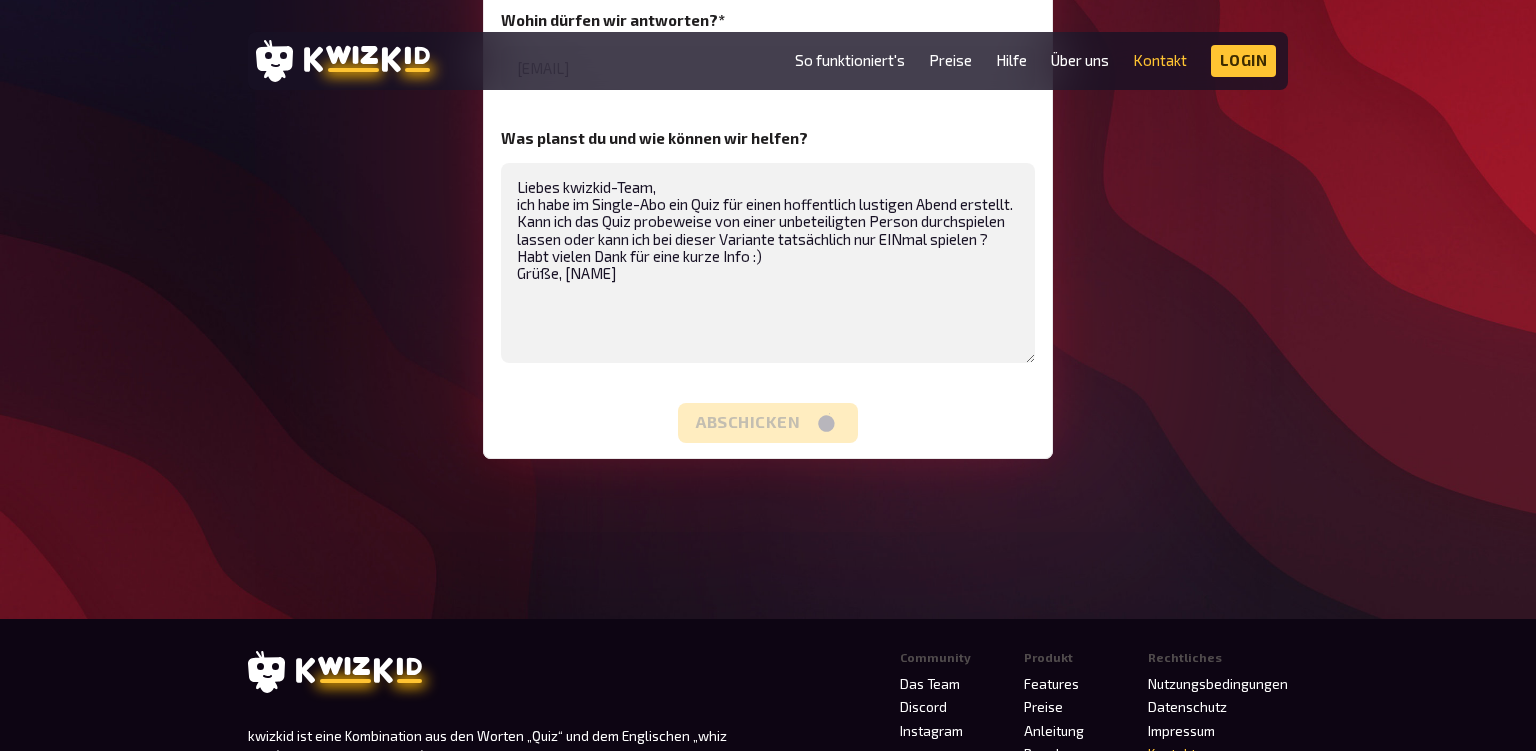scroll, scrollTop: 338, scrollLeft: 0, axis: vertical 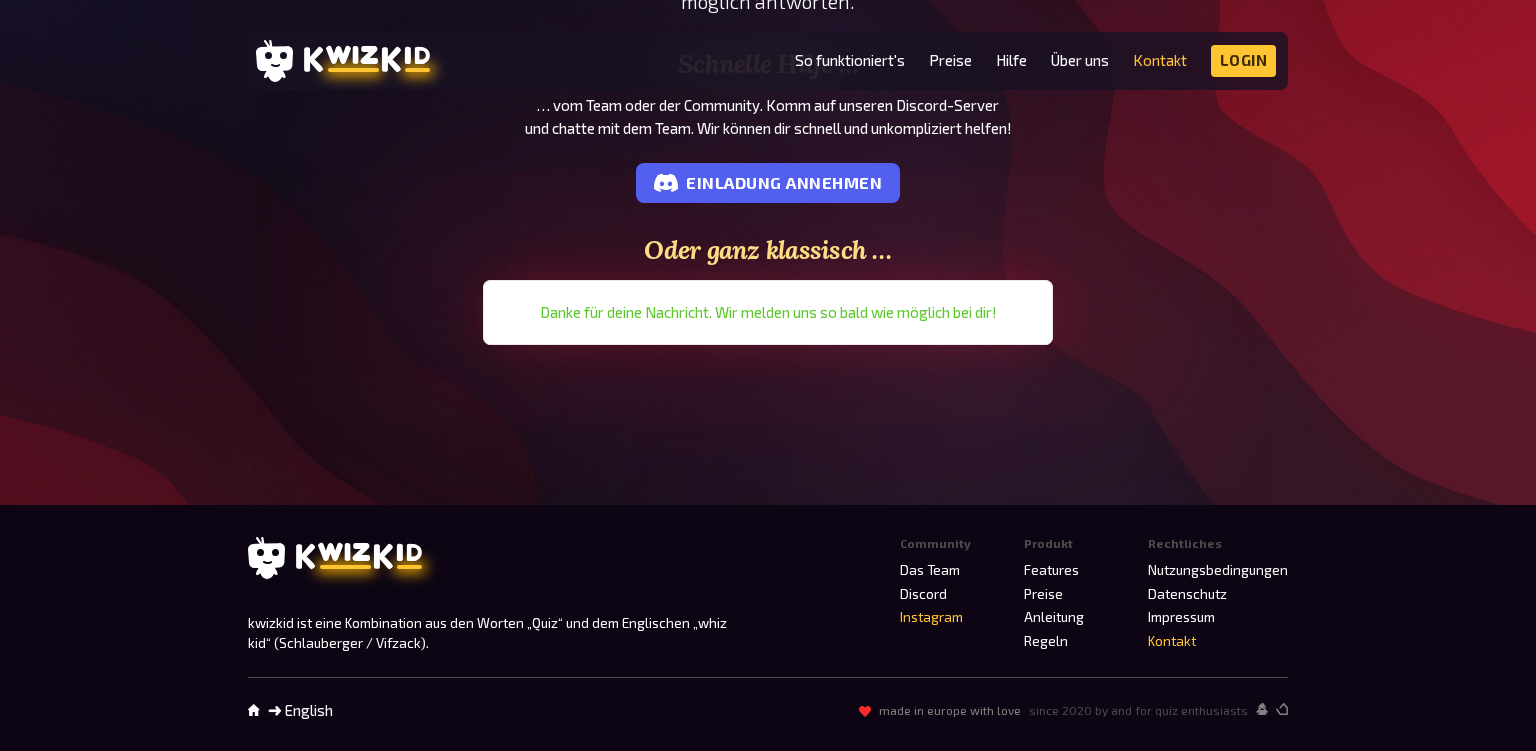 click on "Instagram" at bounding box center [931, 617] 